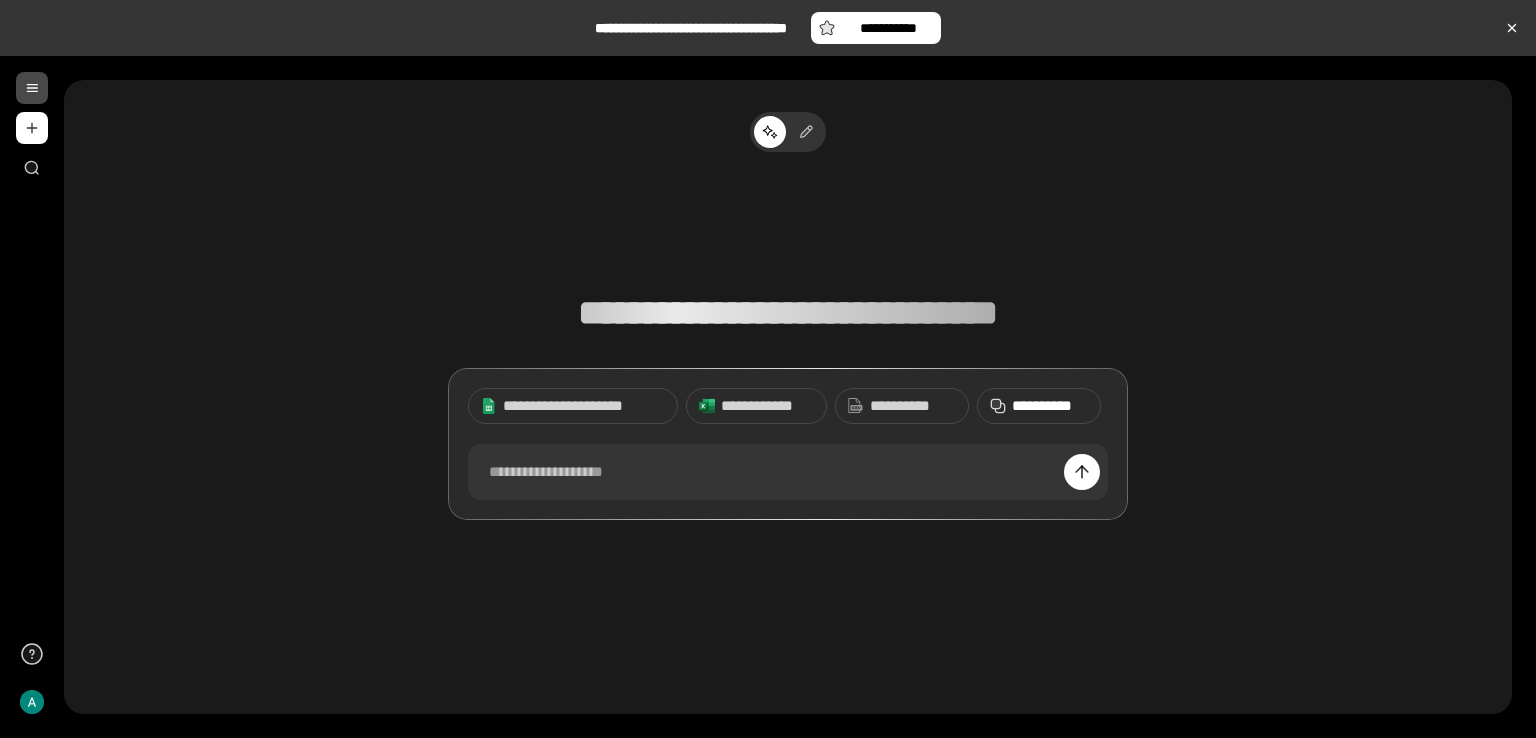 scroll, scrollTop: 0, scrollLeft: 0, axis: both 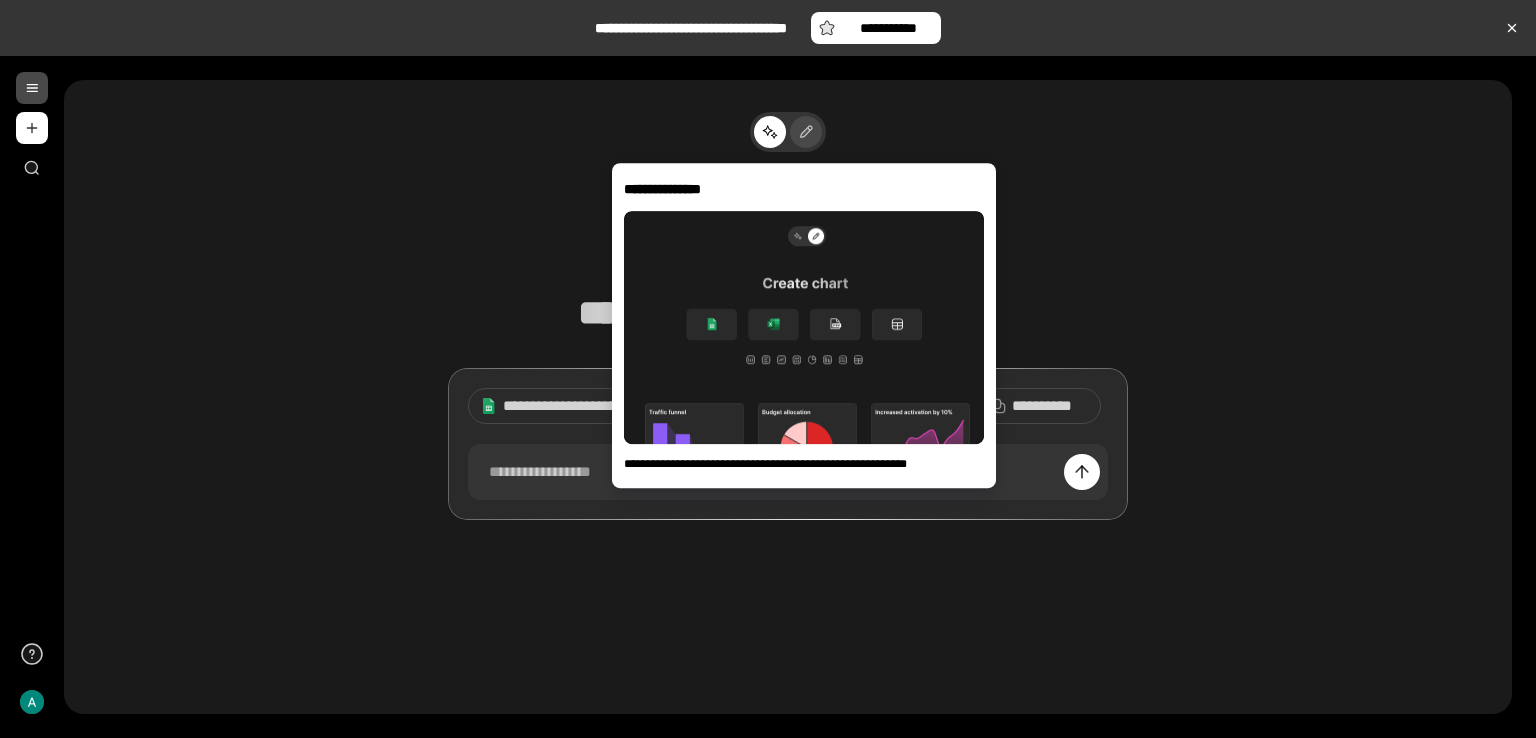 click 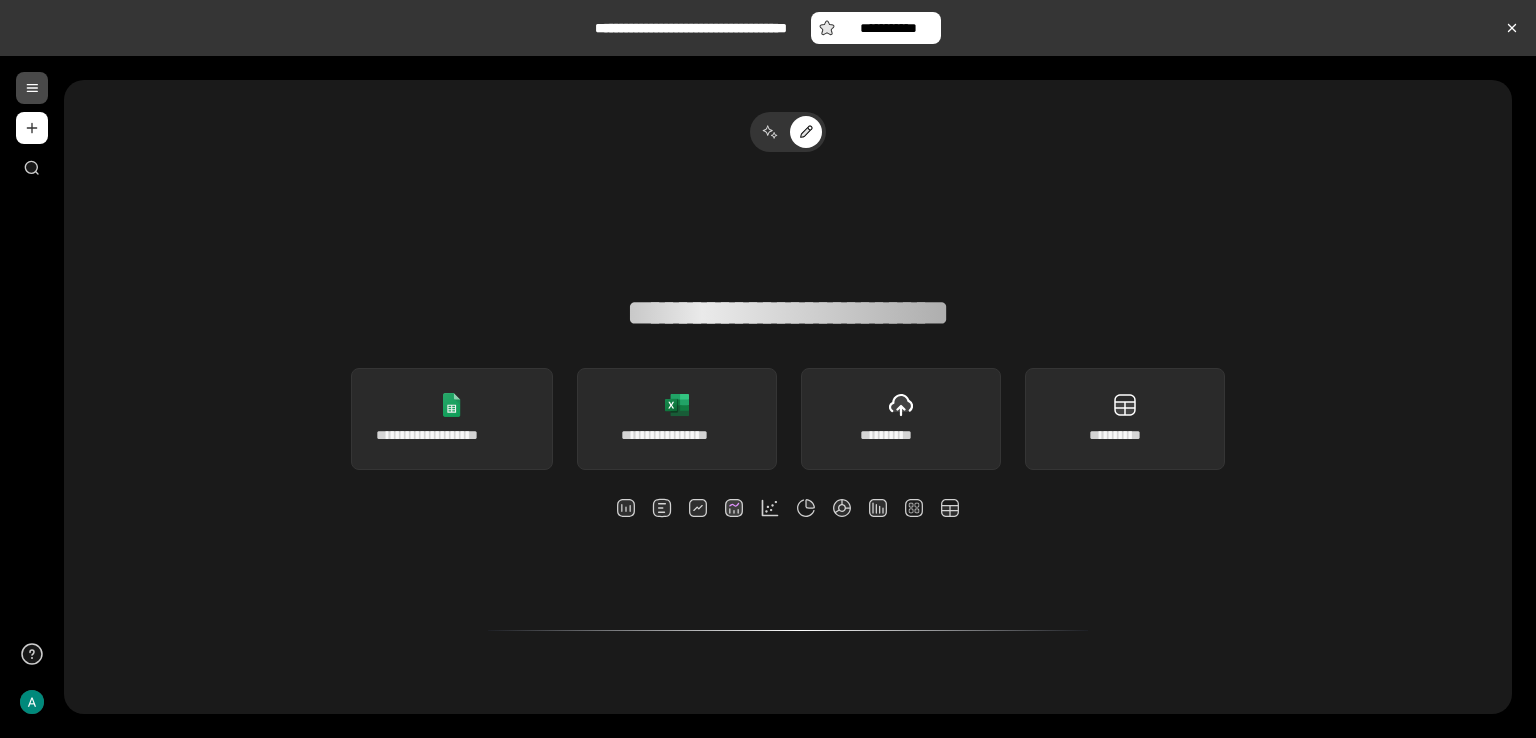 click at bounding box center (32, 88) 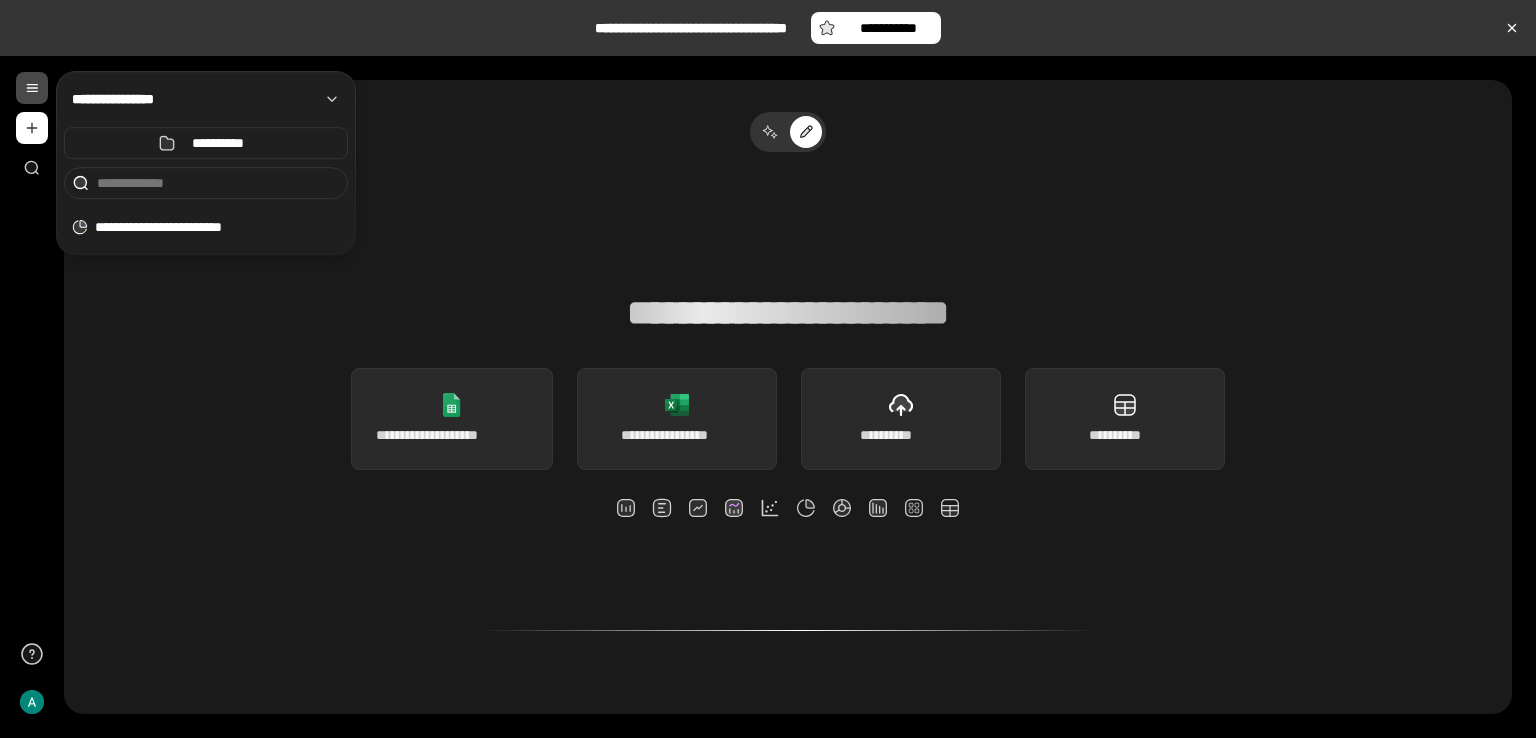 click at bounding box center [32, 88] 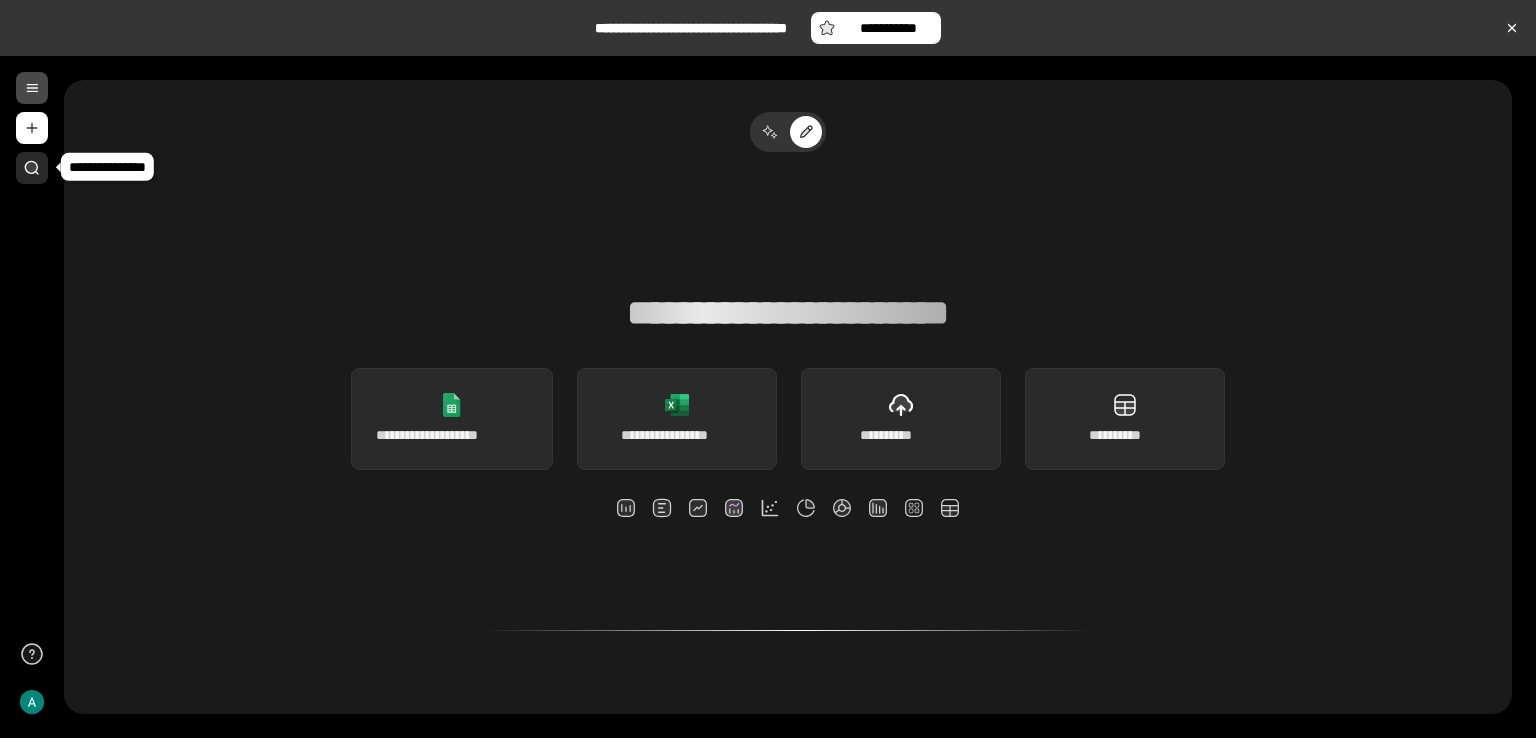 click at bounding box center [32, 168] 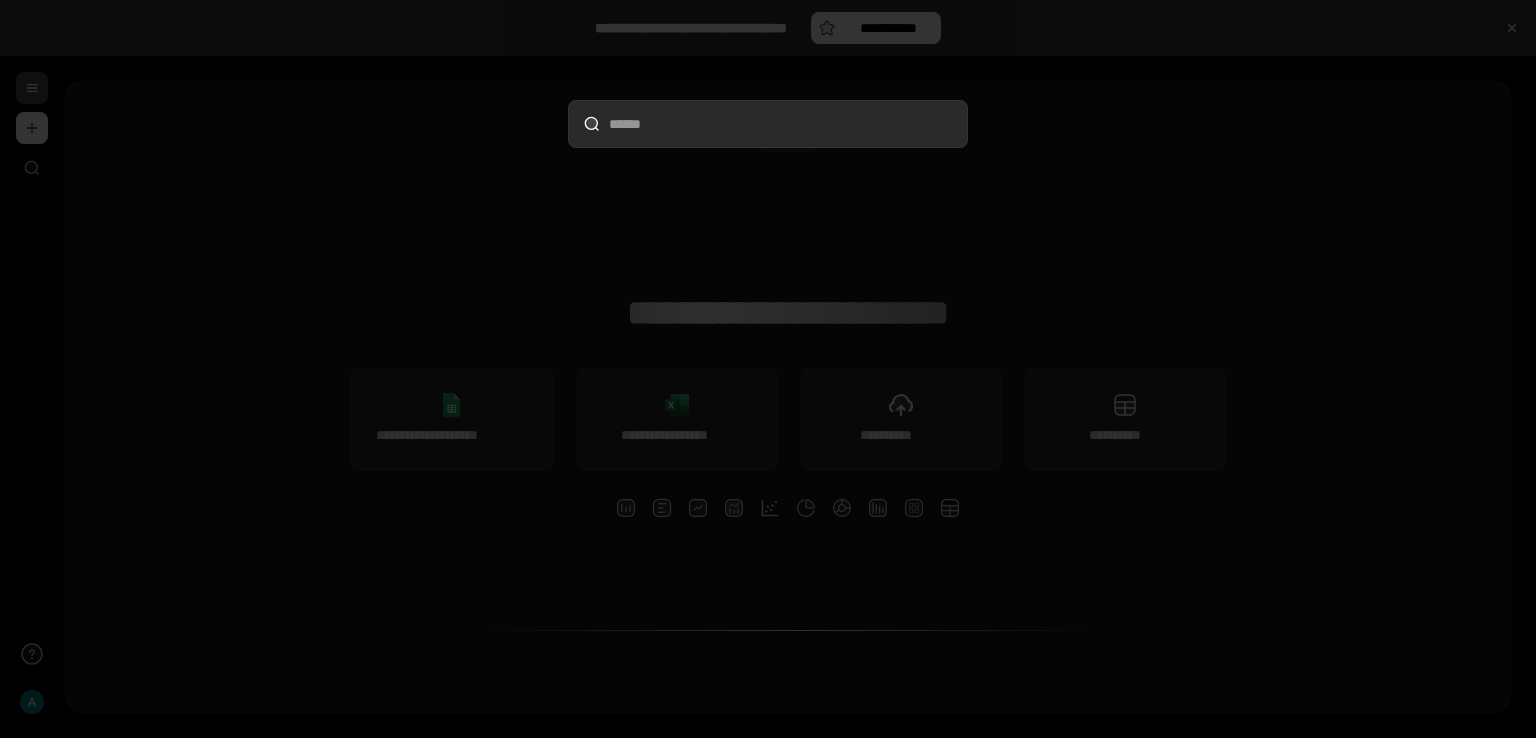 click at bounding box center [768, 369] 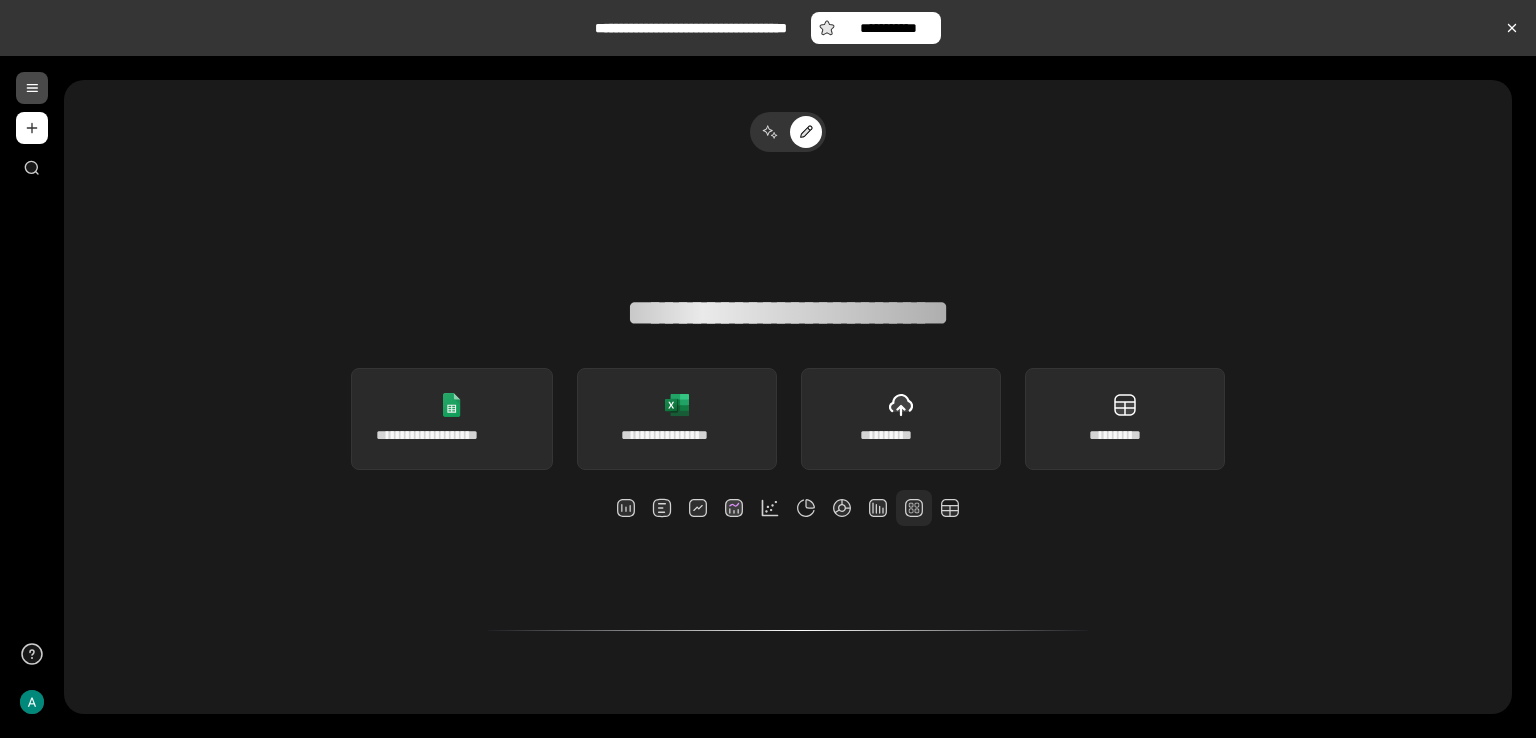 click at bounding box center (914, 508) 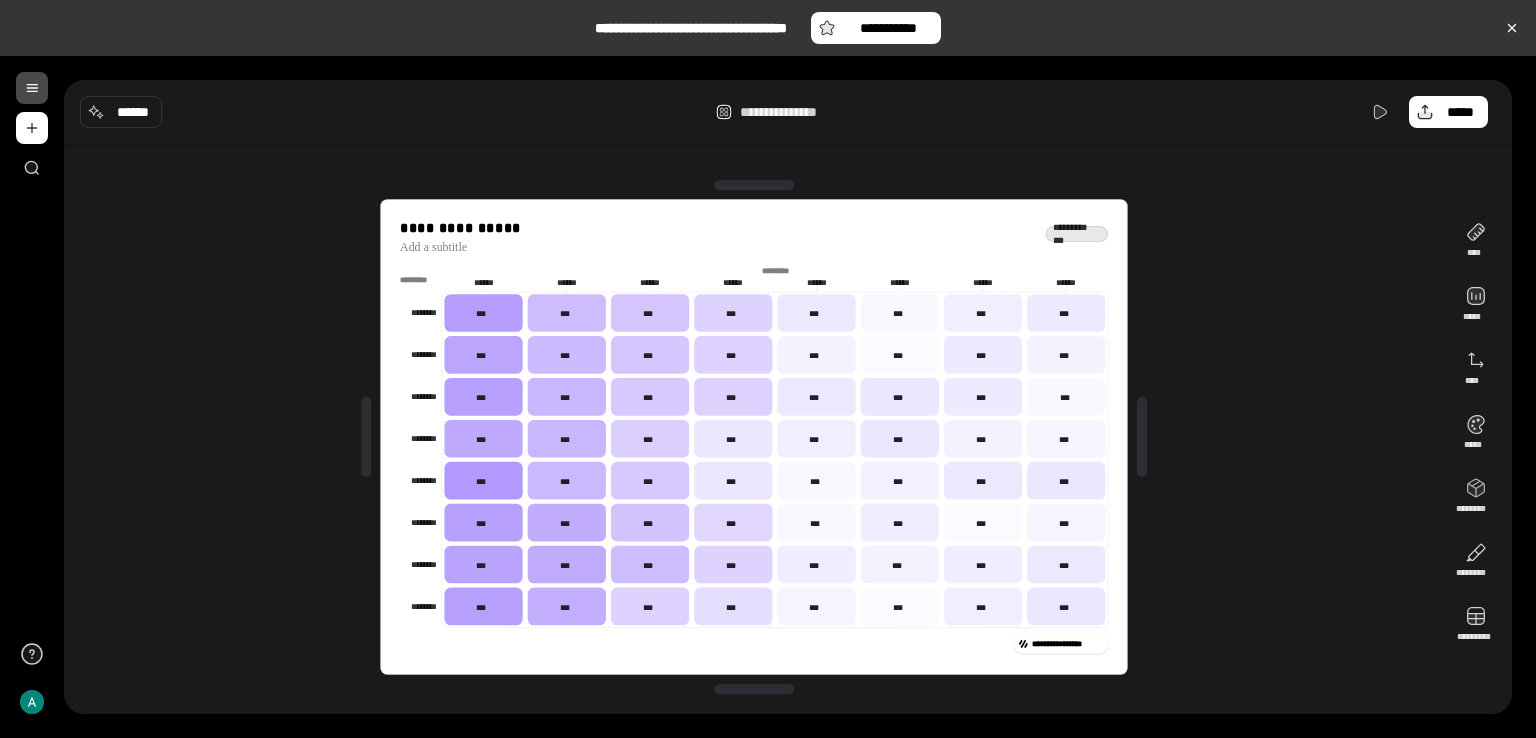 click 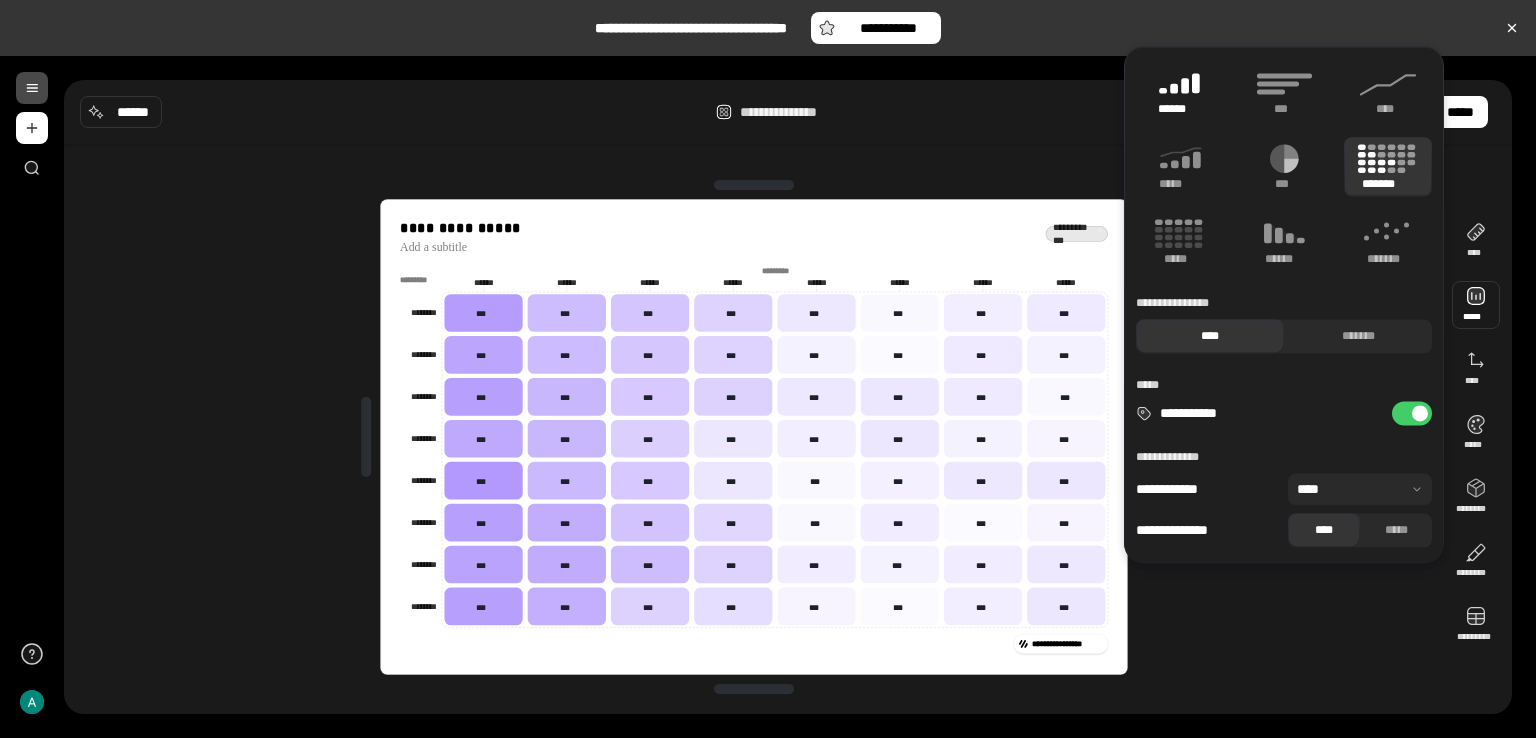 click 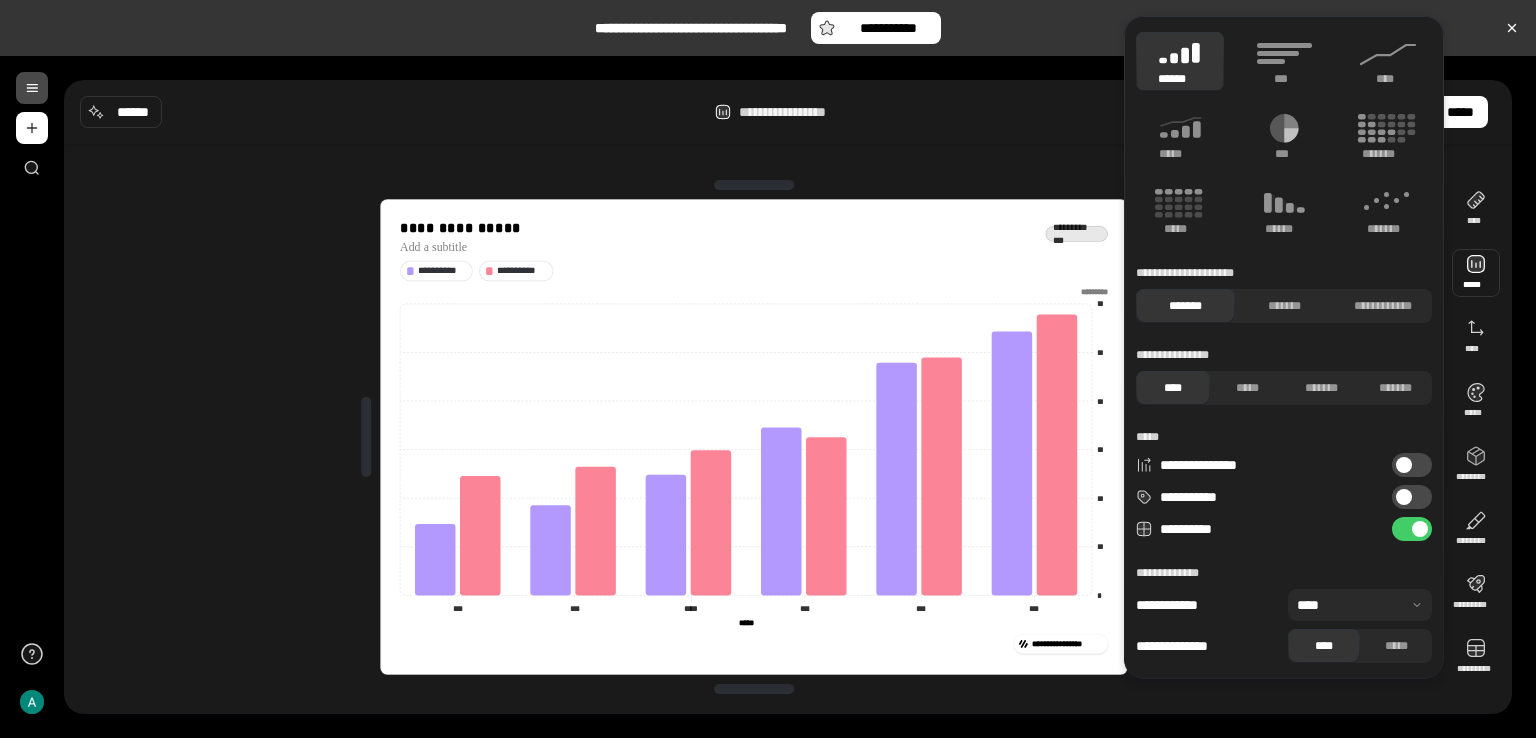 click on "**********" at bounding box center [754, 437] 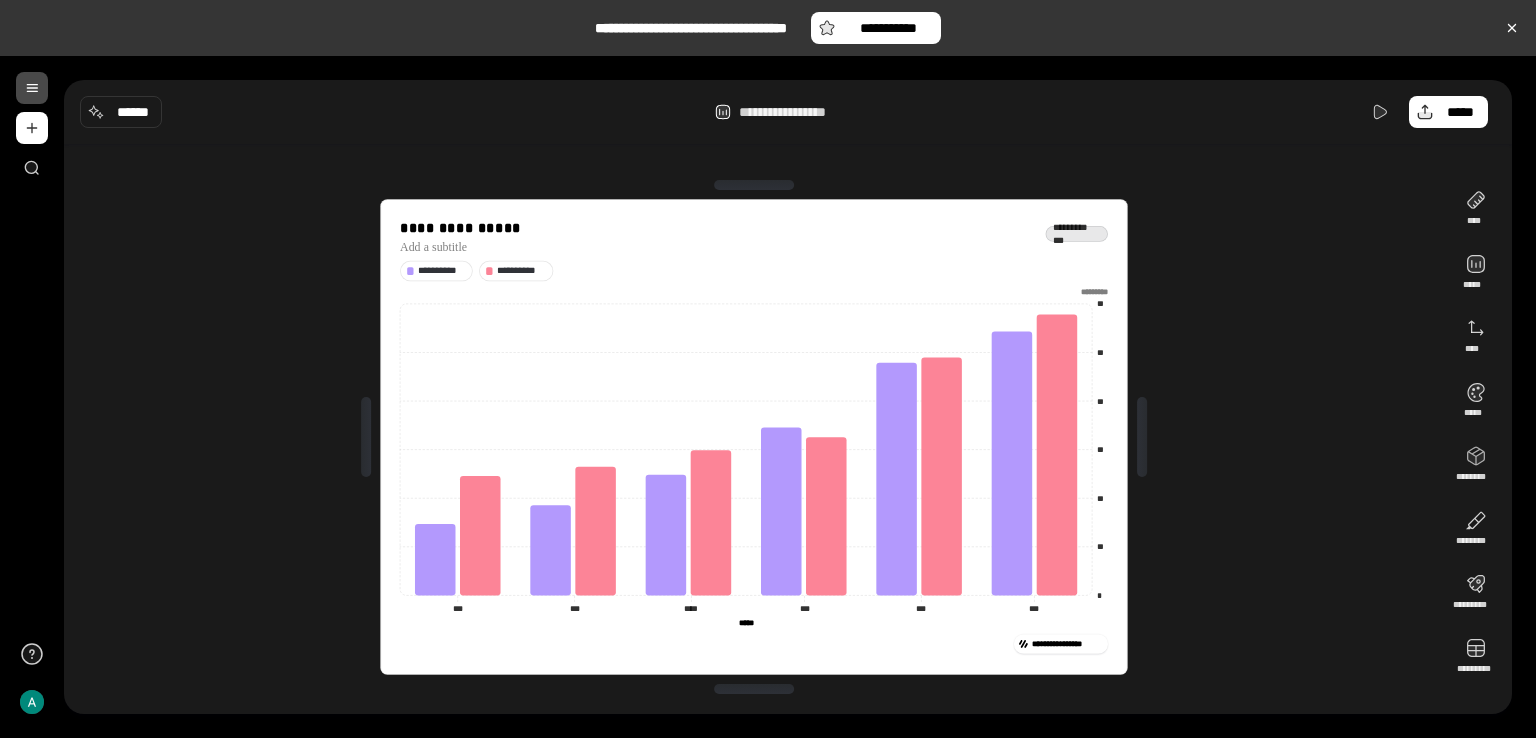 click on "**********" at bounding box center [1077, 234] 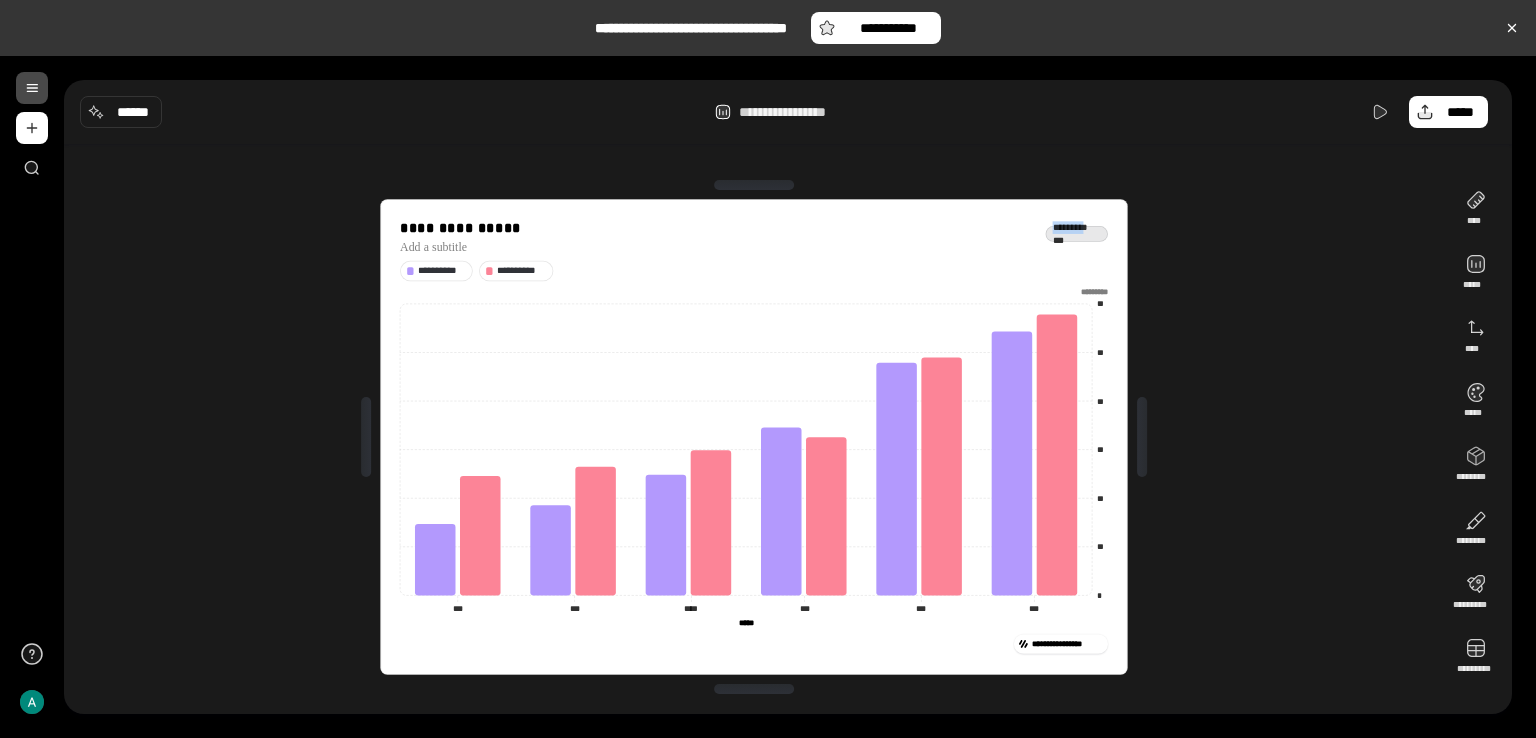 click on "**********" at bounding box center [1077, 234] 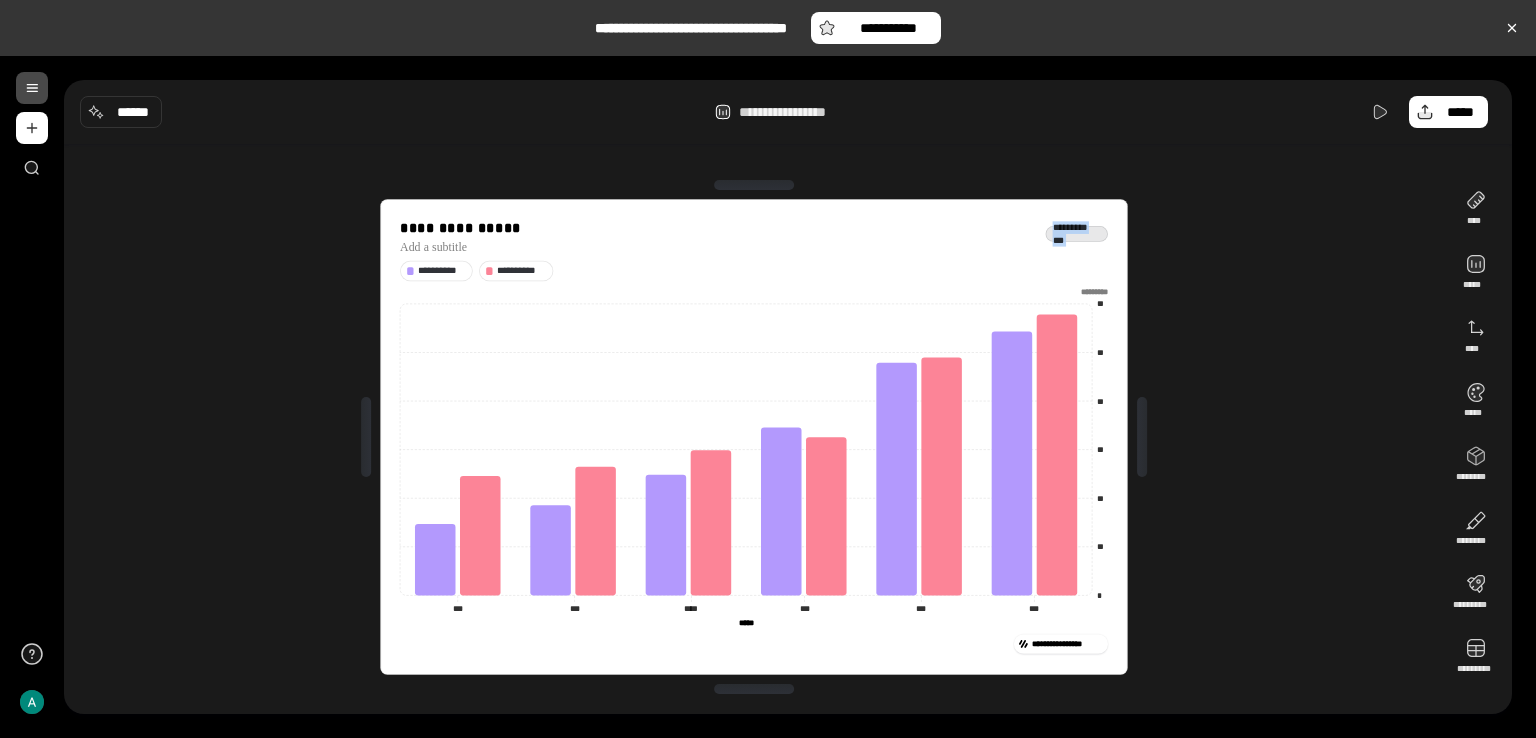 click on "**********" at bounding box center (1077, 234) 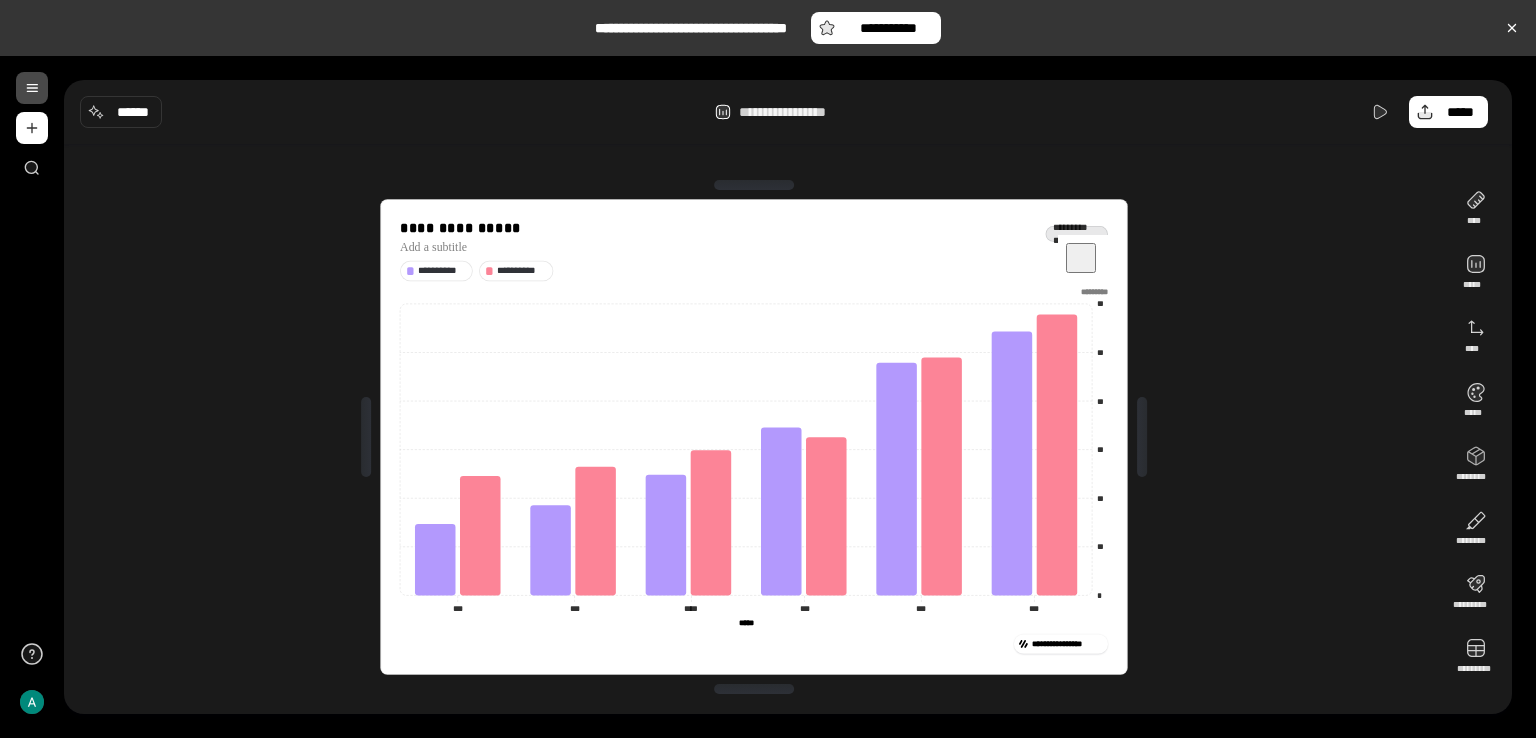 click on "**********" at bounding box center (754, 437) 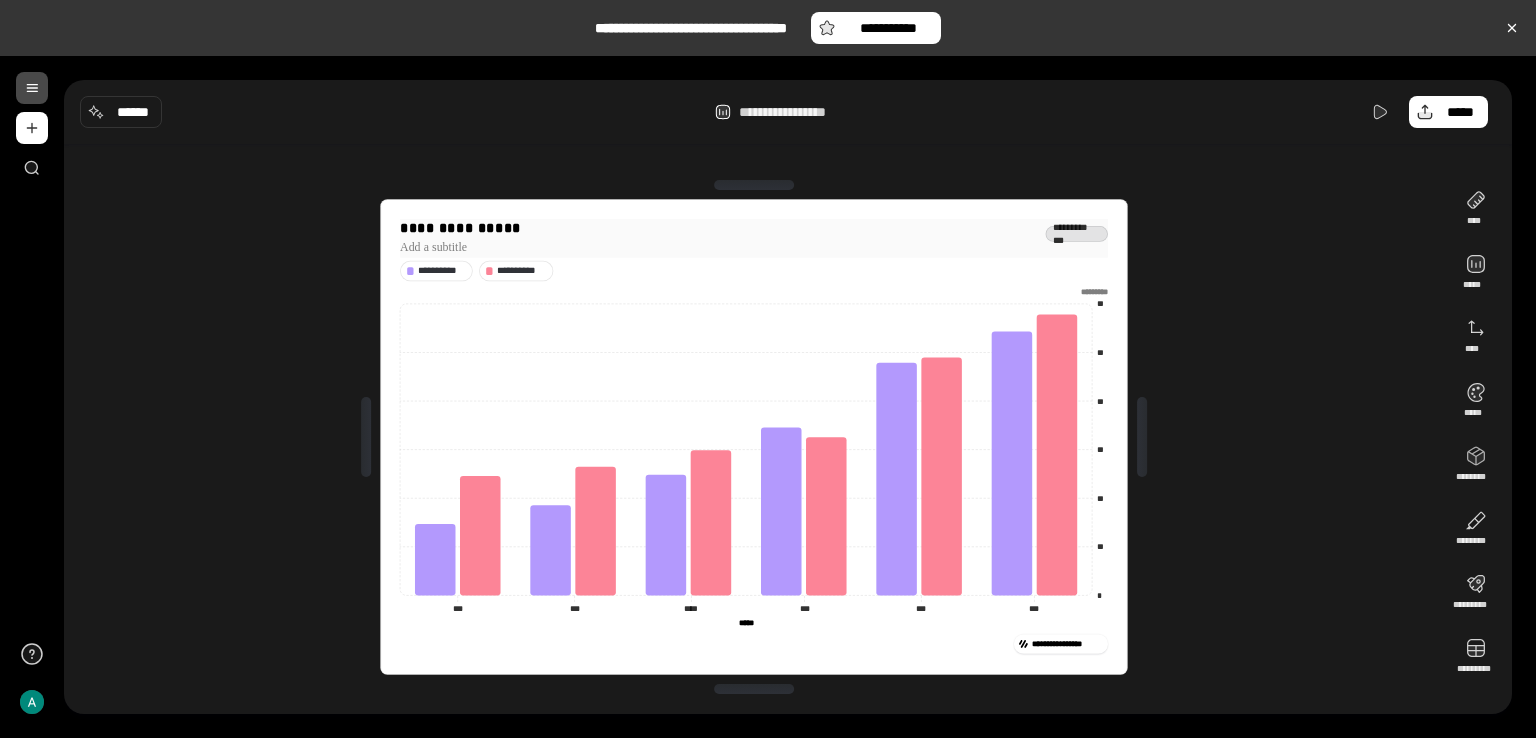 click on "**********" at bounding box center (754, 228) 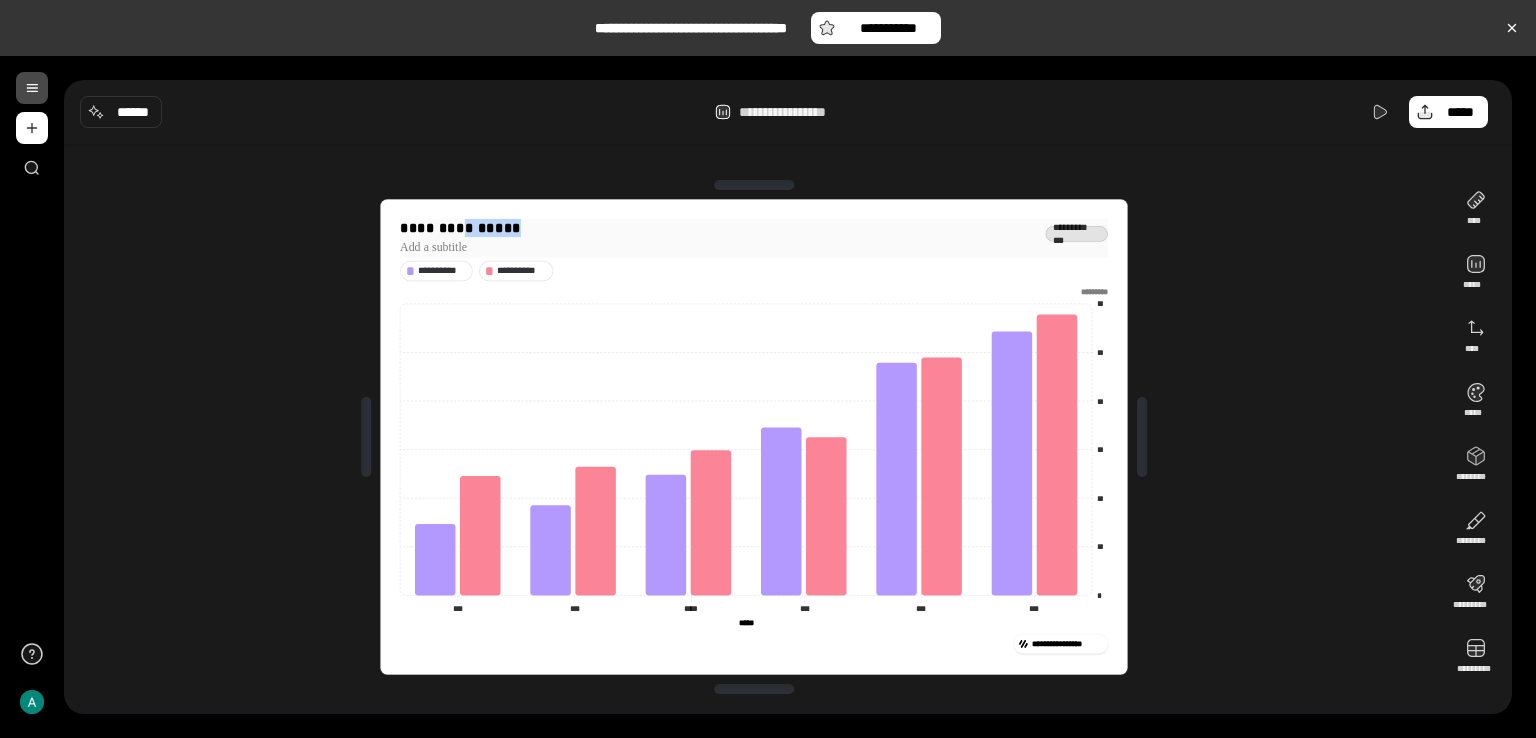 click on "**********" at bounding box center [754, 228] 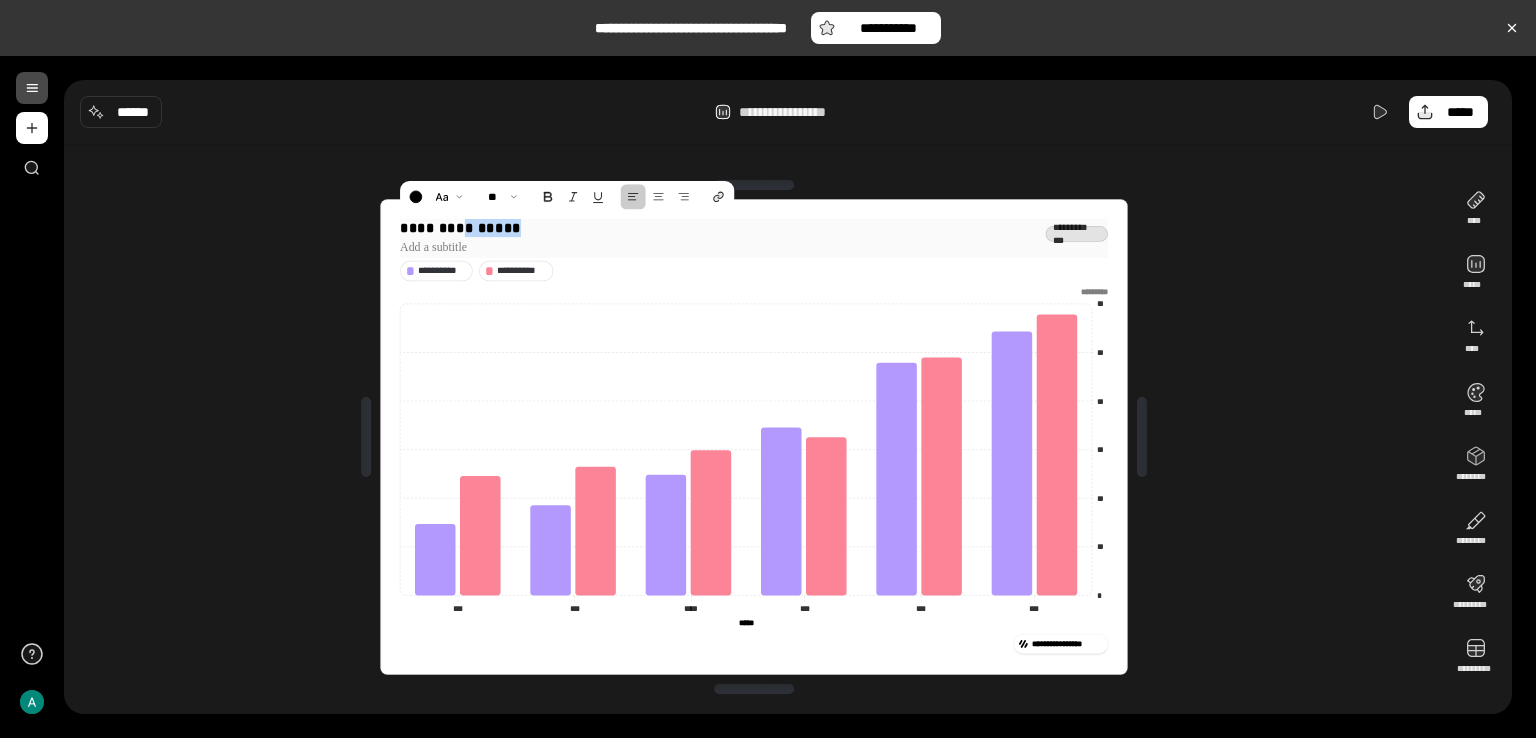 click on "**********" at bounding box center (754, 228) 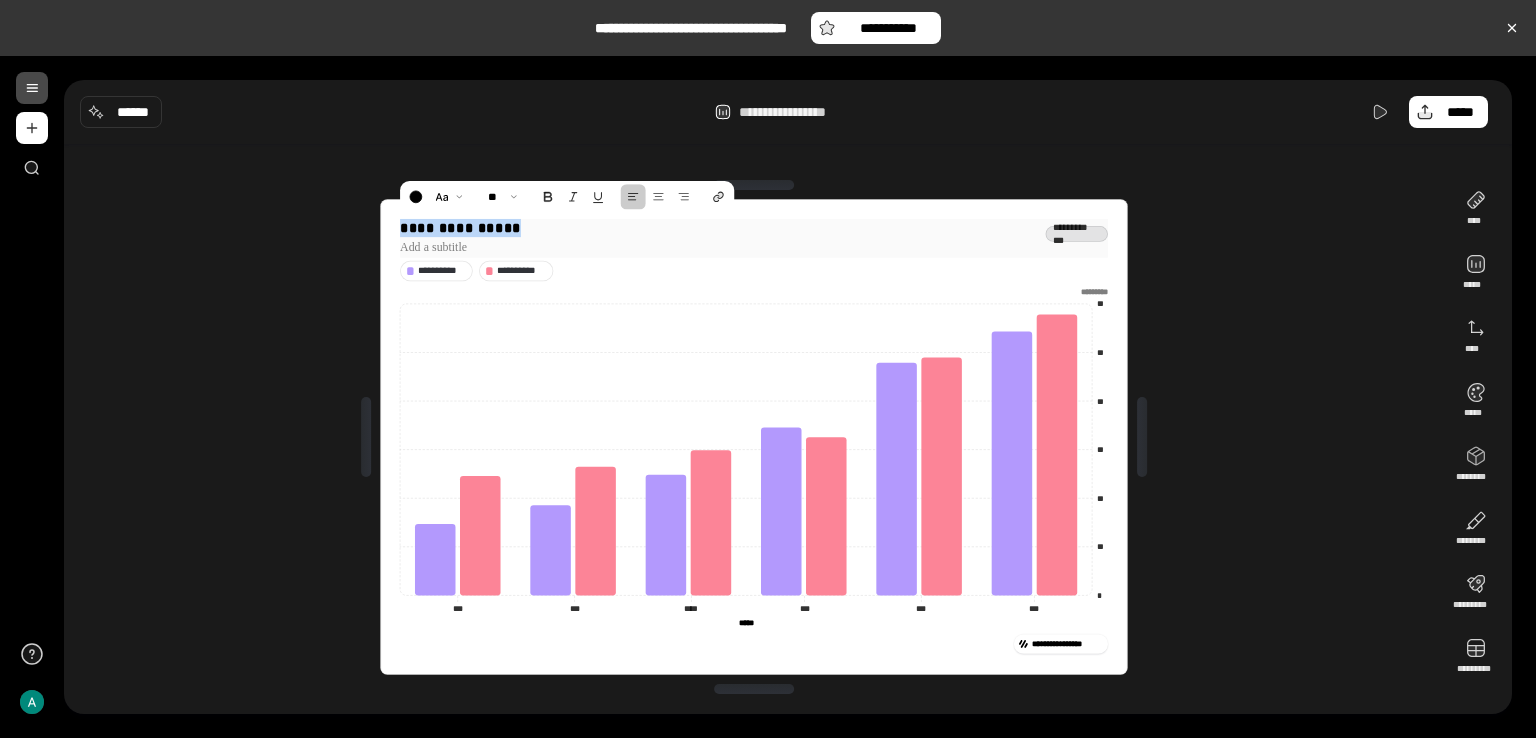 type 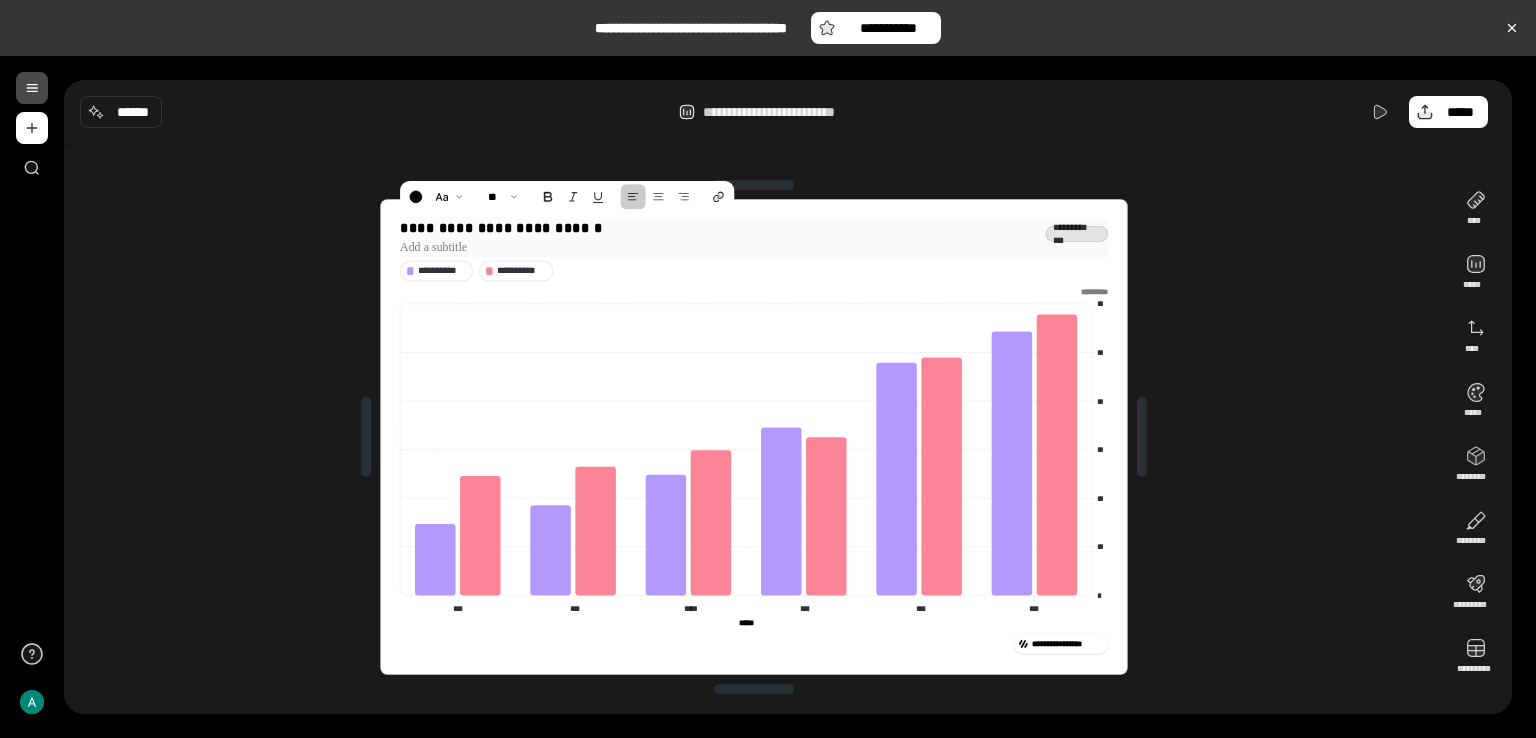 click at bounding box center [754, 246] 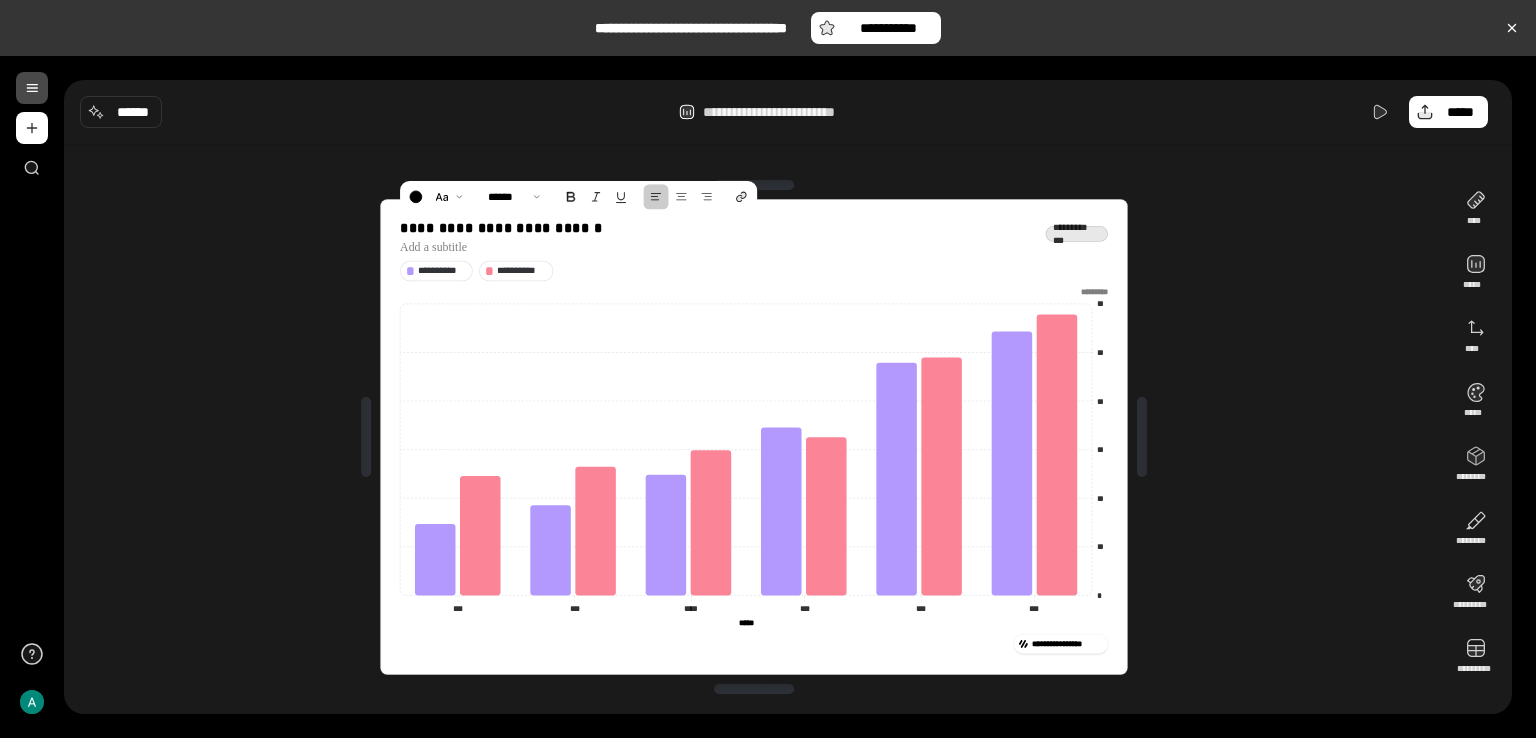 click on "**********" at bounding box center (754, 437) 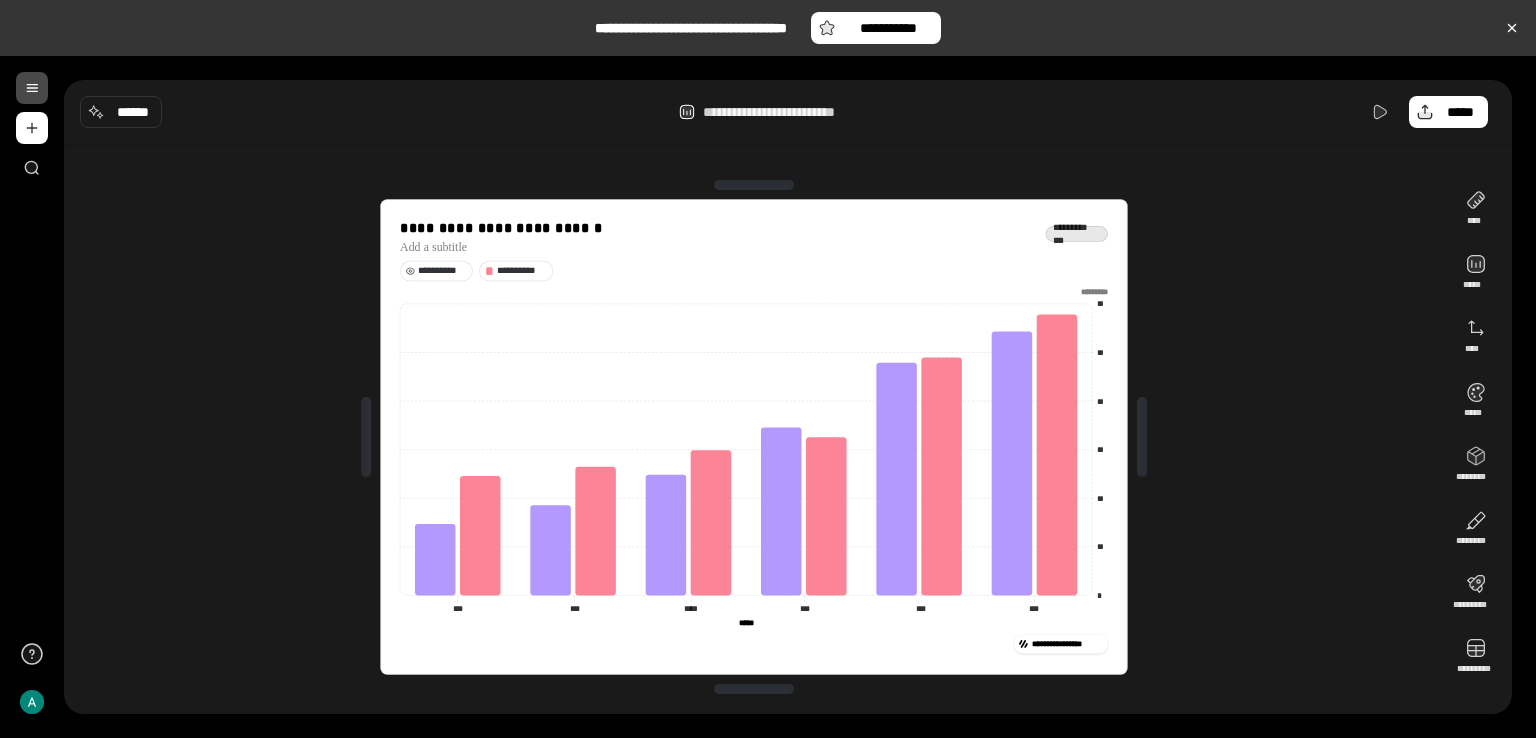 click on "**********" at bounding box center [442, 270] 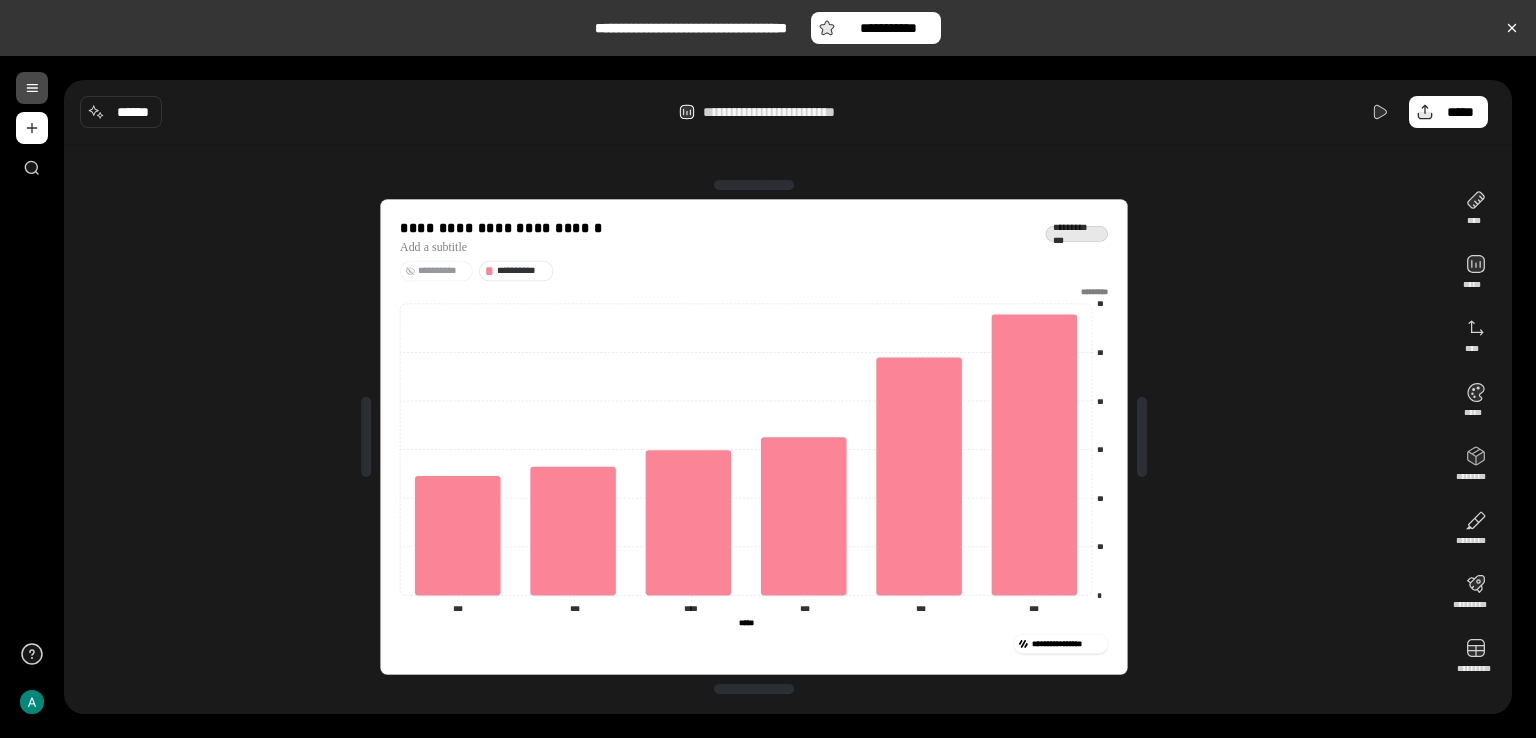 click on "**********" at bounding box center (442, 270) 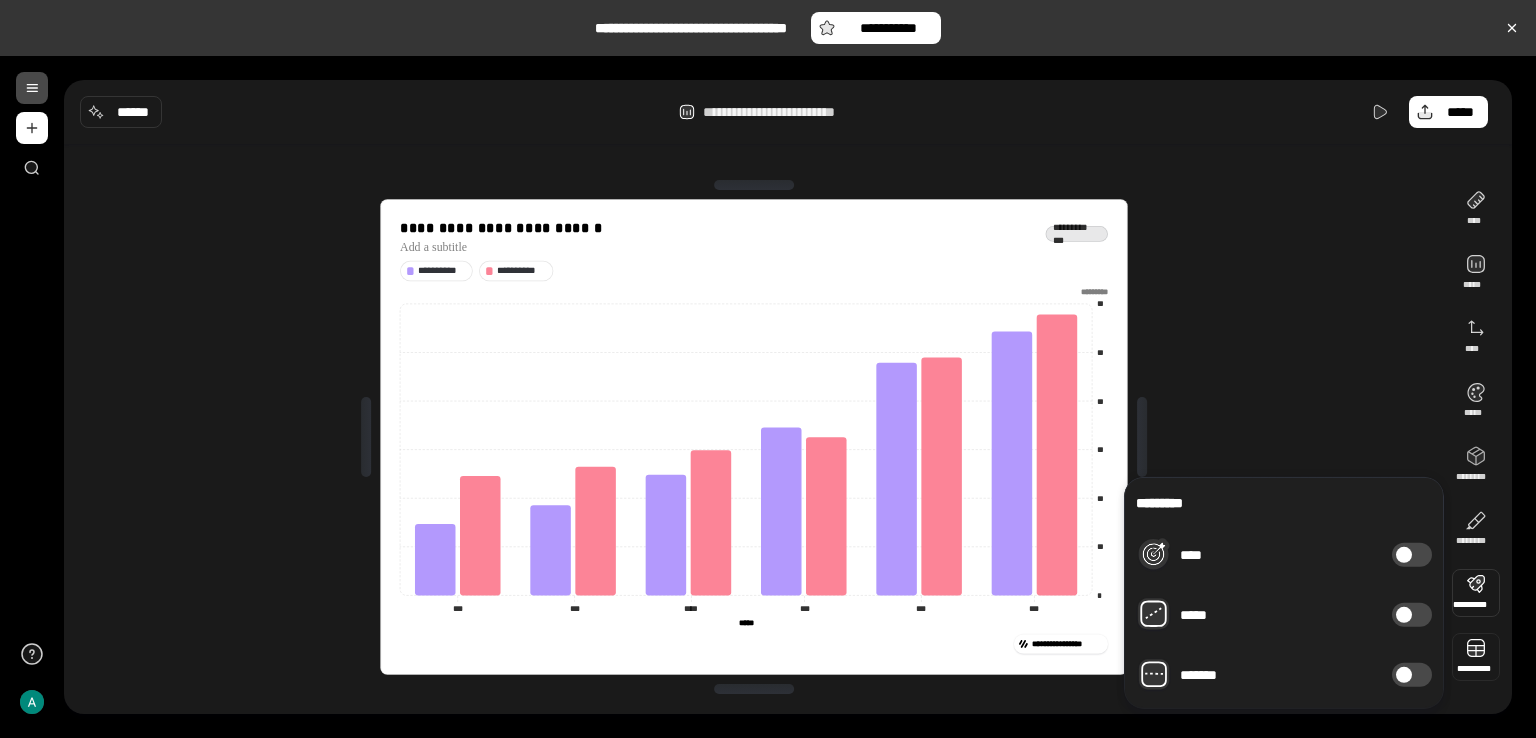 click at bounding box center (1476, 657) 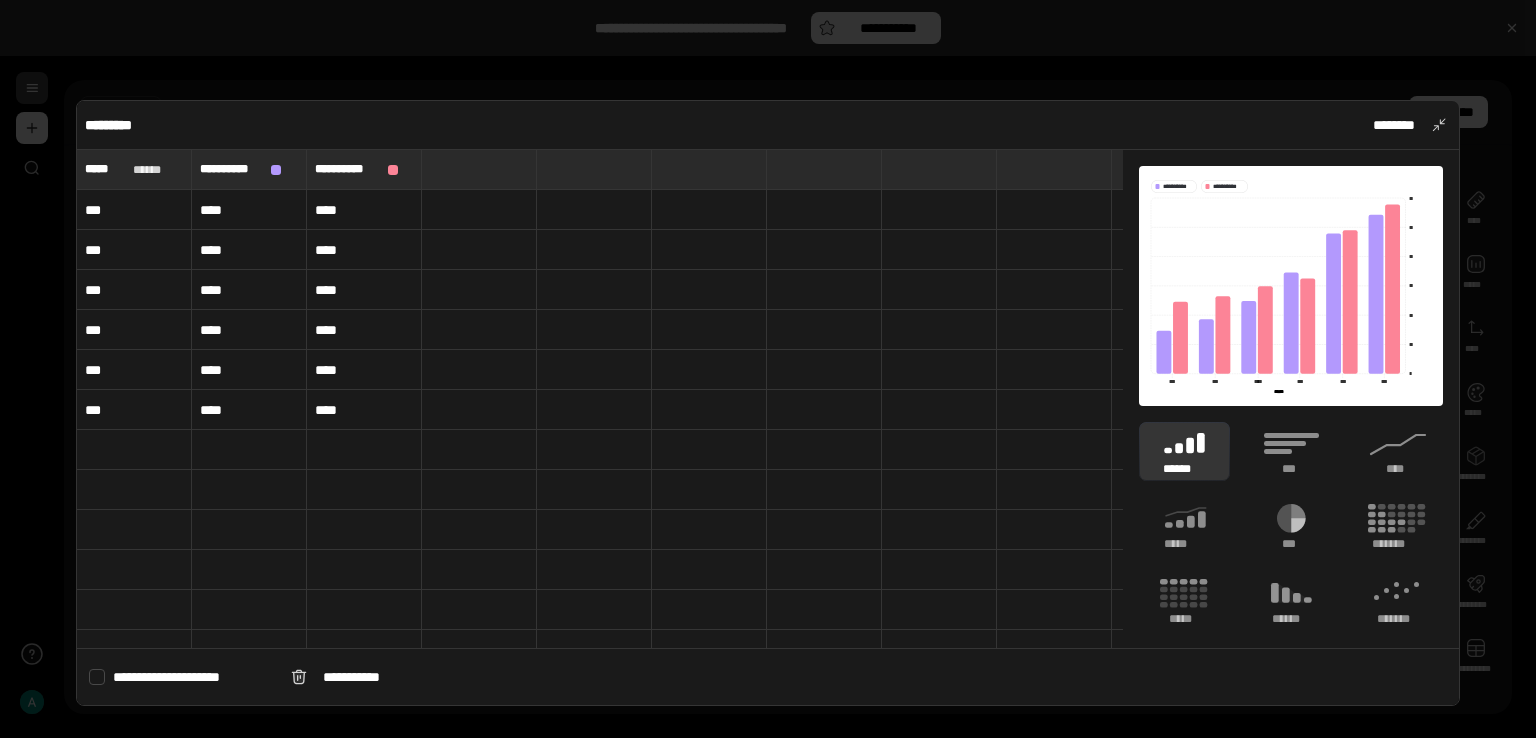 type 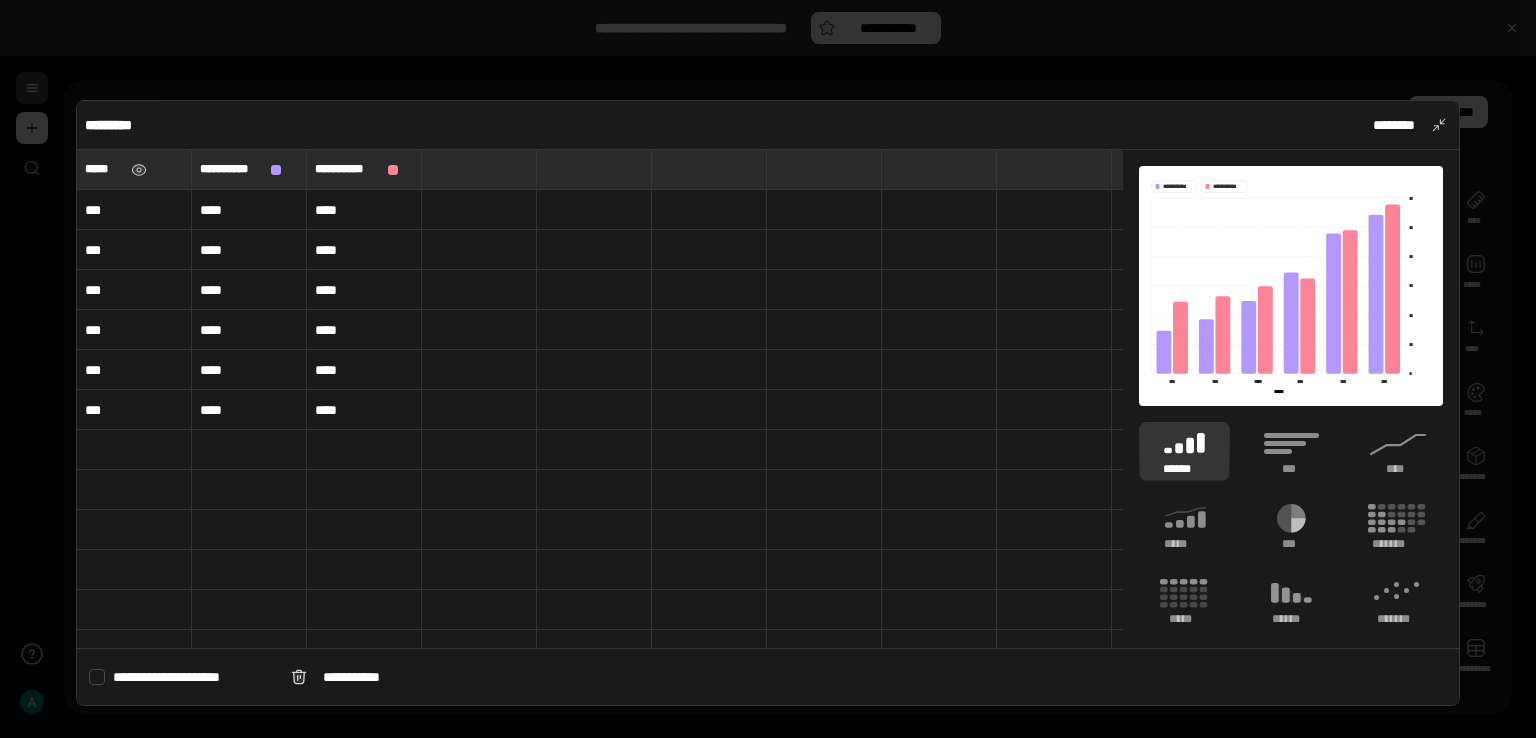 click on "*****" at bounding box center (104, 169) 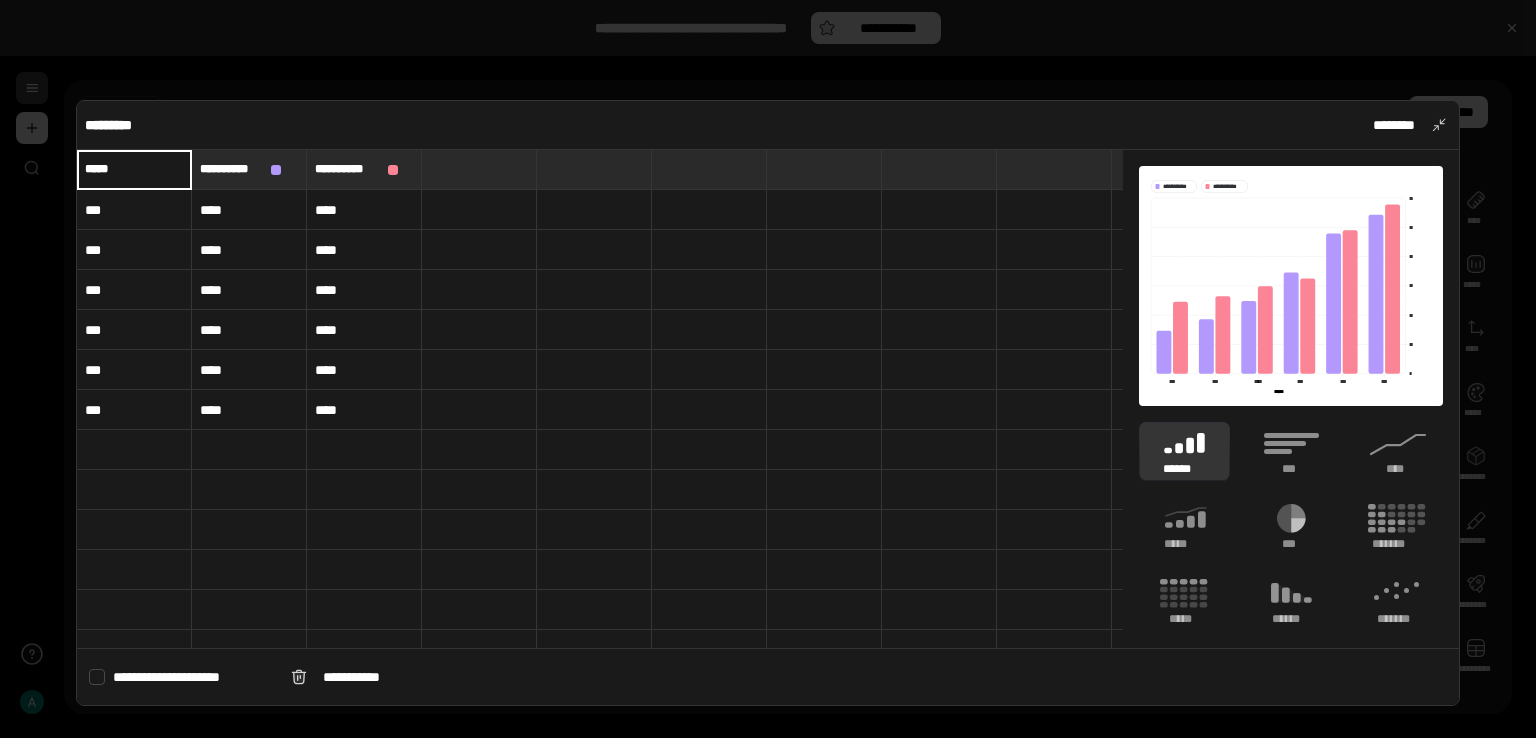 click on "*****" at bounding box center (134, 169) 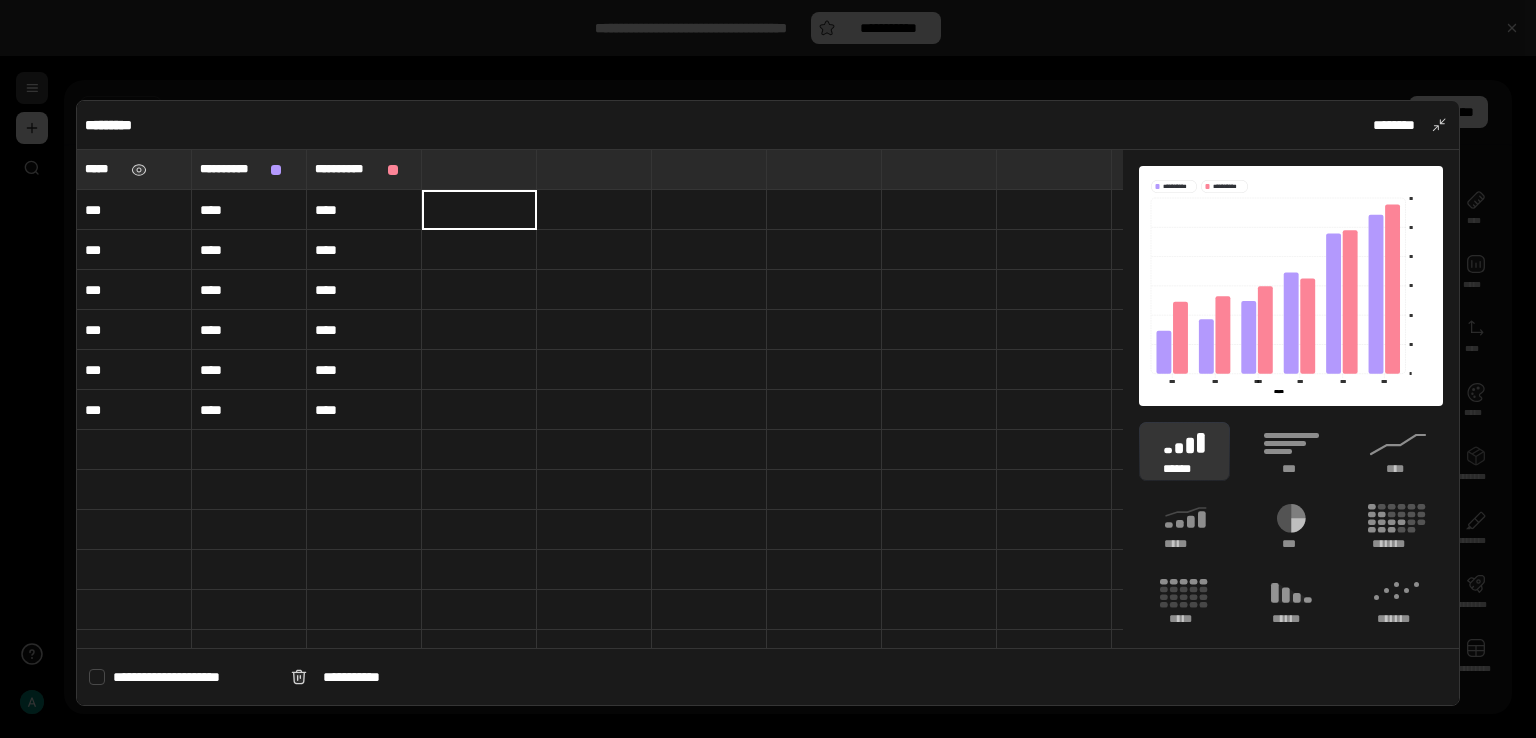 click at bounding box center [479, 169] 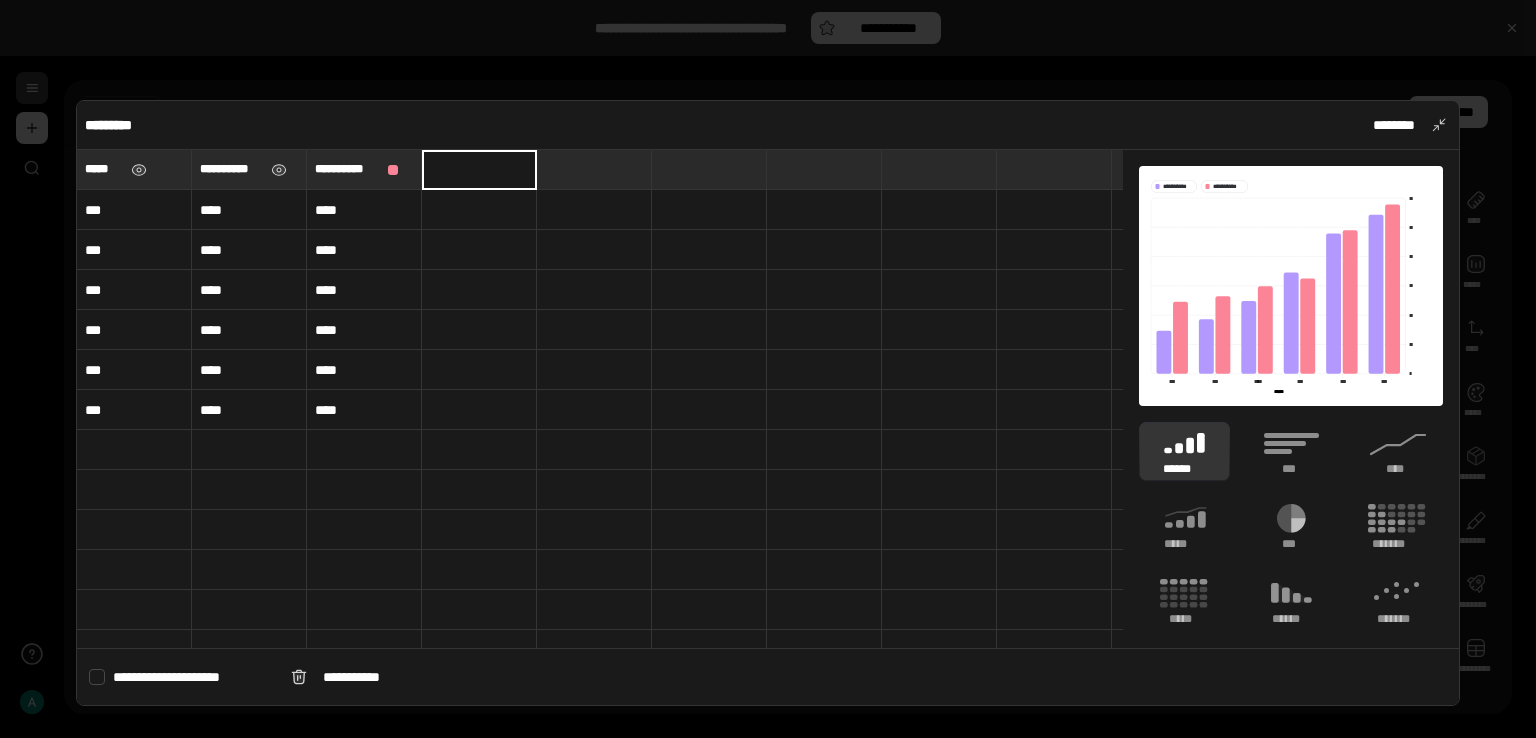click on "**********" at bounding box center (231, 169) 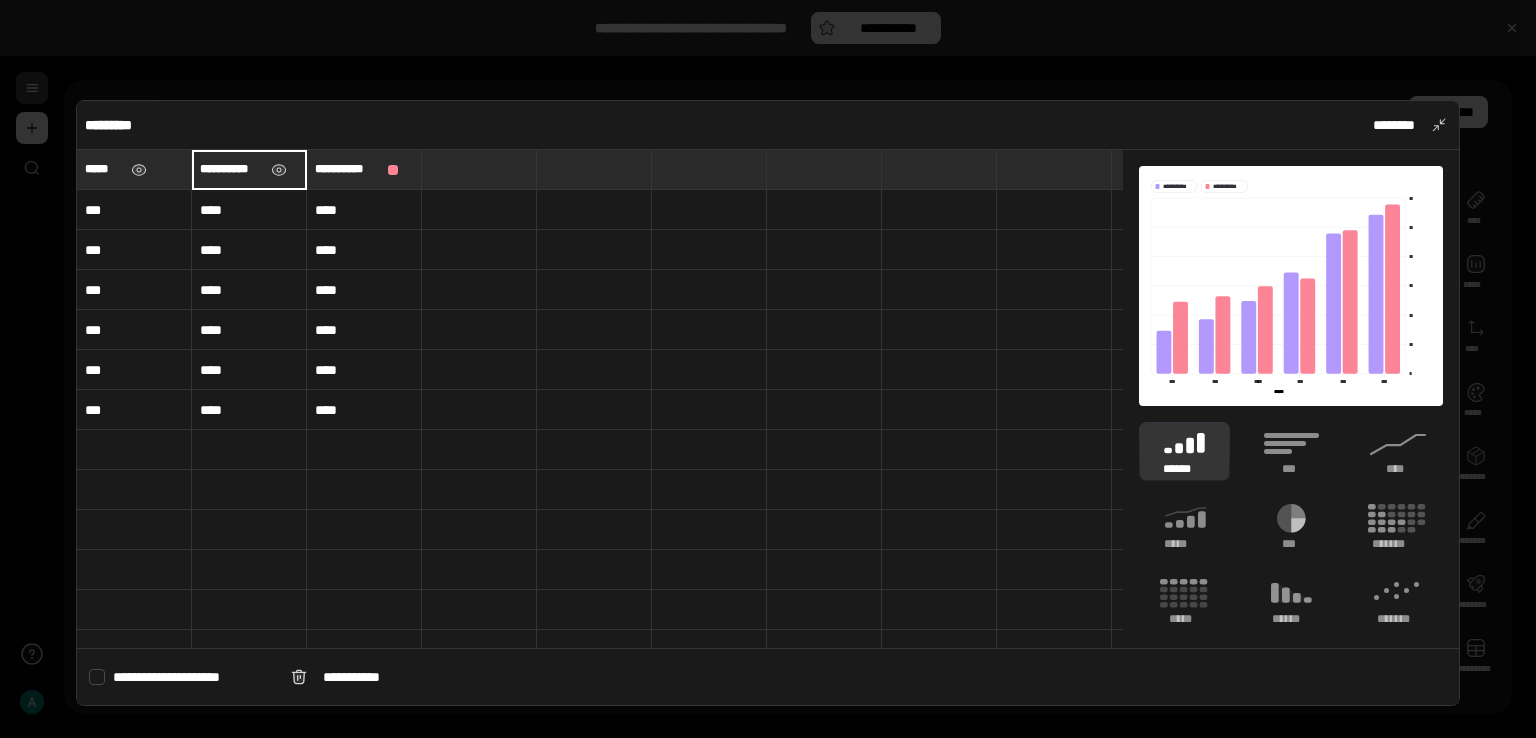 type on "**********" 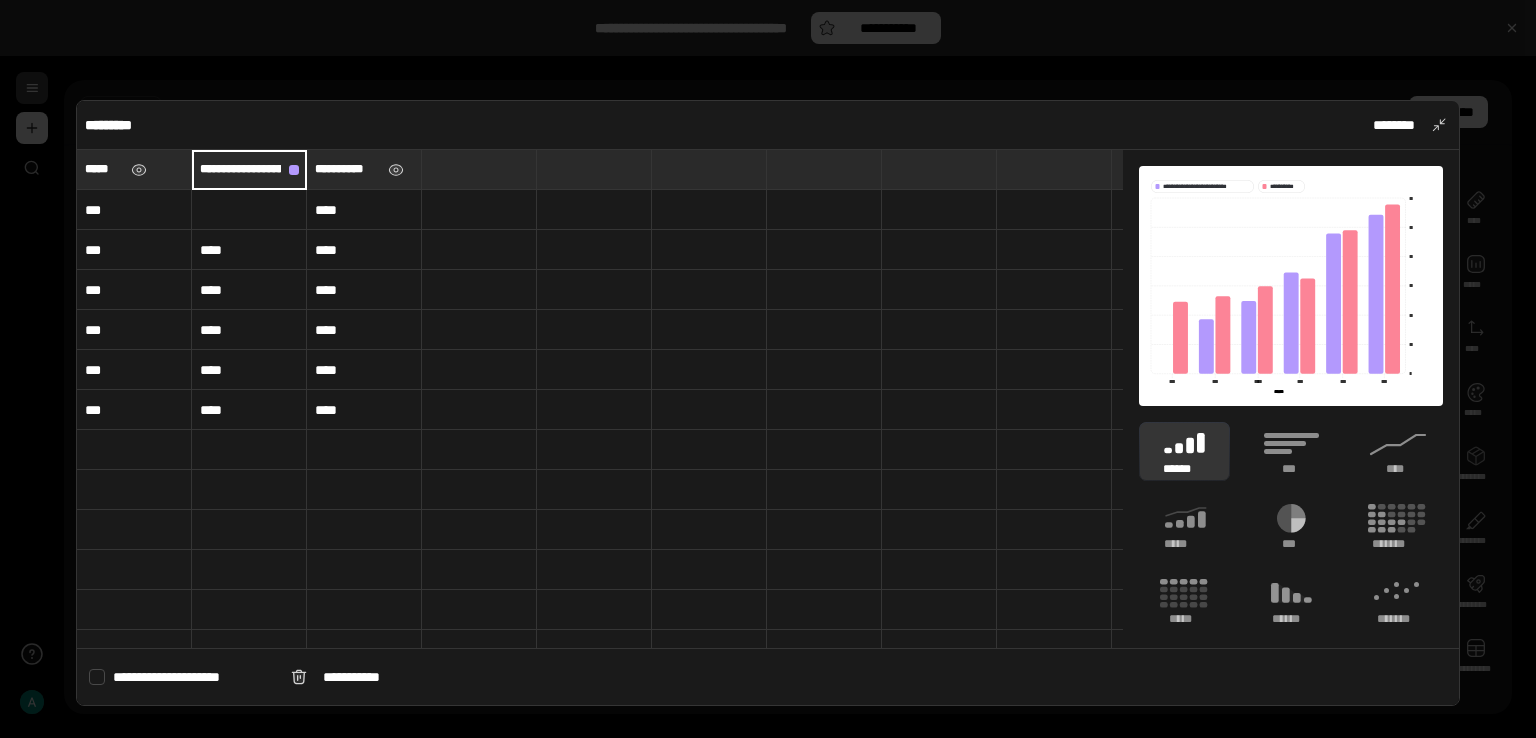 click on "**********" at bounding box center [347, 169] 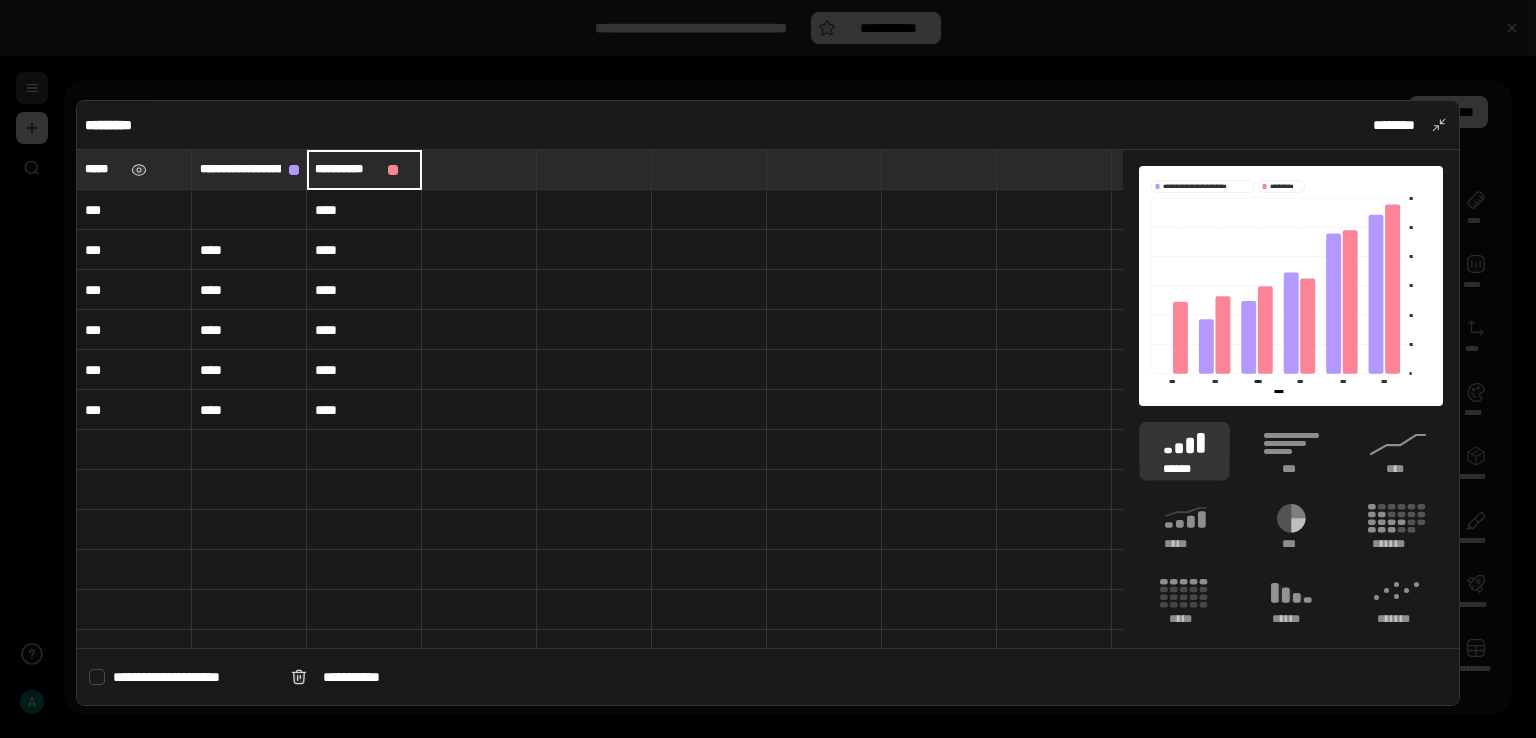 type on "**********" 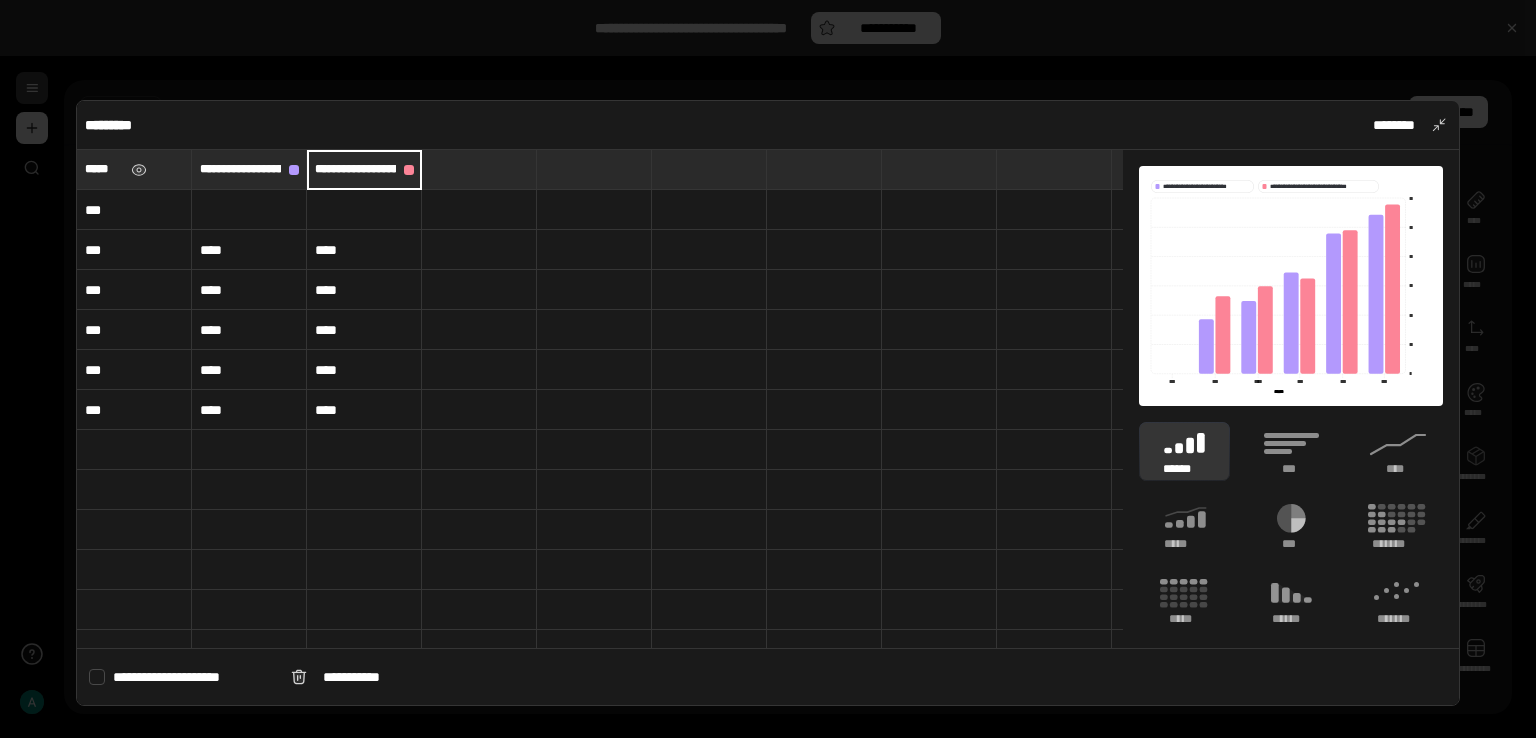 click at bounding box center (479, 169) 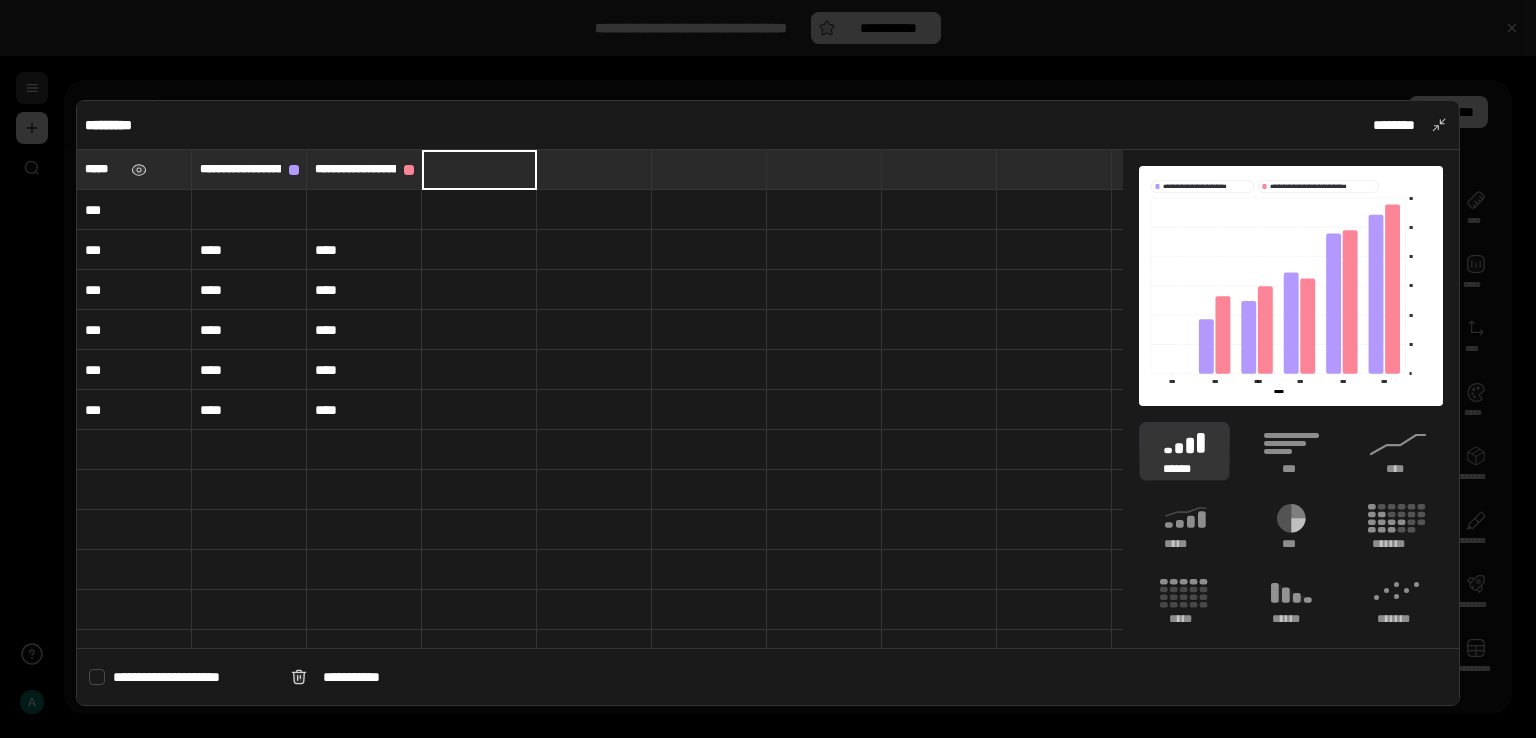 type on "**********" 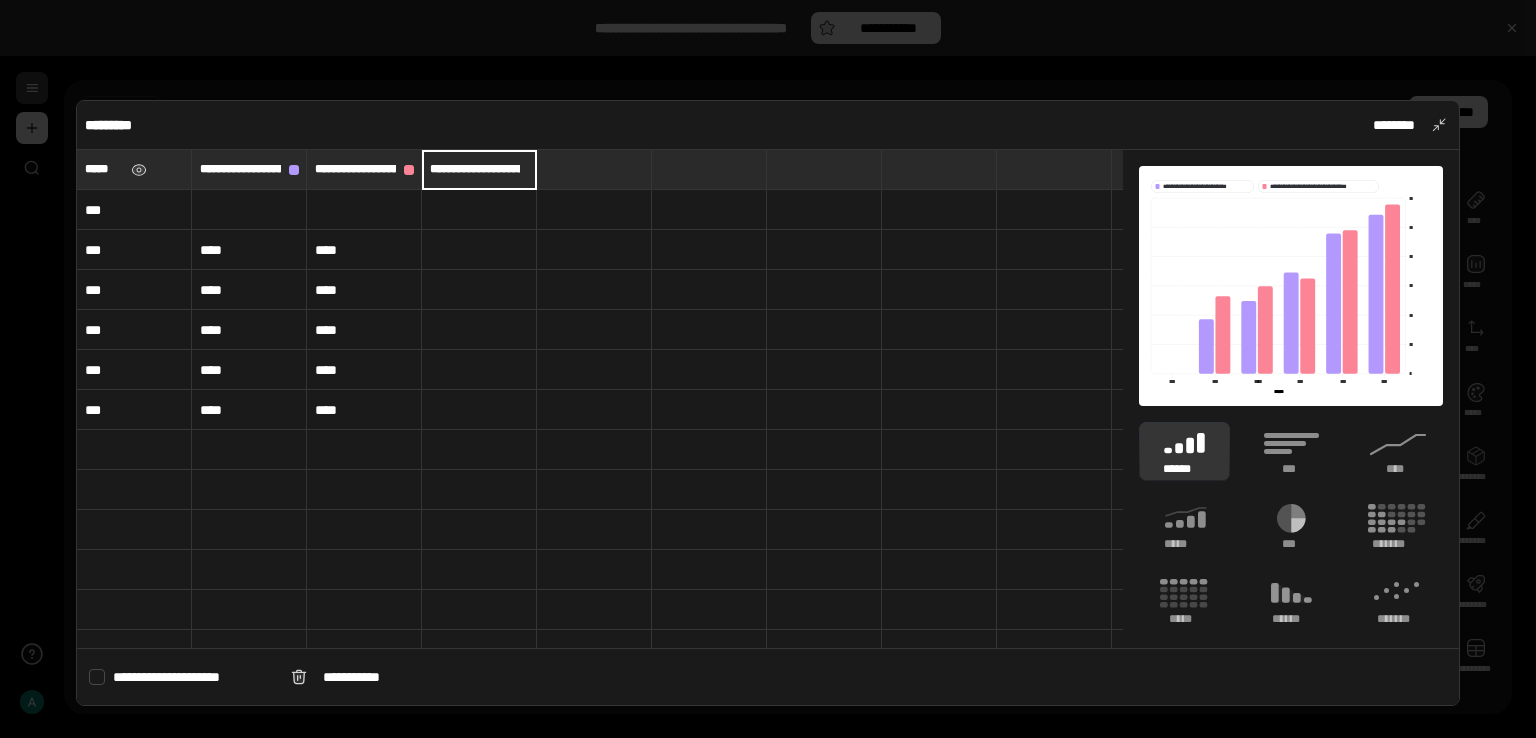 click at bounding box center (594, 169) 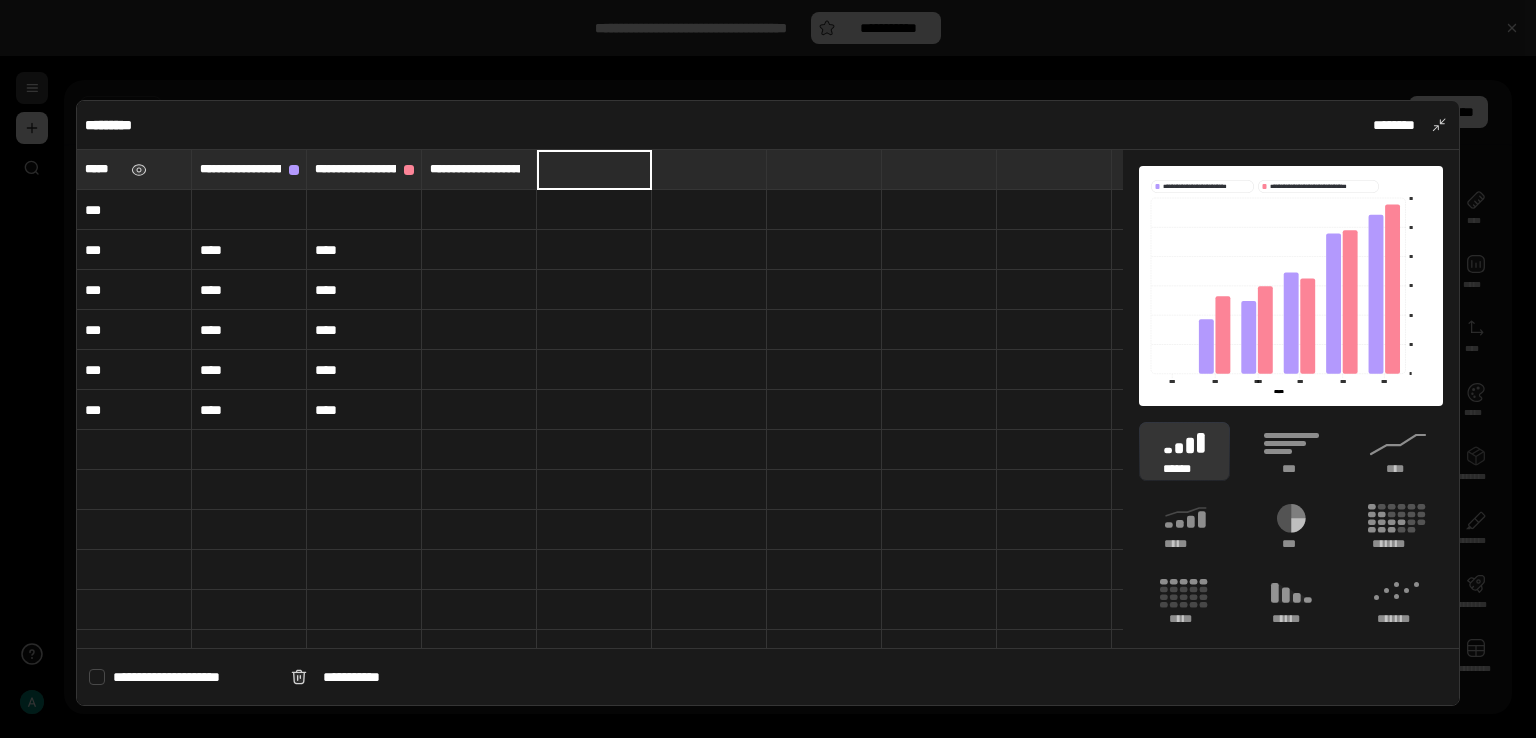 type on "**********" 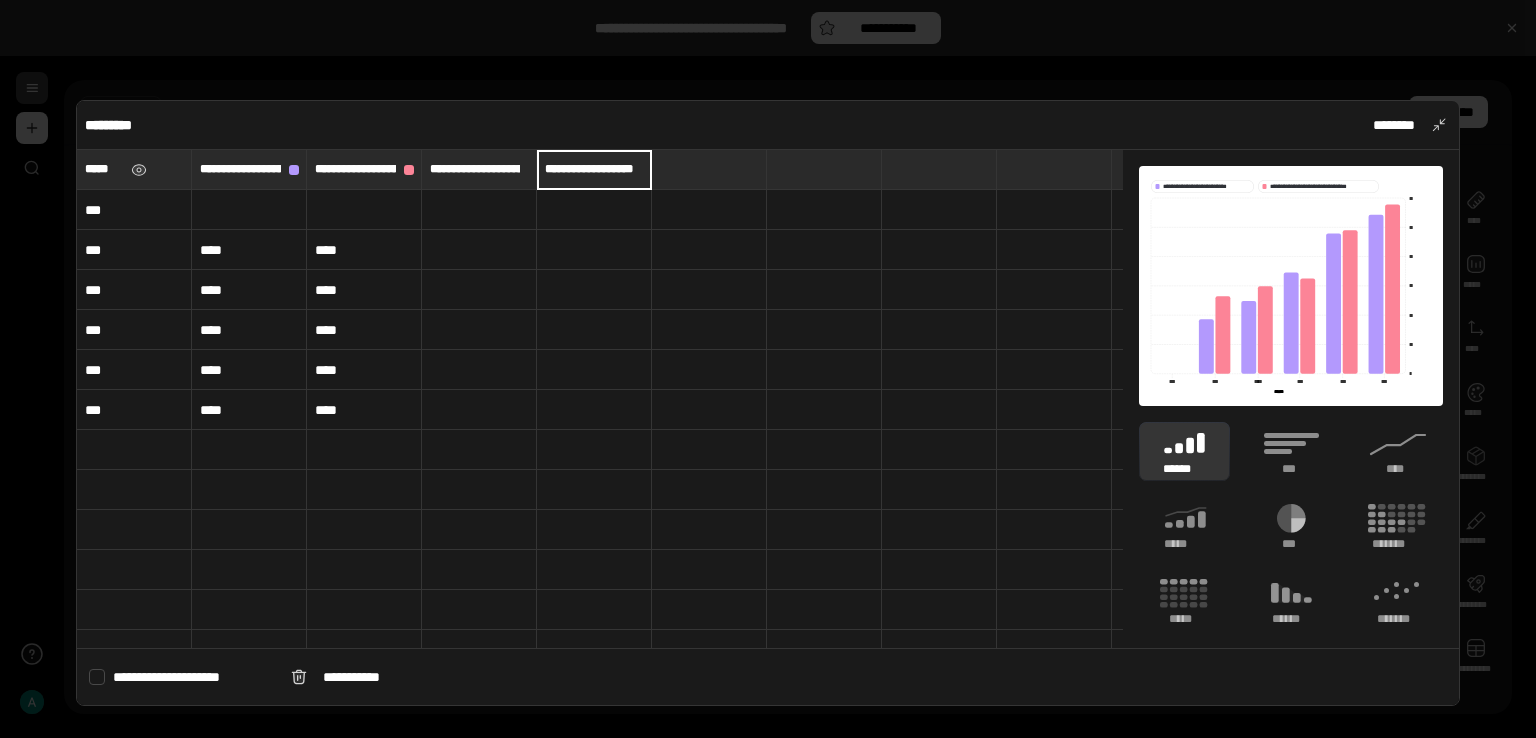 click at bounding box center [249, 210] 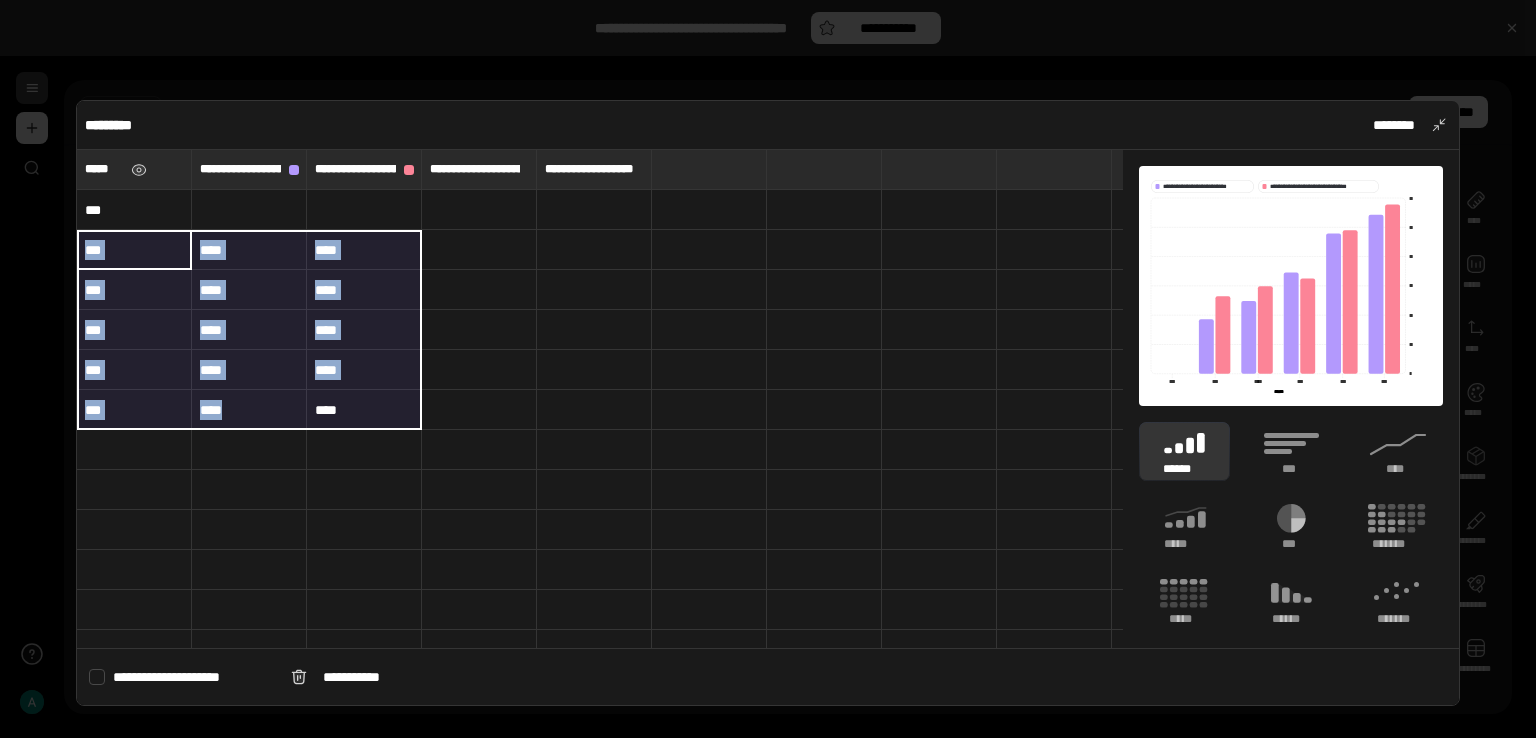 drag, startPoint x: 153, startPoint y: 257, endPoint x: 333, endPoint y: 400, distance: 229.8891 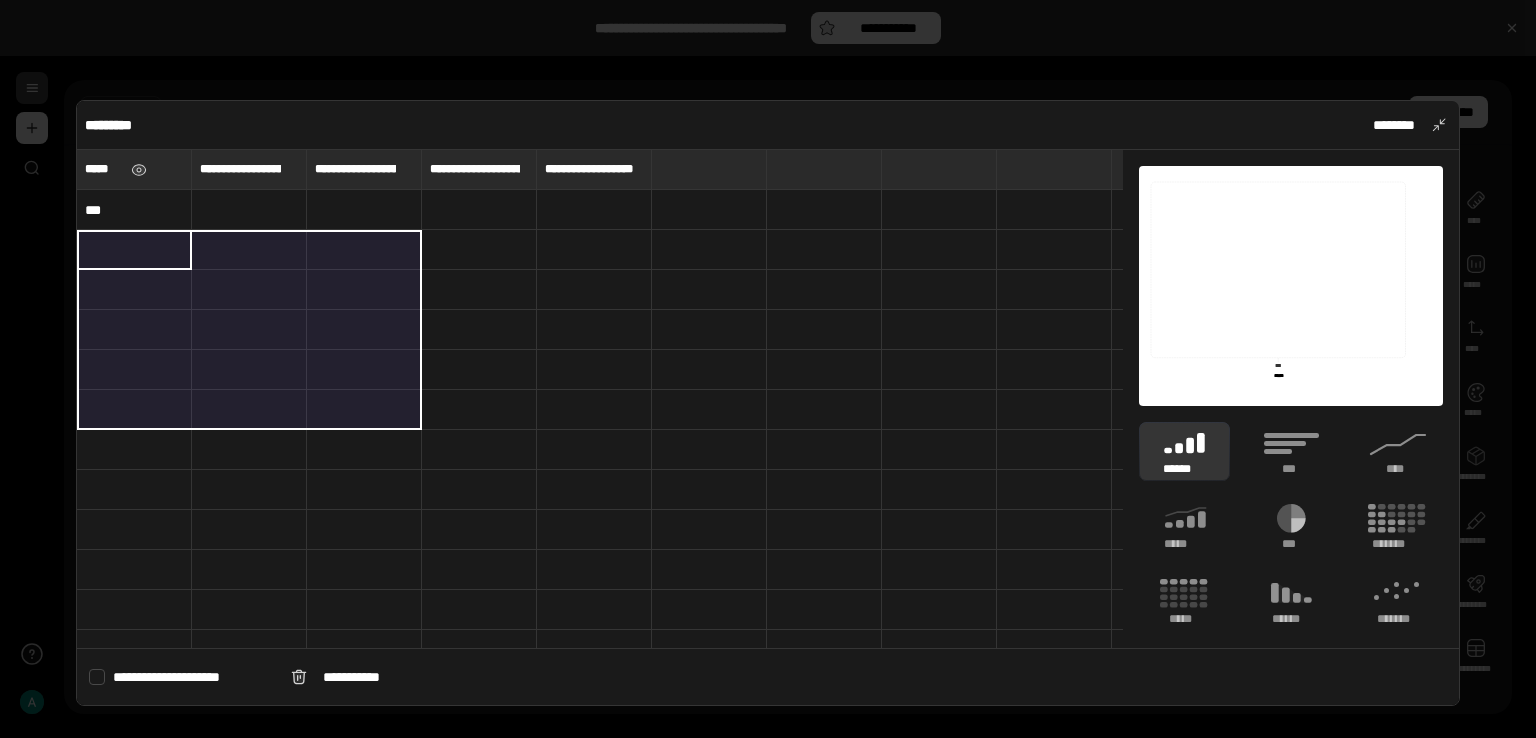 type 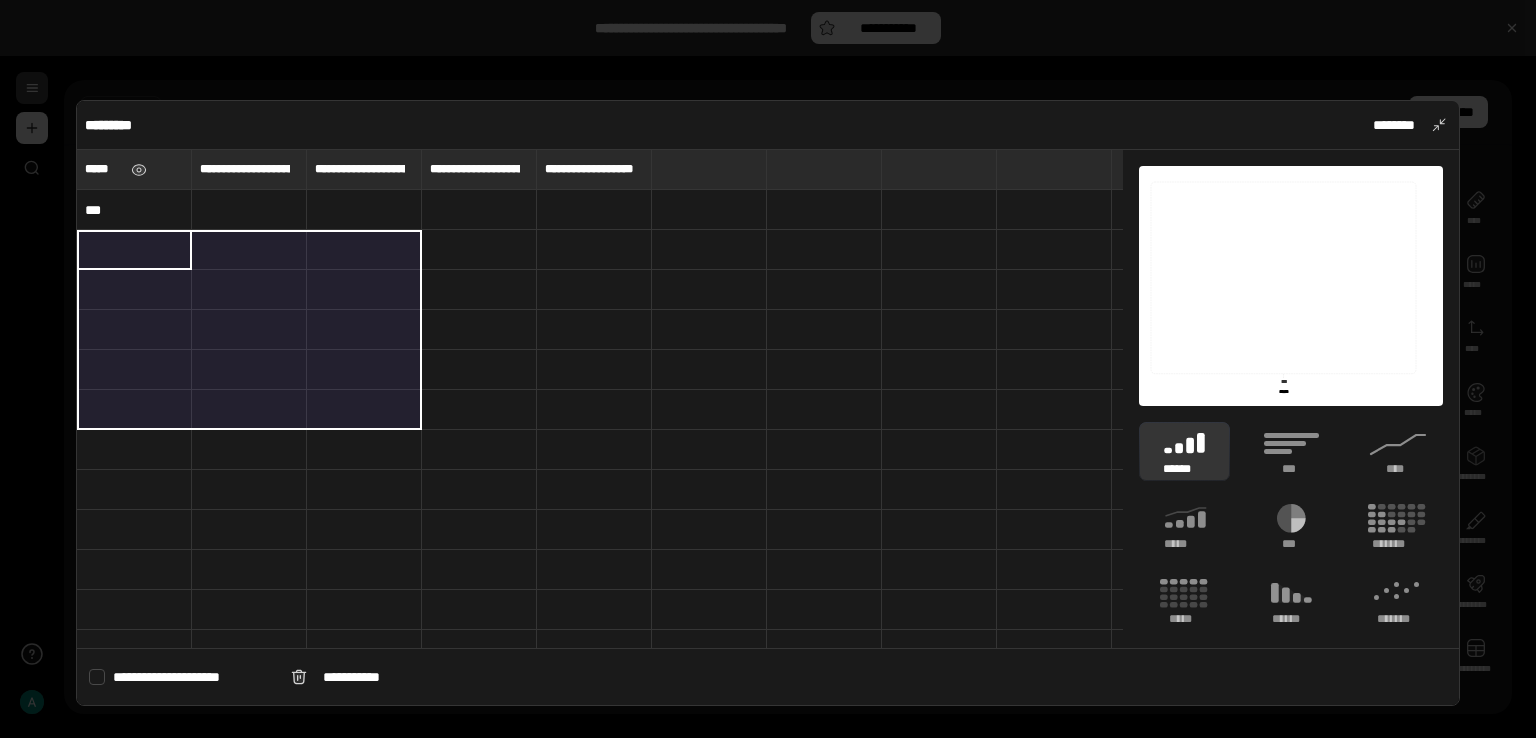 click on "***" at bounding box center [134, 210] 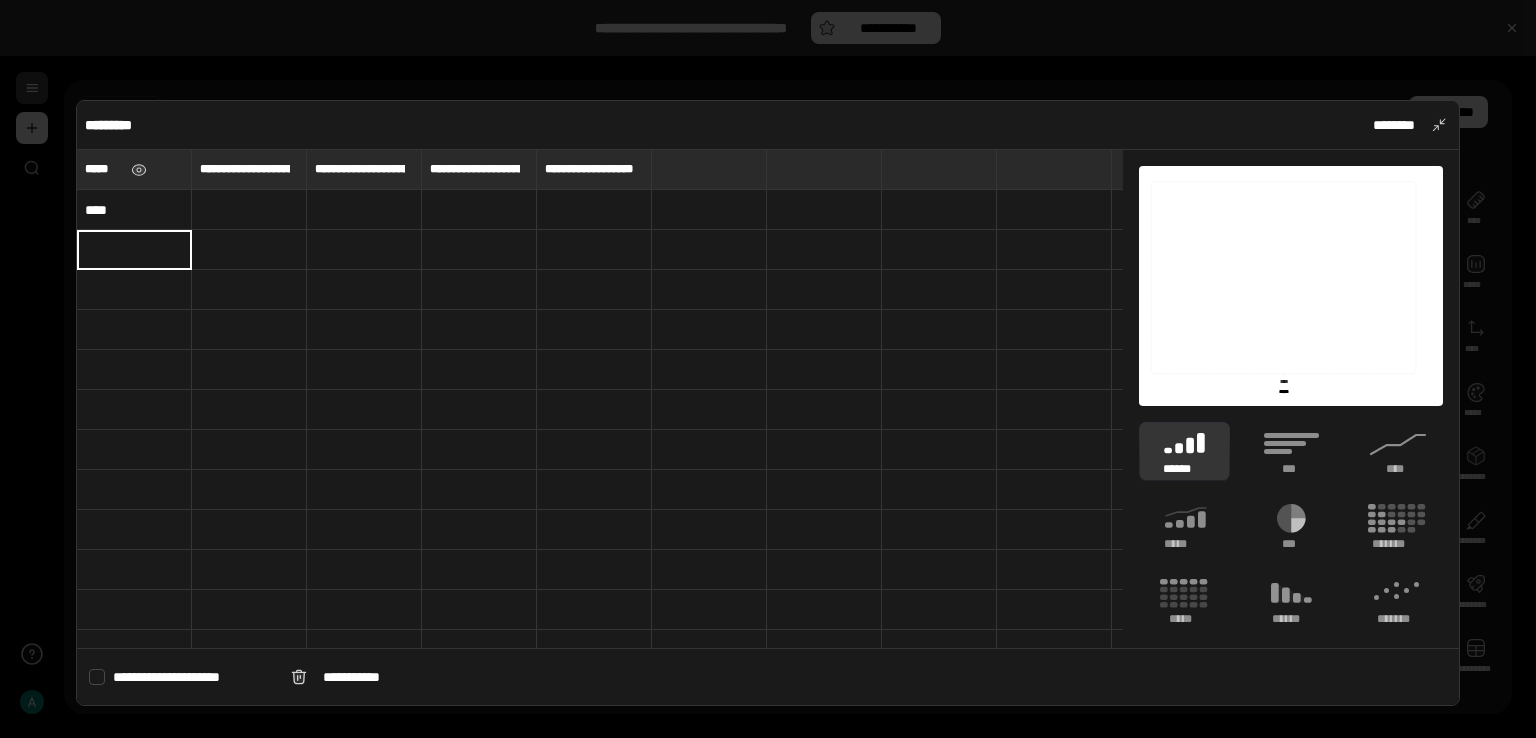 click on "****" at bounding box center [134, 210] 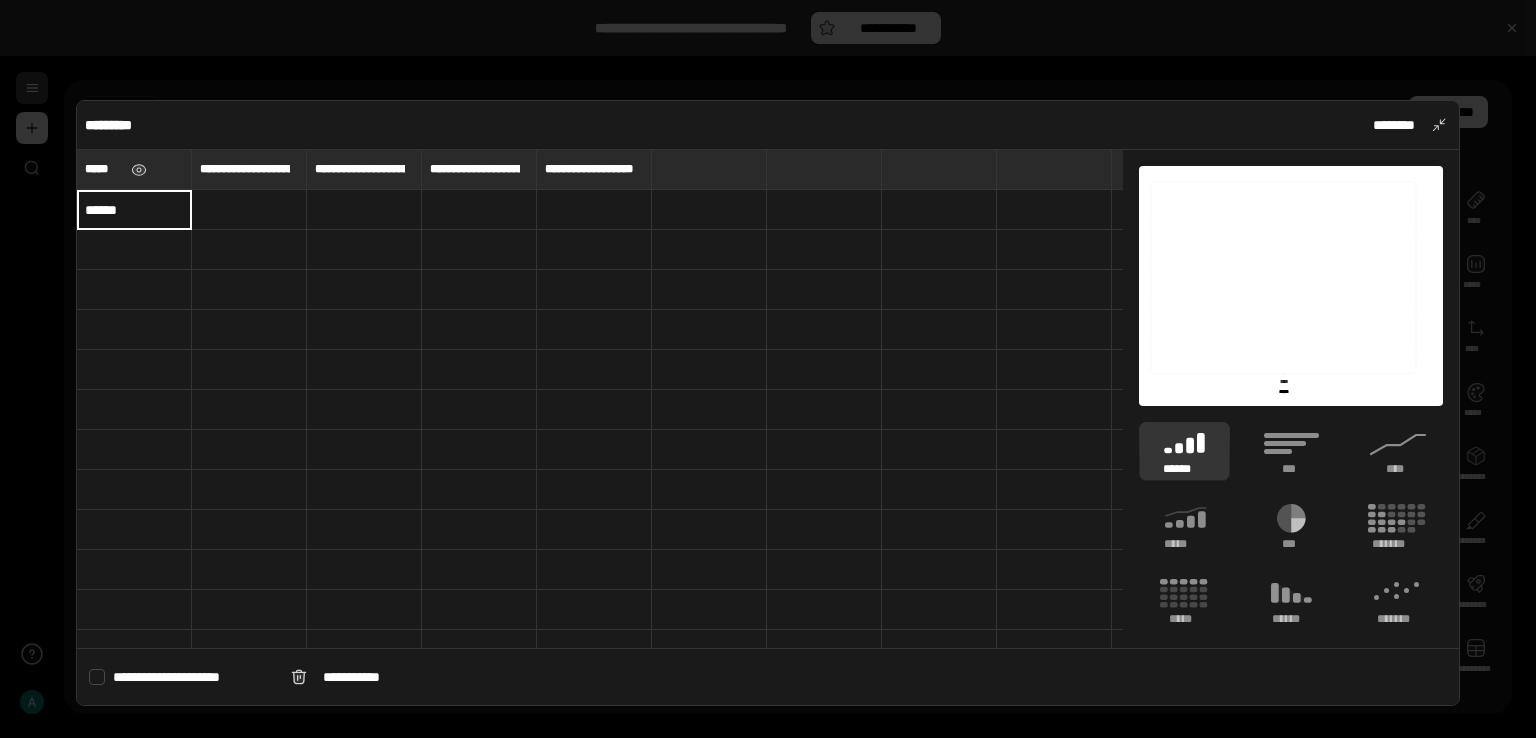 type on "******" 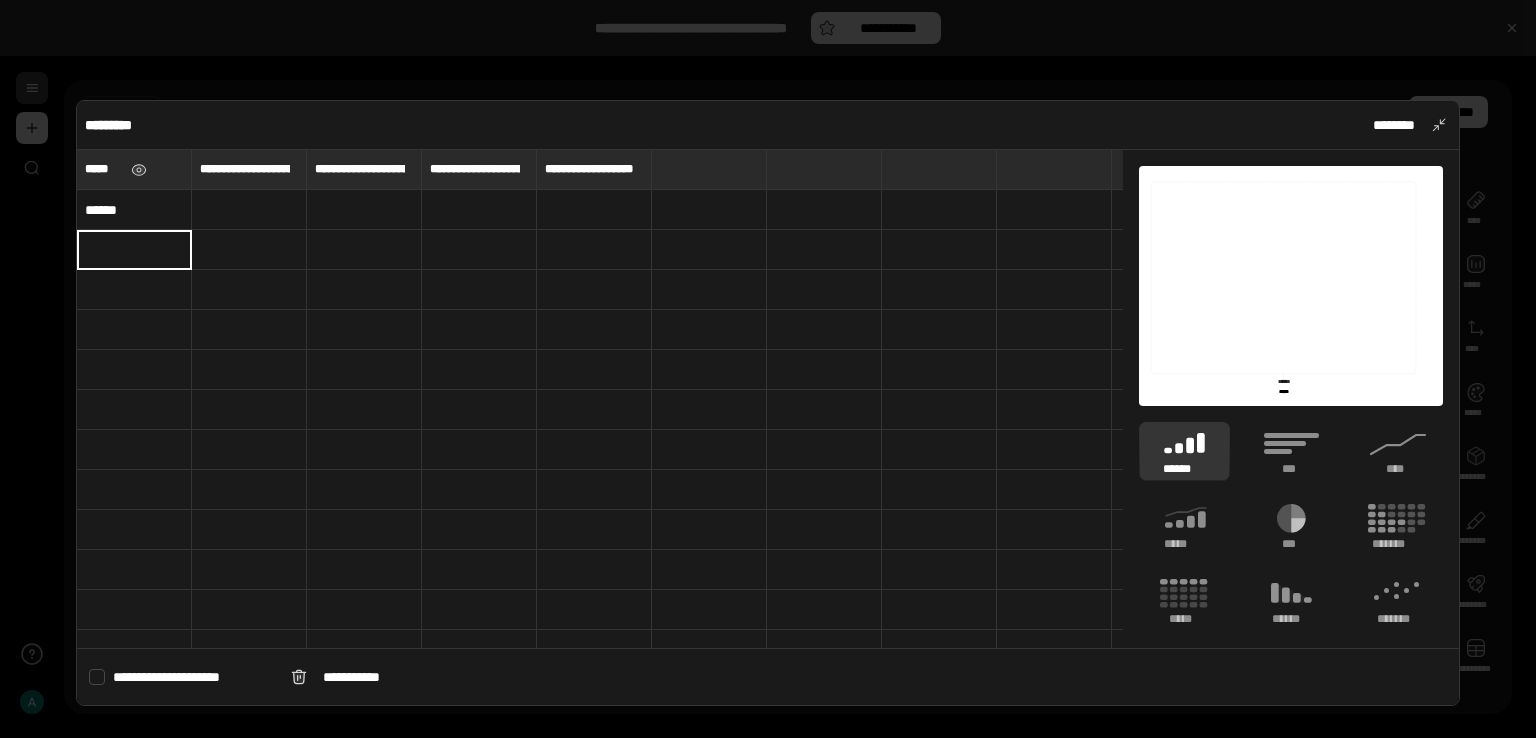 click at bounding box center [249, 210] 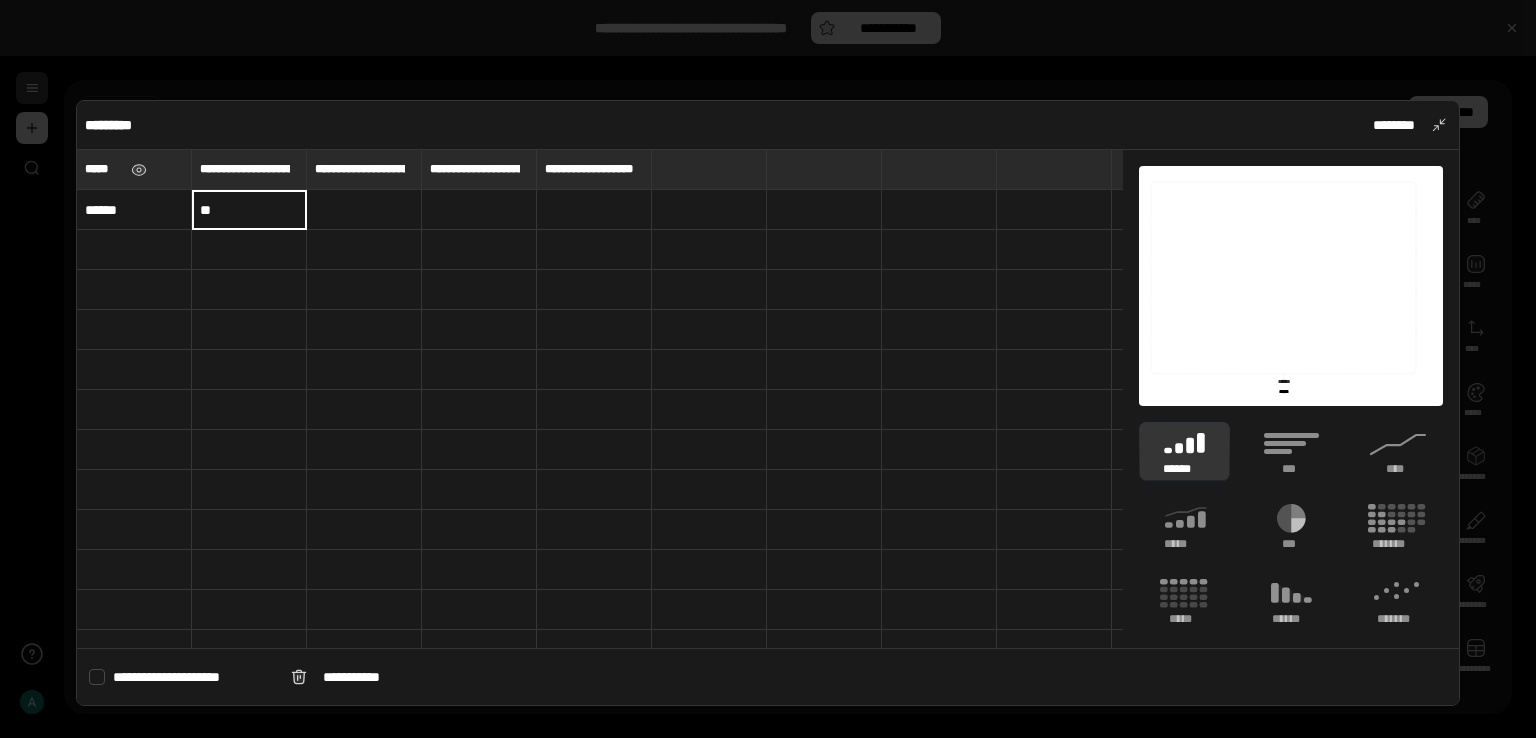 type on "*" 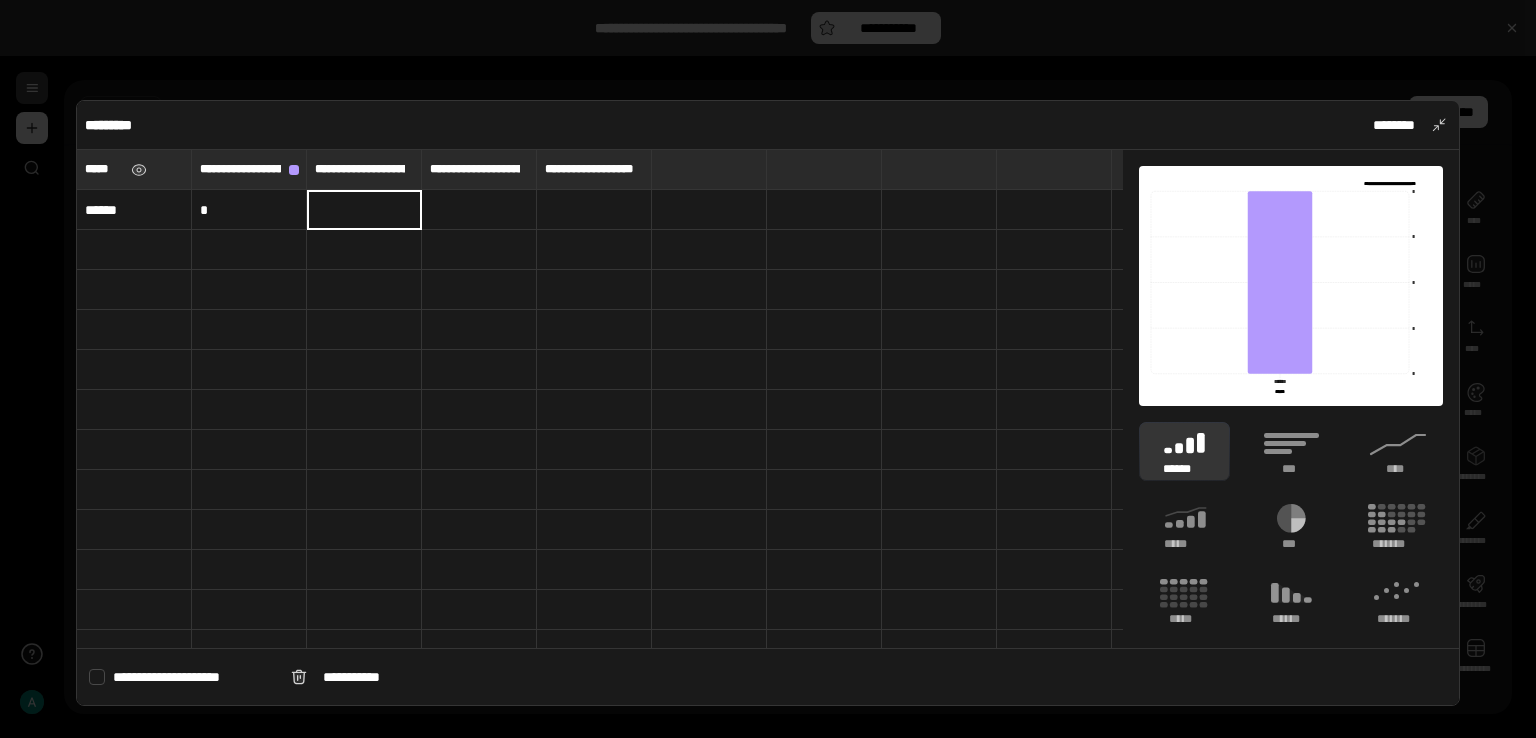 type on "*" 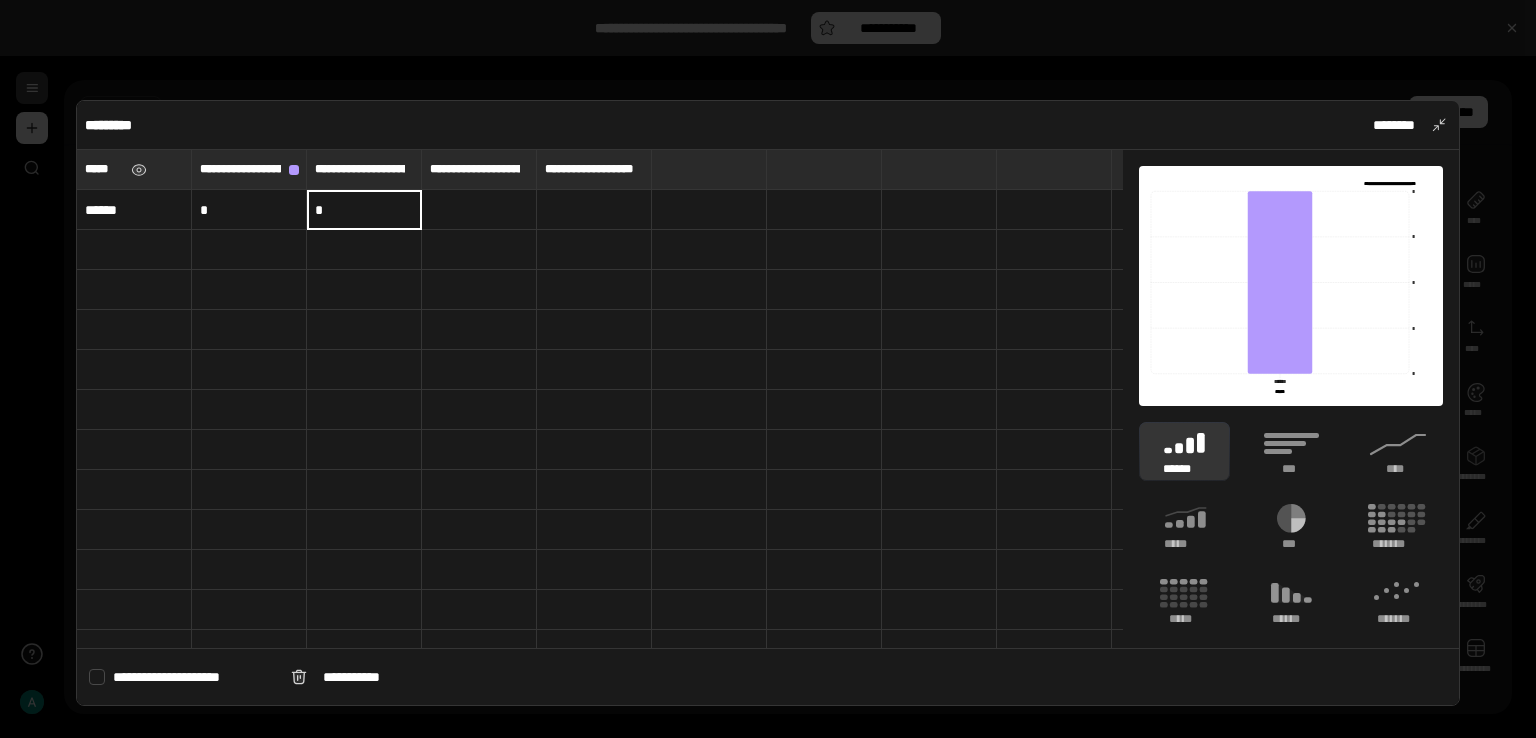 click at bounding box center (479, 210) 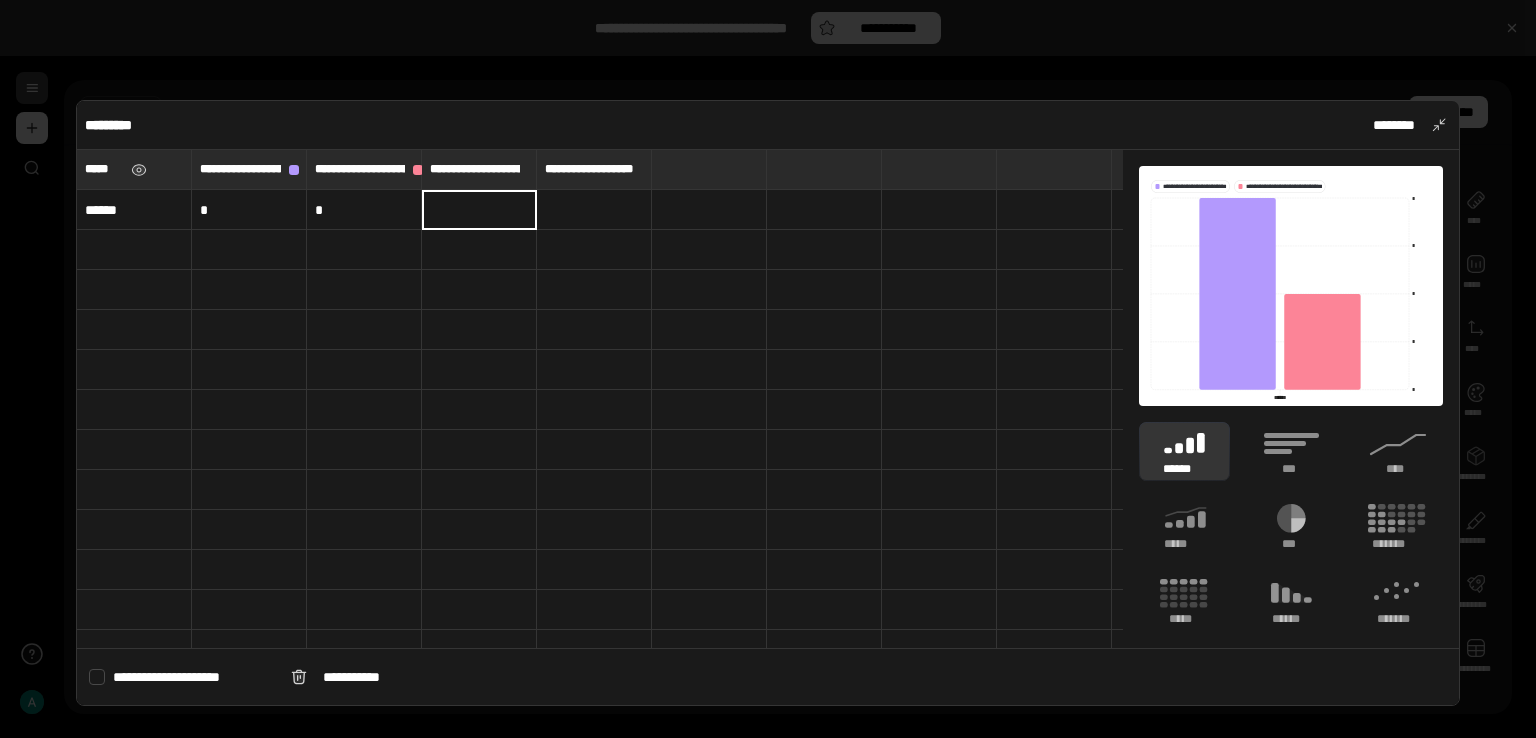 type 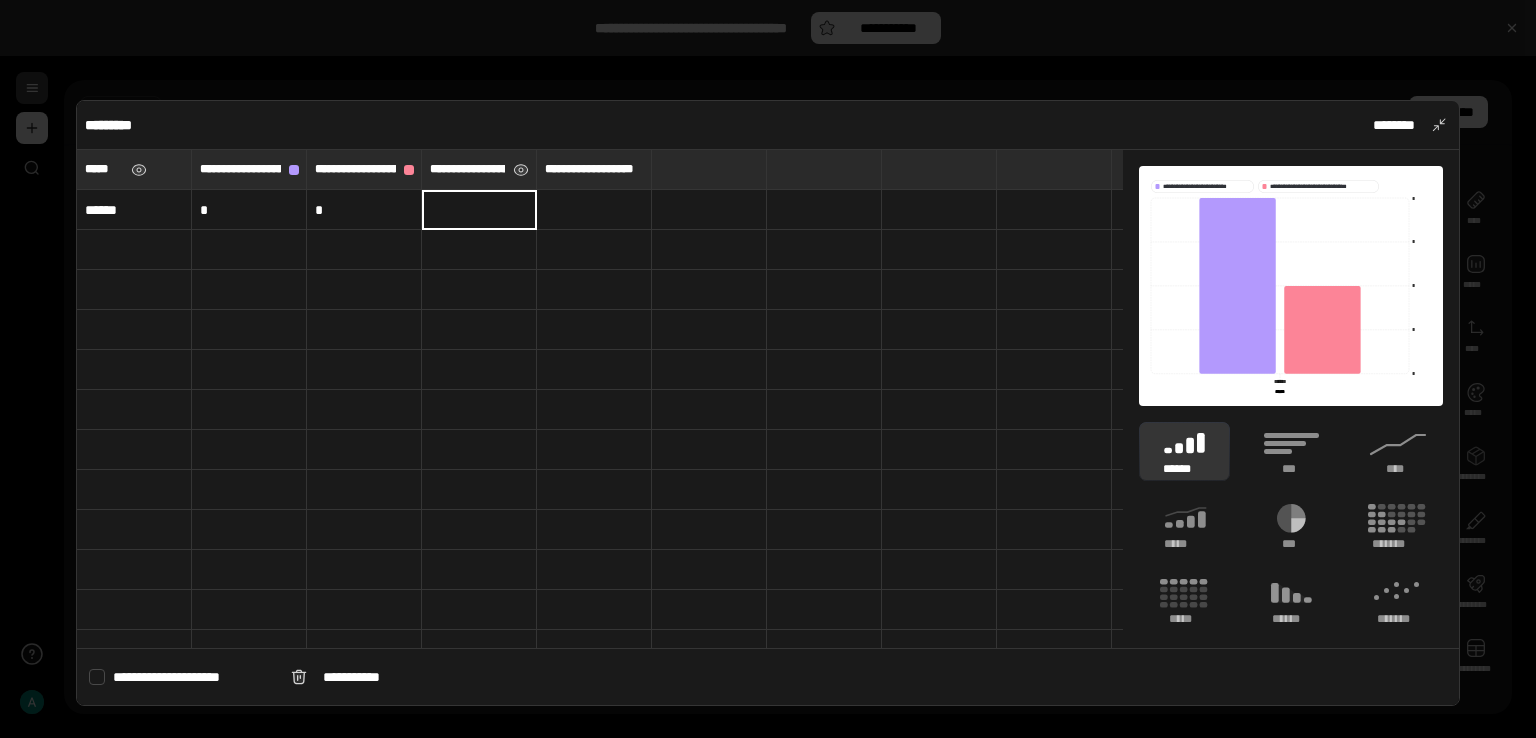 type on "*" 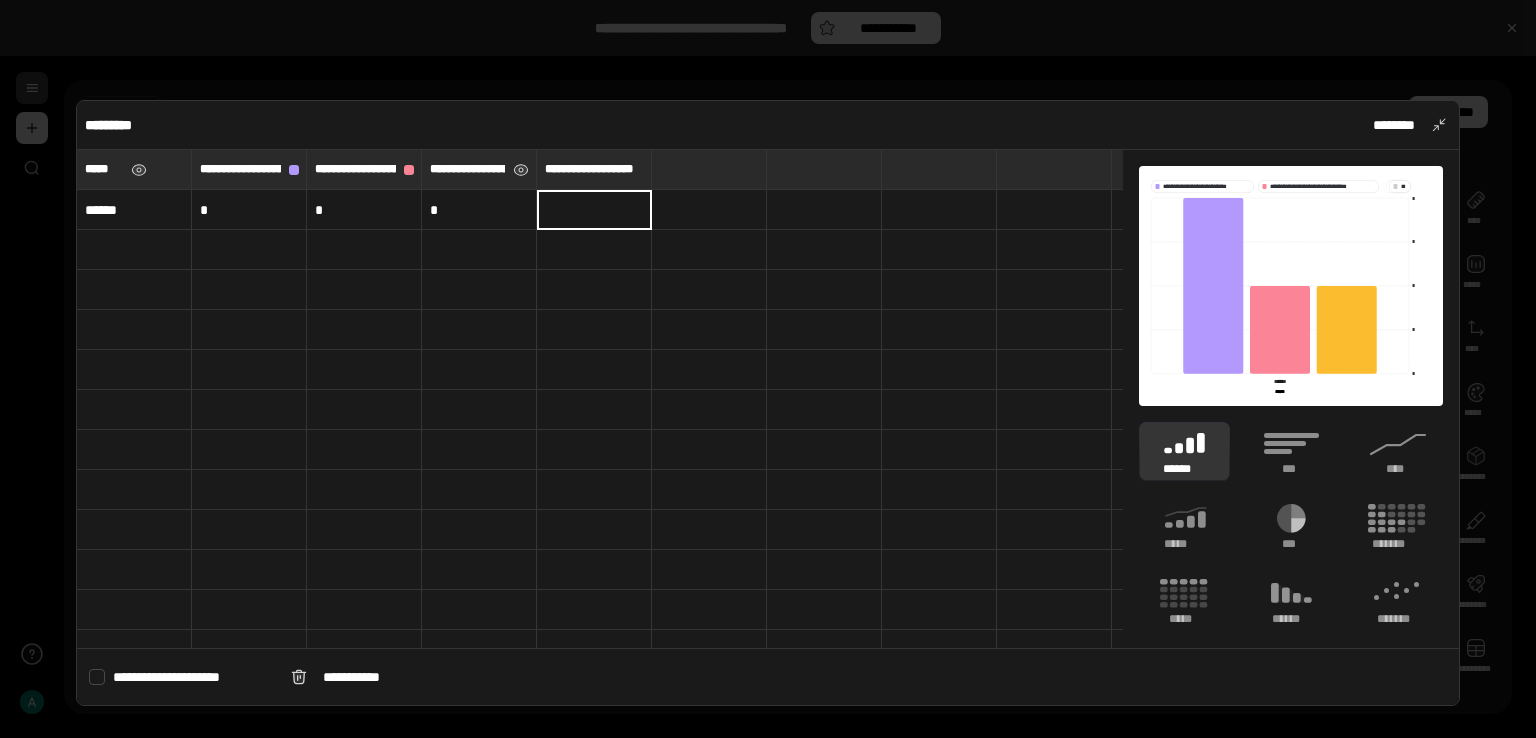 type on "*" 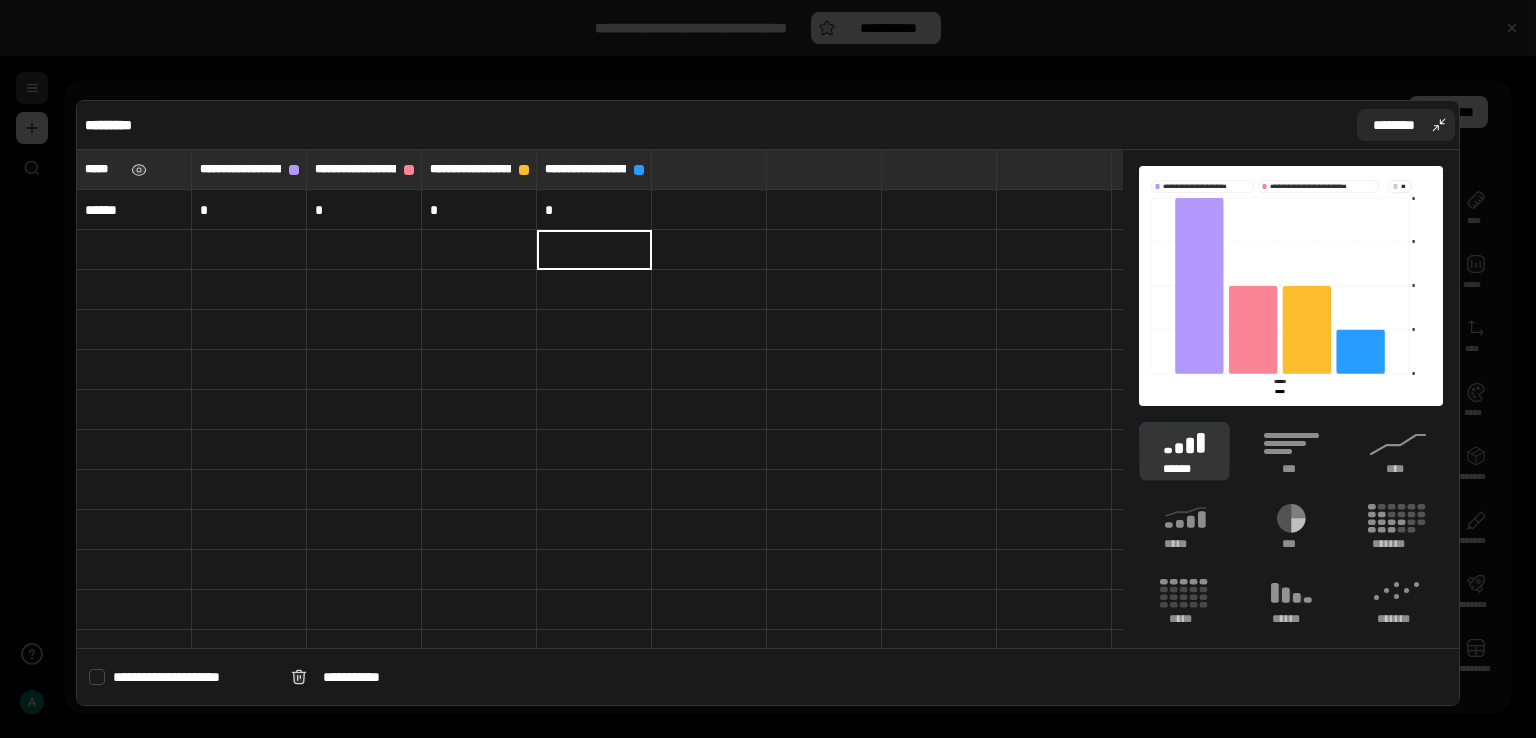 click on "********" at bounding box center [1406, 125] 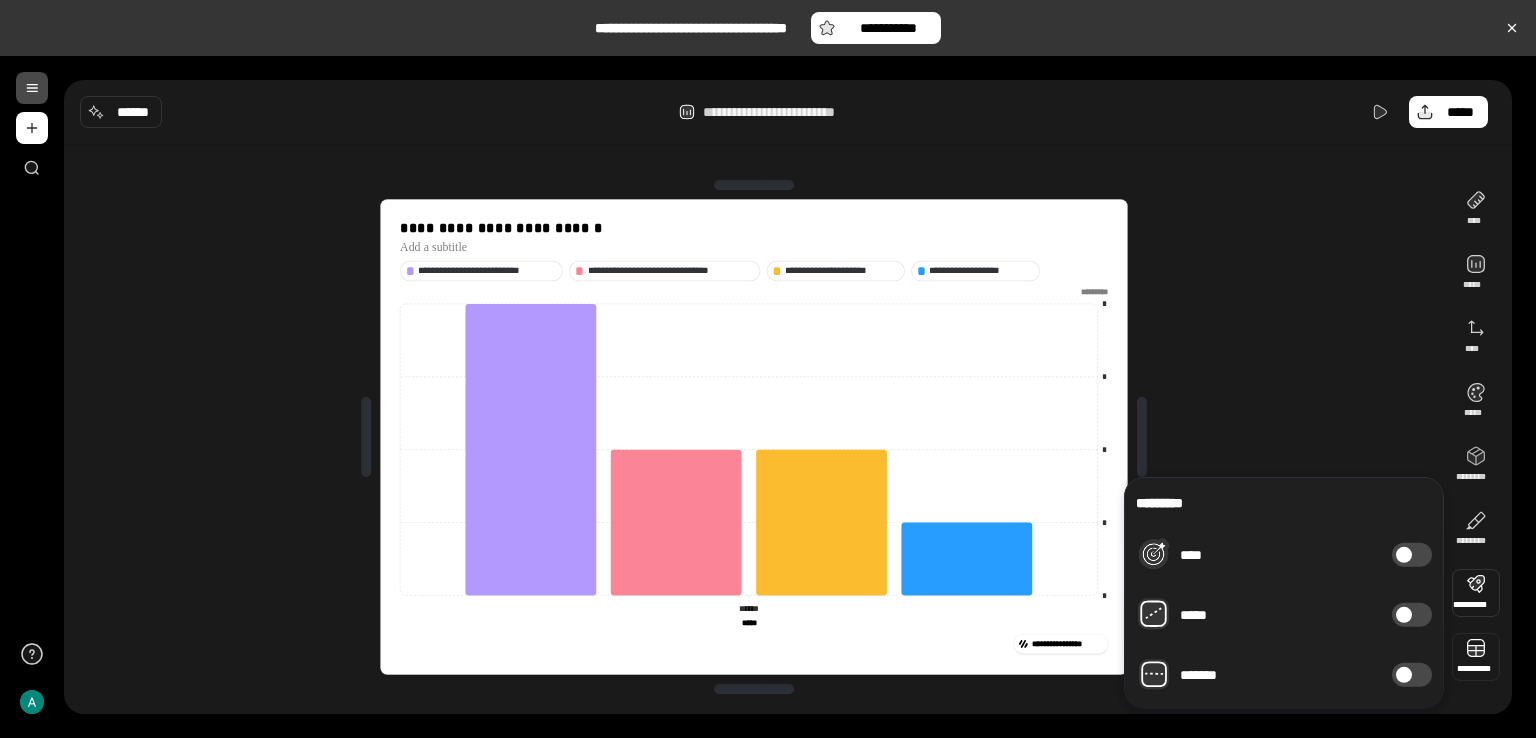 click at bounding box center (1476, 657) 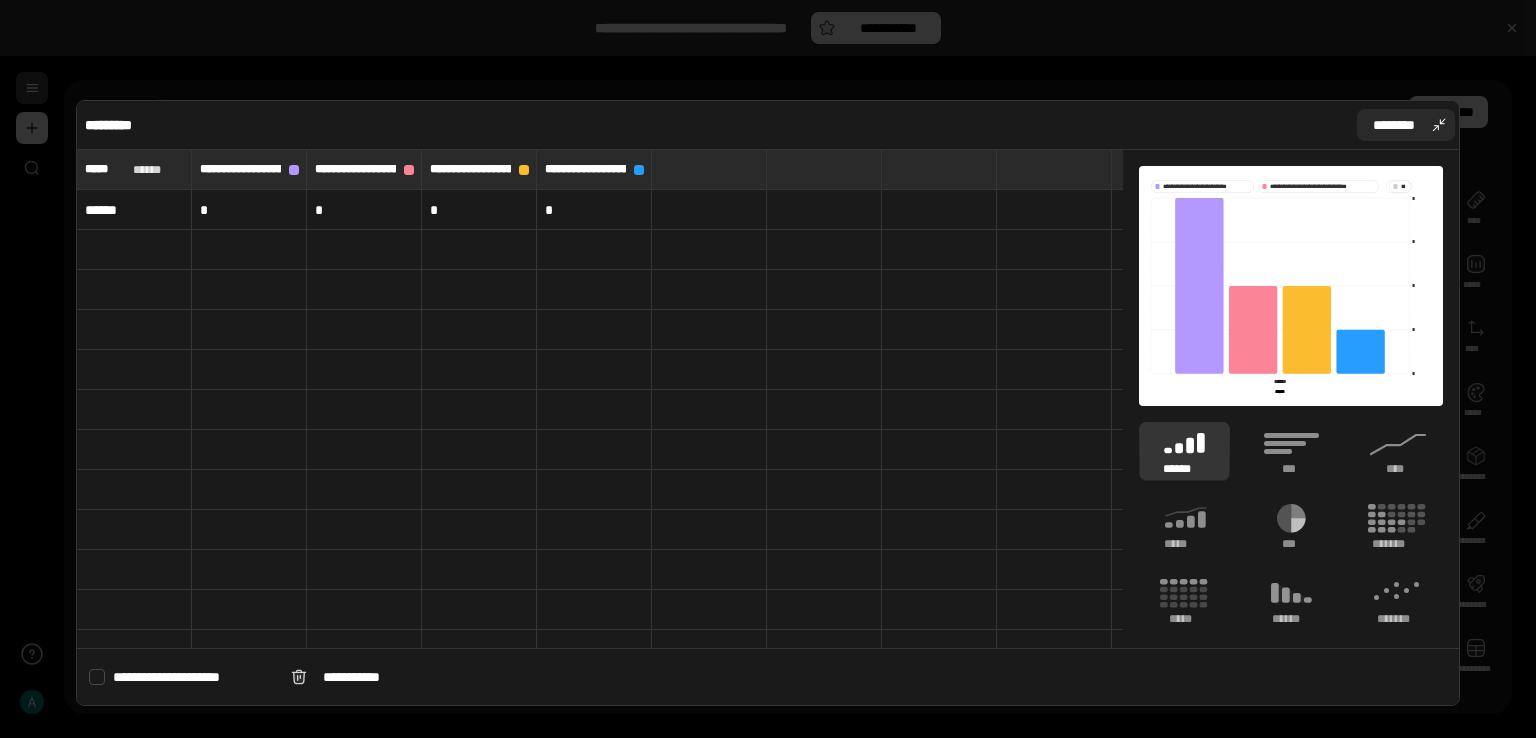 click on "********" at bounding box center (1406, 125) 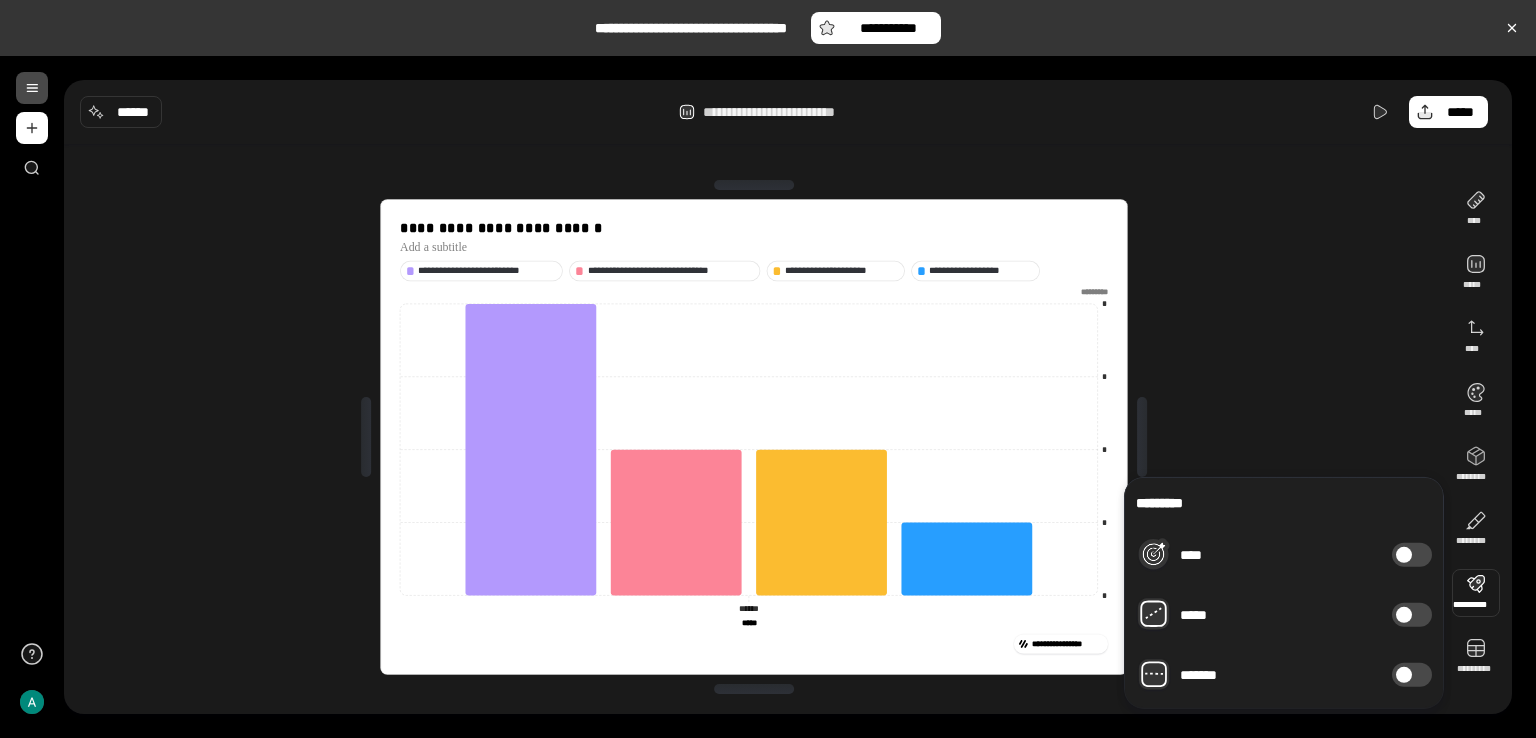 click on "*****" at bounding box center [1412, 615] 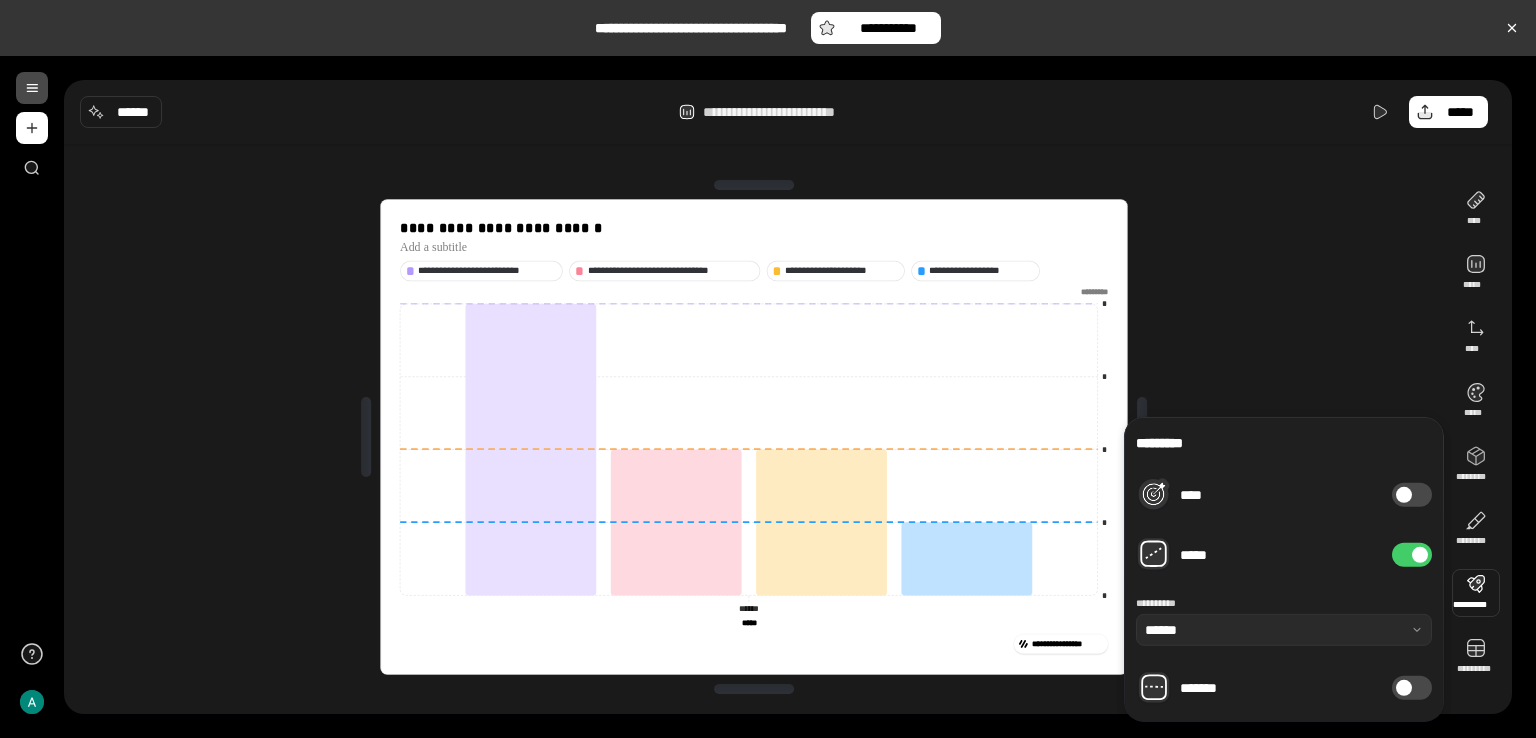 click at bounding box center [1420, 555] 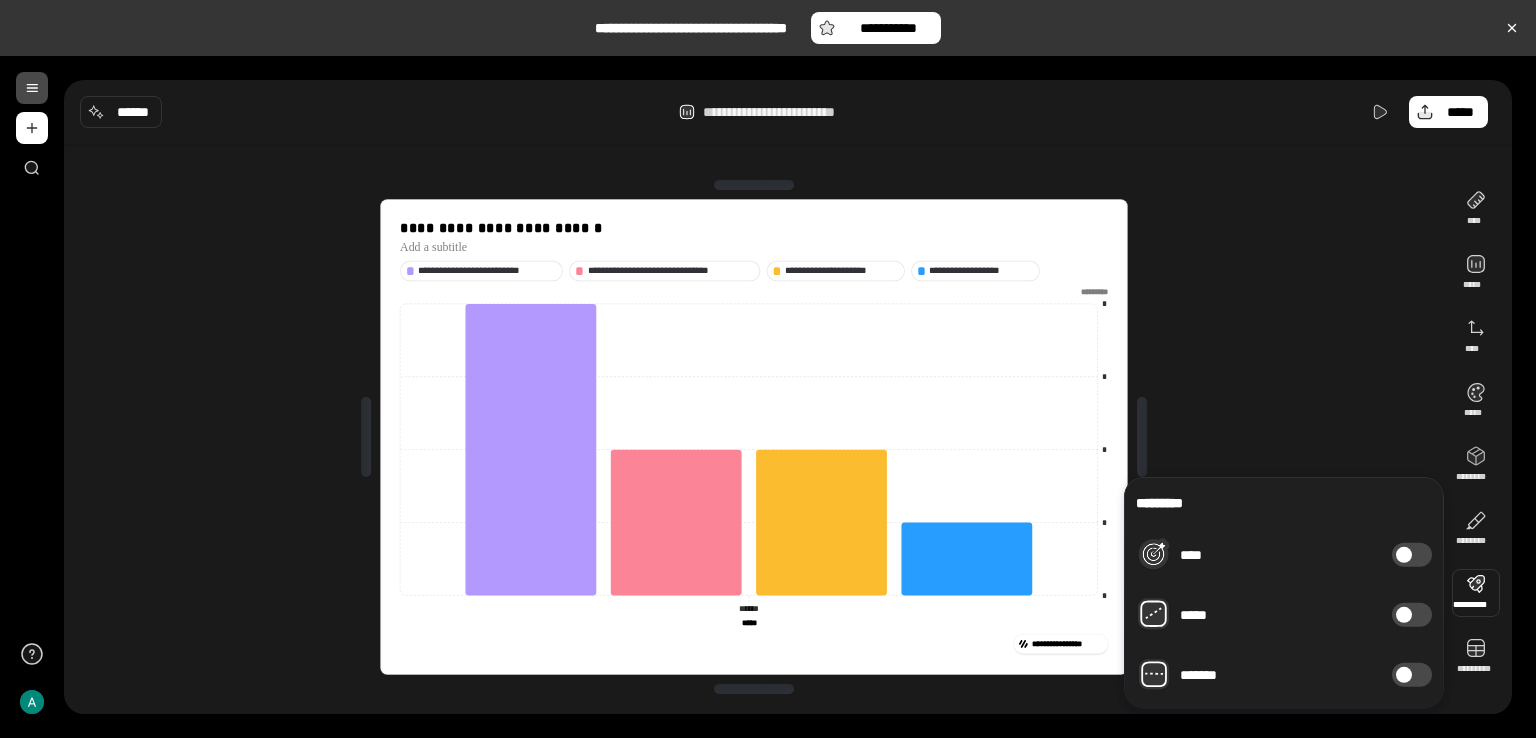 click on "****" at bounding box center (1412, 555) 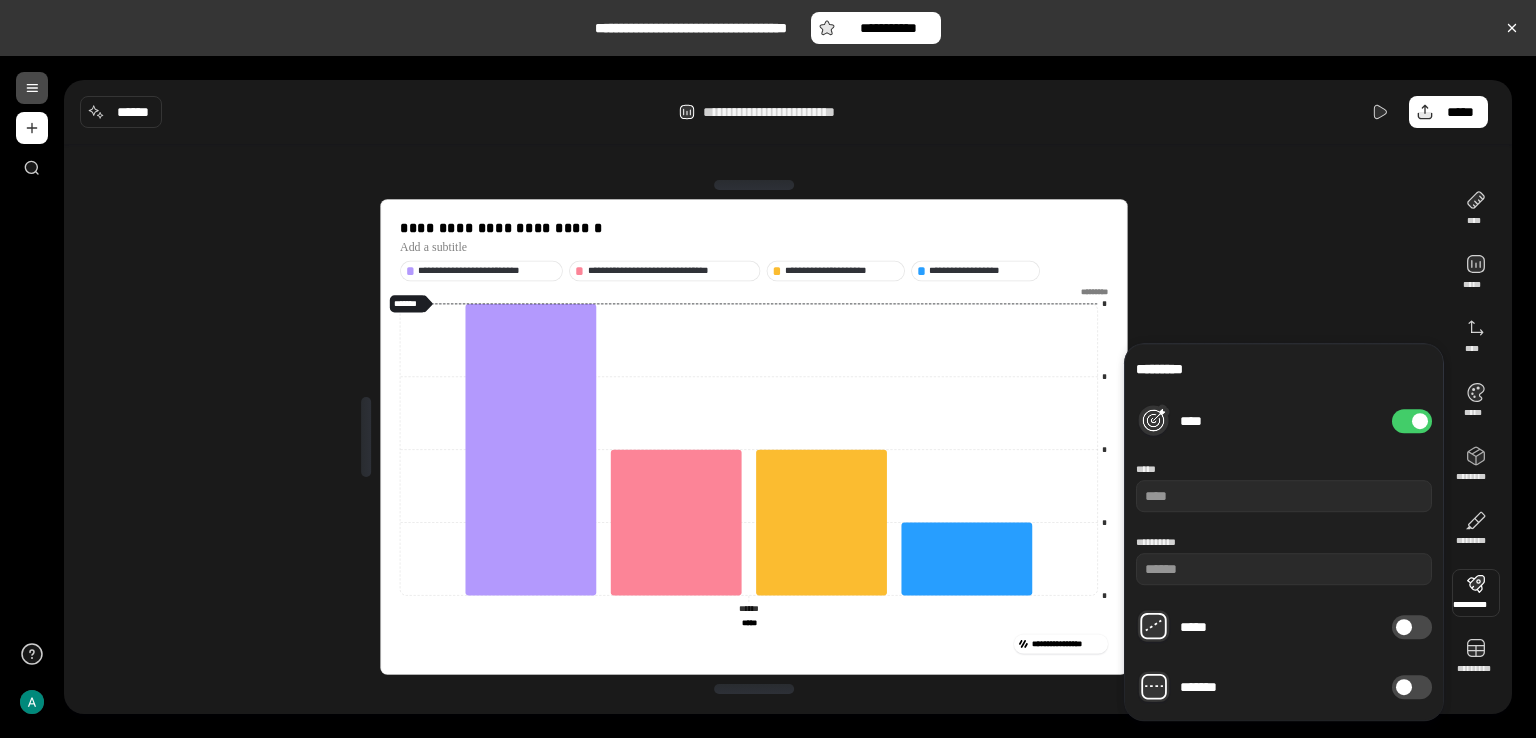 click at bounding box center [1420, 421] 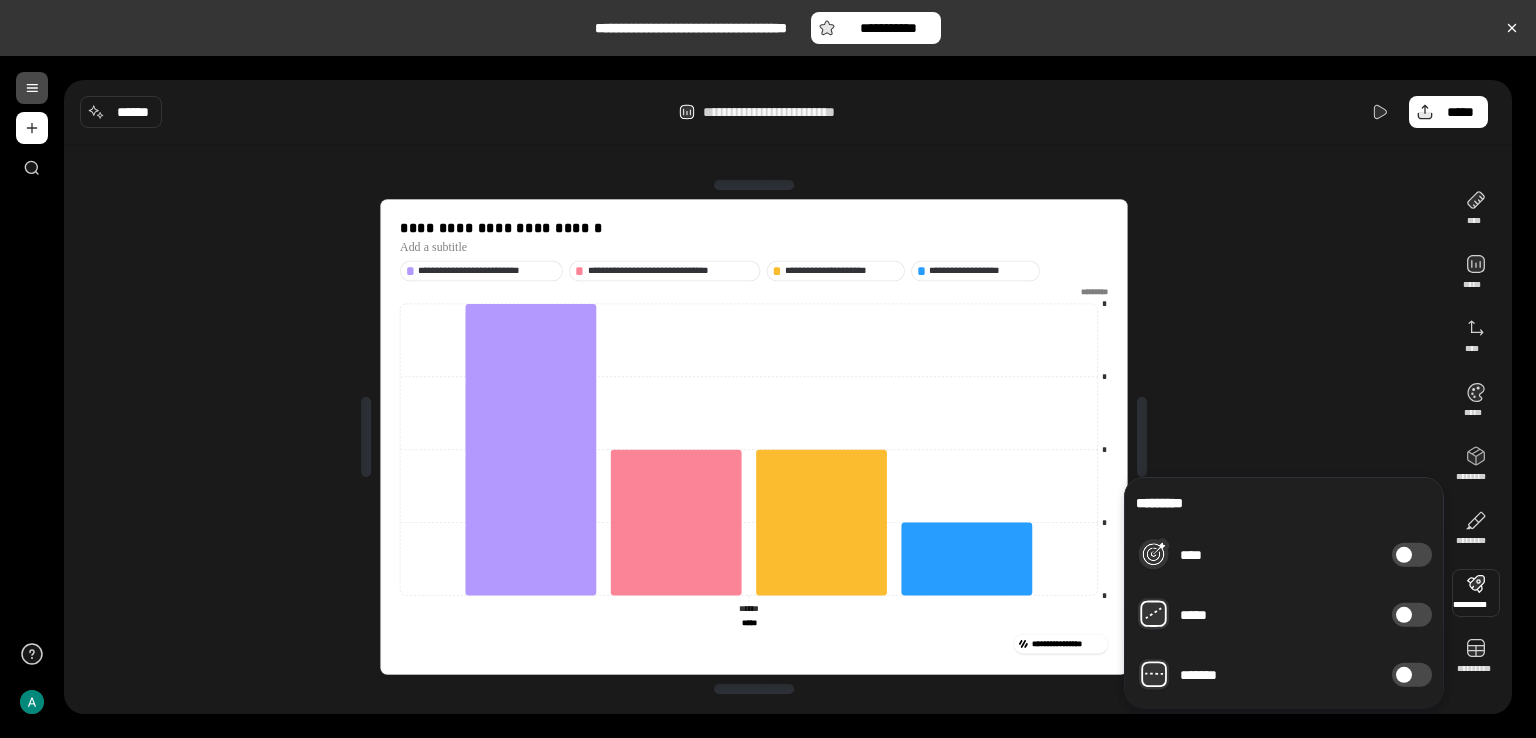 click at bounding box center [1404, 675] 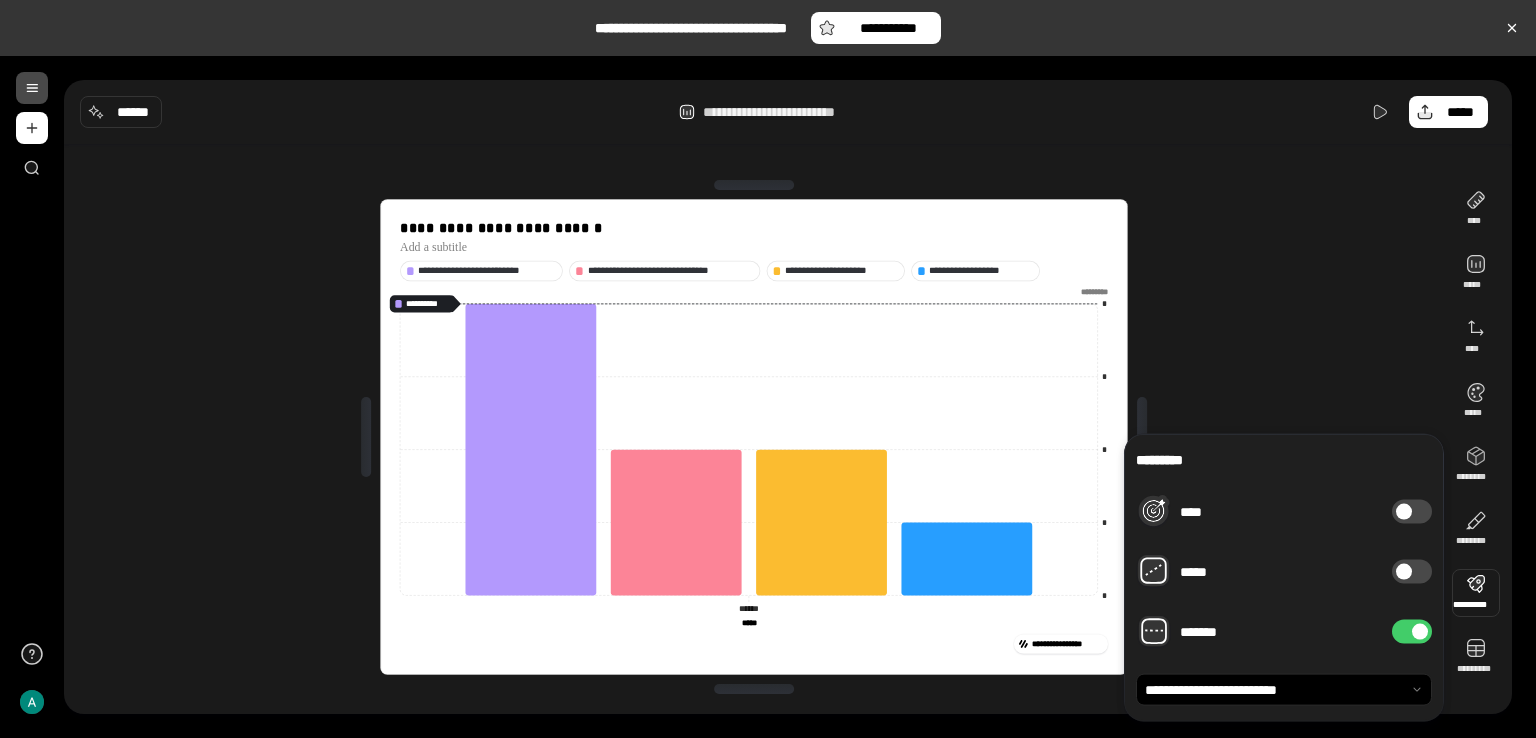 click on "*******" at bounding box center [1412, 632] 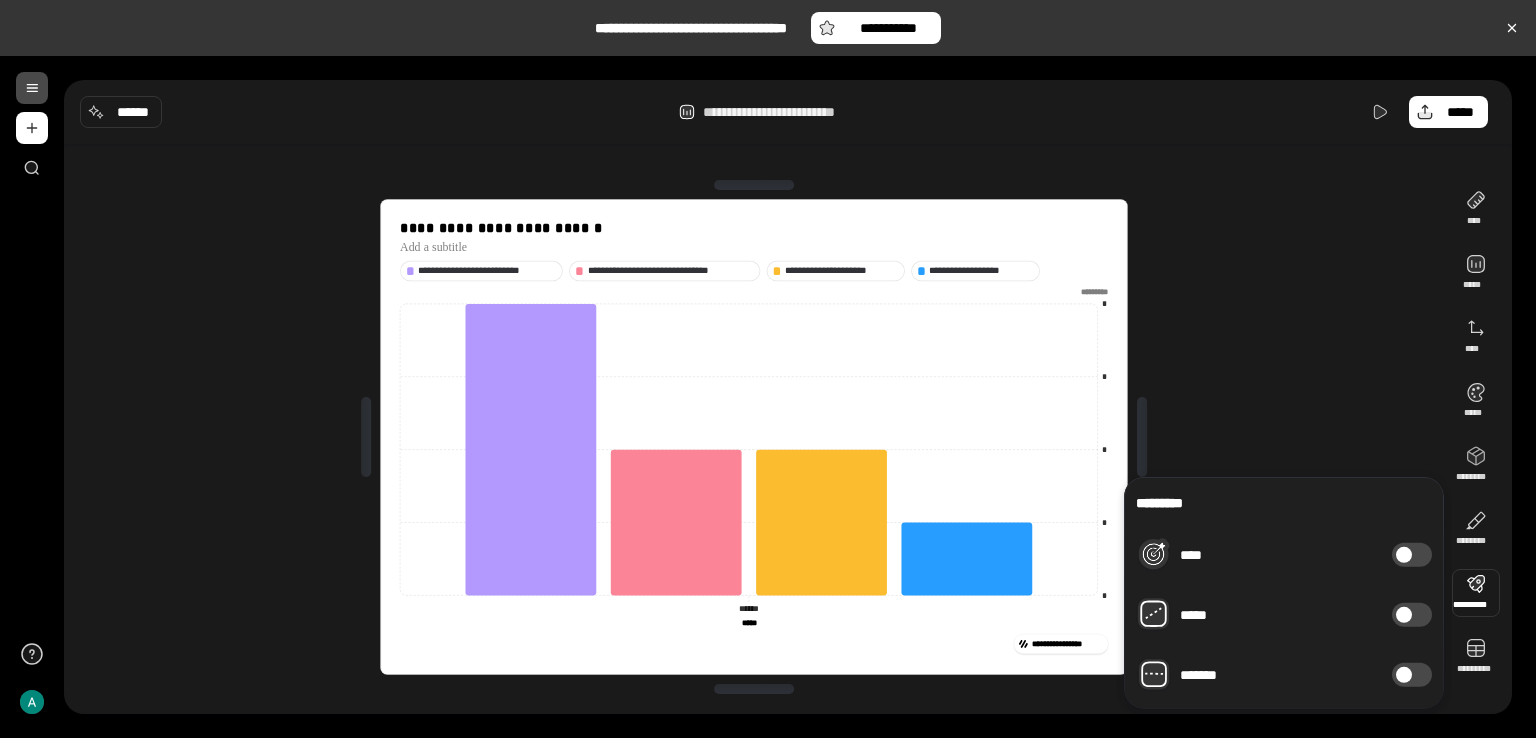 click on "****" at bounding box center (1412, 555) 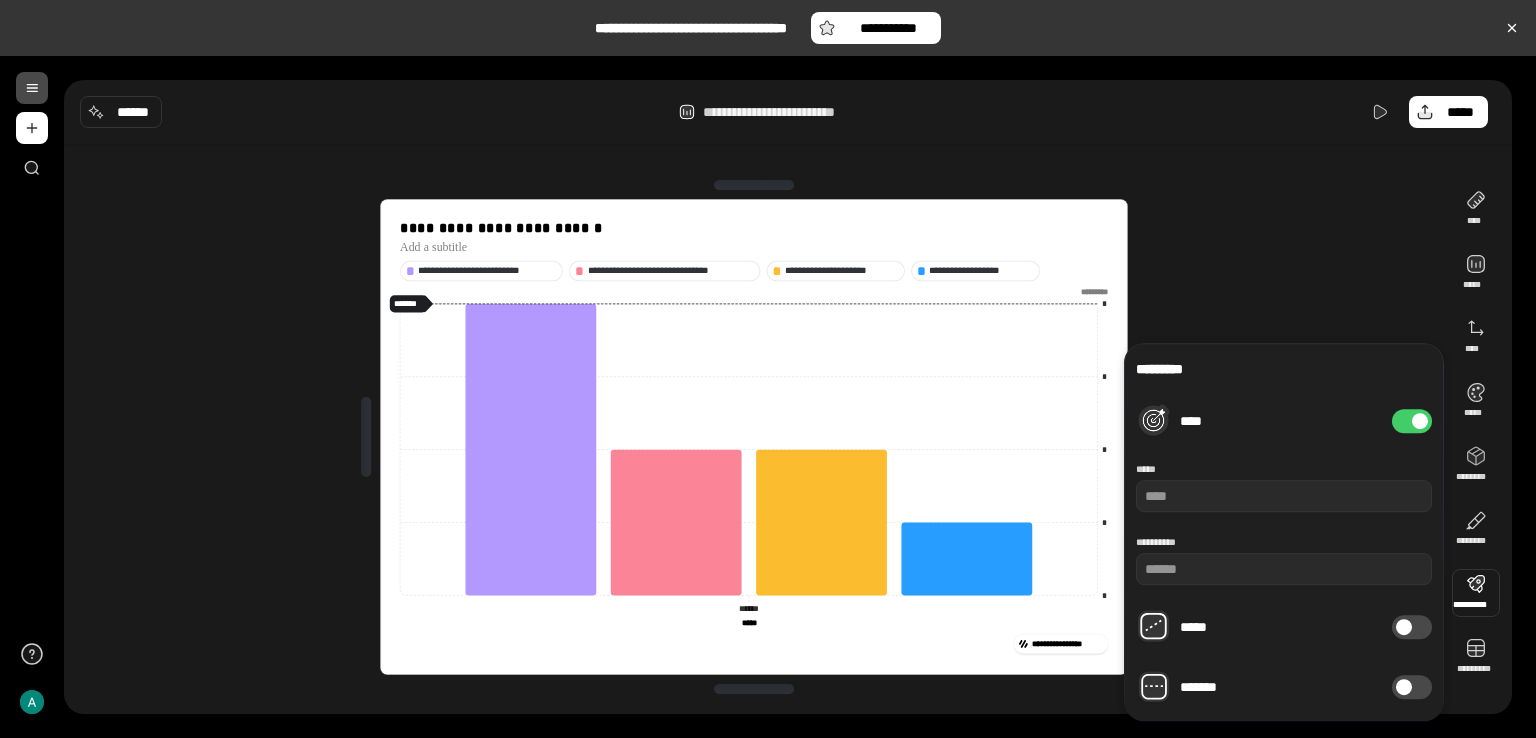 click at bounding box center [1420, 421] 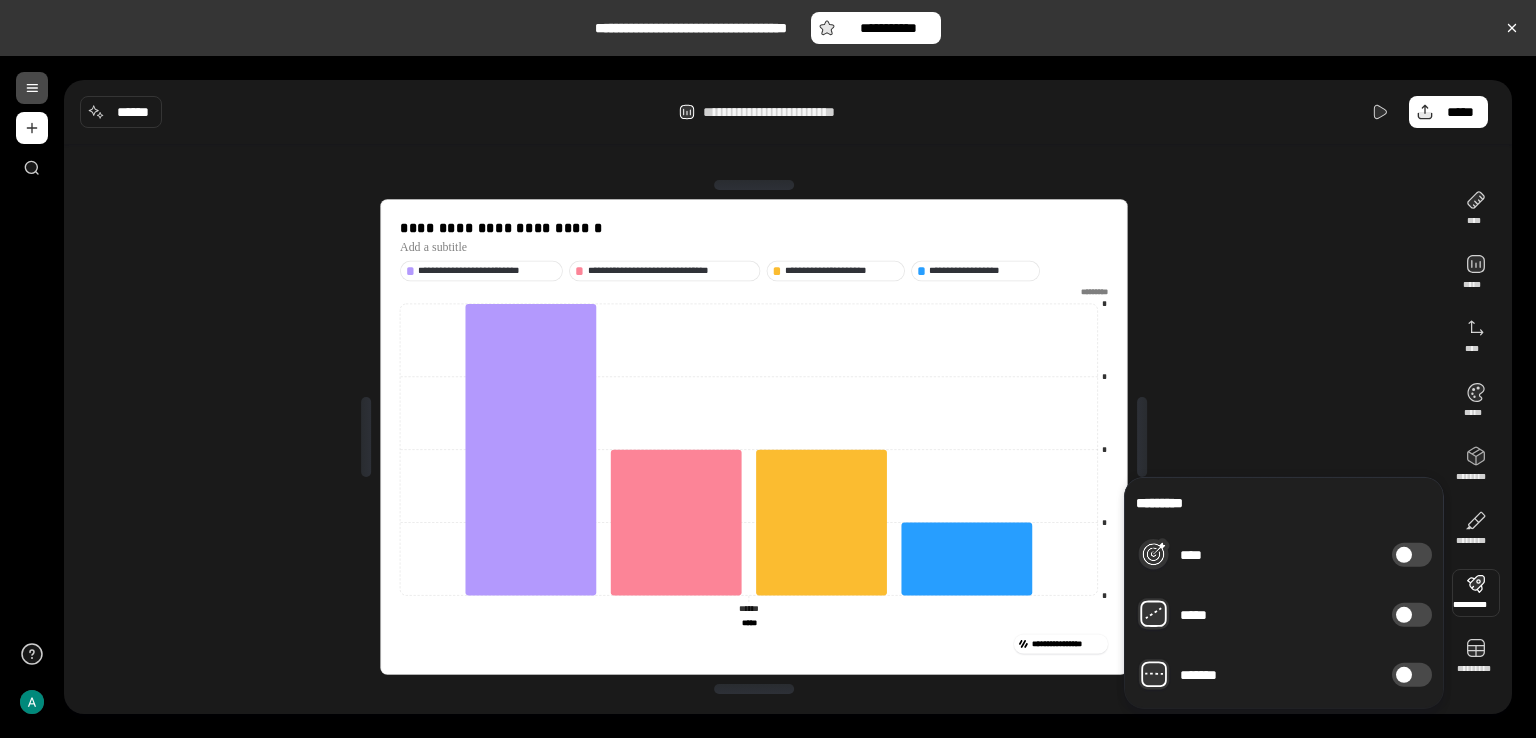 click at bounding box center [1404, 615] 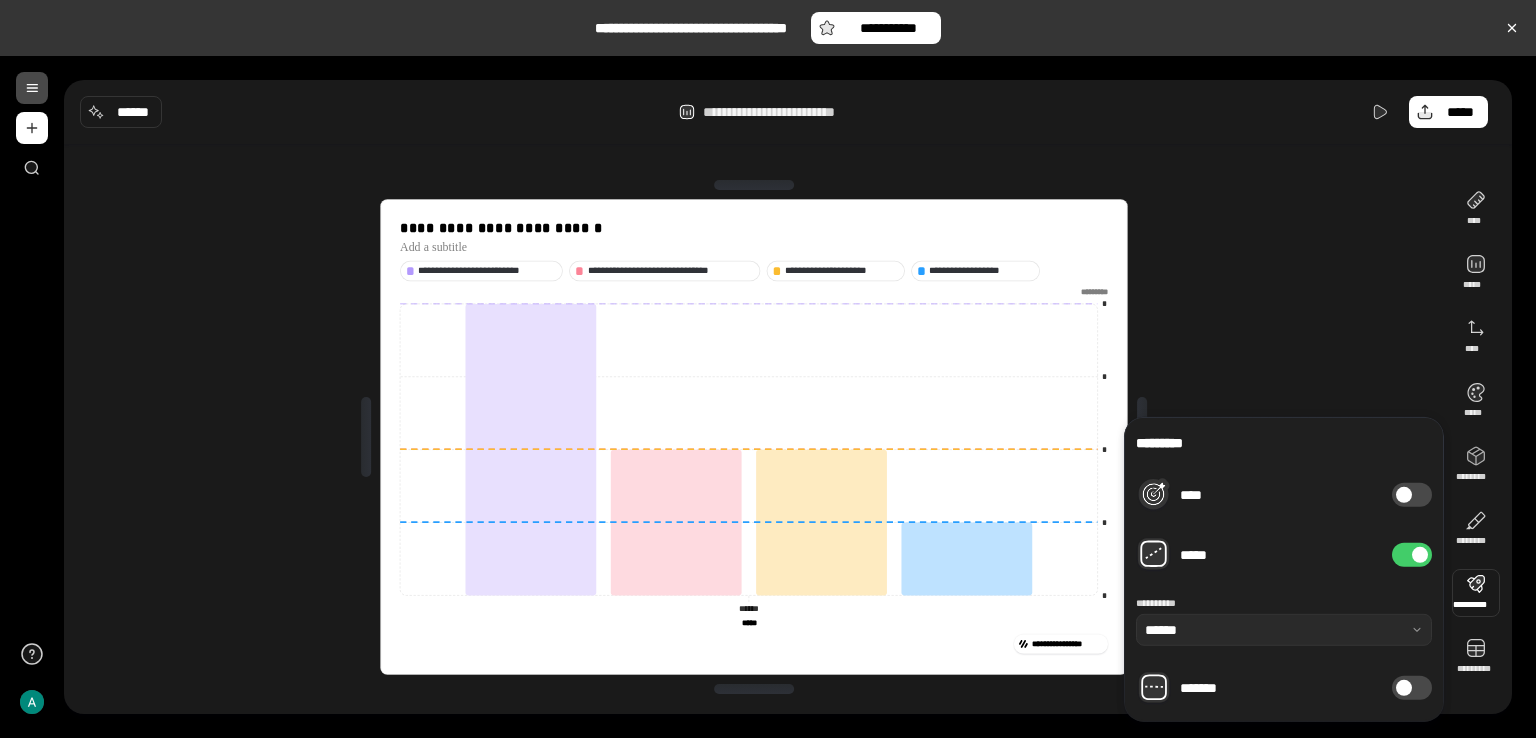drag, startPoint x: 1409, startPoint y: 613, endPoint x: 1408, endPoint y: 601, distance: 12.0415945 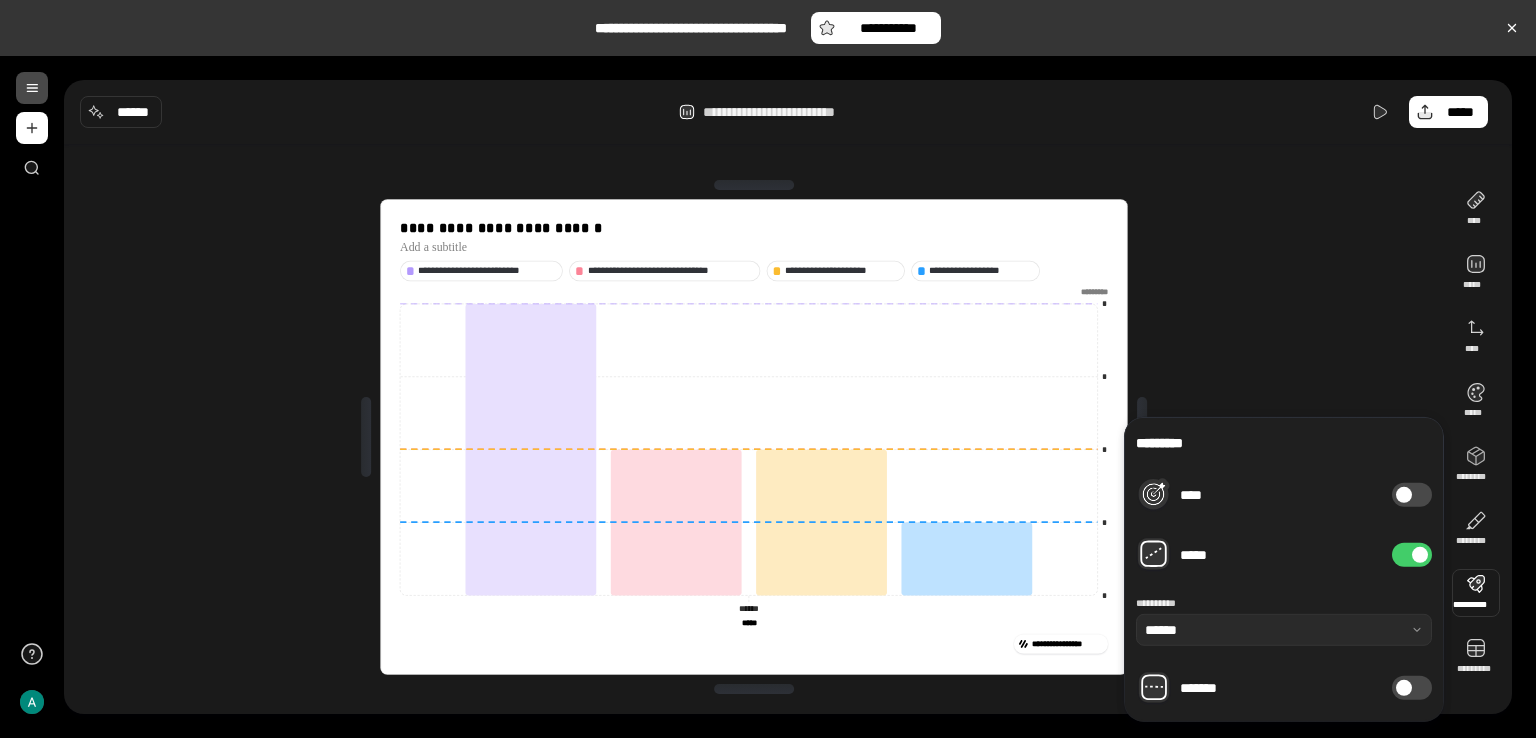 click at bounding box center [1420, 555] 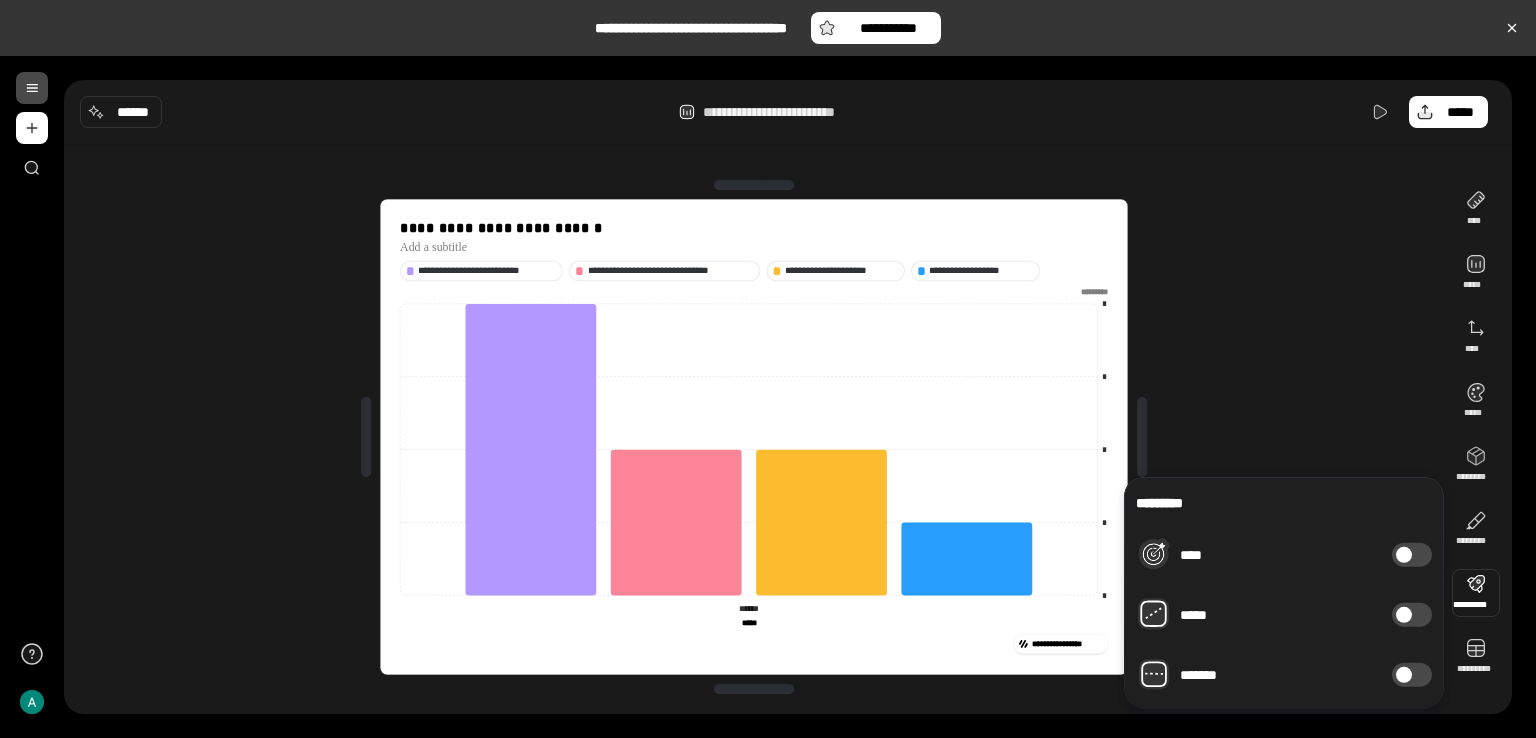 click on "****" at bounding box center [1412, 555] 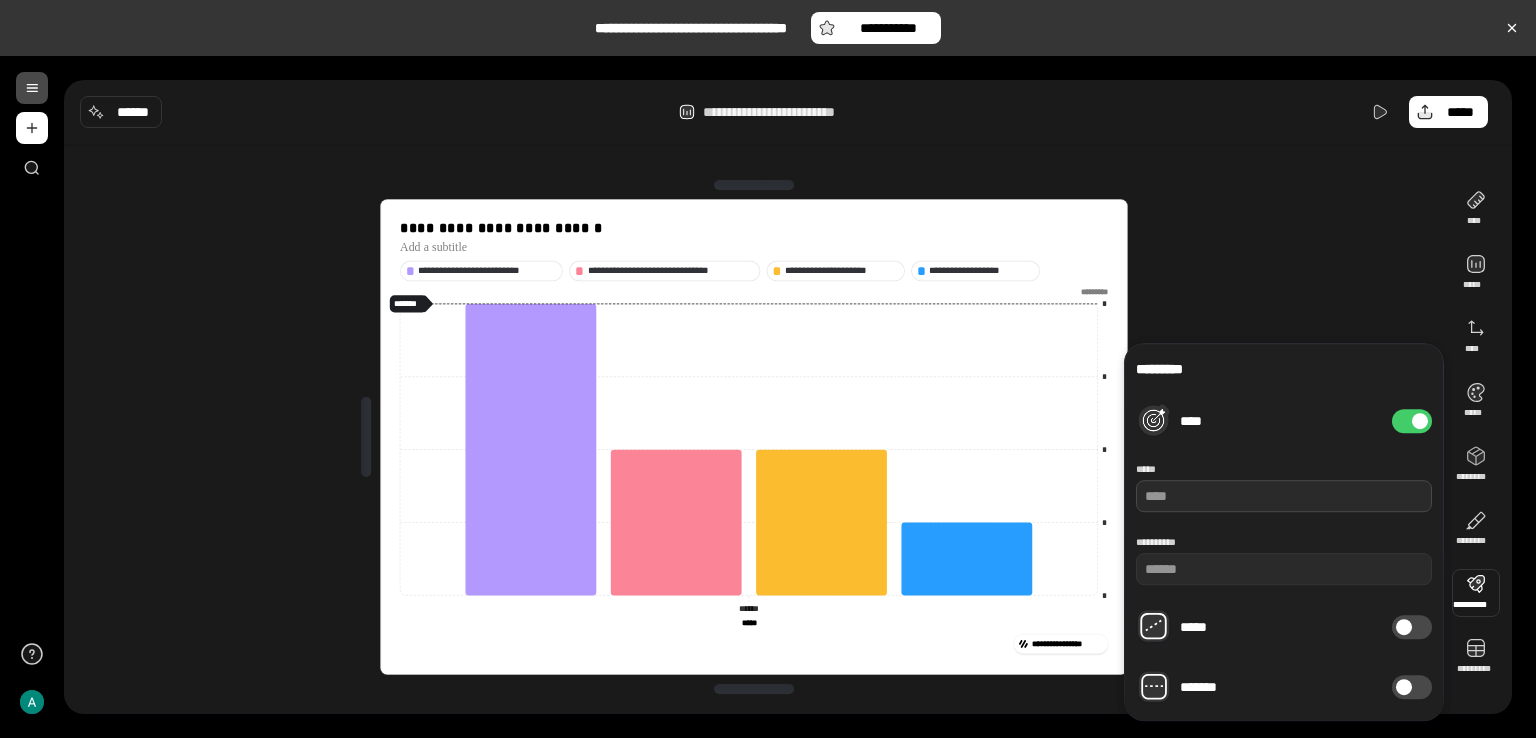 click at bounding box center (1284, 496) 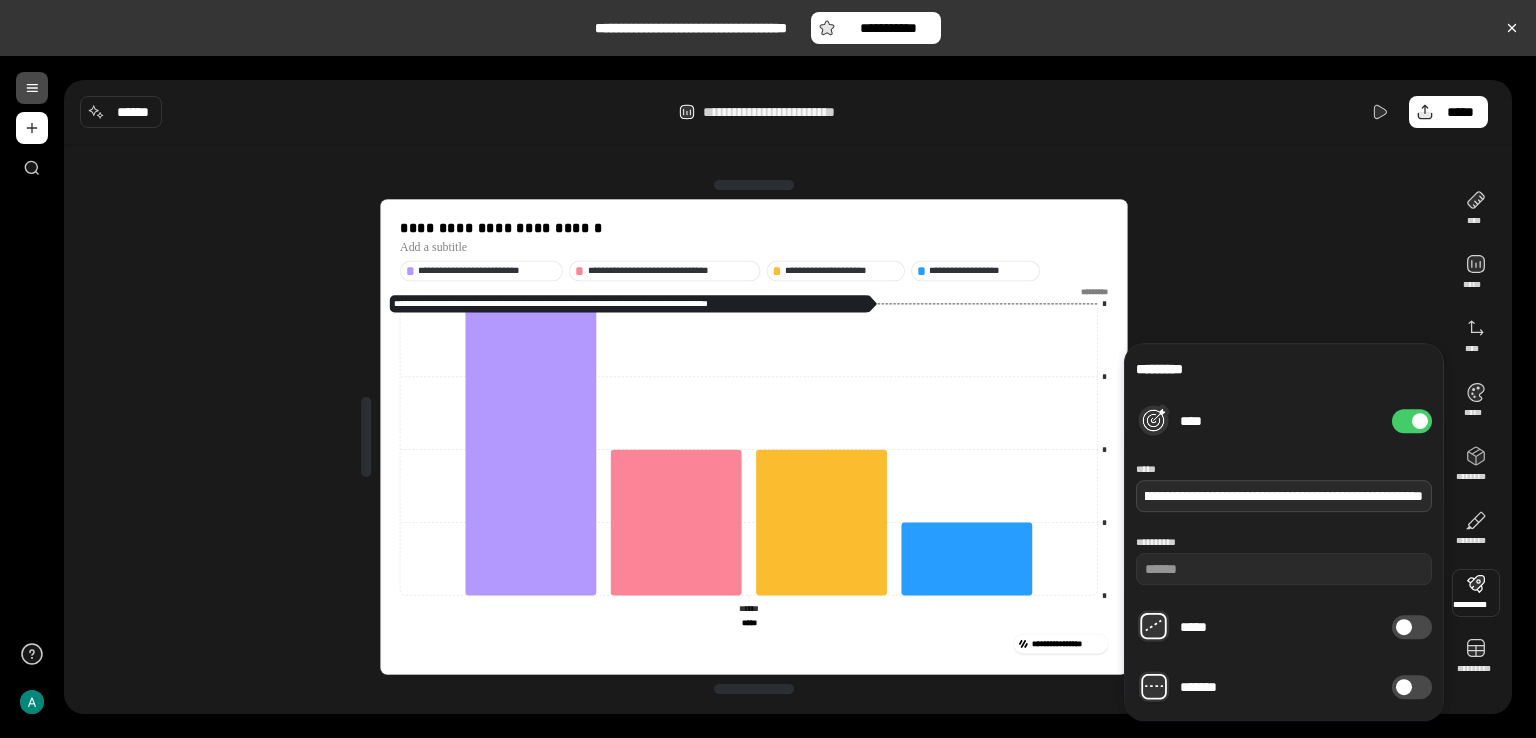 scroll, scrollTop: 0, scrollLeft: 460, axis: horizontal 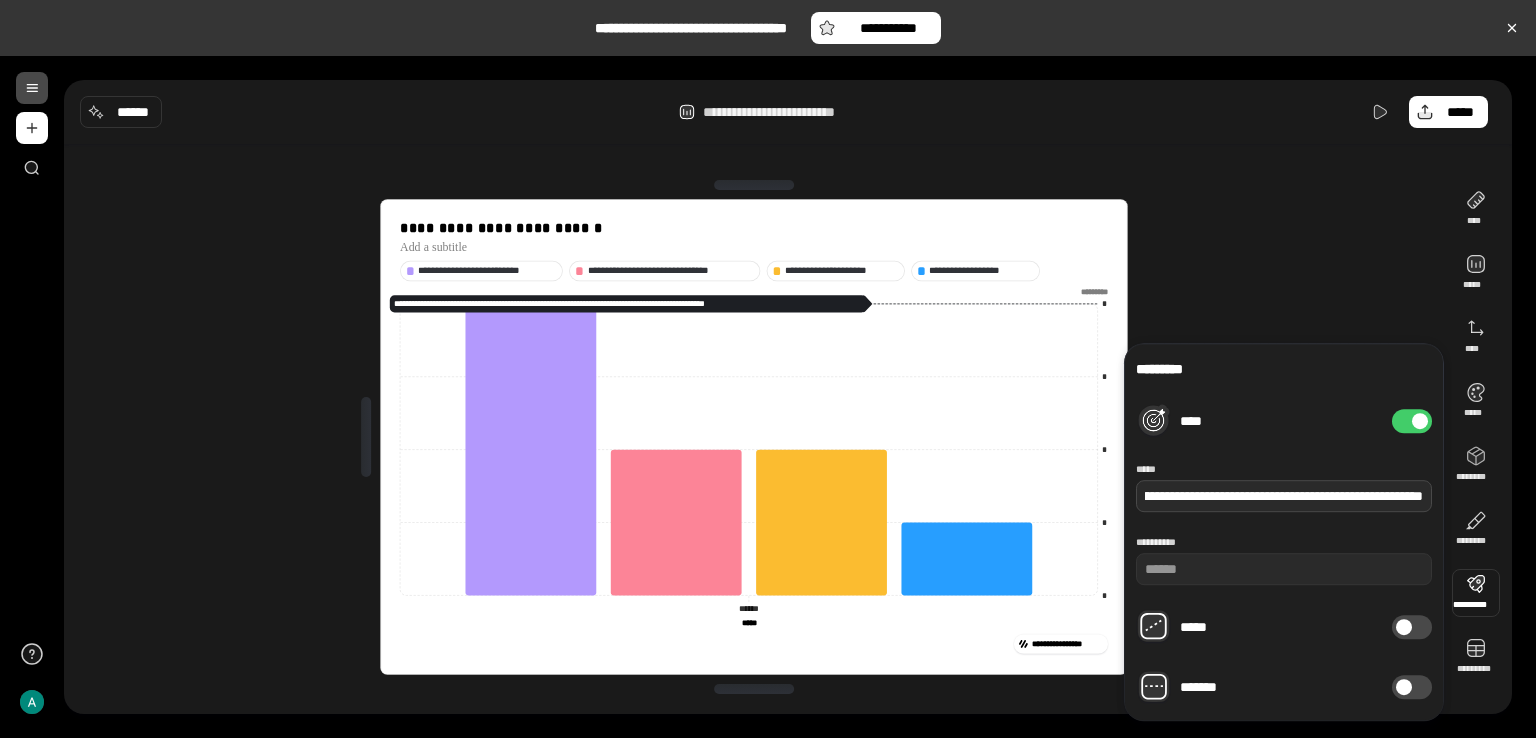 click on "**********" at bounding box center [1284, 496] 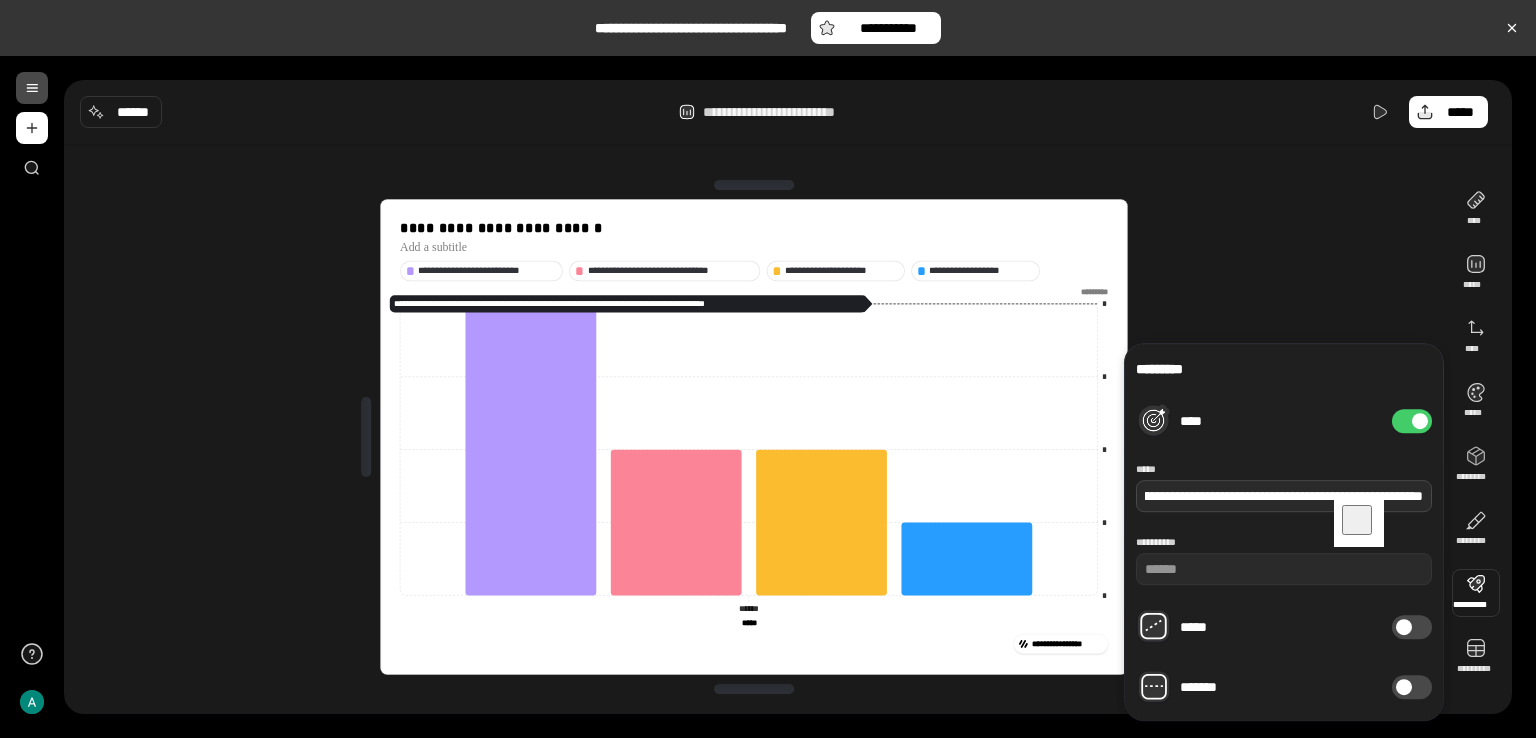 click on "**********" at bounding box center [1284, 496] 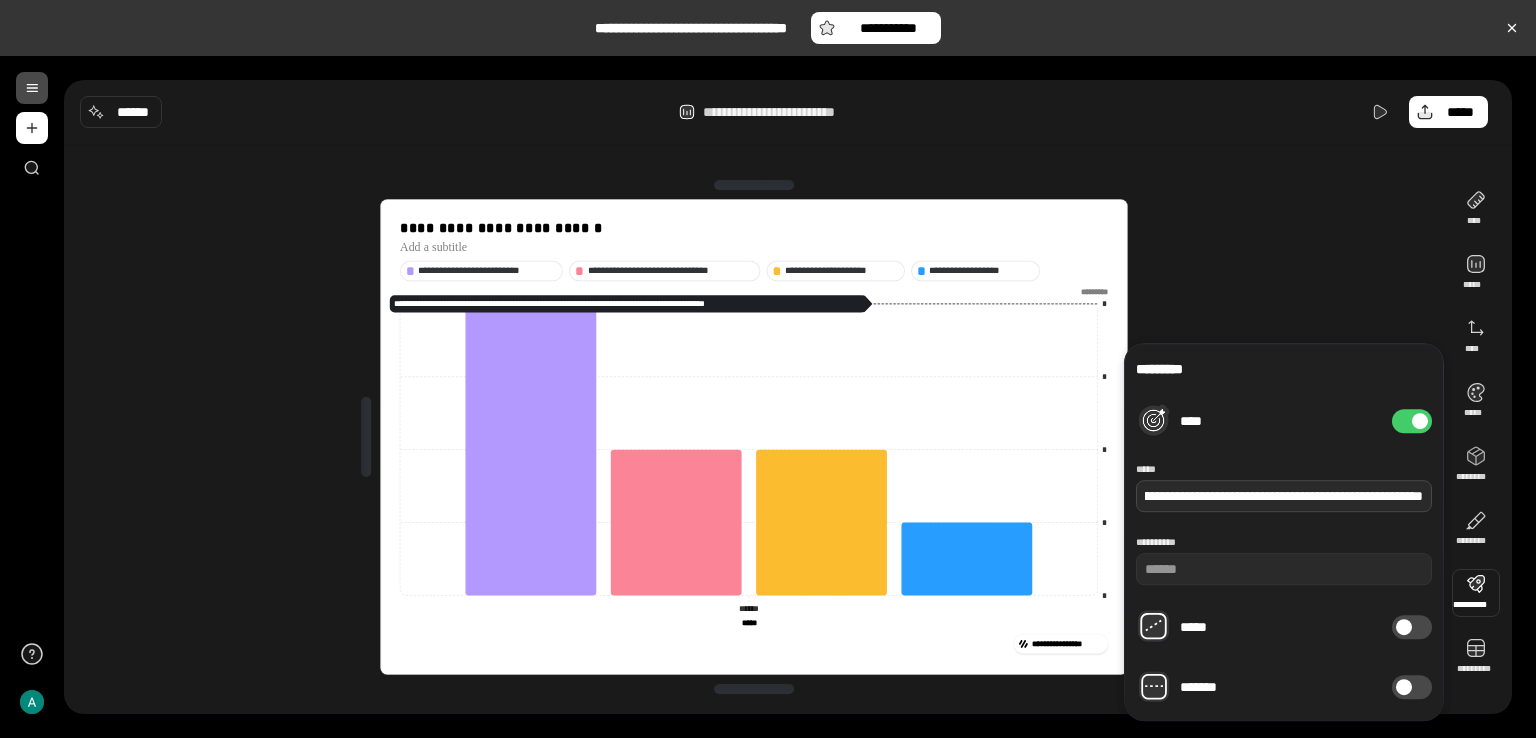 click on "**********" at bounding box center (1284, 496) 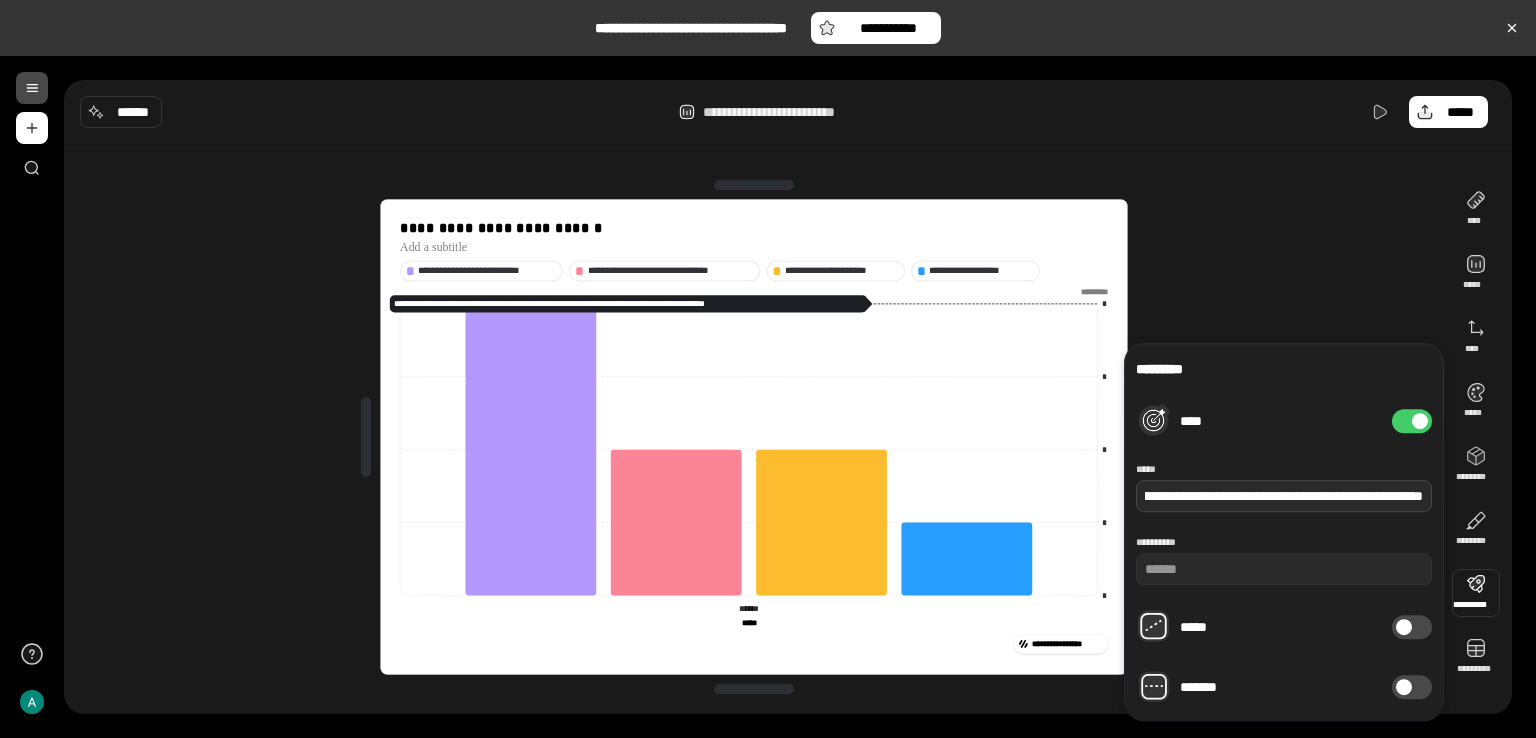 click on "**********" at bounding box center [1284, 496] 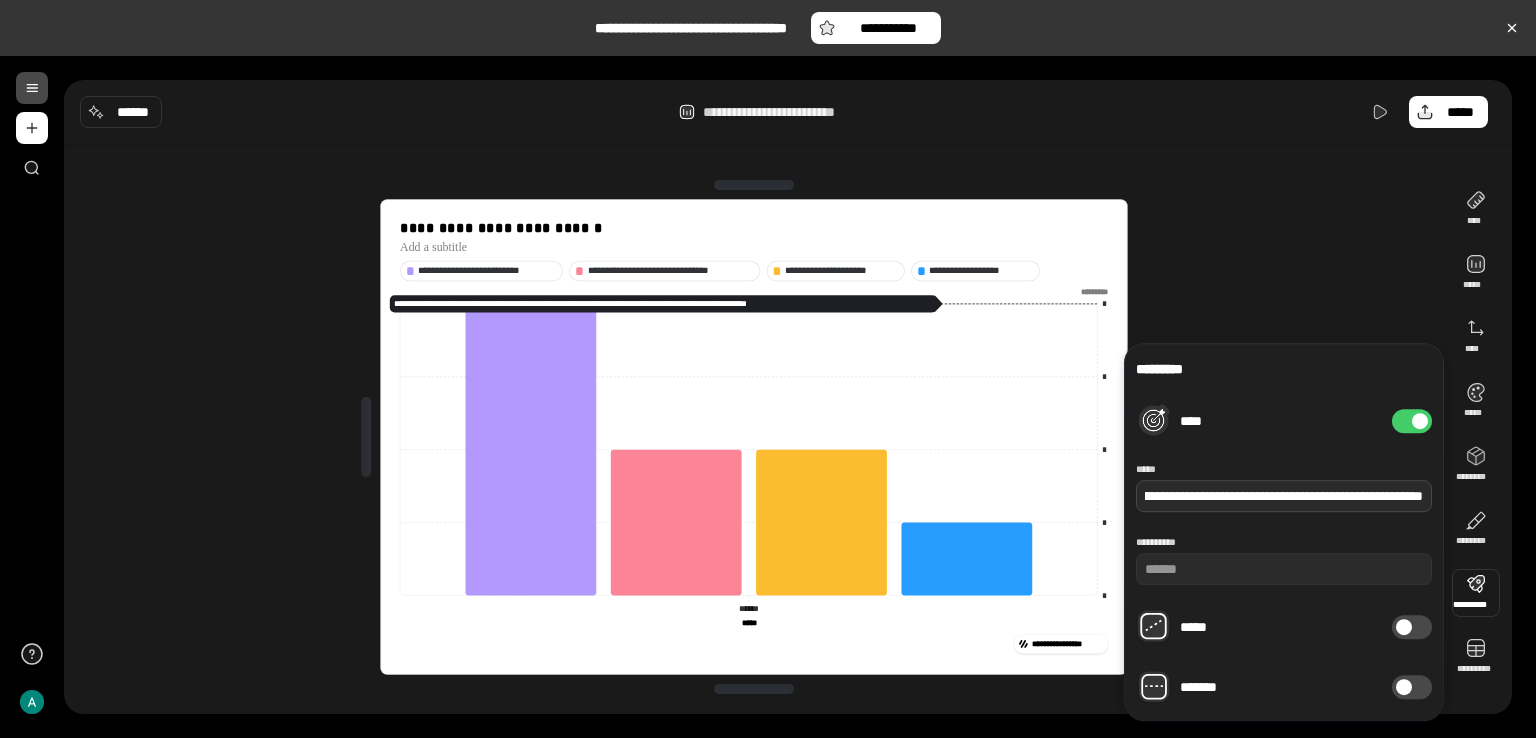 scroll, scrollTop: 0, scrollLeft: 331, axis: horizontal 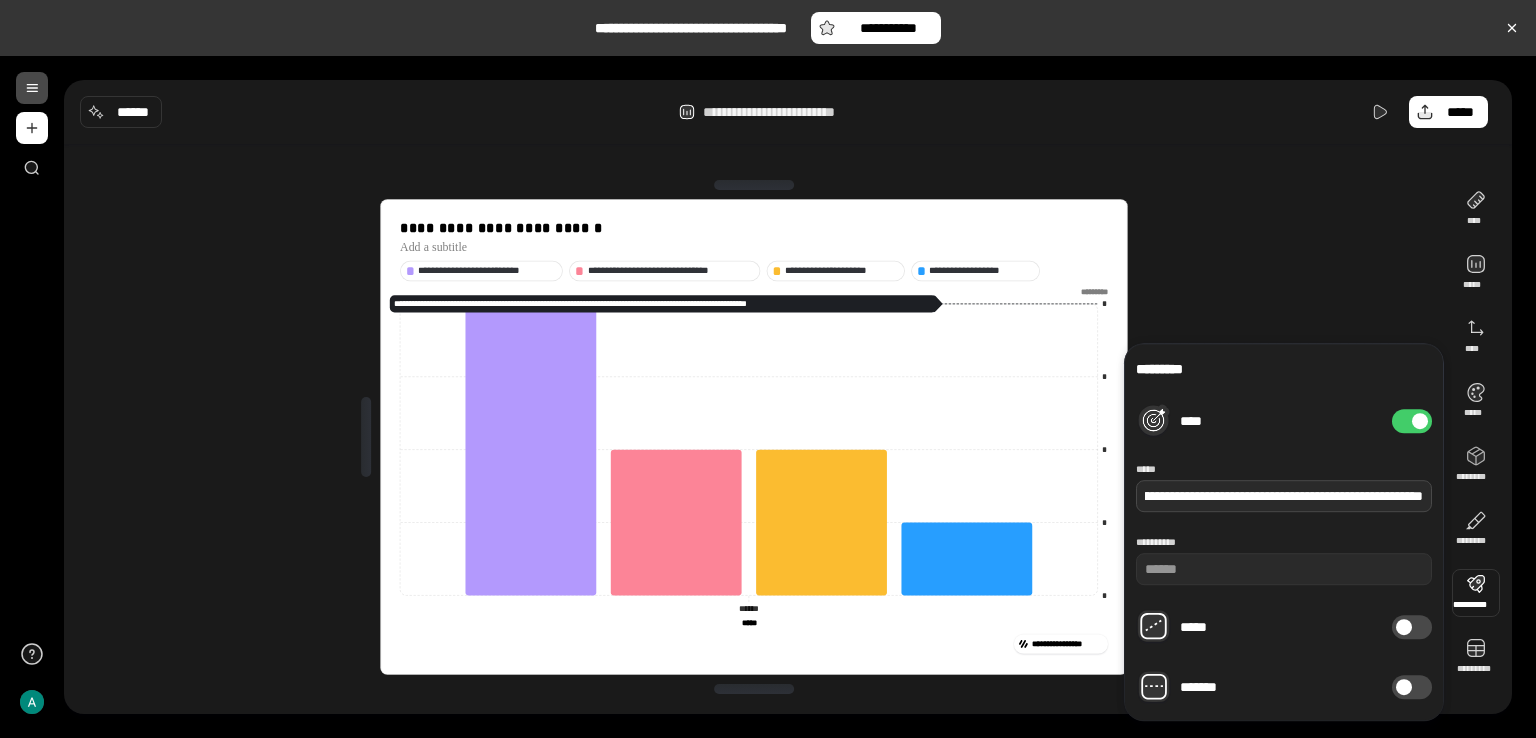 drag, startPoint x: 1206, startPoint y: 497, endPoint x: 1248, endPoint y: 500, distance: 42.107006 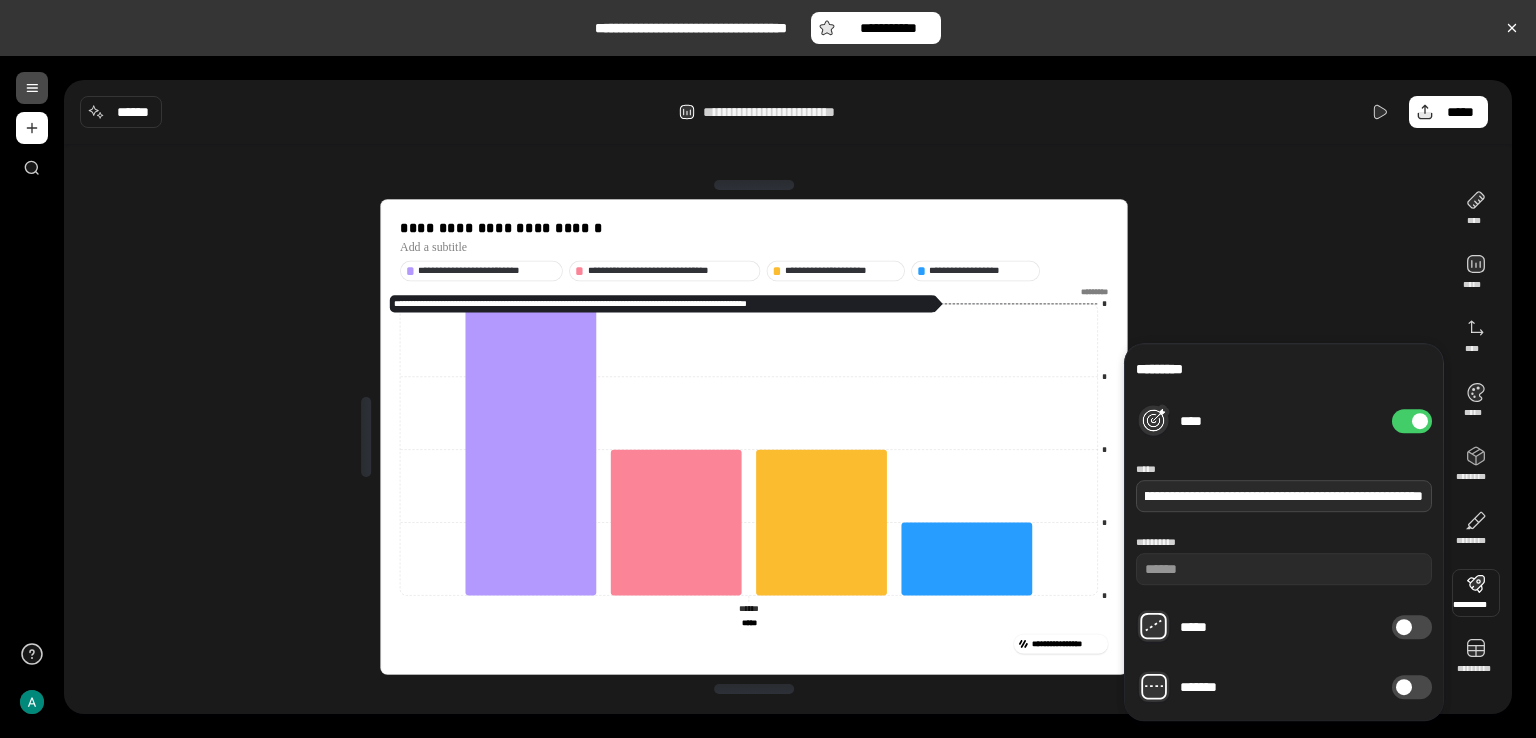 click on "**********" at bounding box center [1284, 496] 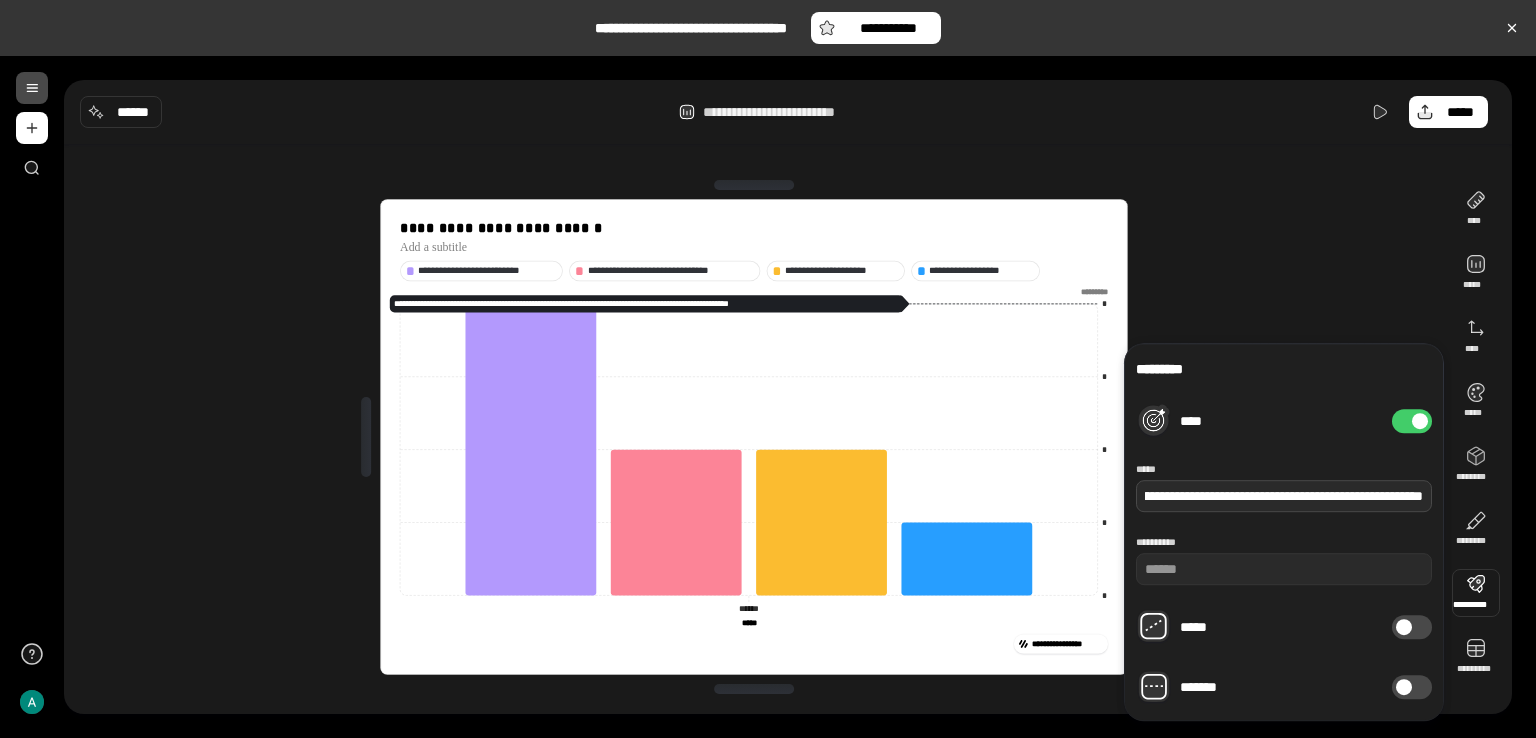 type on "**********" 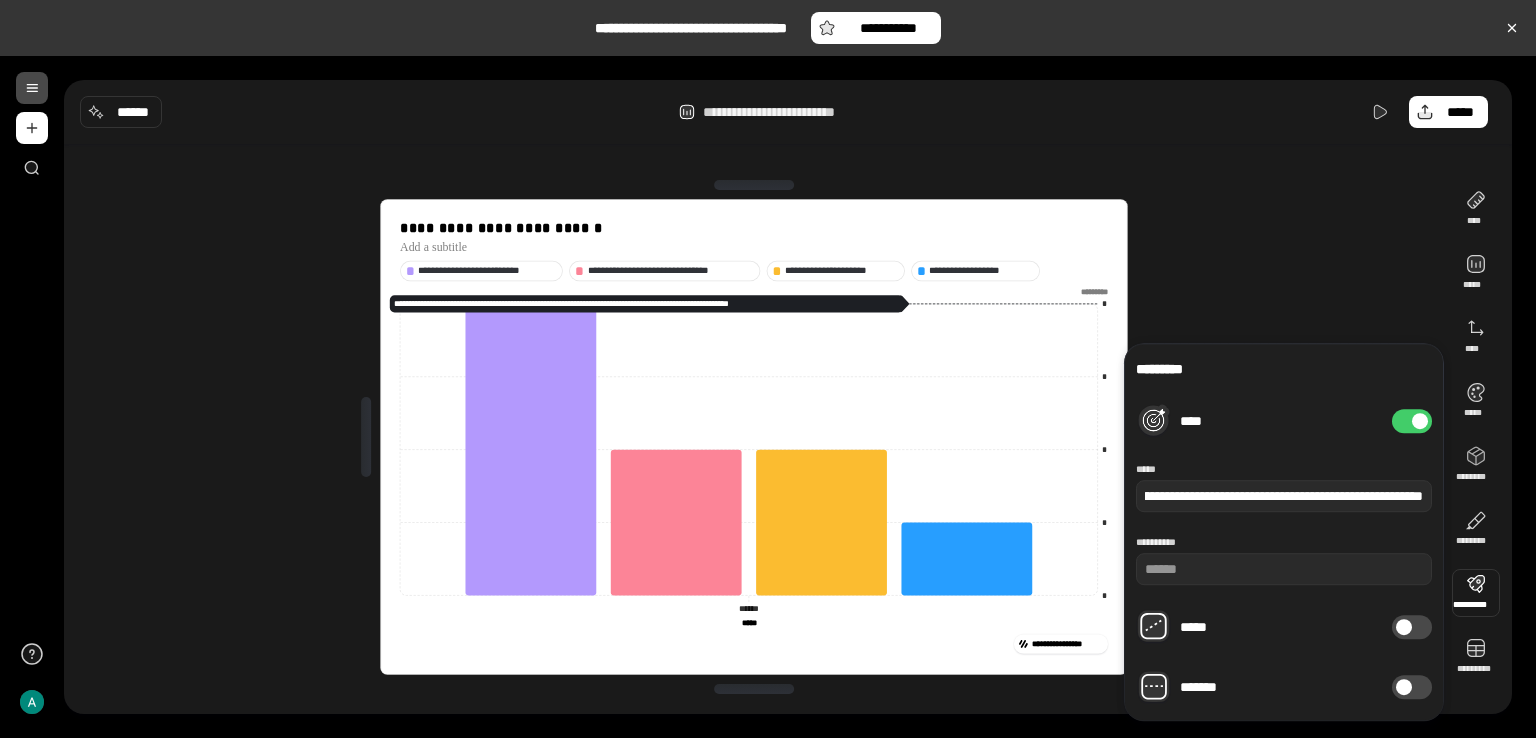 click on "*********" at bounding box center [1284, 369] 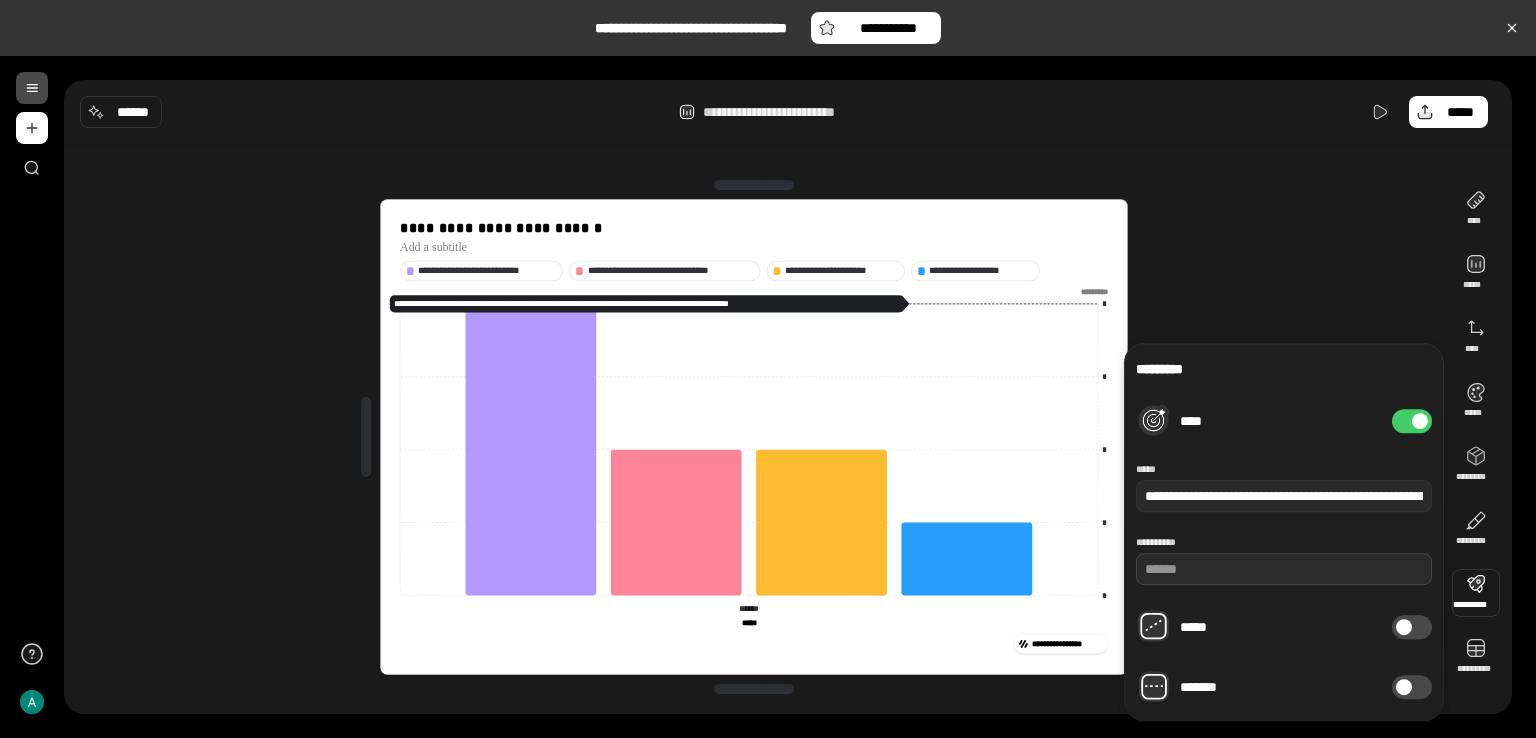 click on "*" at bounding box center [1284, 569] 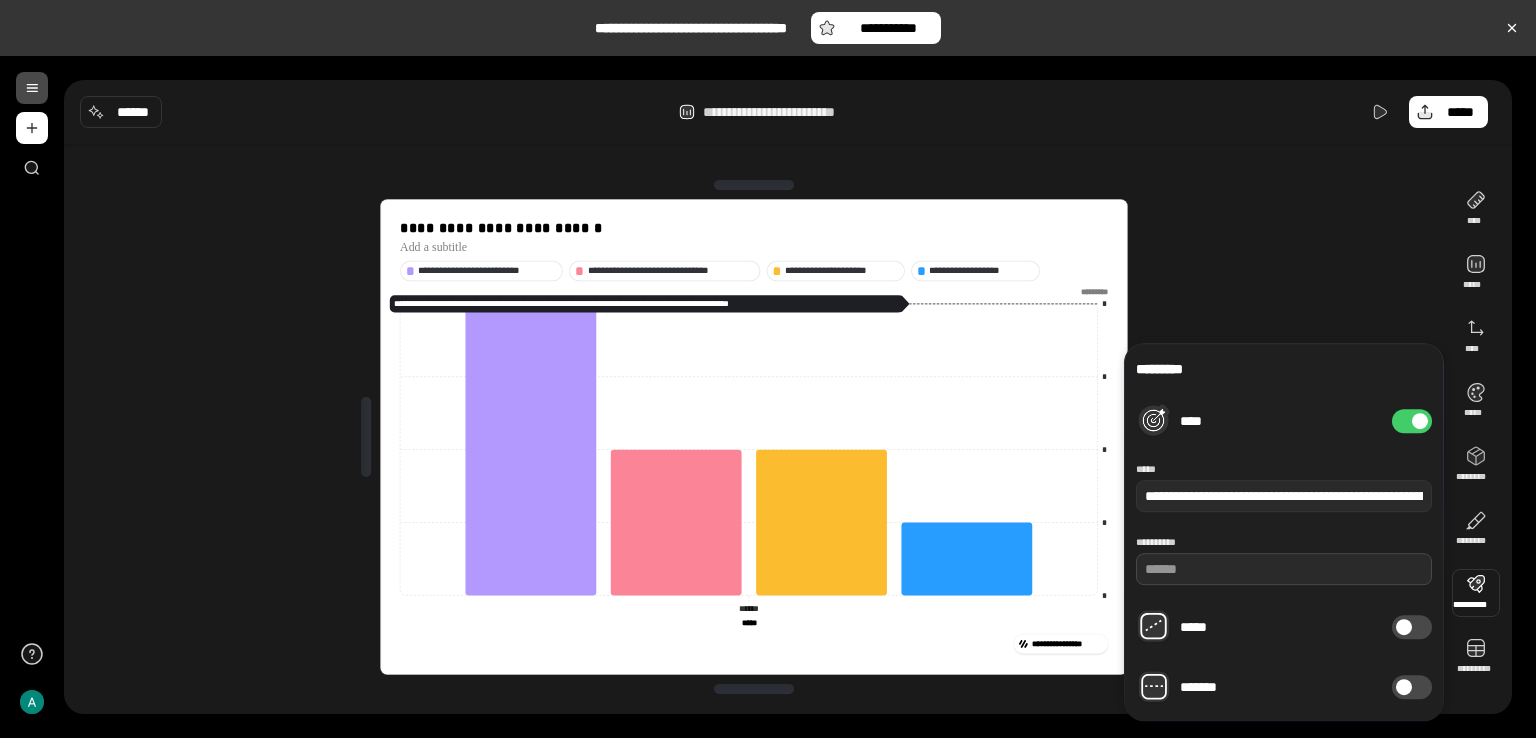 click on "*" at bounding box center (1284, 569) 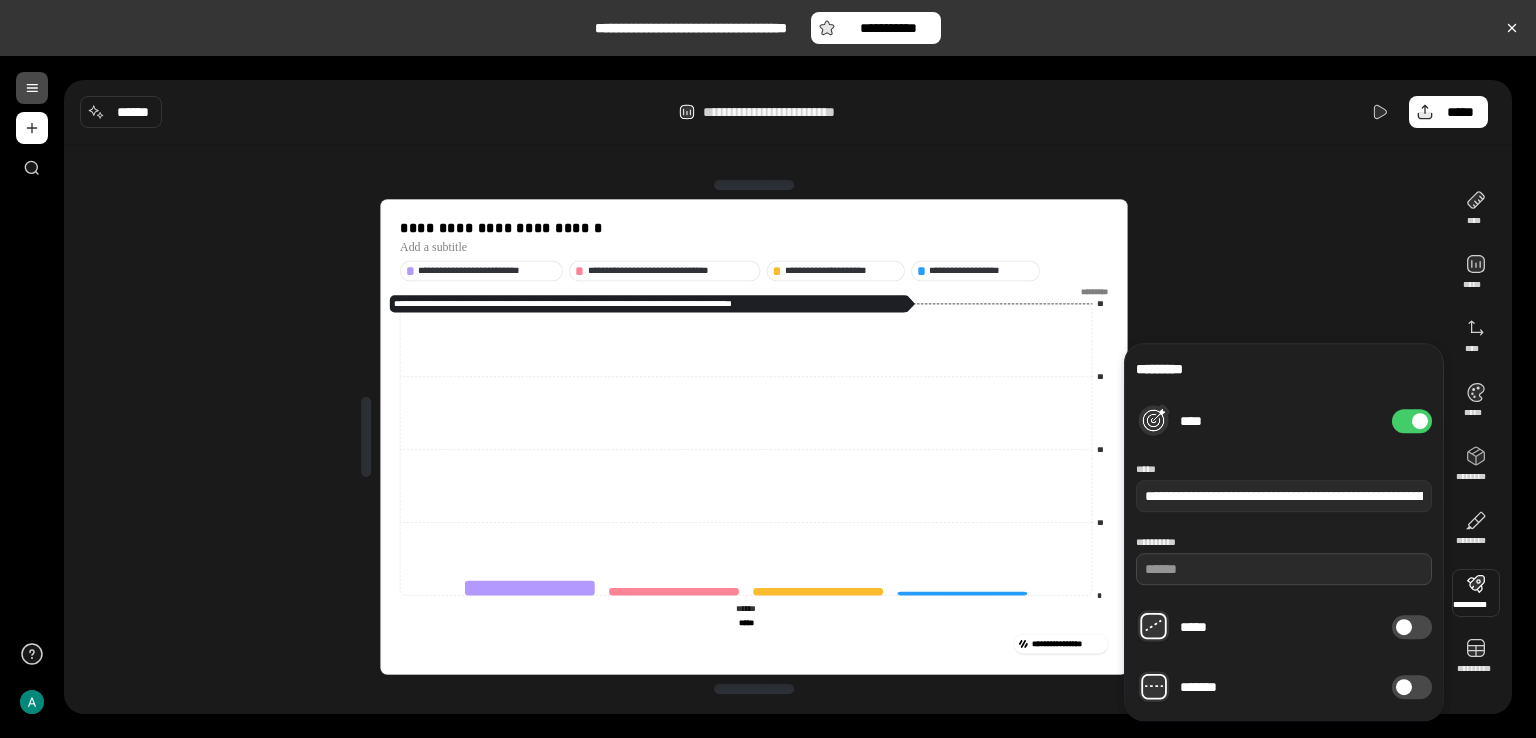 click on "**" at bounding box center (1284, 569) 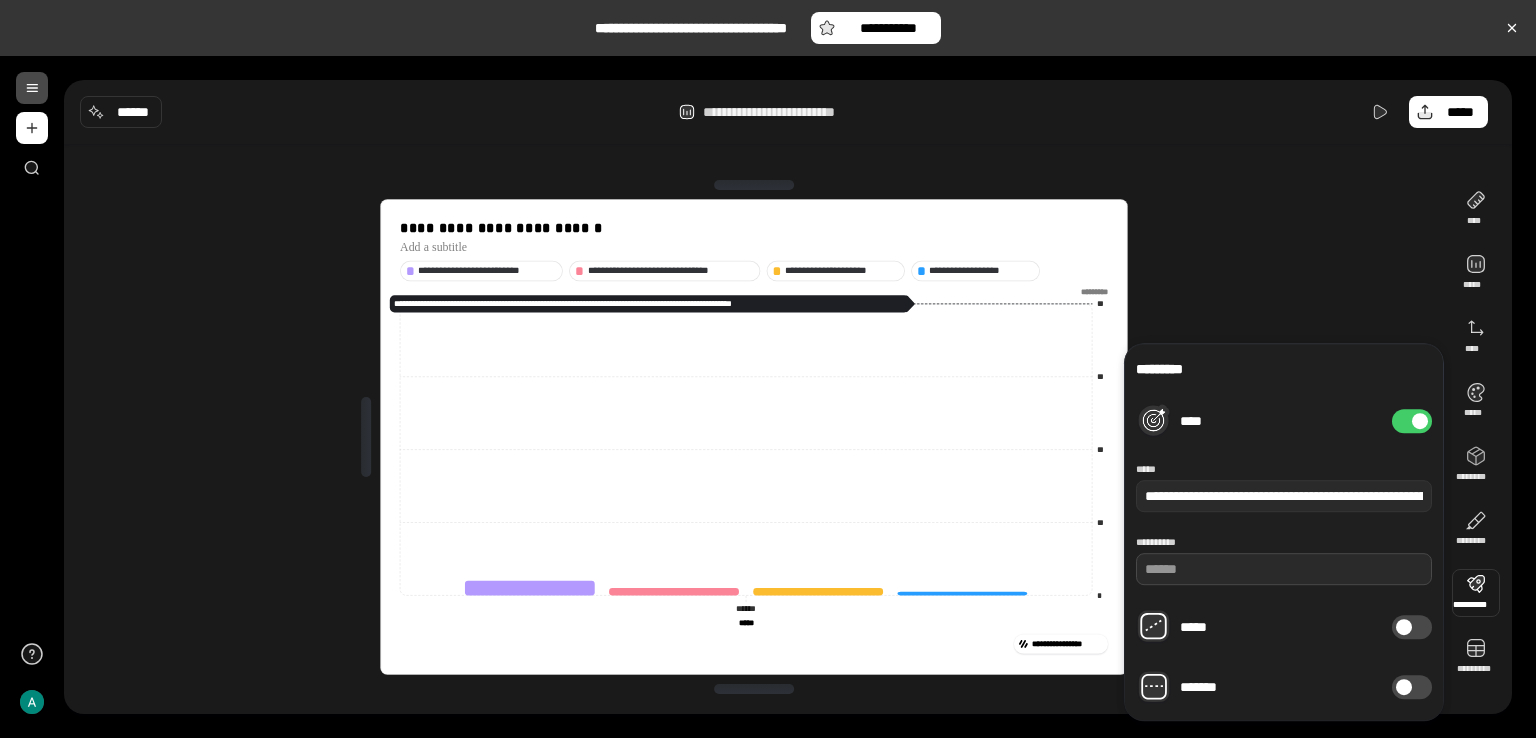 click on "**" at bounding box center [1284, 569] 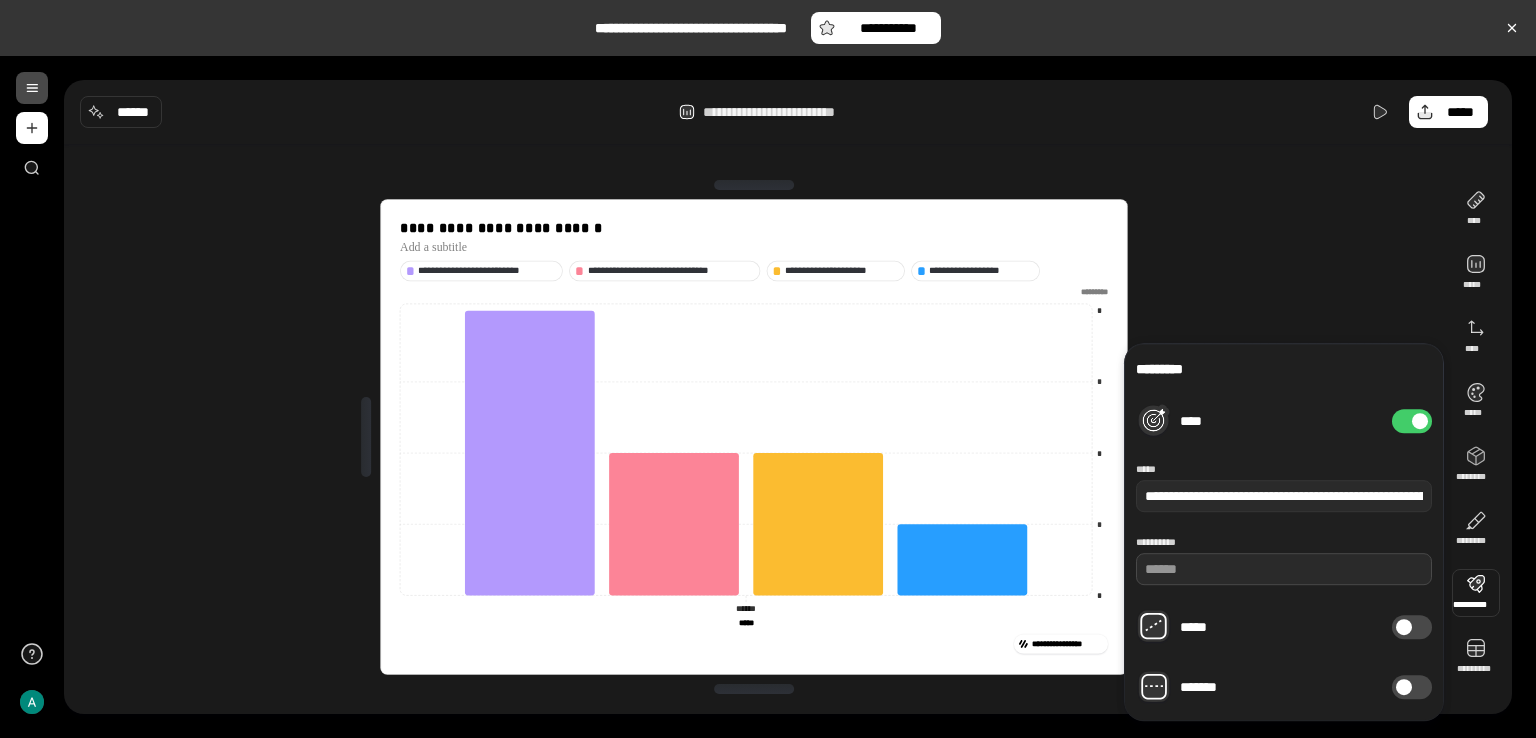 type 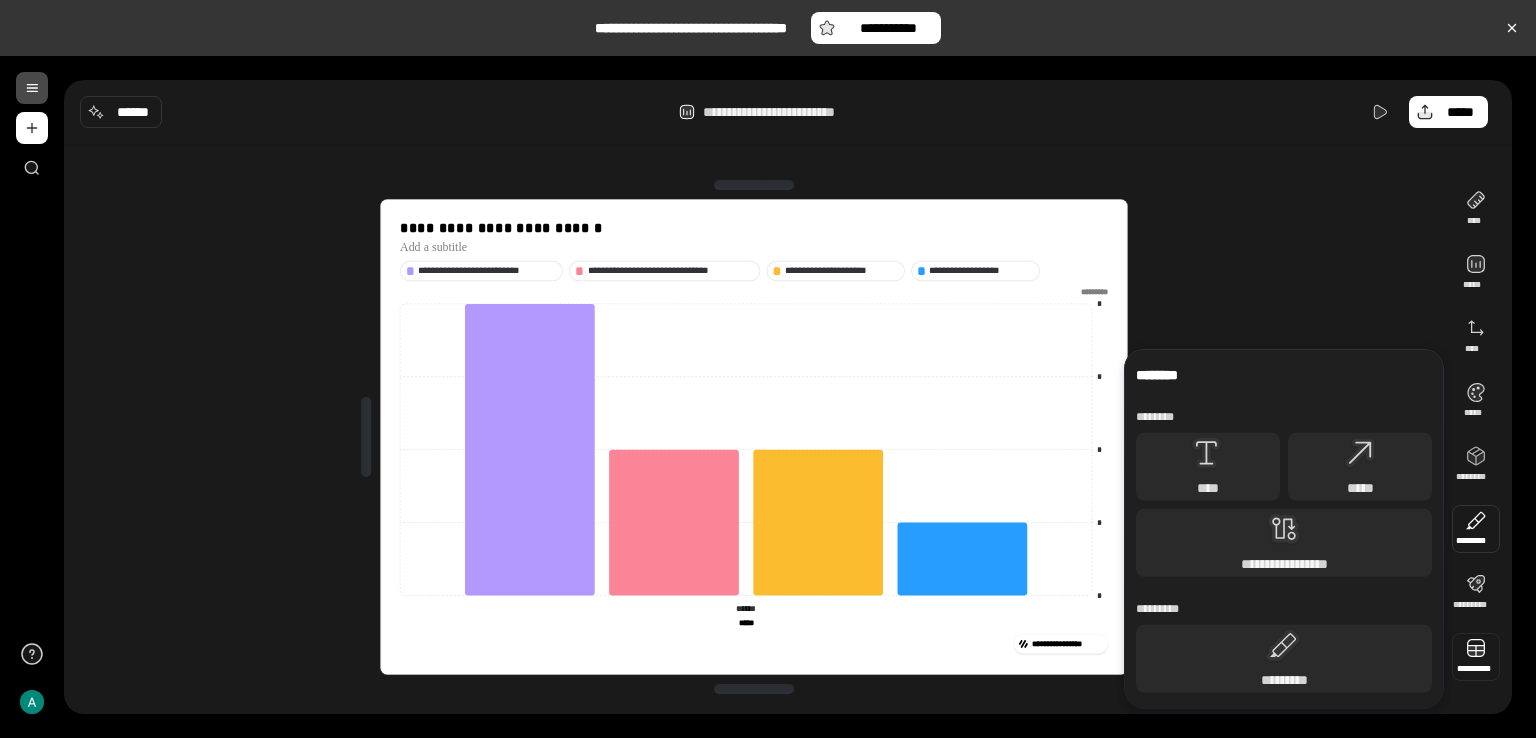click at bounding box center (1476, 657) 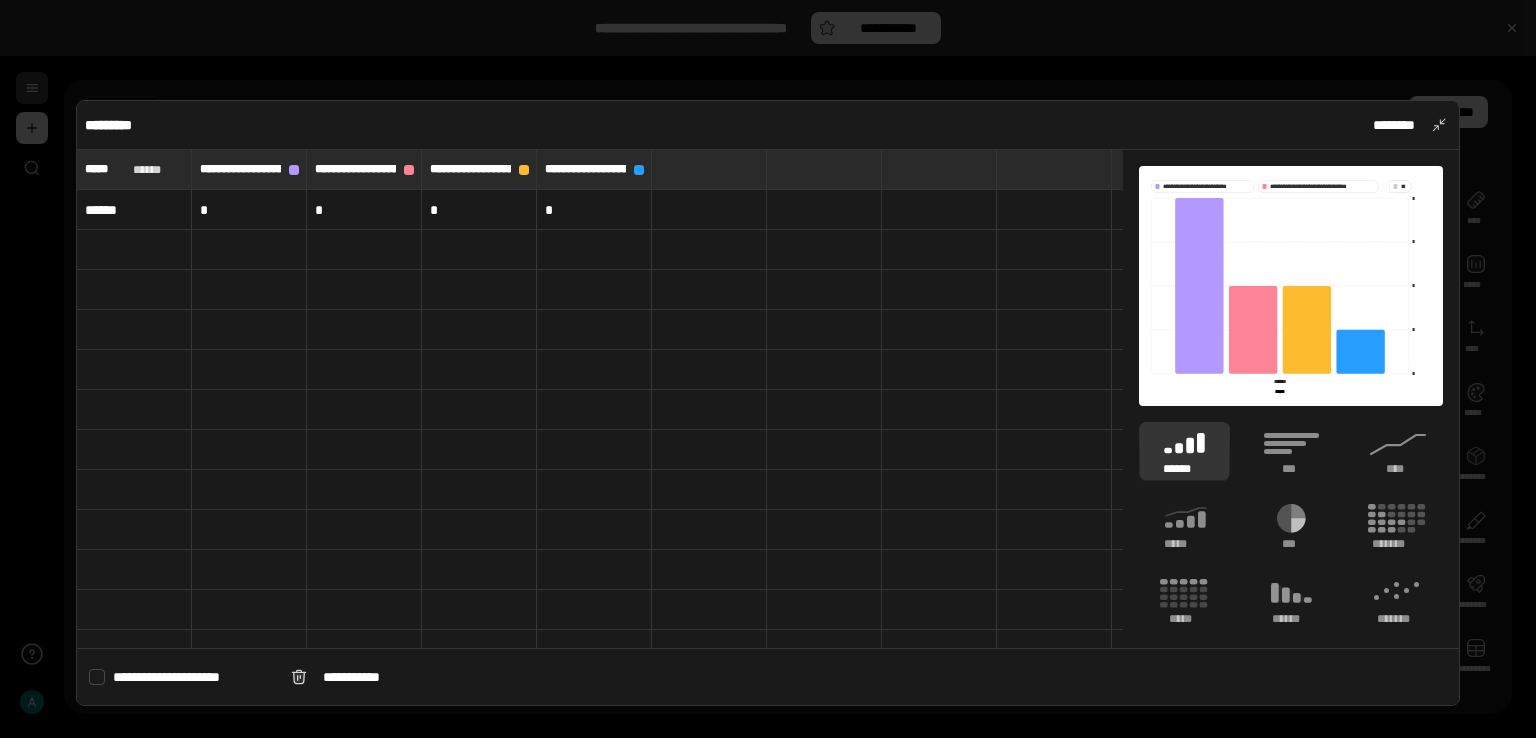 click on "*" at bounding box center (249, 210) 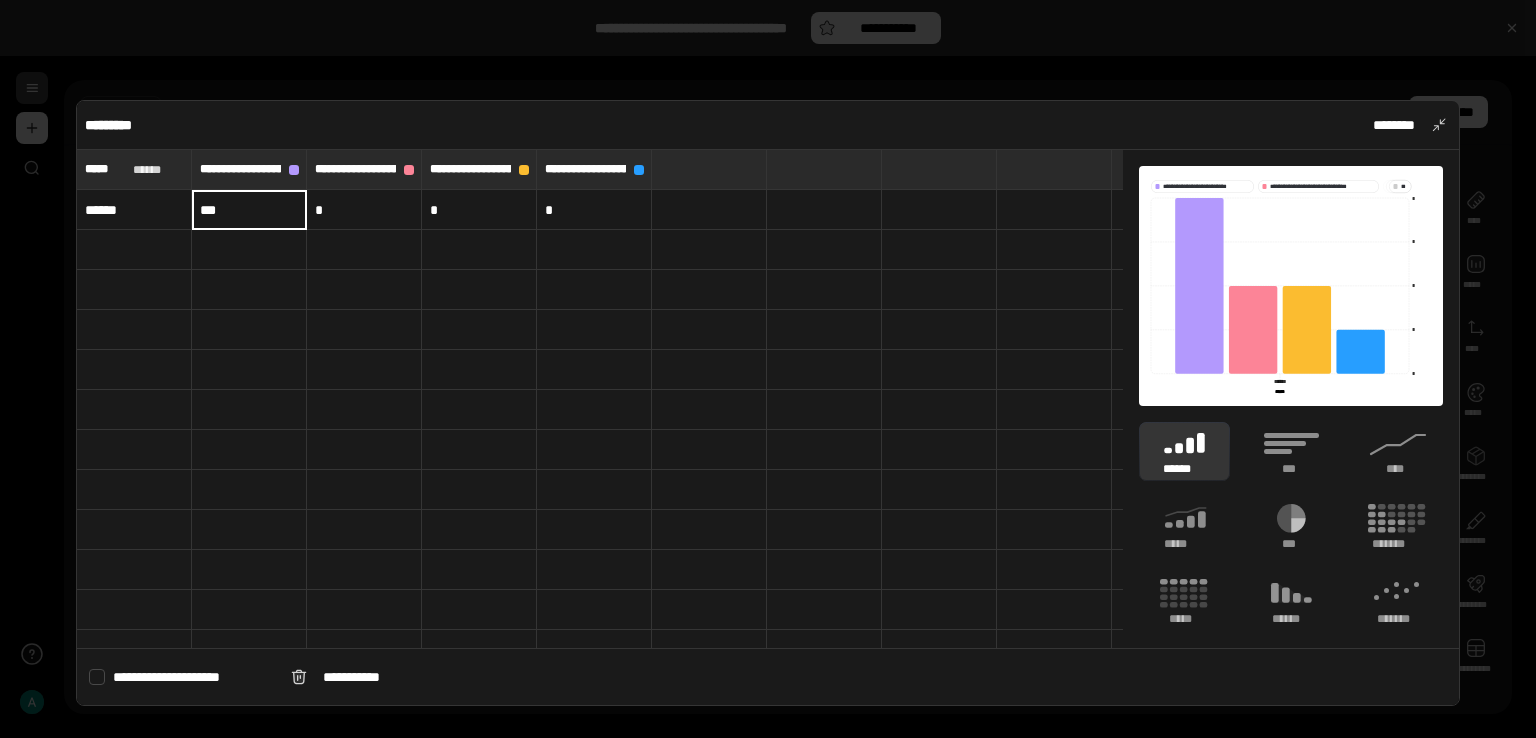 type on "***" 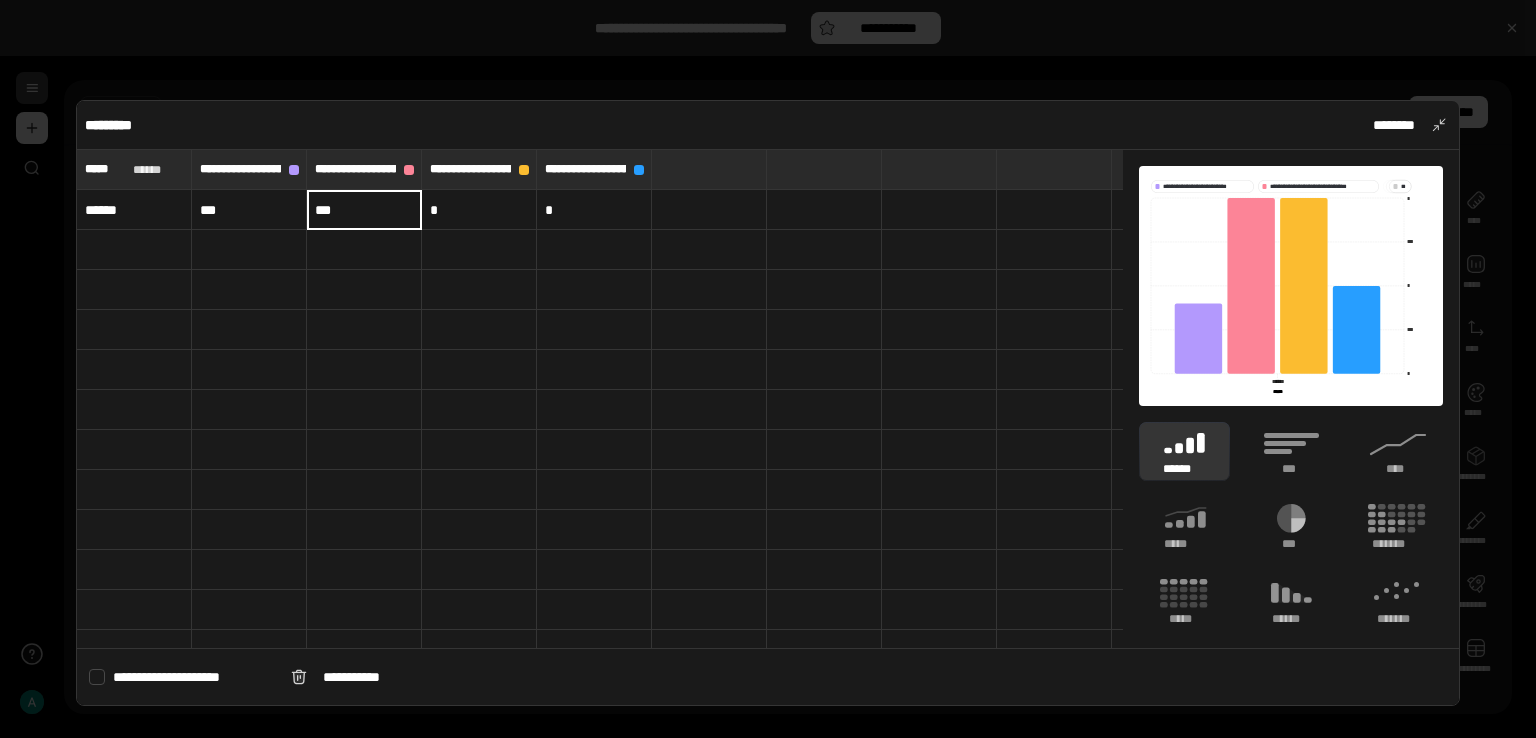 type on "***" 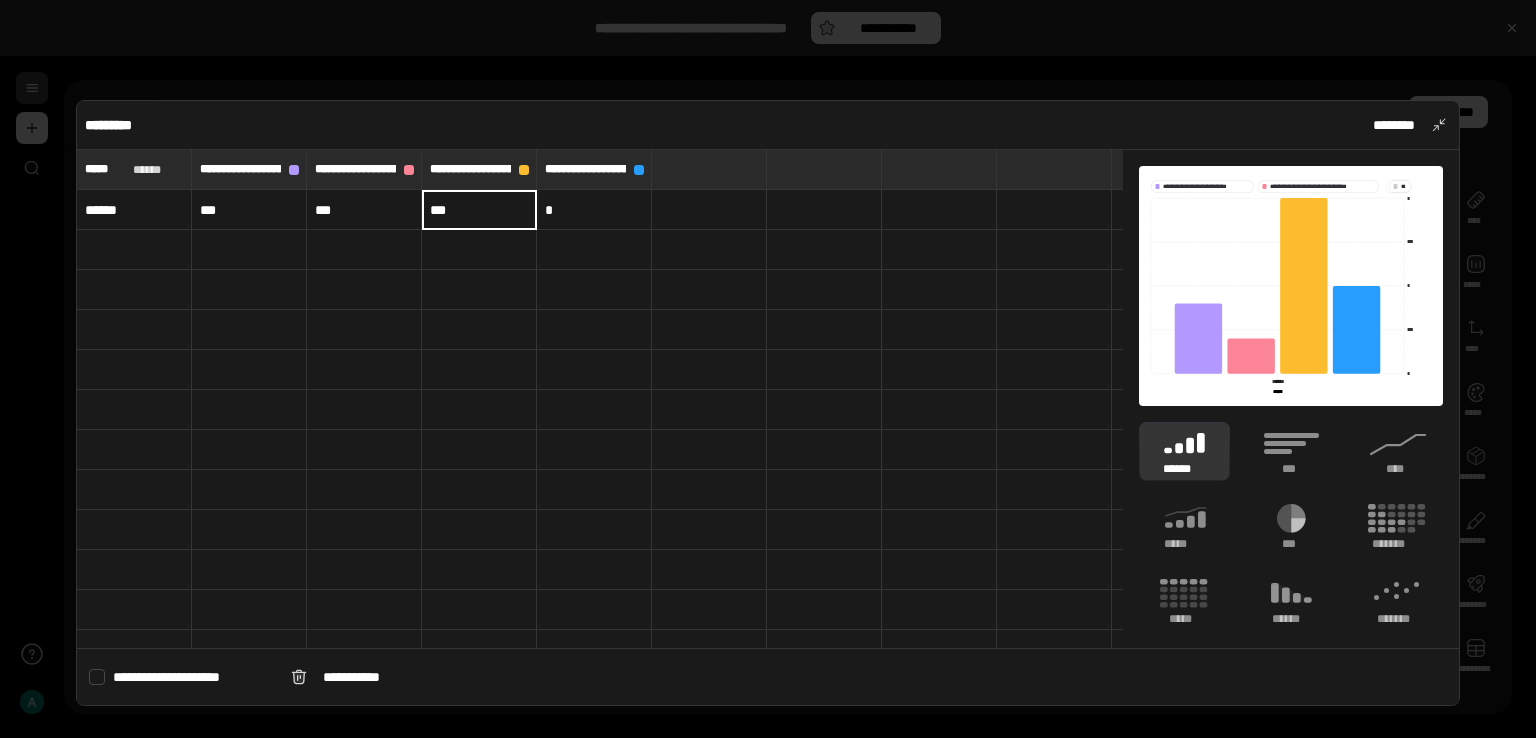 type on "***" 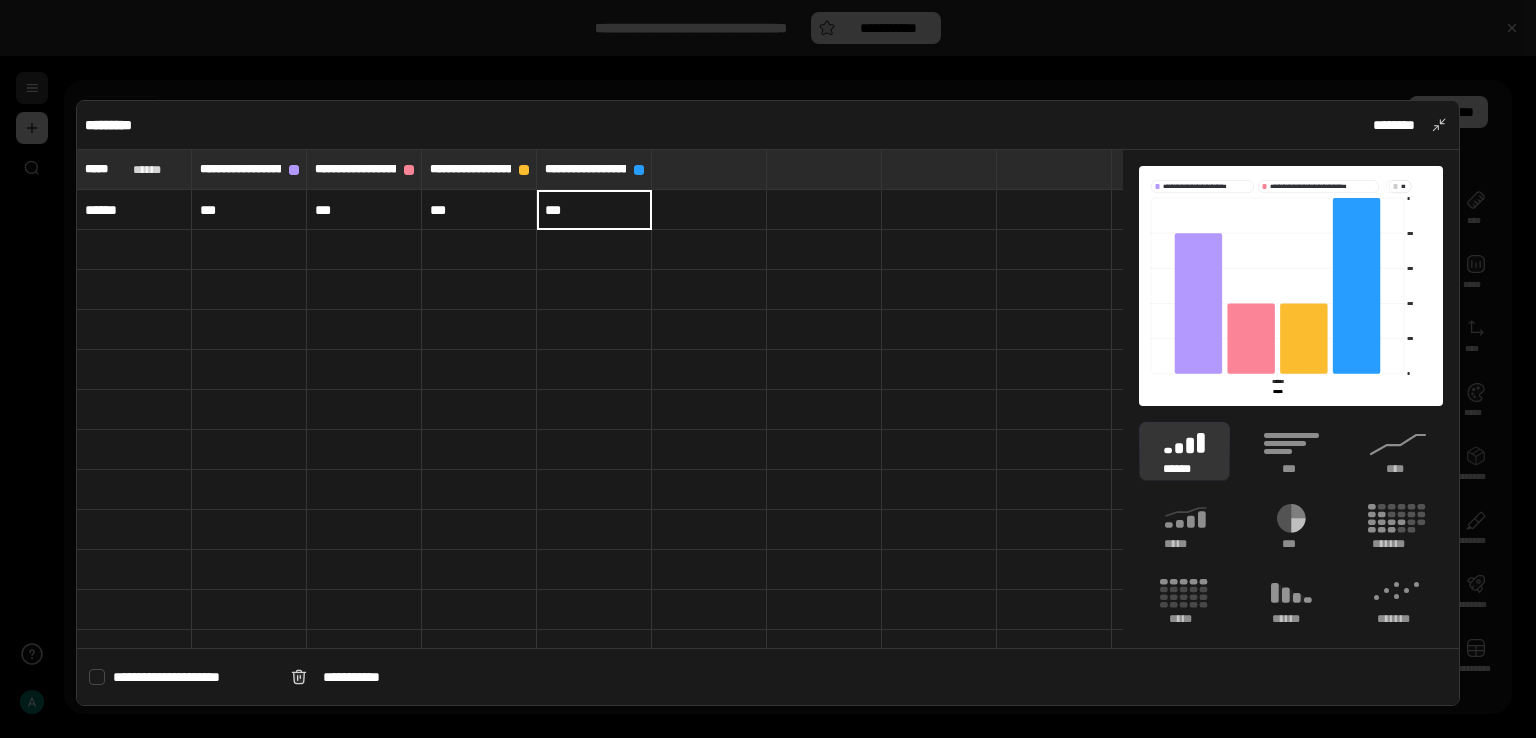 type on "***" 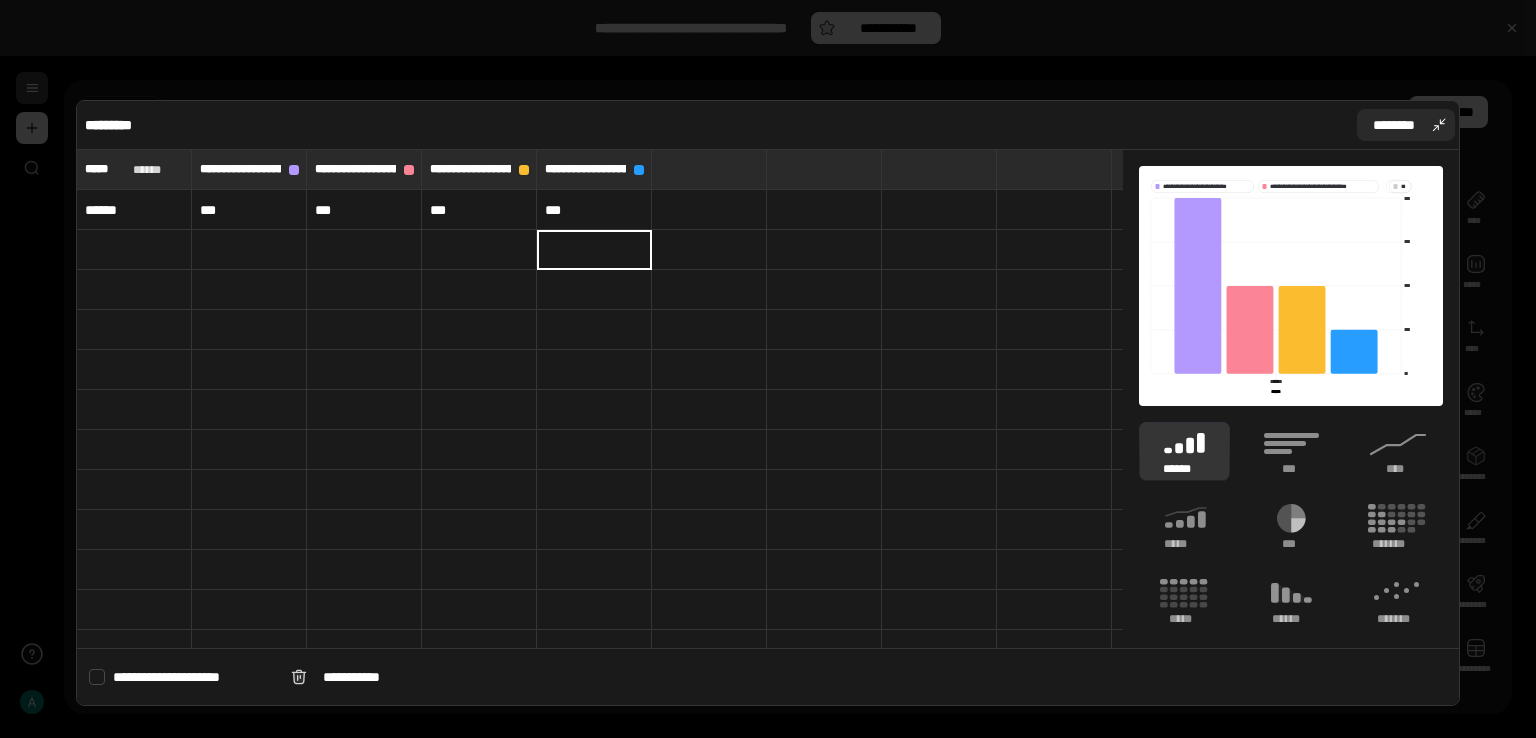 click on "********" at bounding box center [1394, 125] 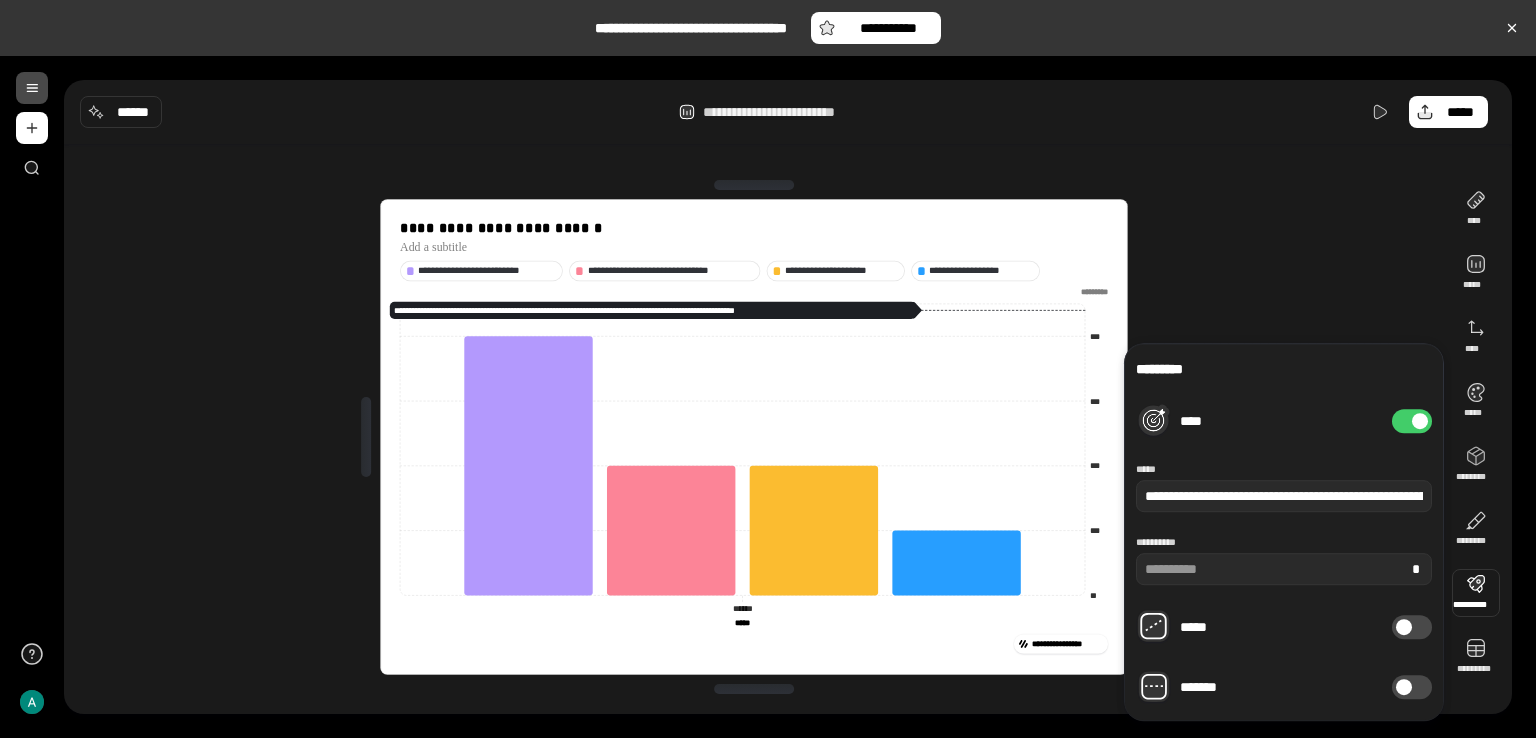 click at bounding box center (1476, 593) 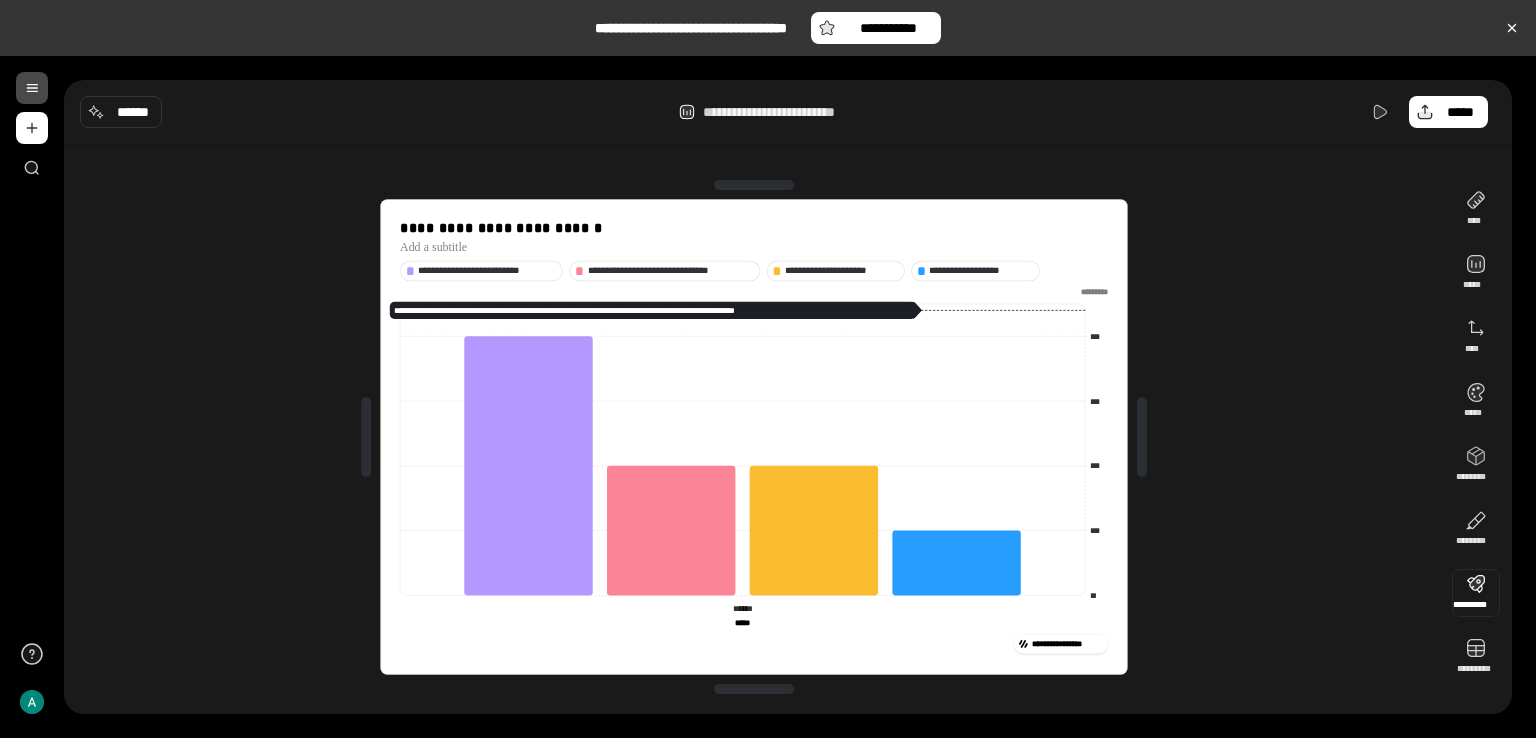click at bounding box center [1476, 593] 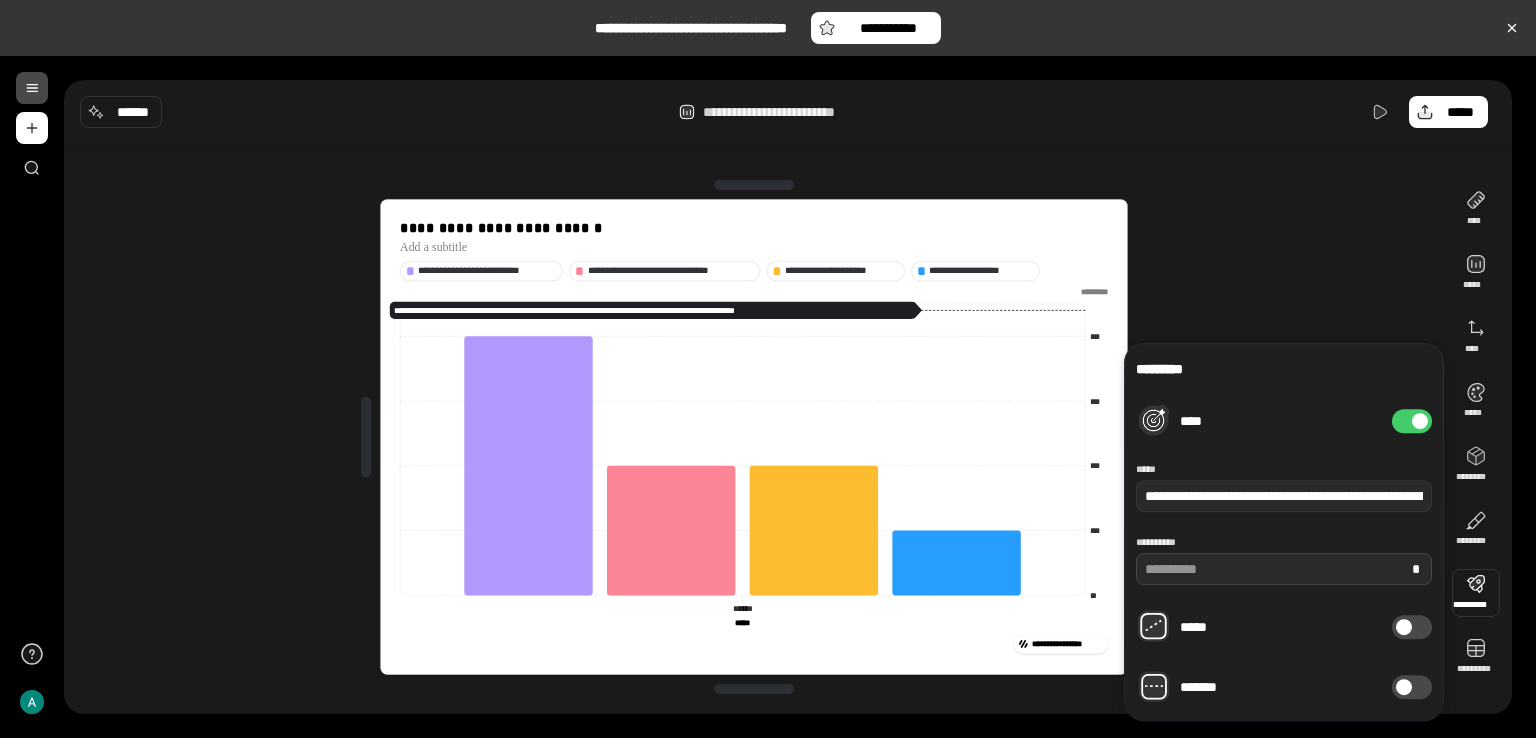 click on "**" at bounding box center (1284, 569) 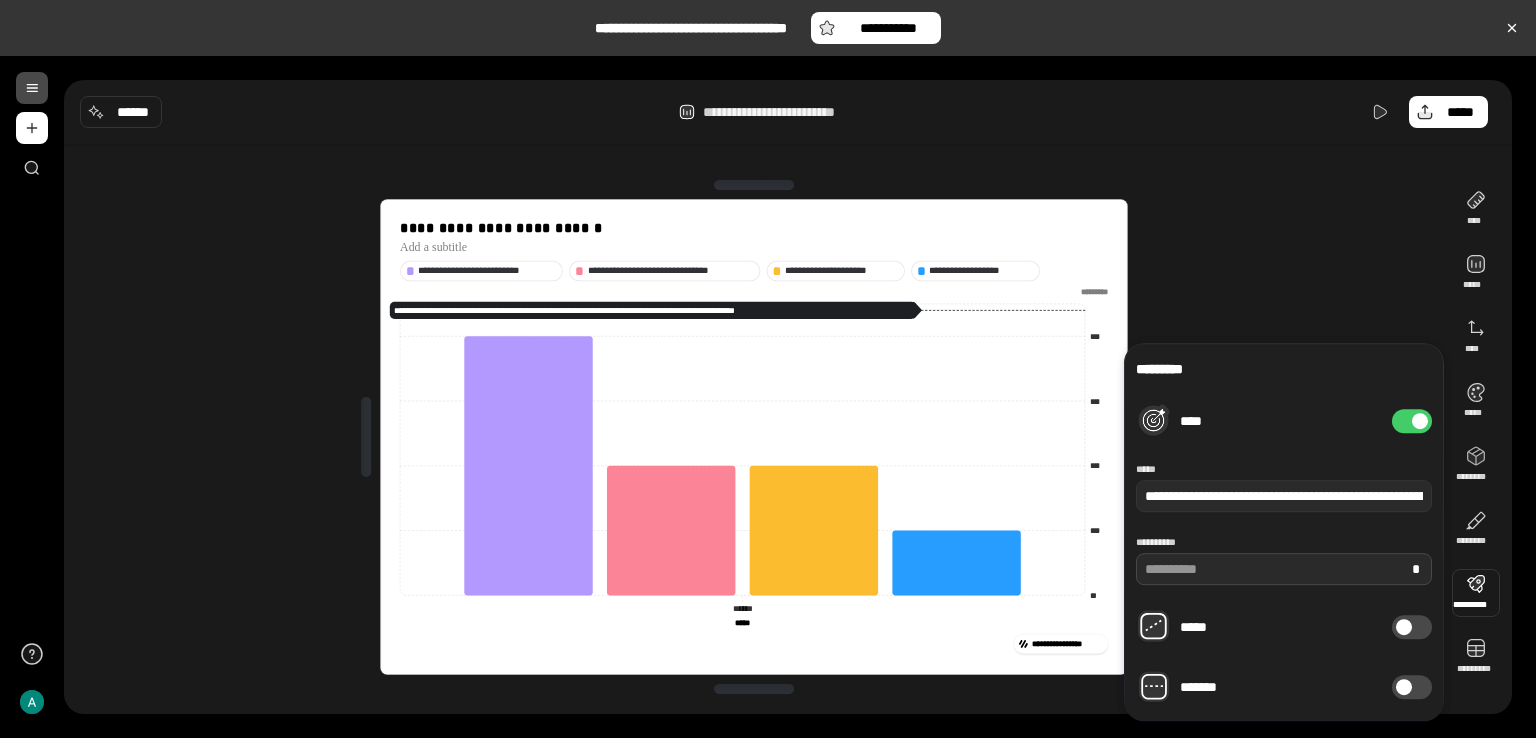 click on "**" at bounding box center [1284, 569] 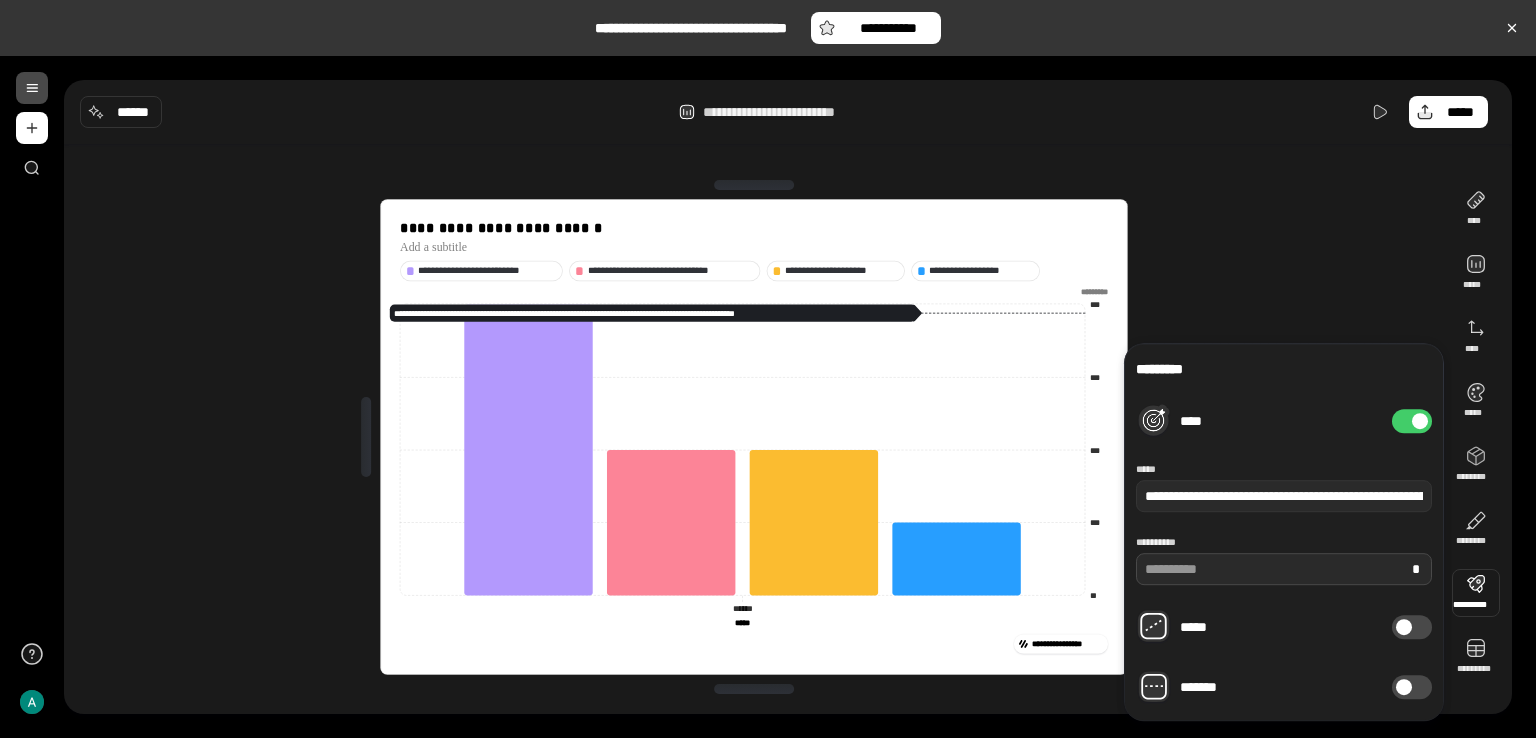 type on "**" 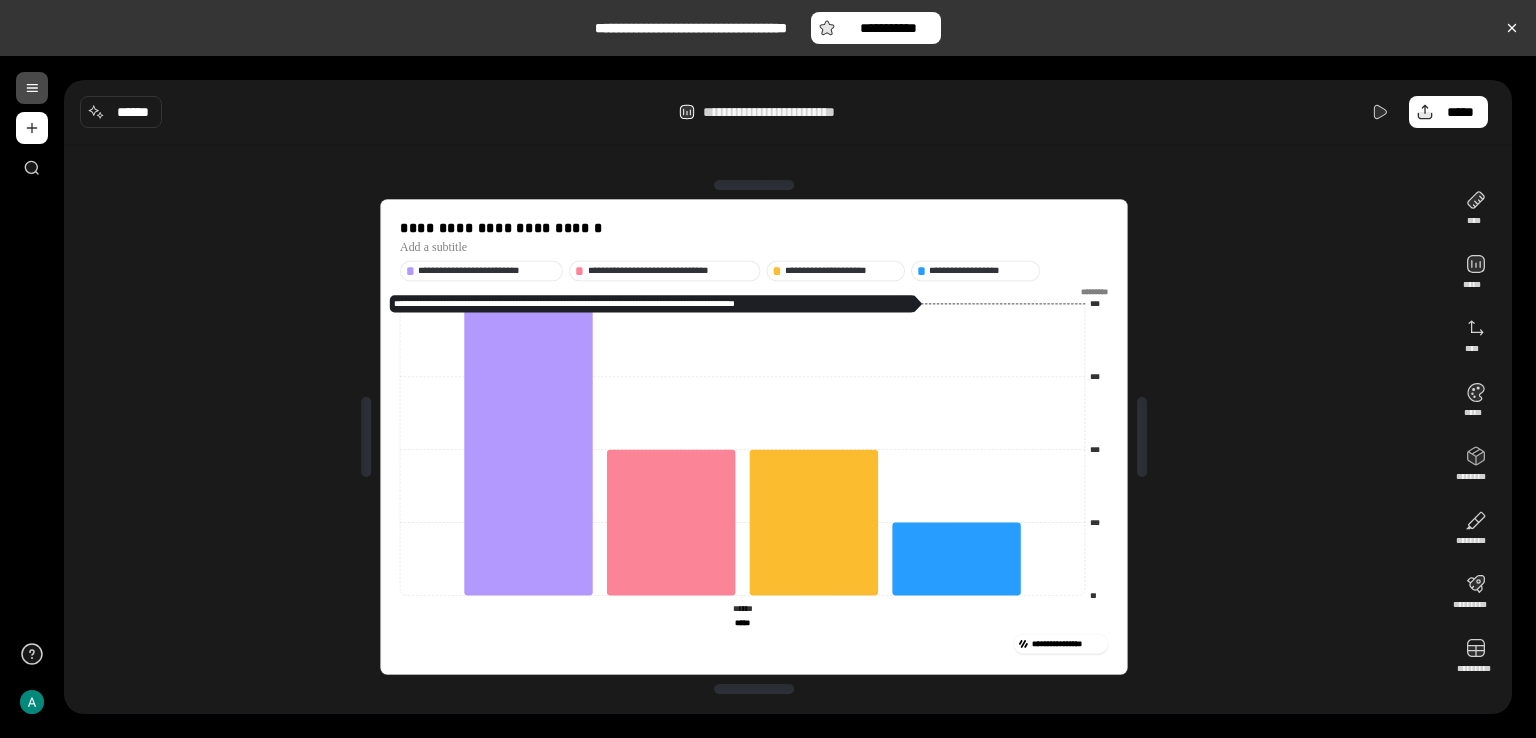 click on "**********" at bounding box center [754, 437] 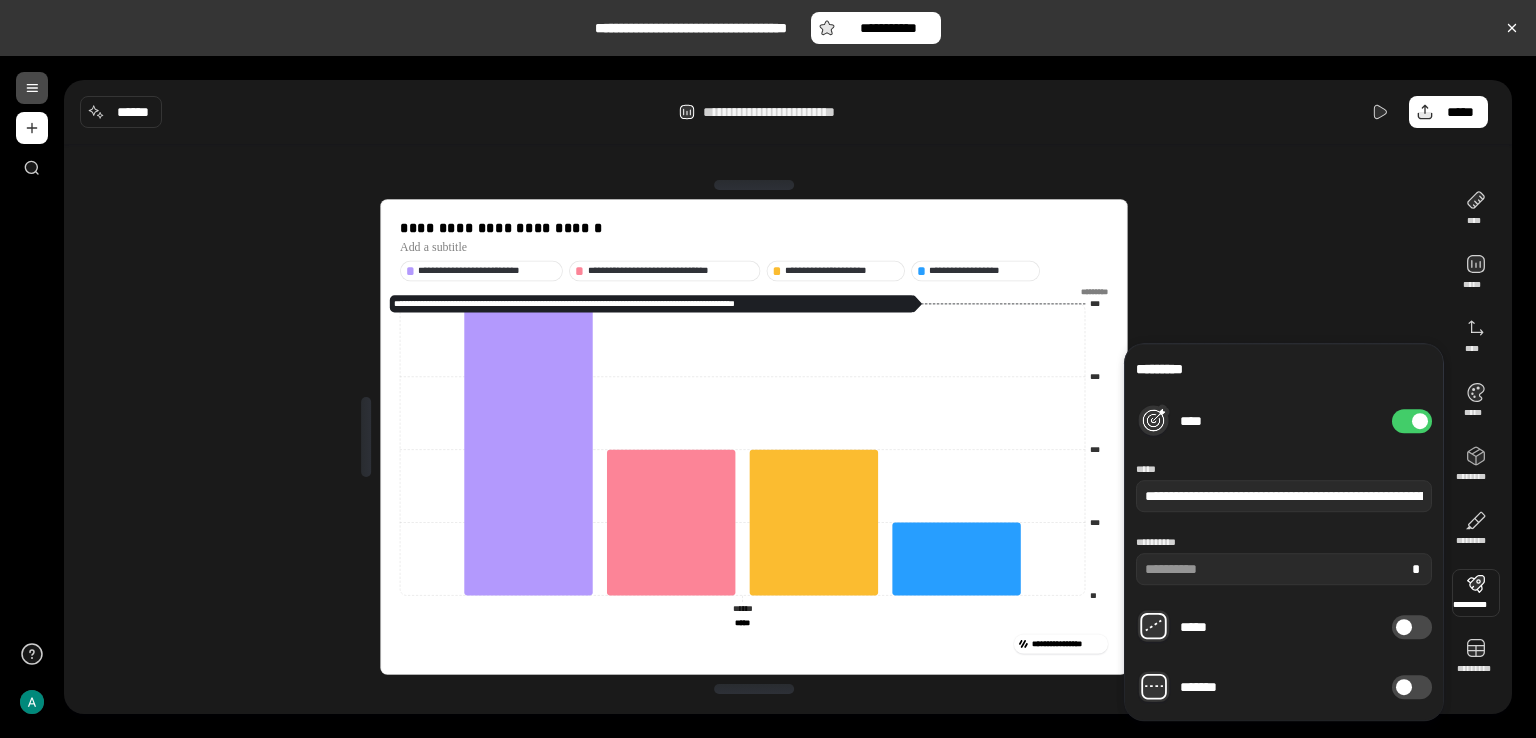 click at bounding box center (1476, 593) 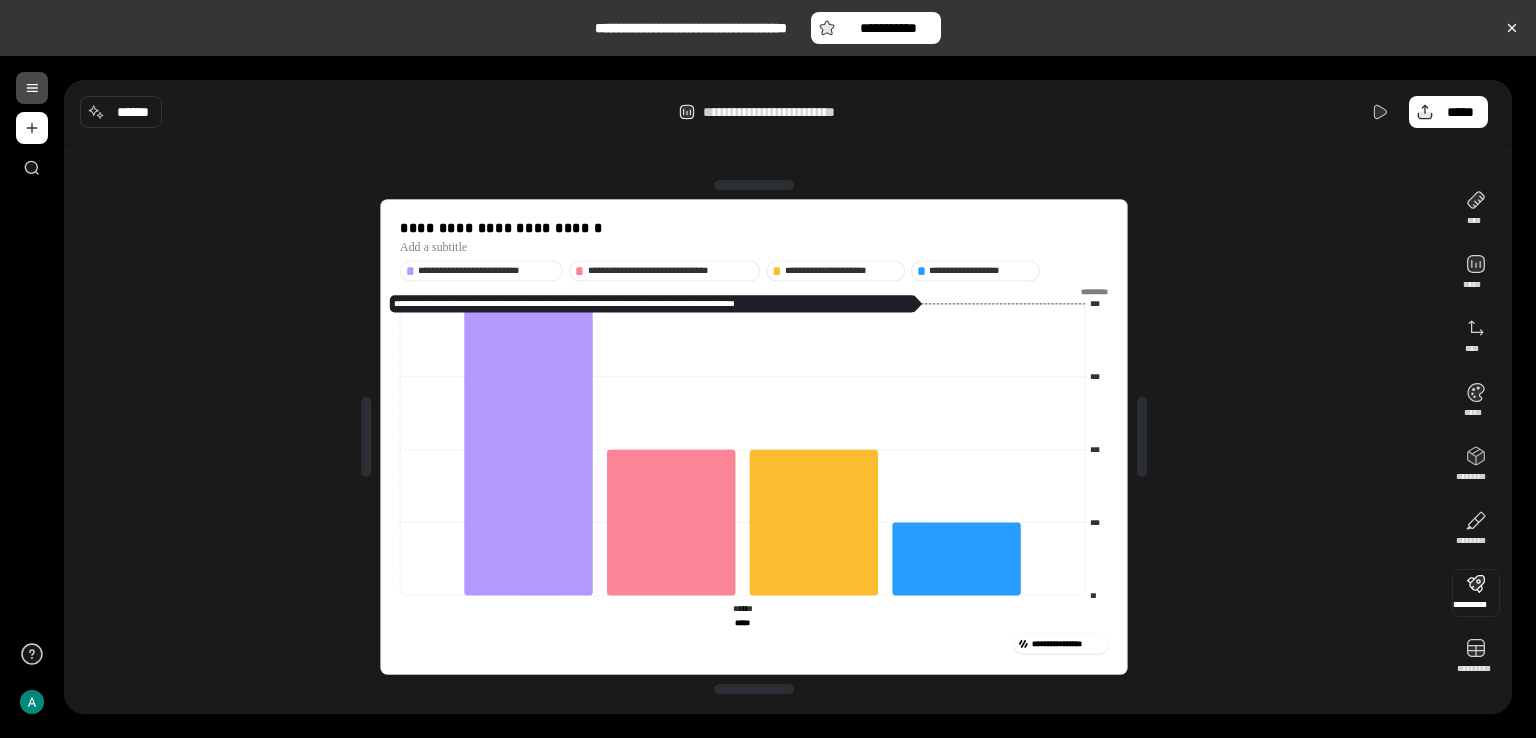 click at bounding box center (1476, 593) 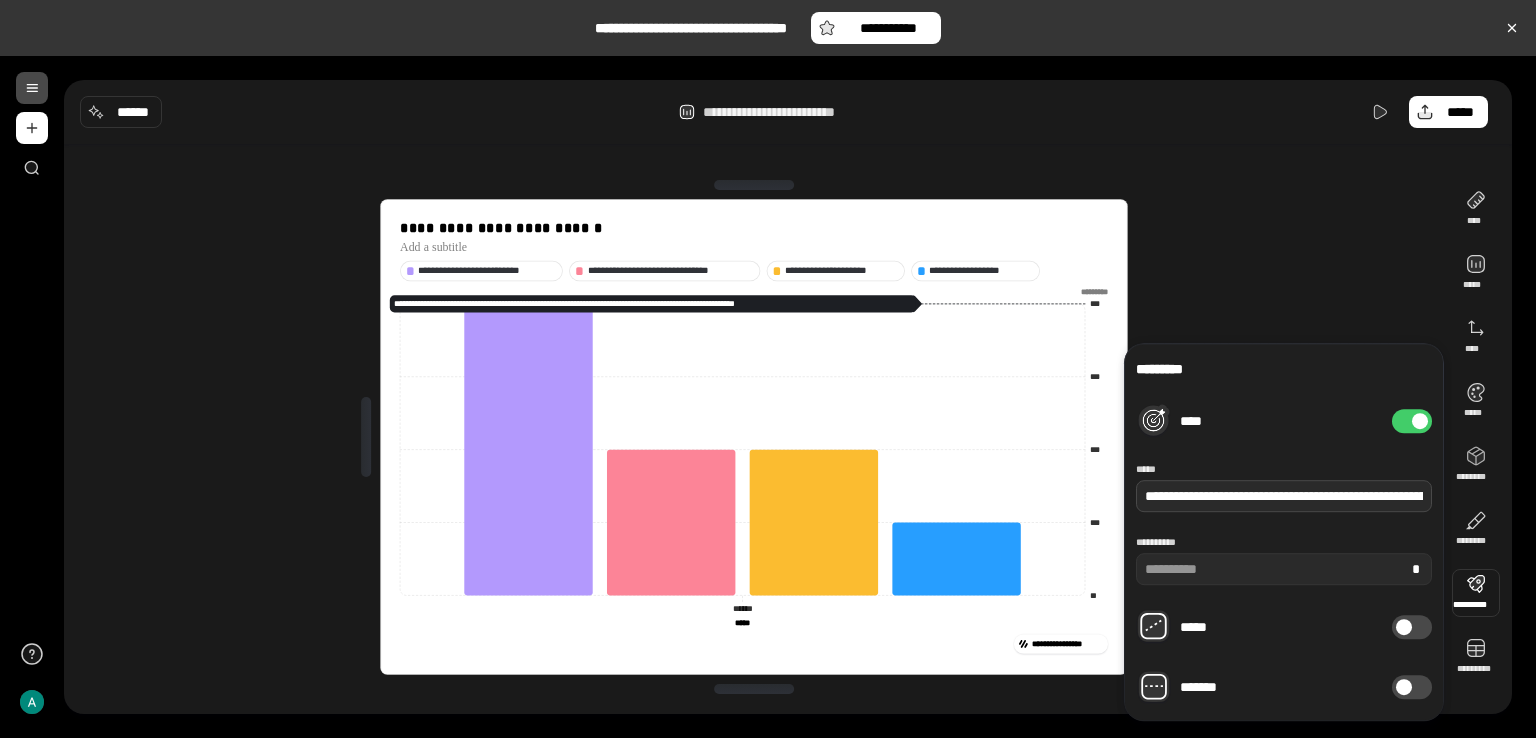 click on "**********" at bounding box center (1284, 496) 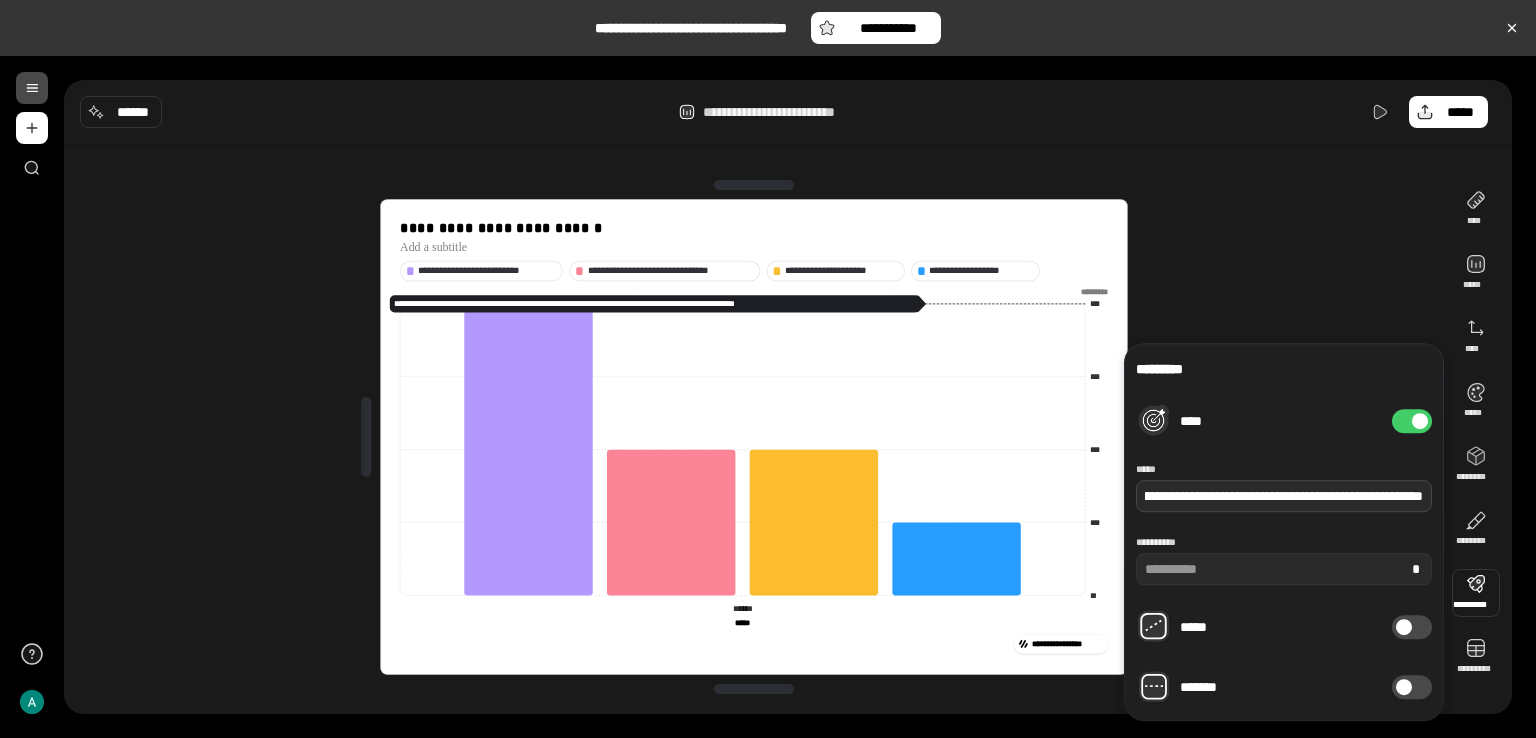 scroll, scrollTop: 0, scrollLeft: 526, axis: horizontal 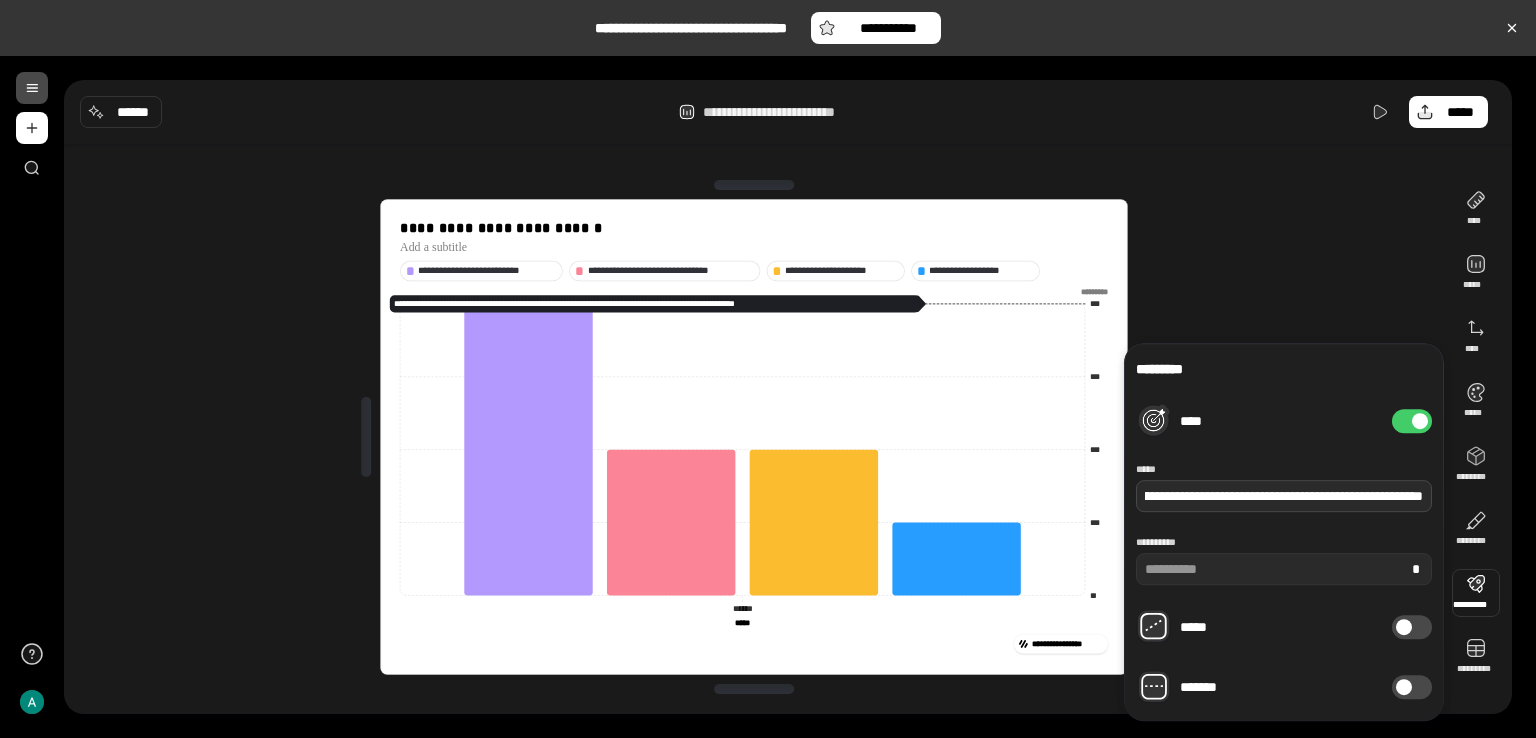 drag, startPoint x: 1359, startPoint y: 493, endPoint x: 1392, endPoint y: 494, distance: 33.01515 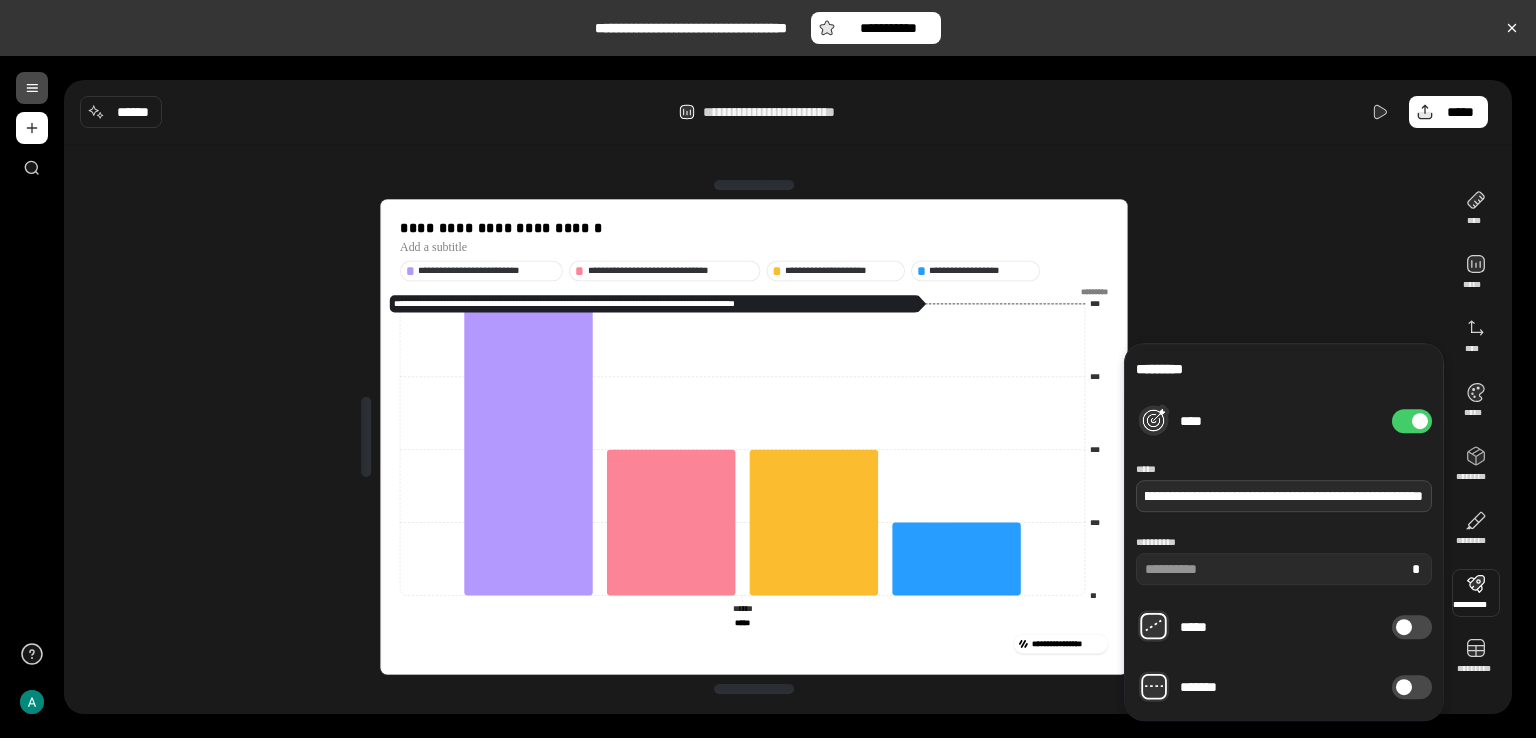 click on "**********" at bounding box center (1284, 496) 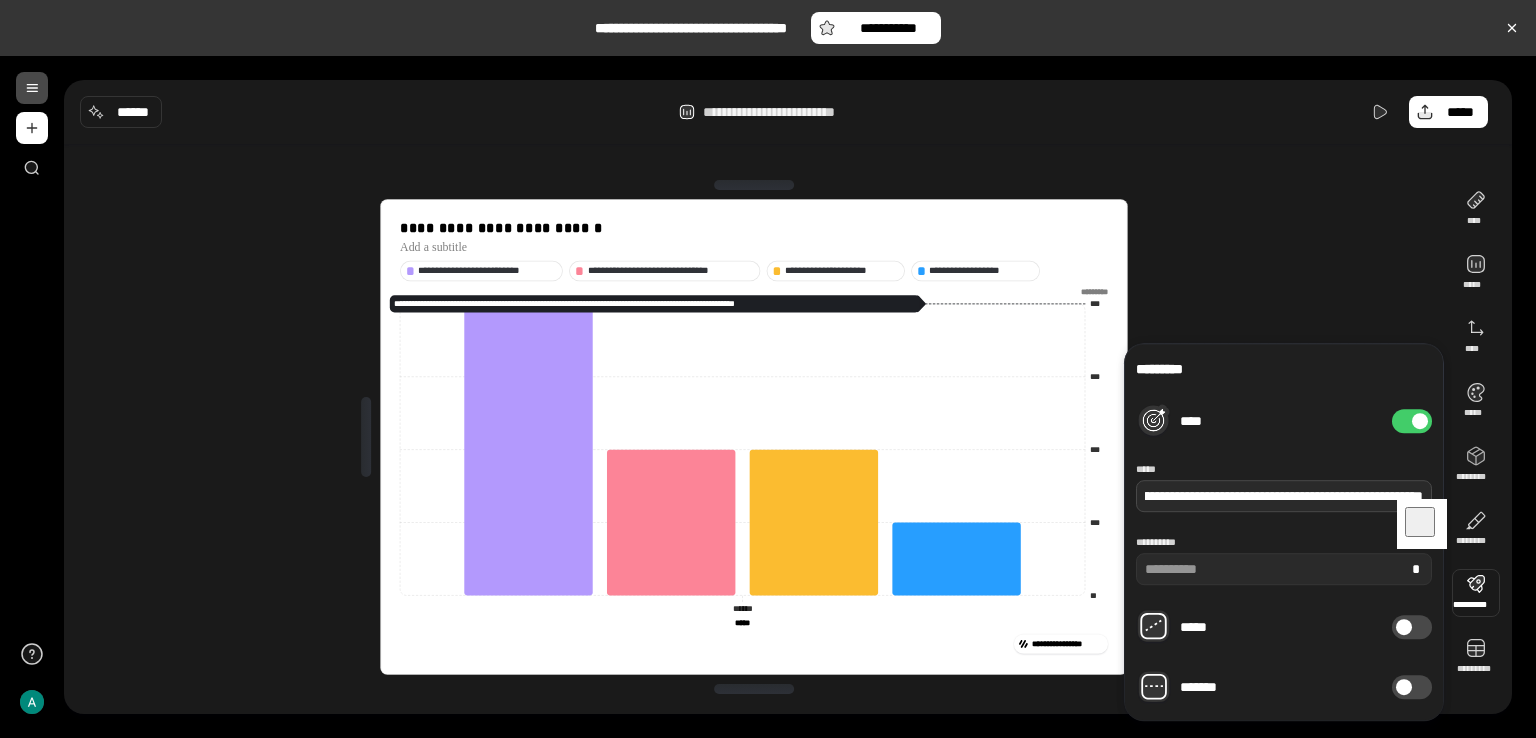 click on "**********" at bounding box center (1284, 496) 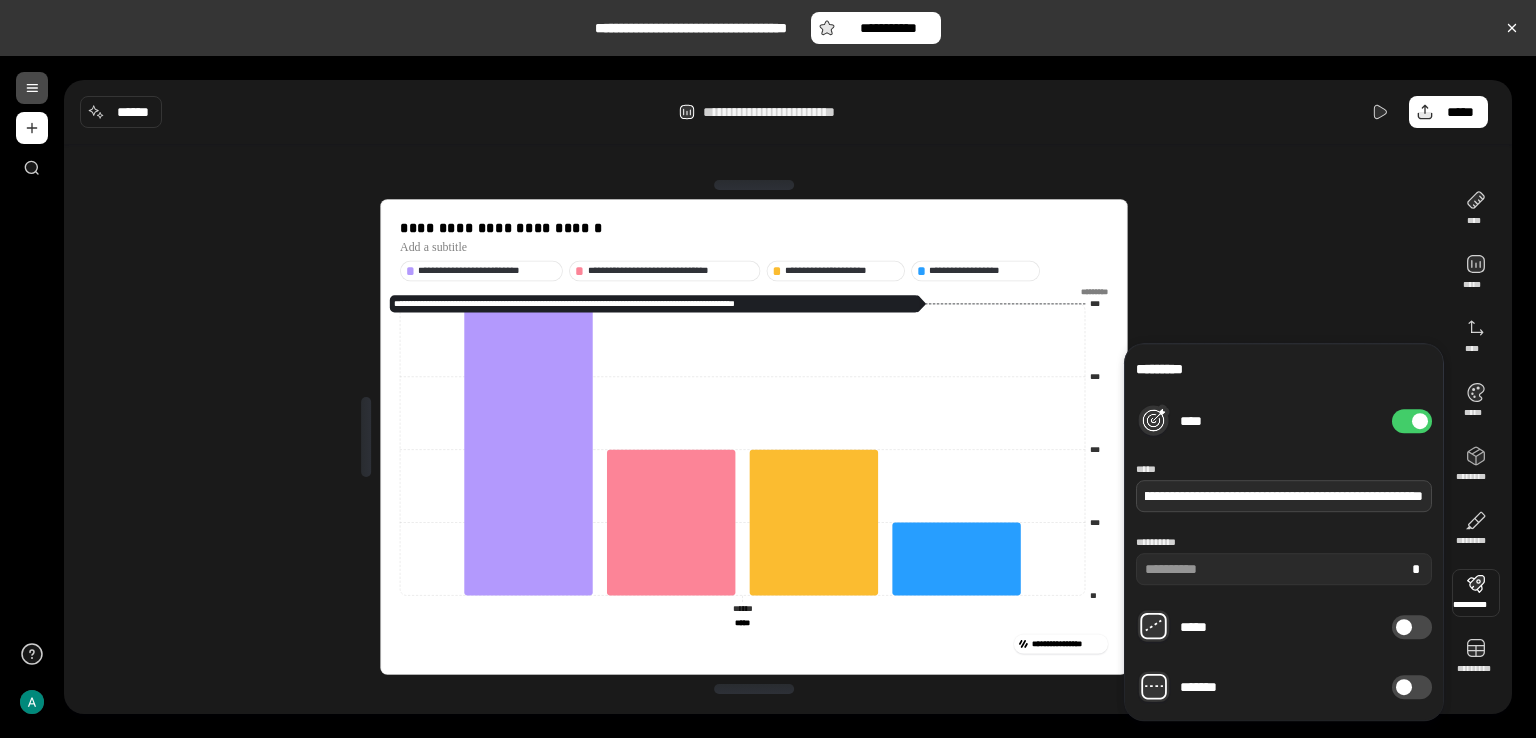 click on "**********" at bounding box center [1284, 496] 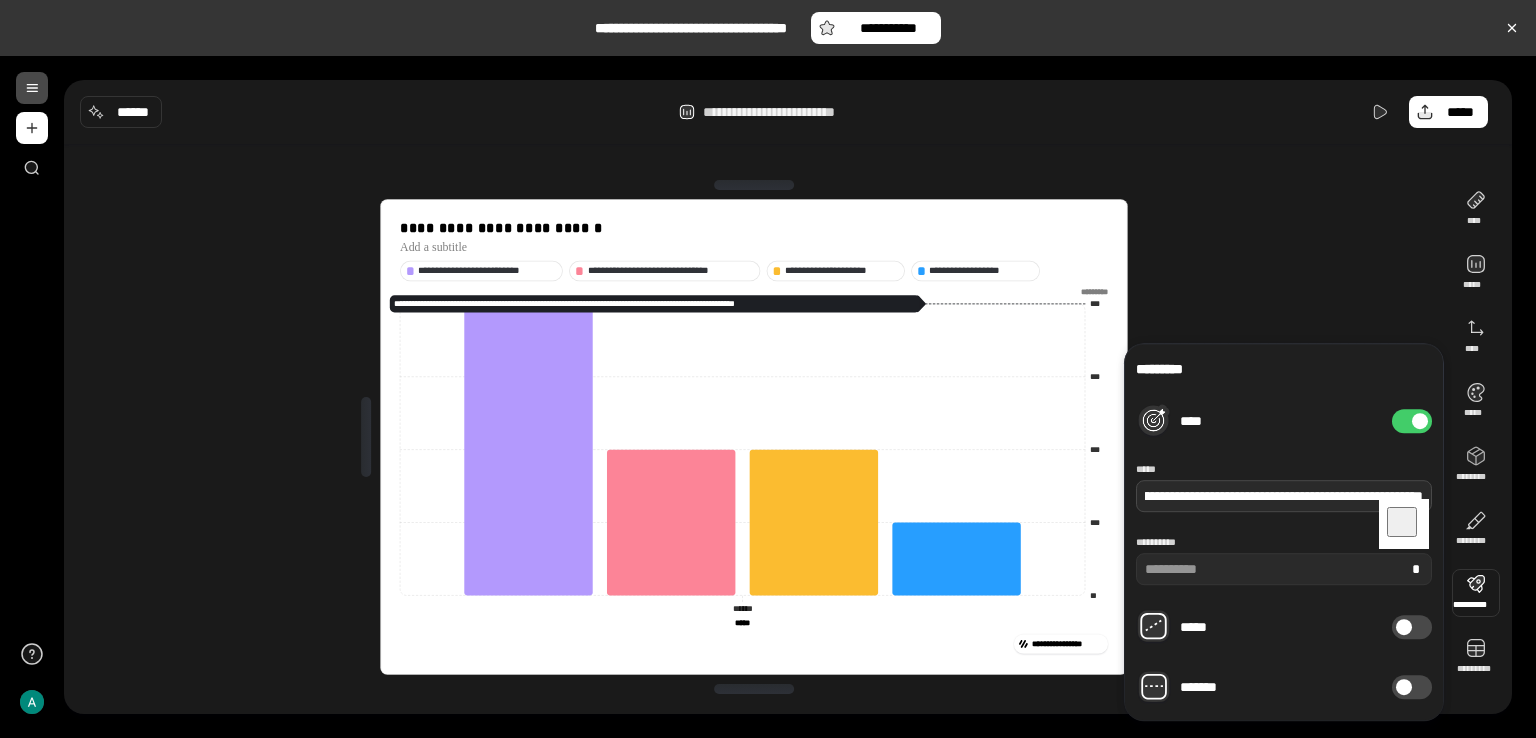 type on "**********" 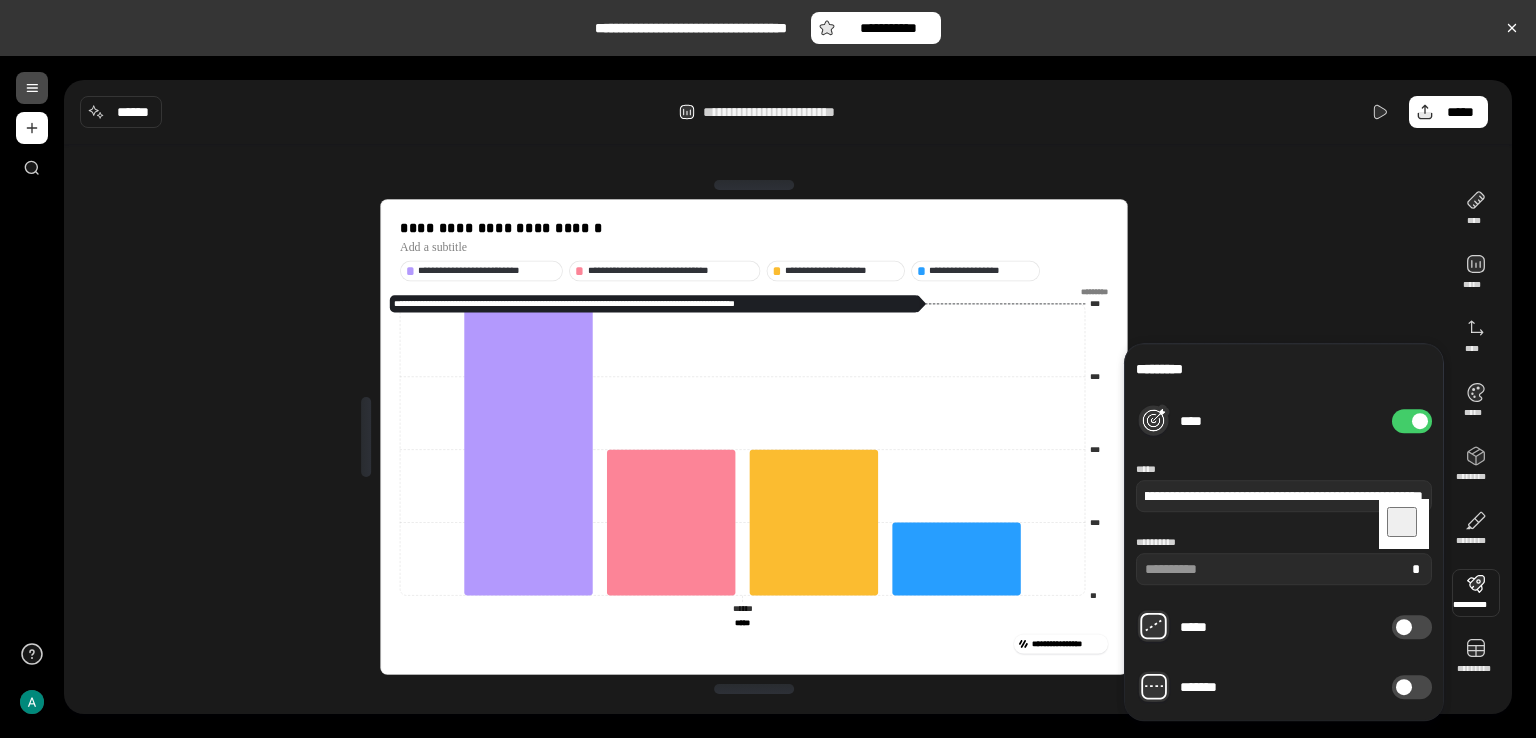 click on "*********" at bounding box center (1284, 369) 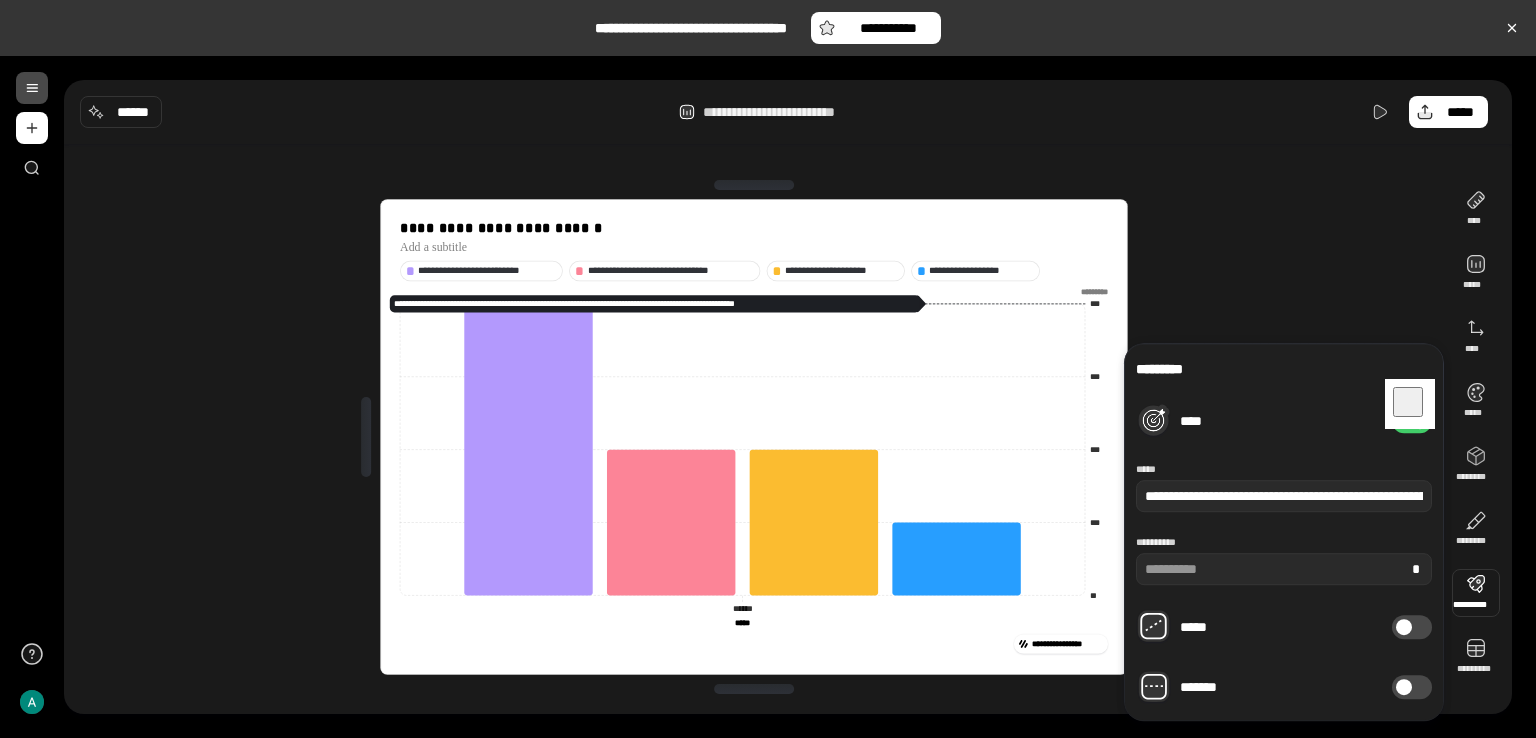 click on "**********" at bounding box center (1284, 532) 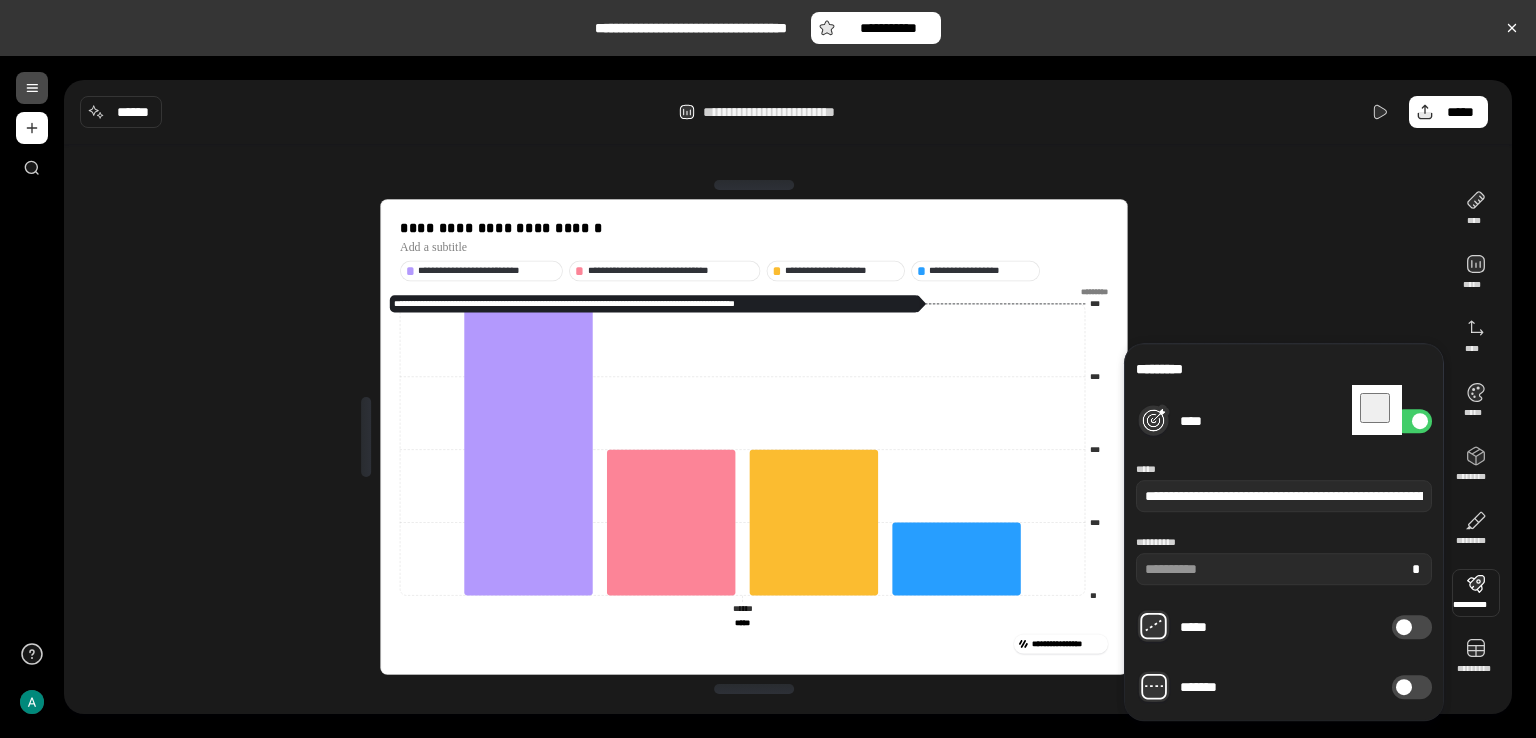click on "**********" at bounding box center (754, 437) 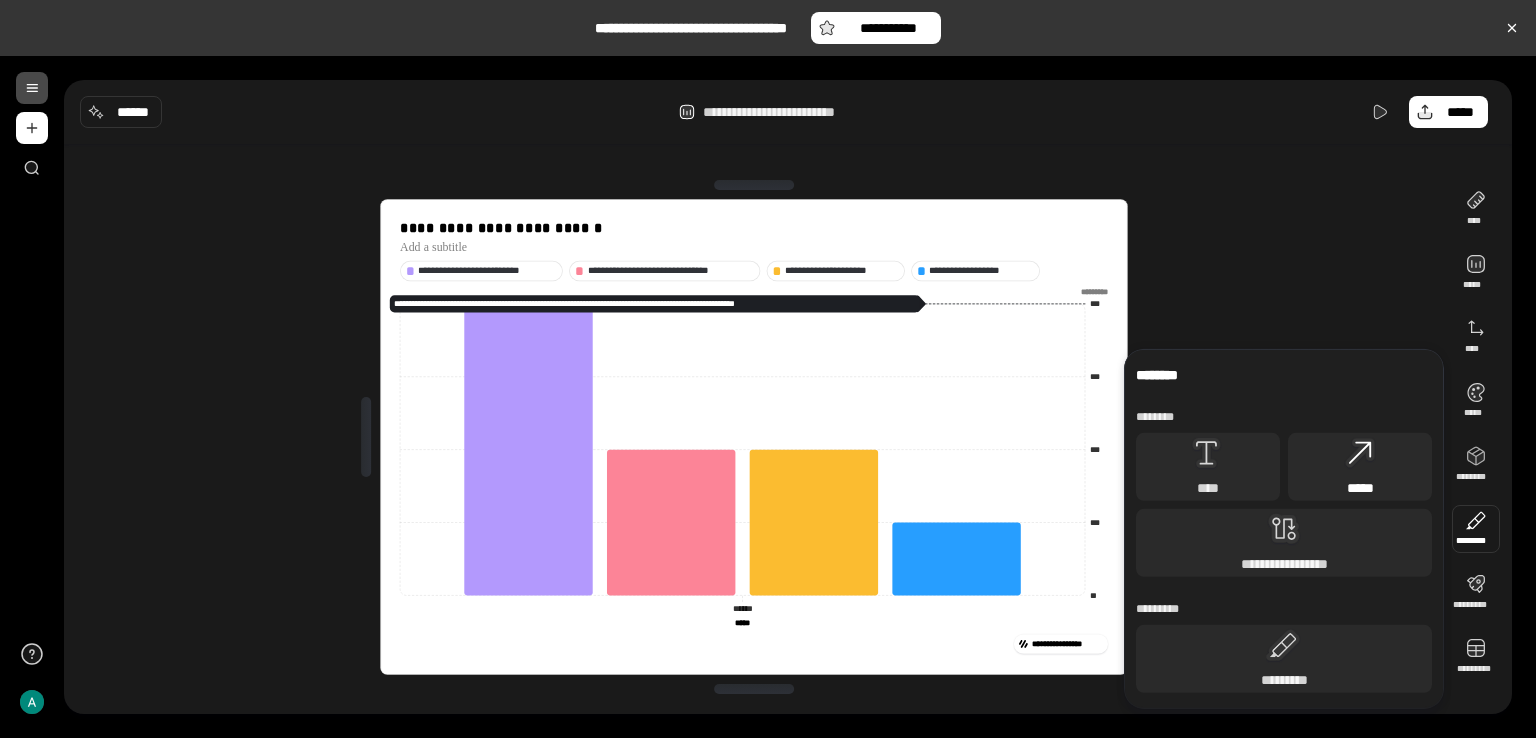 click 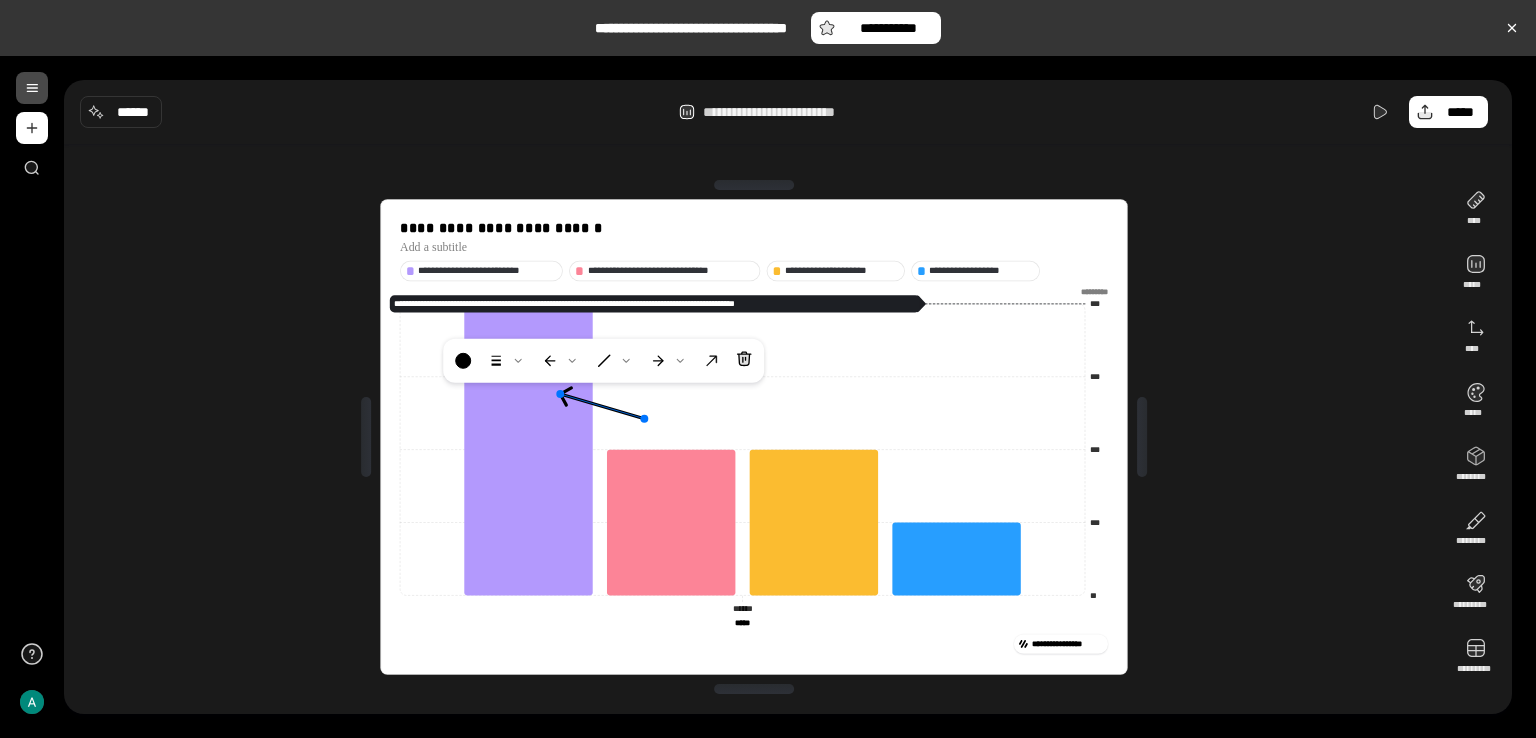 drag, startPoint x: 742, startPoint y: 449, endPoint x: 602, endPoint y: 406, distance: 146.45477 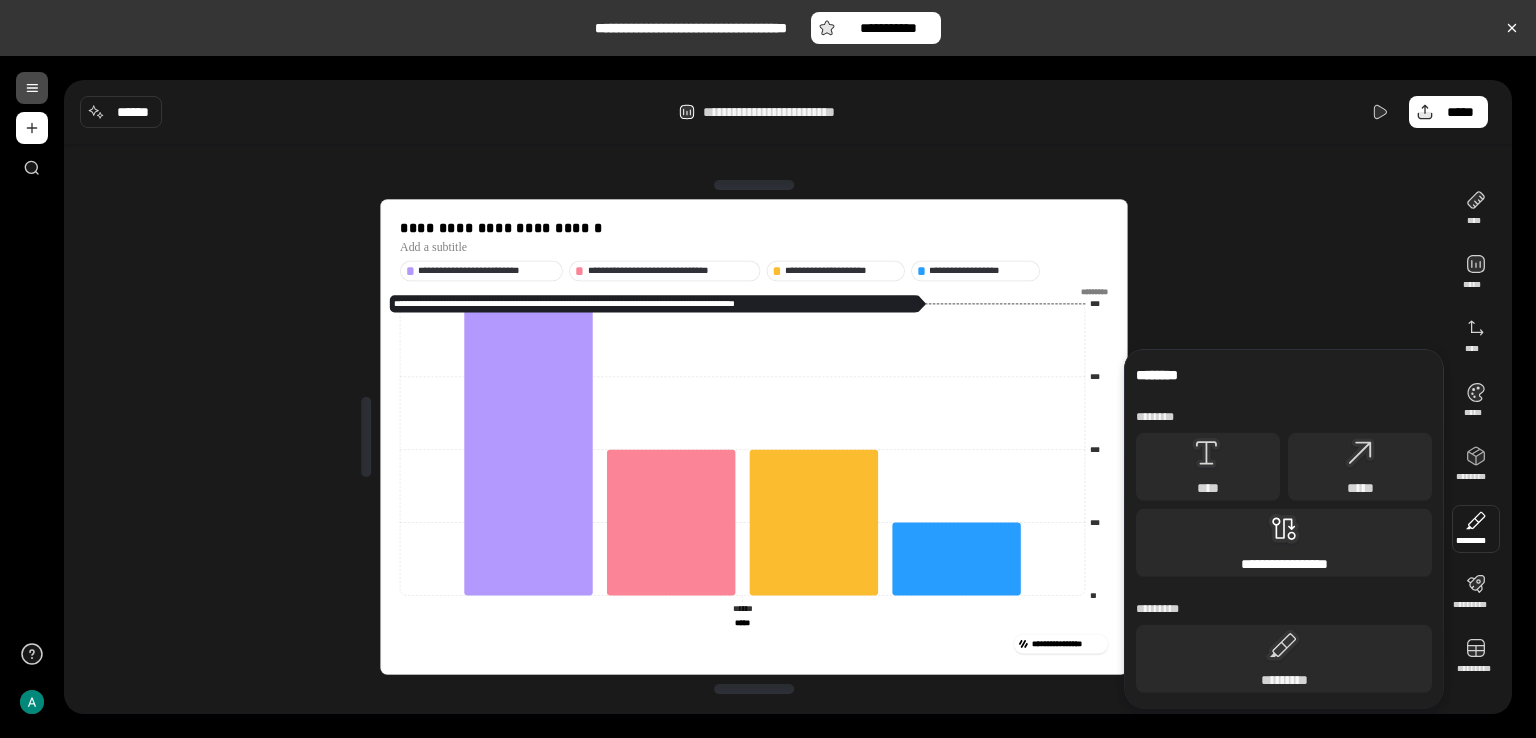 click on "**********" at bounding box center (1284, 543) 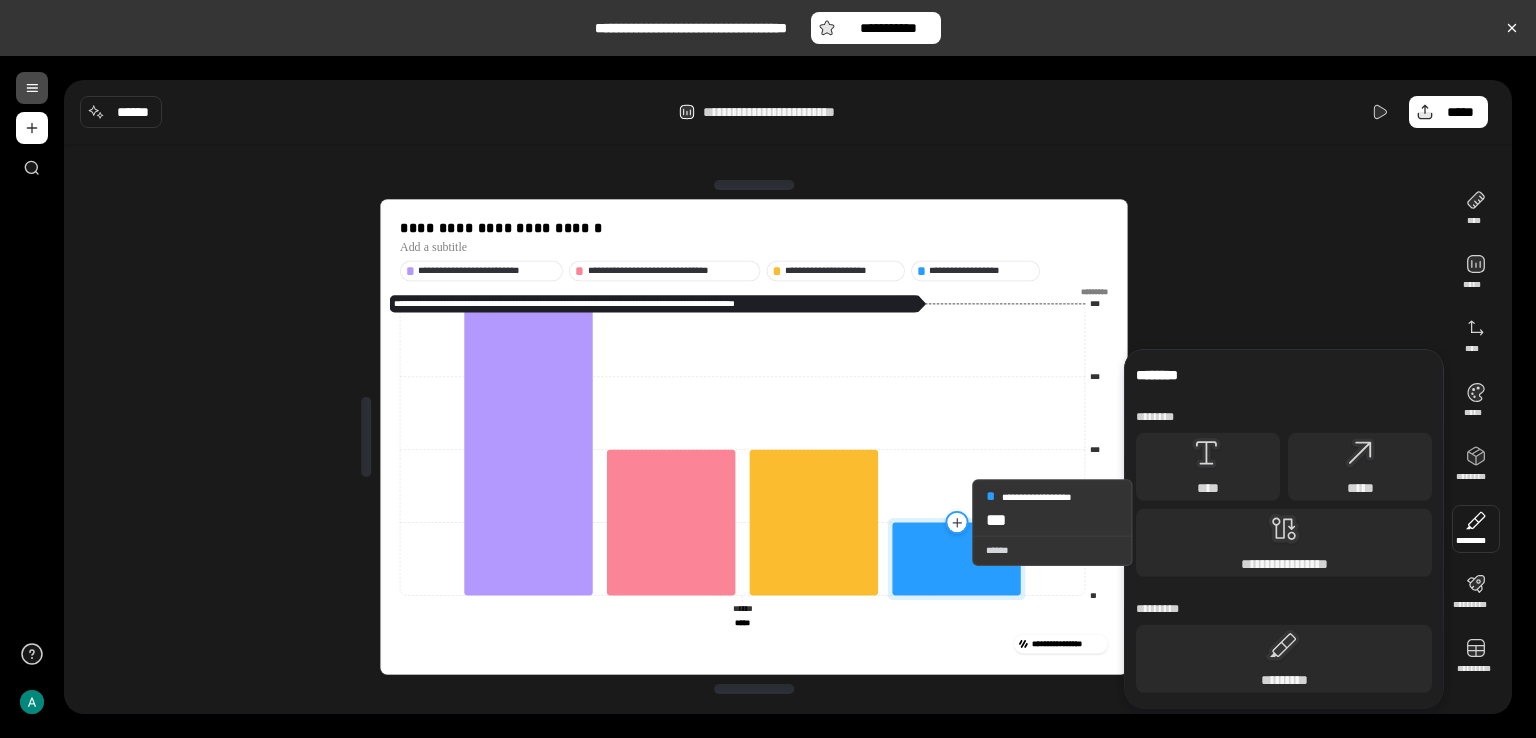 click 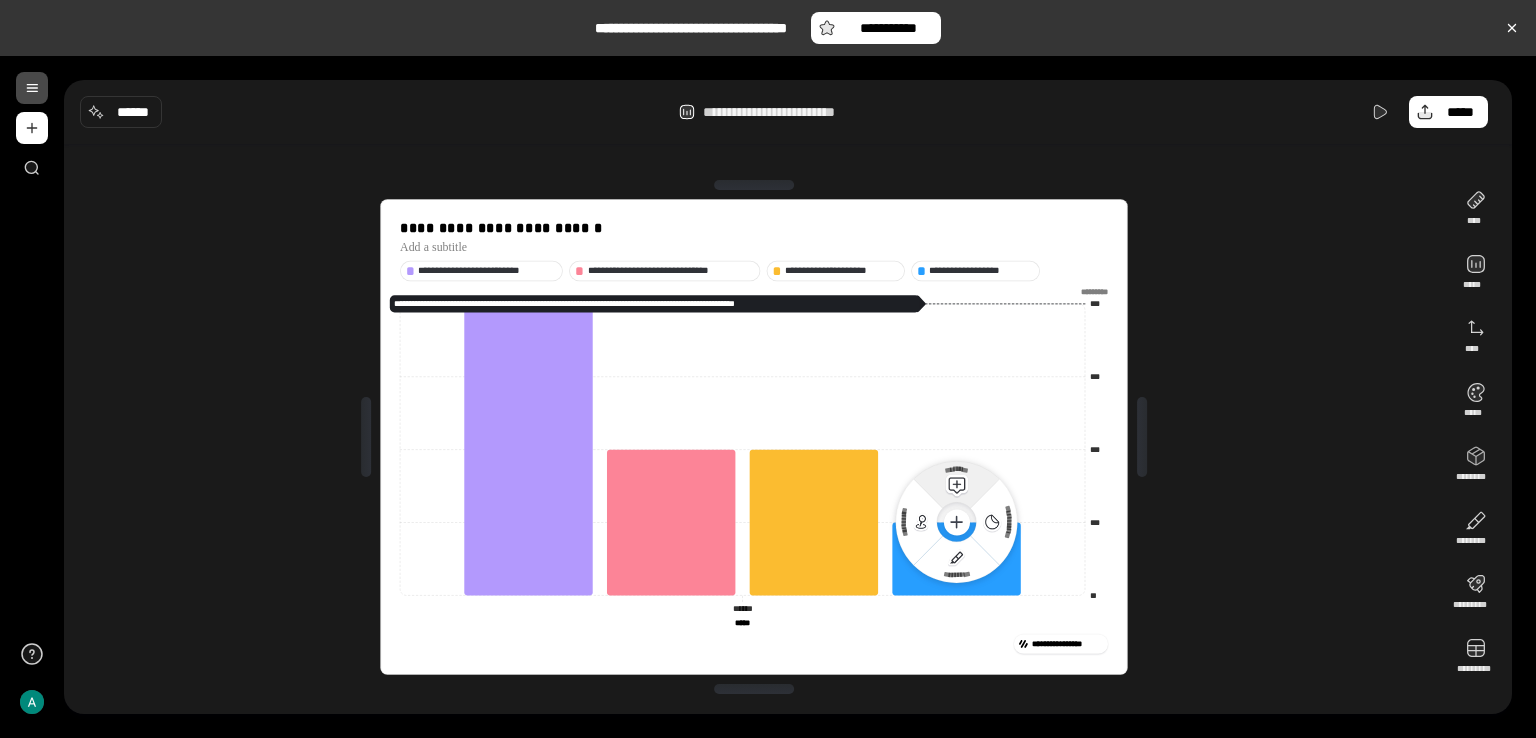 click 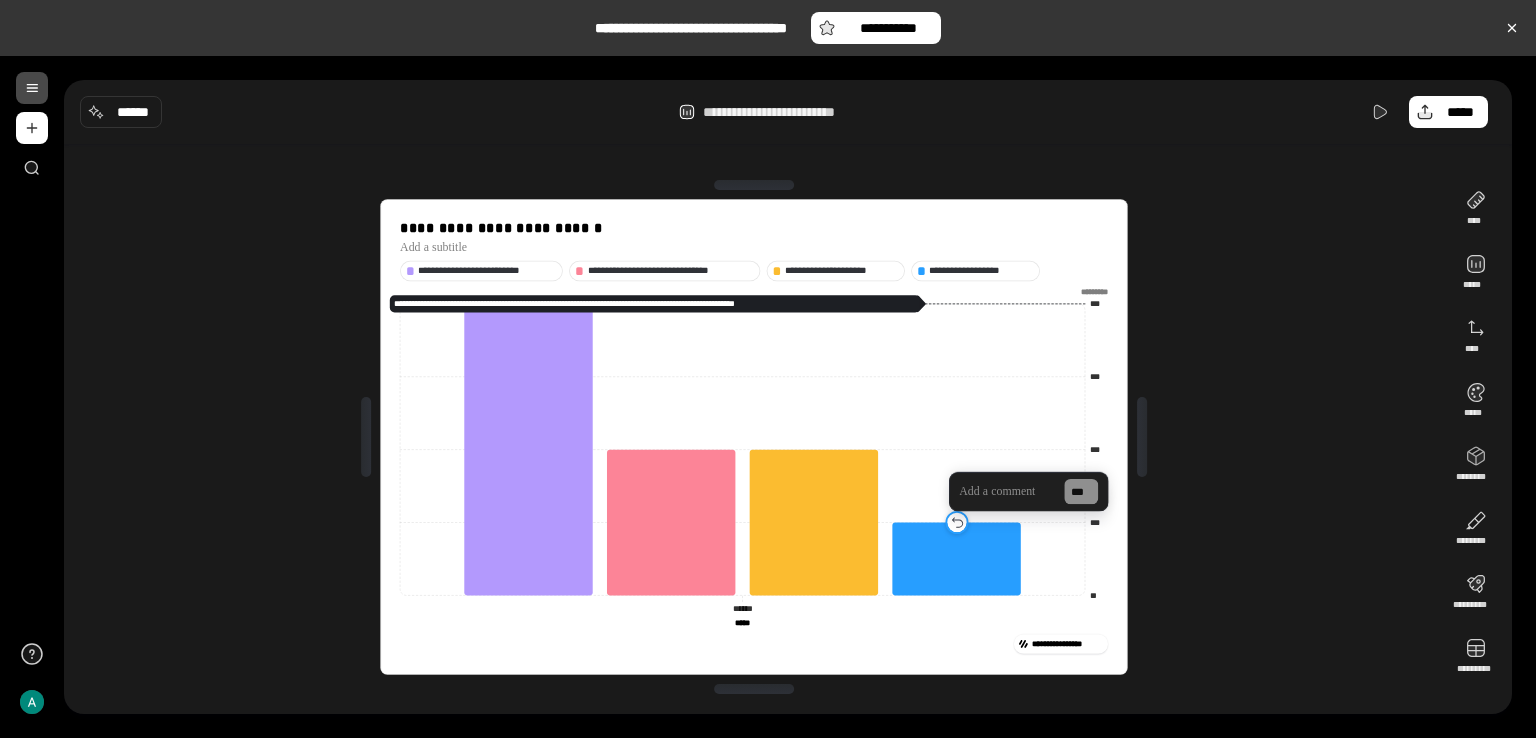 click 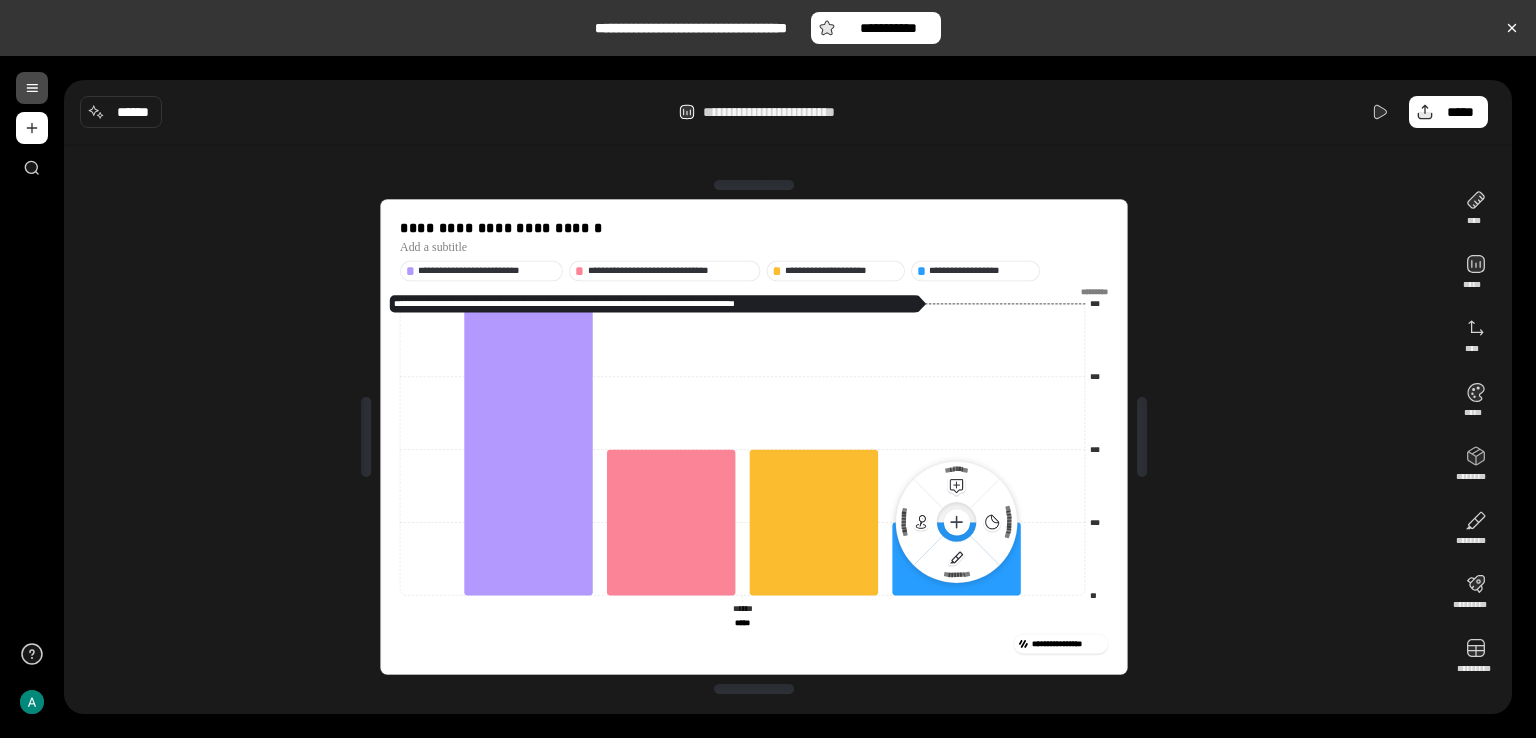 drag, startPoint x: 951, startPoint y: 523, endPoint x: 527, endPoint y: 318, distance: 470.95755 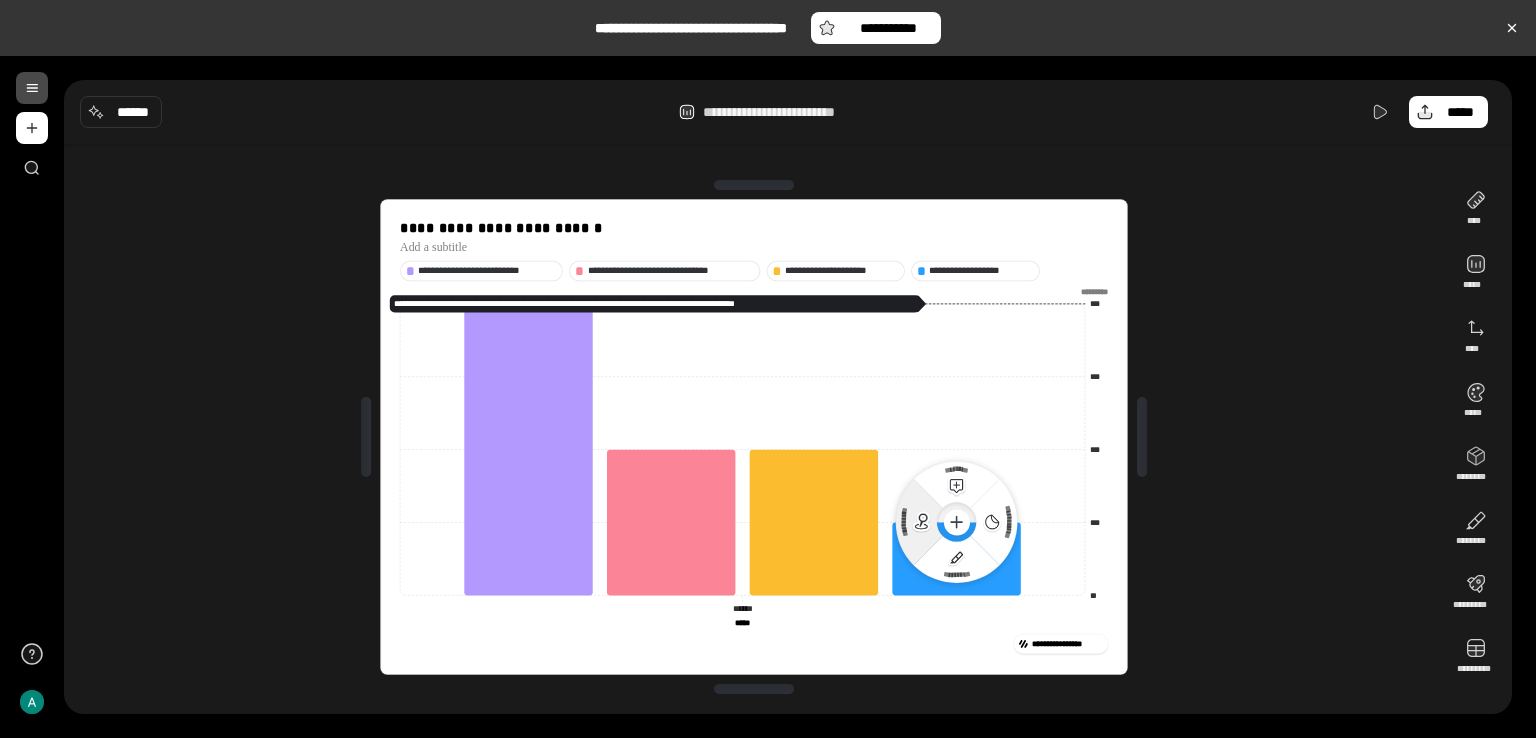 click 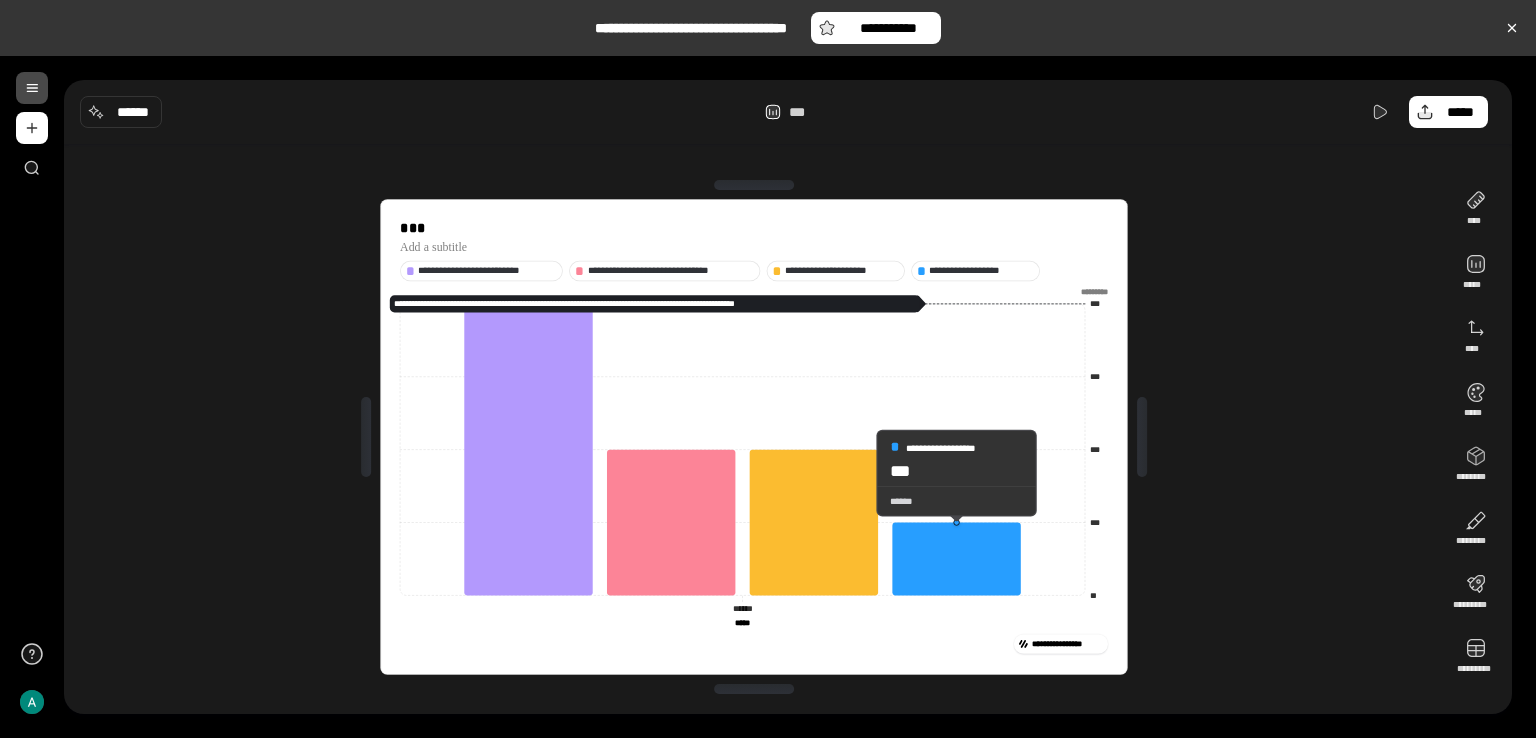 click on "******" at bounding box center [957, 499] 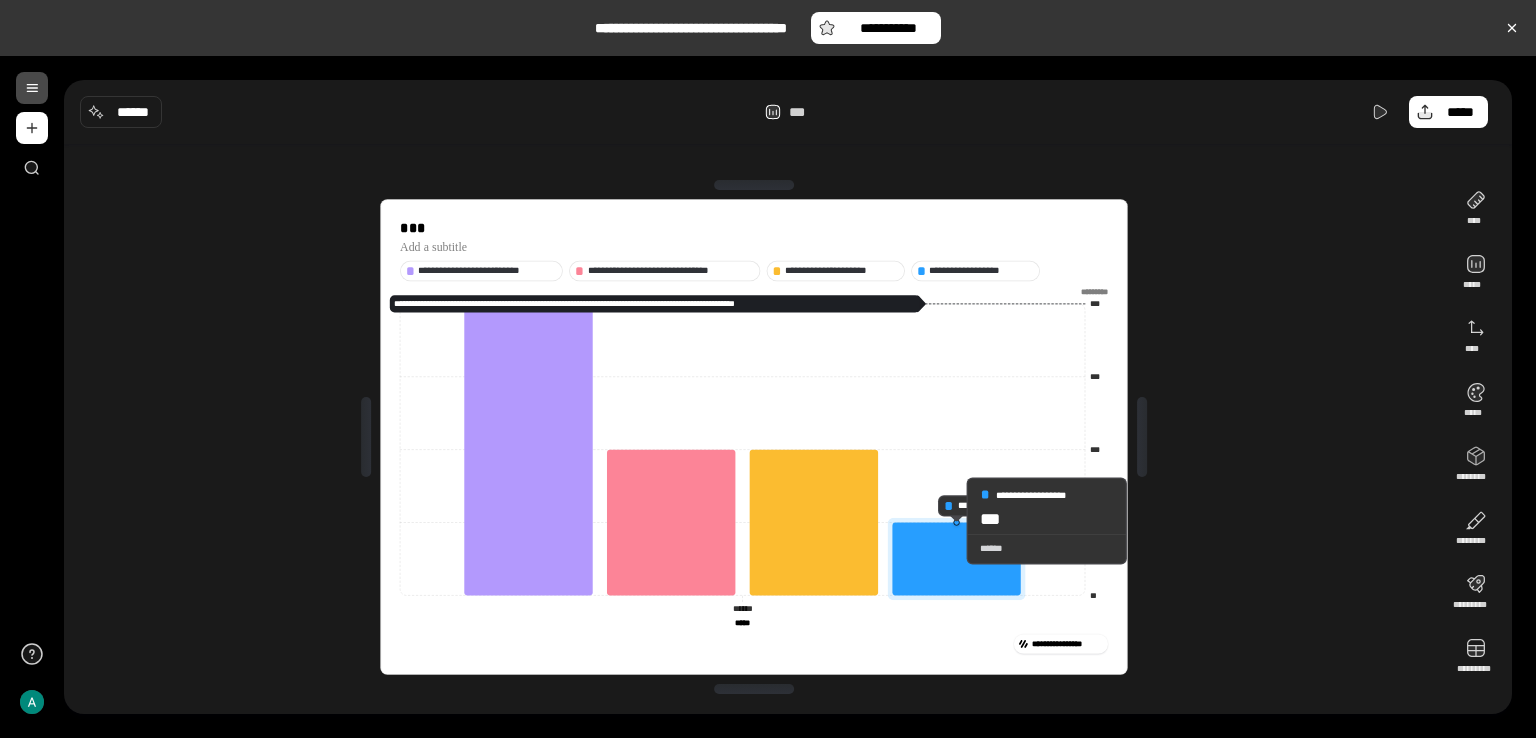 click 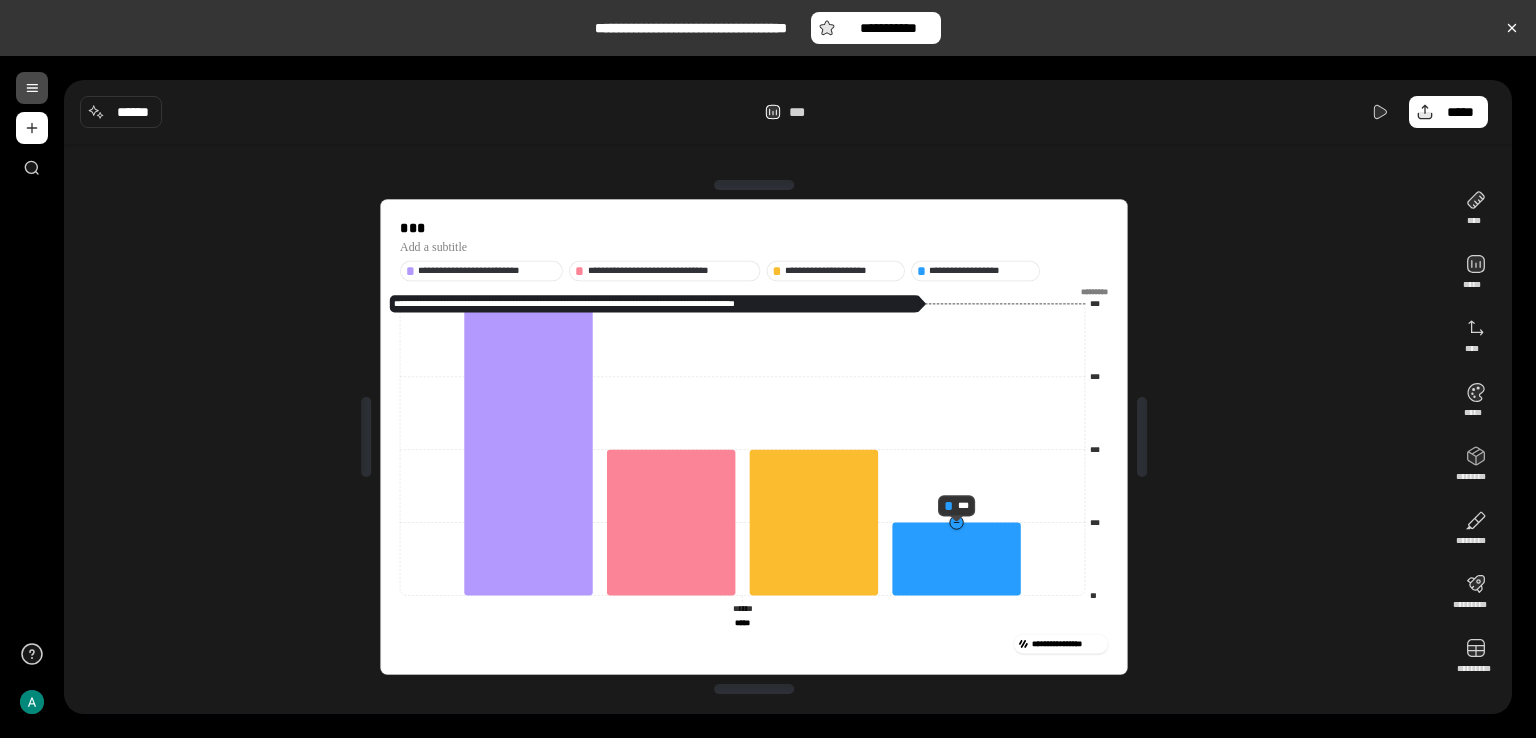 click 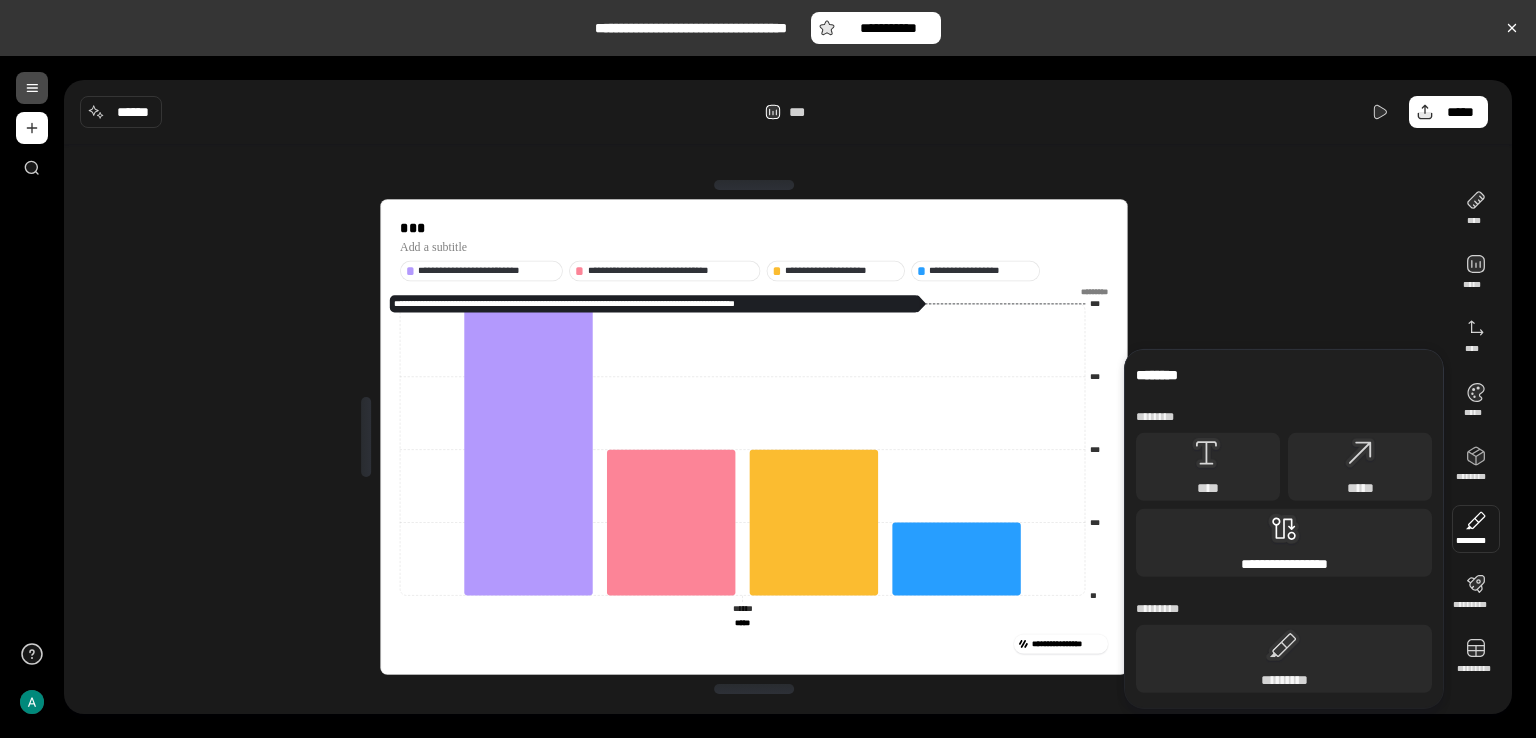 click on "**********" at bounding box center (1284, 543) 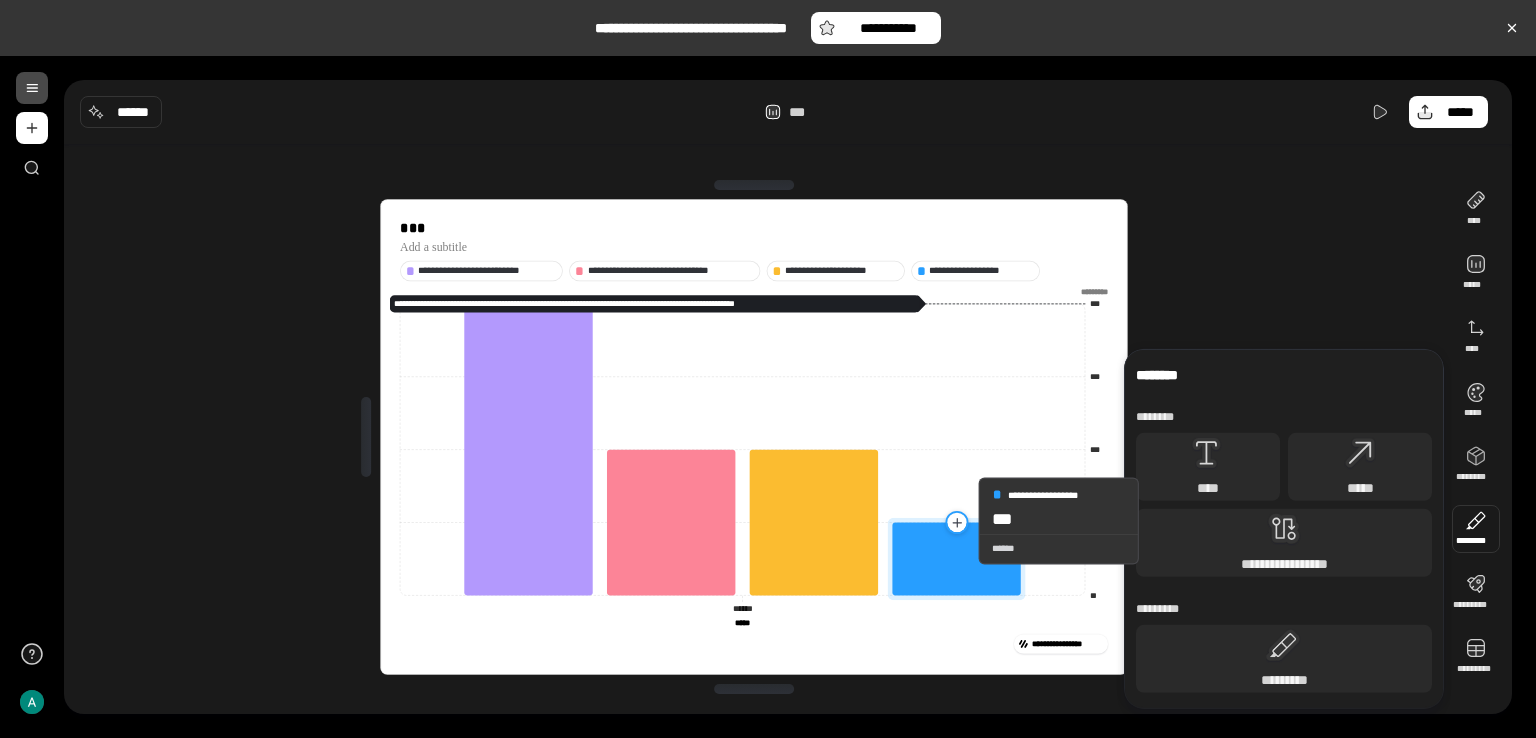 click 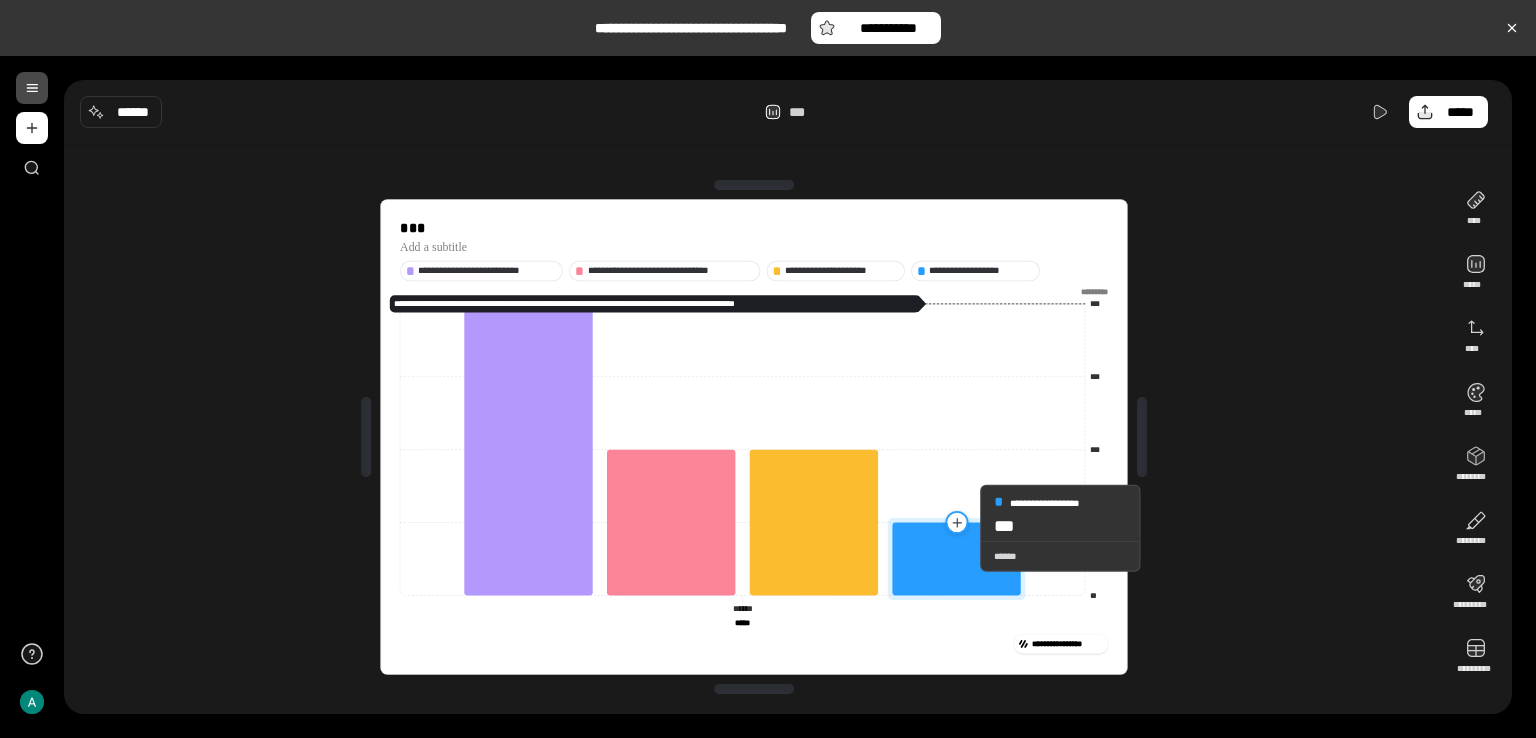 drag, startPoint x: 675, startPoint y: 449, endPoint x: 952, endPoint y: 530, distance: 288.60007 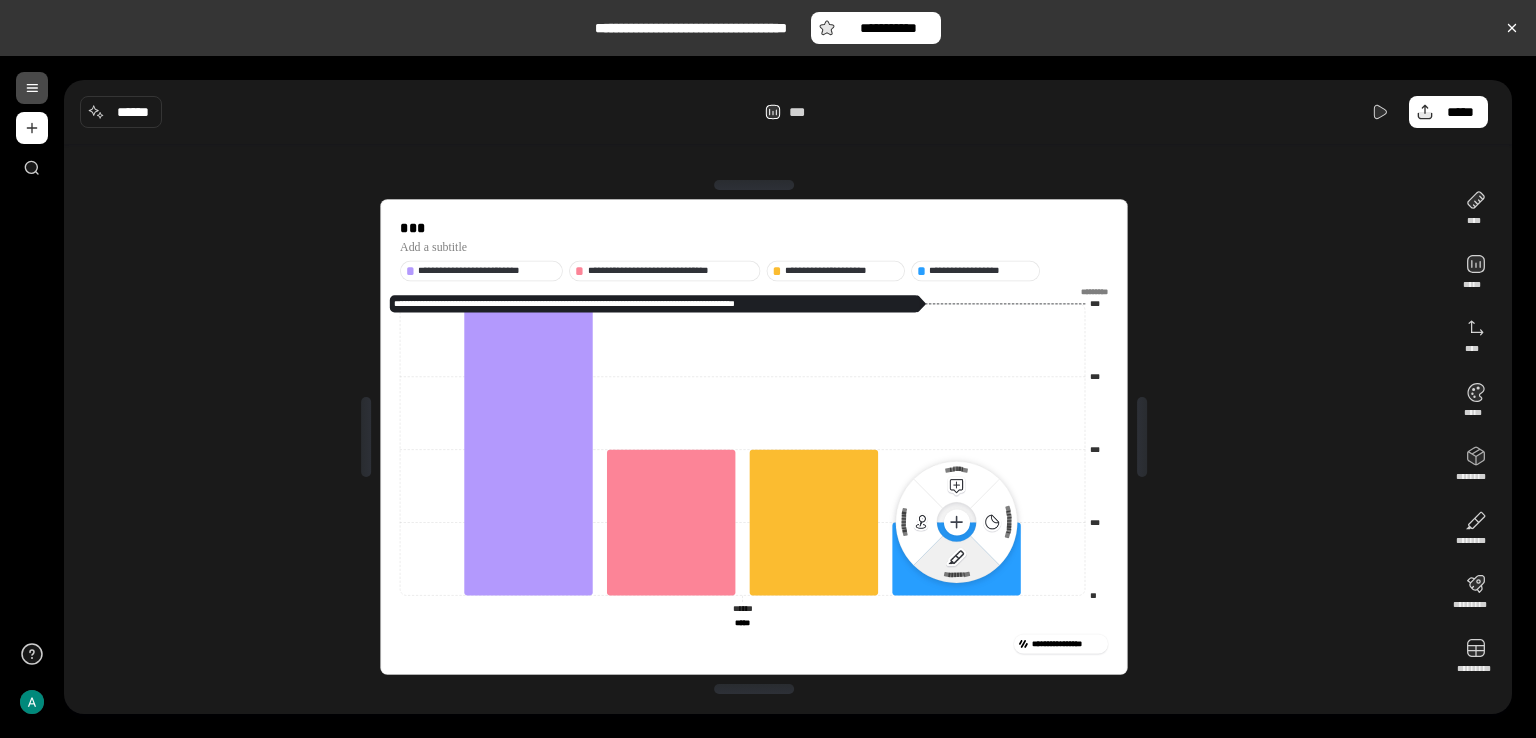 click 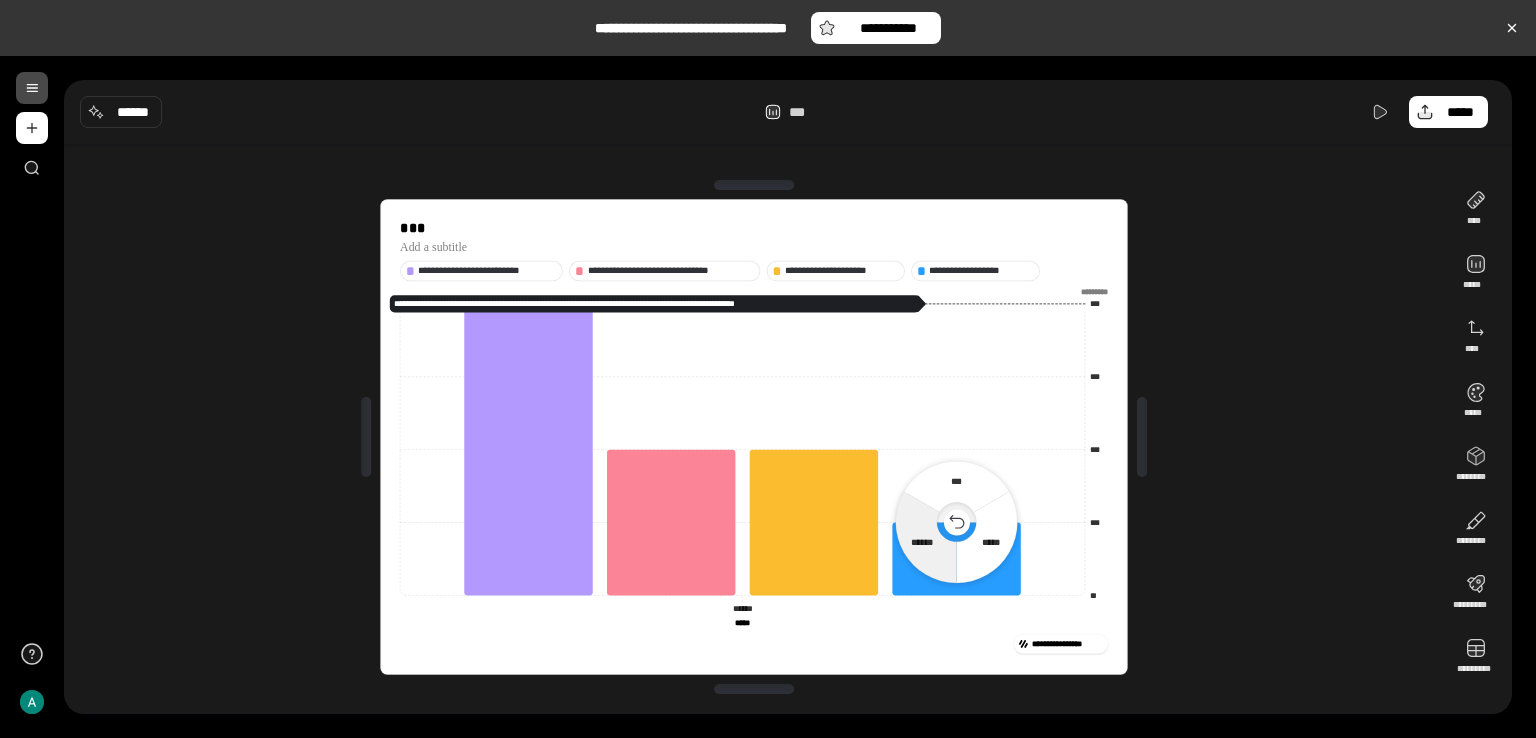 click 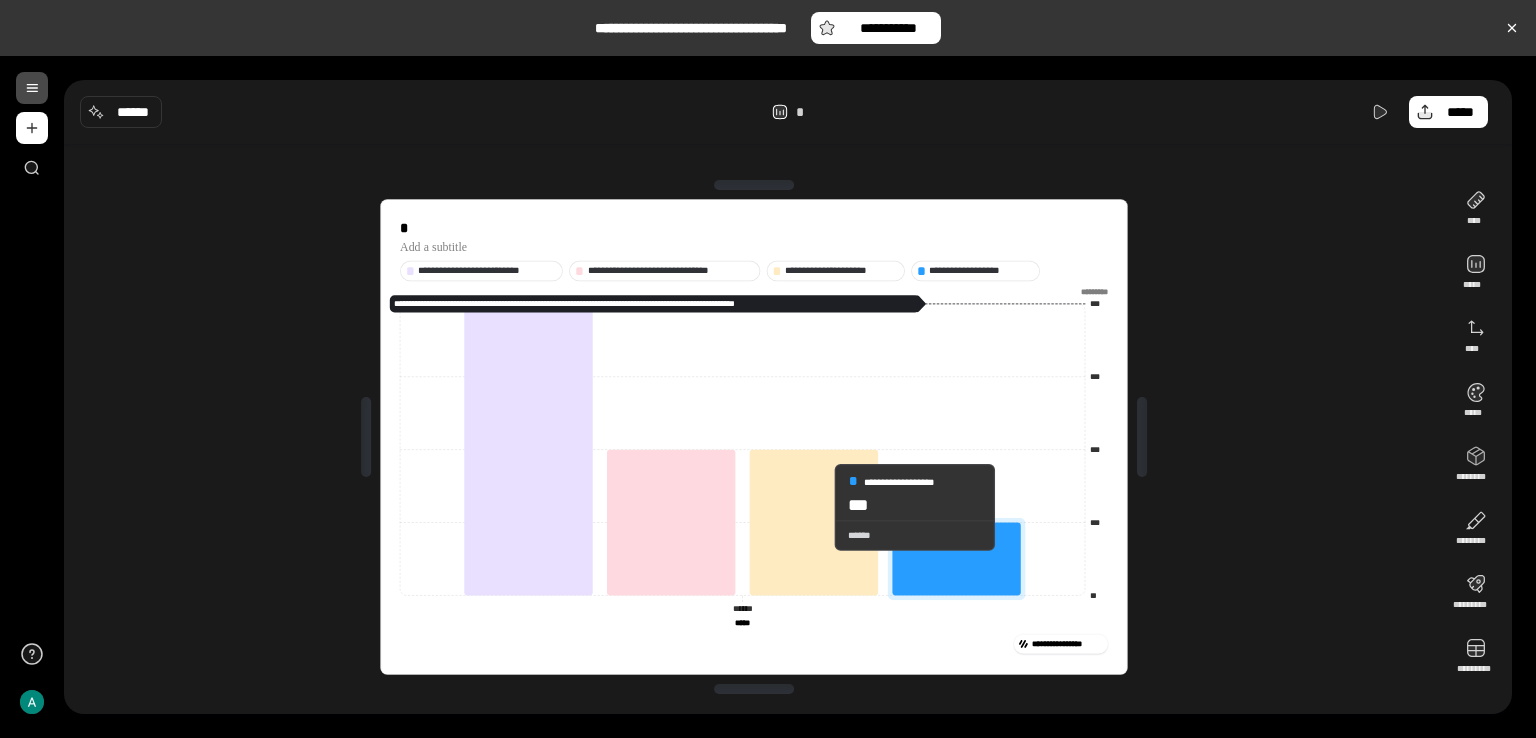 click 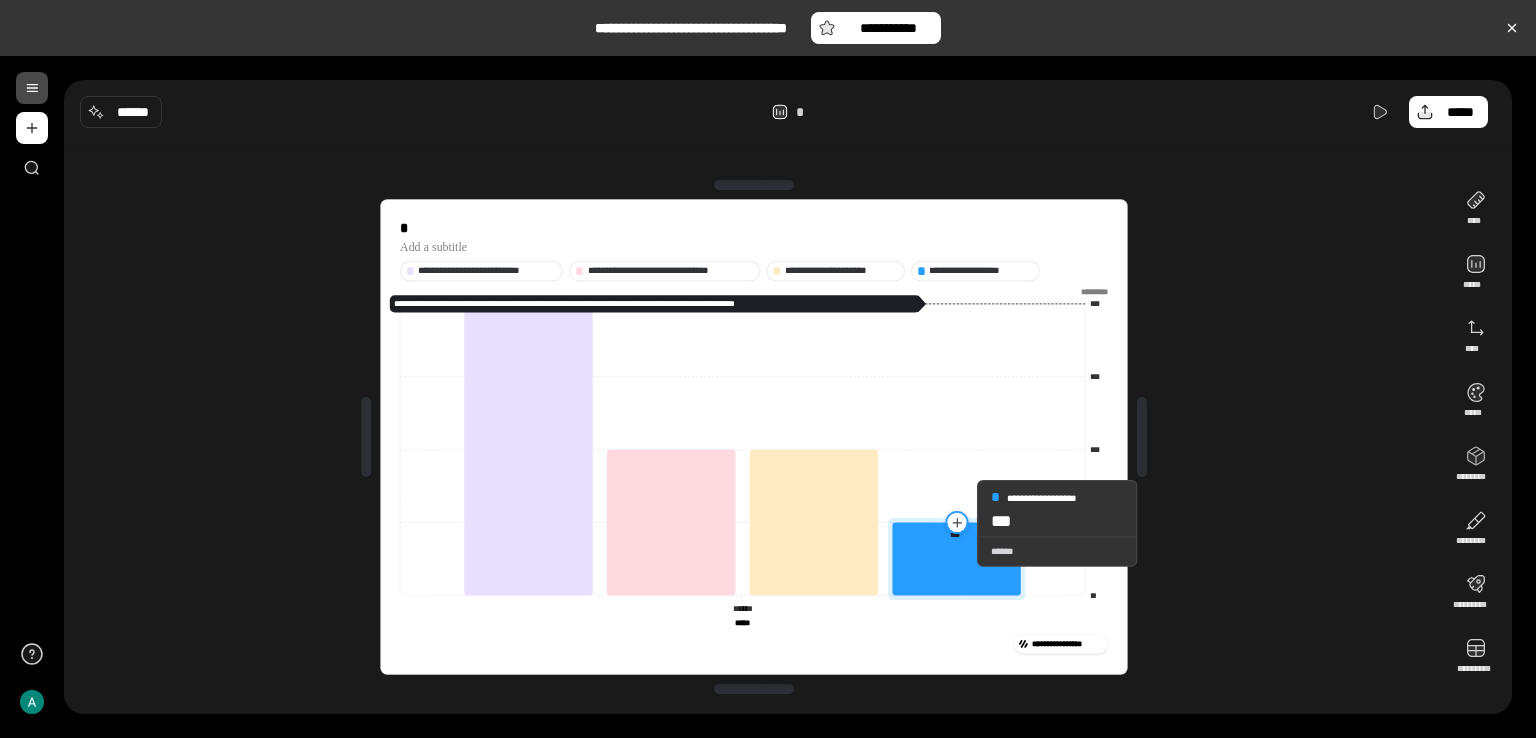 click 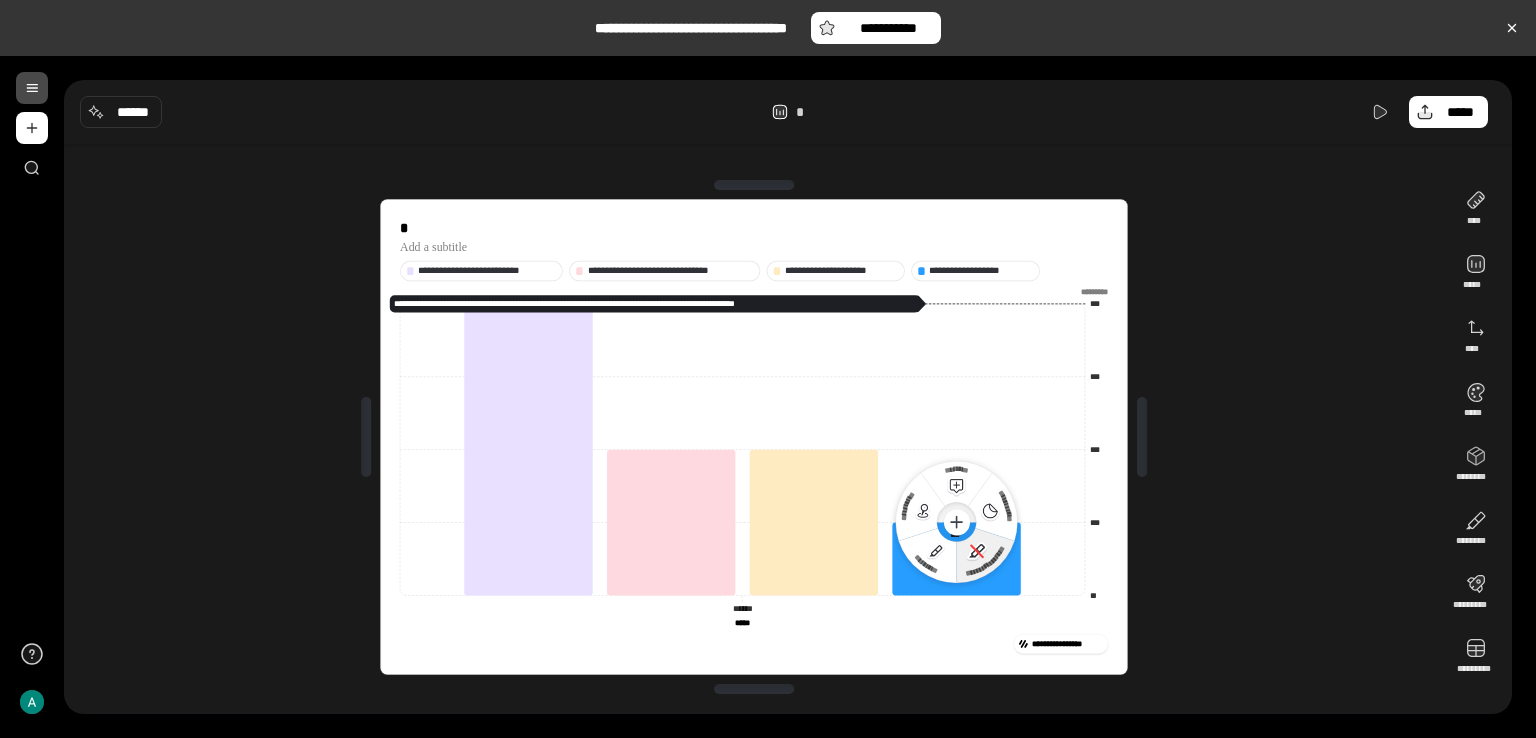 click 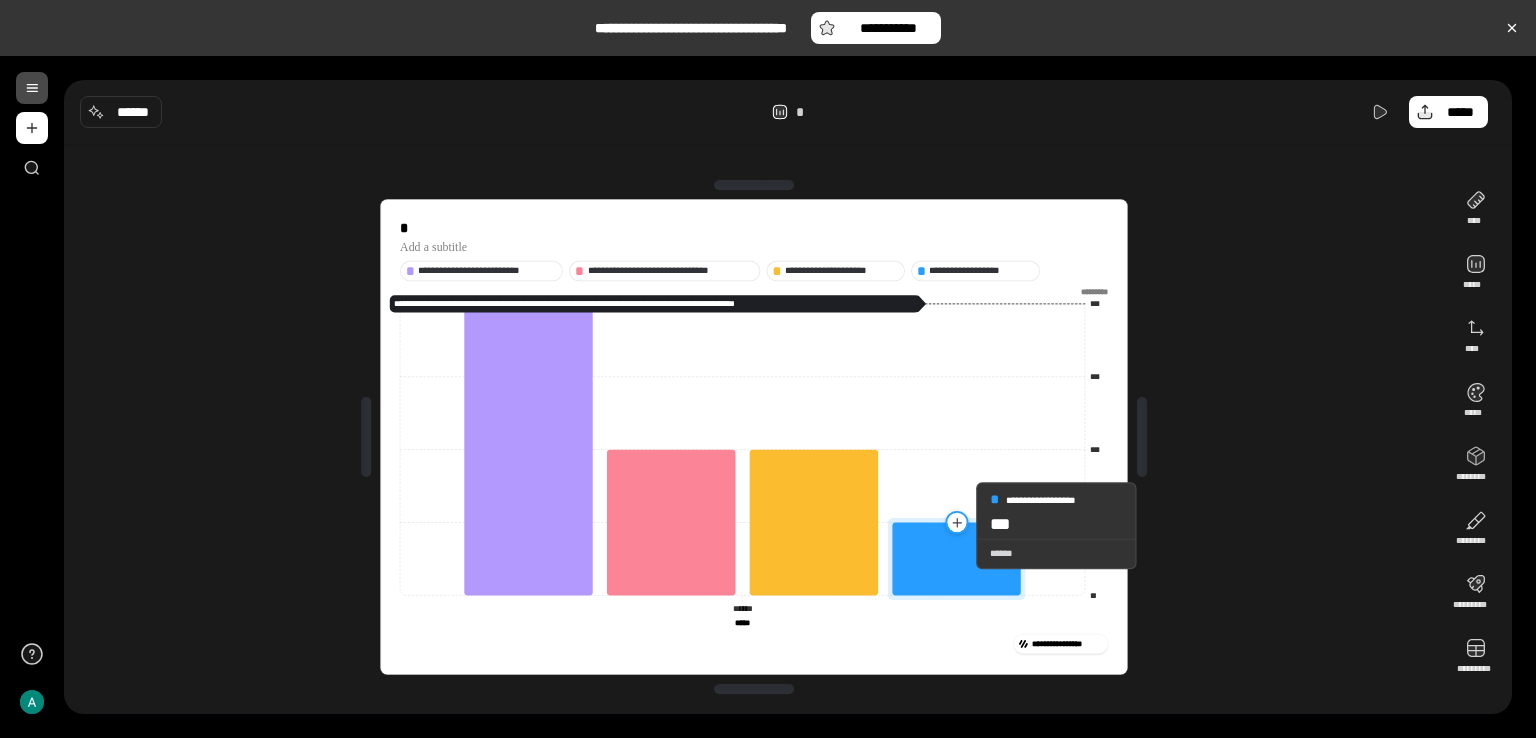 click 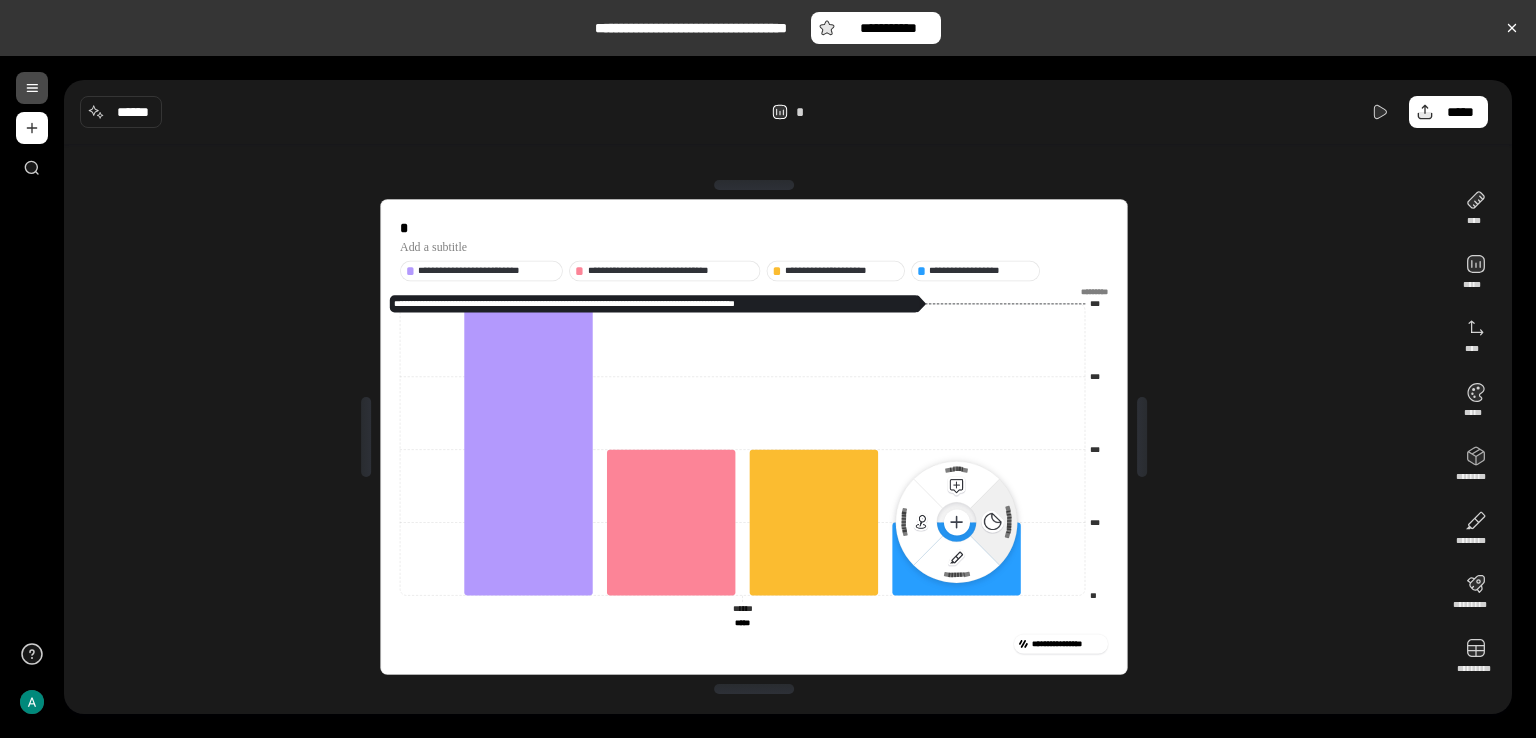 click on "**********" 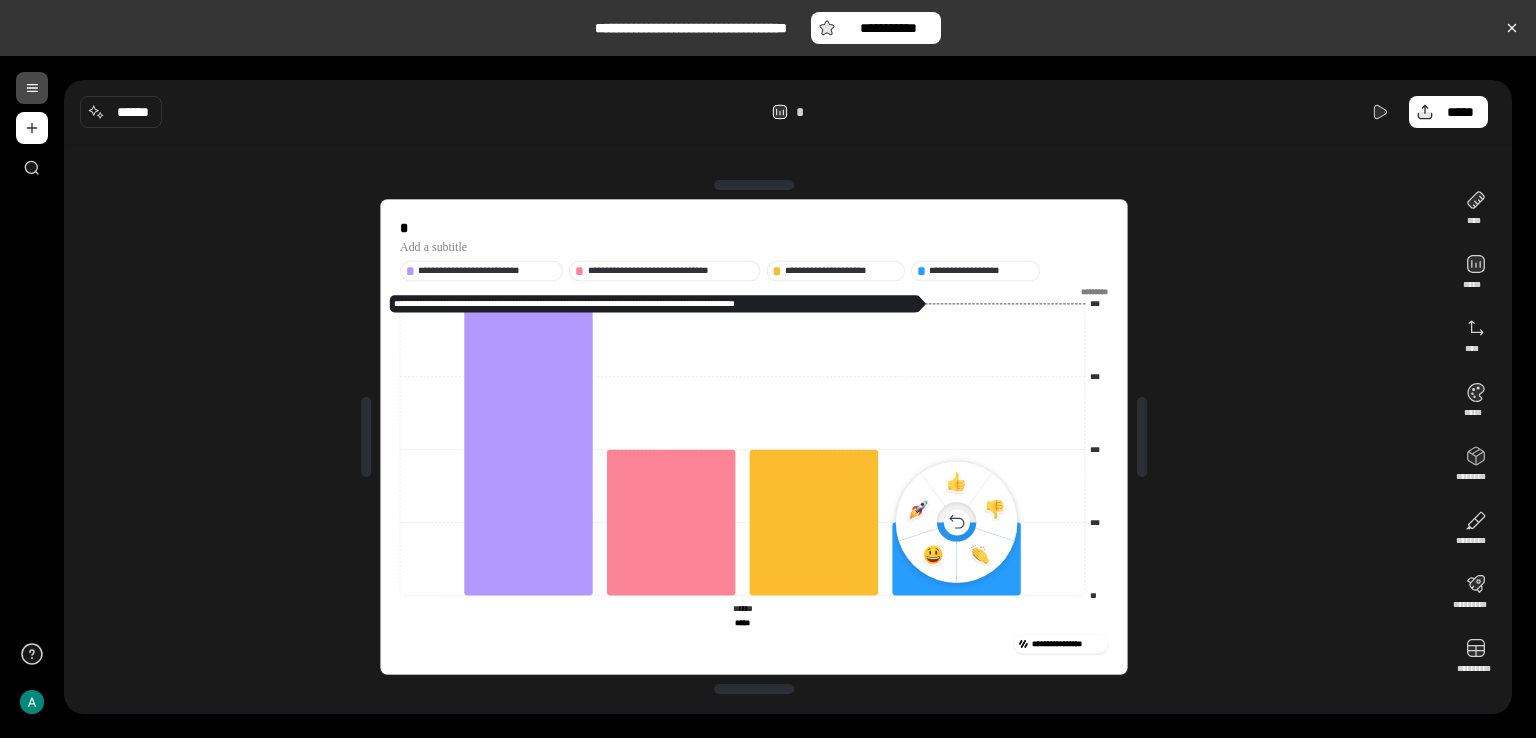 click 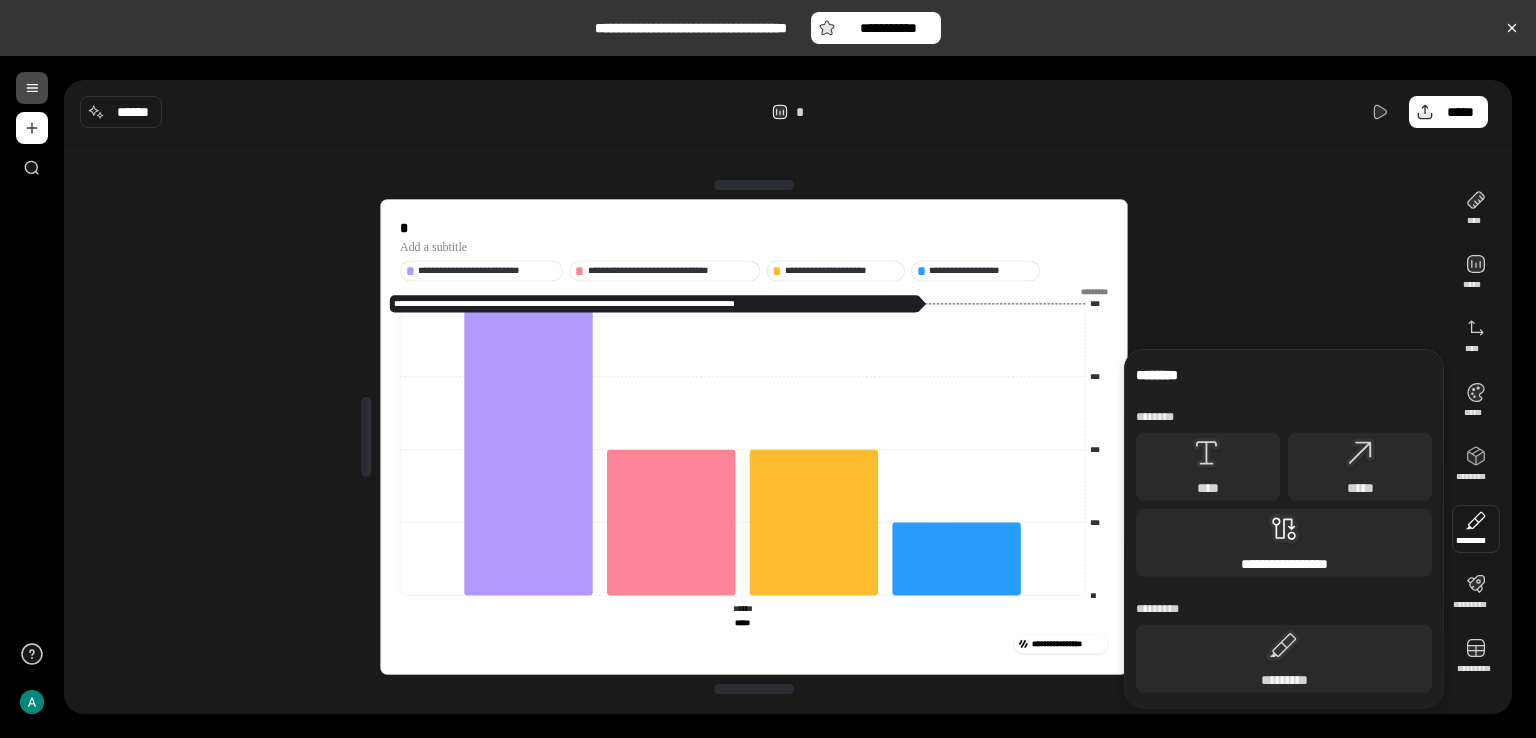 click 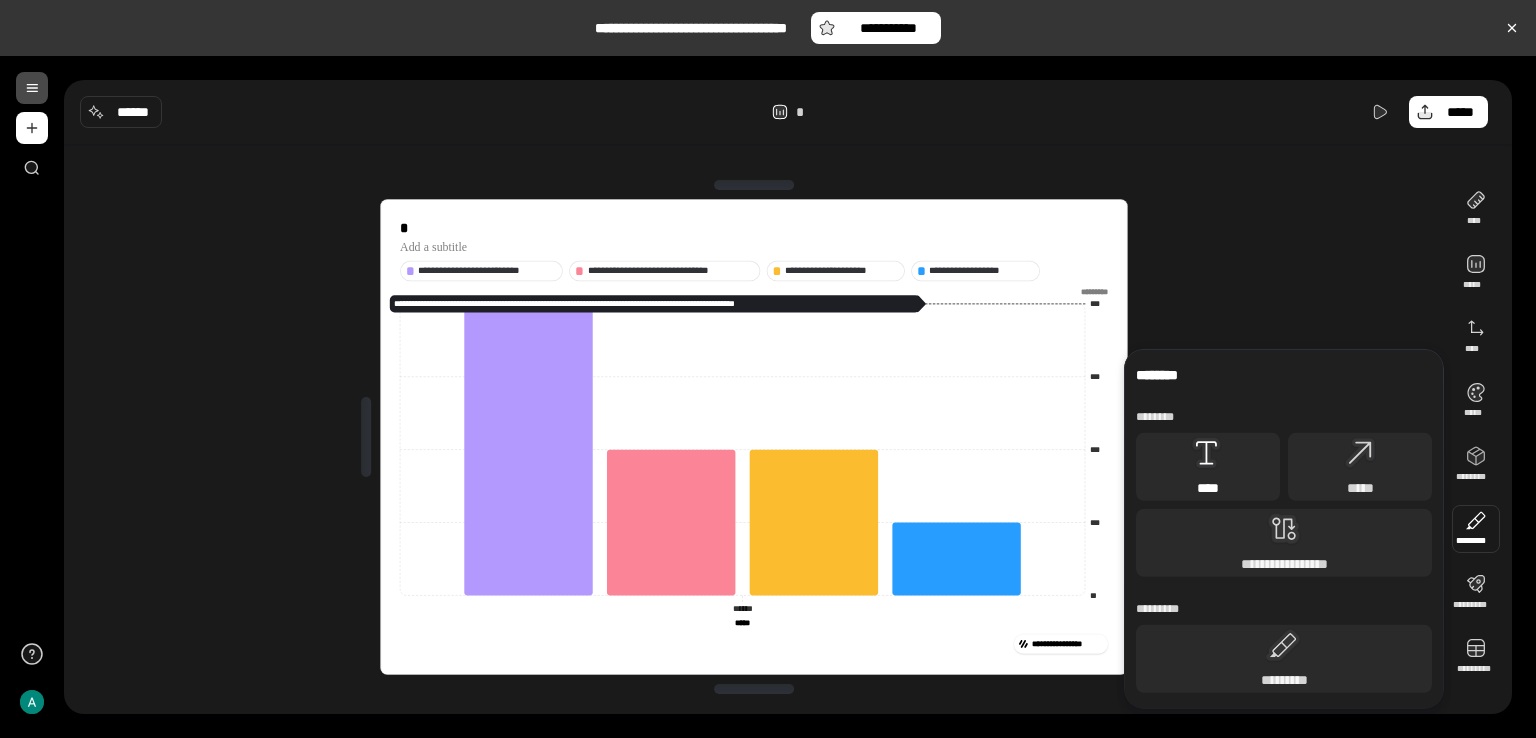 click 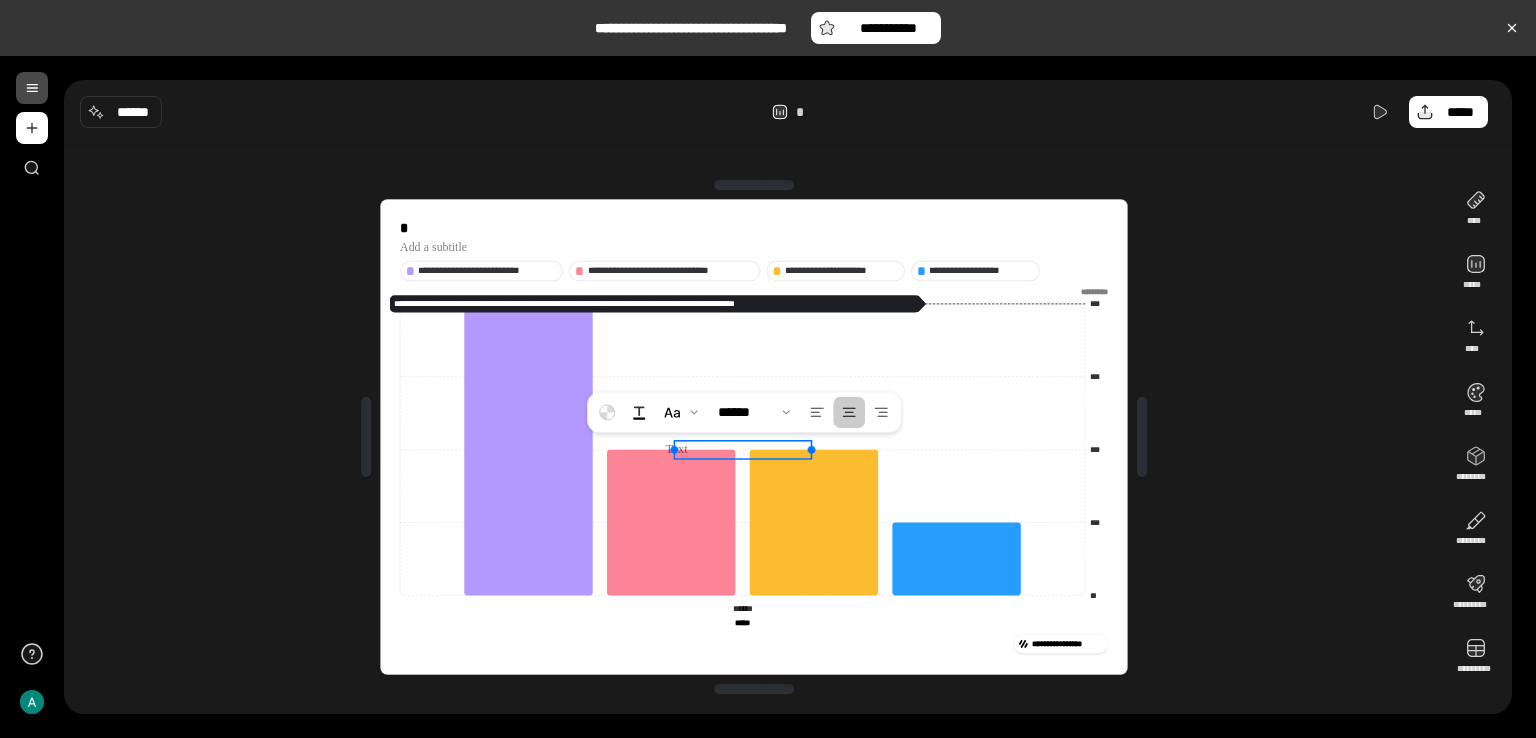 click 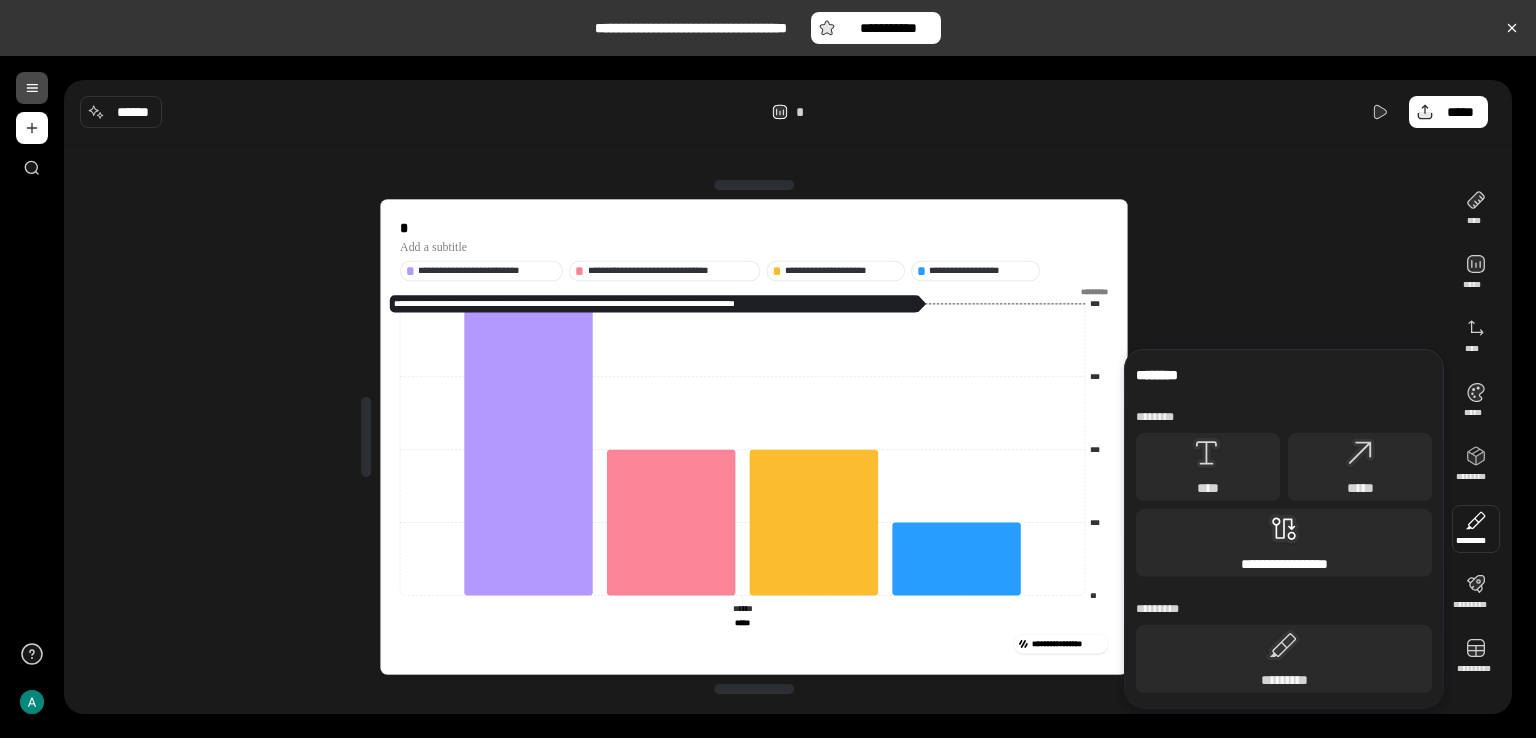 click 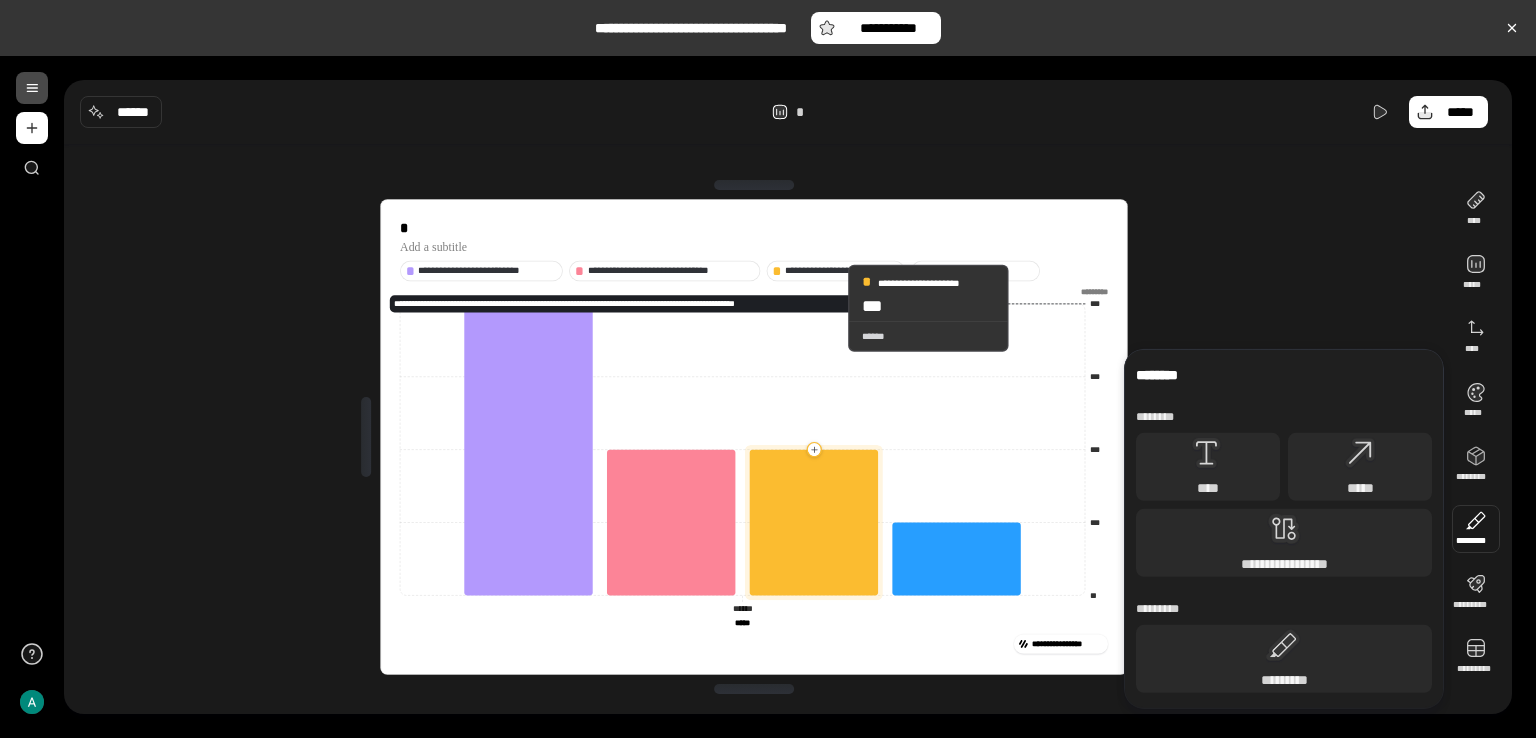 click 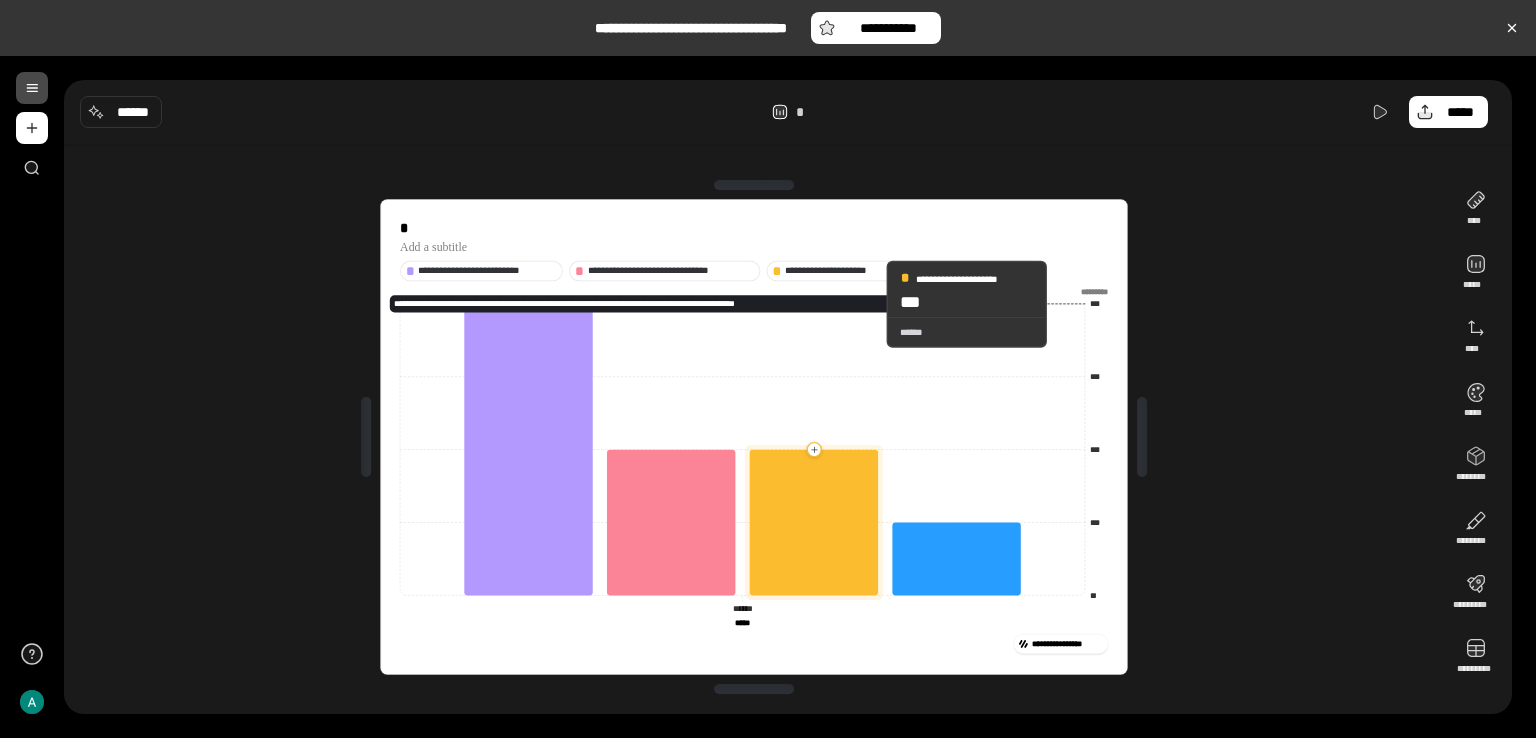 click 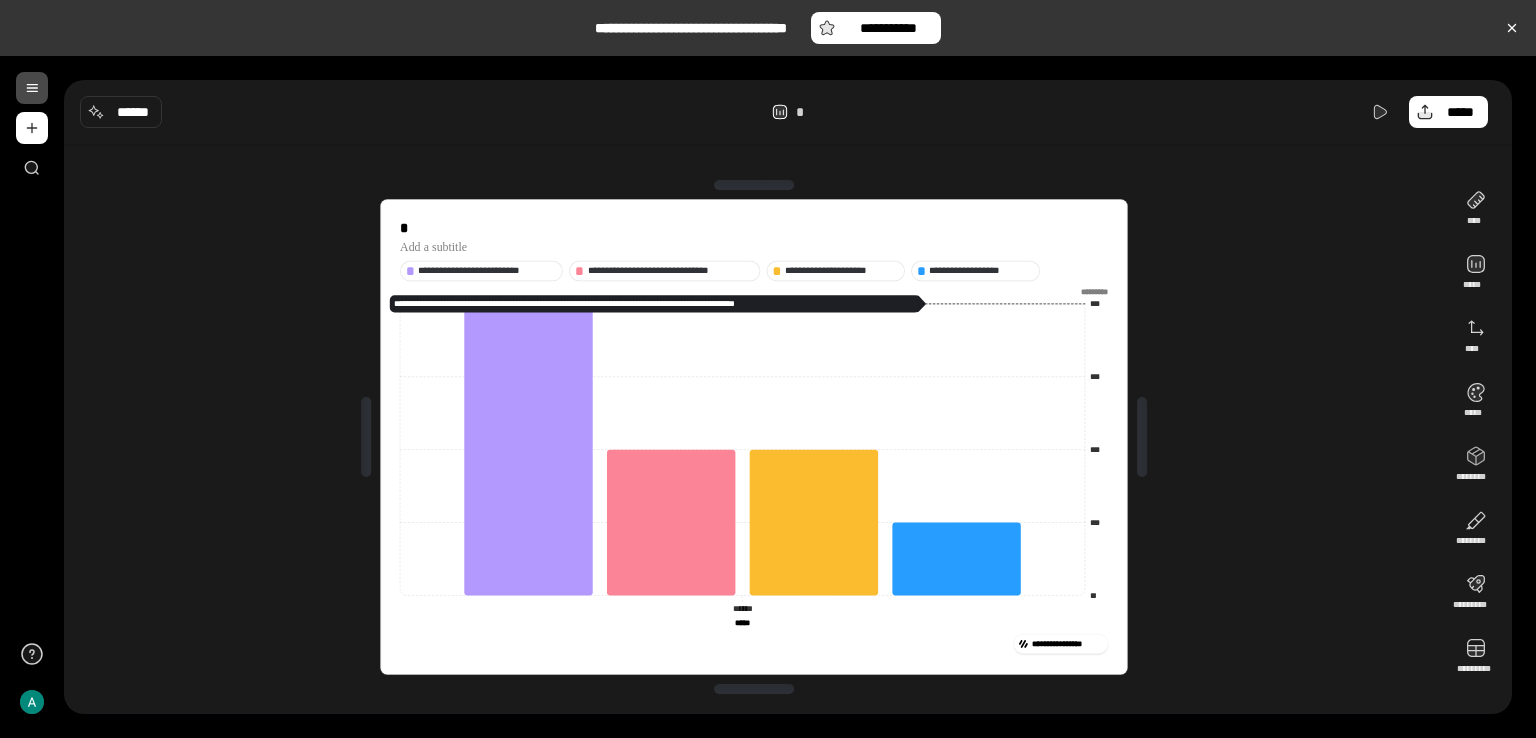 click on "** *** *** * * * * ** ** ** ** *** * *** *** *** * ********* ****** ****** ***** *****" 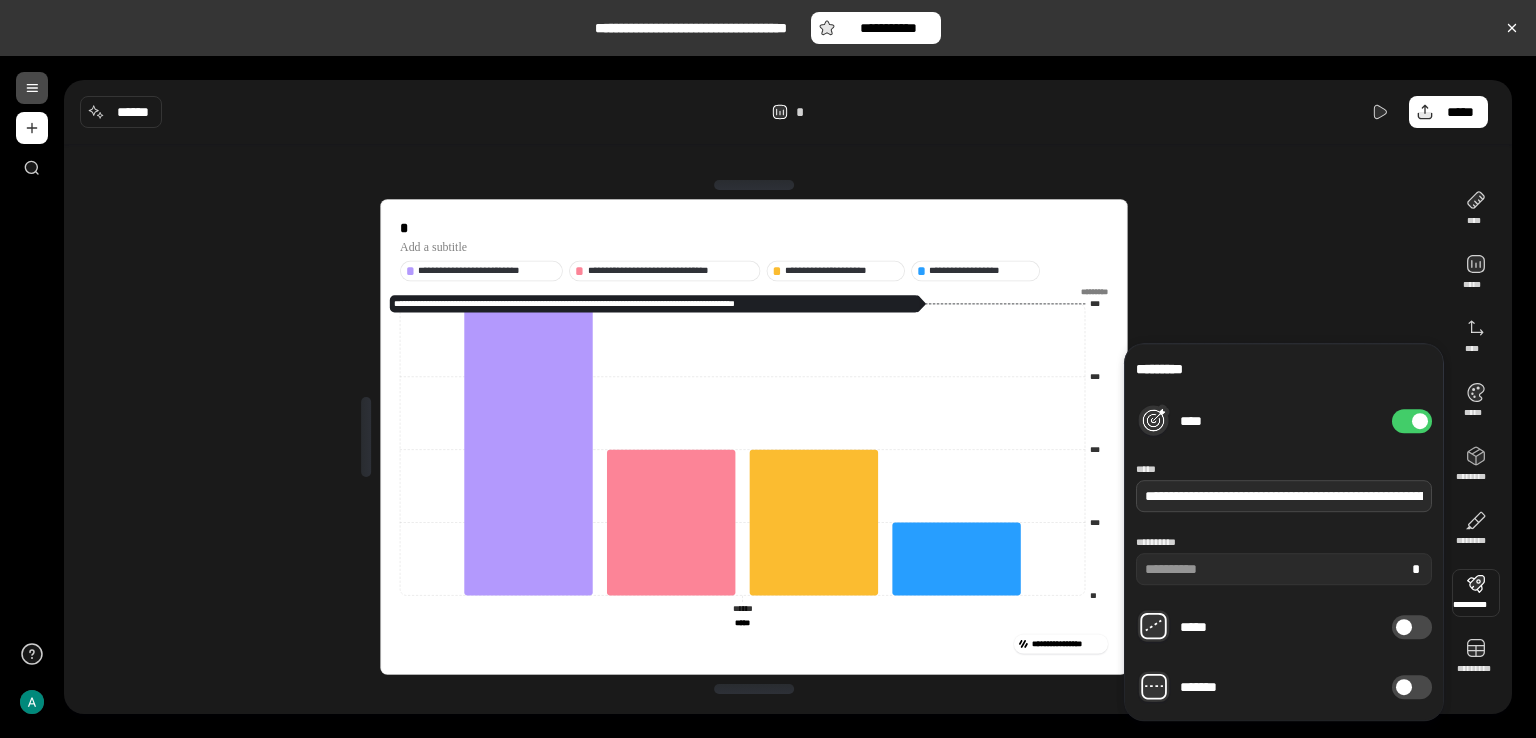 click on "**********" at bounding box center [1284, 496] 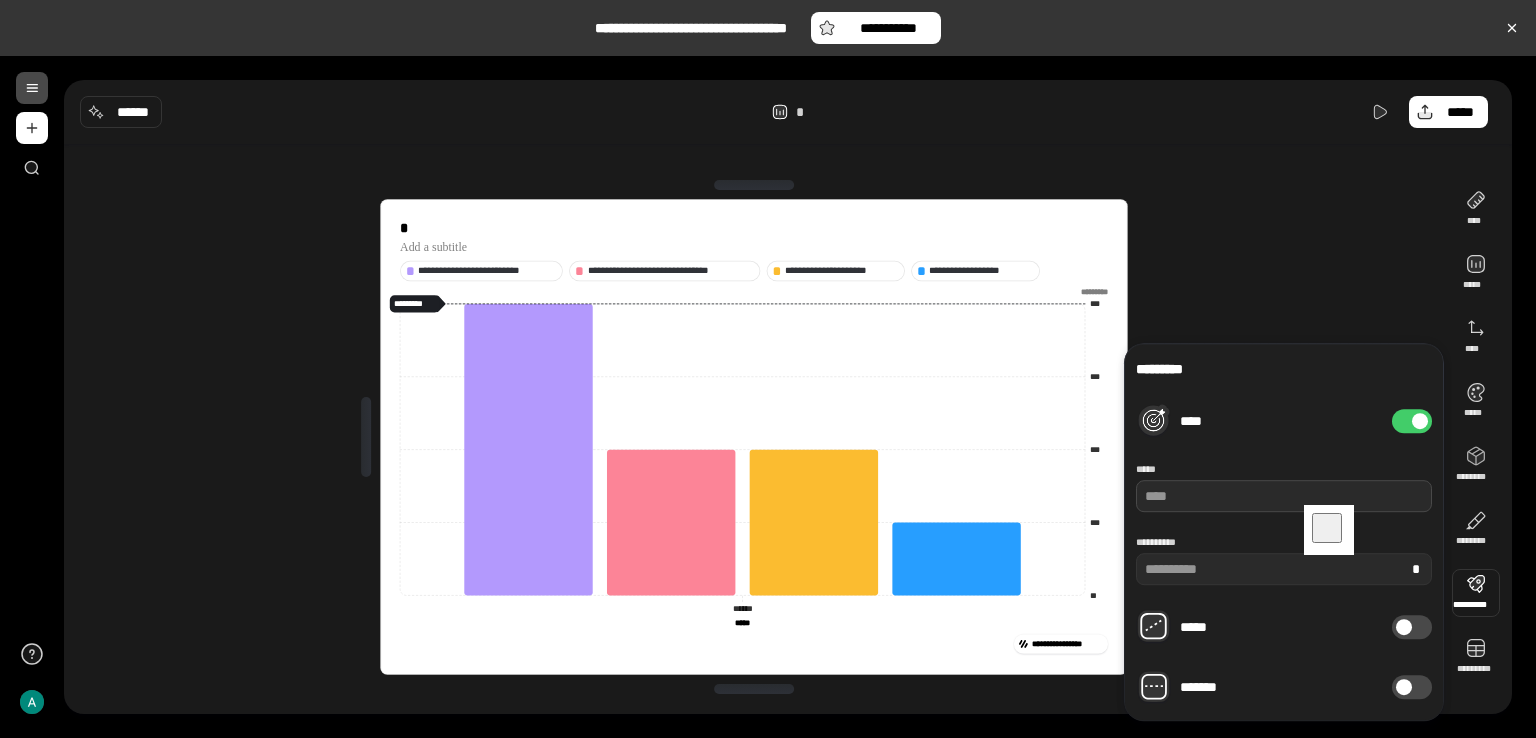 type 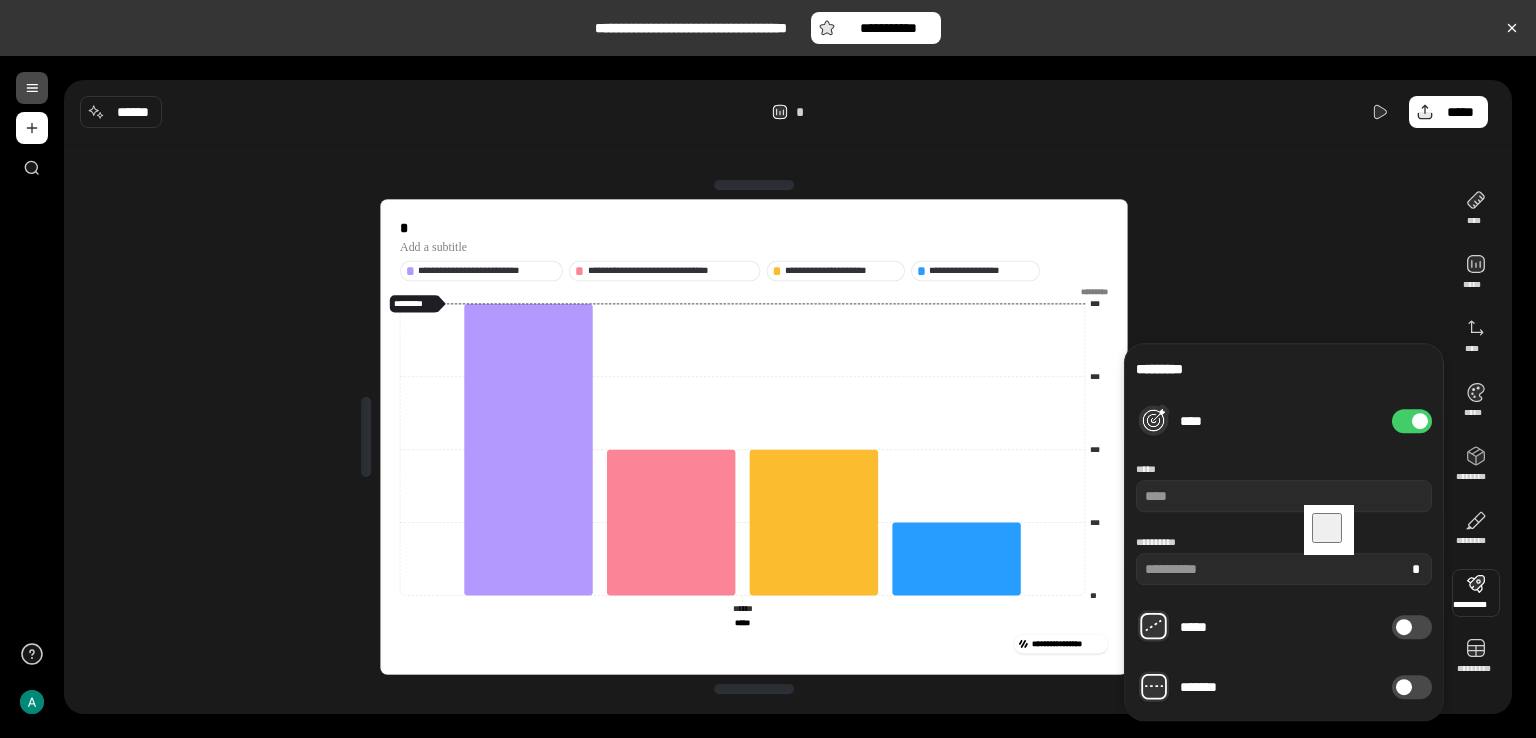 click on "****" at bounding box center [1412, 421] 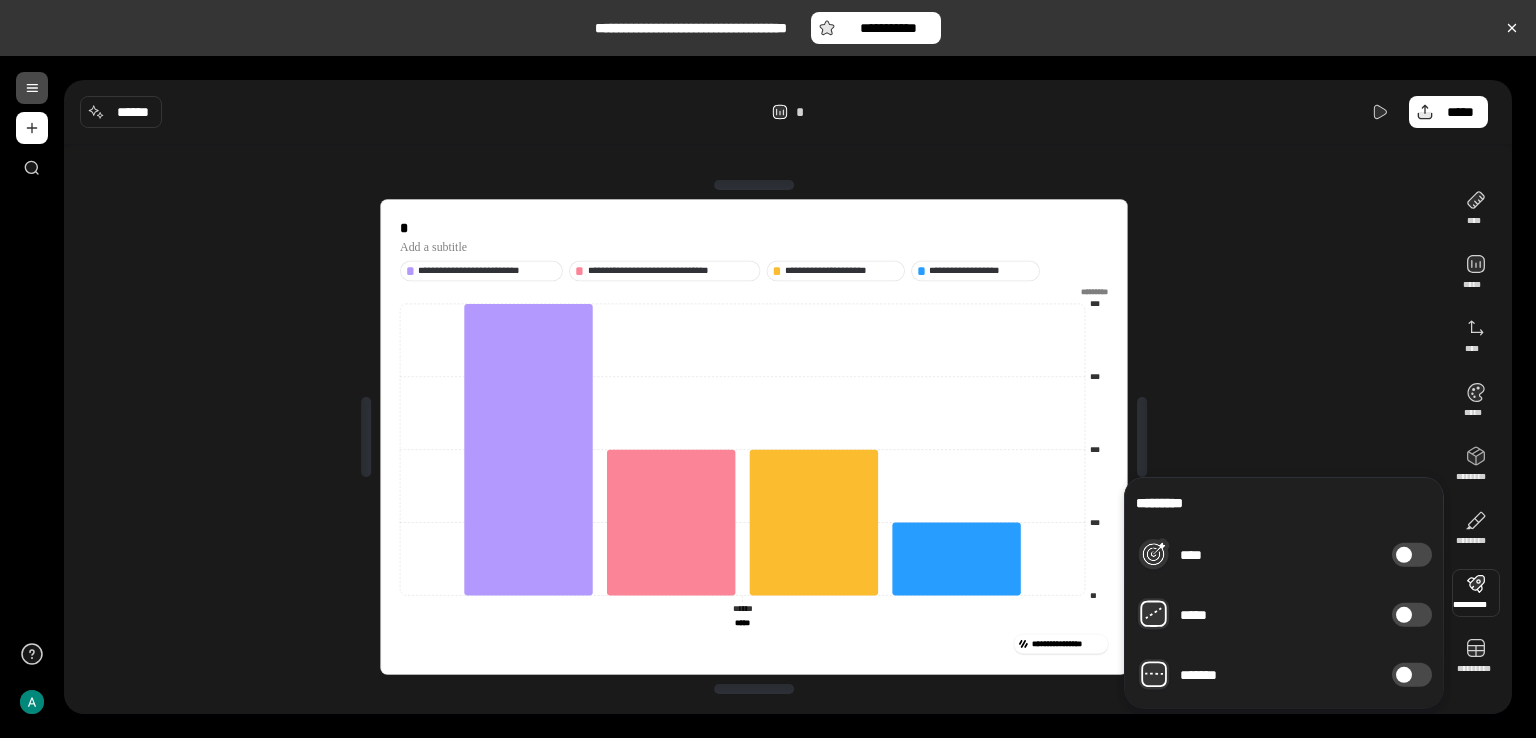type on "***" 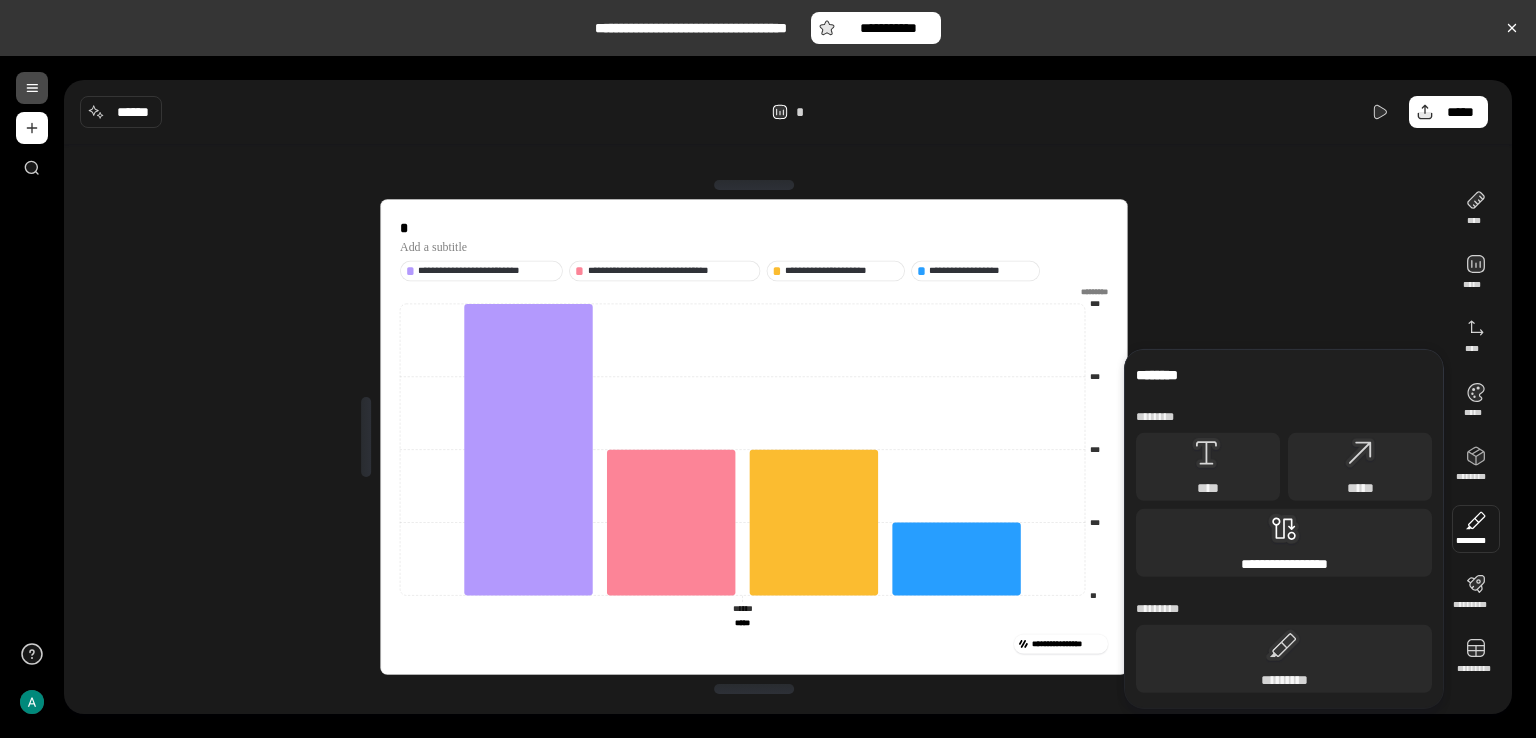 click 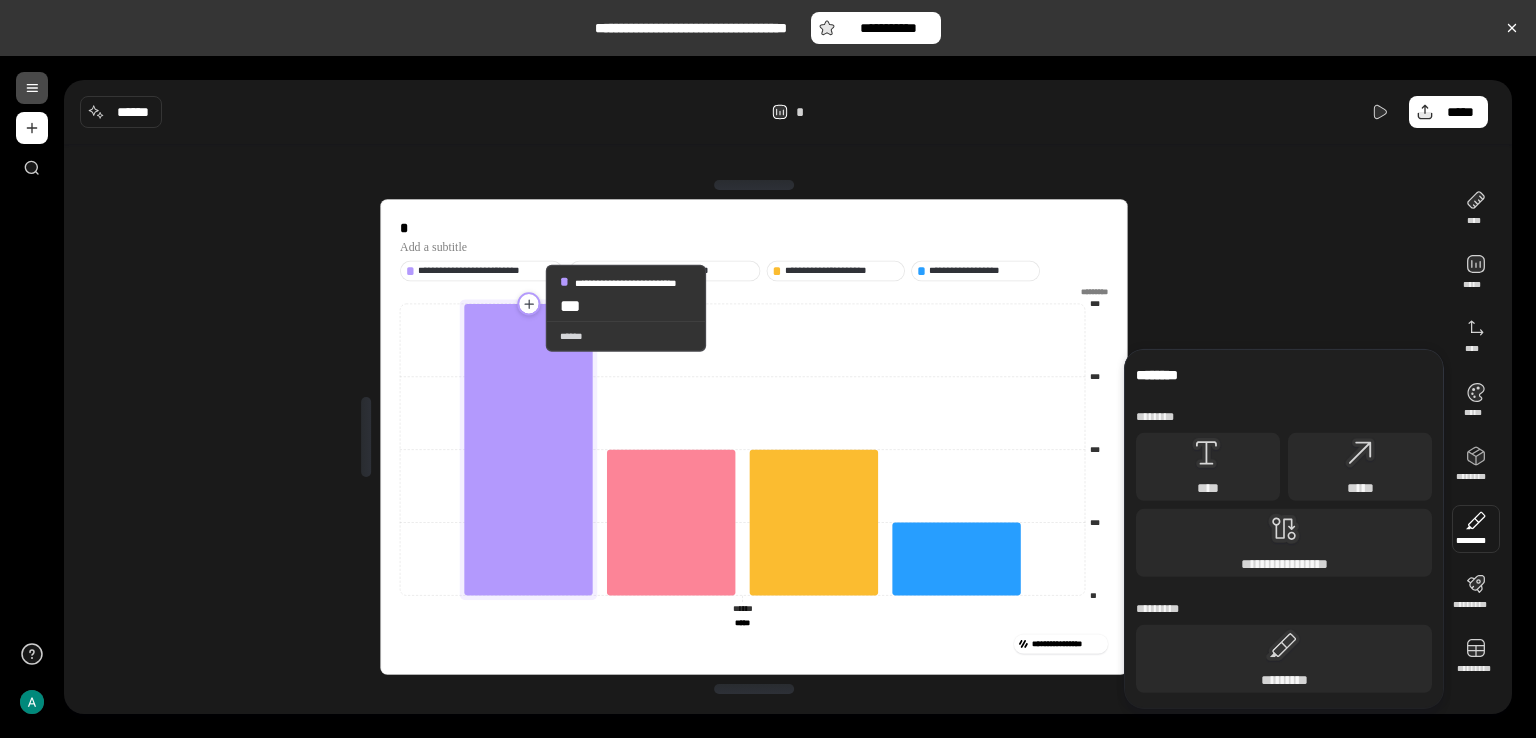 click 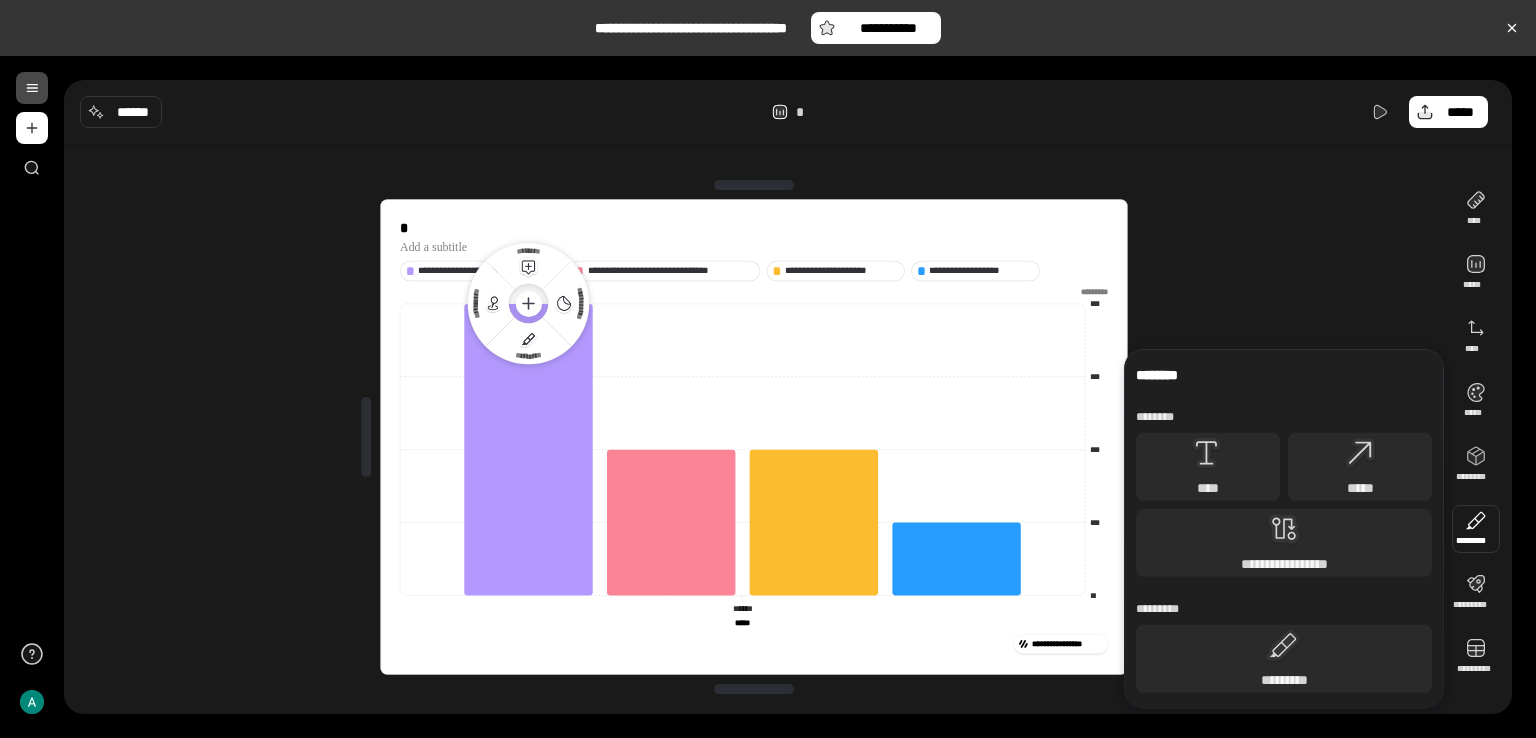 click at bounding box center [1476, 529] 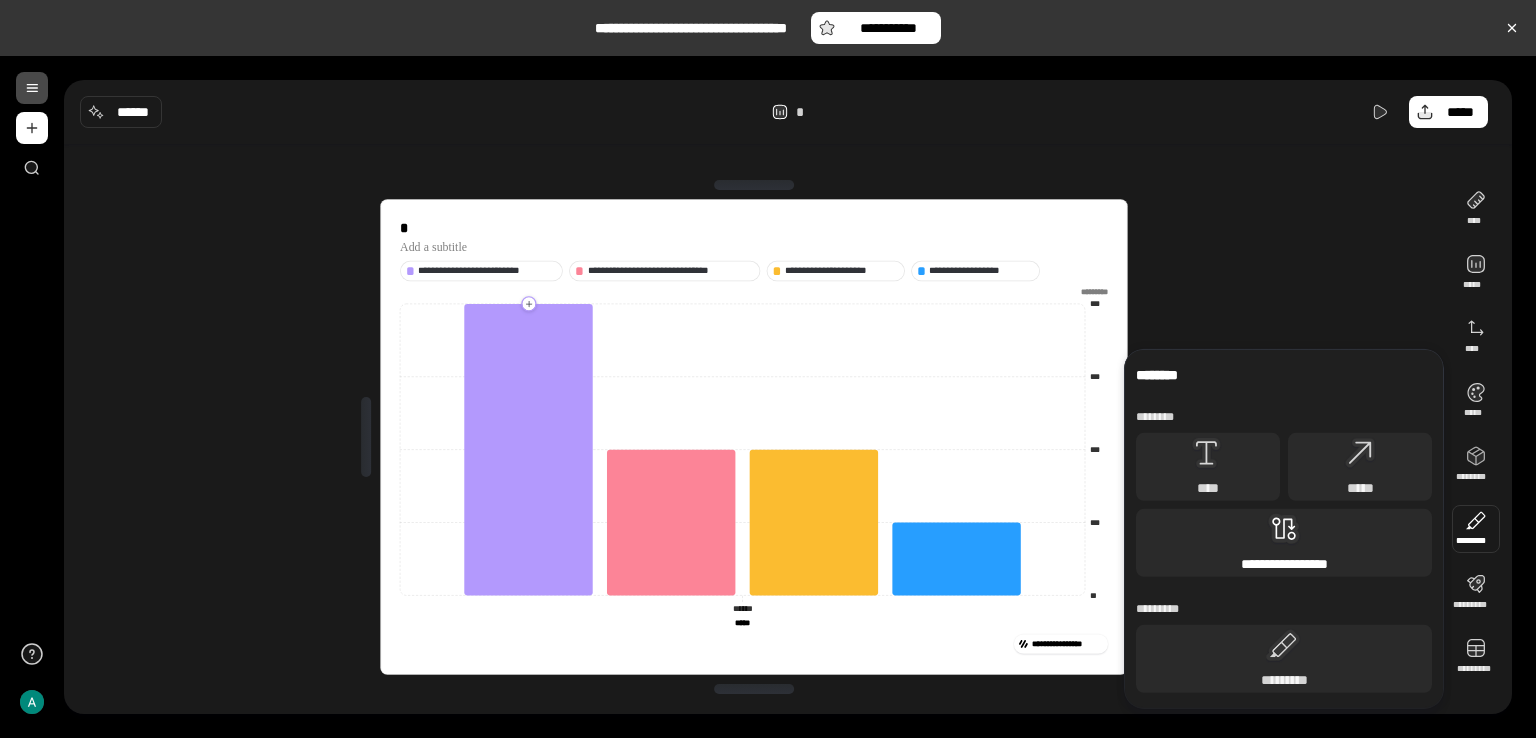 click 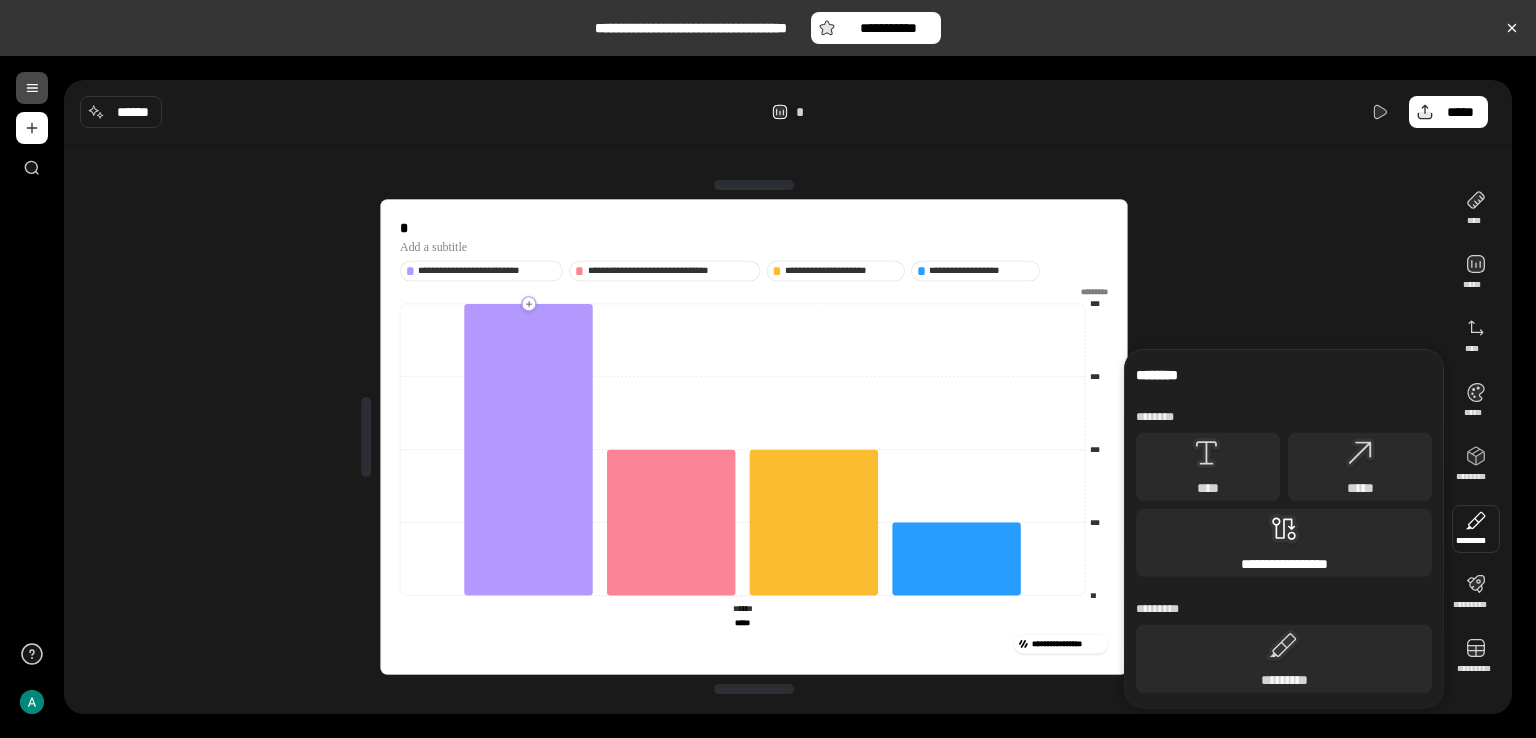 click 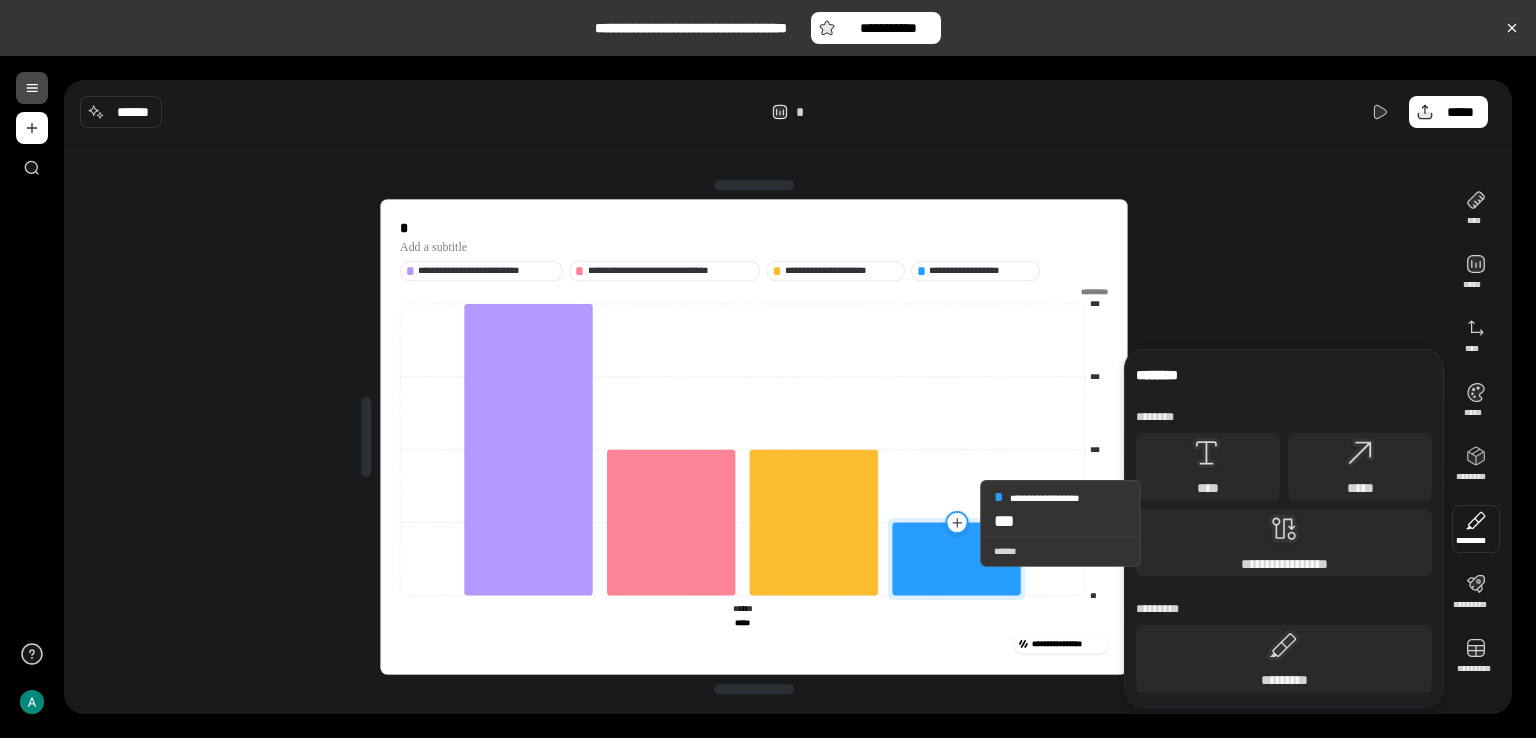 click 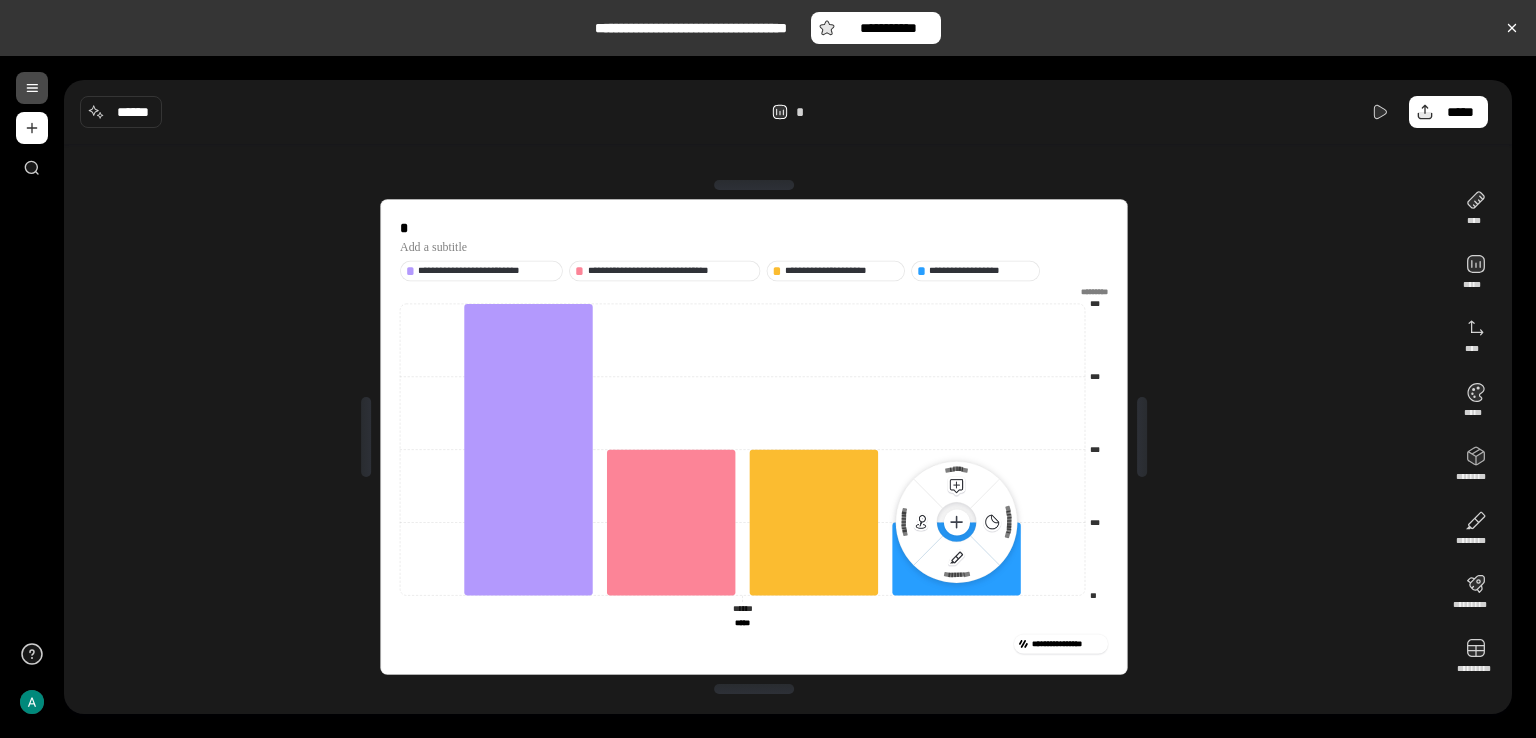 click on "**********" at bounding box center [754, 437] 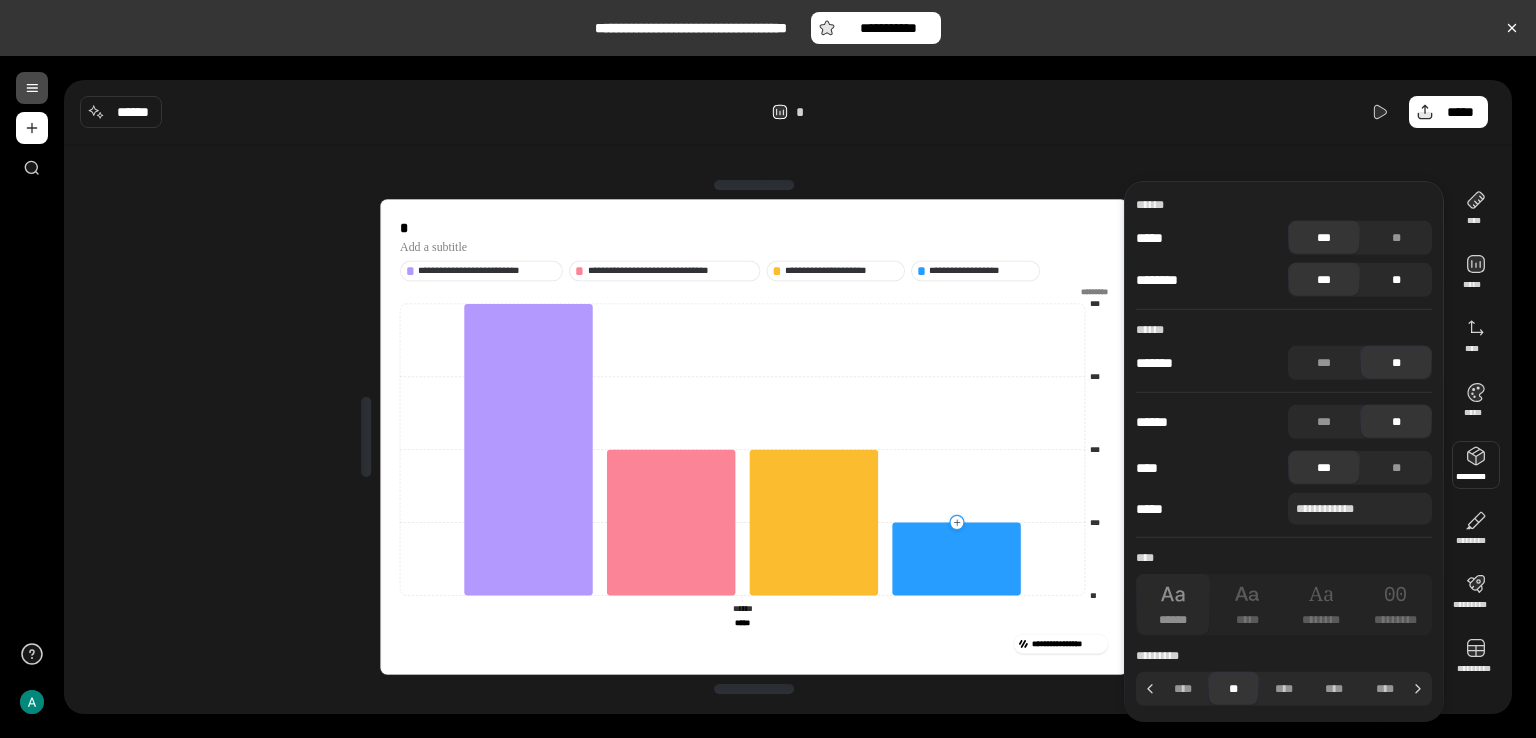 click on "**" at bounding box center [1396, 280] 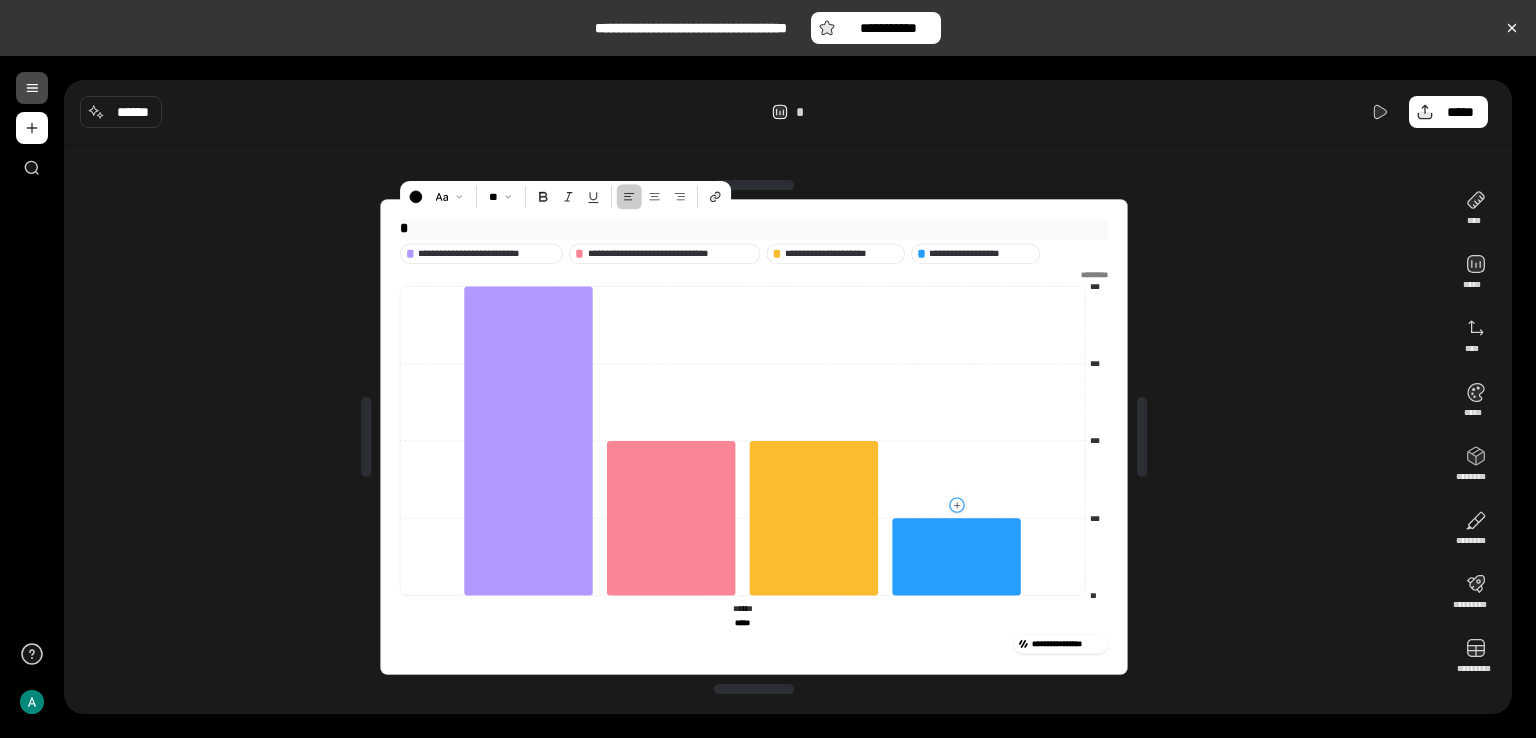 click on "*" at bounding box center [754, 228] 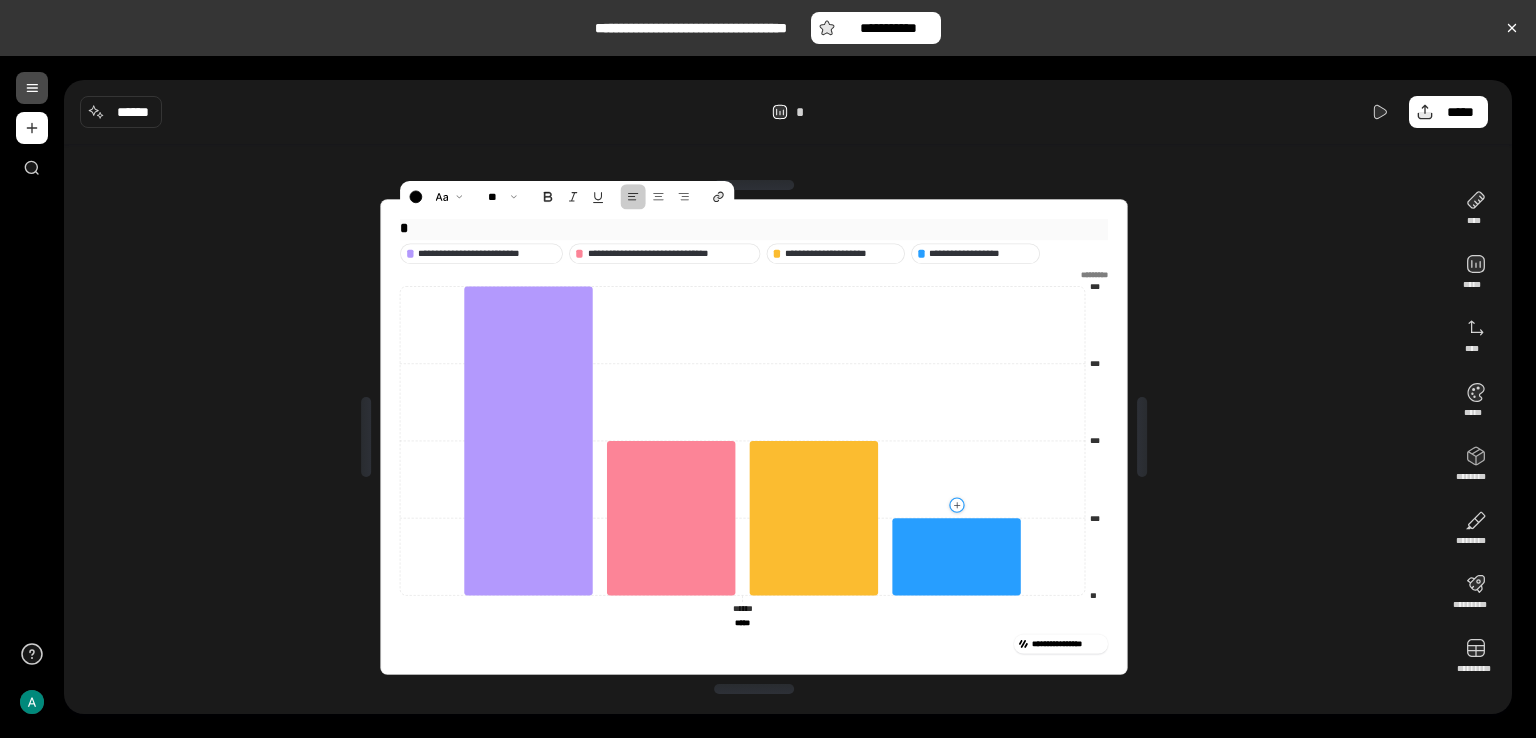 click on "*" at bounding box center [754, 228] 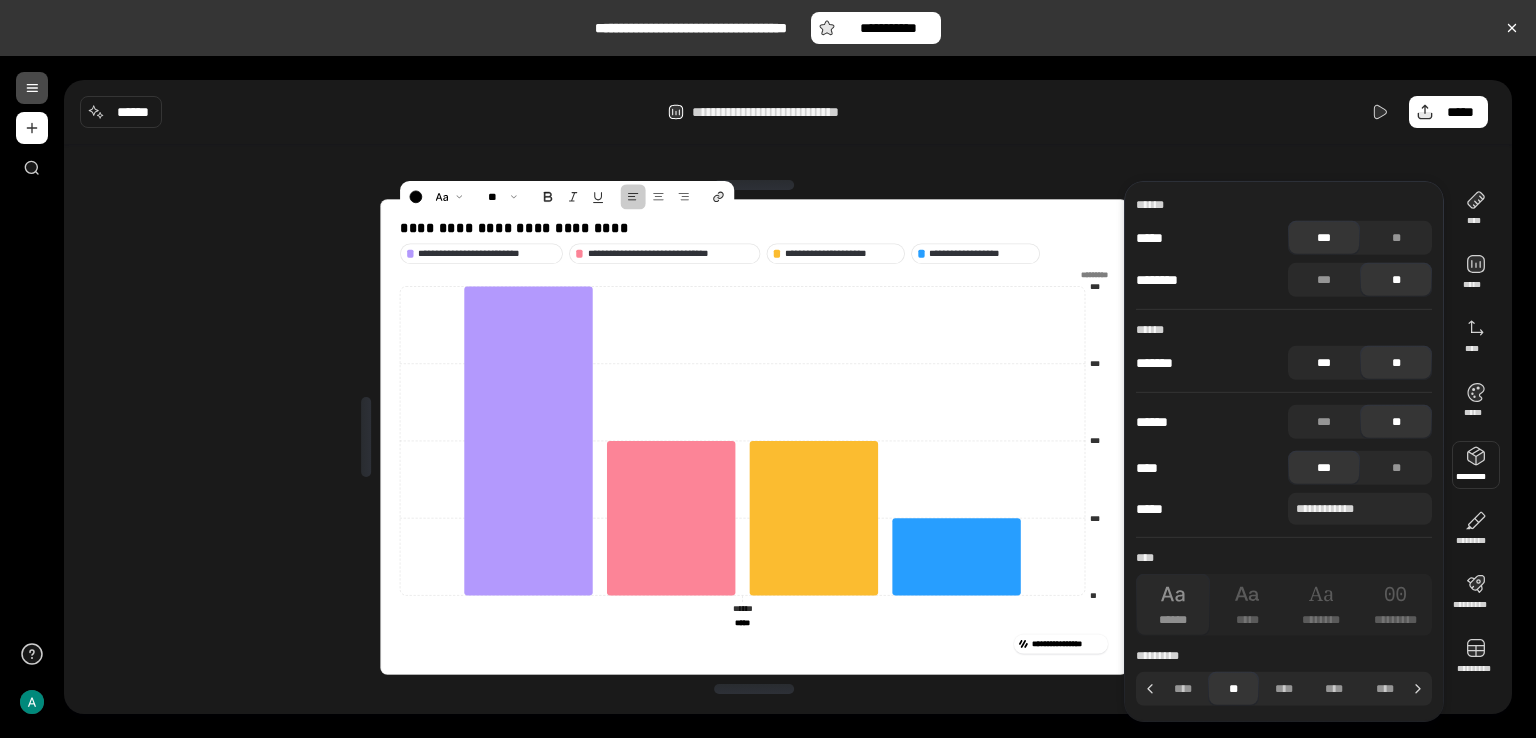 click on "***" at bounding box center (1324, 363) 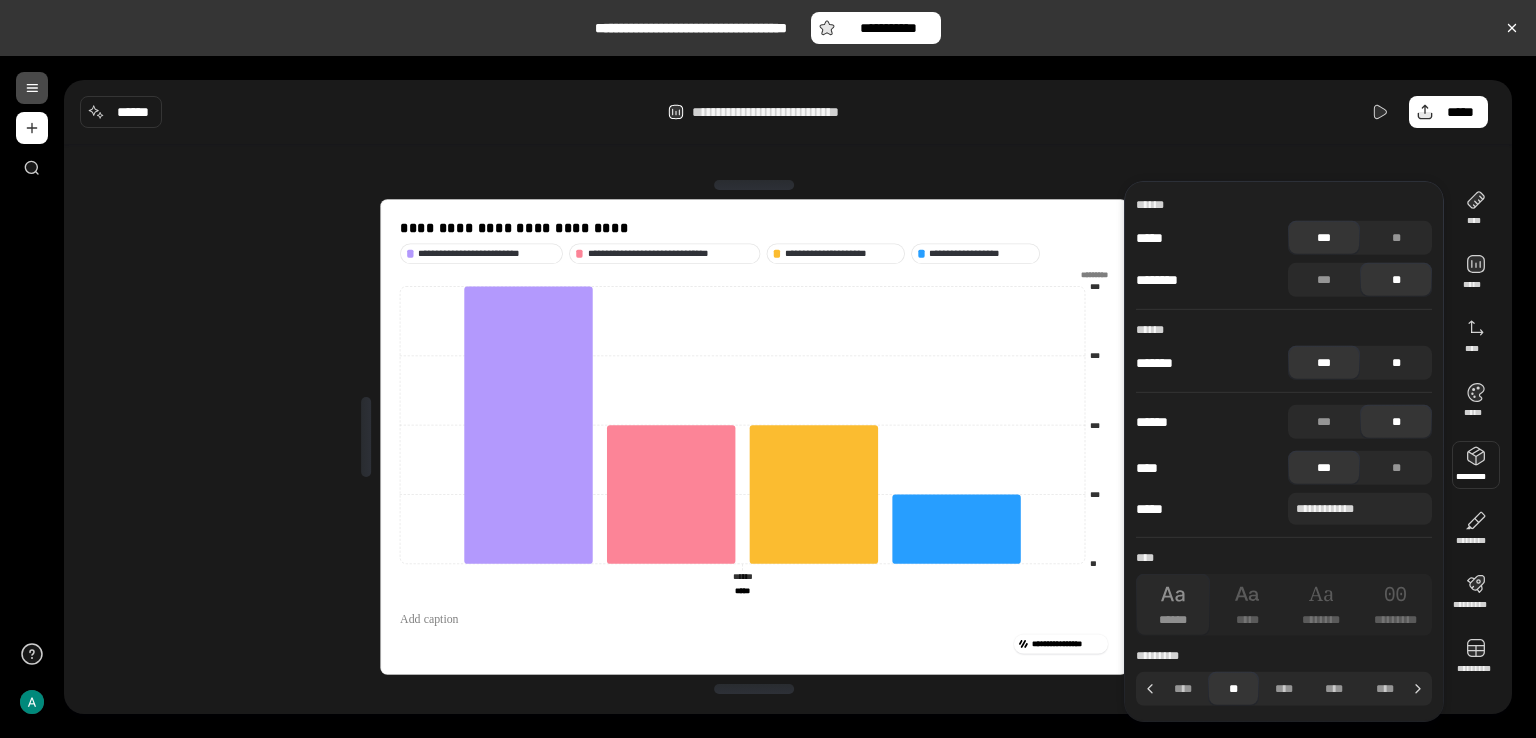click on "**" at bounding box center (1396, 363) 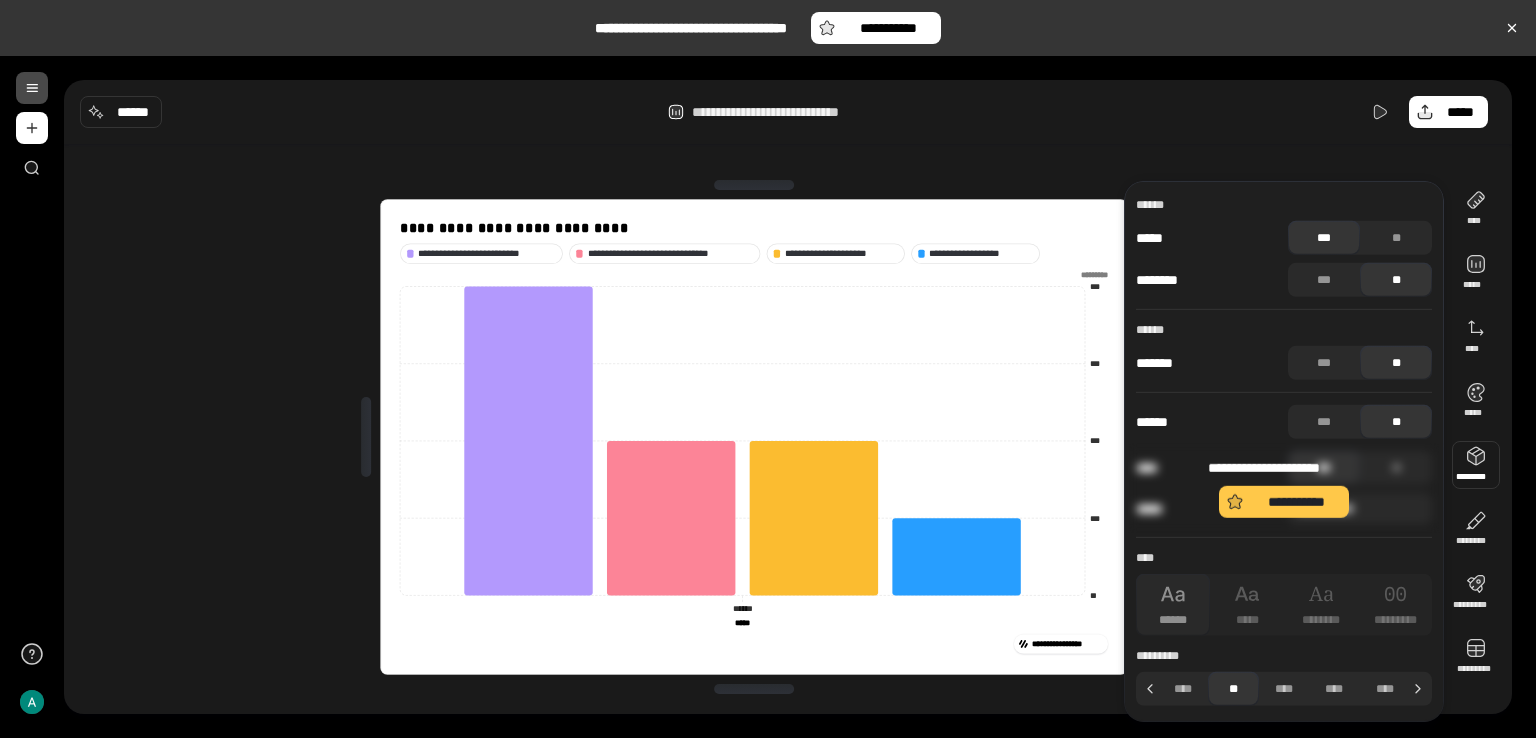 click on "**********" at bounding box center (1284, 488) 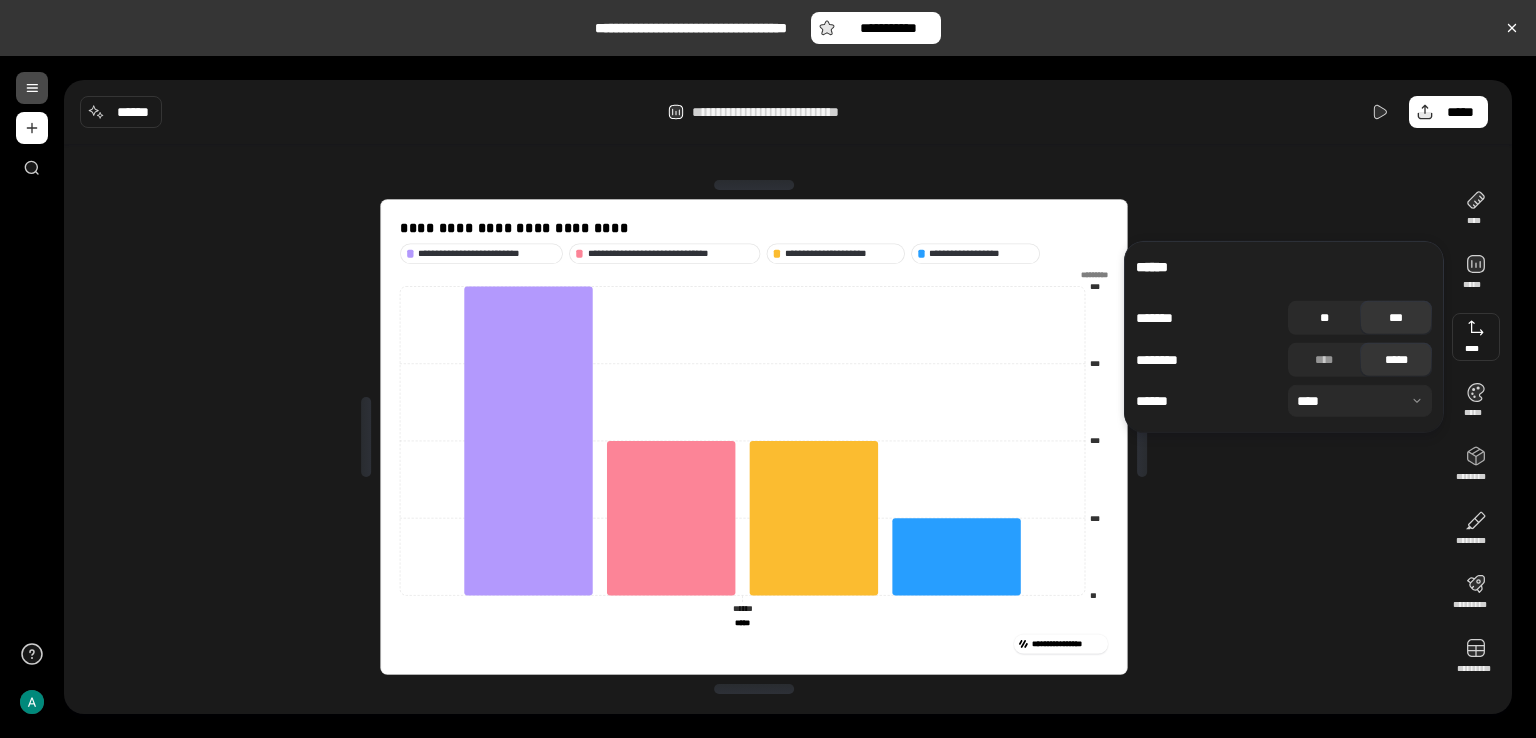 click on "**" at bounding box center [1324, 318] 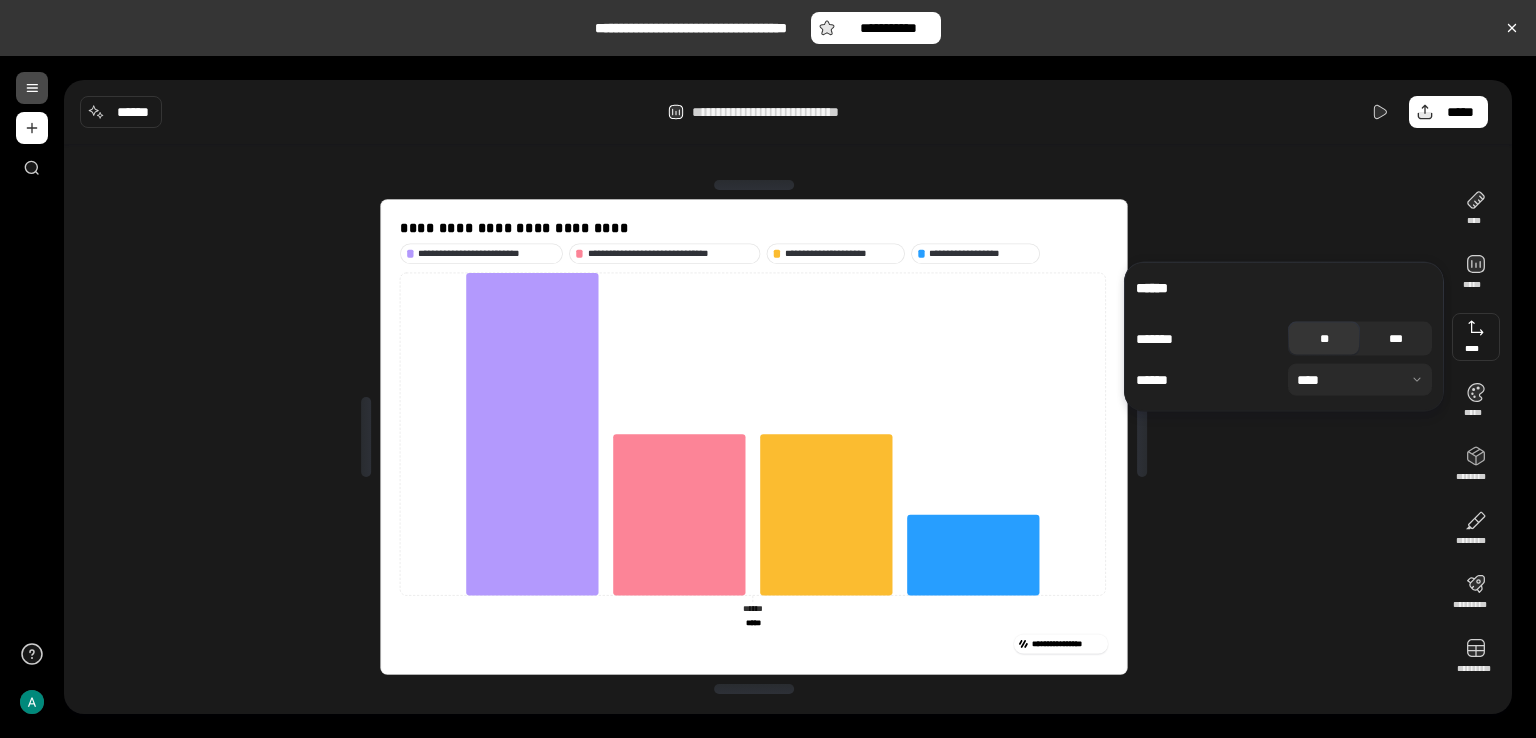 click on "***" at bounding box center [1396, 339] 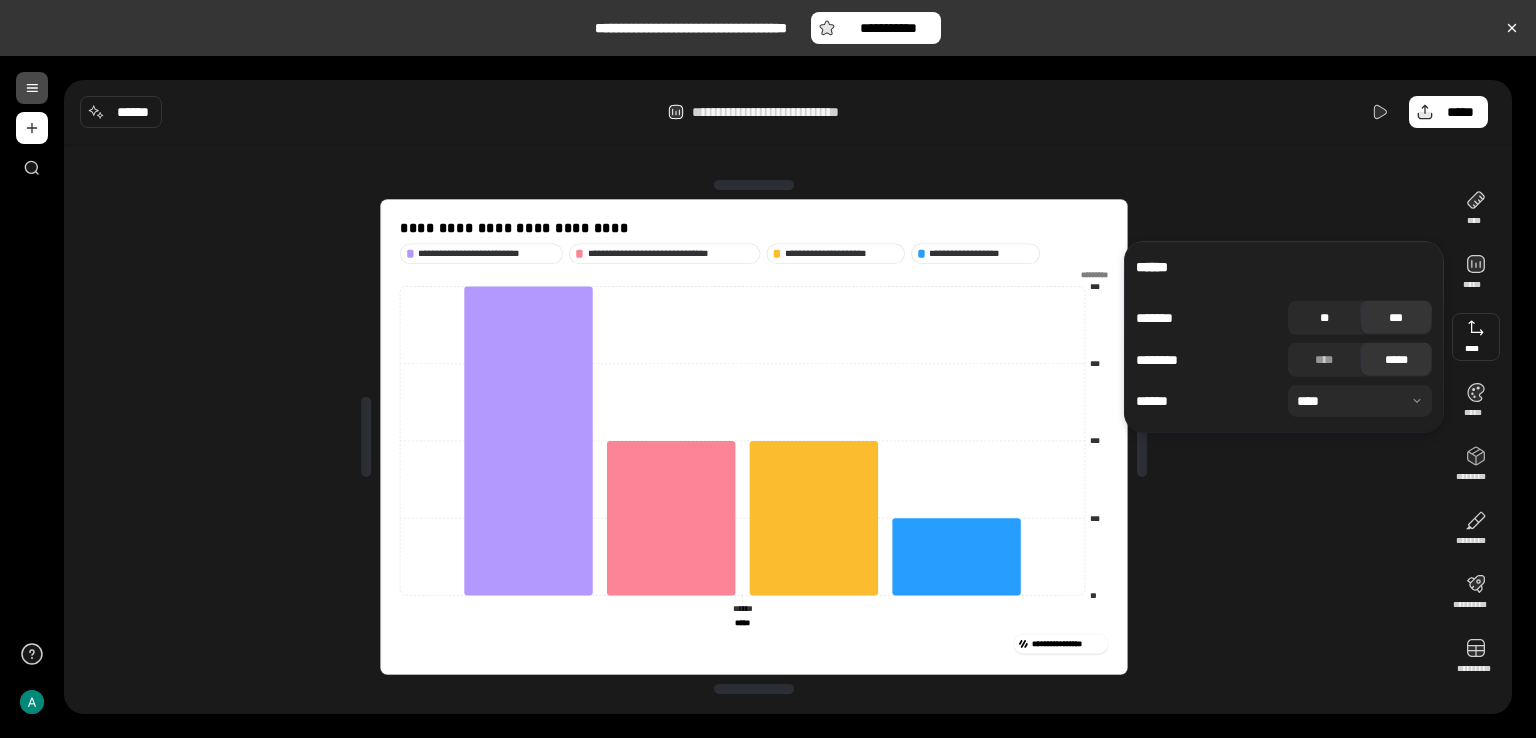 click on "**" at bounding box center (1324, 318) 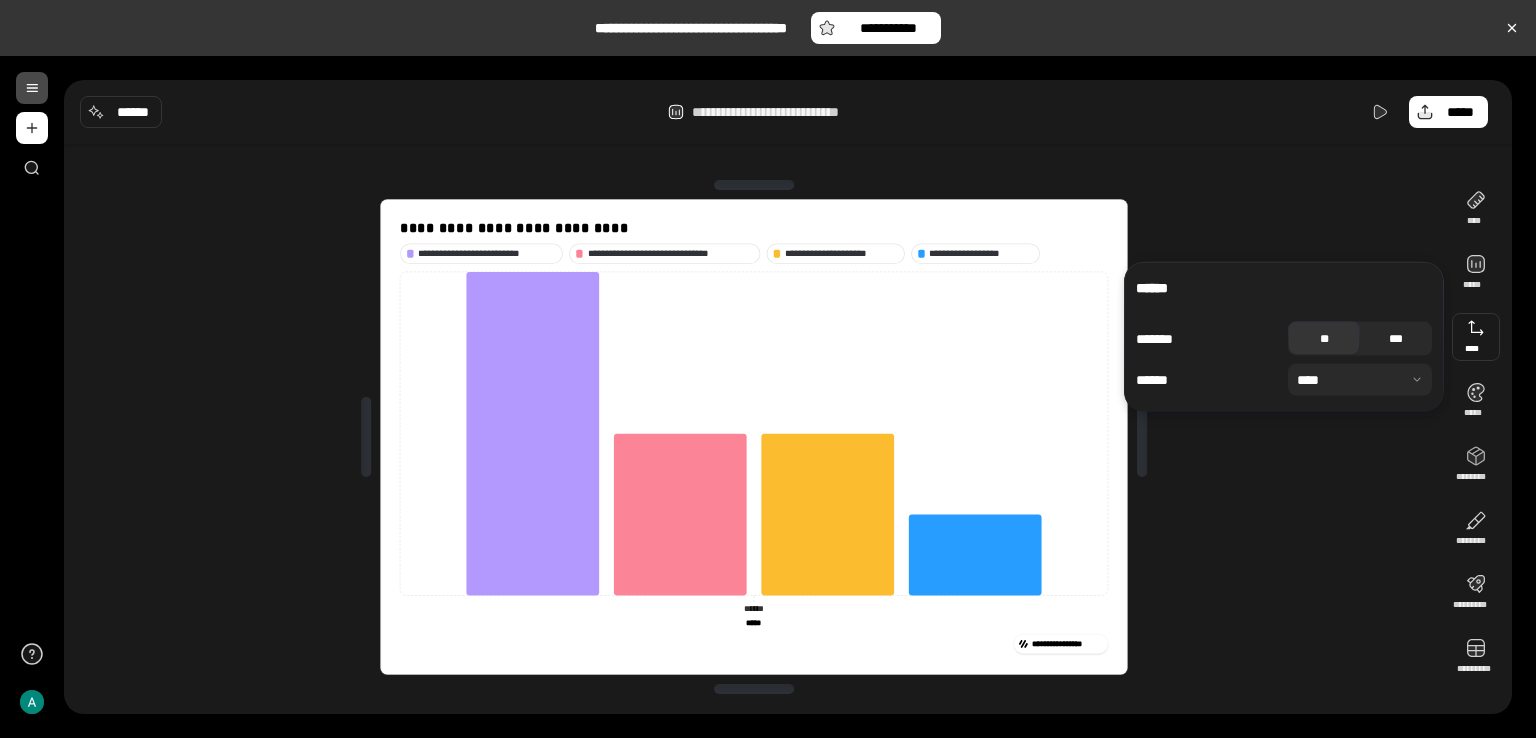 click on "***" at bounding box center [1396, 339] 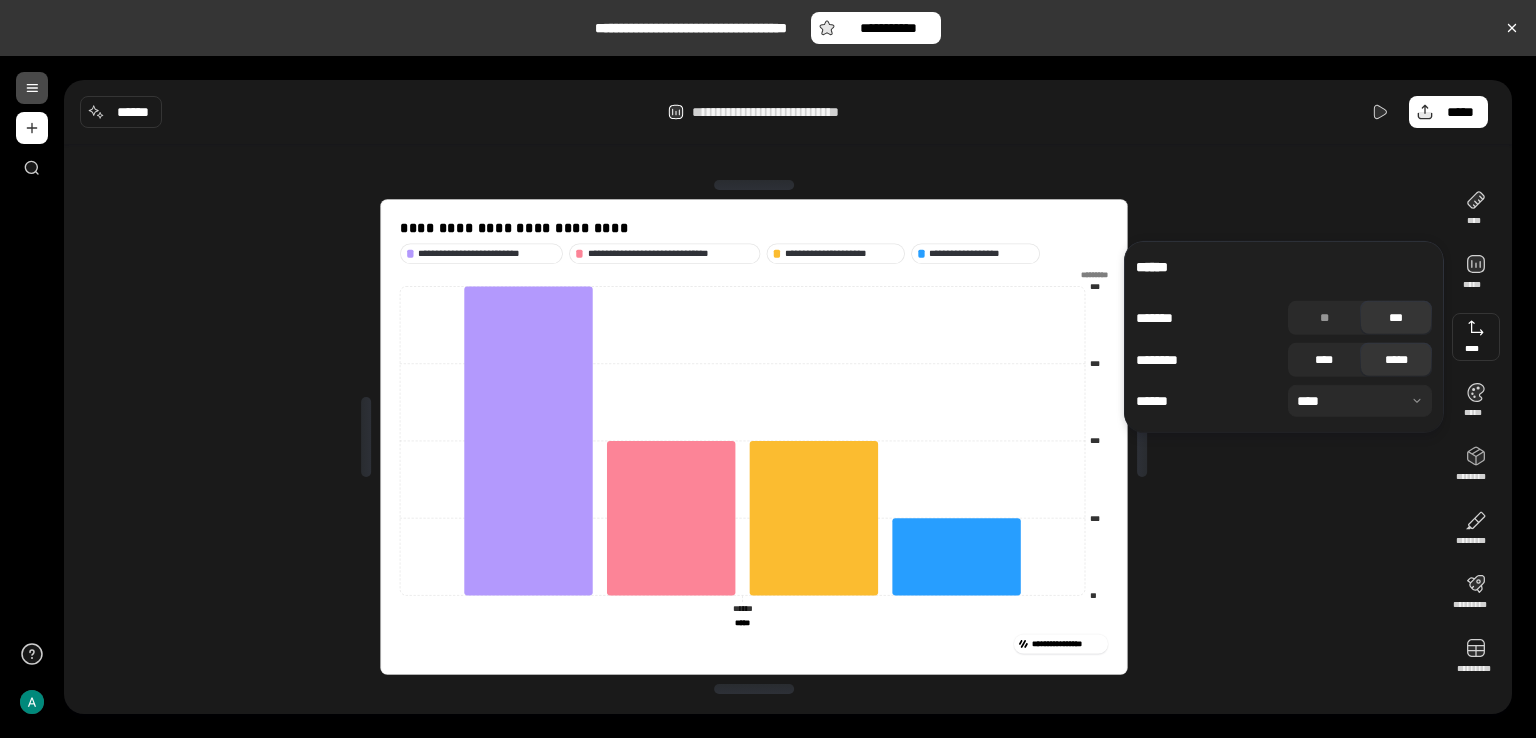 click on "****" at bounding box center [1324, 360] 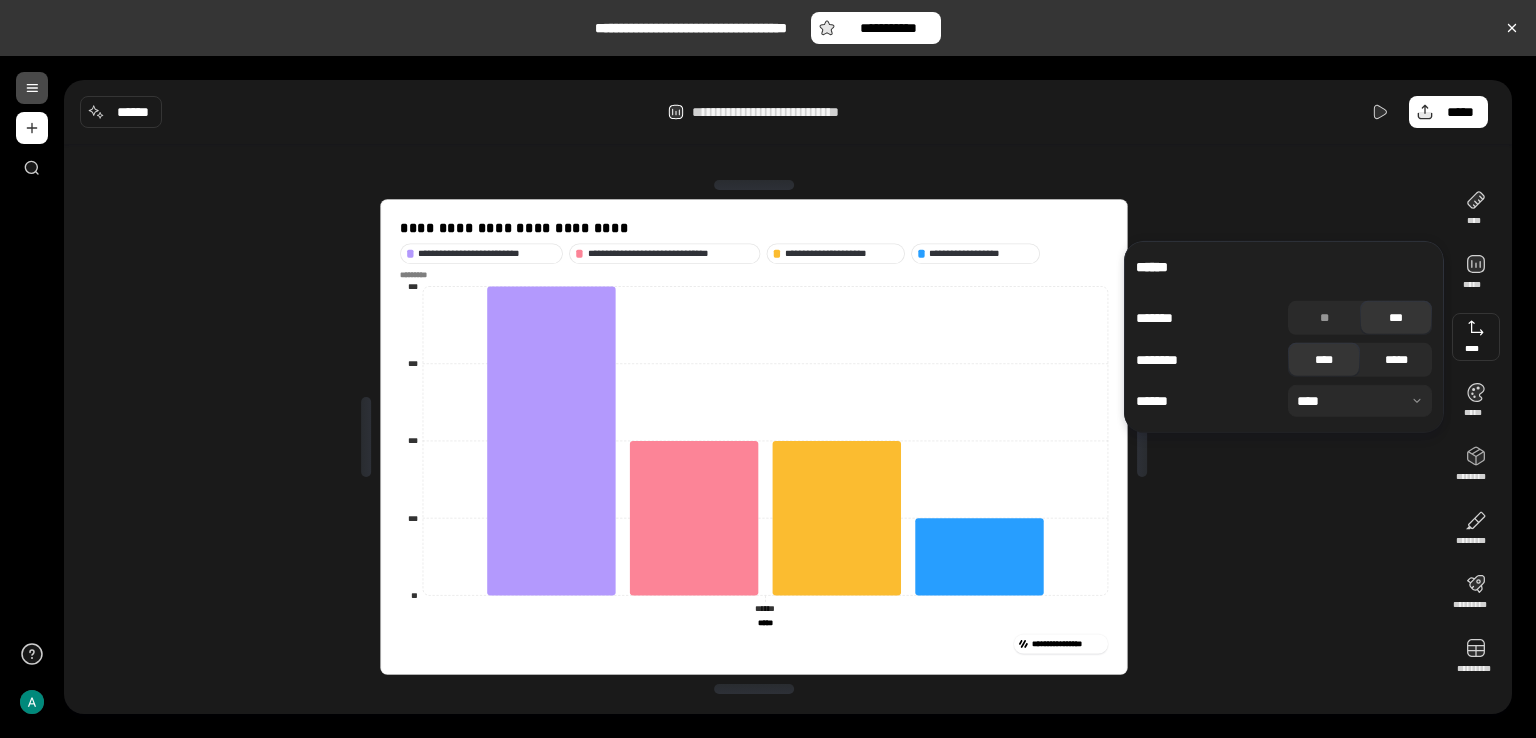 click on "*****" at bounding box center [1396, 360] 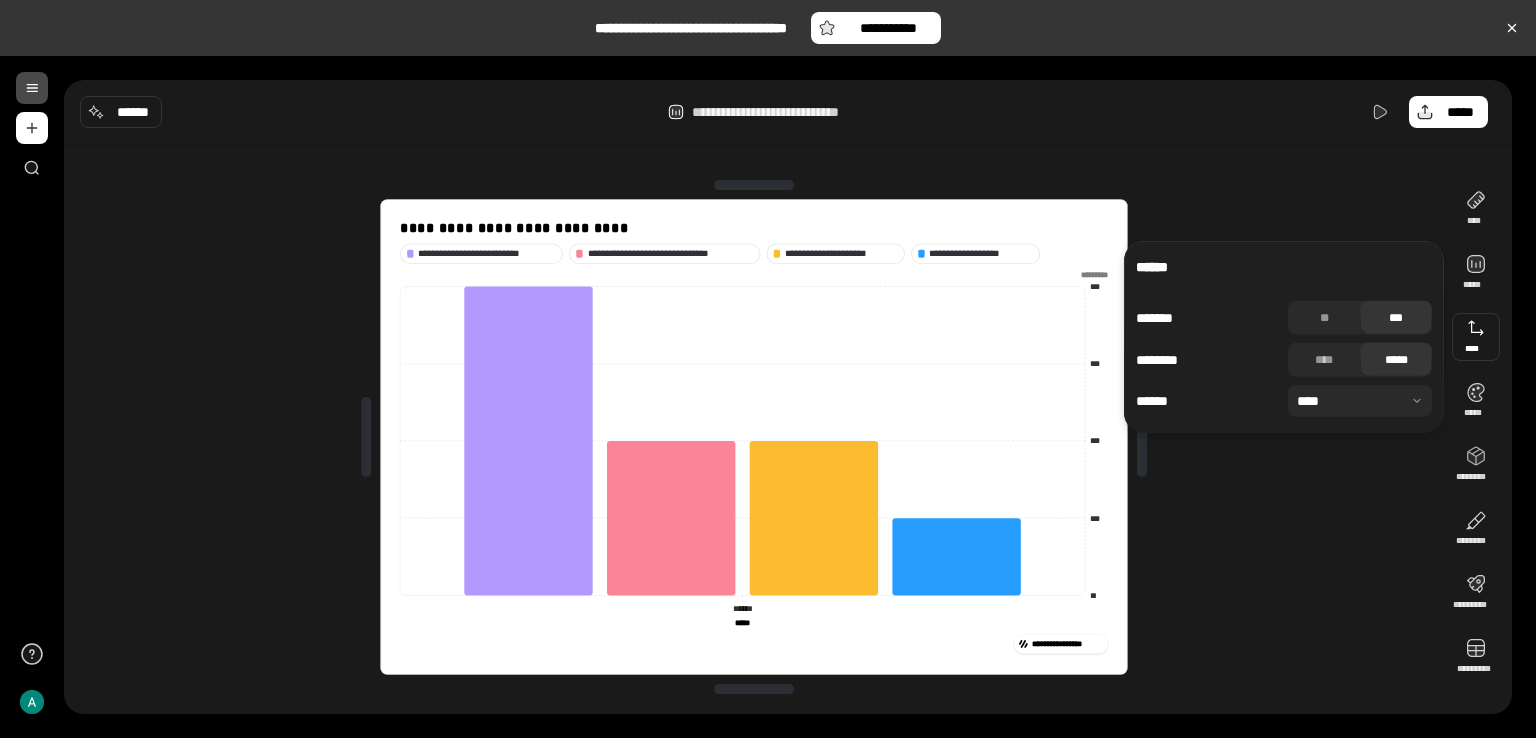 click at bounding box center (1360, 401) 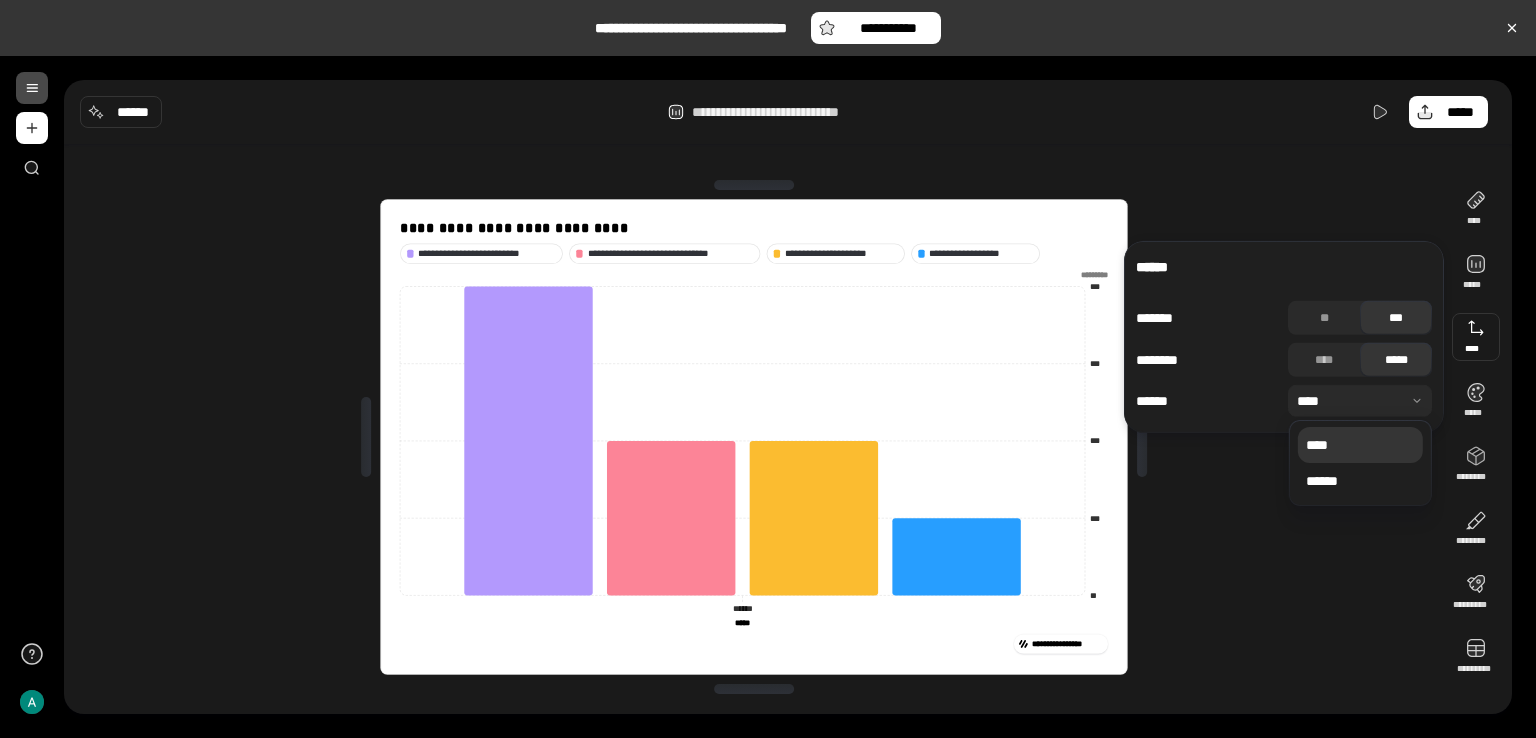 click at bounding box center [1360, 401] 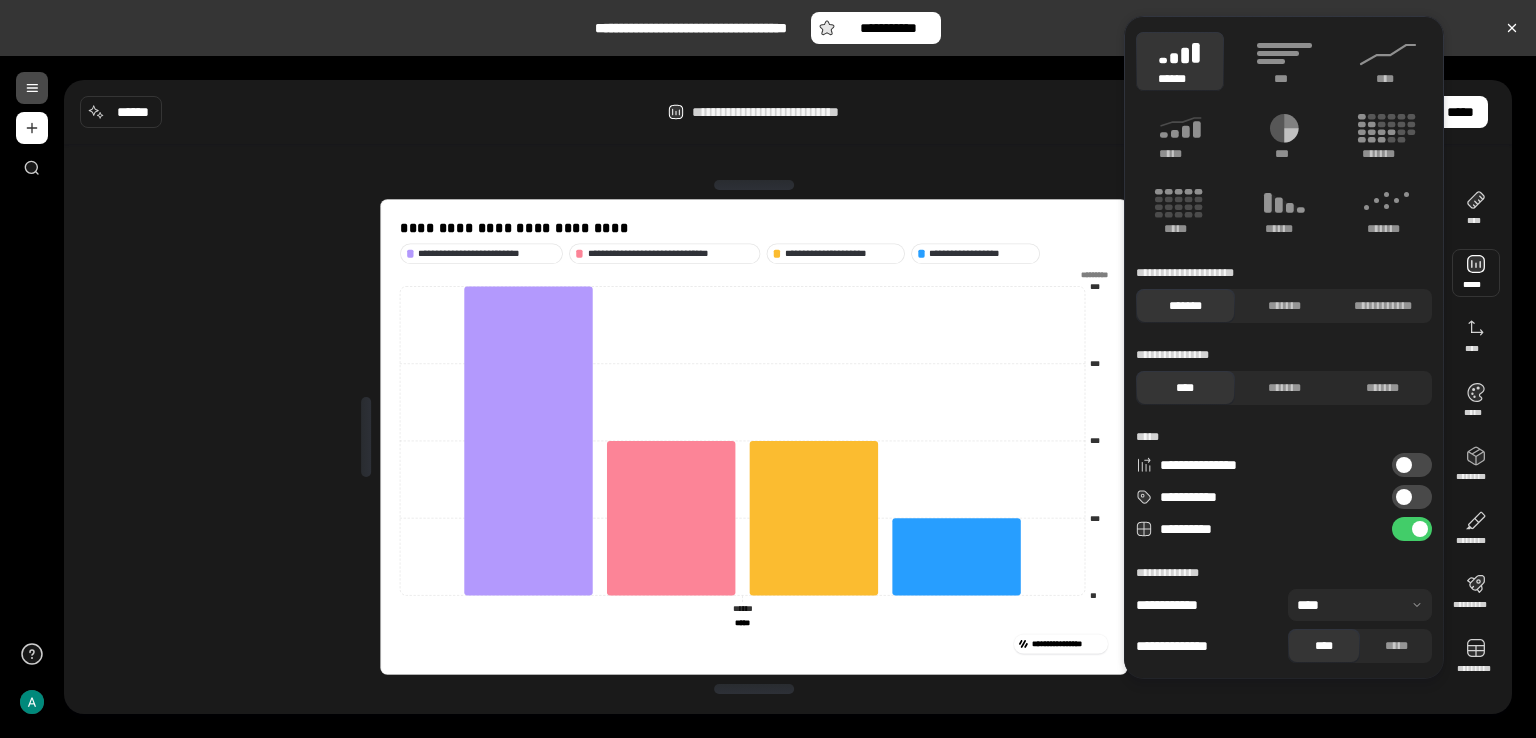 click at bounding box center (1420, 529) 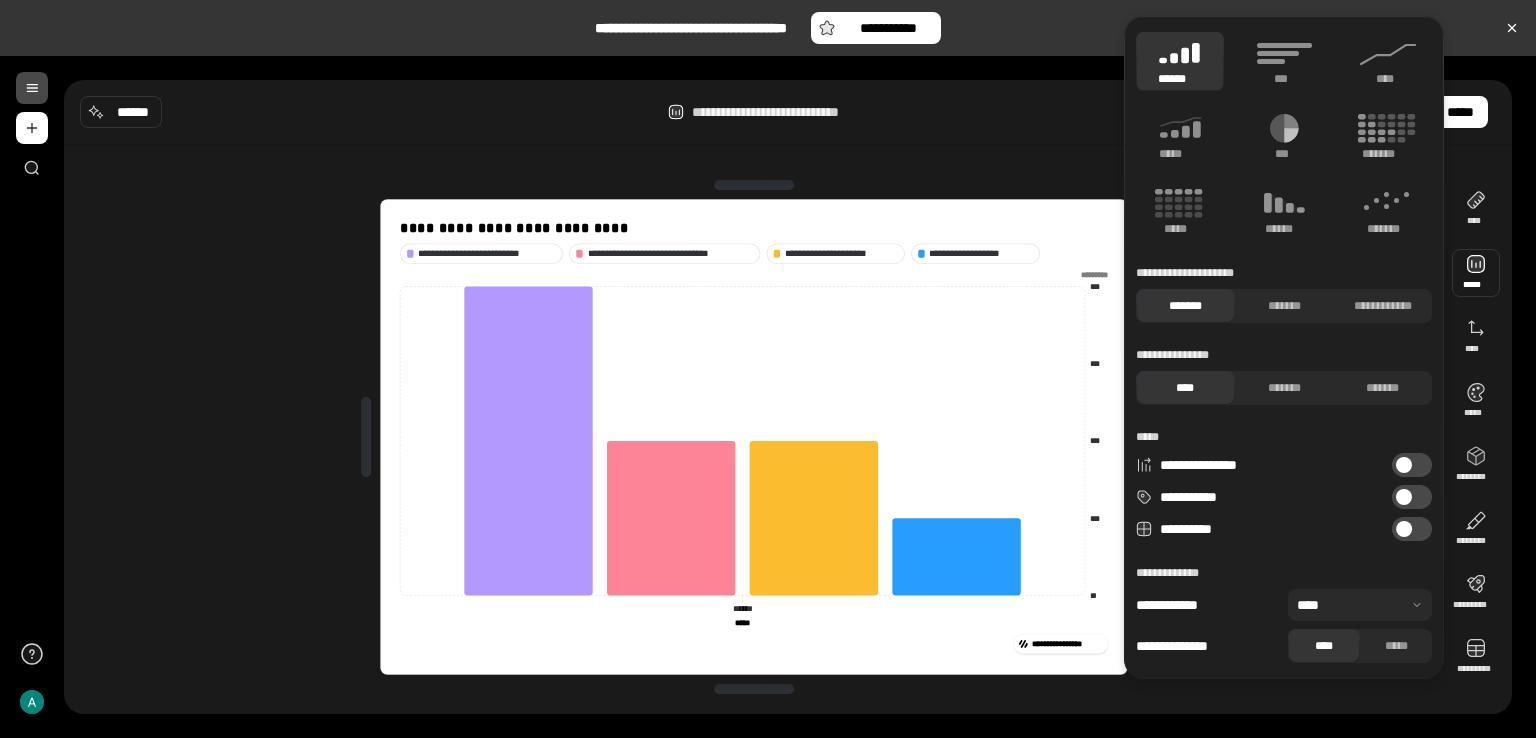 click on "**********" at bounding box center [1412, 529] 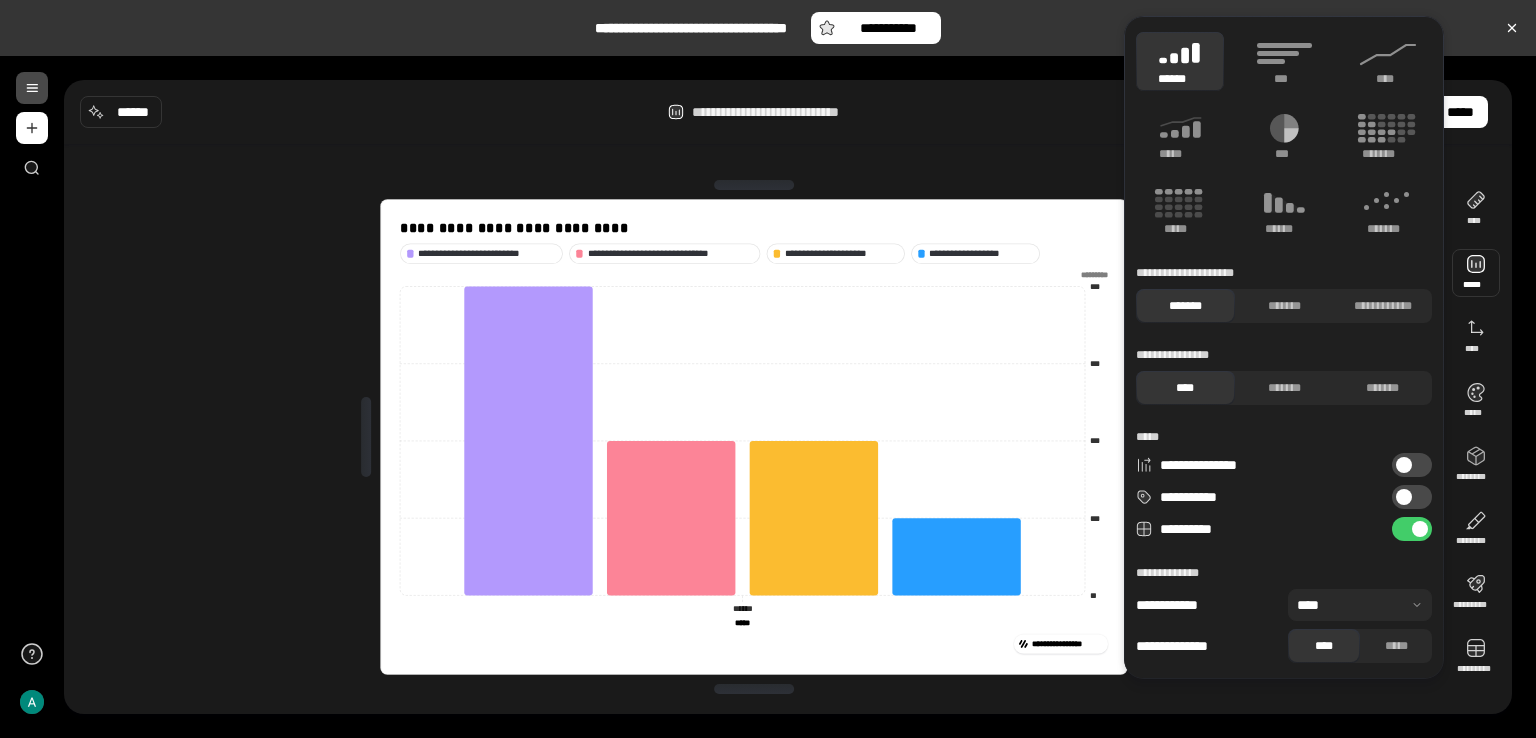 click on "**********" at bounding box center [1412, 465] 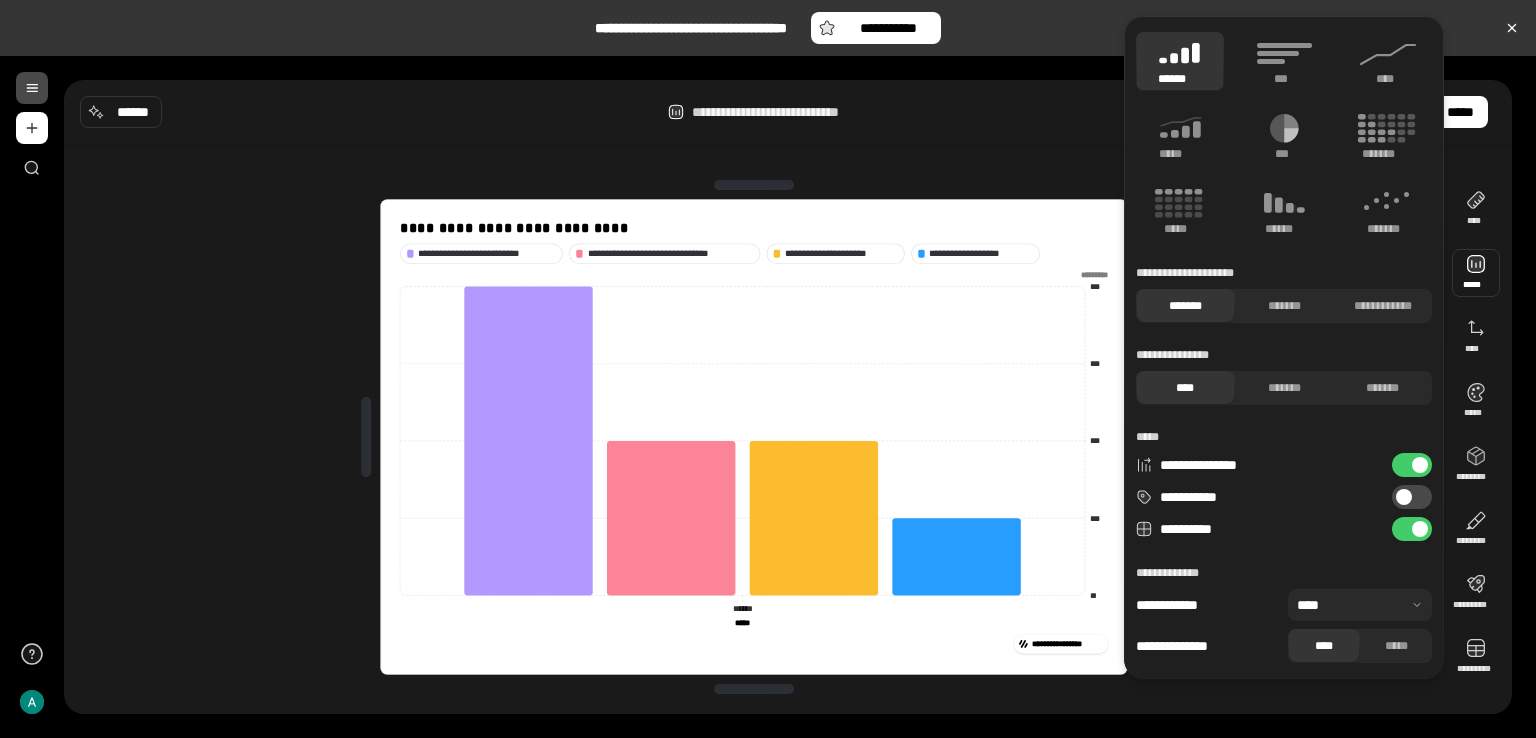 click at bounding box center (1420, 465) 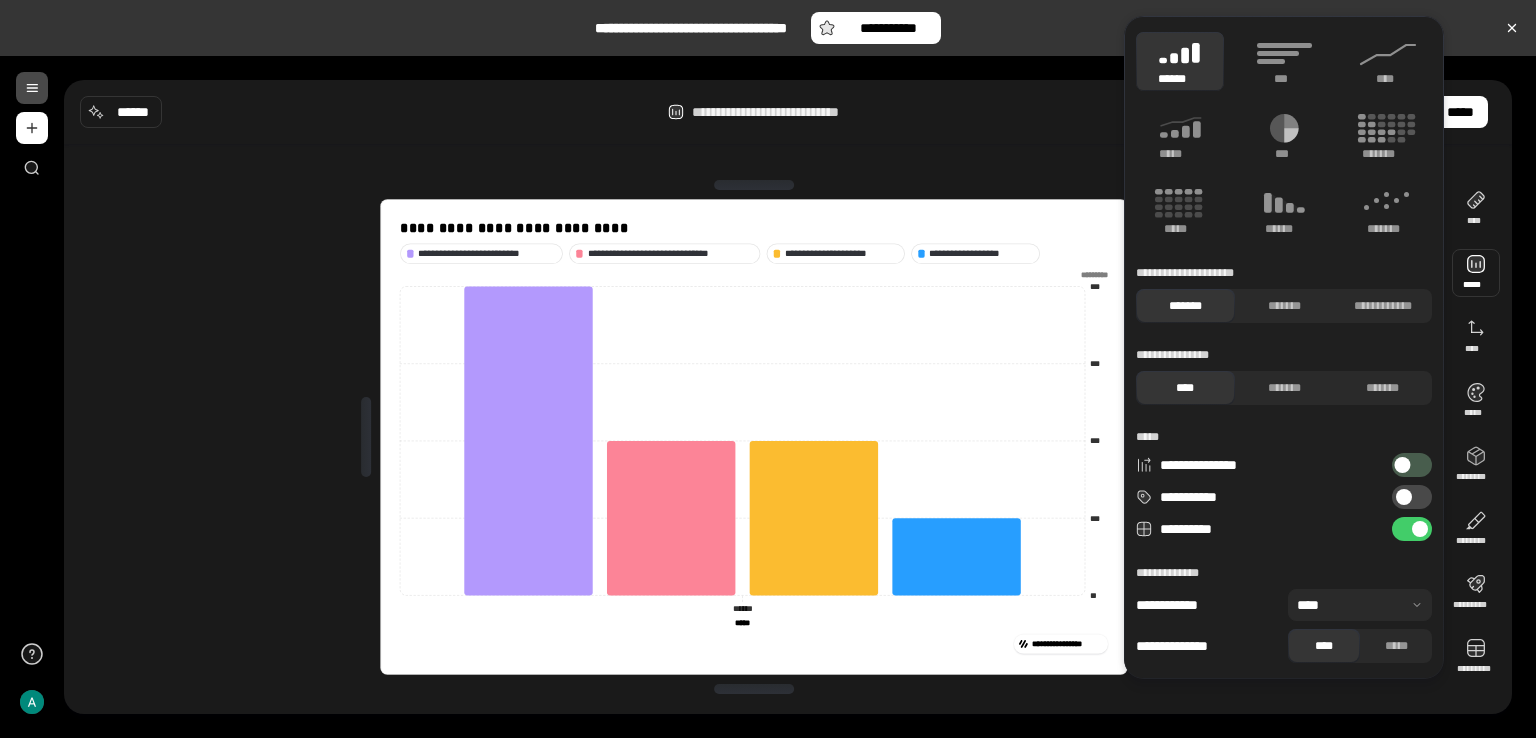 click on "**********" at bounding box center (1412, 465) 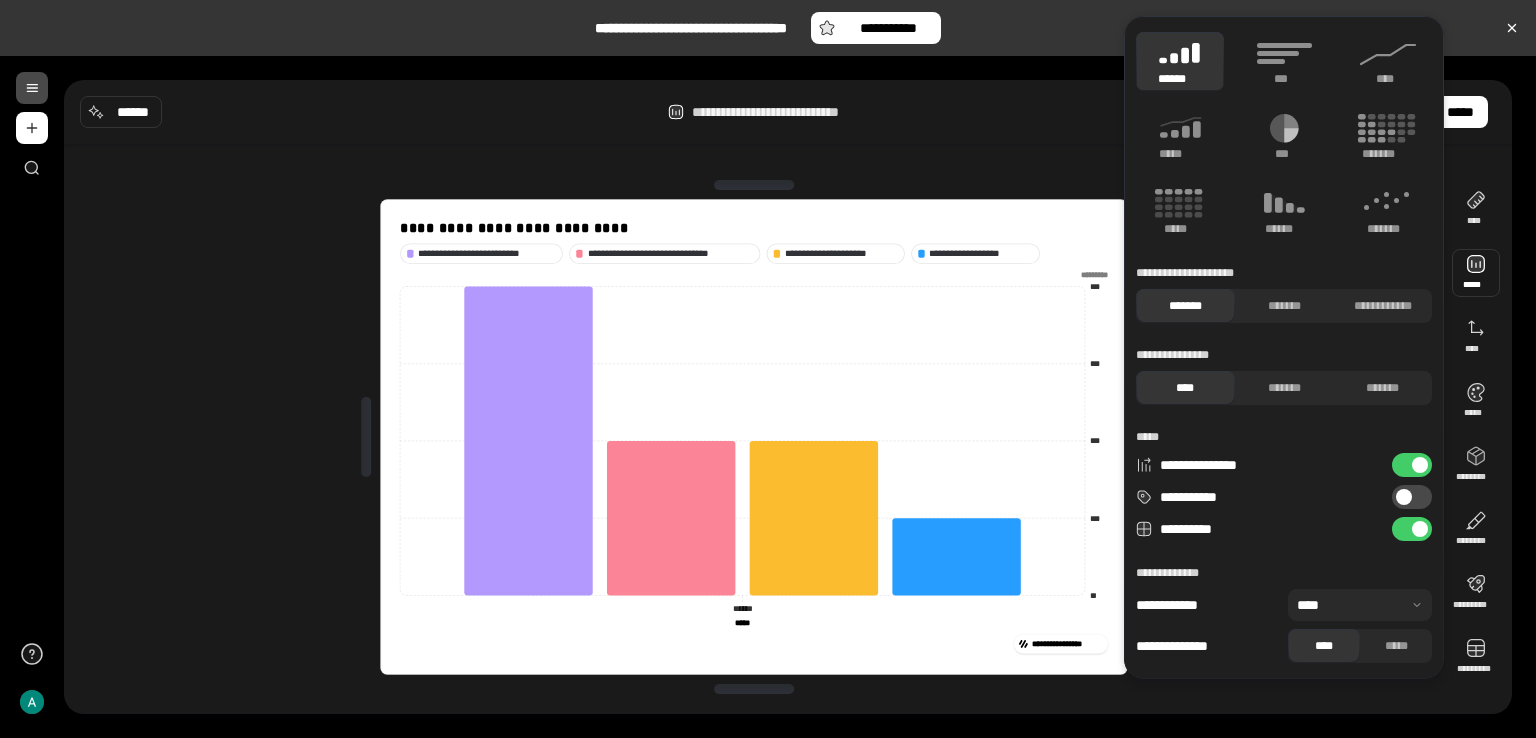 click at bounding box center (1420, 465) 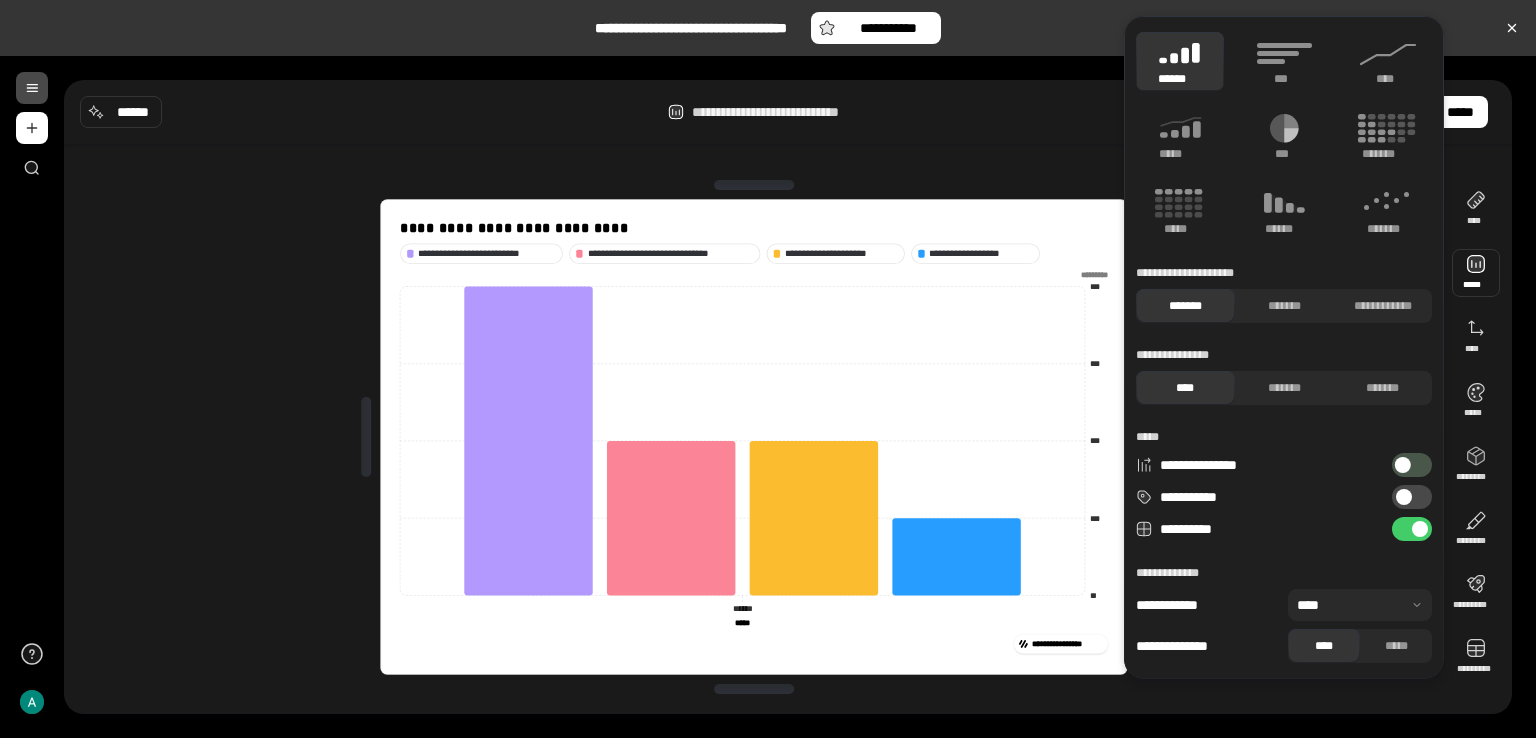 click on "**********" at bounding box center (1412, 497) 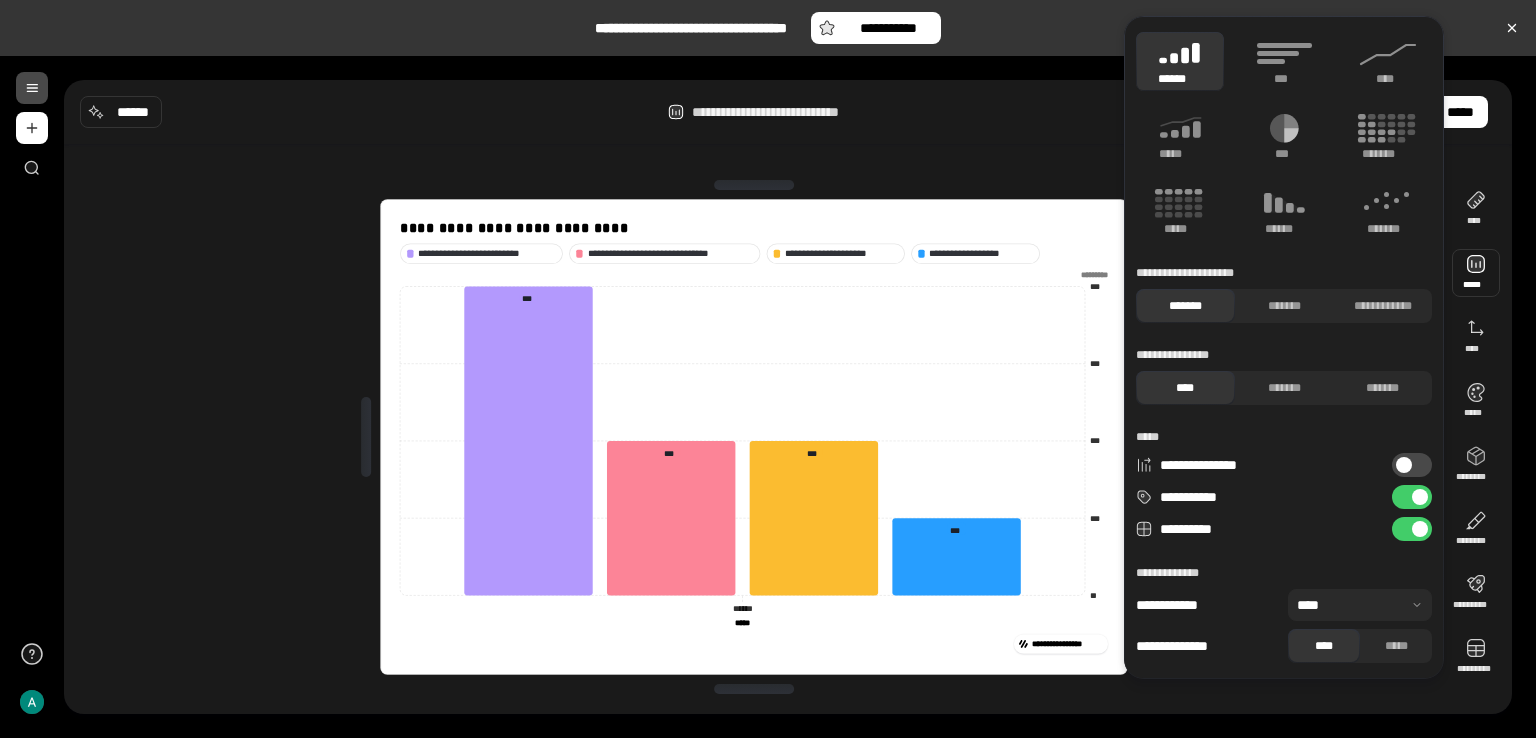 click at bounding box center (1420, 497) 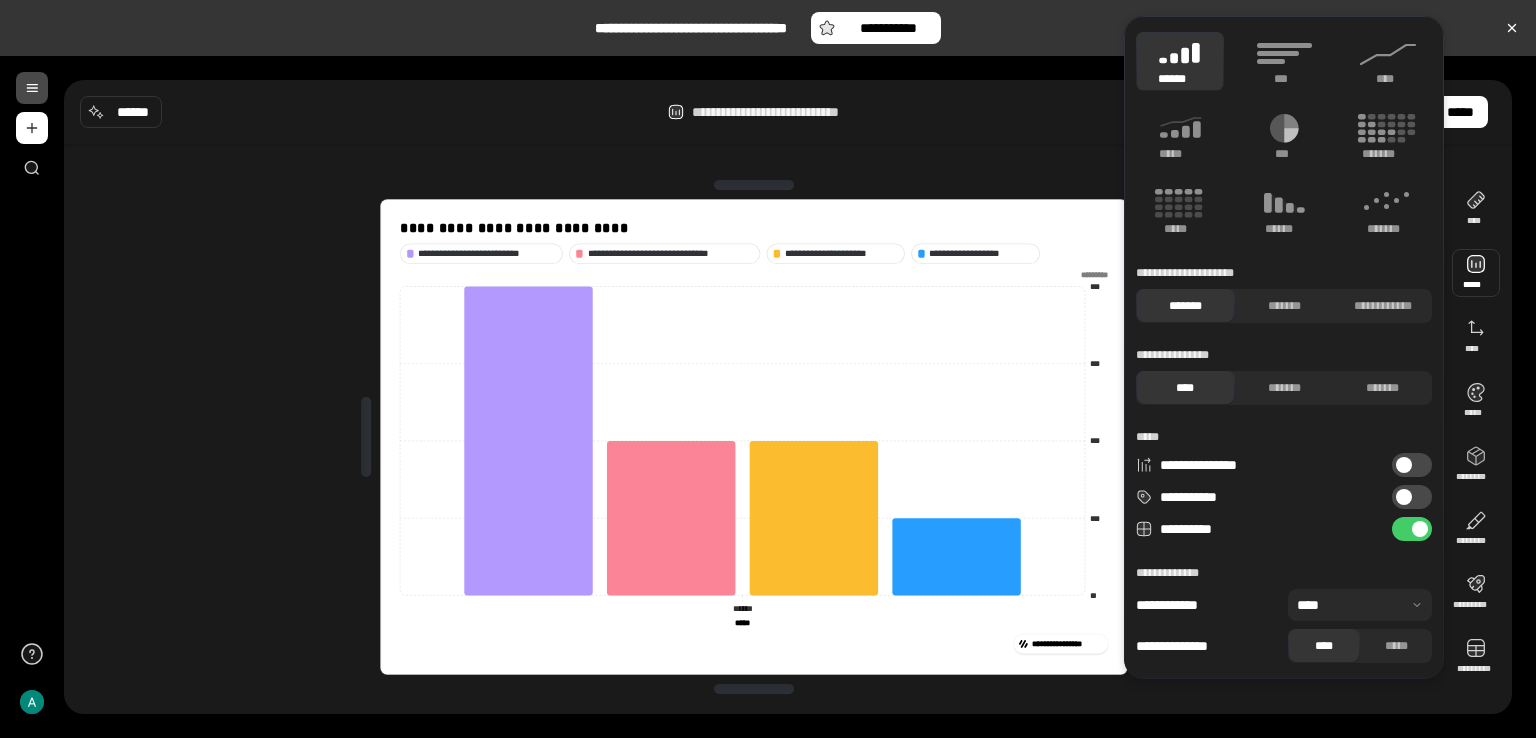 click at bounding box center [1360, 605] 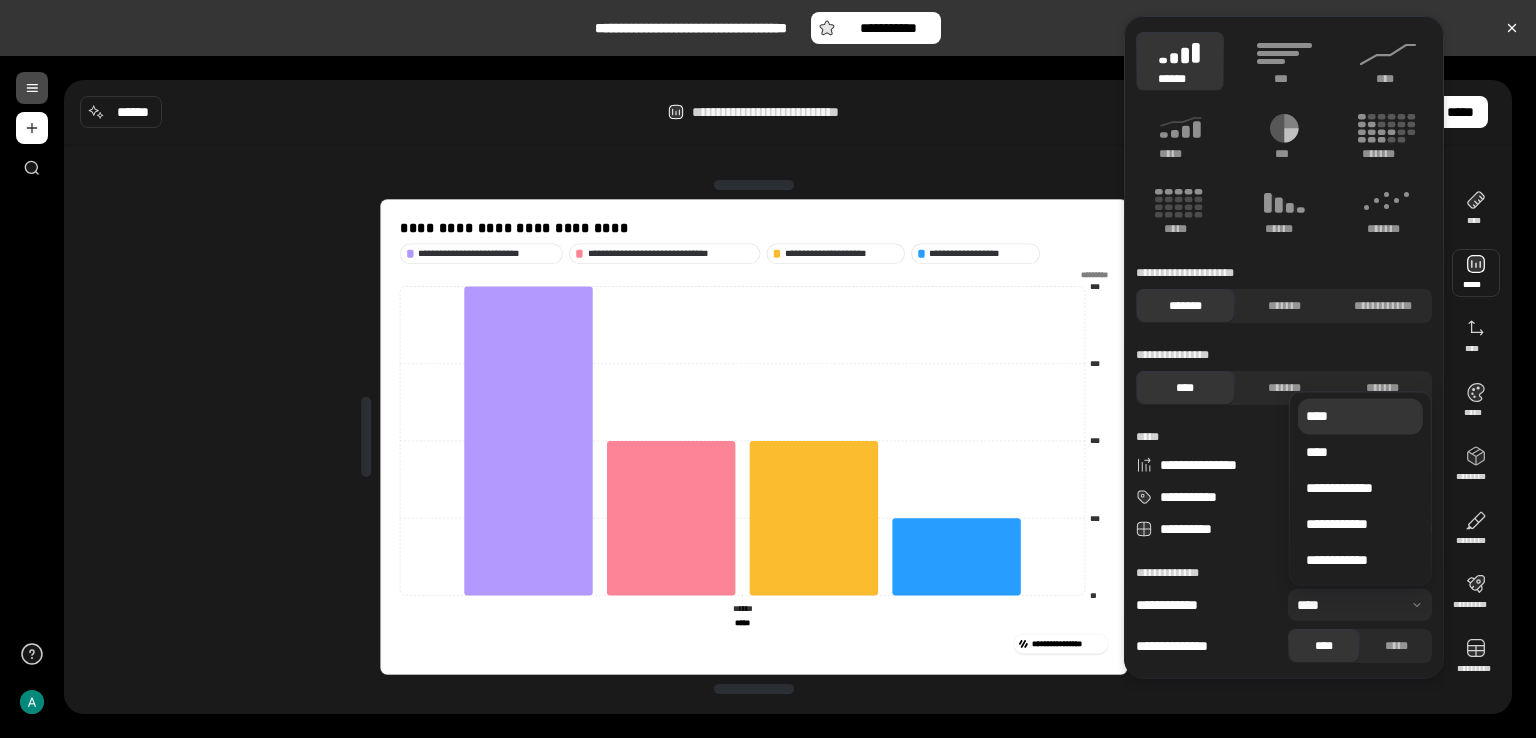 click at bounding box center (1360, 605) 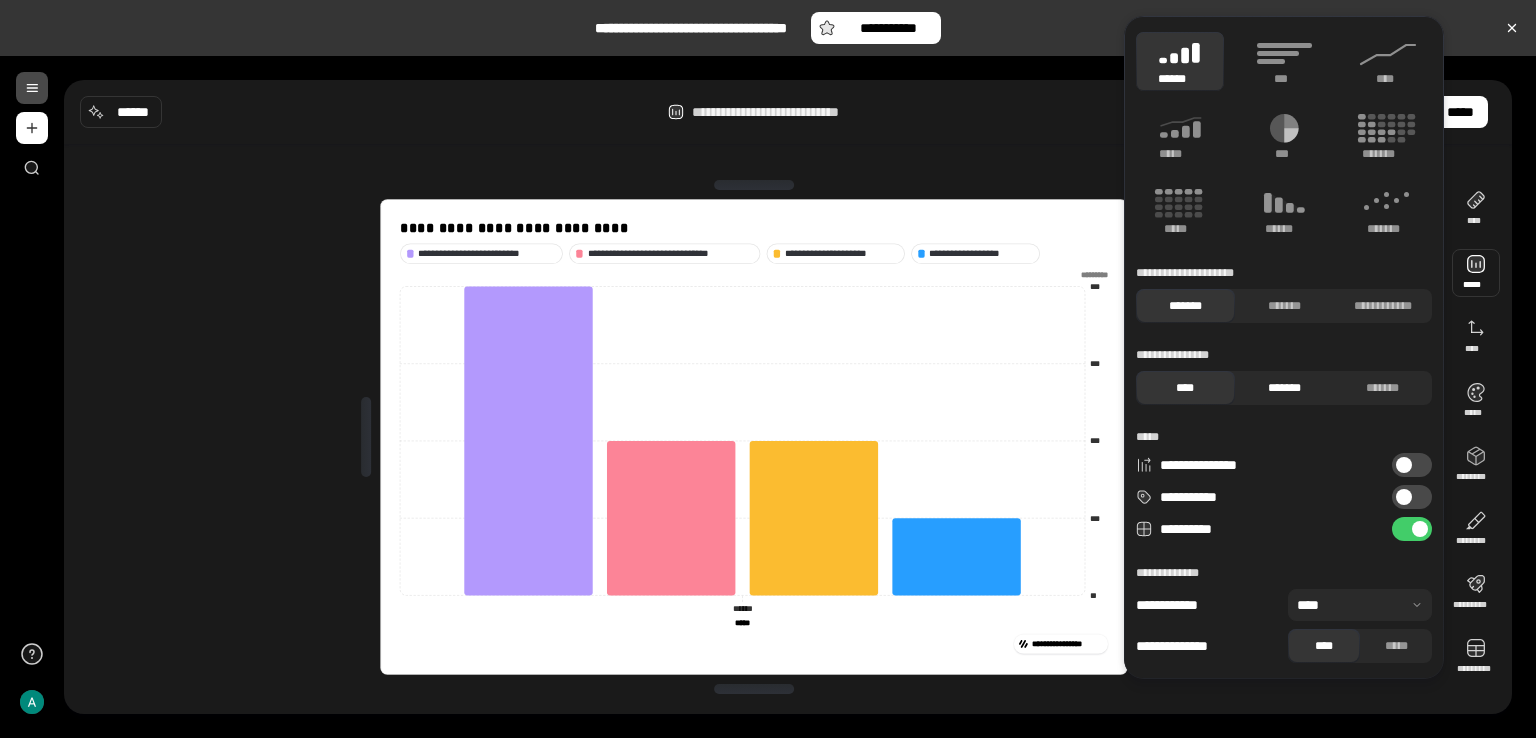 click on "*******" at bounding box center (1284, 388) 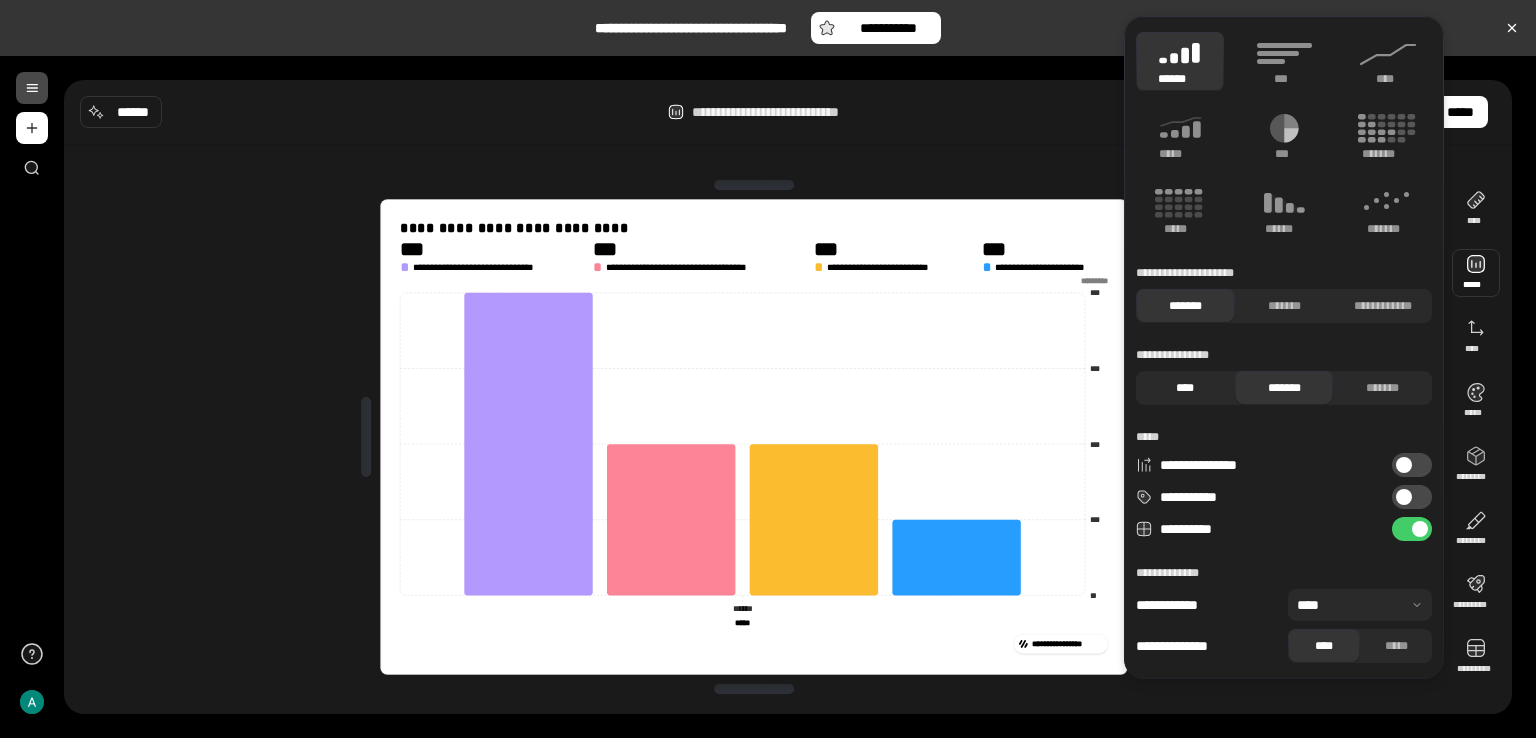 click on "****" at bounding box center (1185, 388) 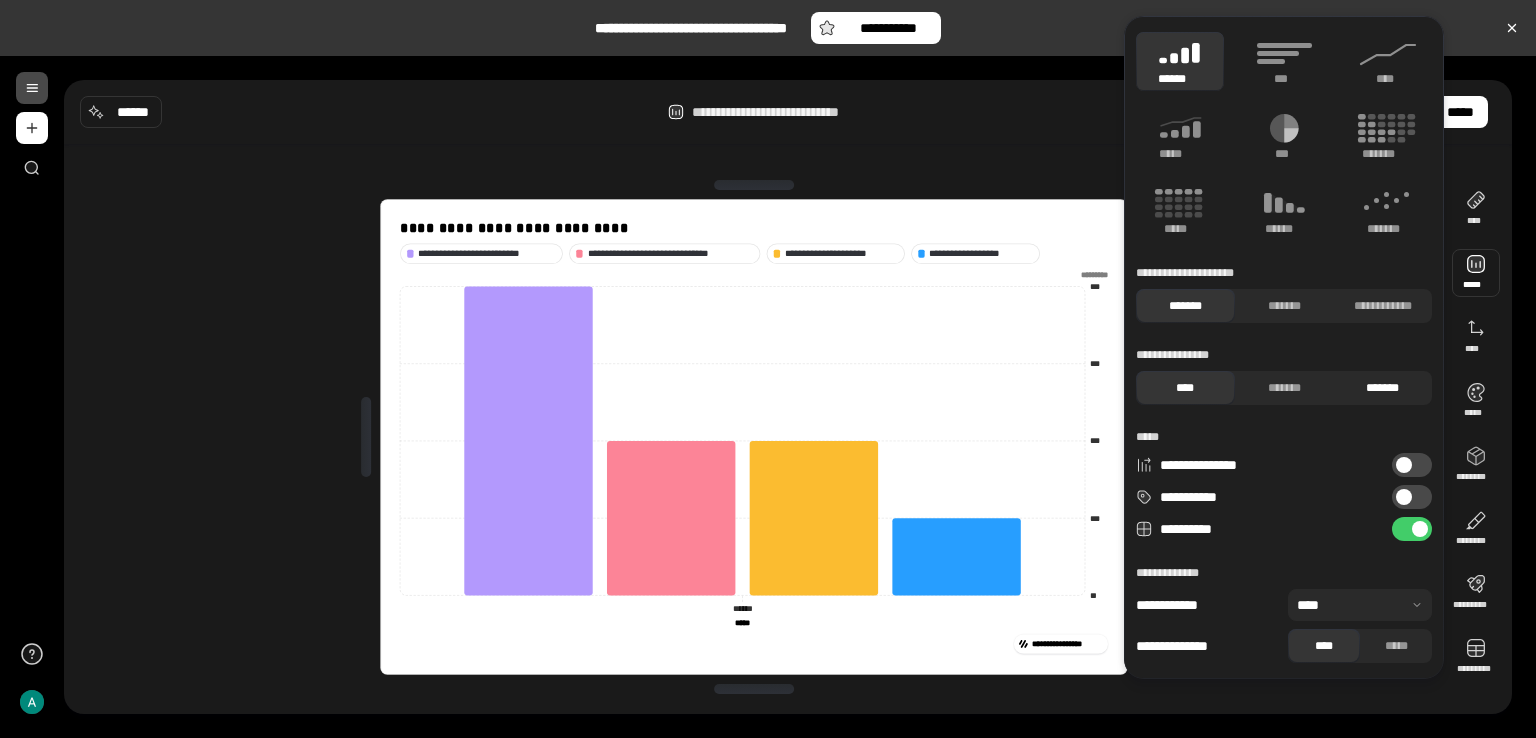 click on "*******" at bounding box center (1382, 388) 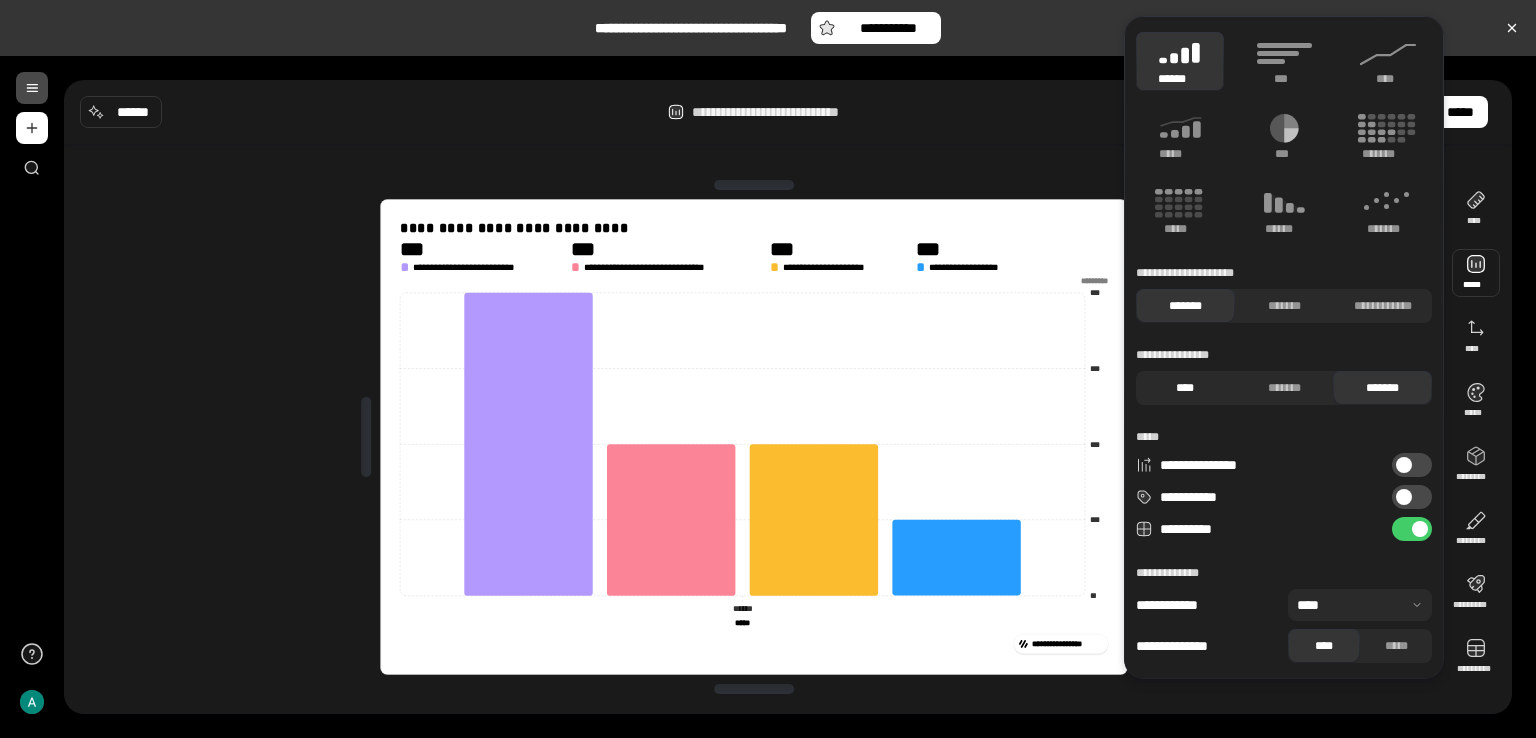 click on "****" at bounding box center [1185, 388] 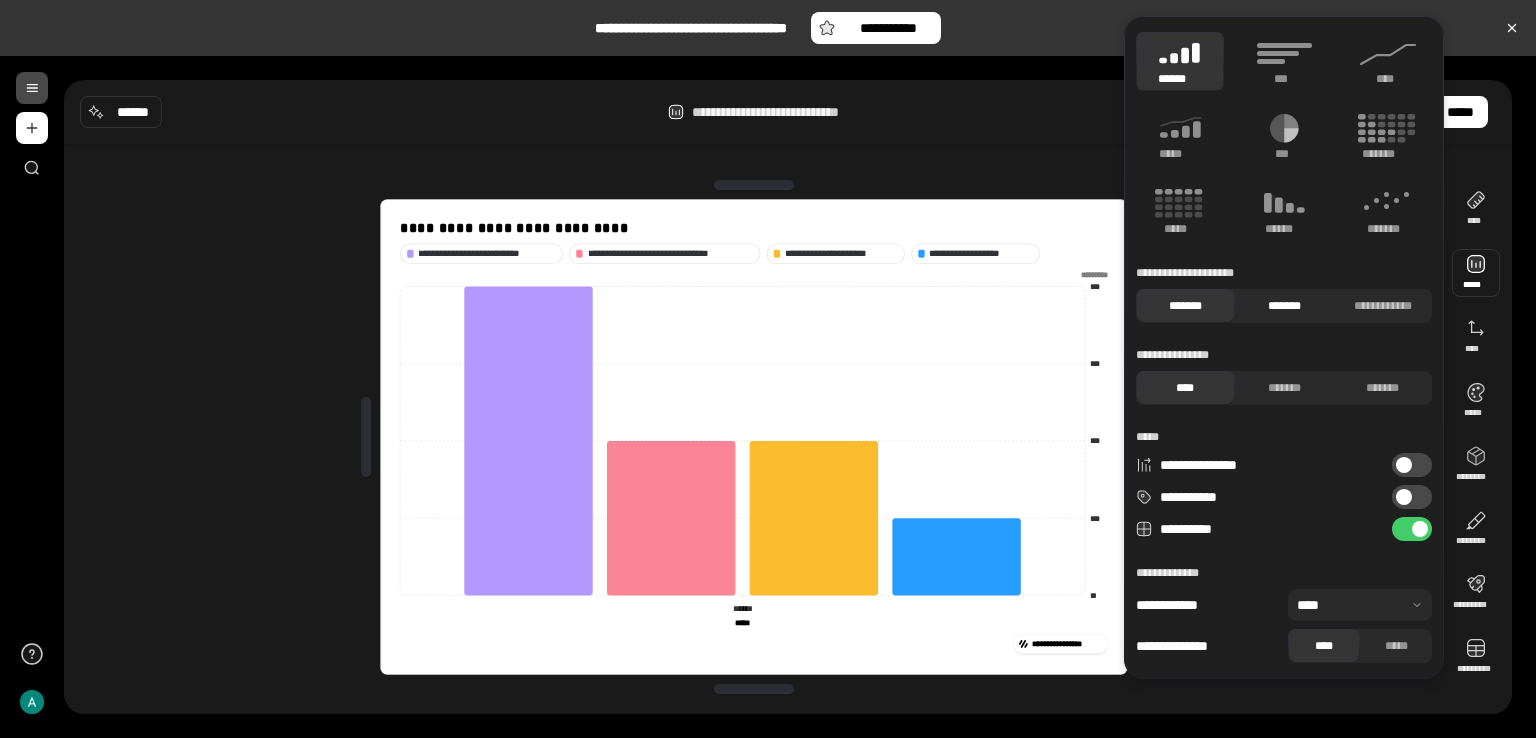 click on "*******" at bounding box center (1284, 306) 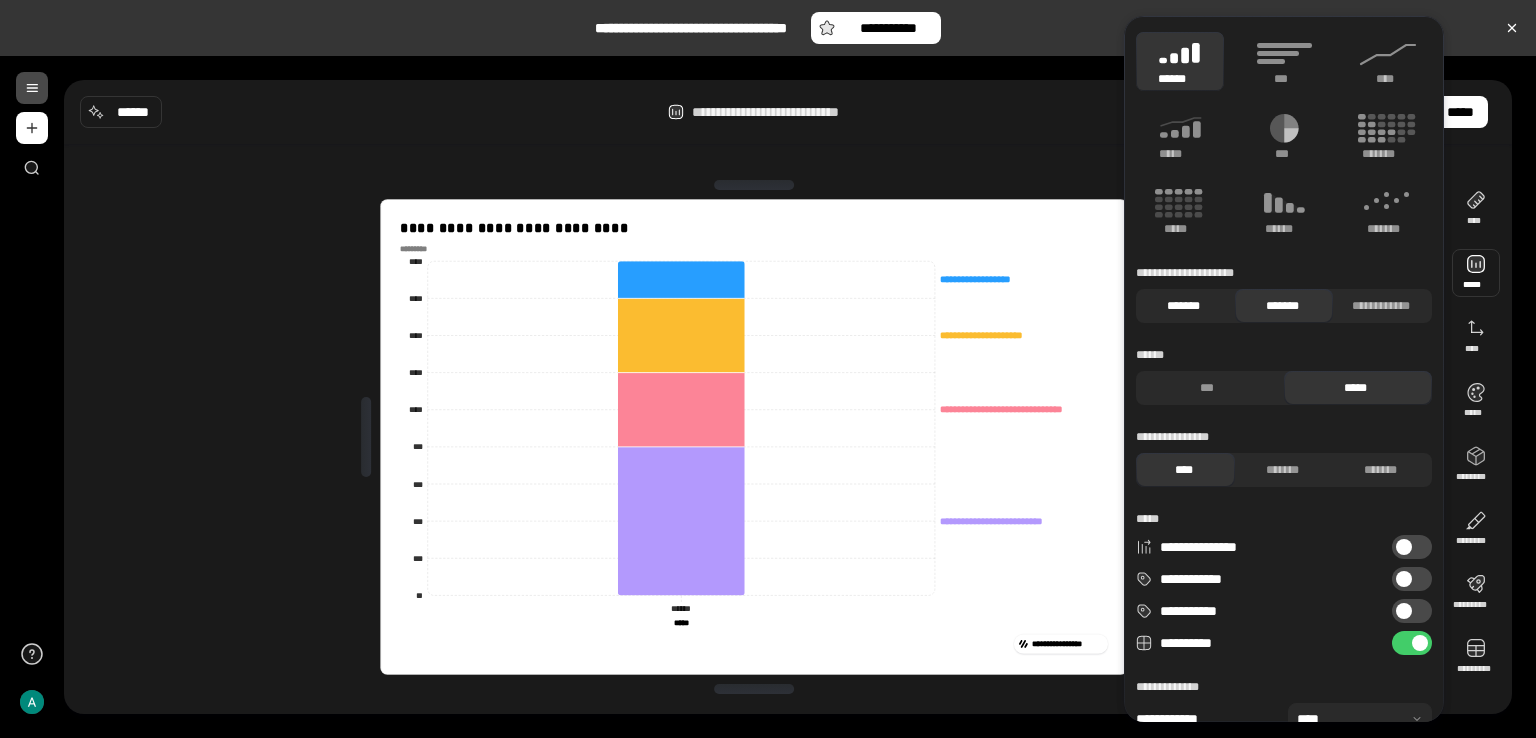 click on "*******" at bounding box center [1183, 306] 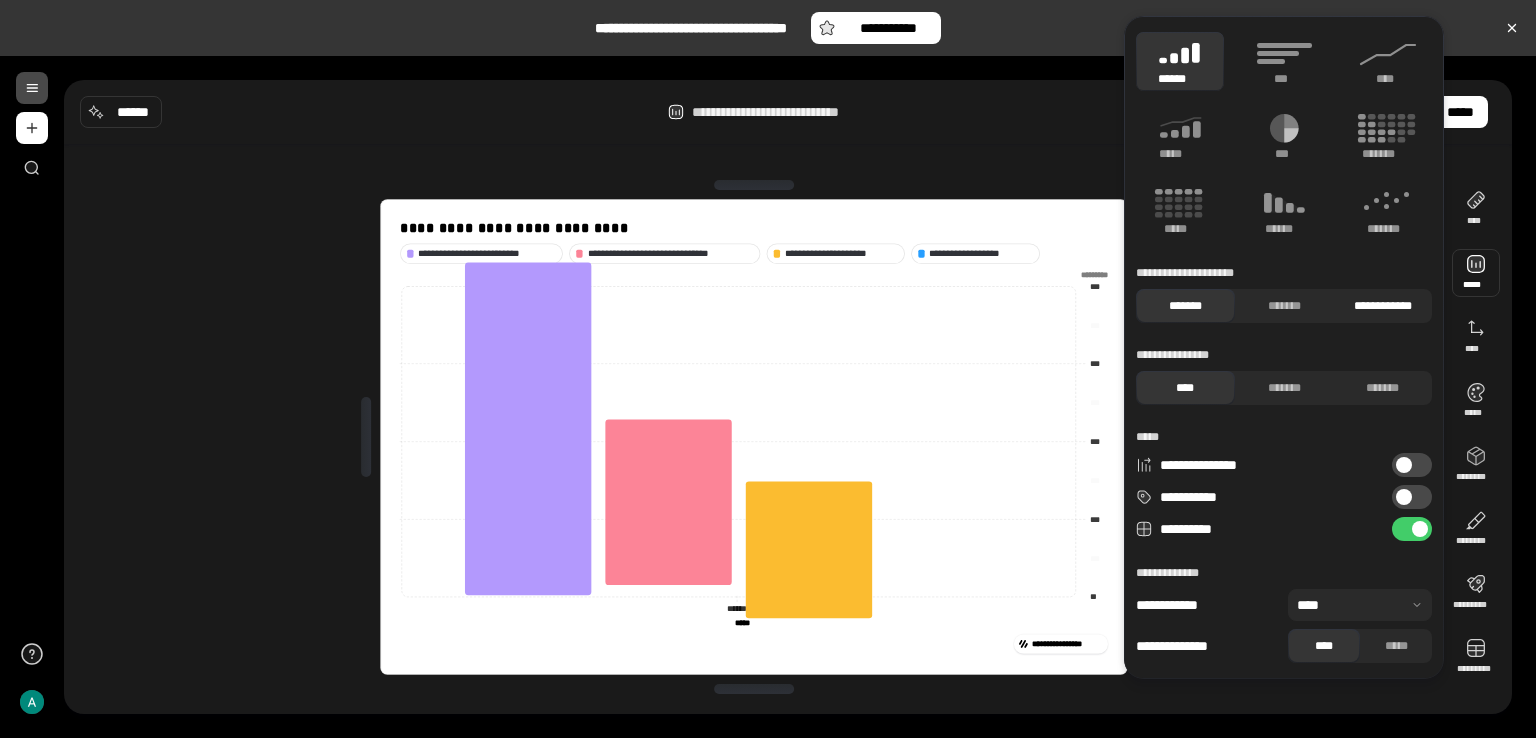 click on "**********" at bounding box center (1382, 306) 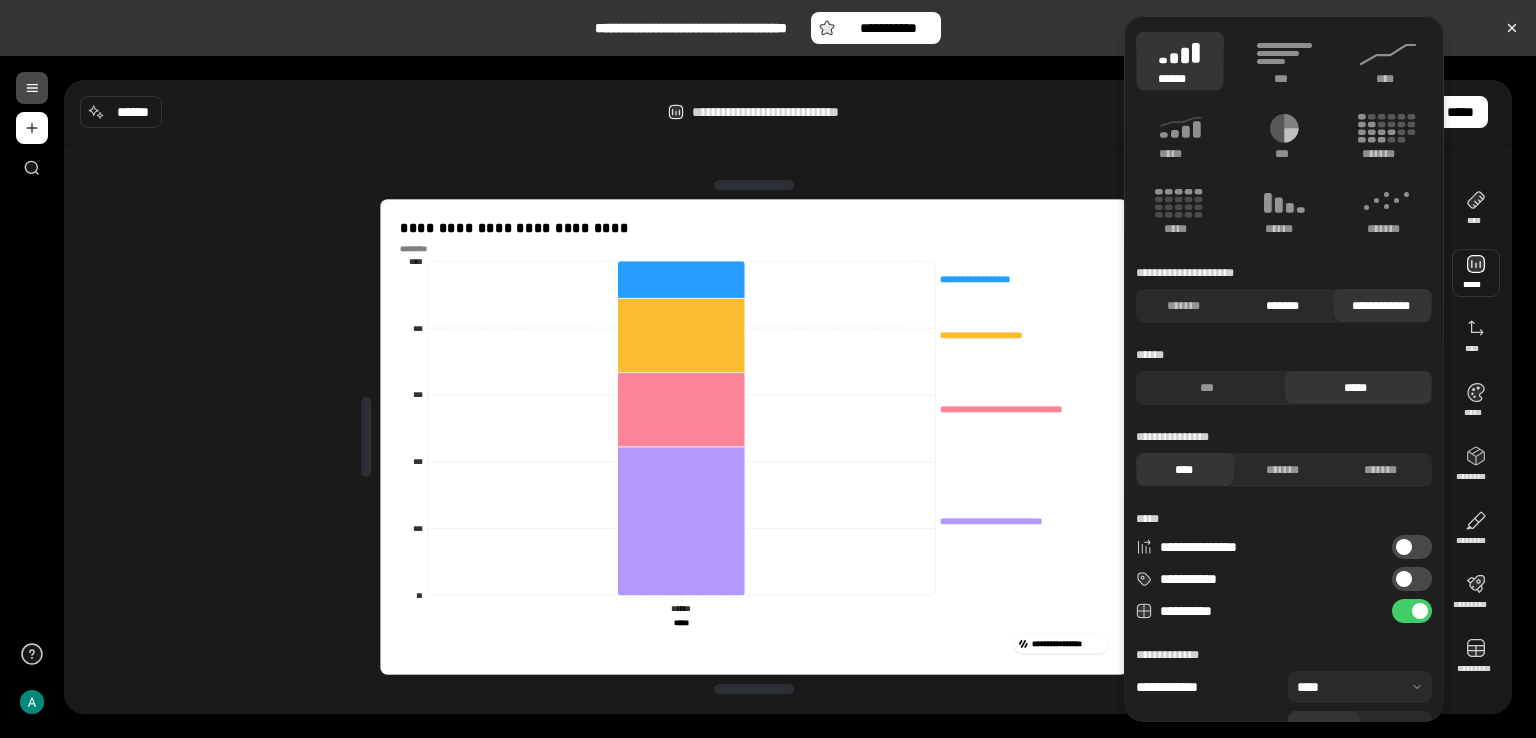 click on "*******" at bounding box center [1282, 306] 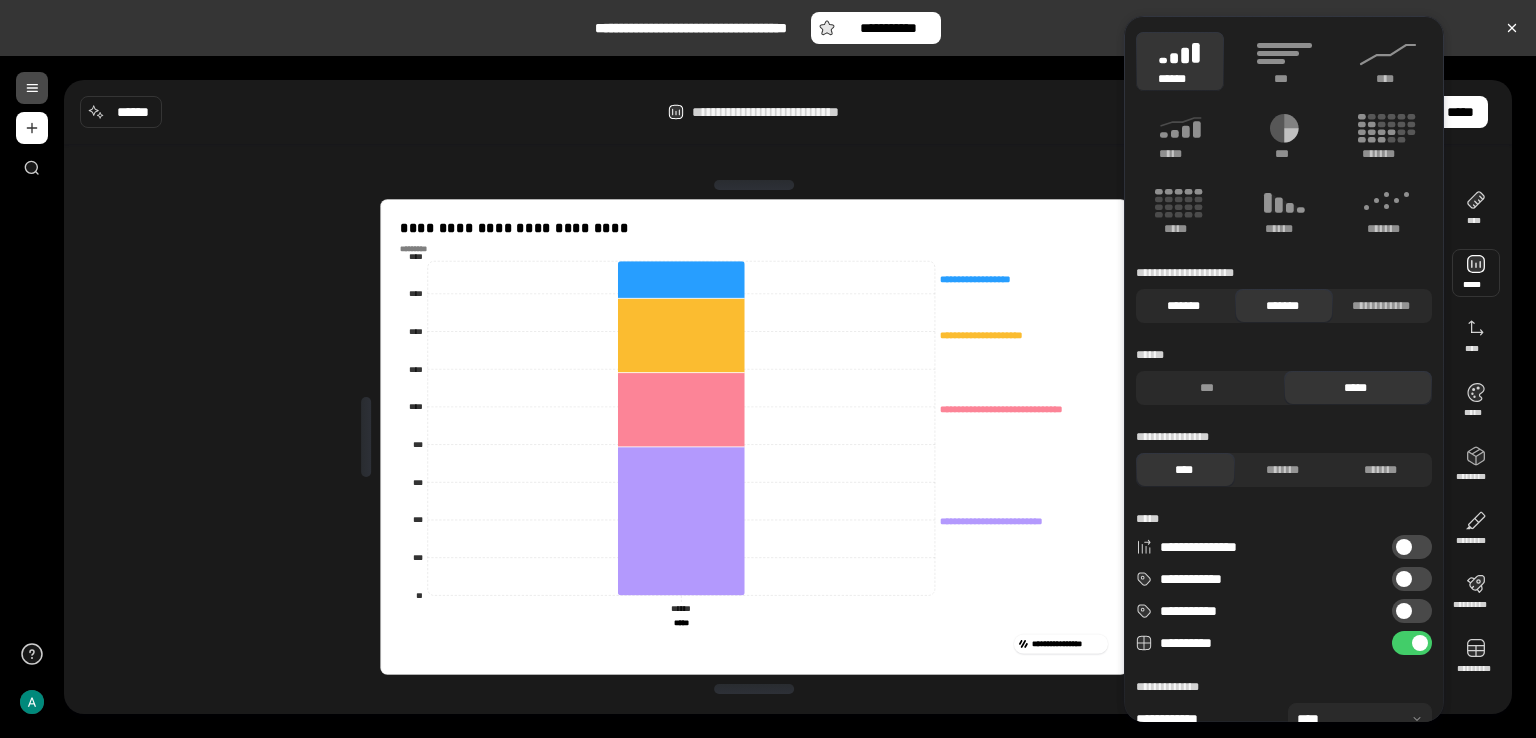 click on "*******" at bounding box center [1183, 306] 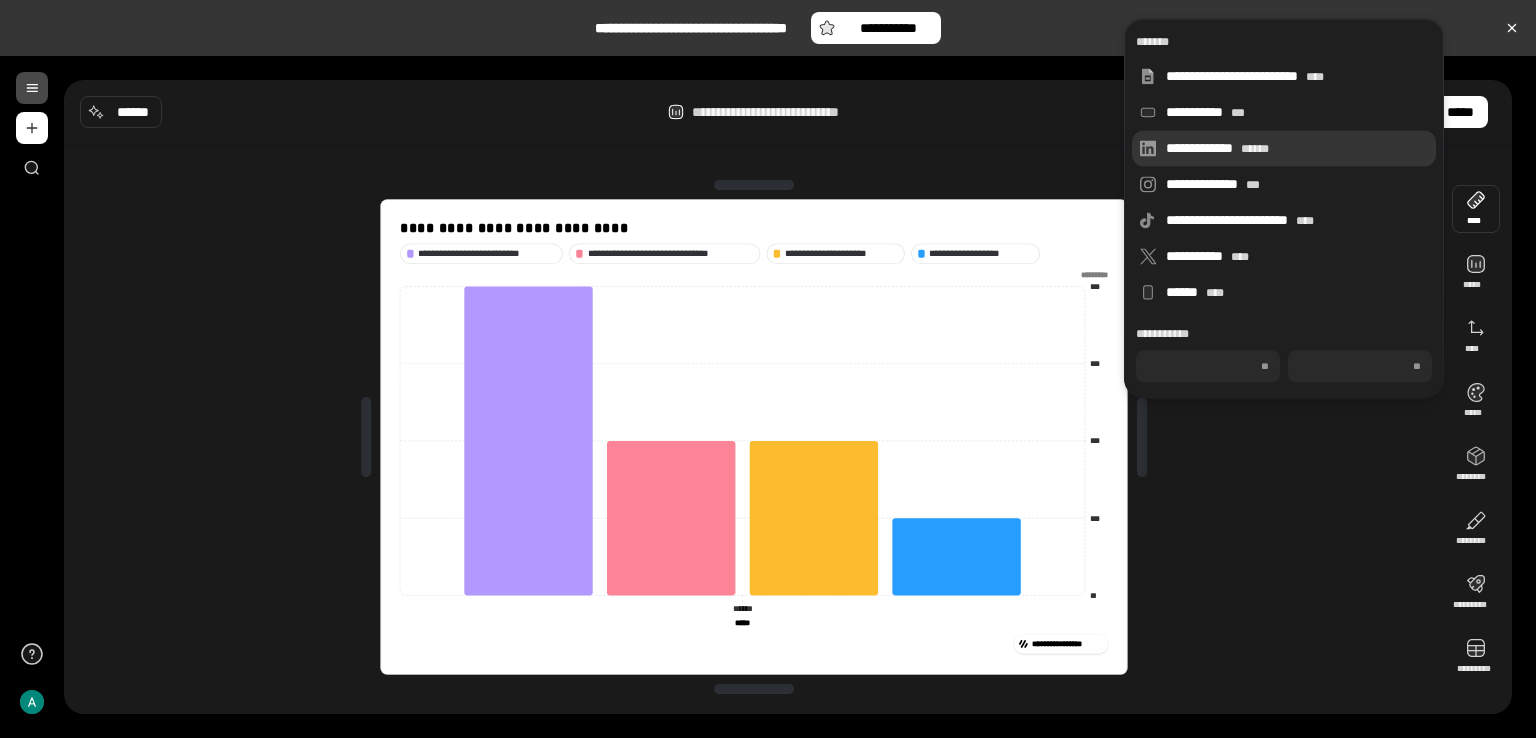 click on "**********" at bounding box center [1284, 148] 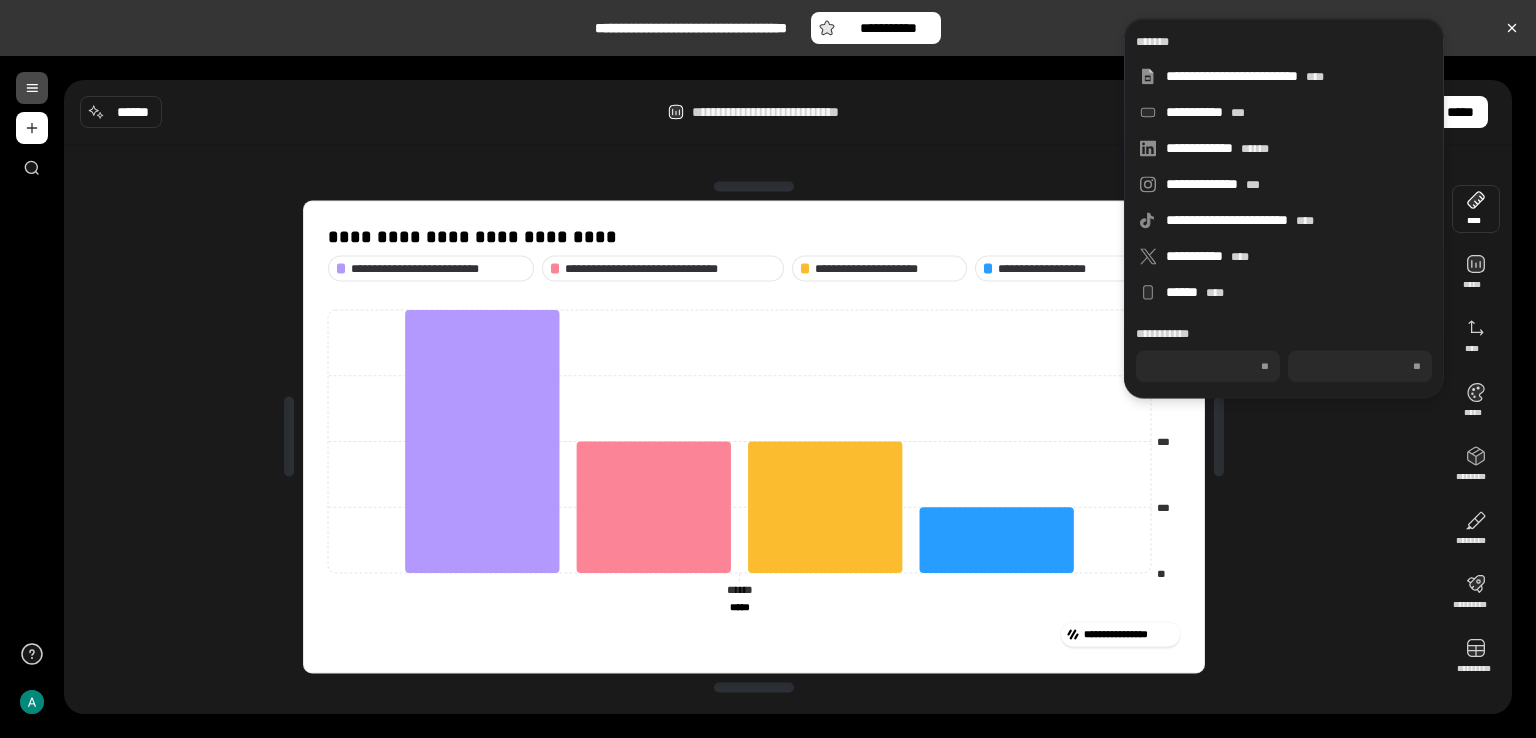 click on "**********" at bounding box center (754, 437) 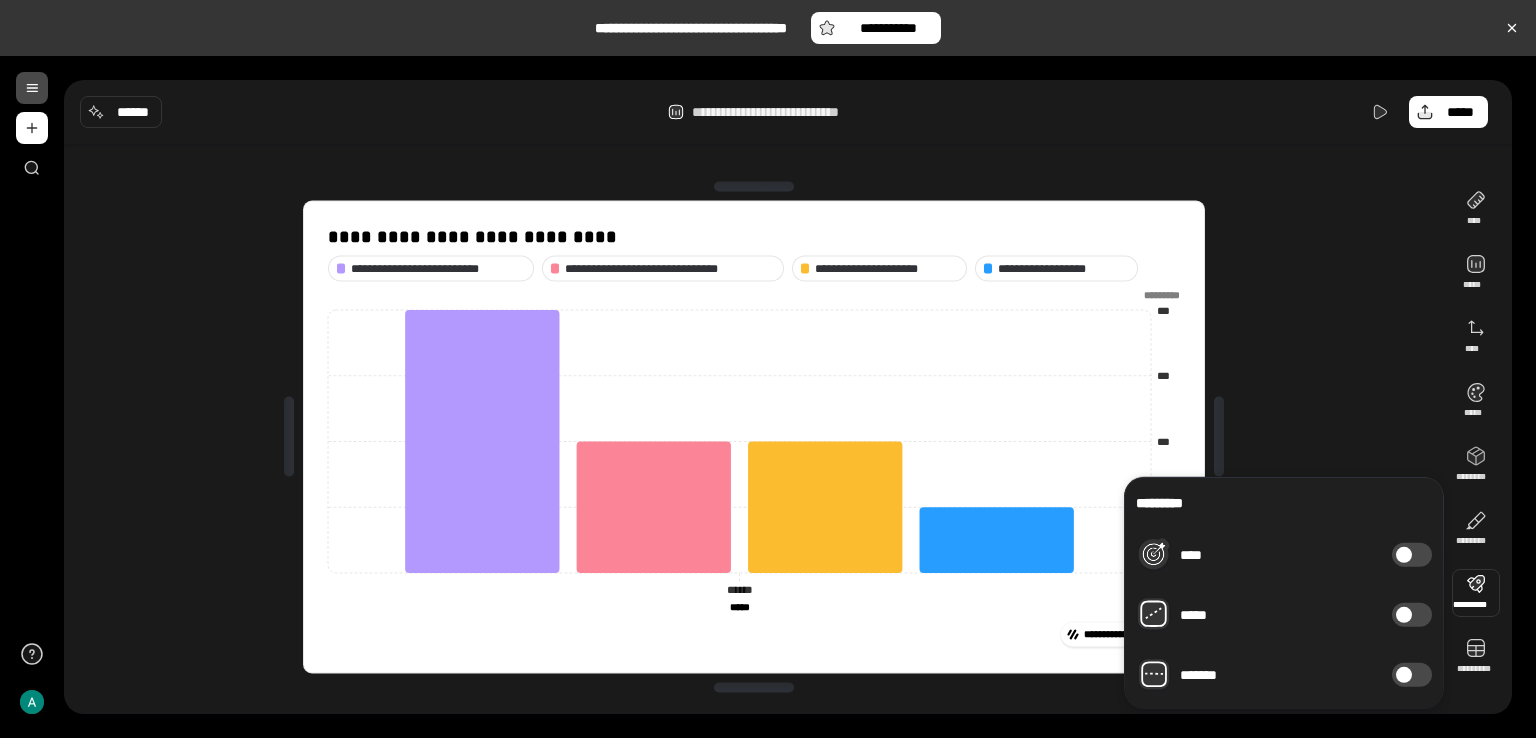 click on "****" at bounding box center (1412, 555) 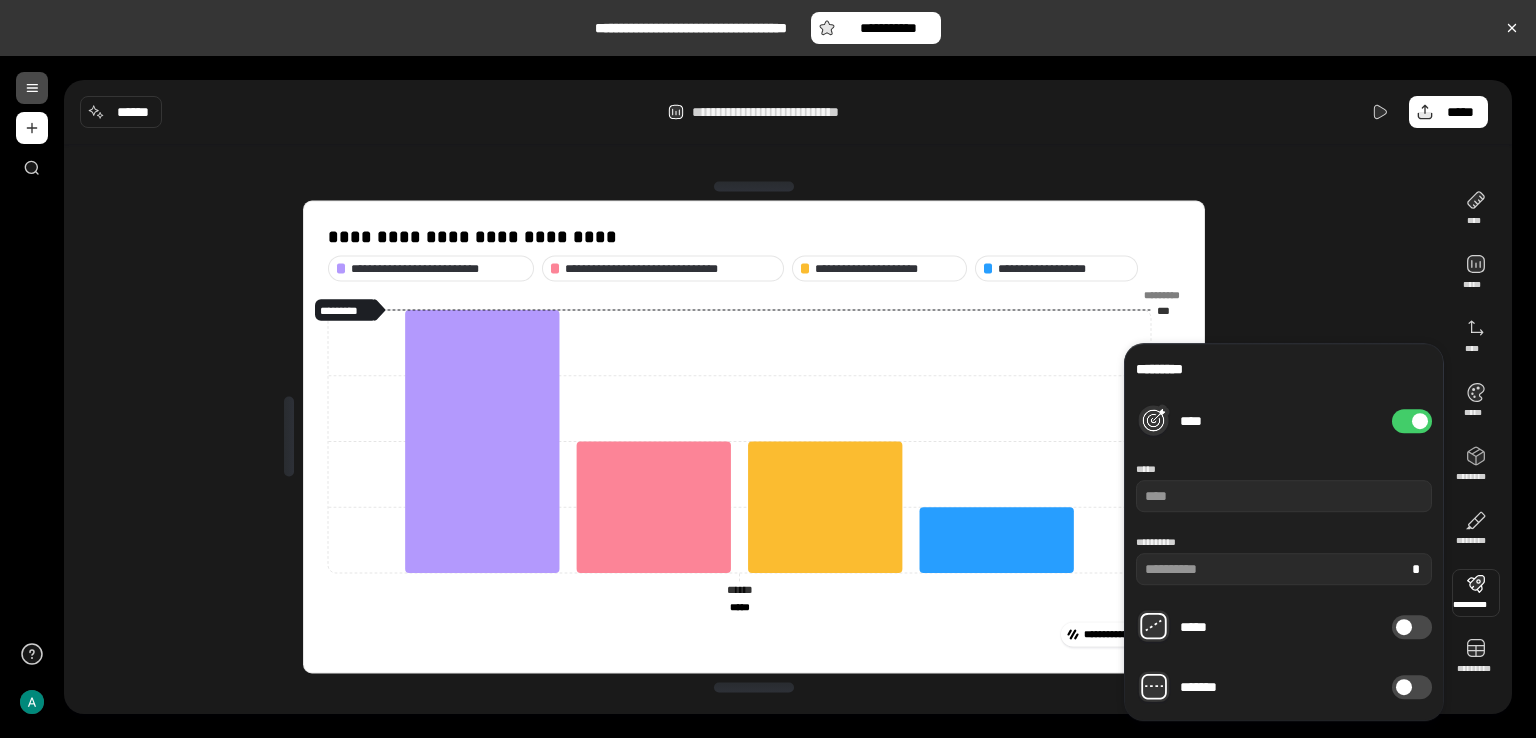 type on "**" 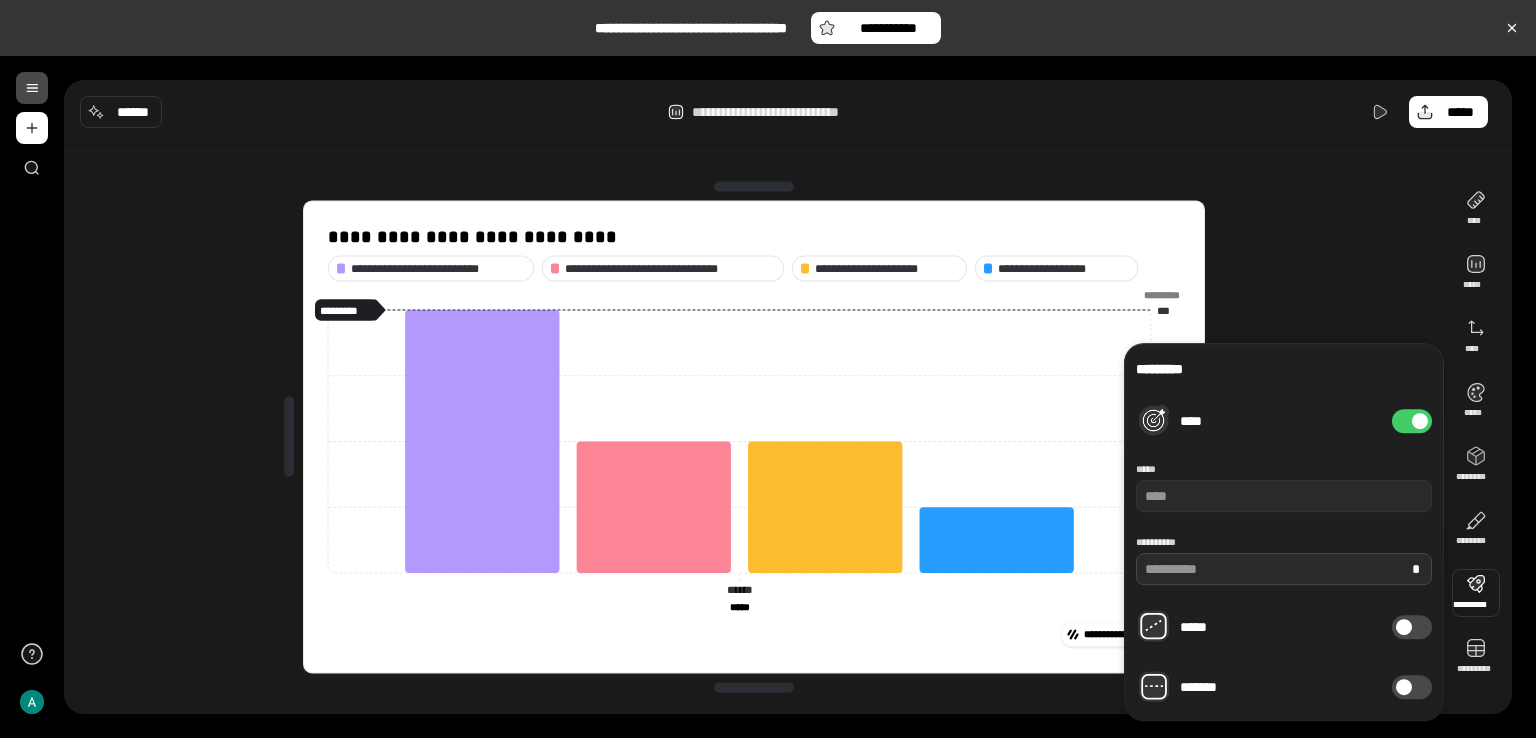 click on "**" at bounding box center [1284, 569] 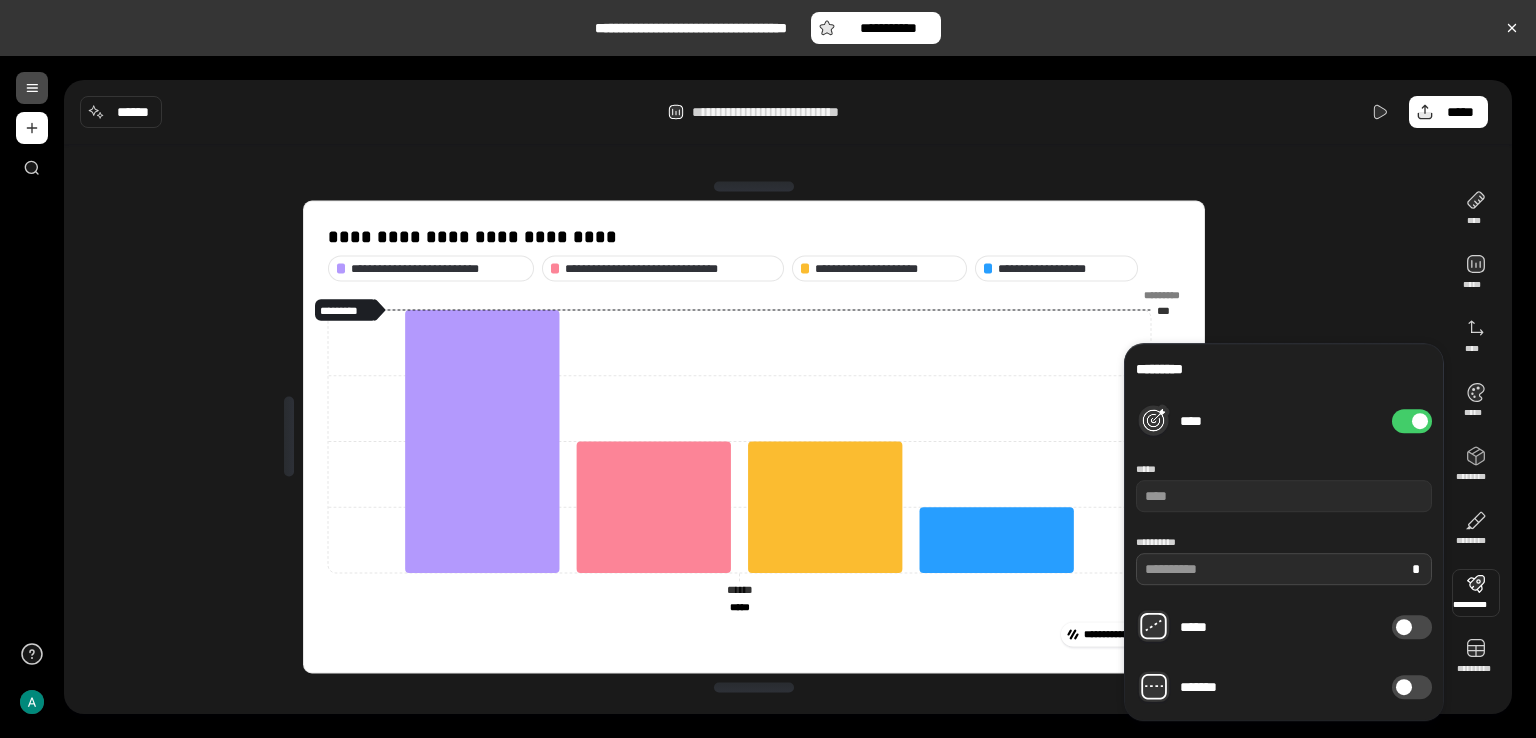 paste 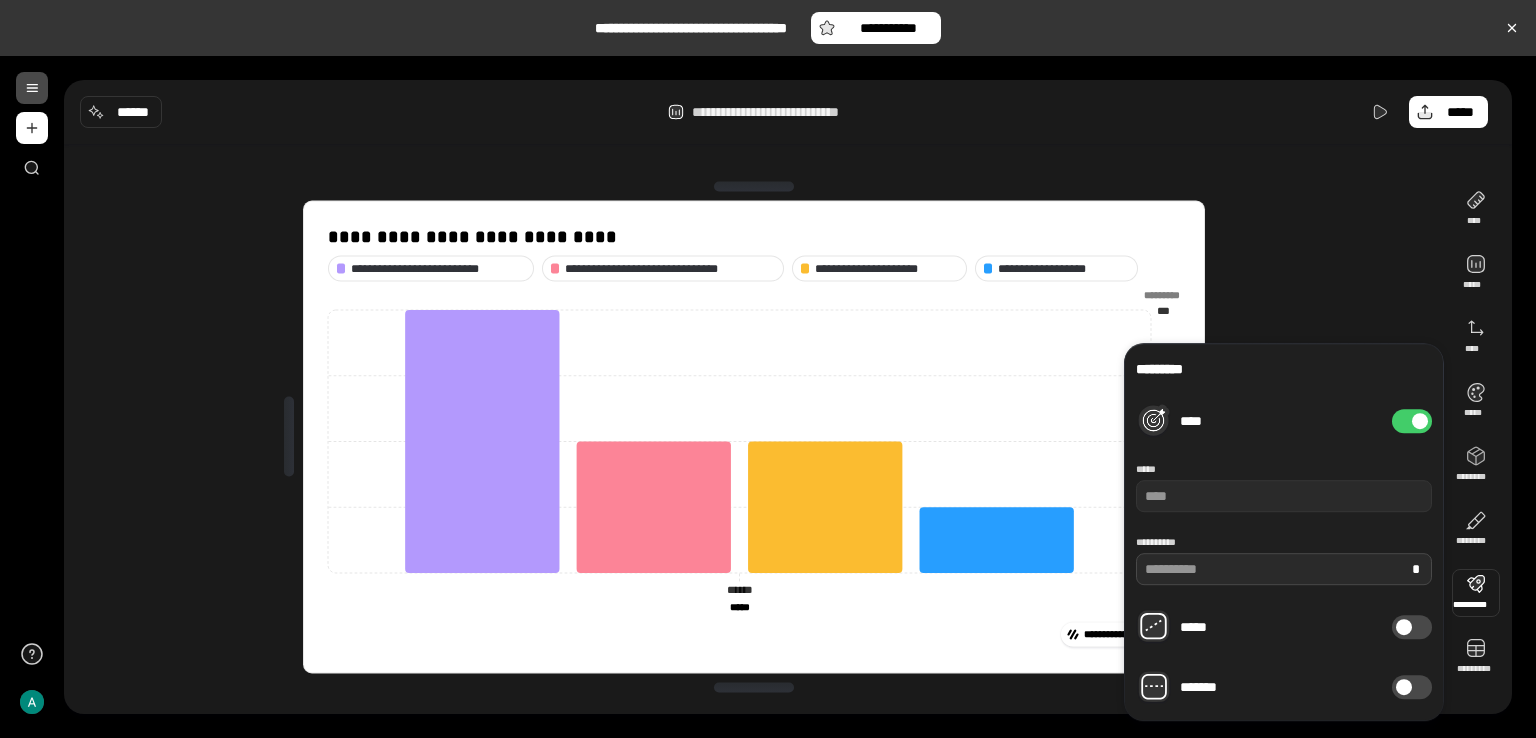 click at bounding box center (1284, 569) 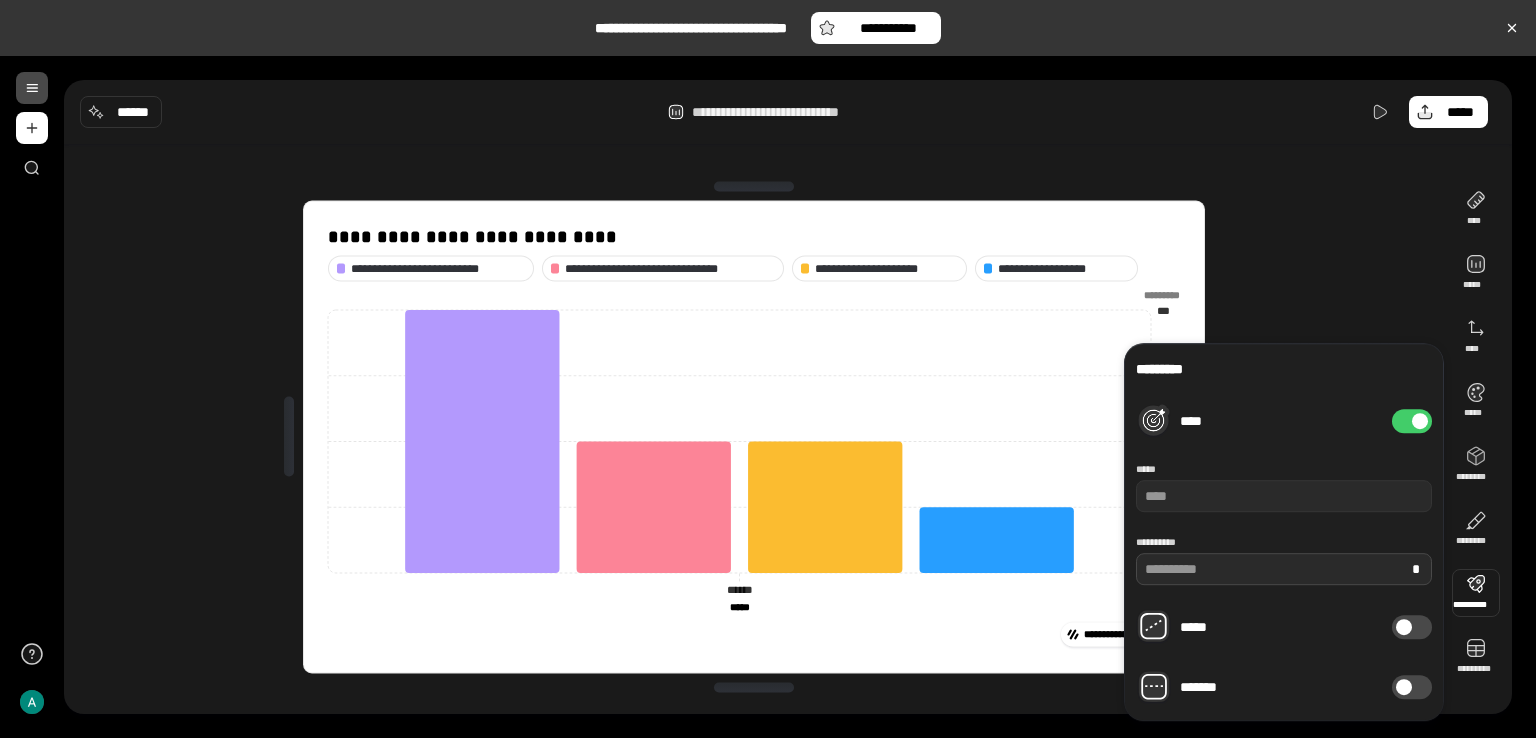 click at bounding box center (1284, 569) 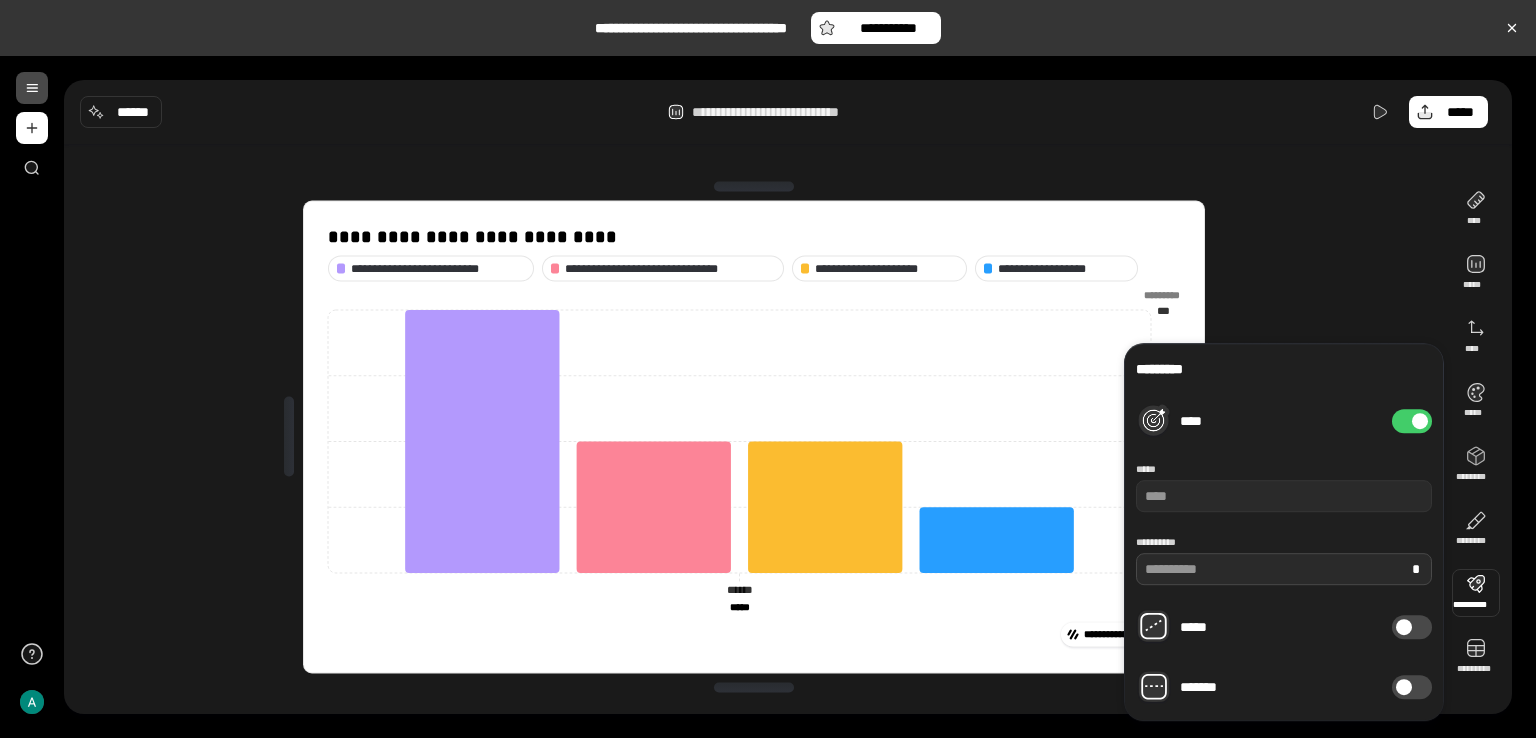drag, startPoint x: 1197, startPoint y: 570, endPoint x: 1065, endPoint y: 575, distance: 132.09467 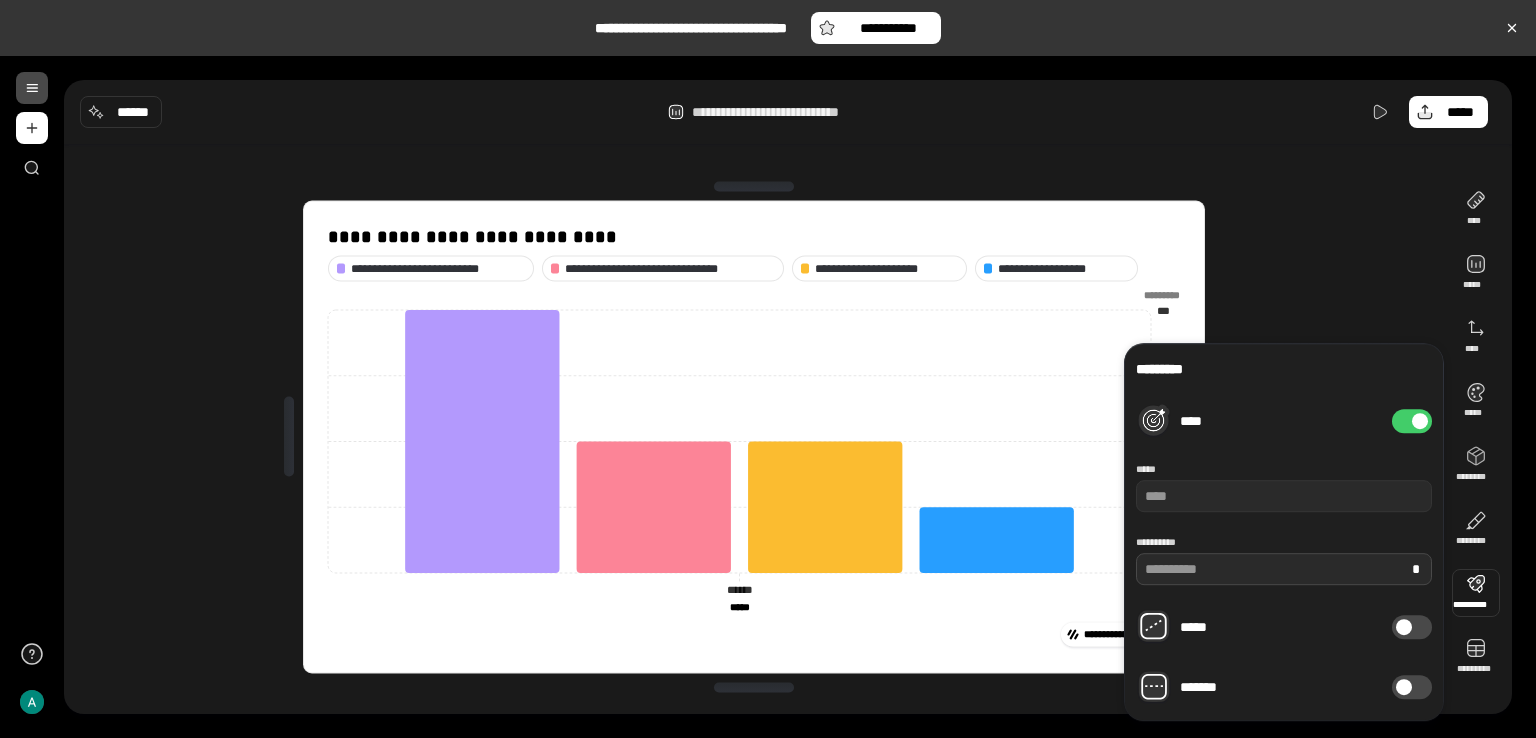 click on "**********" at bounding box center (768, 369) 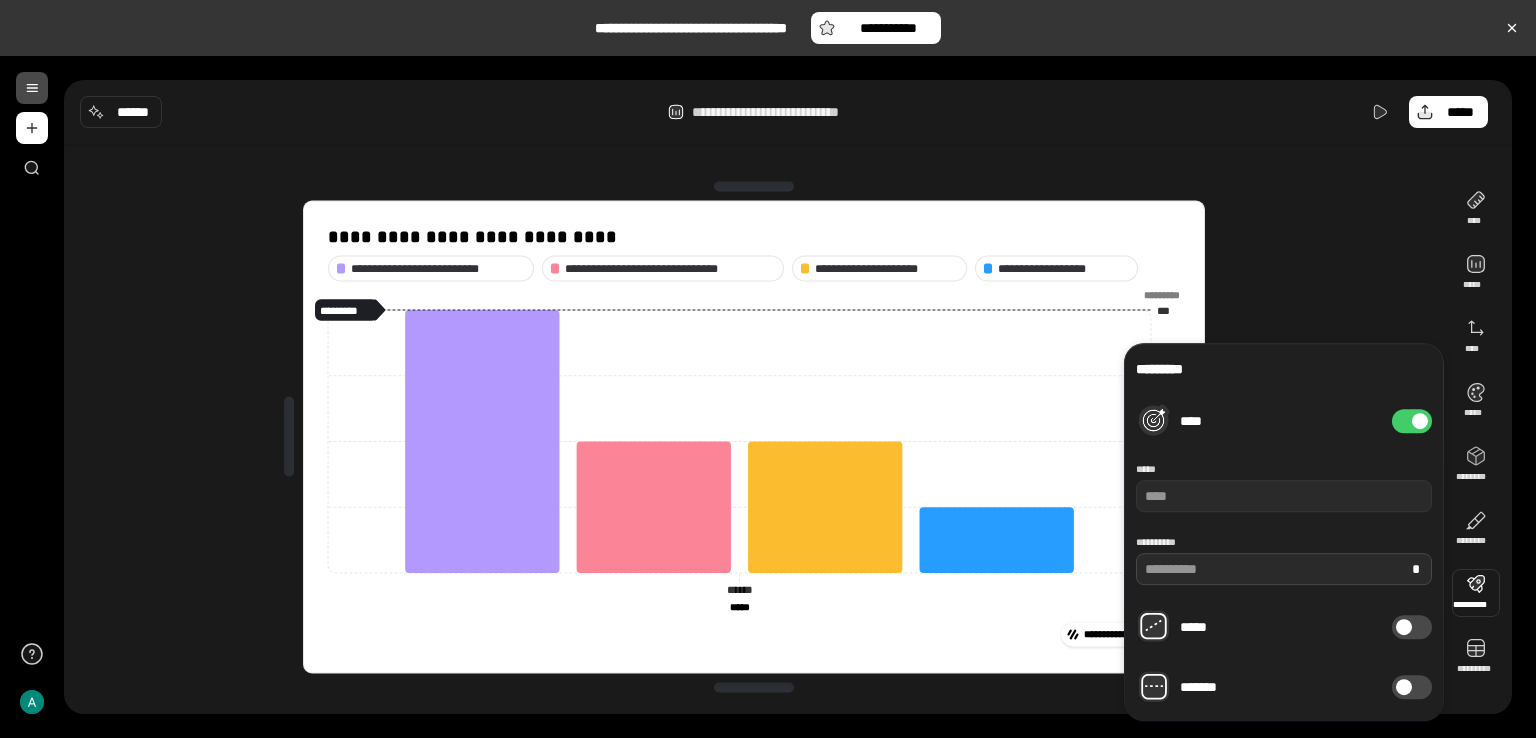 type on "**" 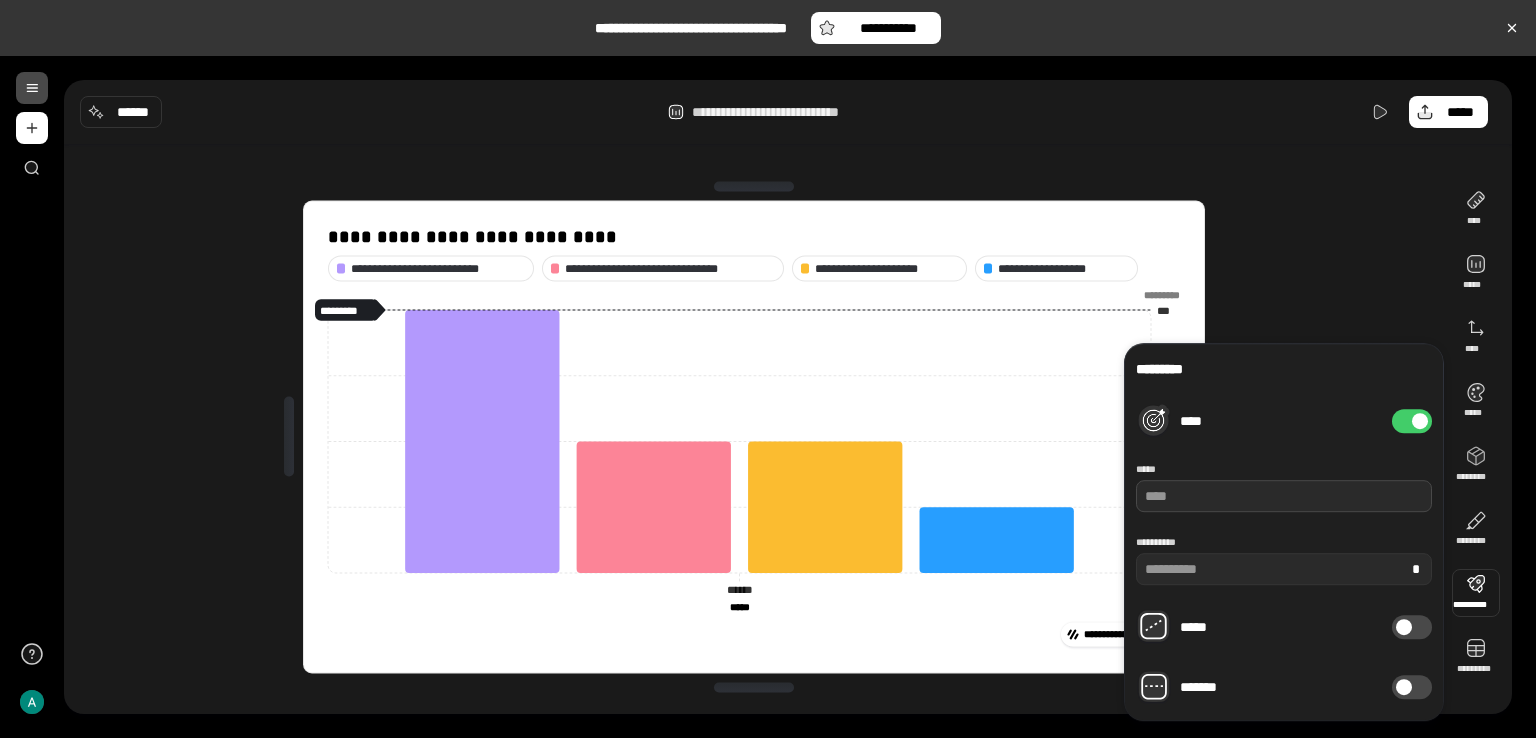 click at bounding box center [1284, 496] 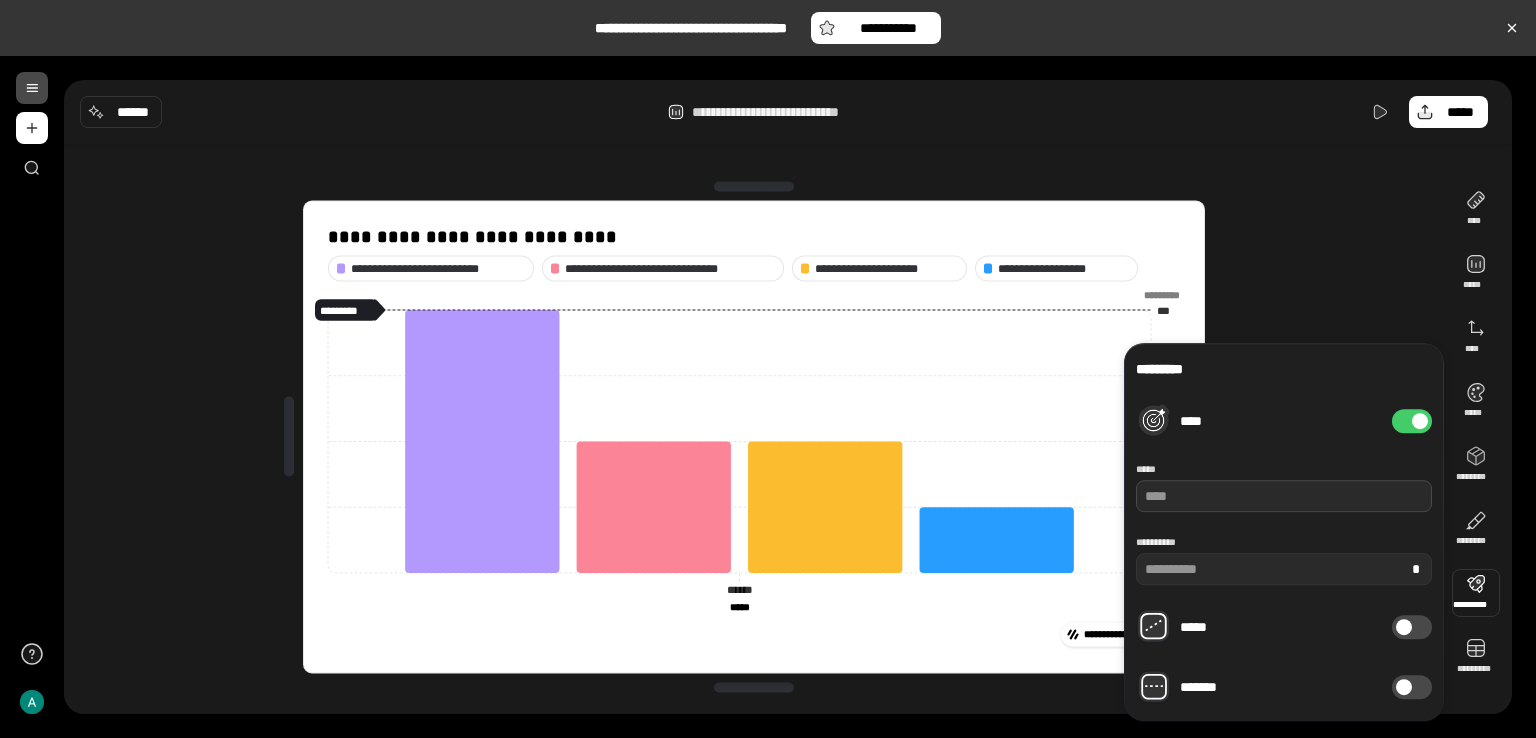 paste on "**********" 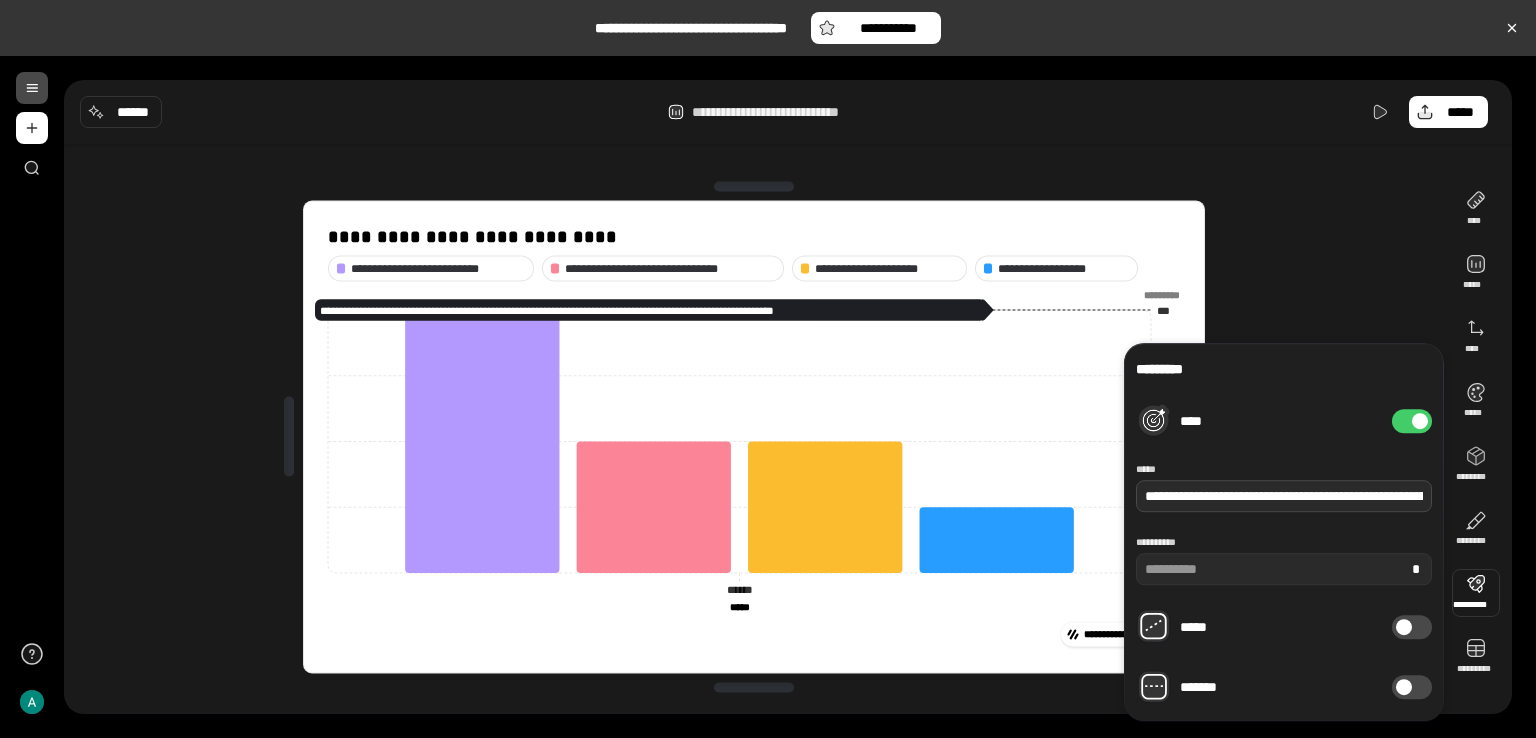 scroll, scrollTop: 0, scrollLeft: 526, axis: horizontal 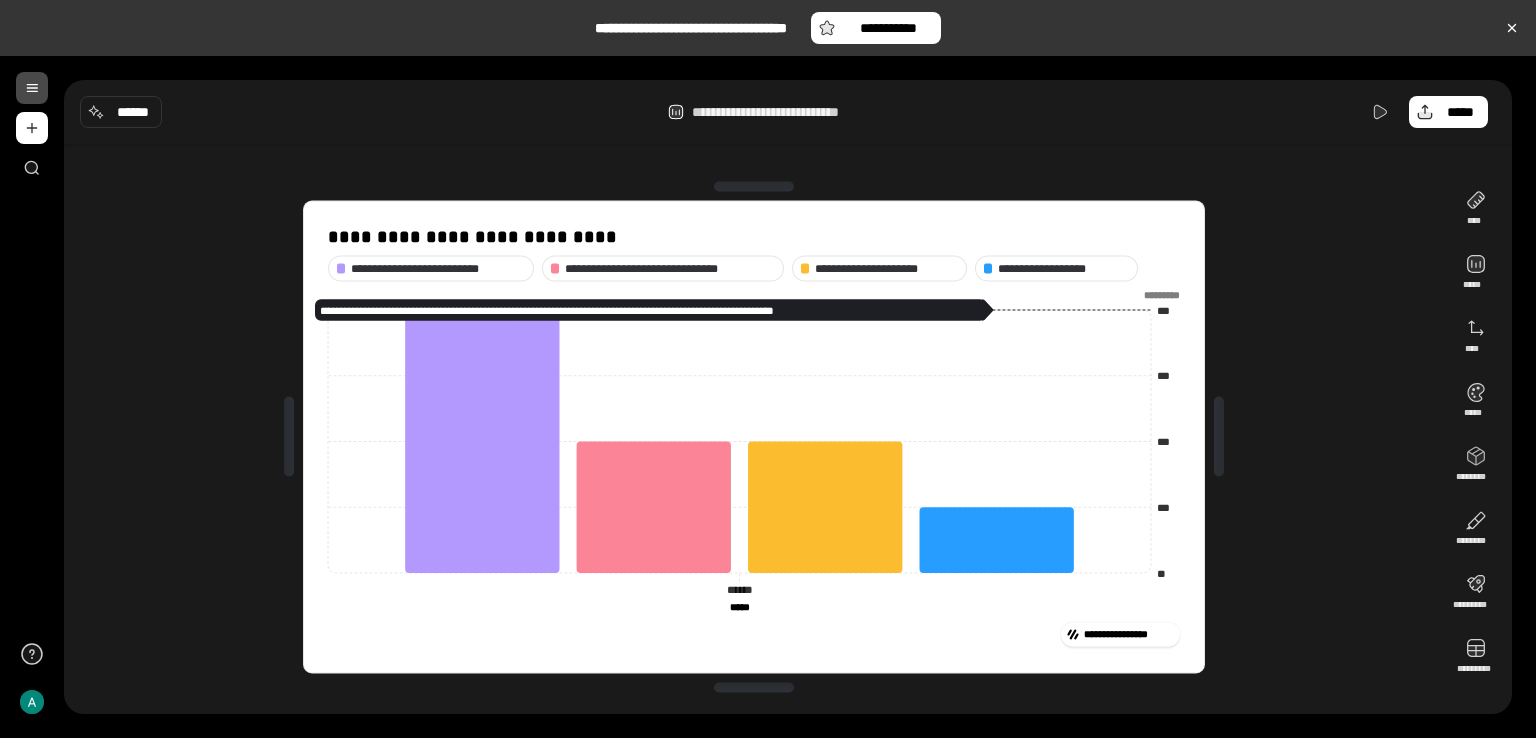 click on "**********" at bounding box center (754, 437) 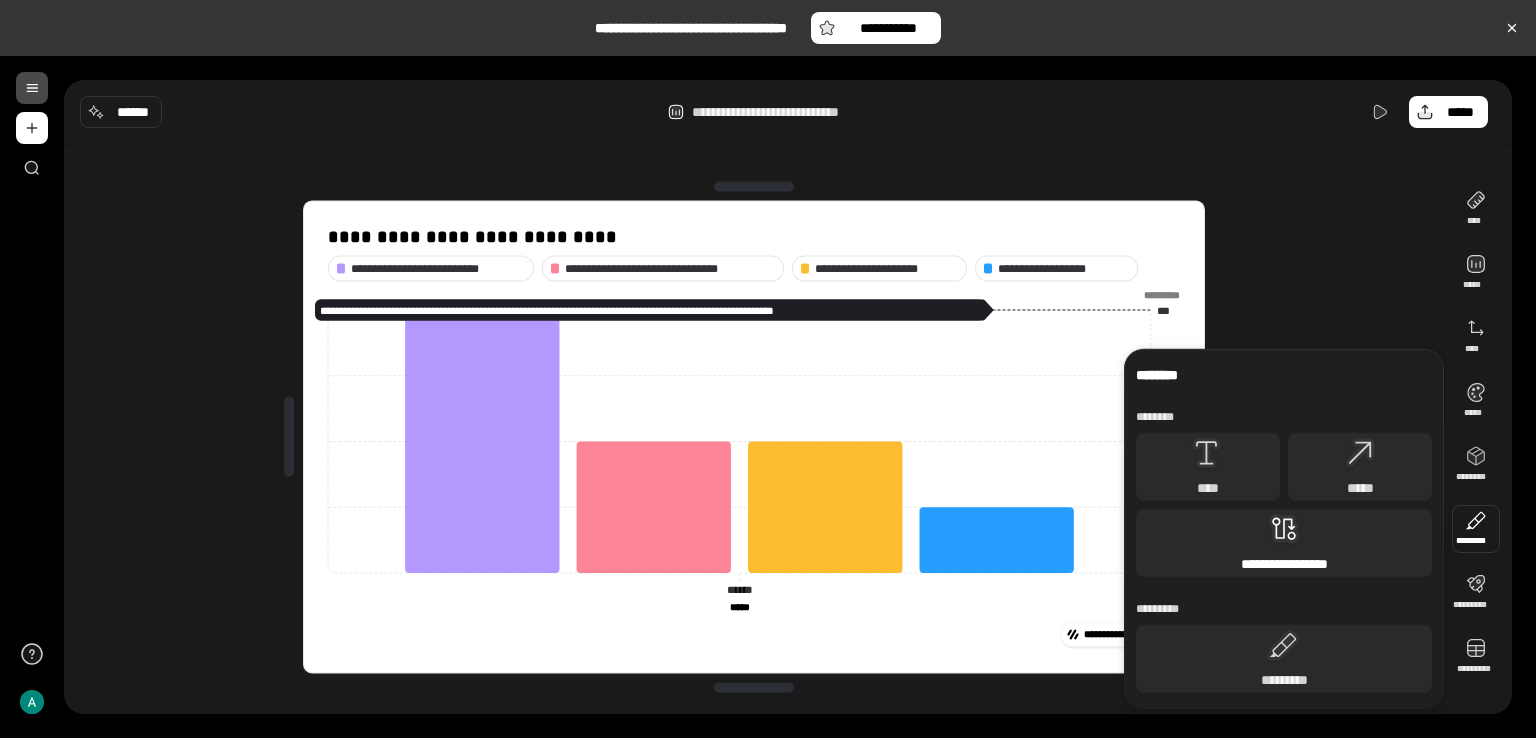 click 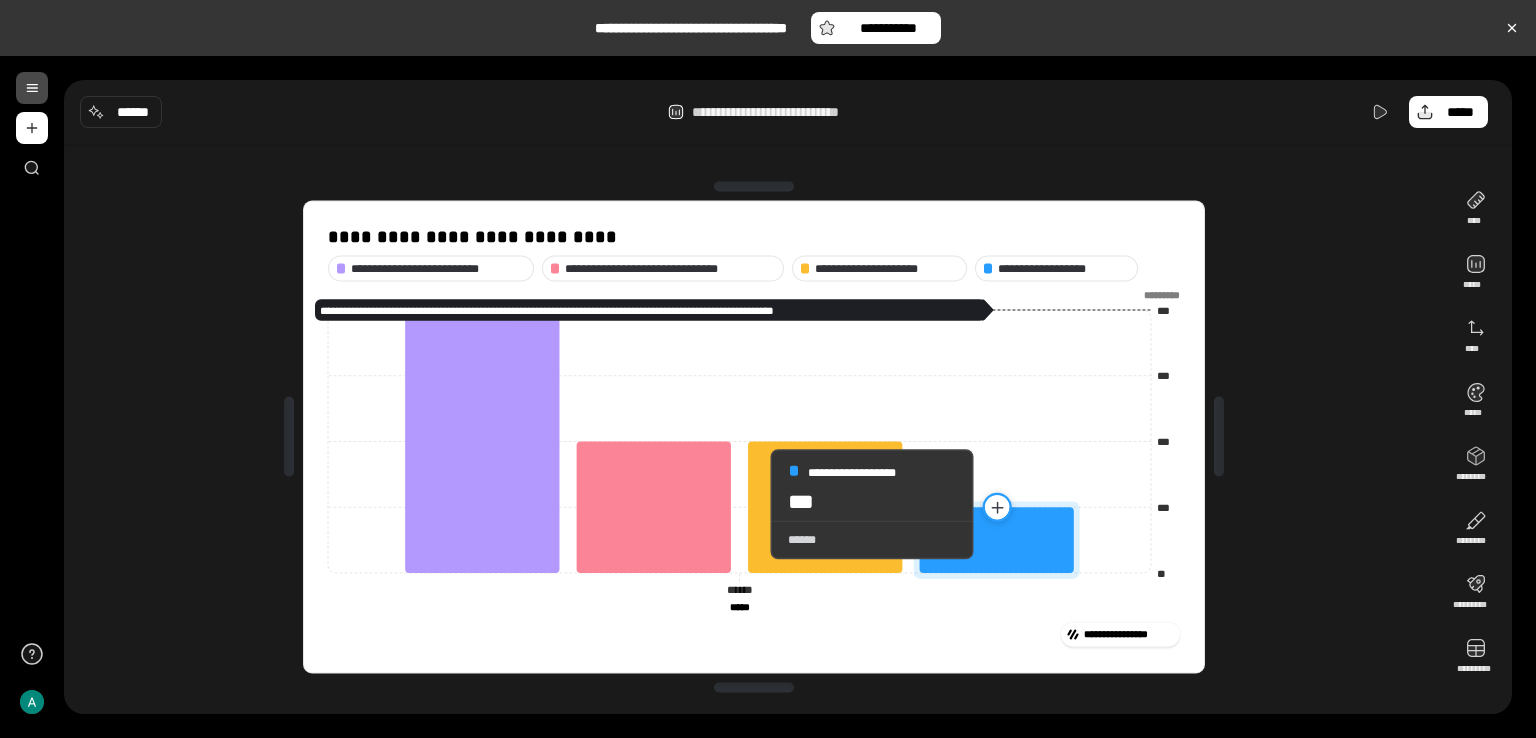 click 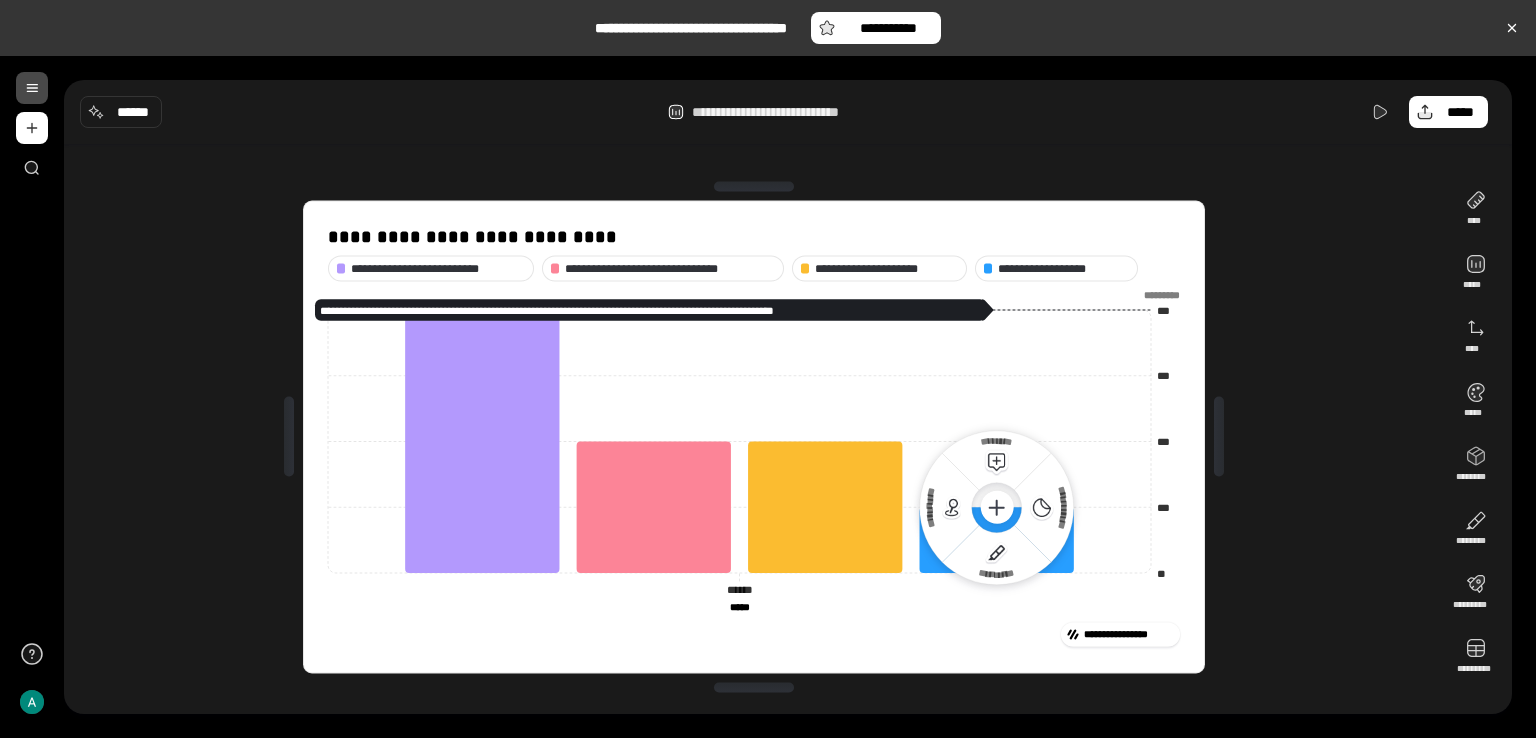 click on "**********" at bounding box center (754, 437) 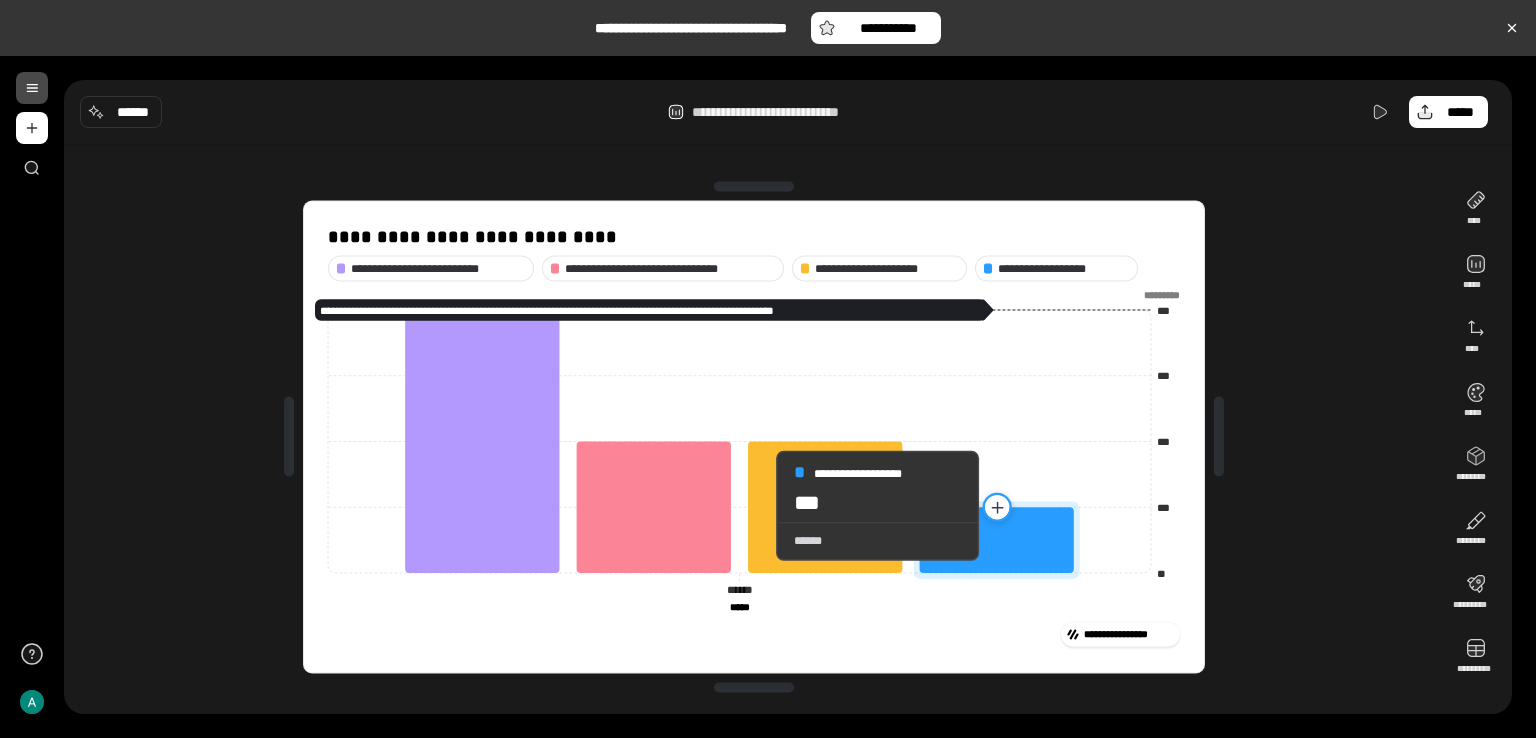 click 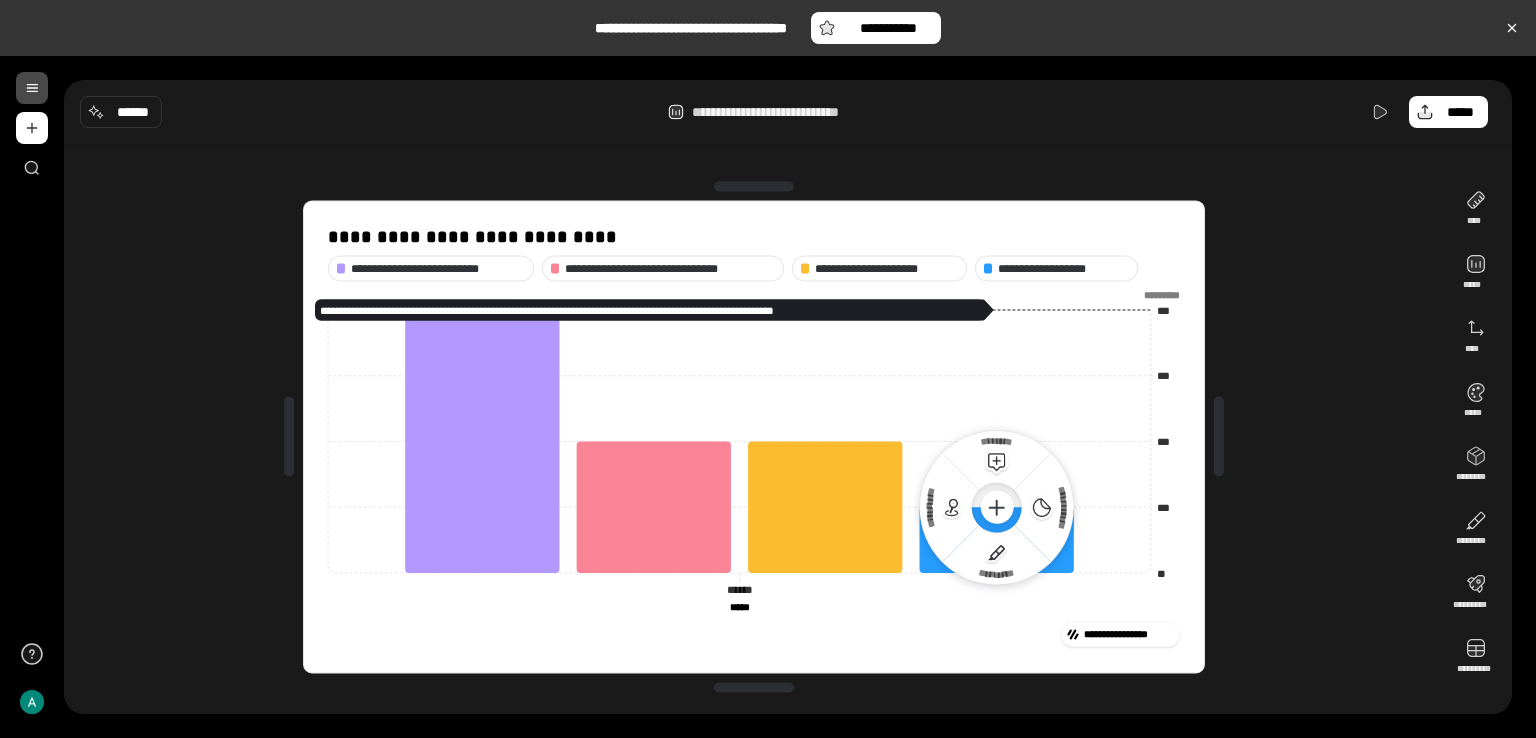 click on "**********" at bounding box center (754, 437) 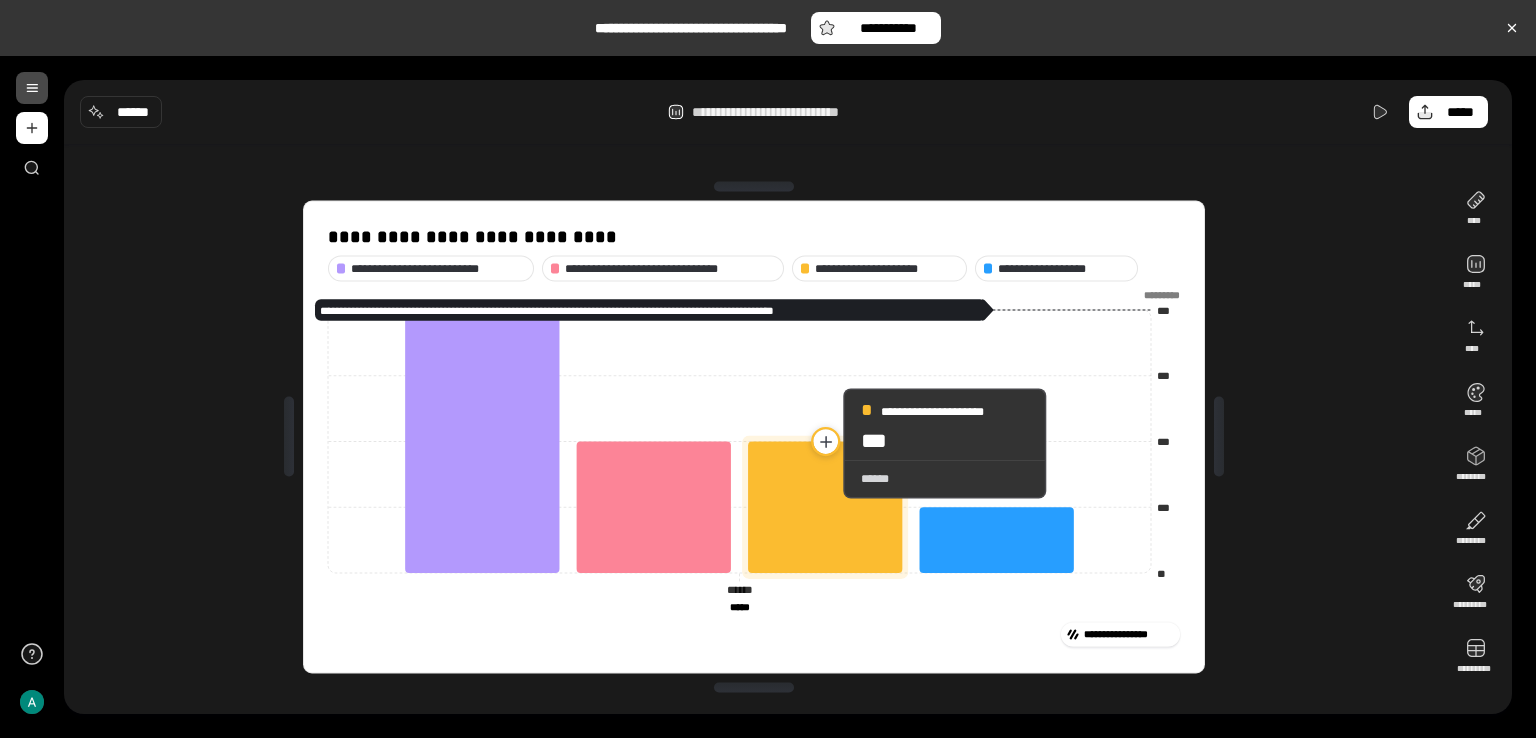 click 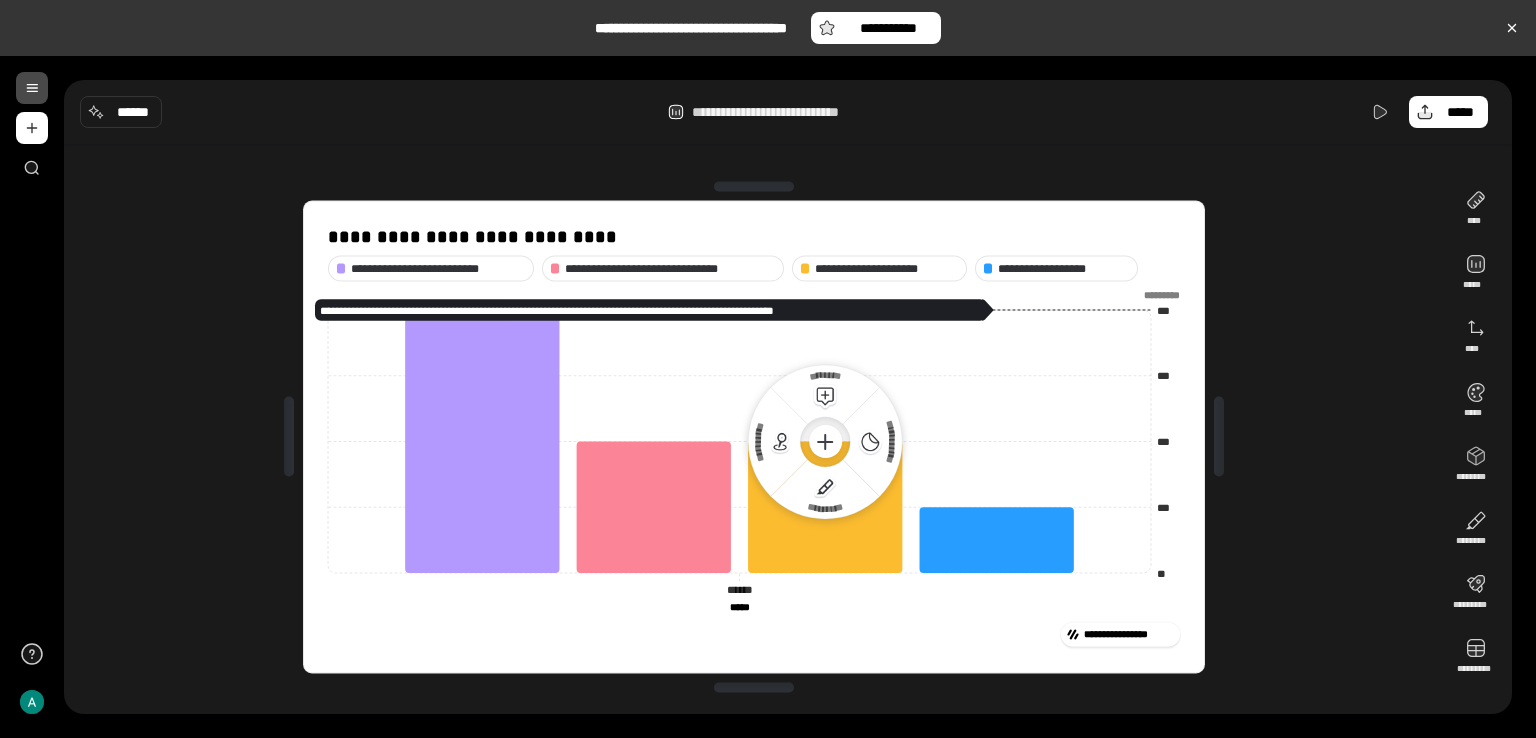 click on "**********" at bounding box center [754, 437] 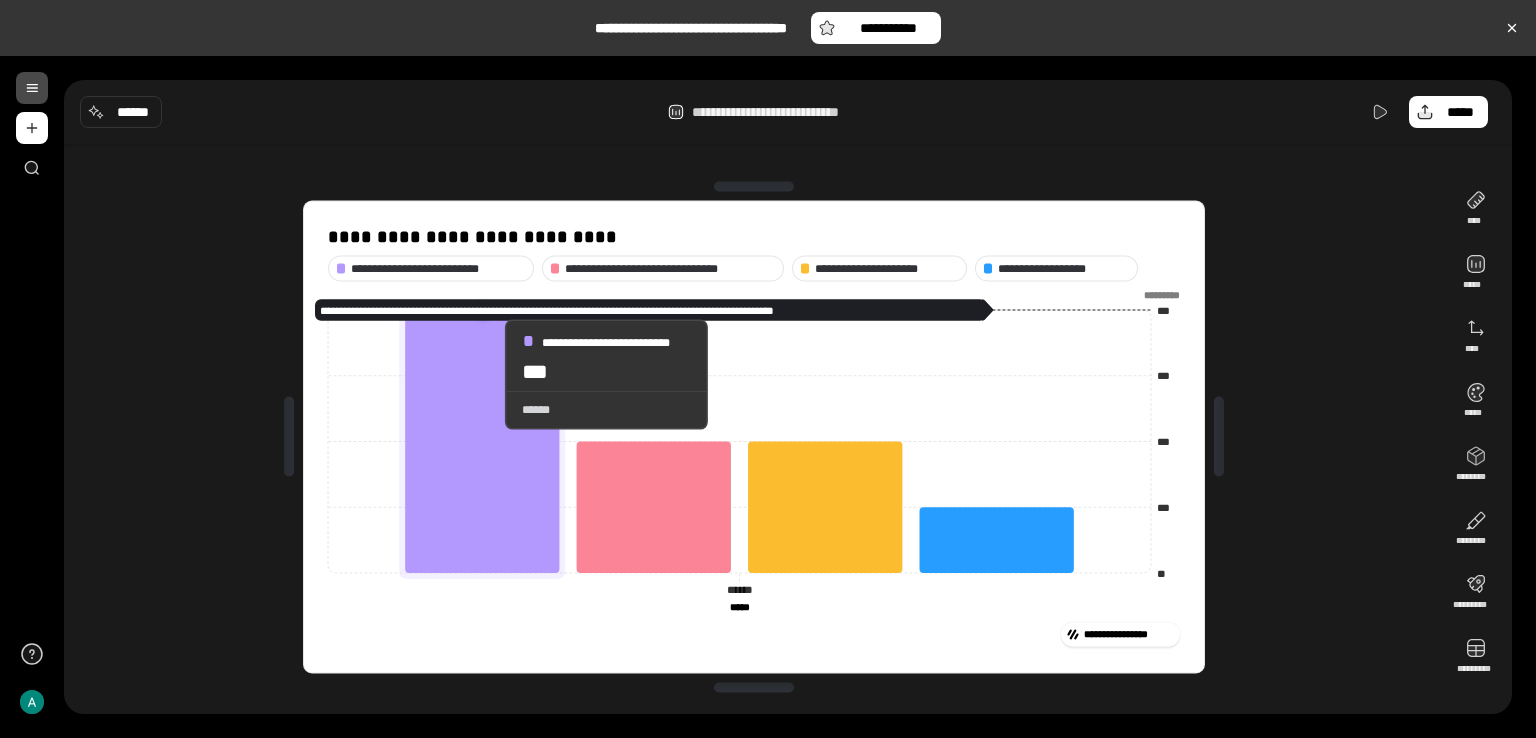 click 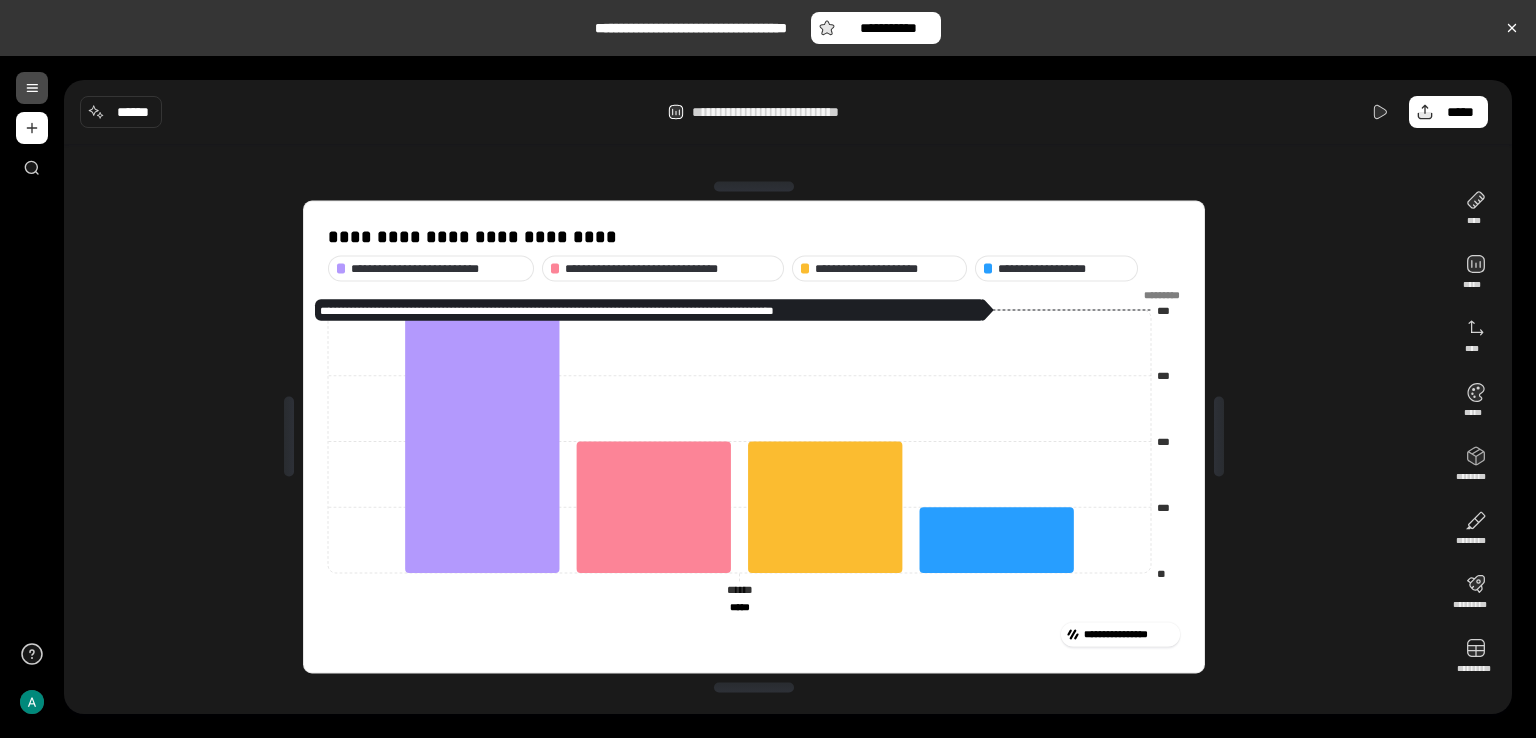 click 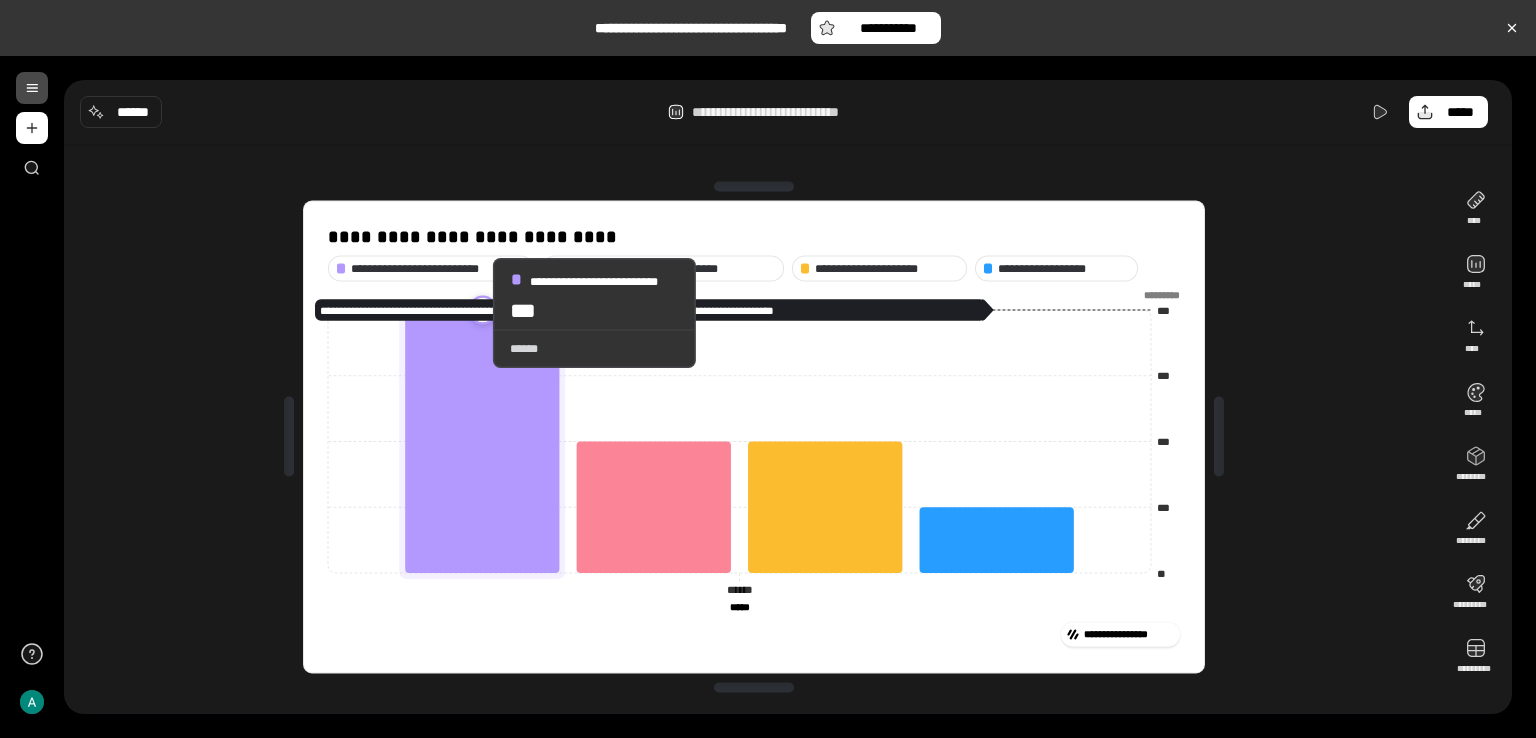 click 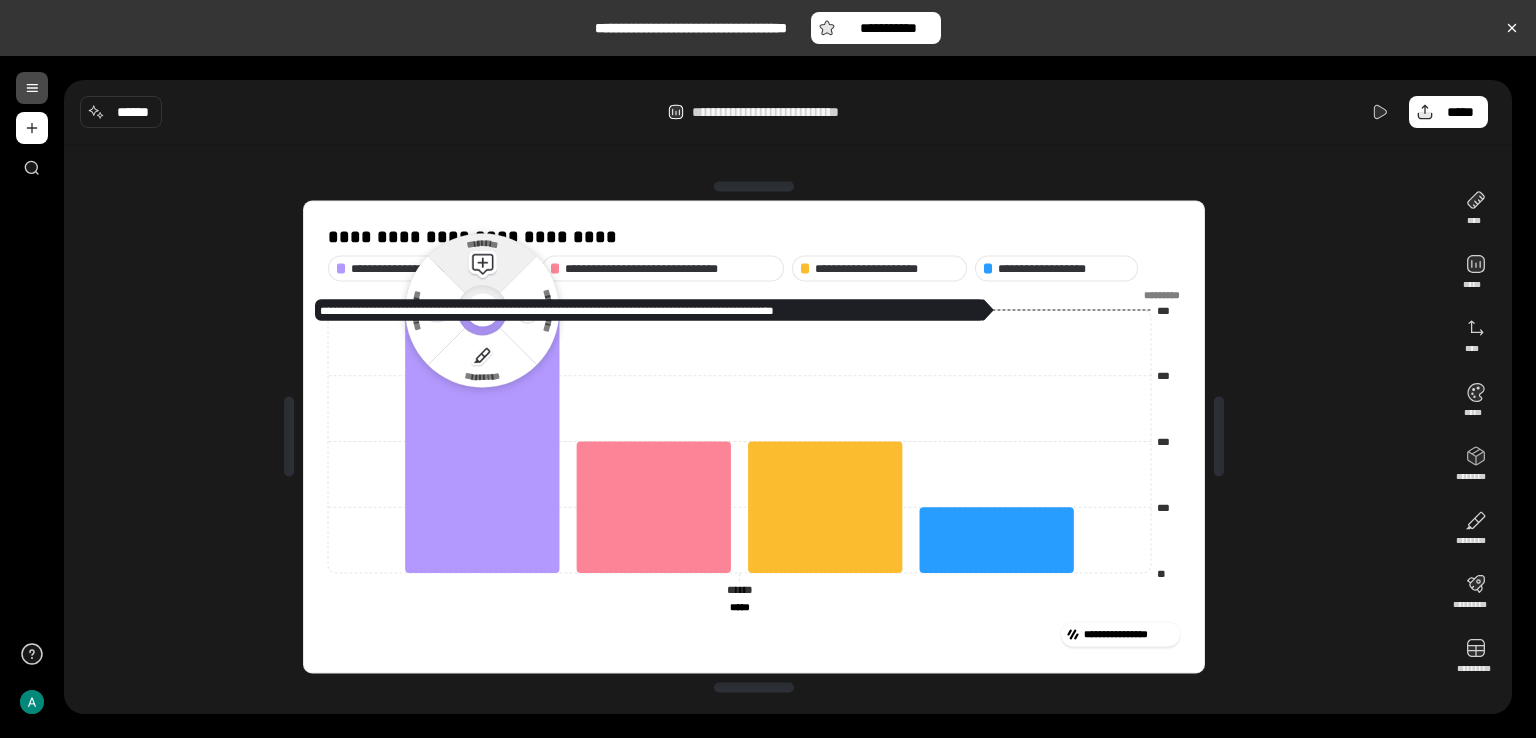 click 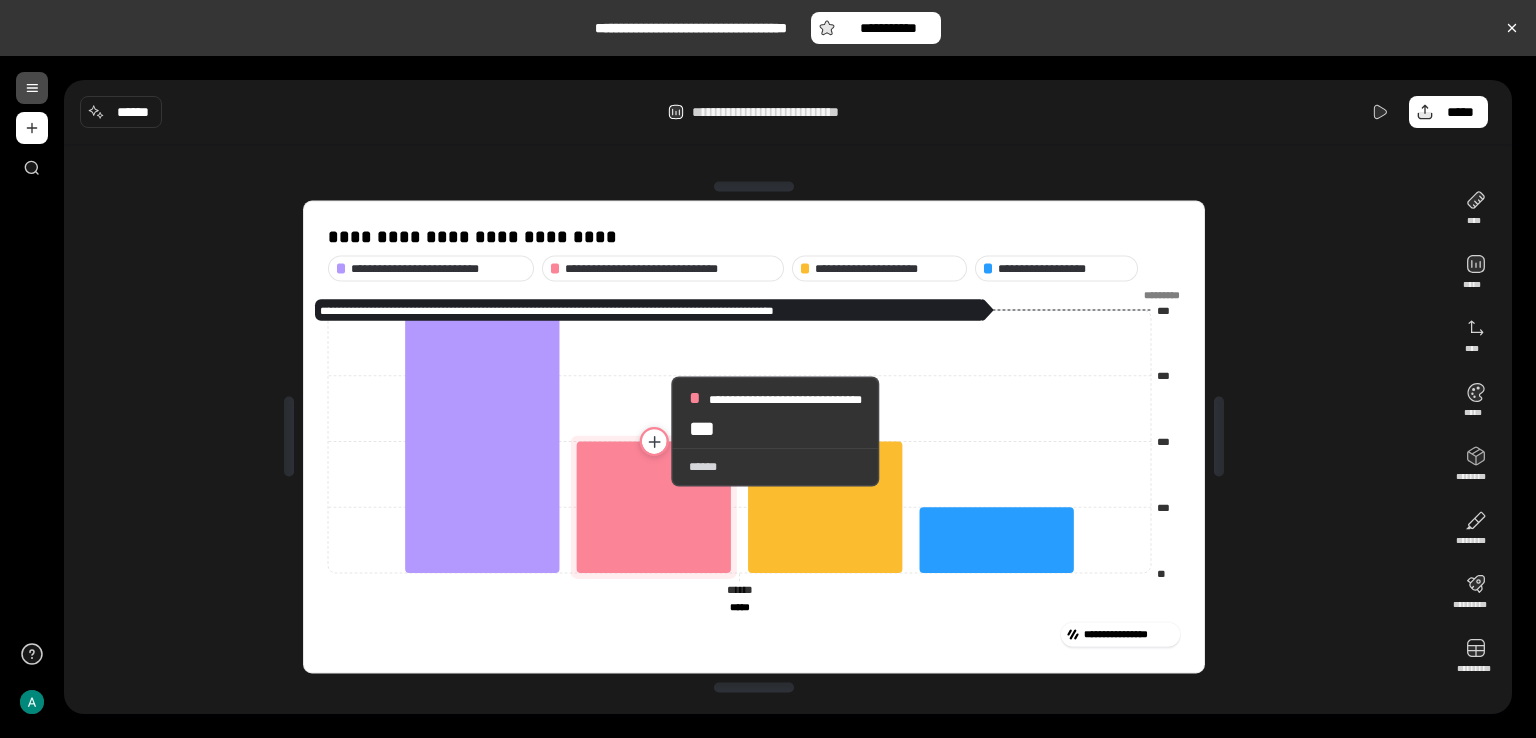 click 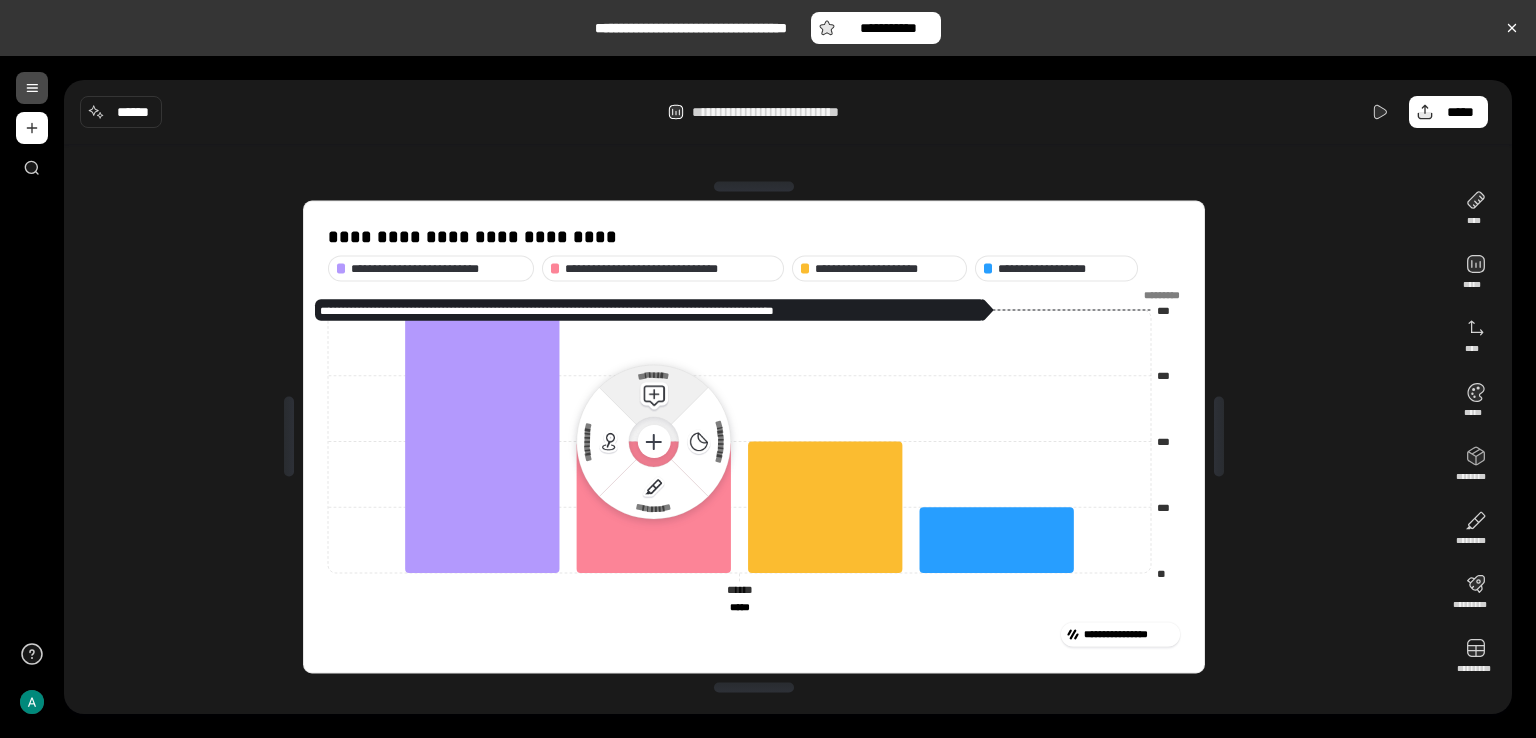 click 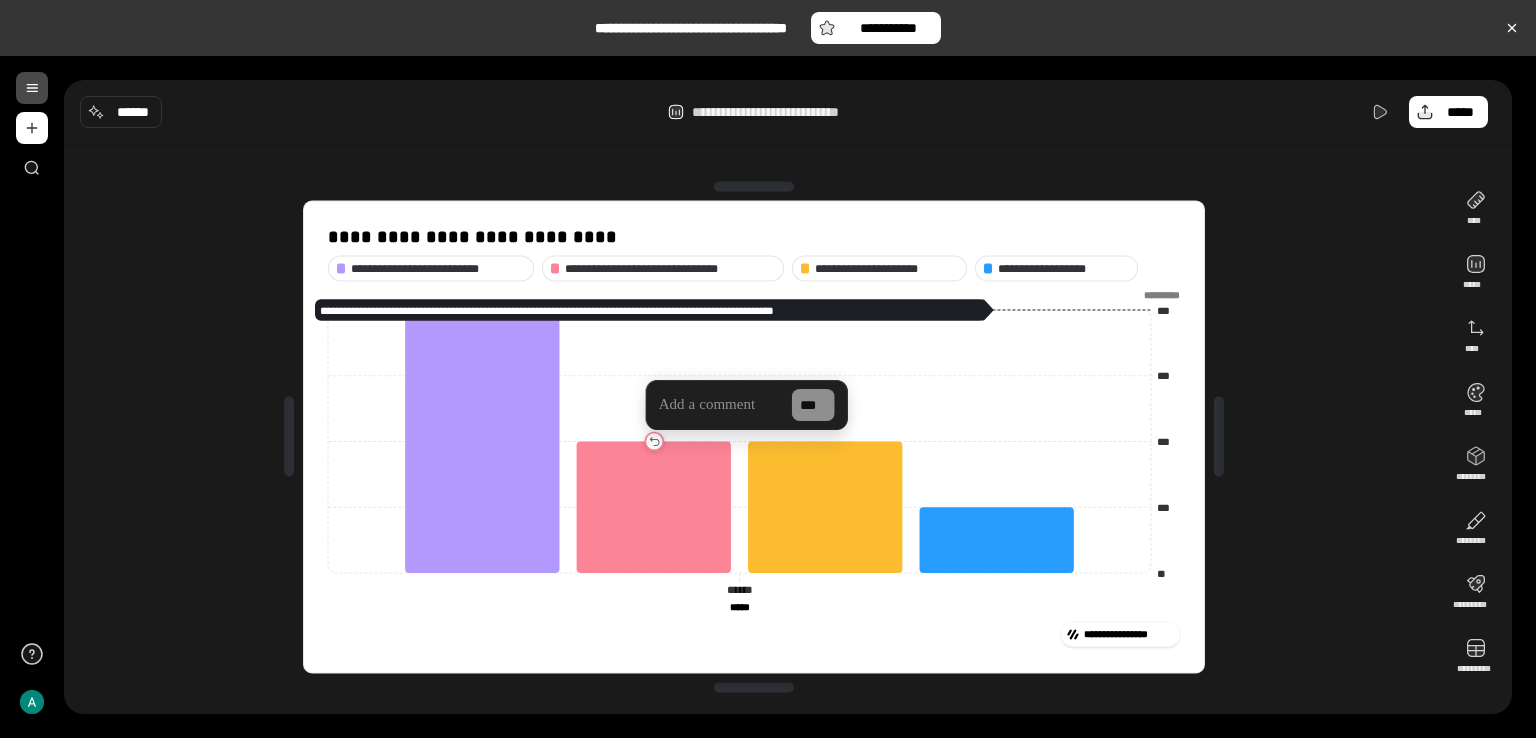 type 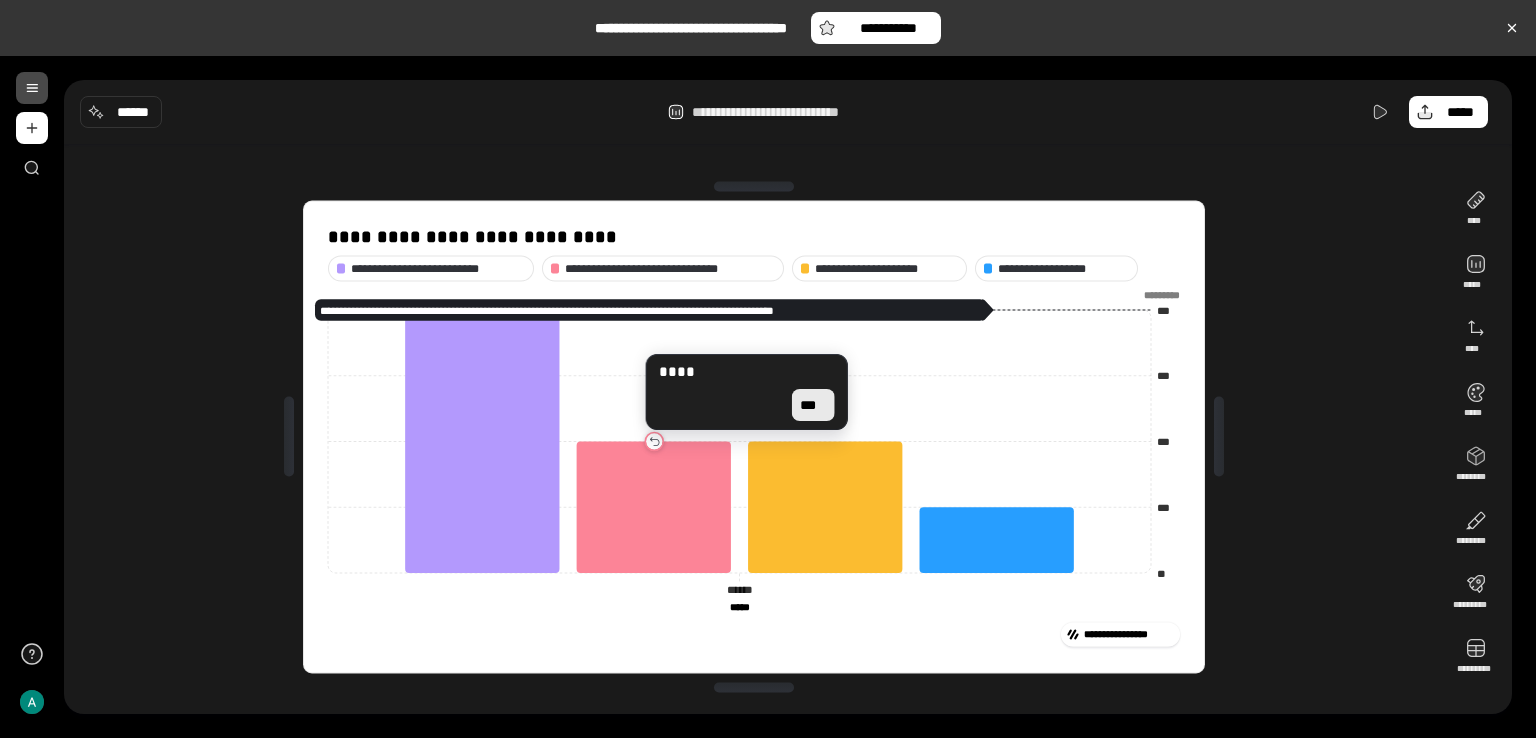 click on "***" at bounding box center [813, 405] 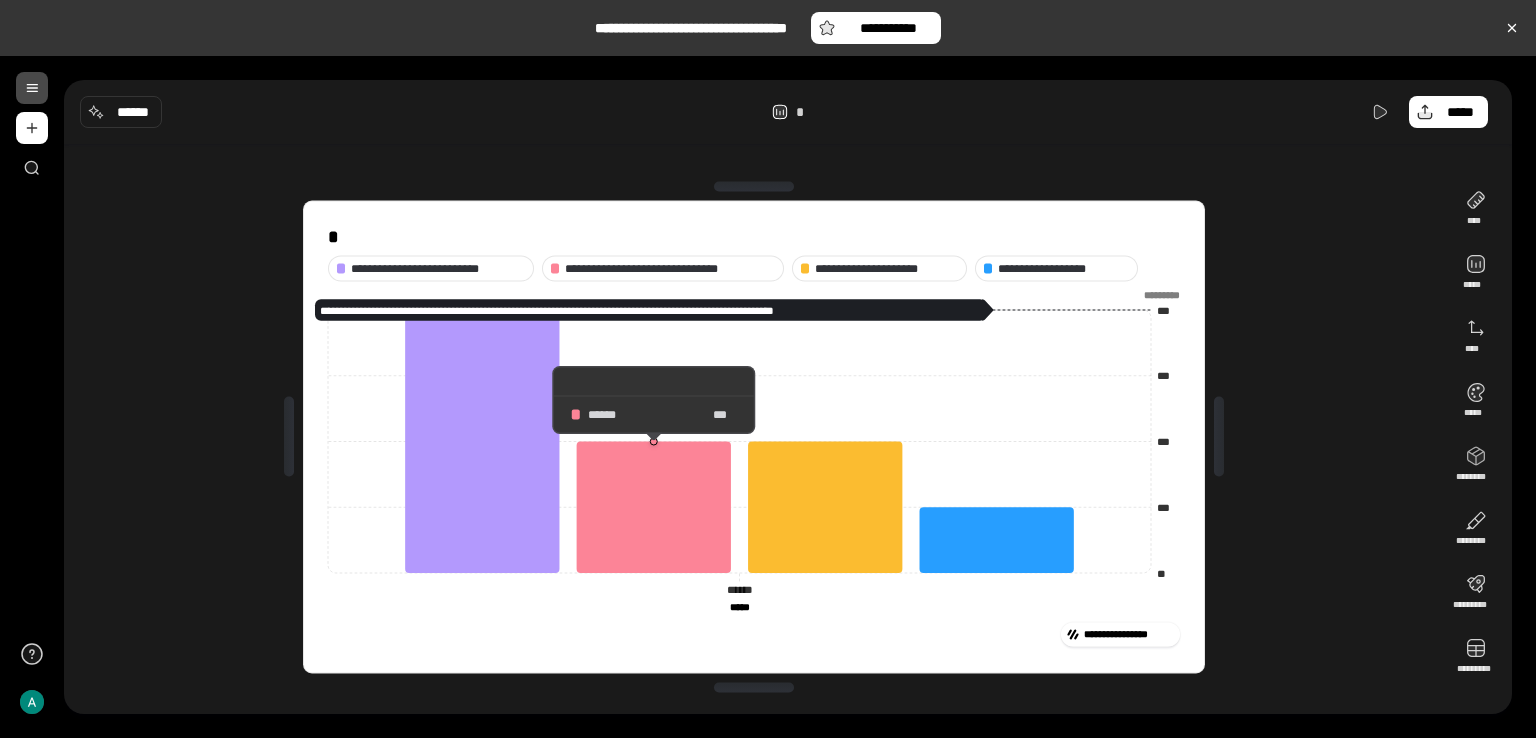 click on "****** ***" at bounding box center (654, 414) 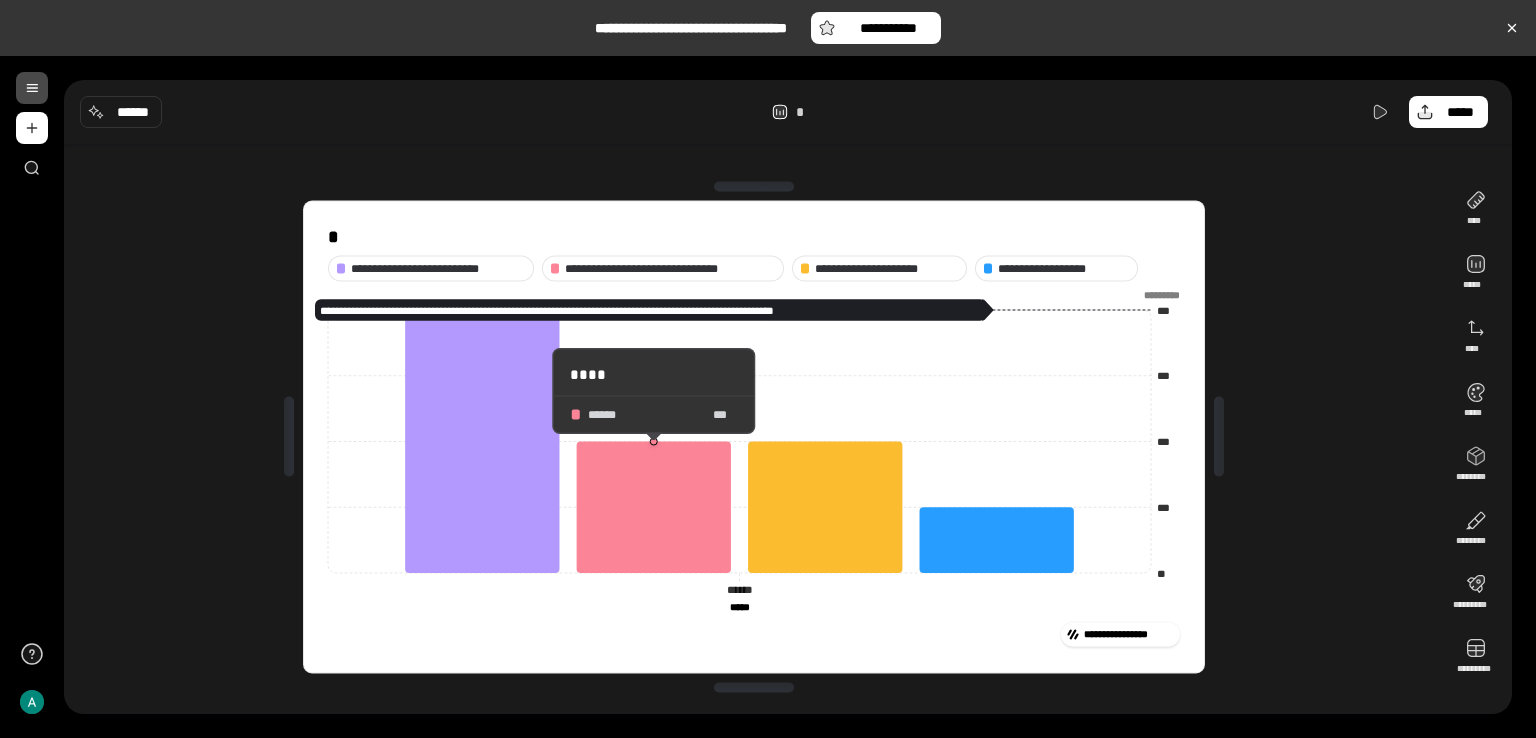 click on "****" at bounding box center (654, 373) 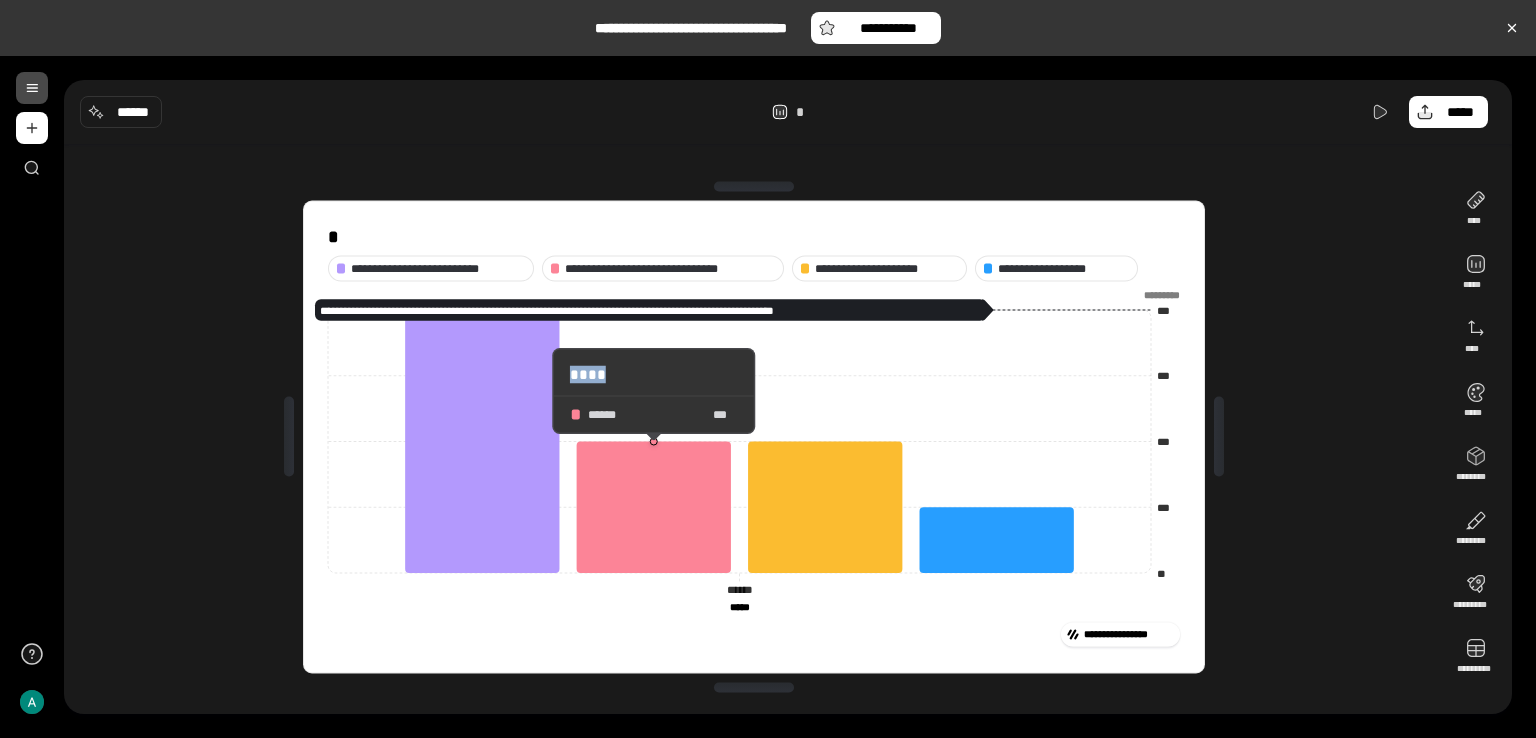 click on "****" at bounding box center [654, 375] 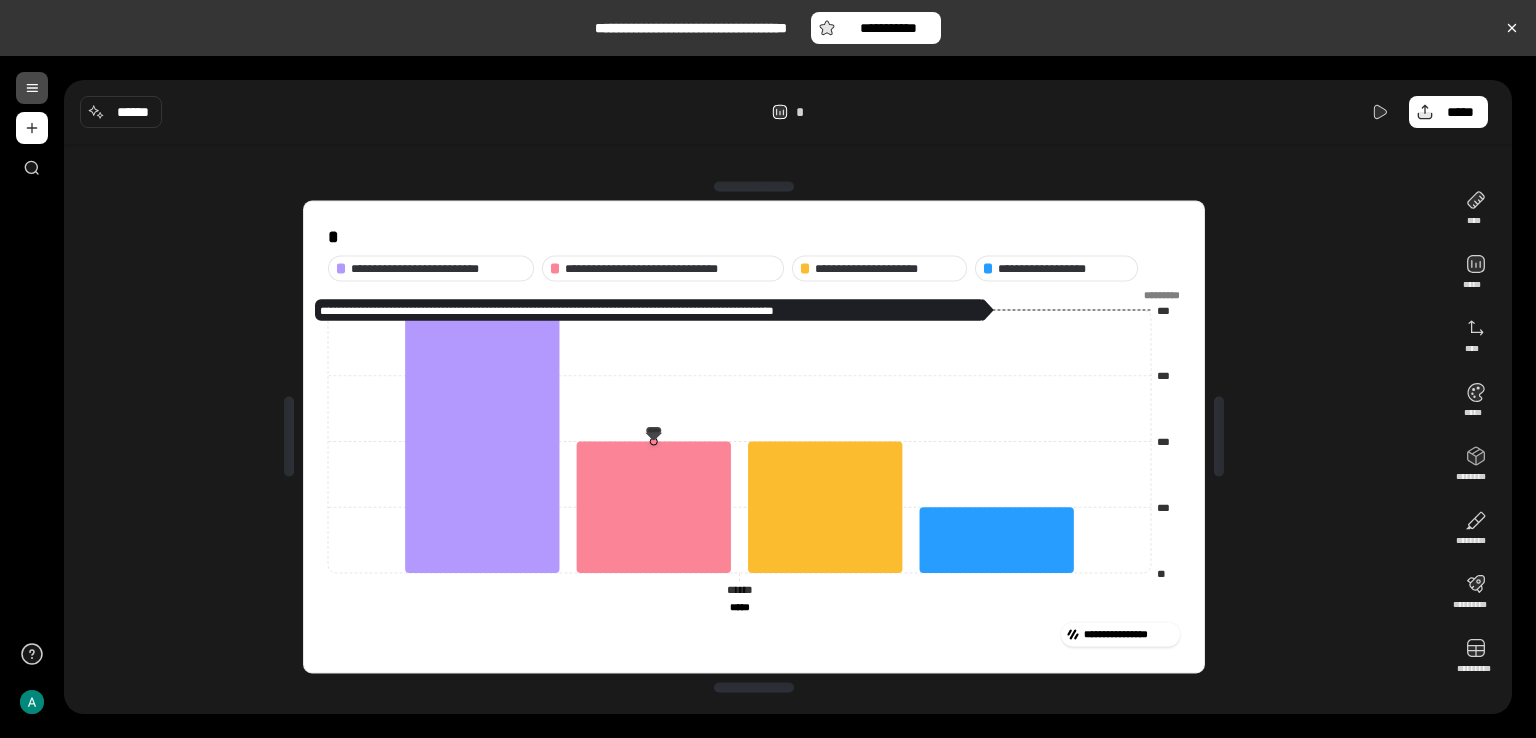 click on "**********" at bounding box center (754, 437) 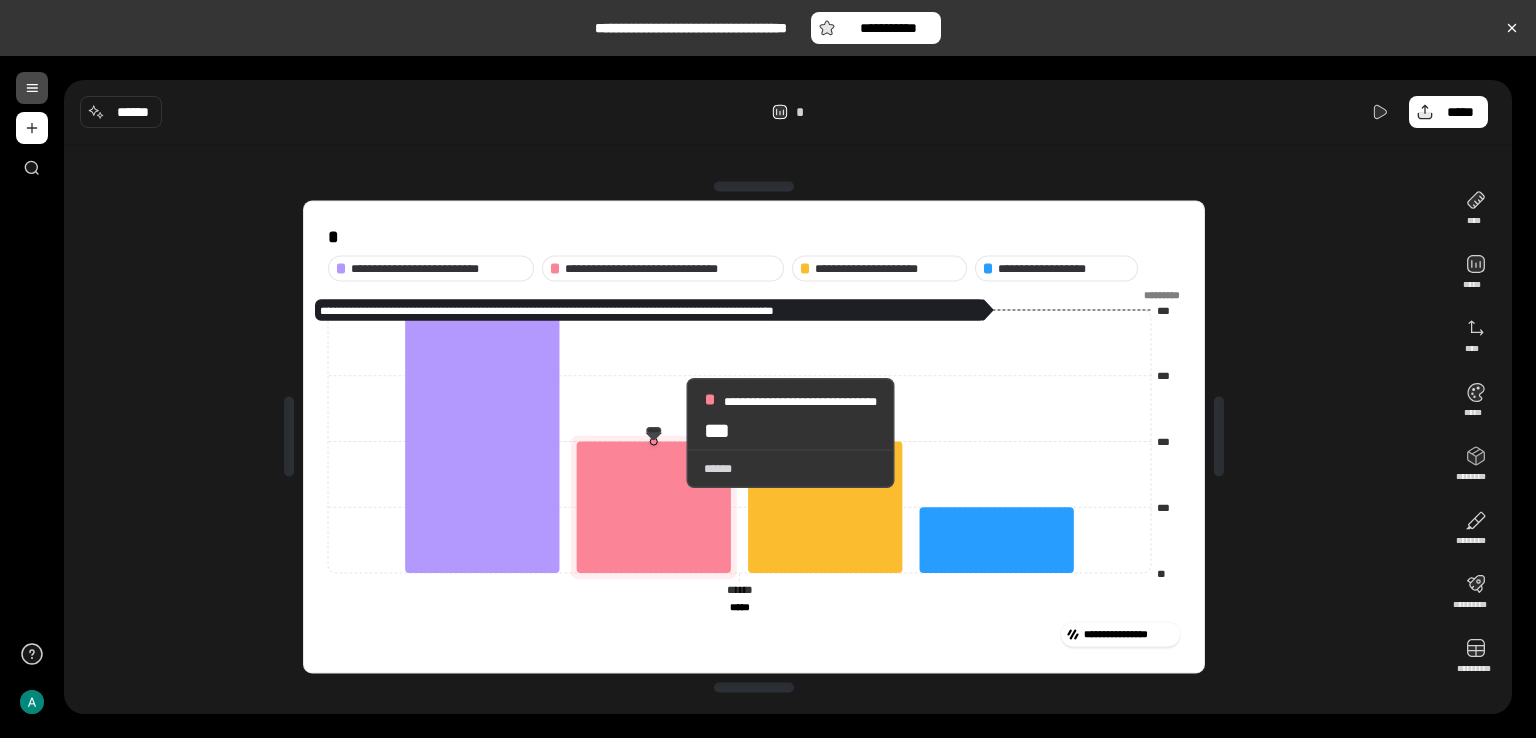 click 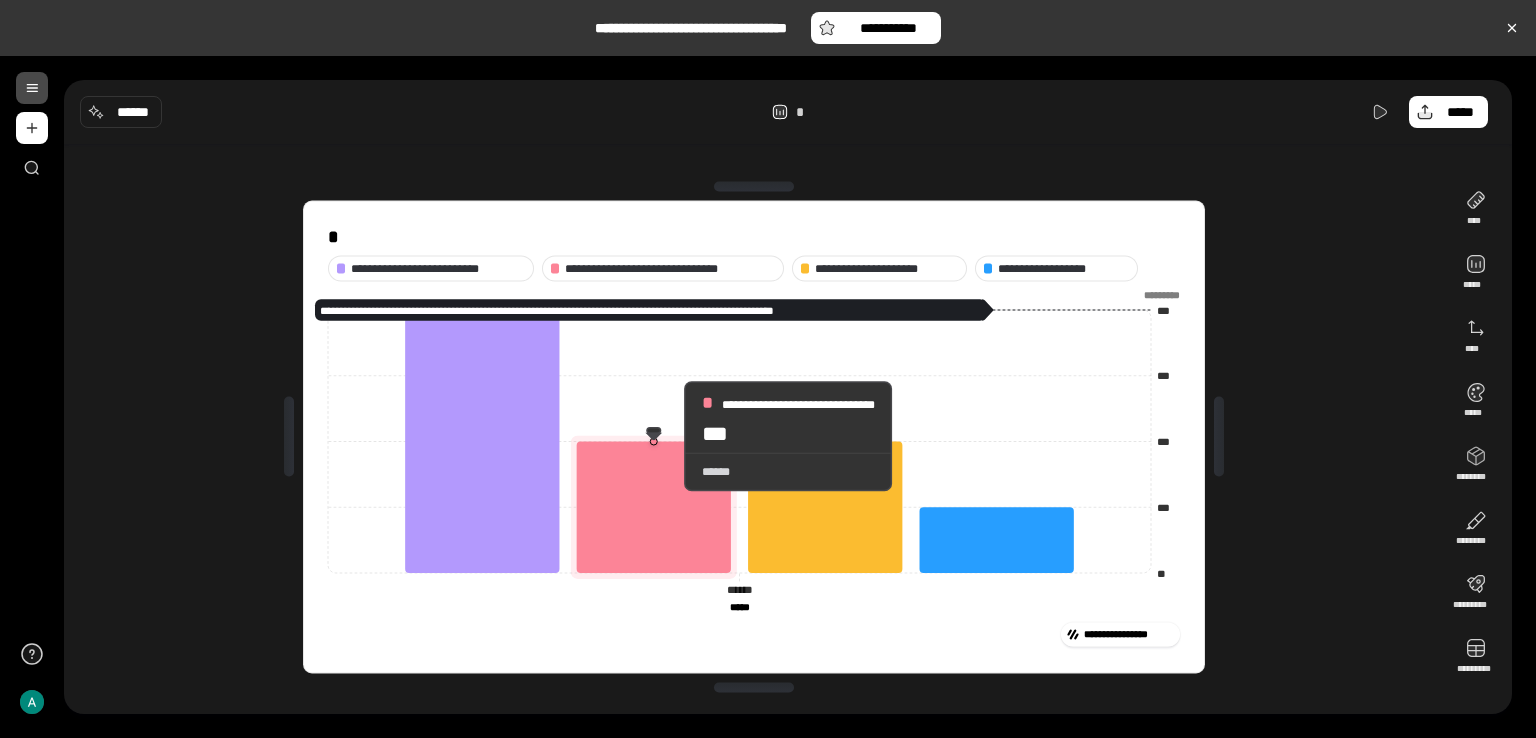 click 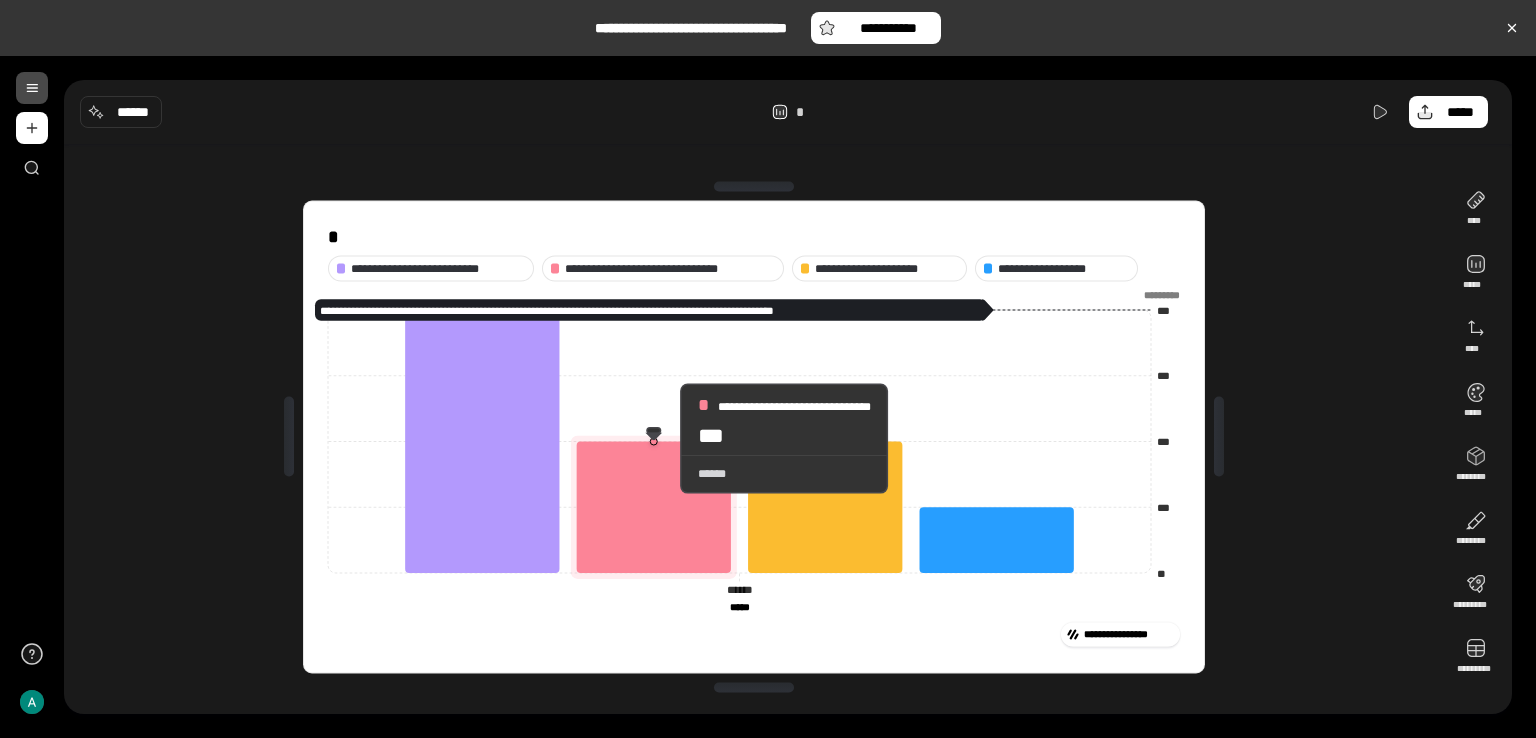 click 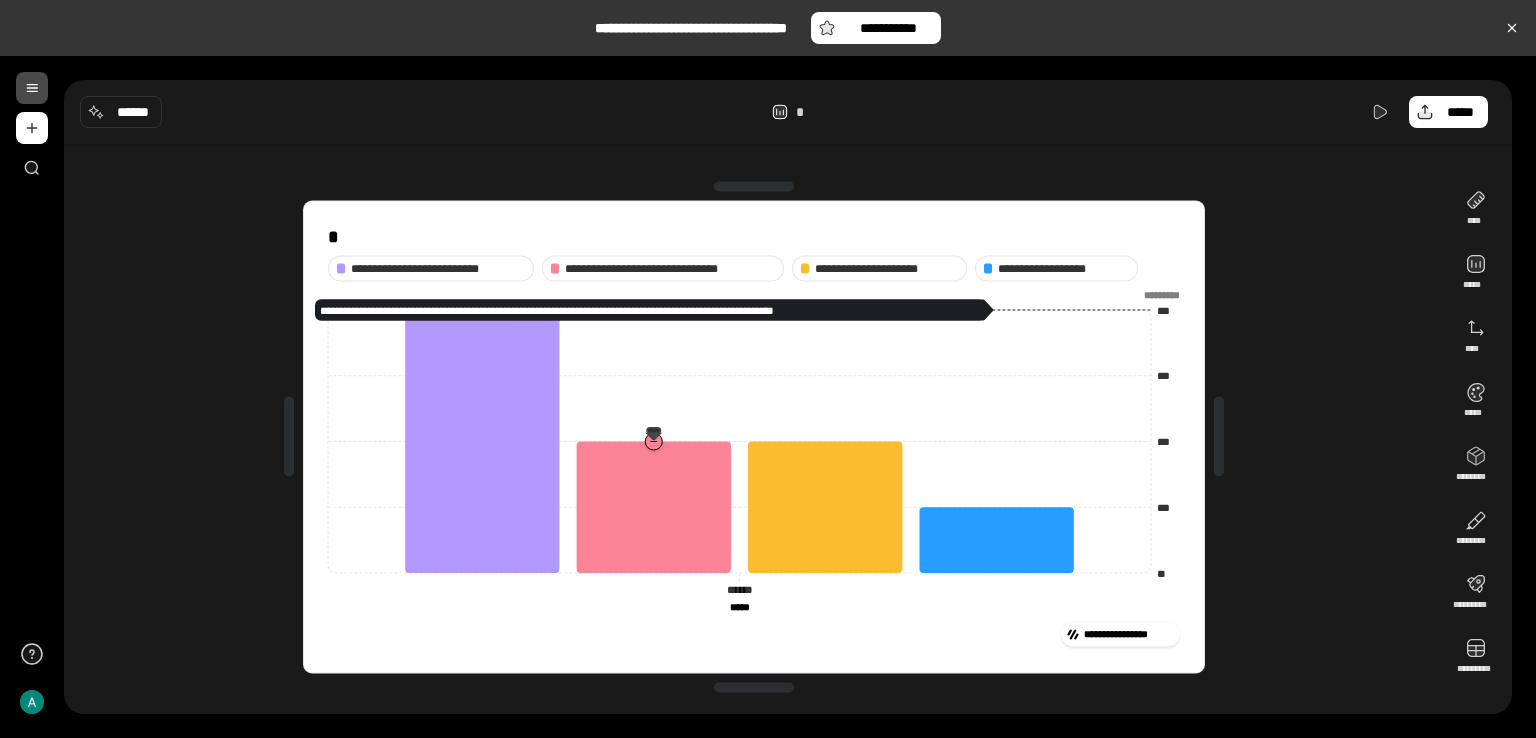 click 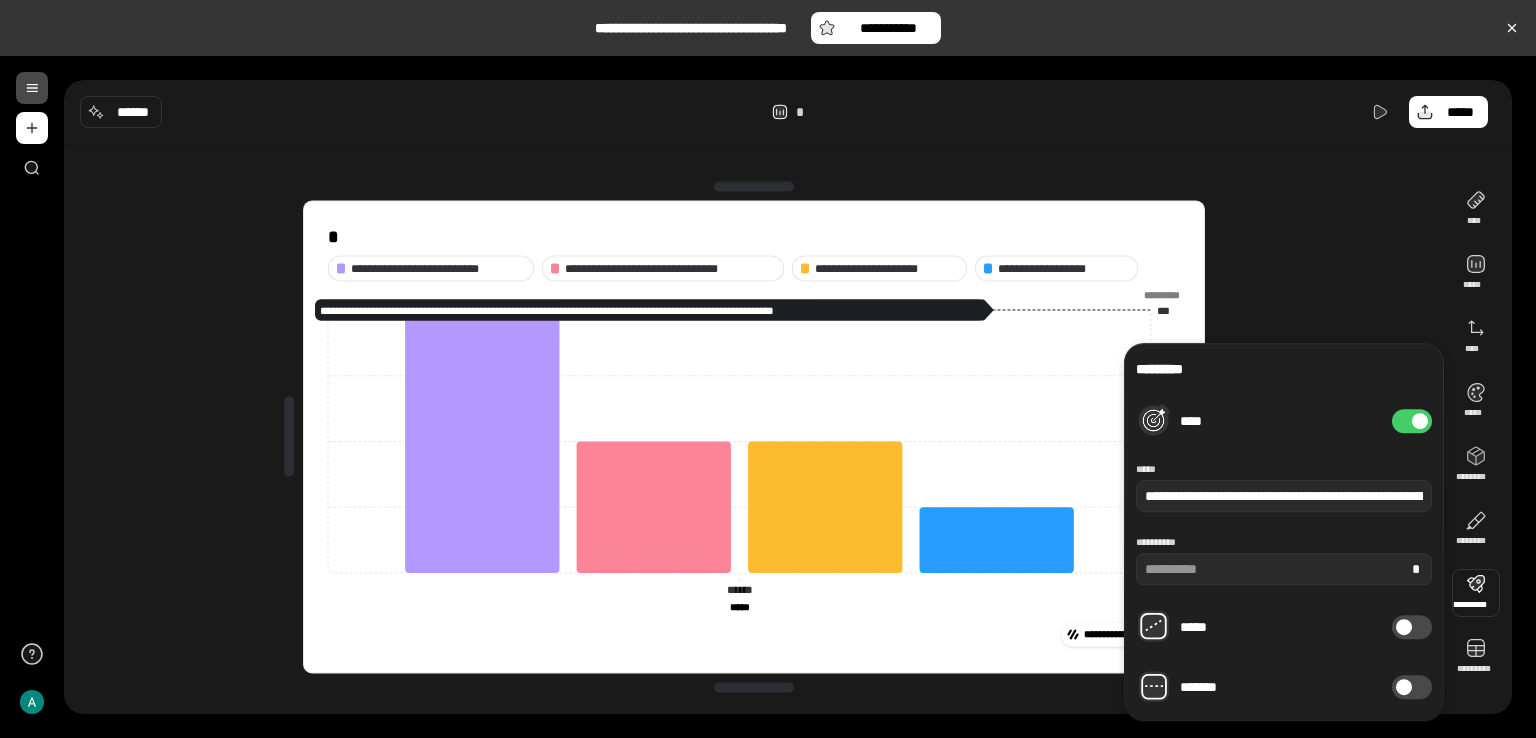 click at bounding box center [1476, 593] 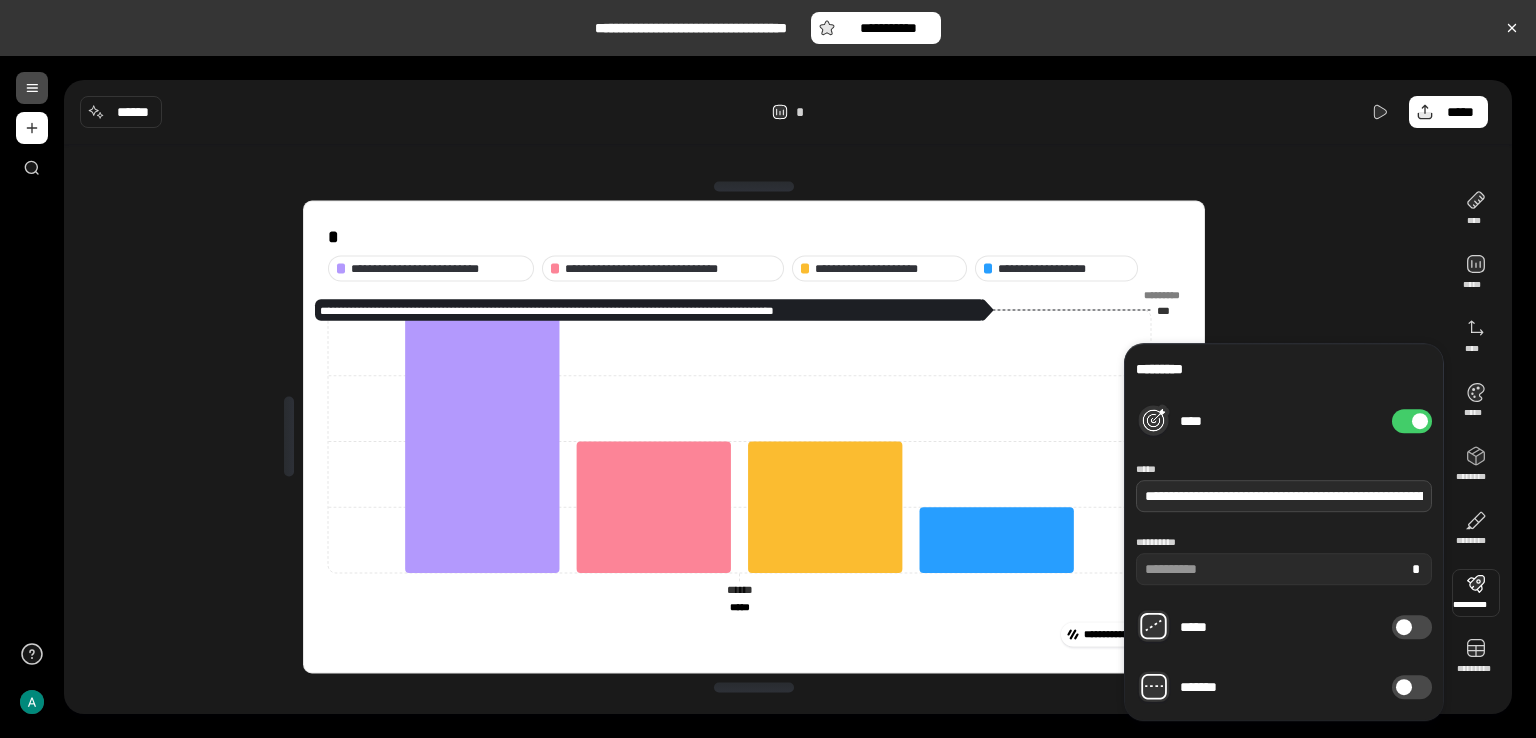 click on "**********" at bounding box center [1284, 496] 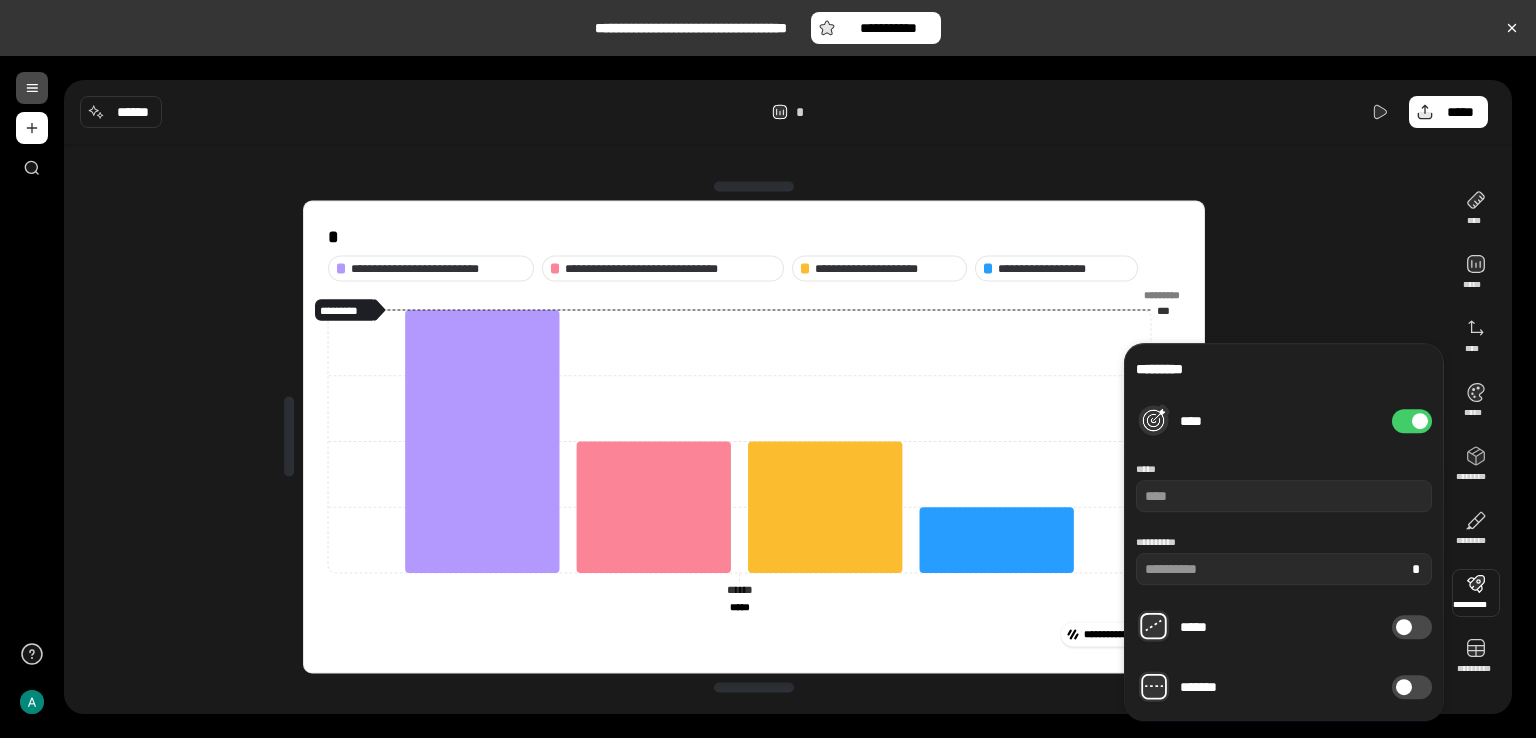 click on "****" at bounding box center (1412, 421) 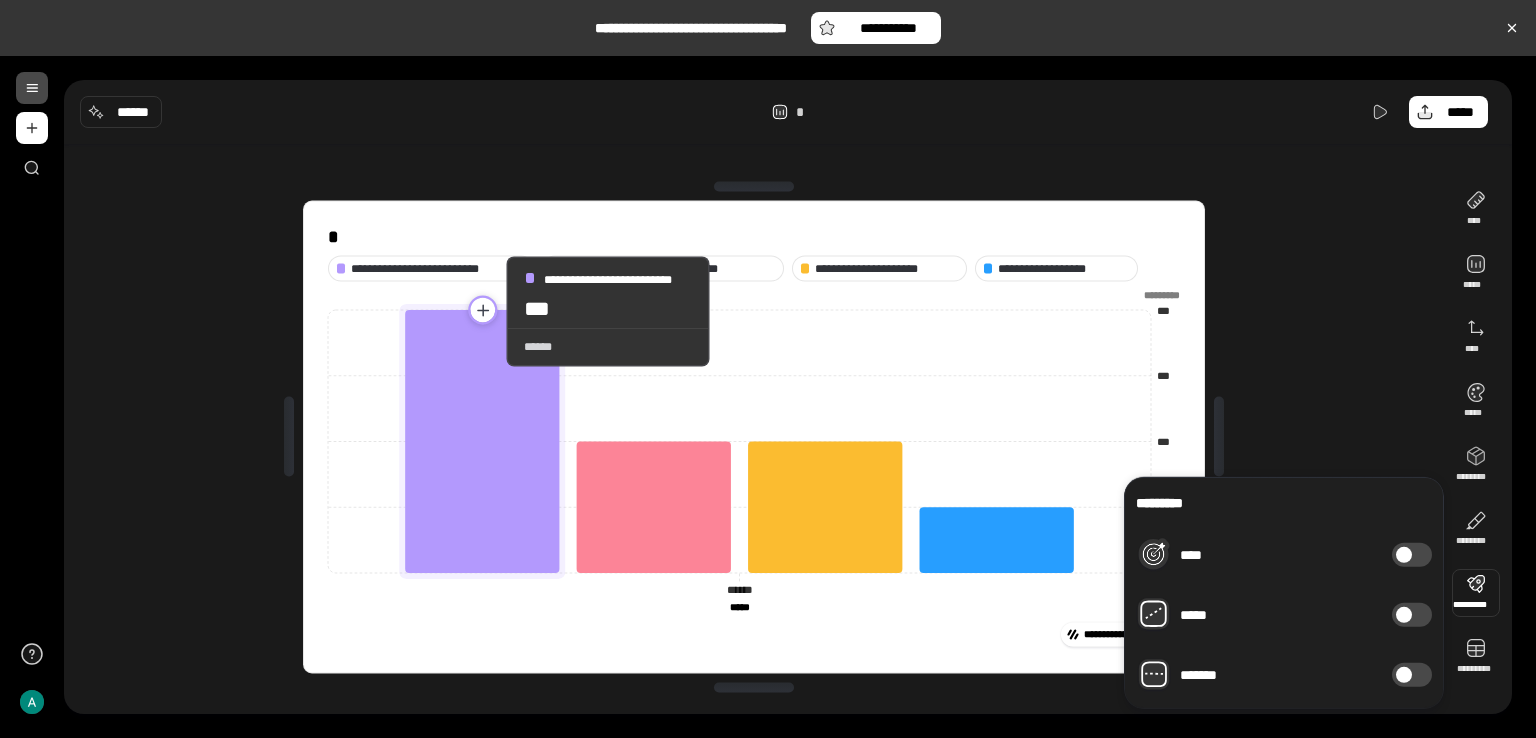 click 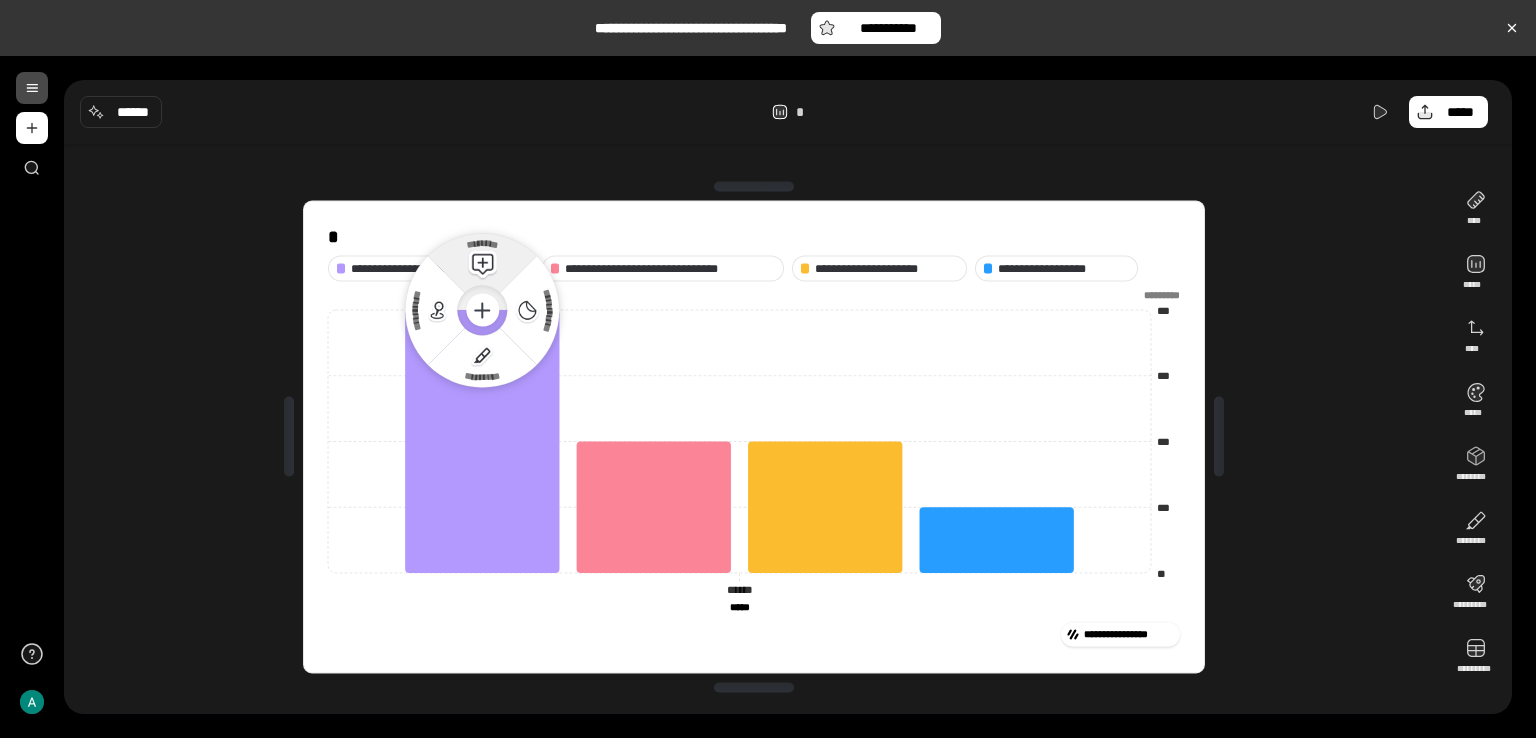 click 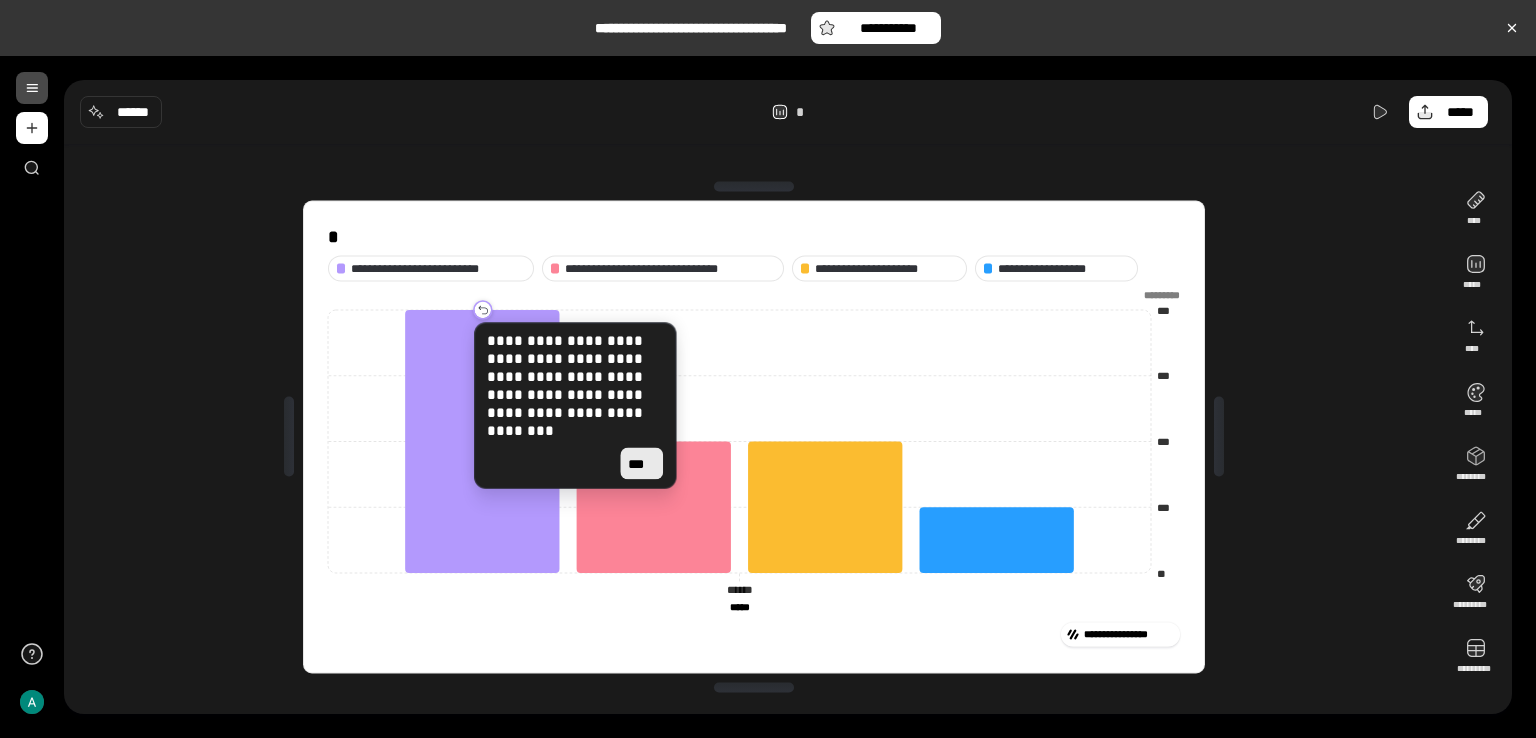 click on "***" at bounding box center [641, 463] 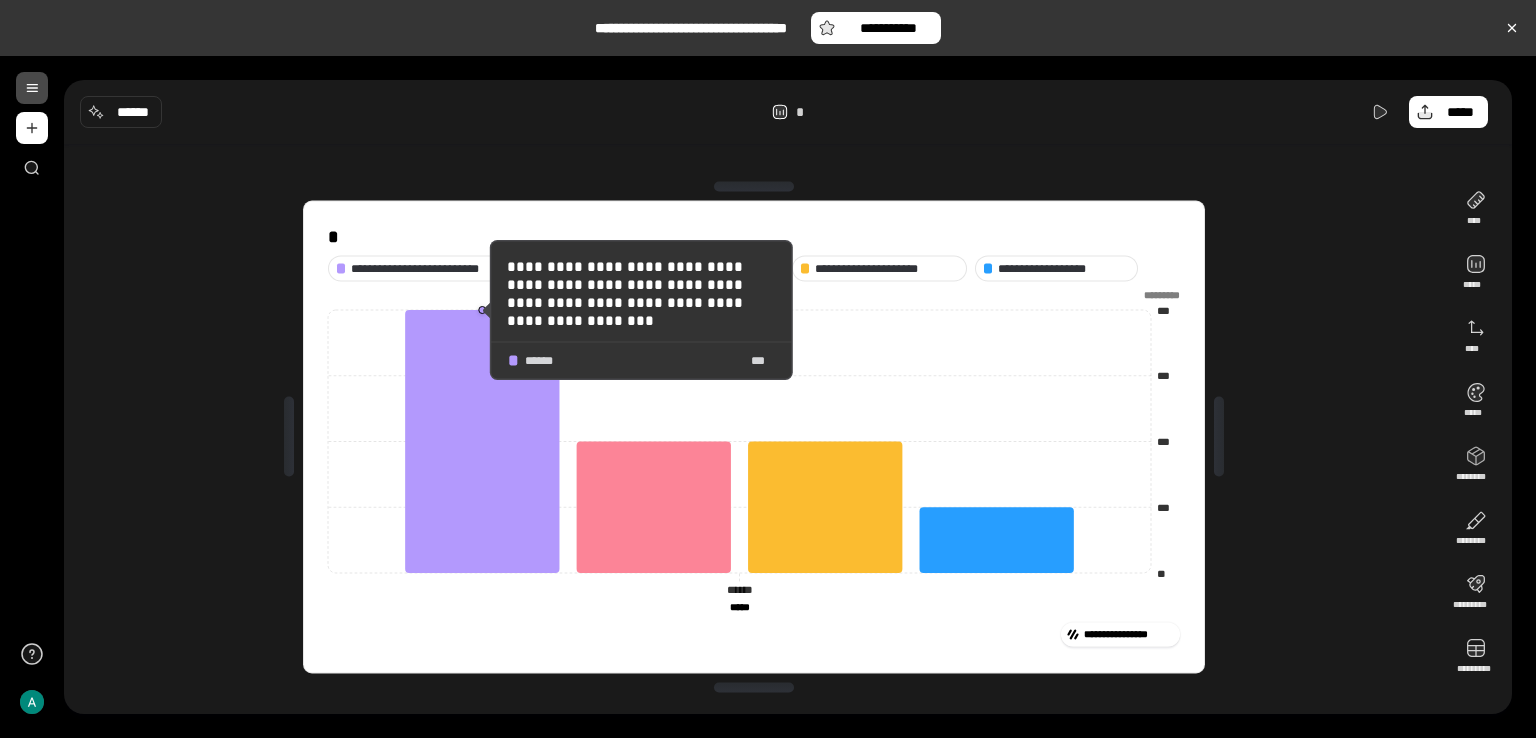 click on "**********" at bounding box center (641, 294) 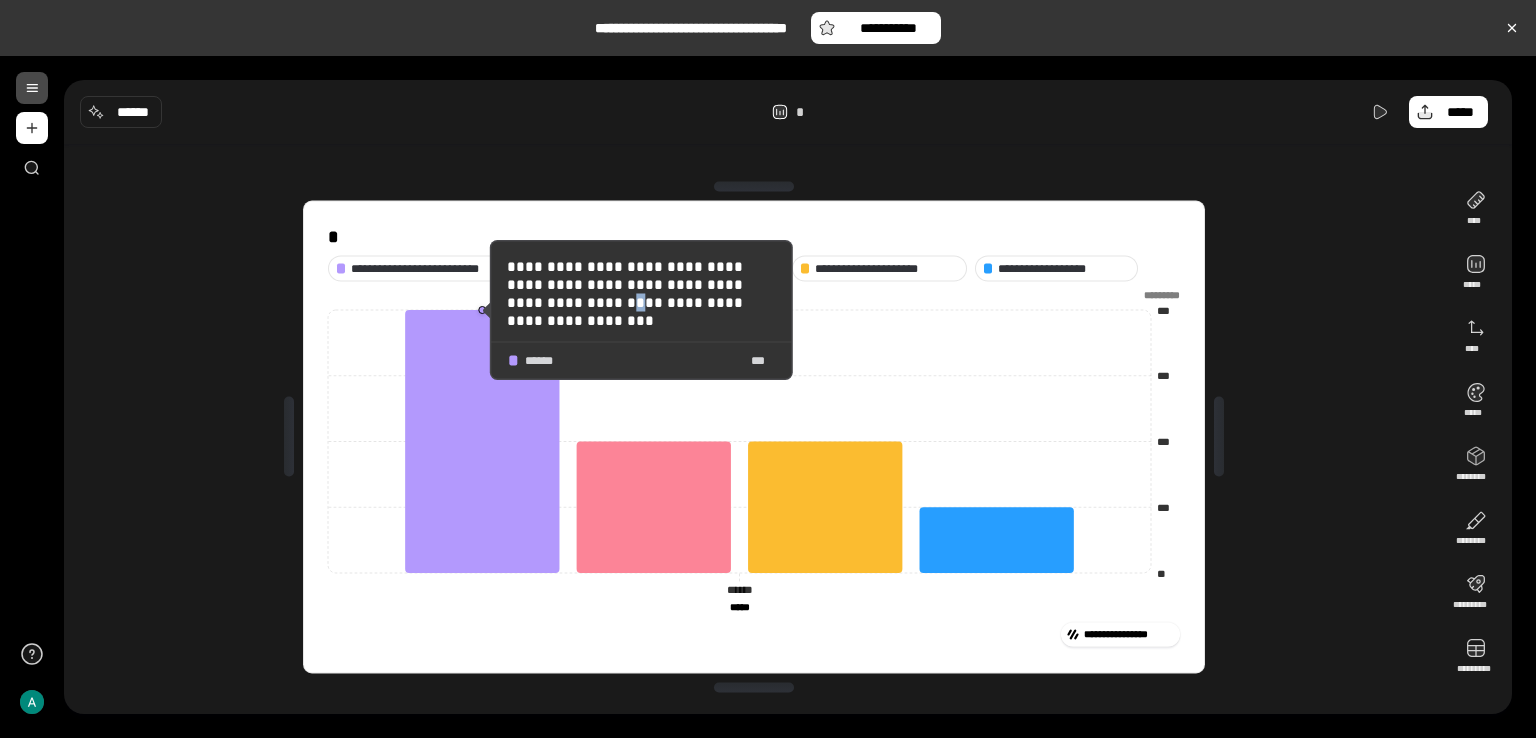 click on "**********" at bounding box center (641, 294) 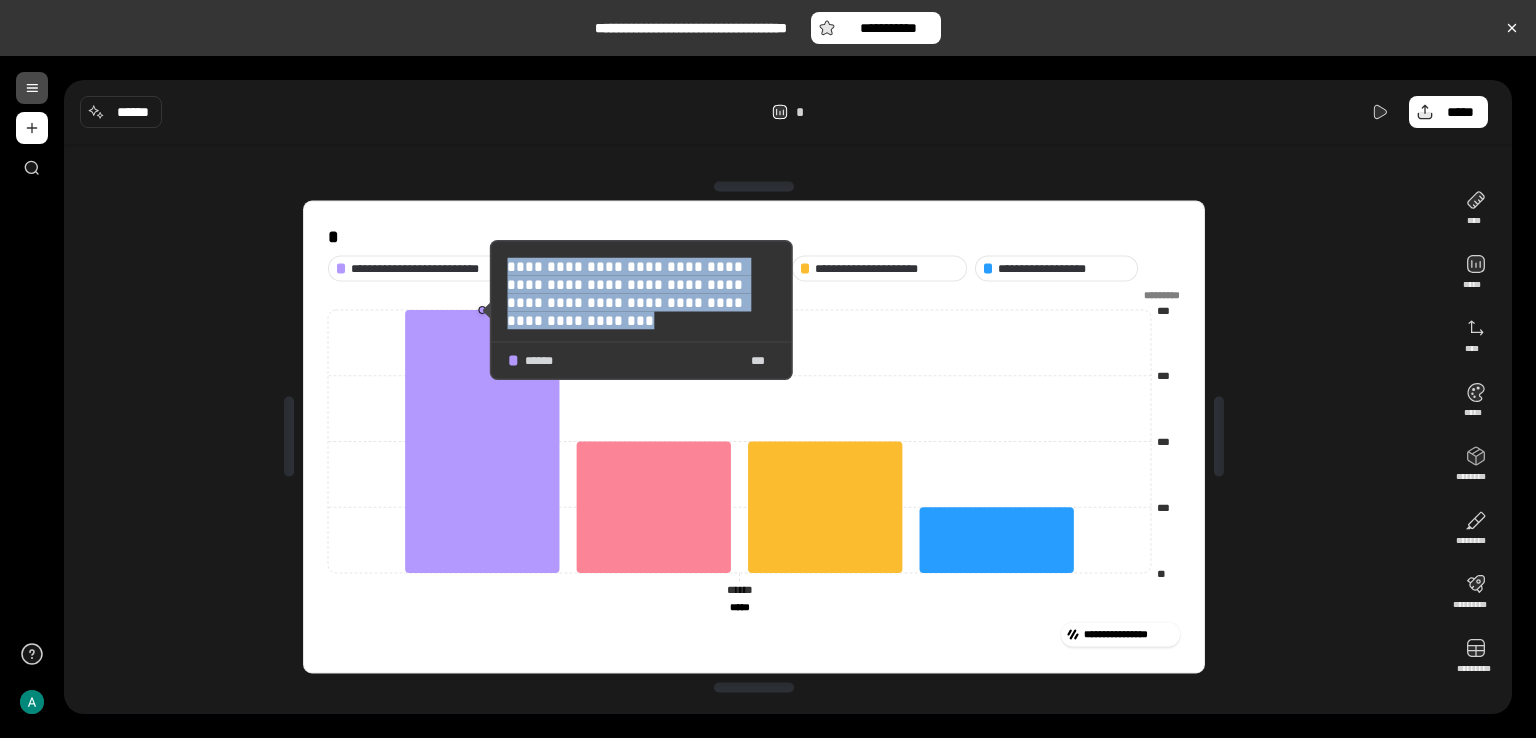 click on "**********" at bounding box center [641, 294] 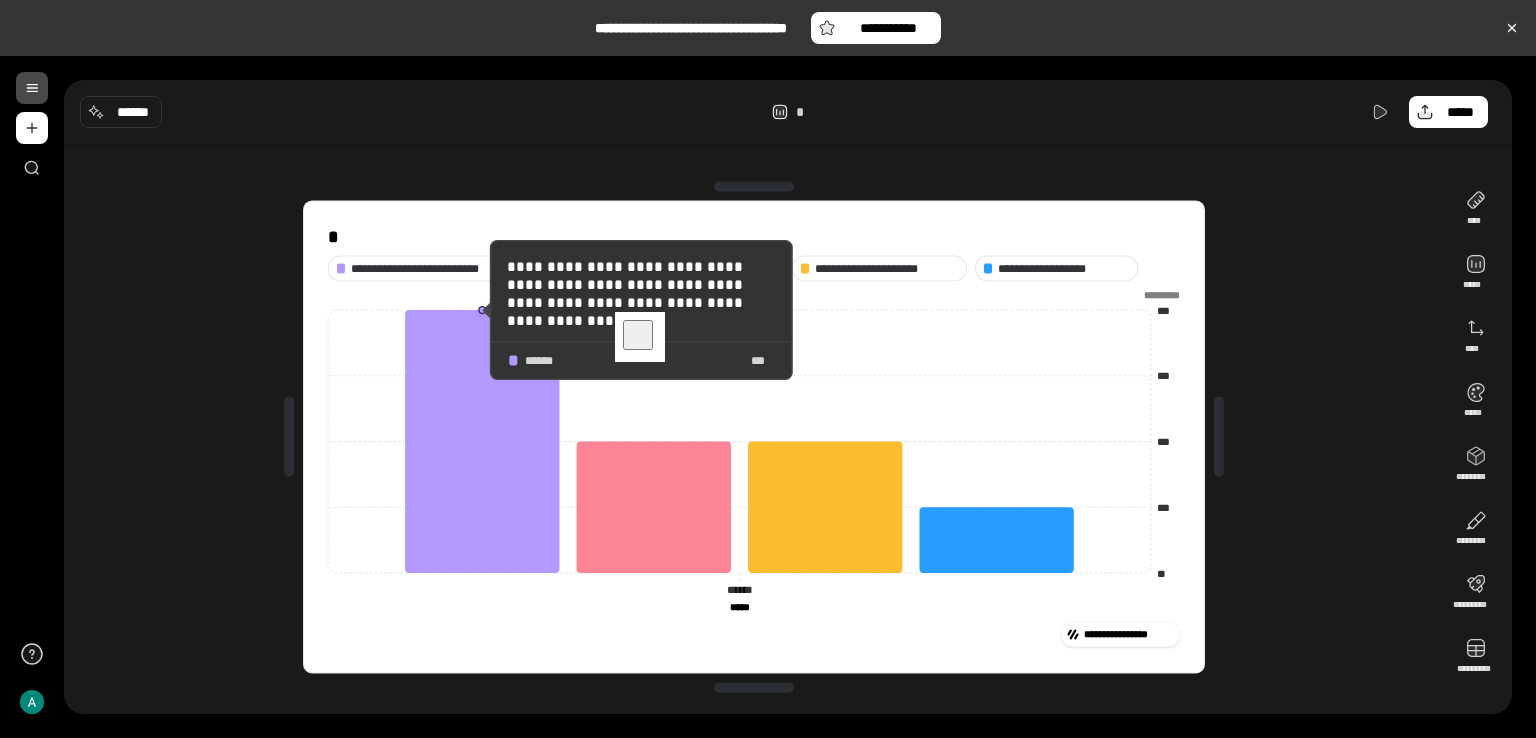 click on "**********" at bounding box center (641, 294) 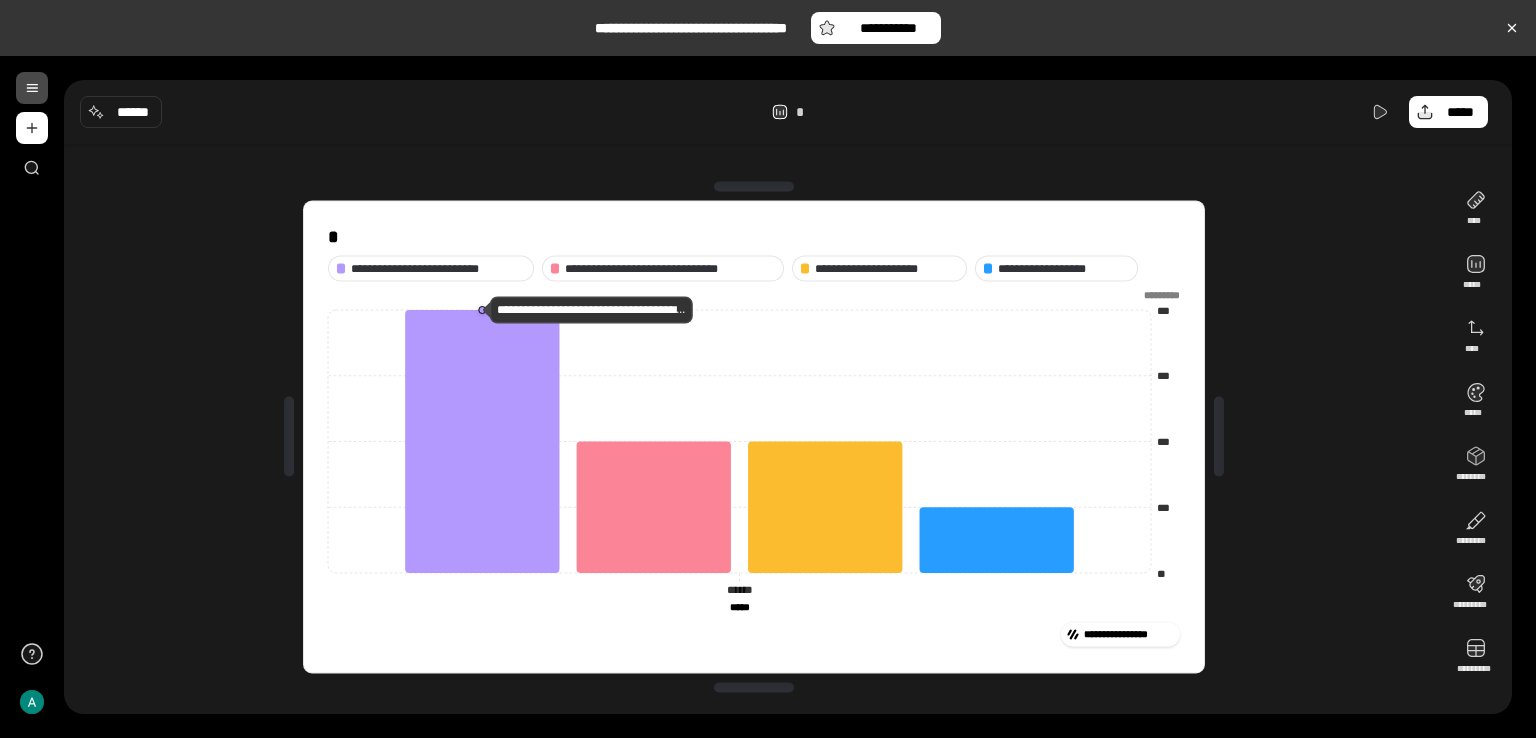 click on "**********" at bounding box center [754, 437] 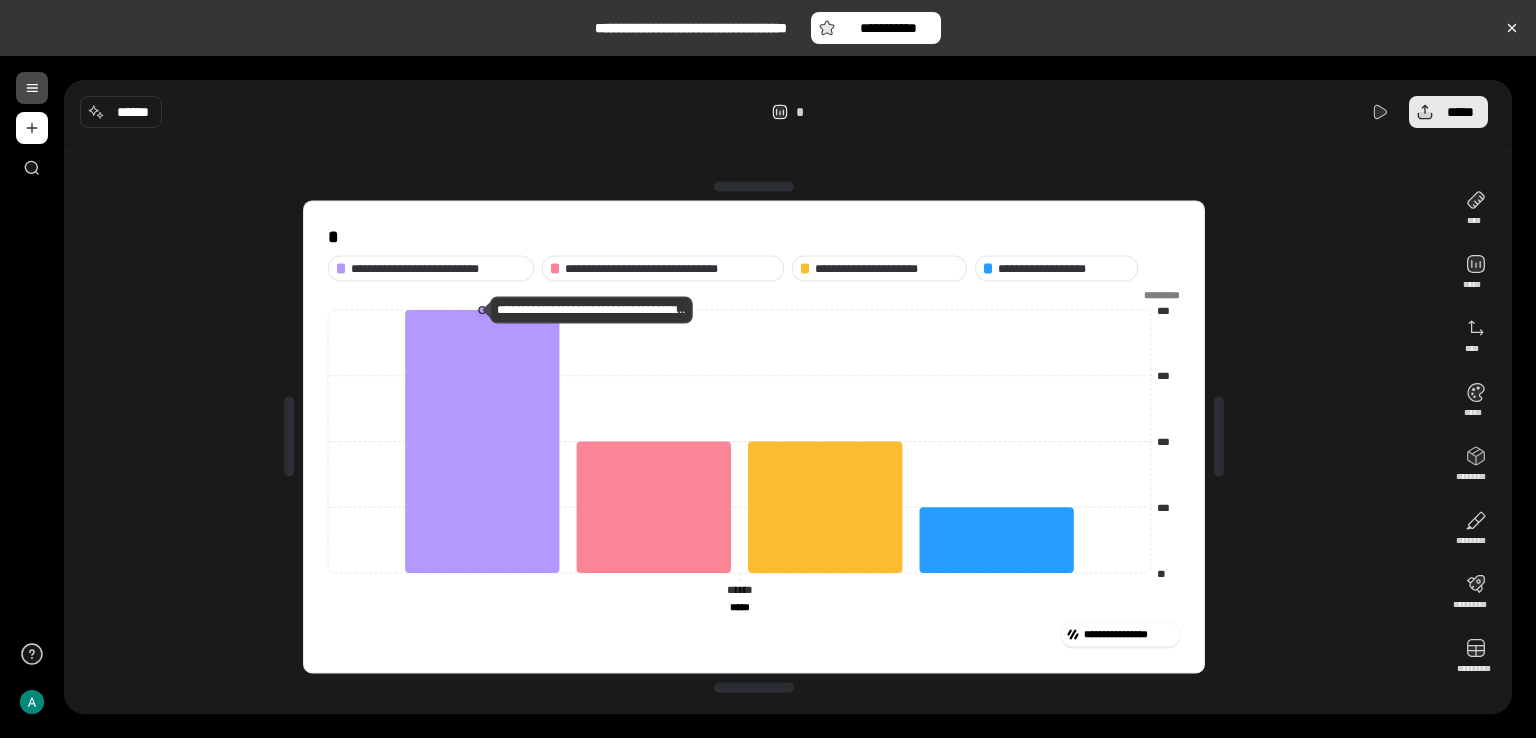 click on "*****" at bounding box center (1448, 112) 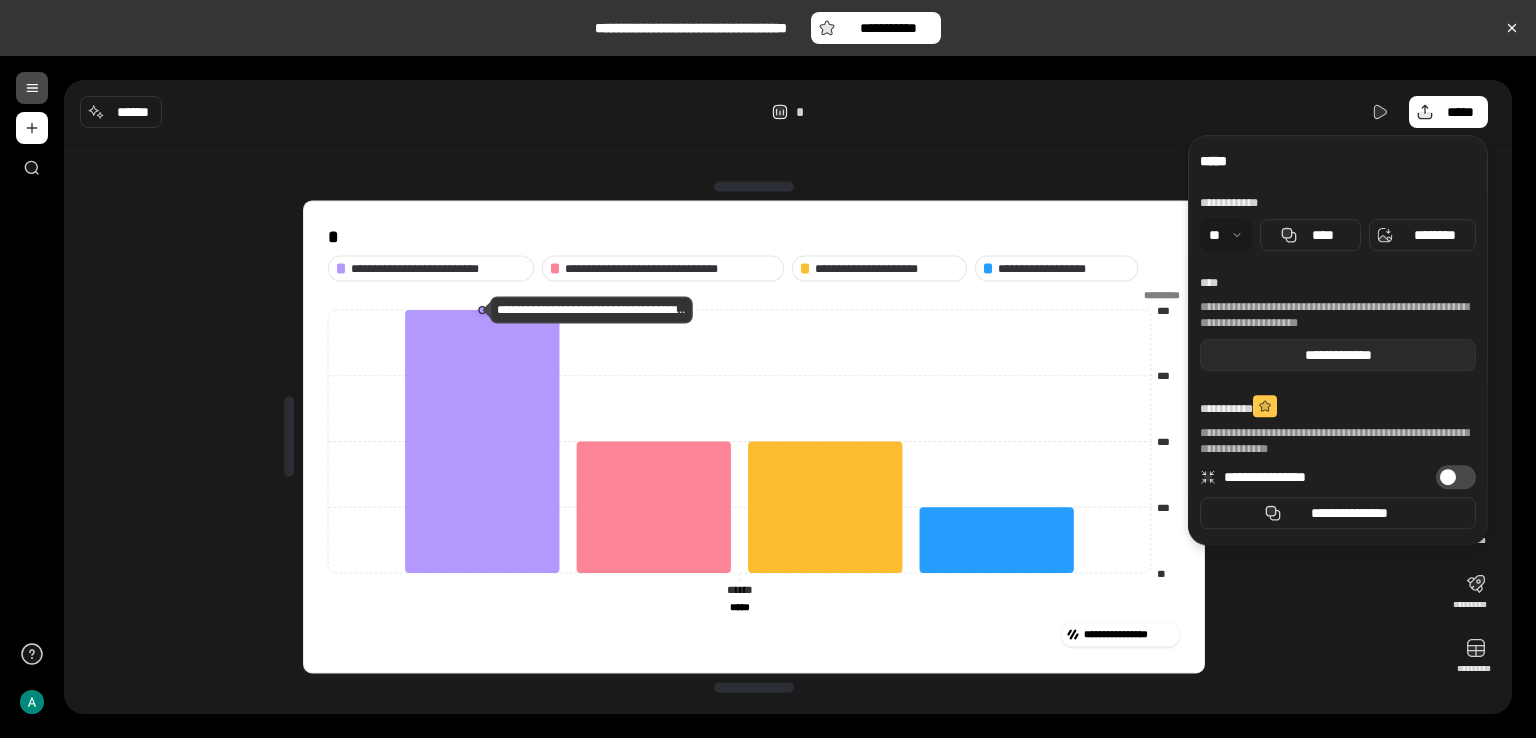 click on "**********" at bounding box center [1338, 355] 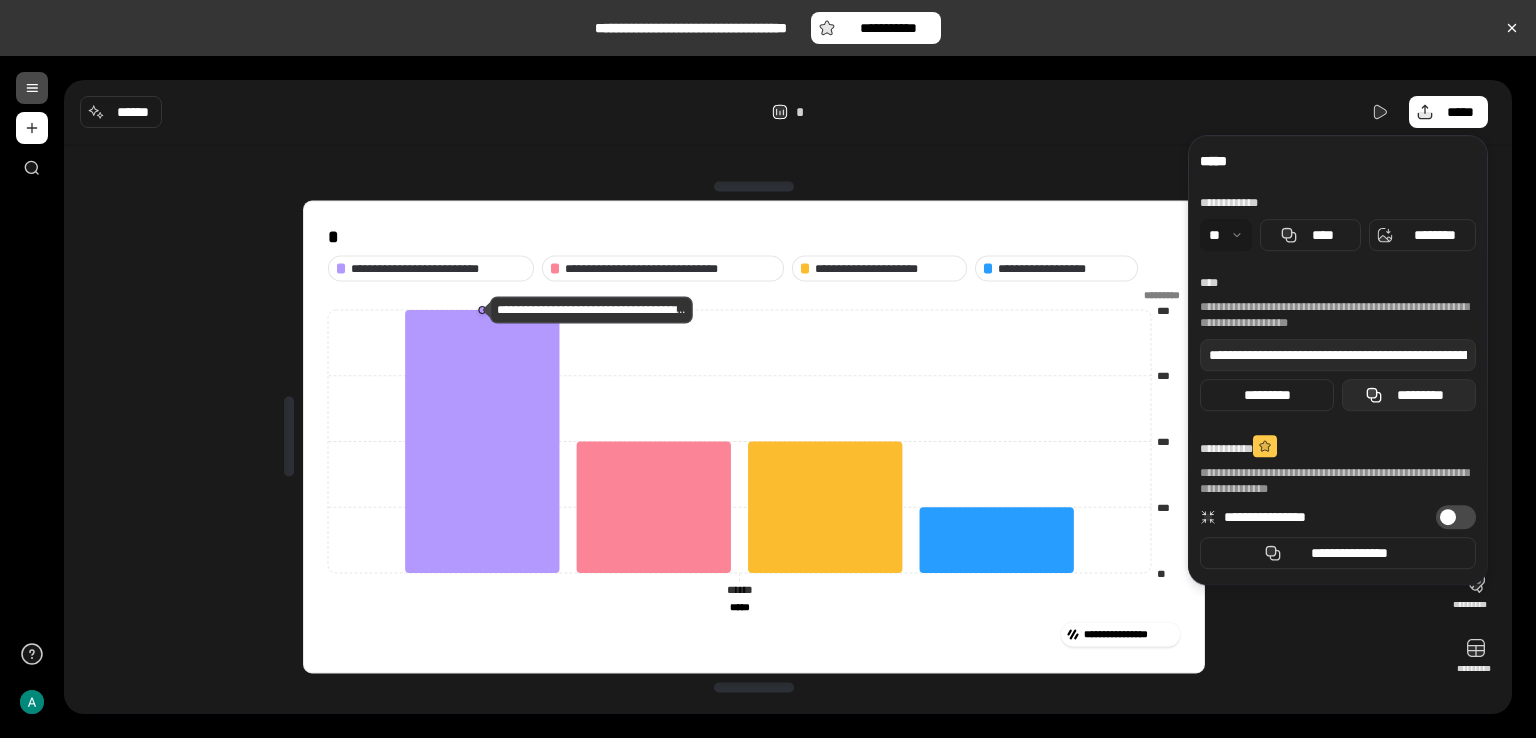 click on "*********" at bounding box center [1421, 395] 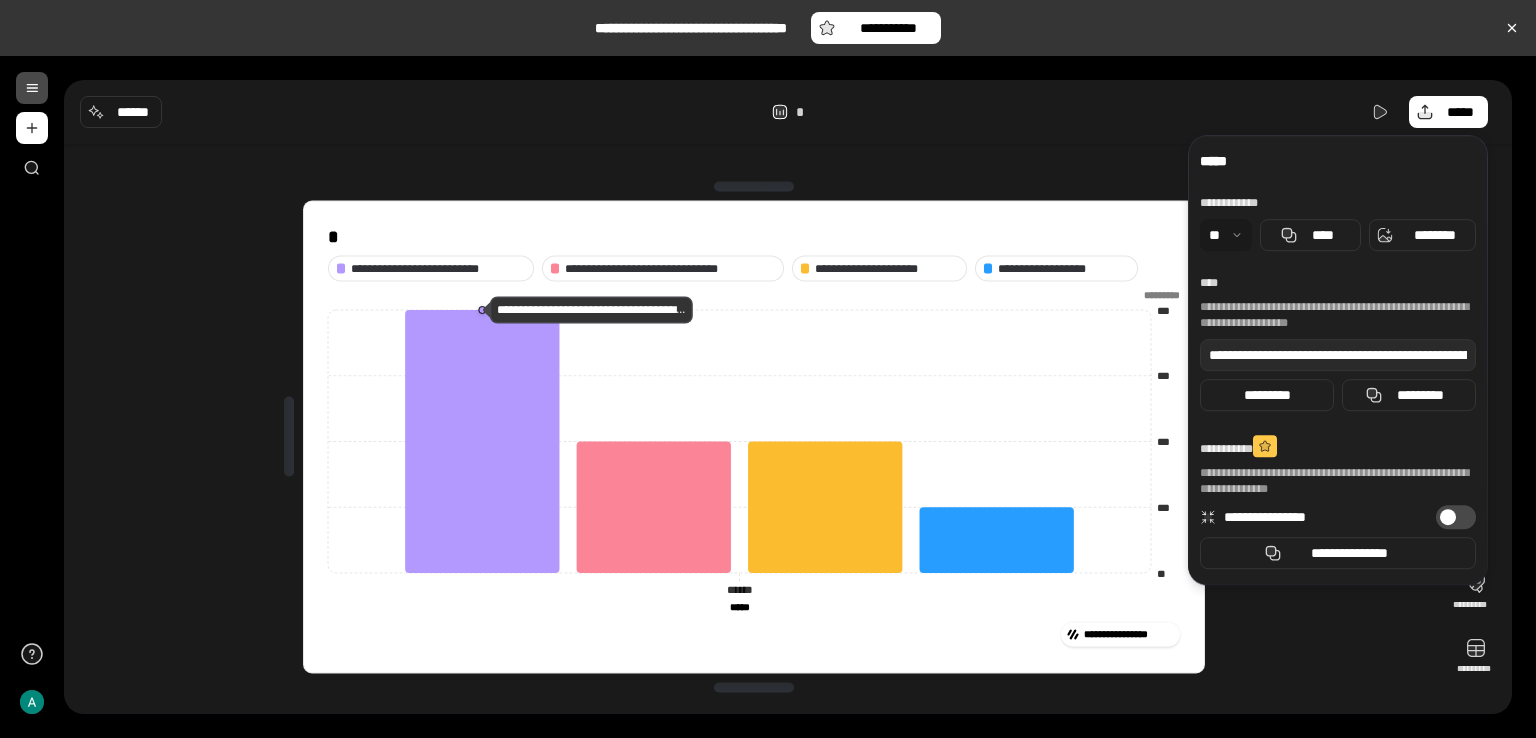 click on "**********" at bounding box center (788, 397) 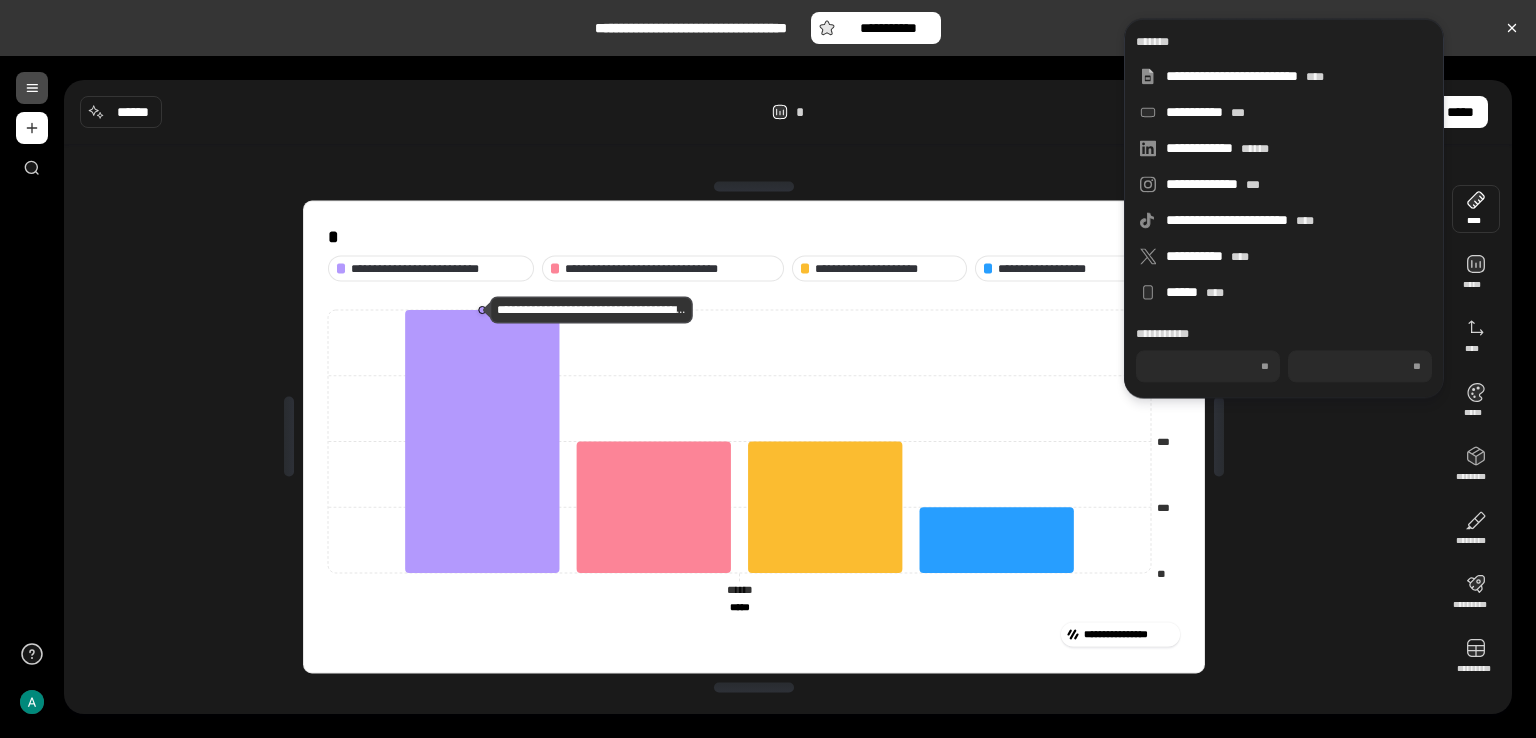 click at bounding box center [1476, 209] 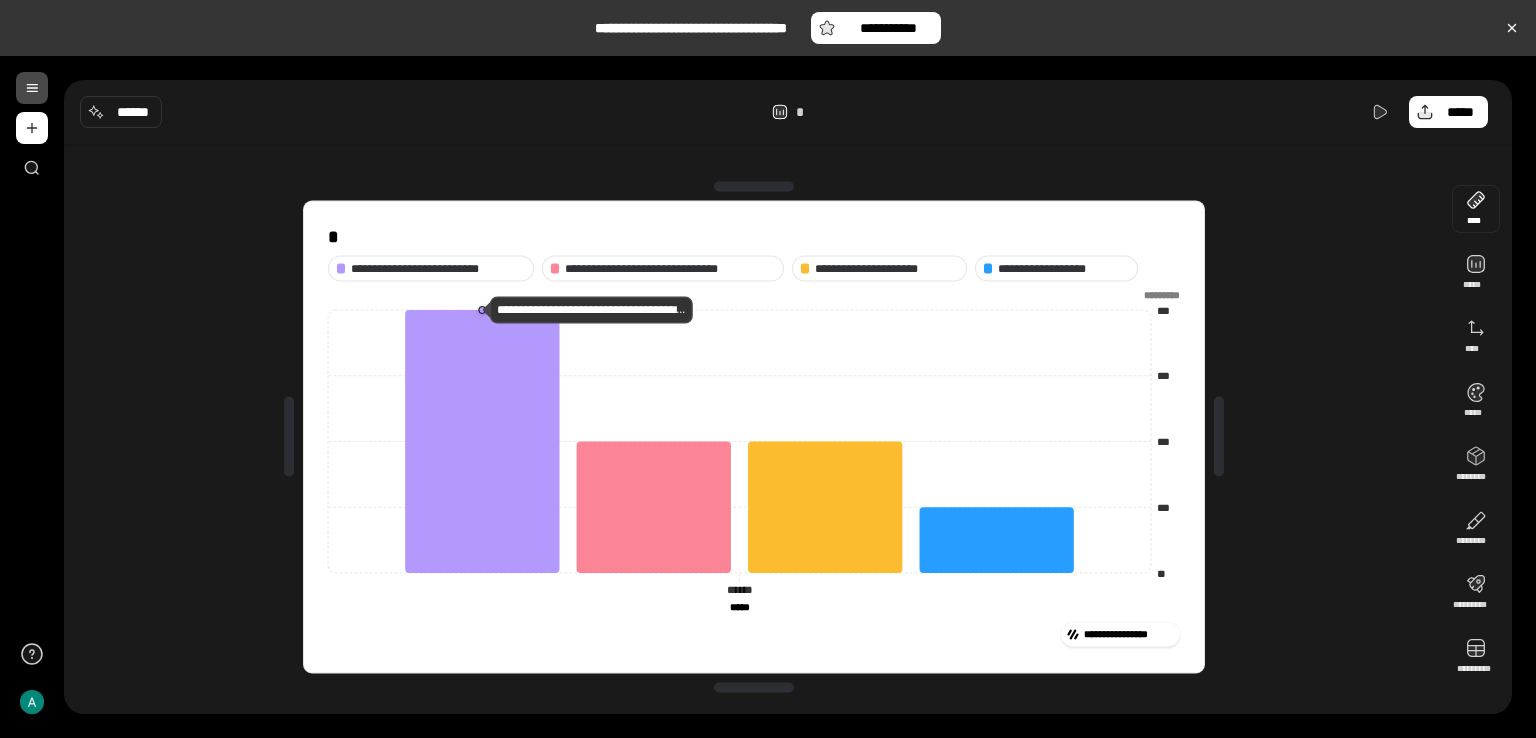 click at bounding box center [1476, 209] 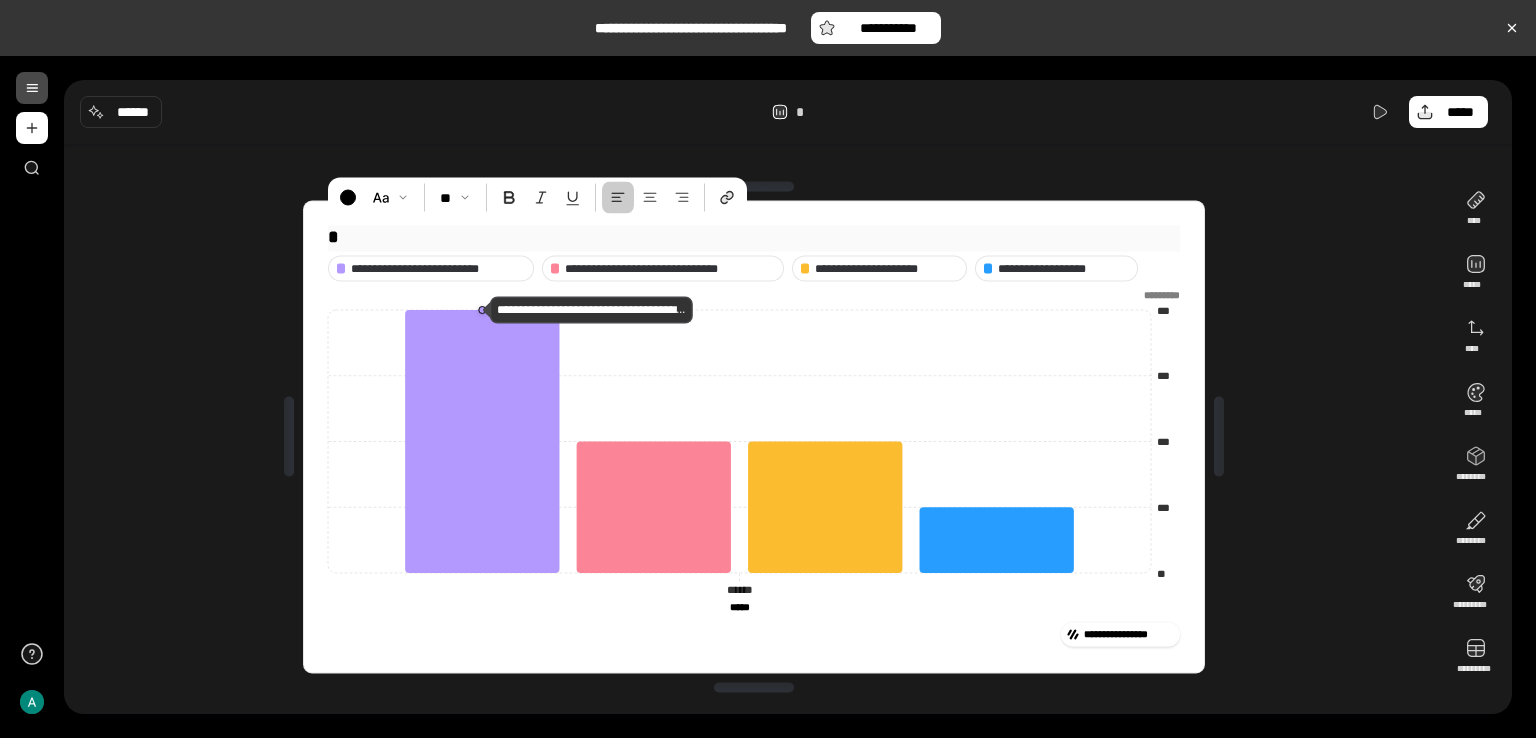 click on "*" at bounding box center [754, 236] 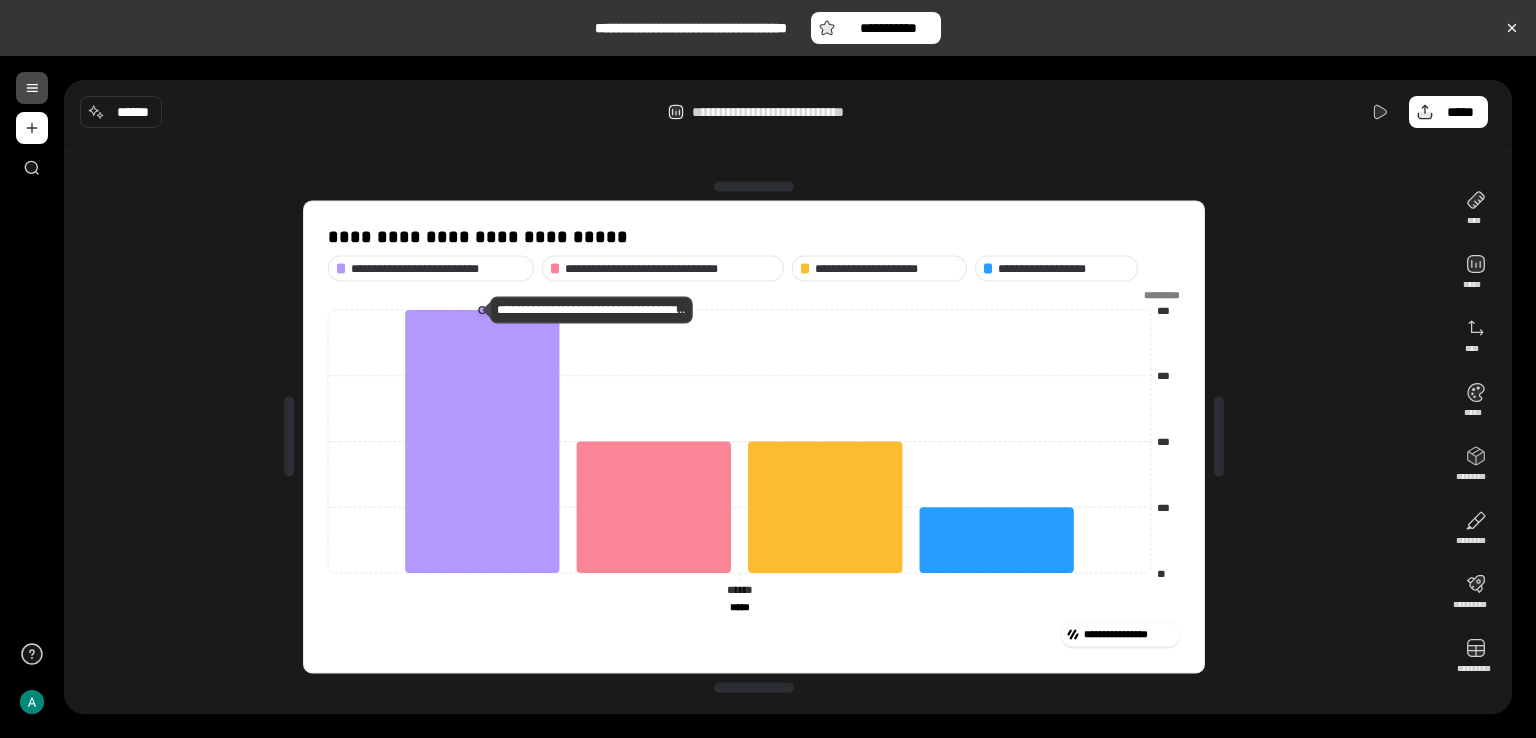 click on "**********" at bounding box center [788, 112] 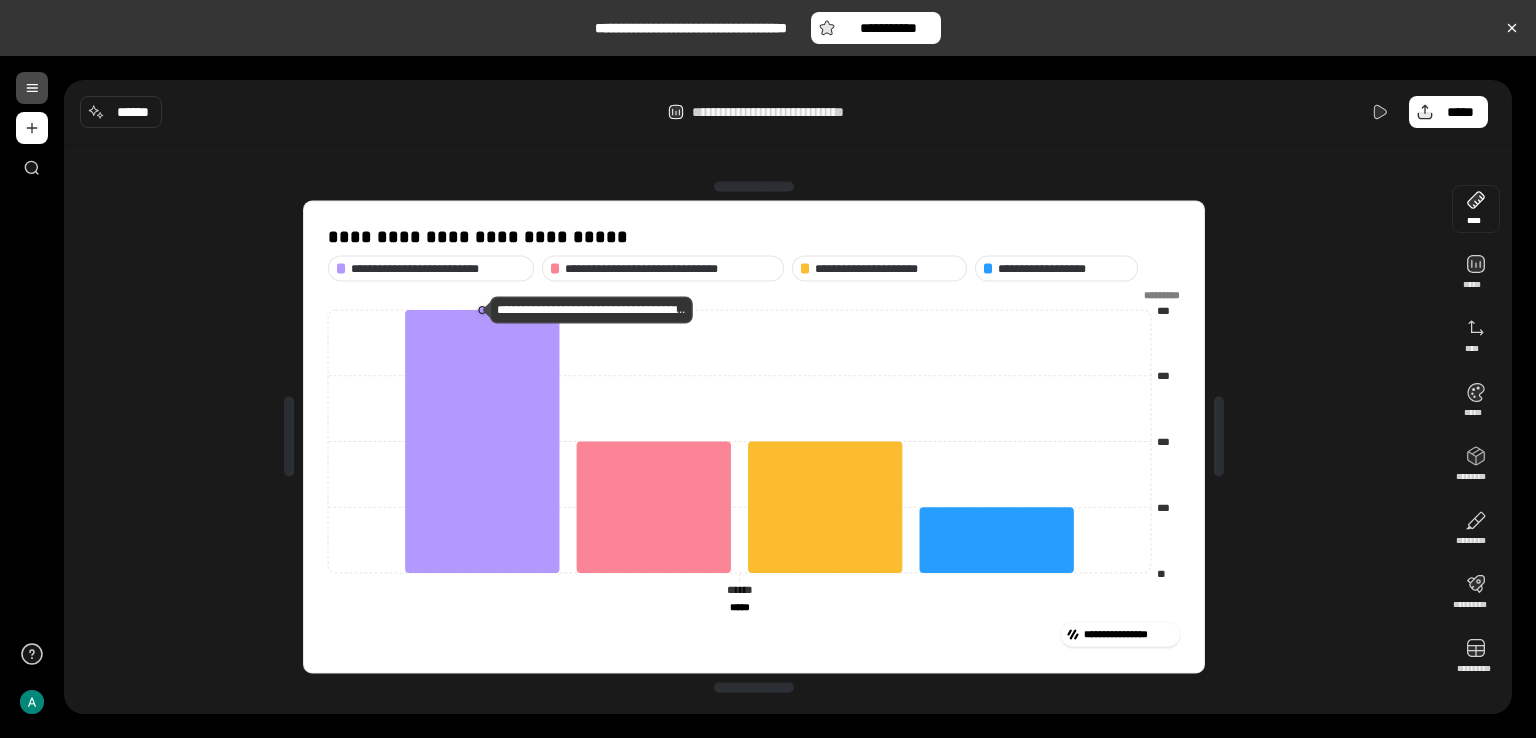 click at bounding box center [1476, 209] 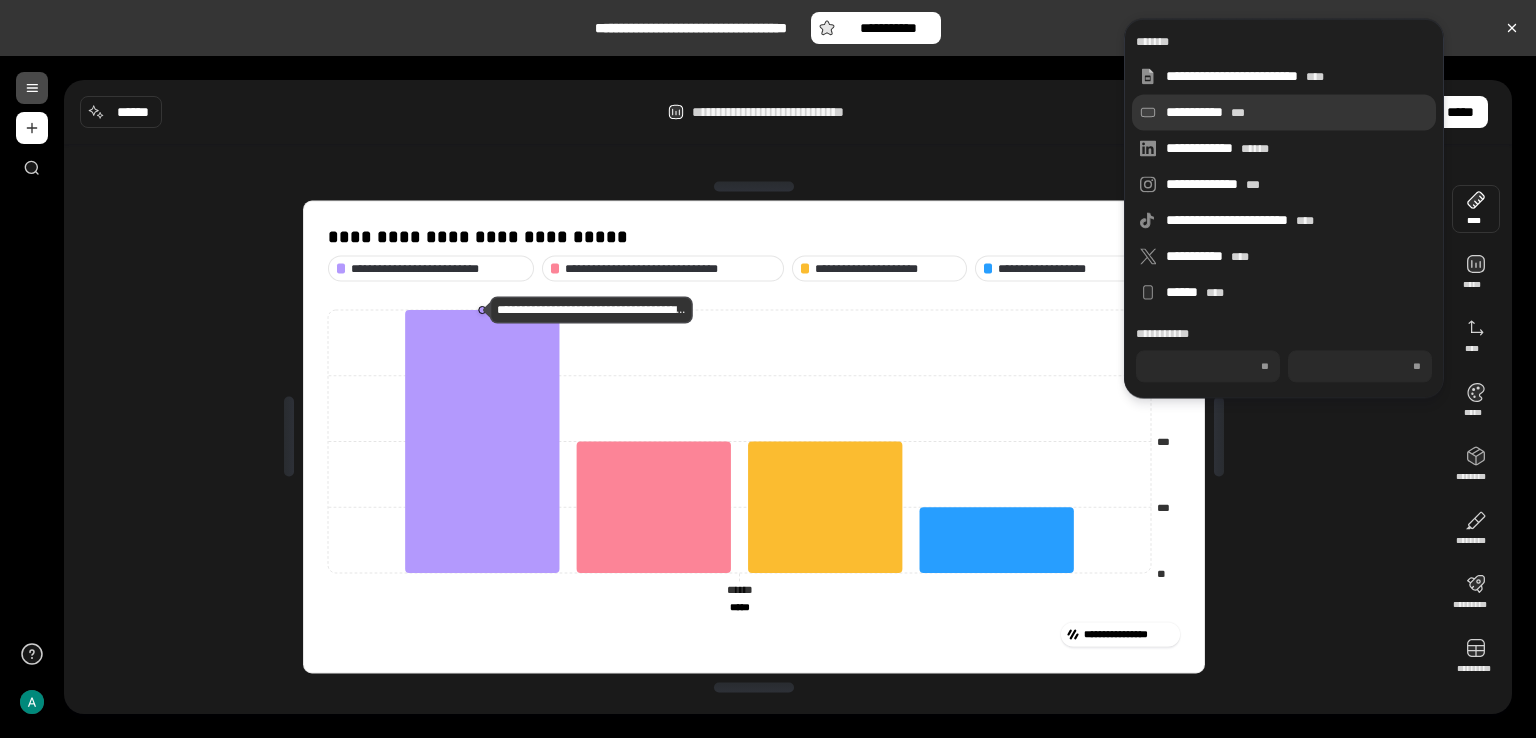 click on "**********" at bounding box center (1297, 112) 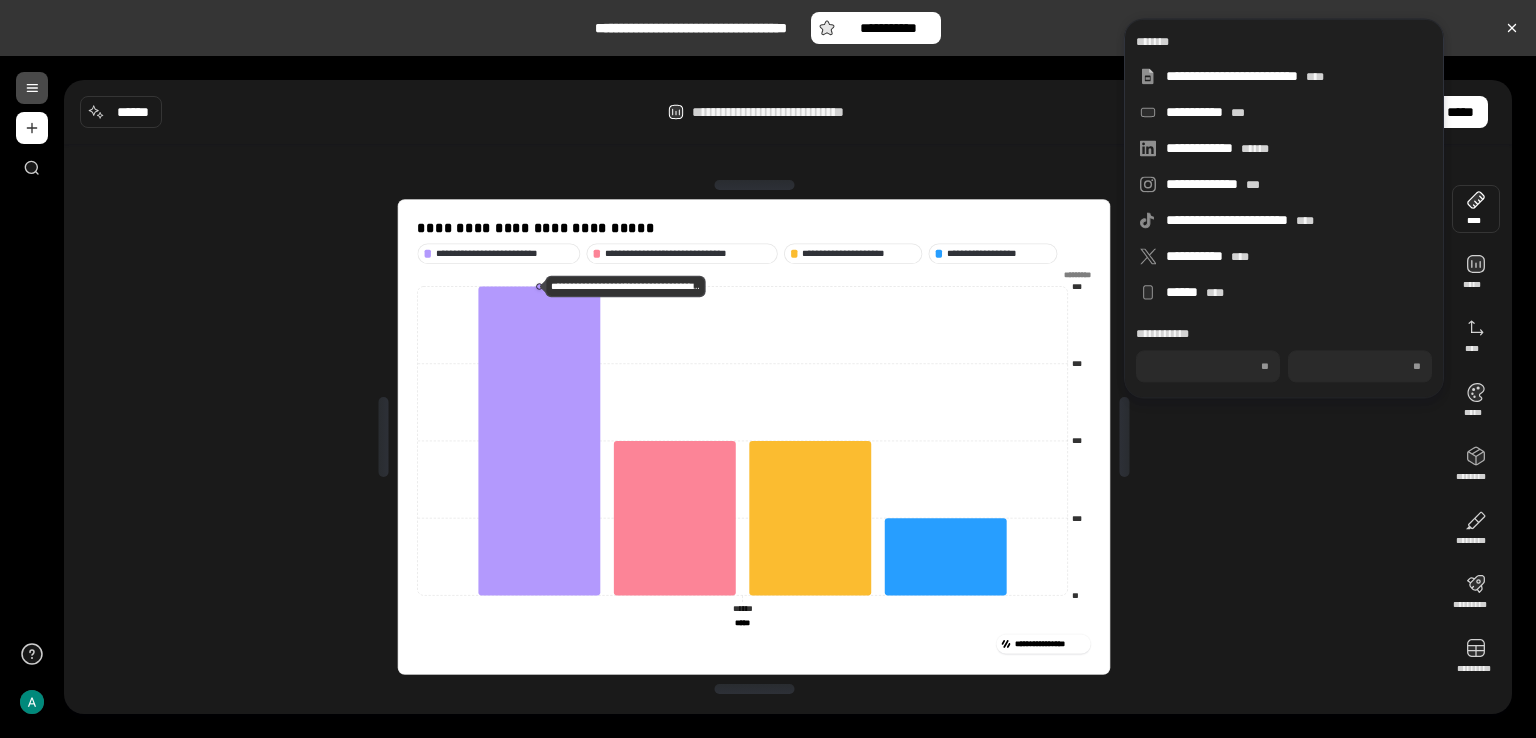 click on "**********" at bounding box center [754, 437] 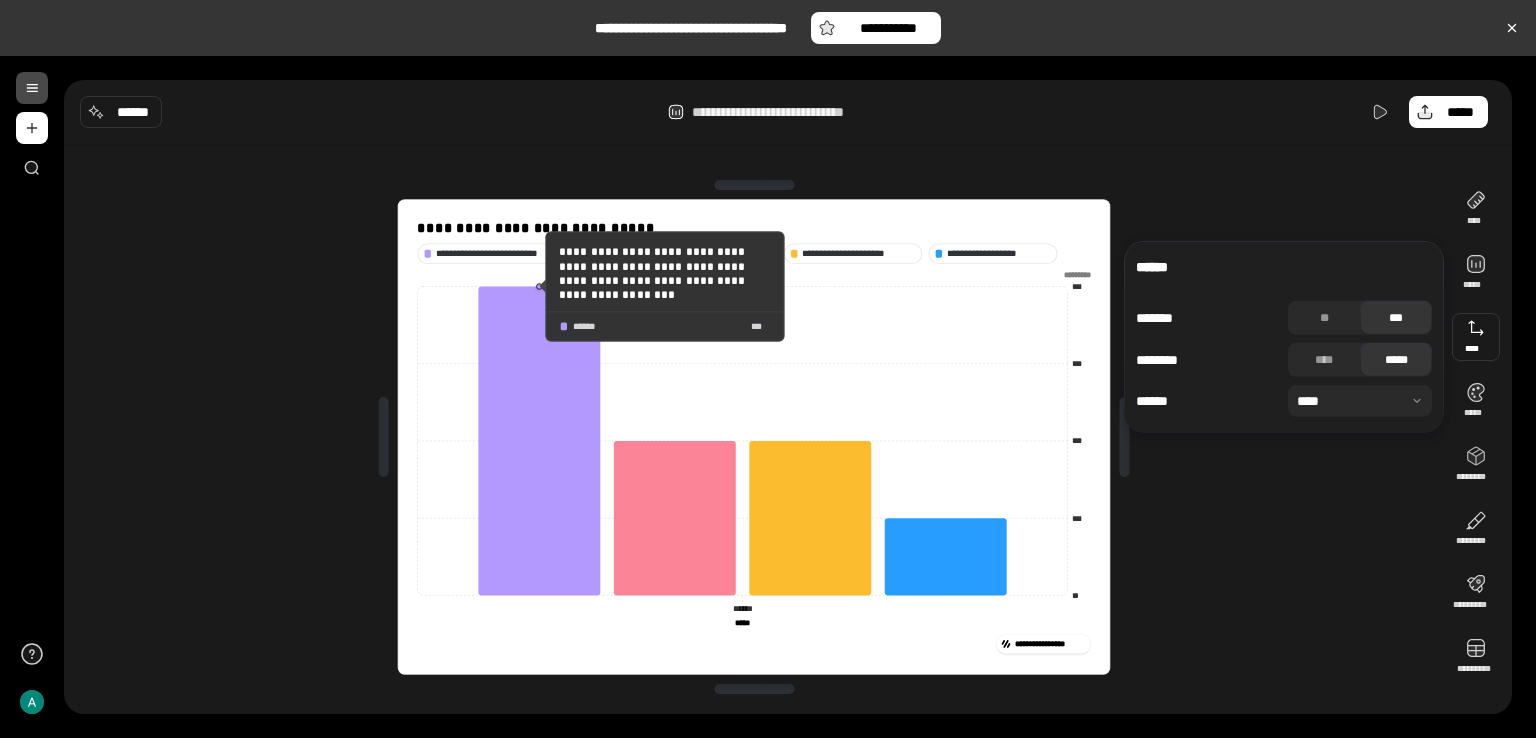click on "**********" at bounding box center [665, 272] 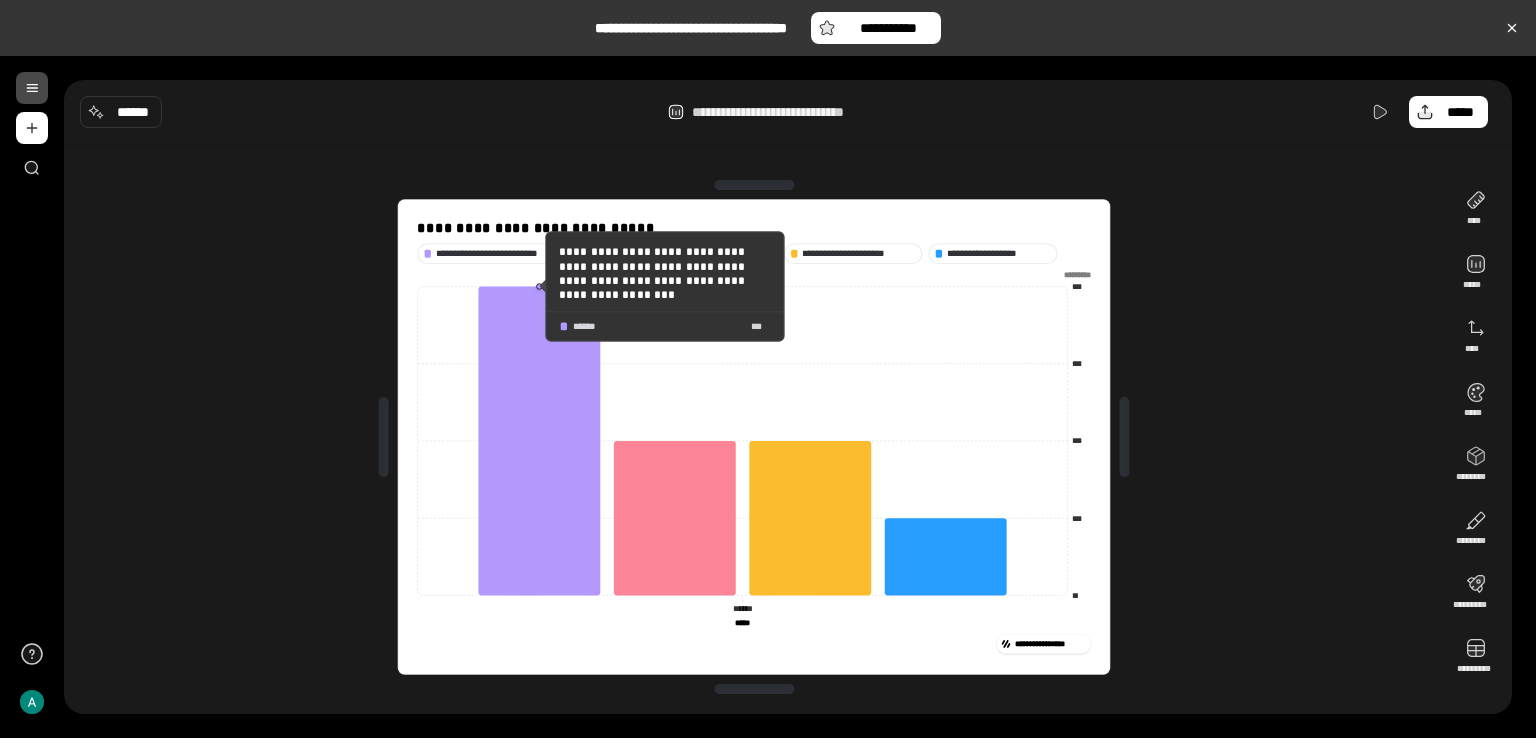 click on "**********" at bounding box center (665, 272) 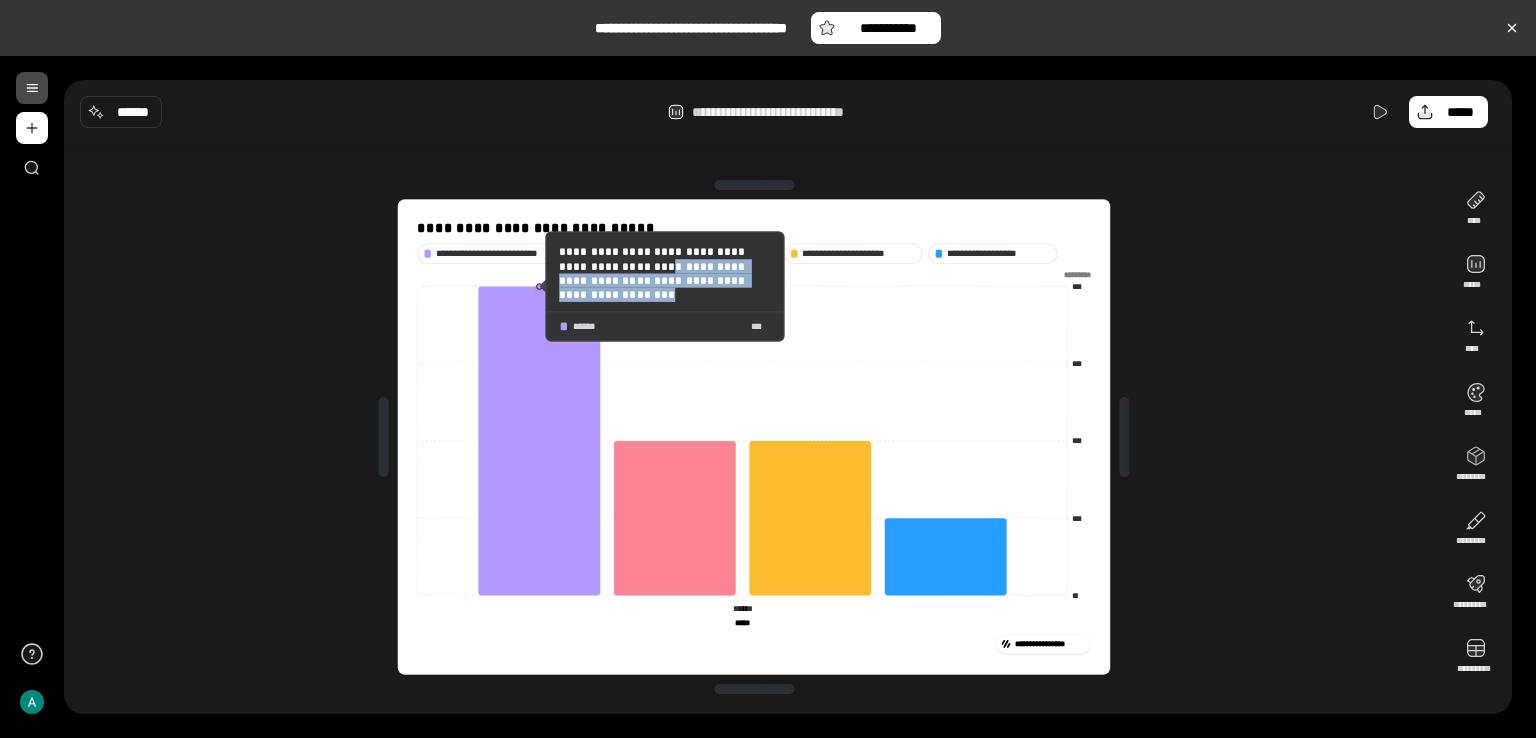 drag, startPoint x: 660, startPoint y: 297, endPoint x: 668, endPoint y: 269, distance: 29.12044 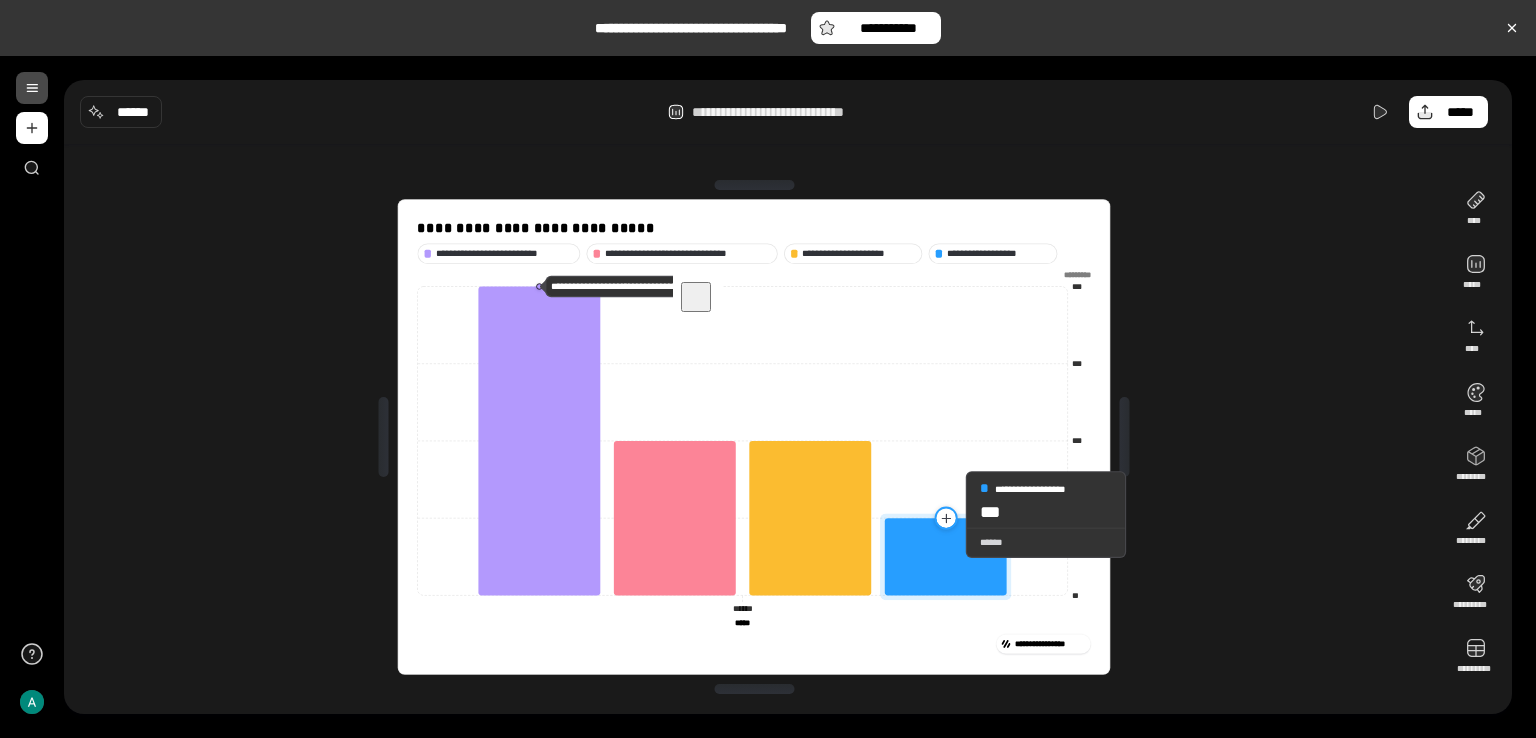 click 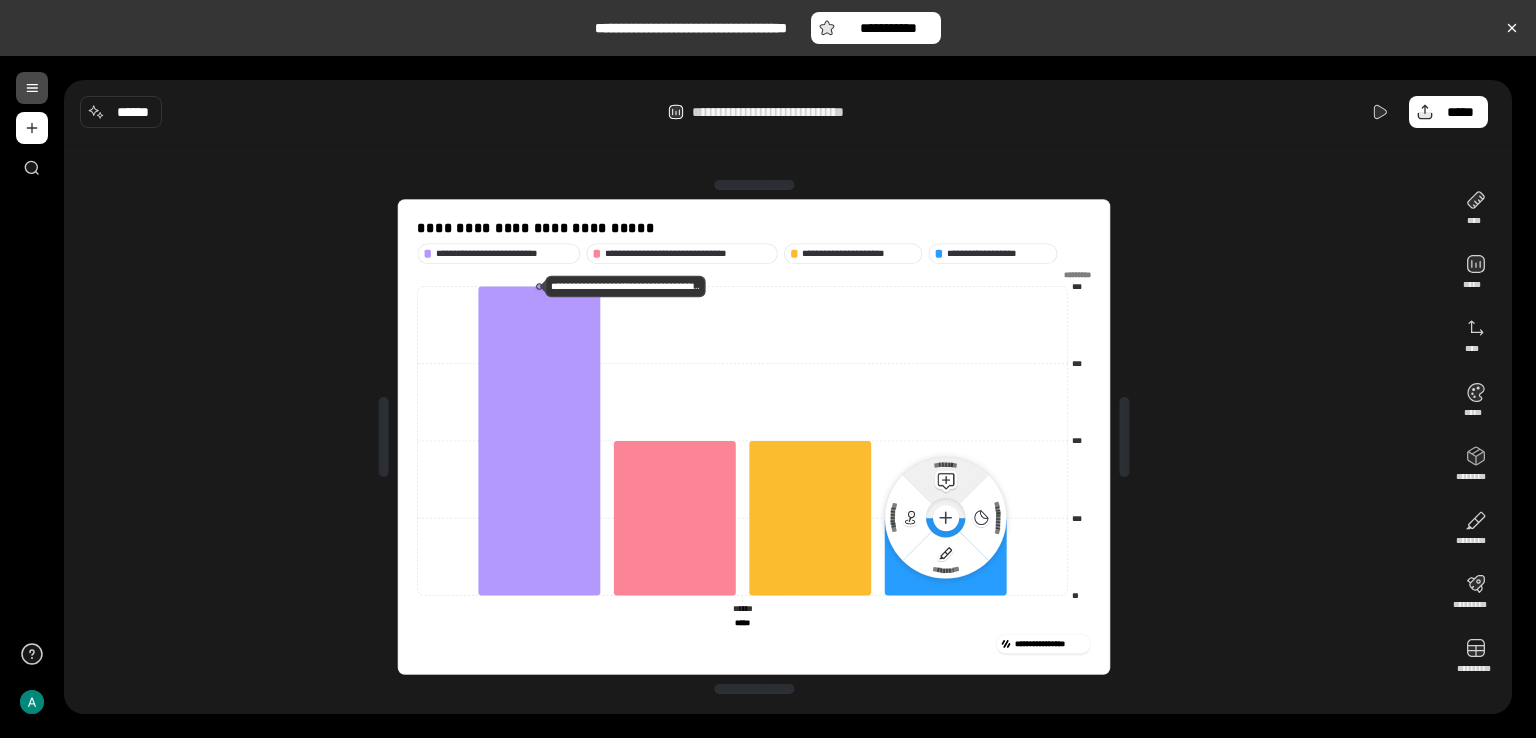 click 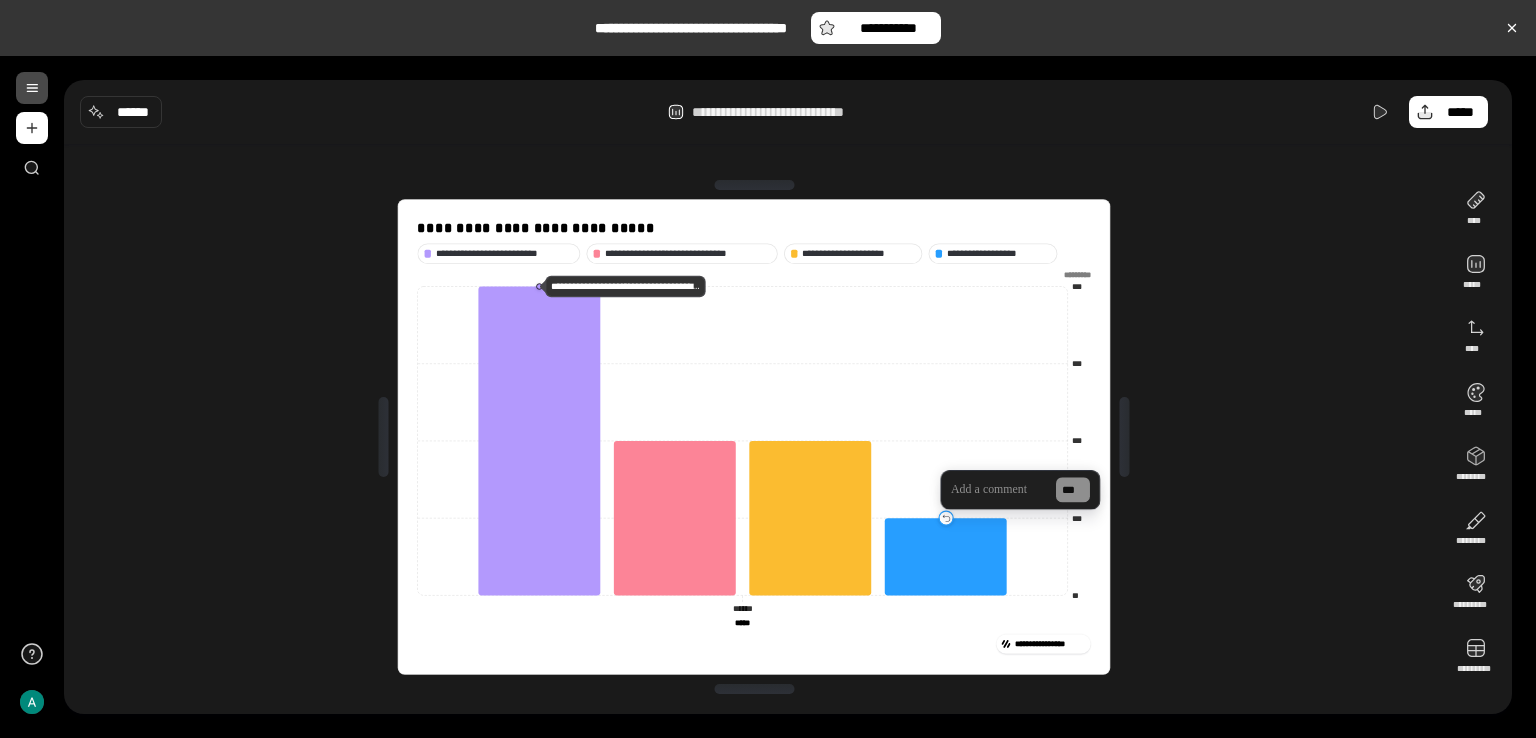 type 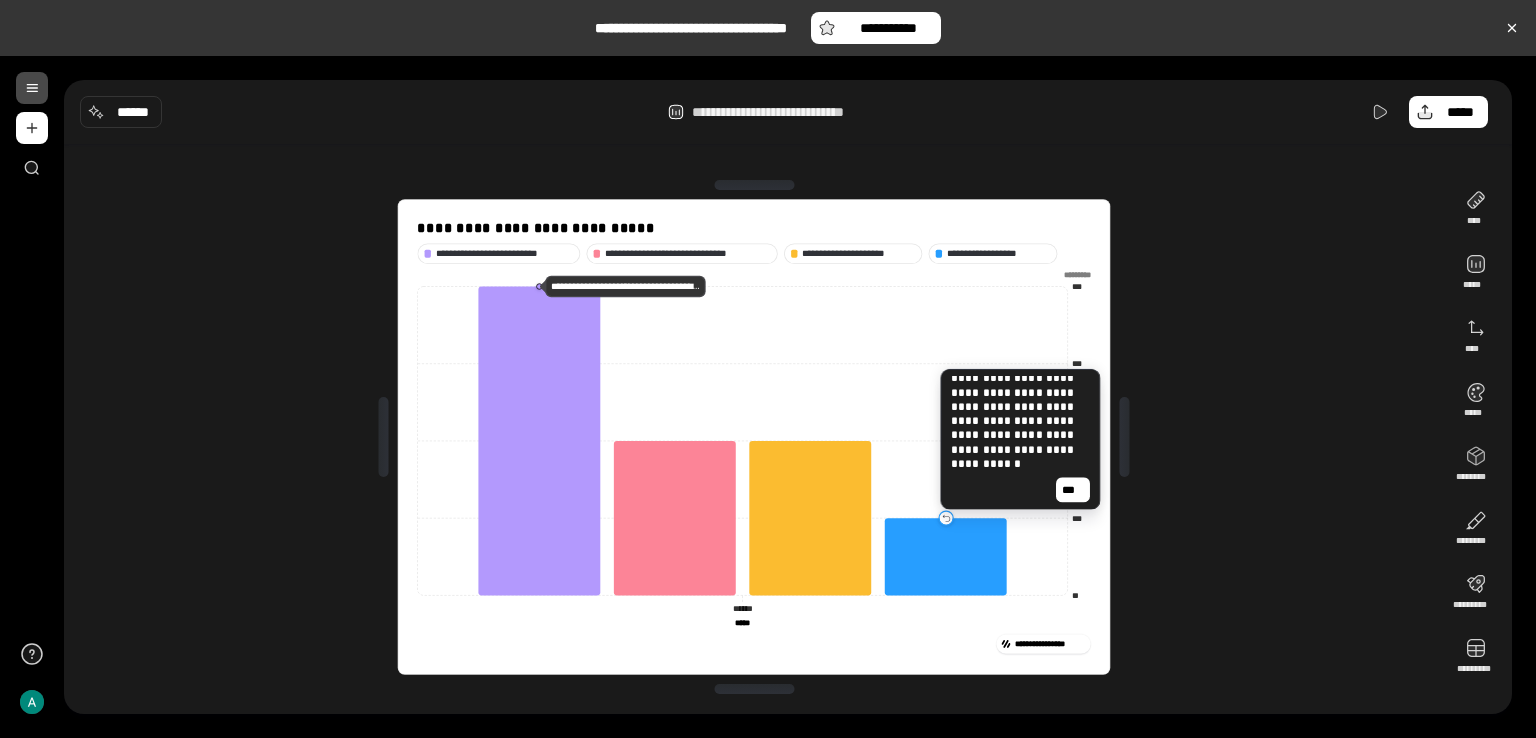 scroll, scrollTop: 42, scrollLeft: 0, axis: vertical 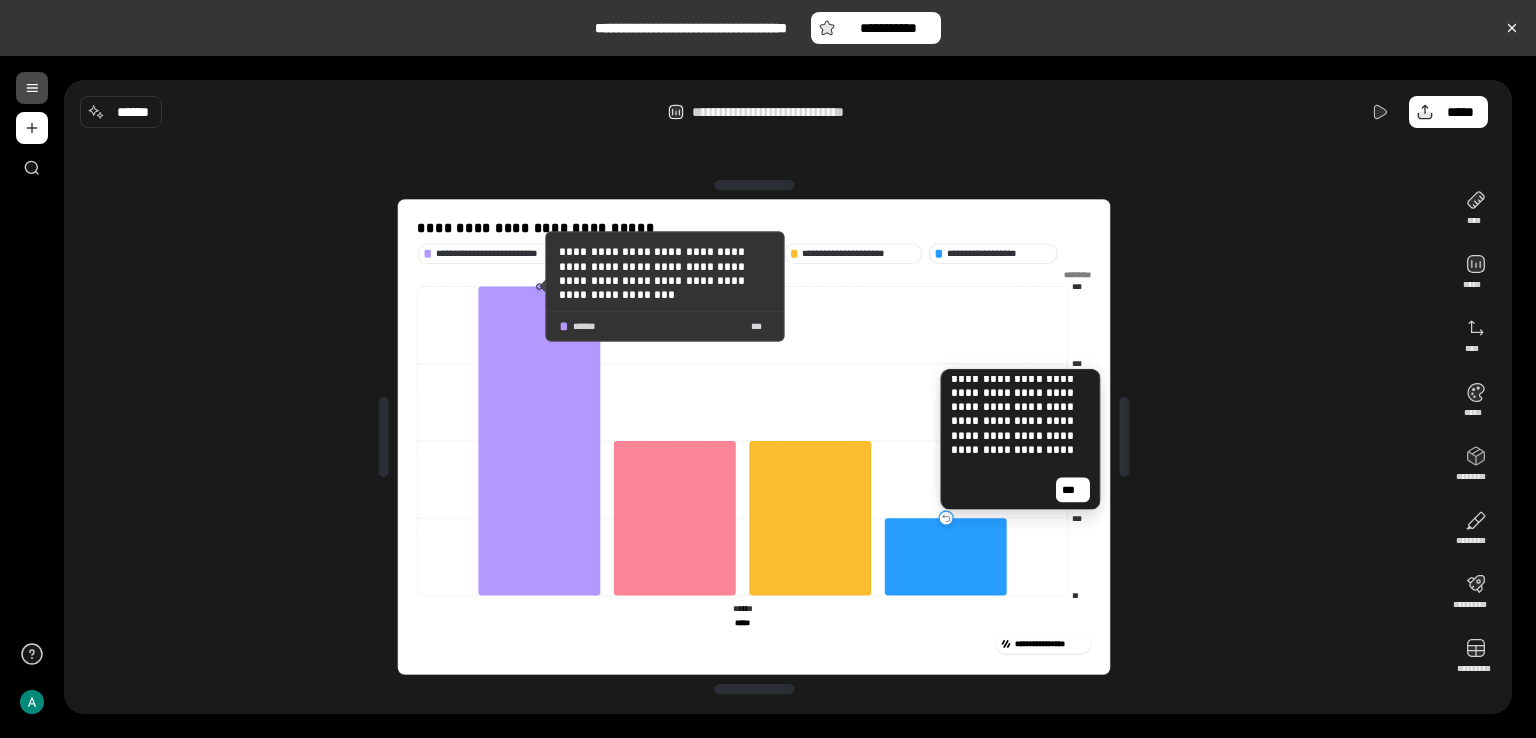 click on "**********" at bounding box center [665, 272] 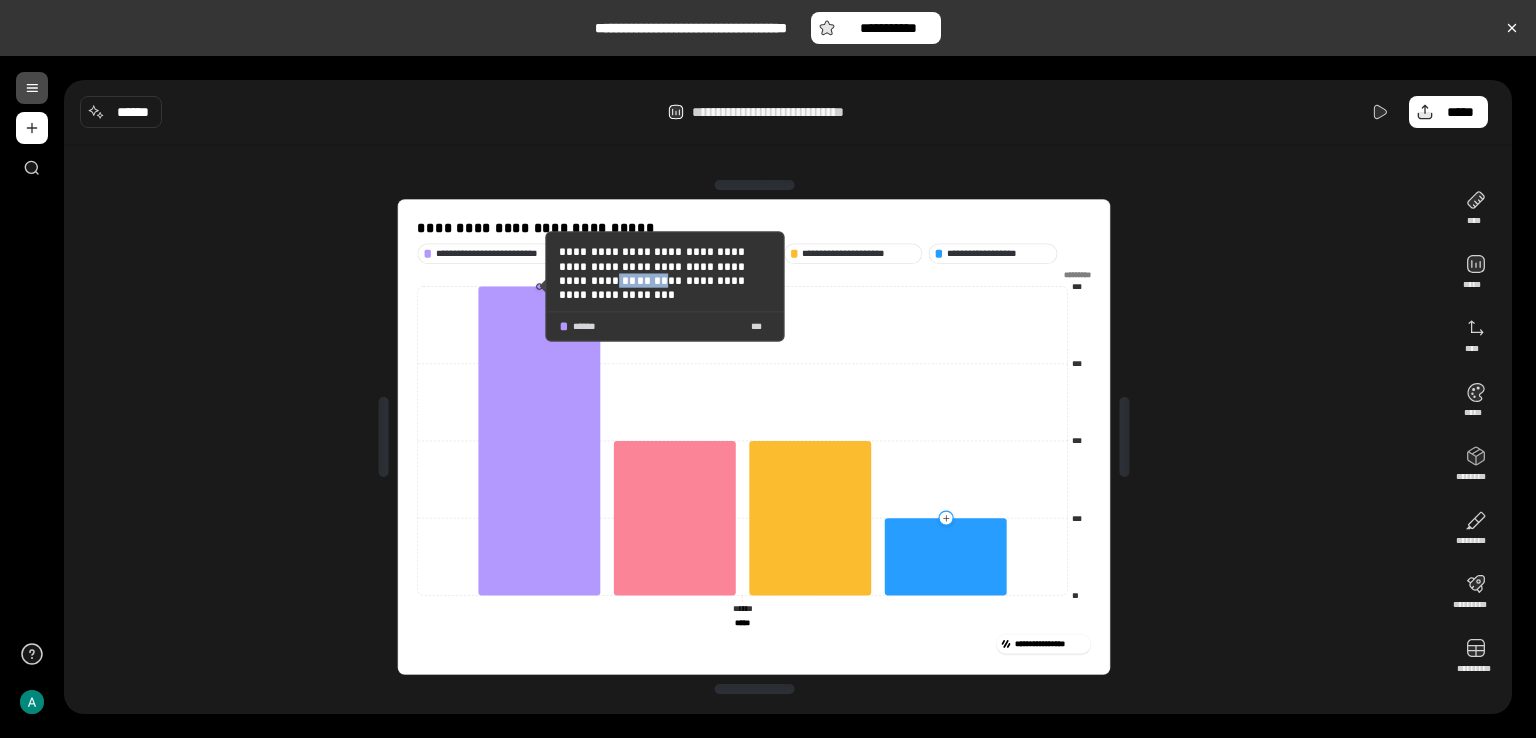 click on "**********" at bounding box center [665, 272] 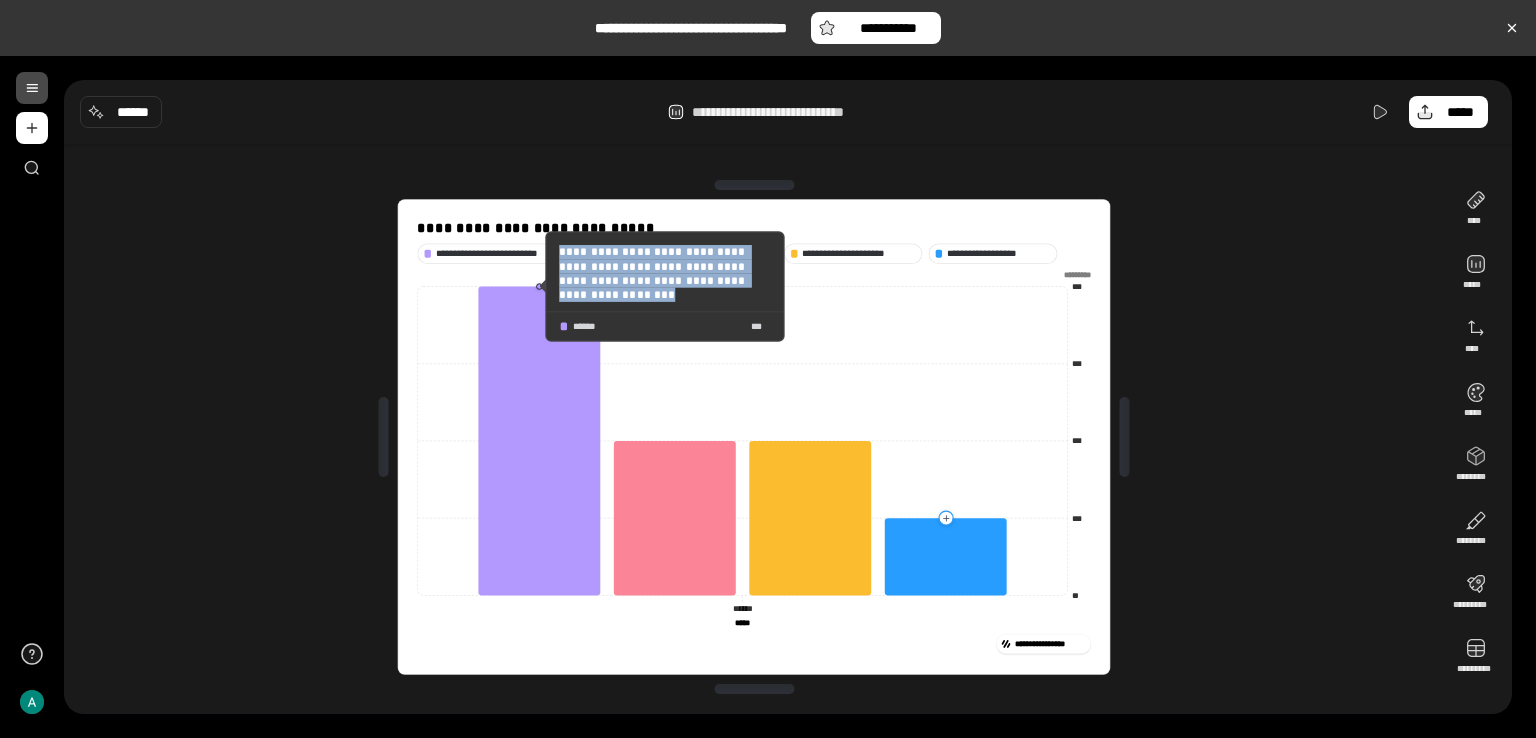 click on "**********" at bounding box center (665, 272) 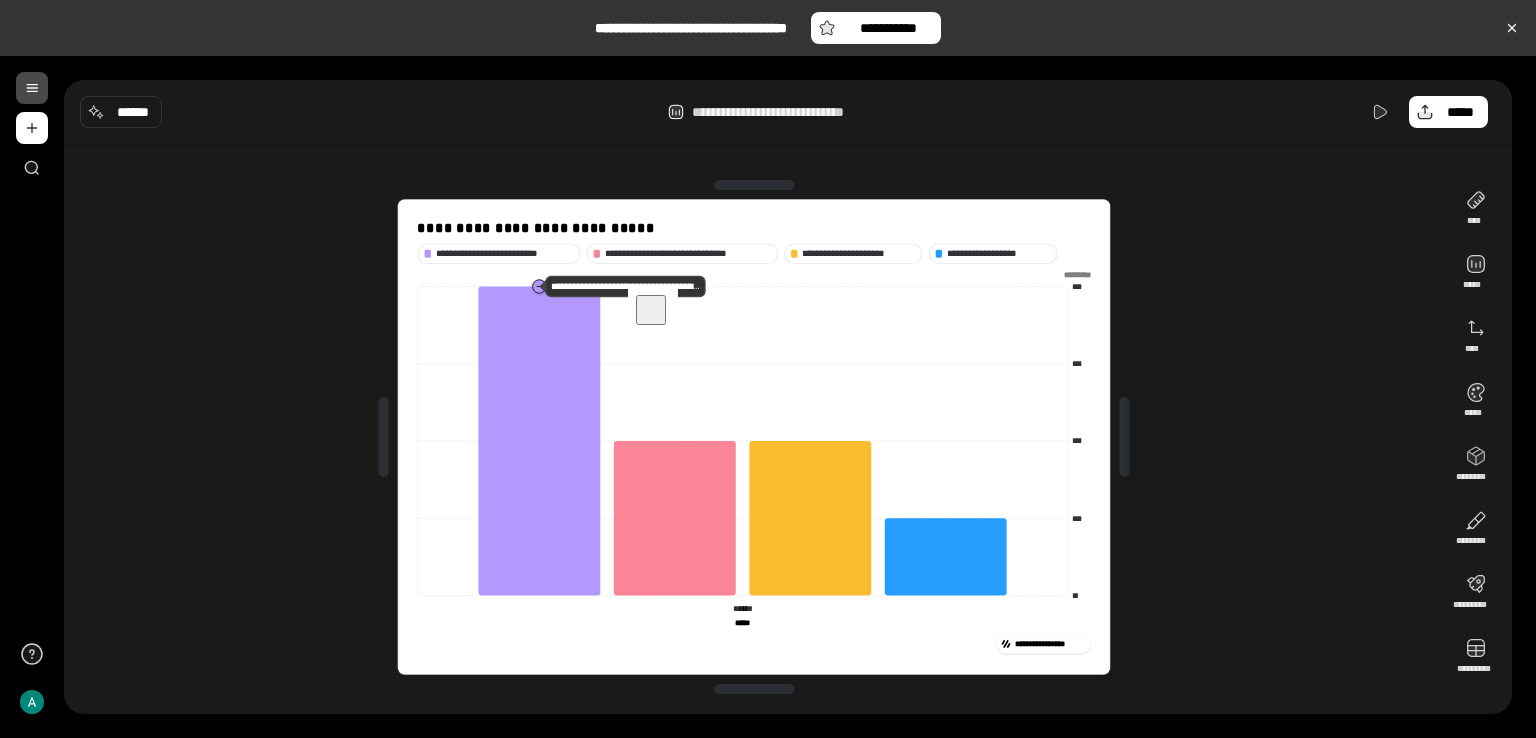 click 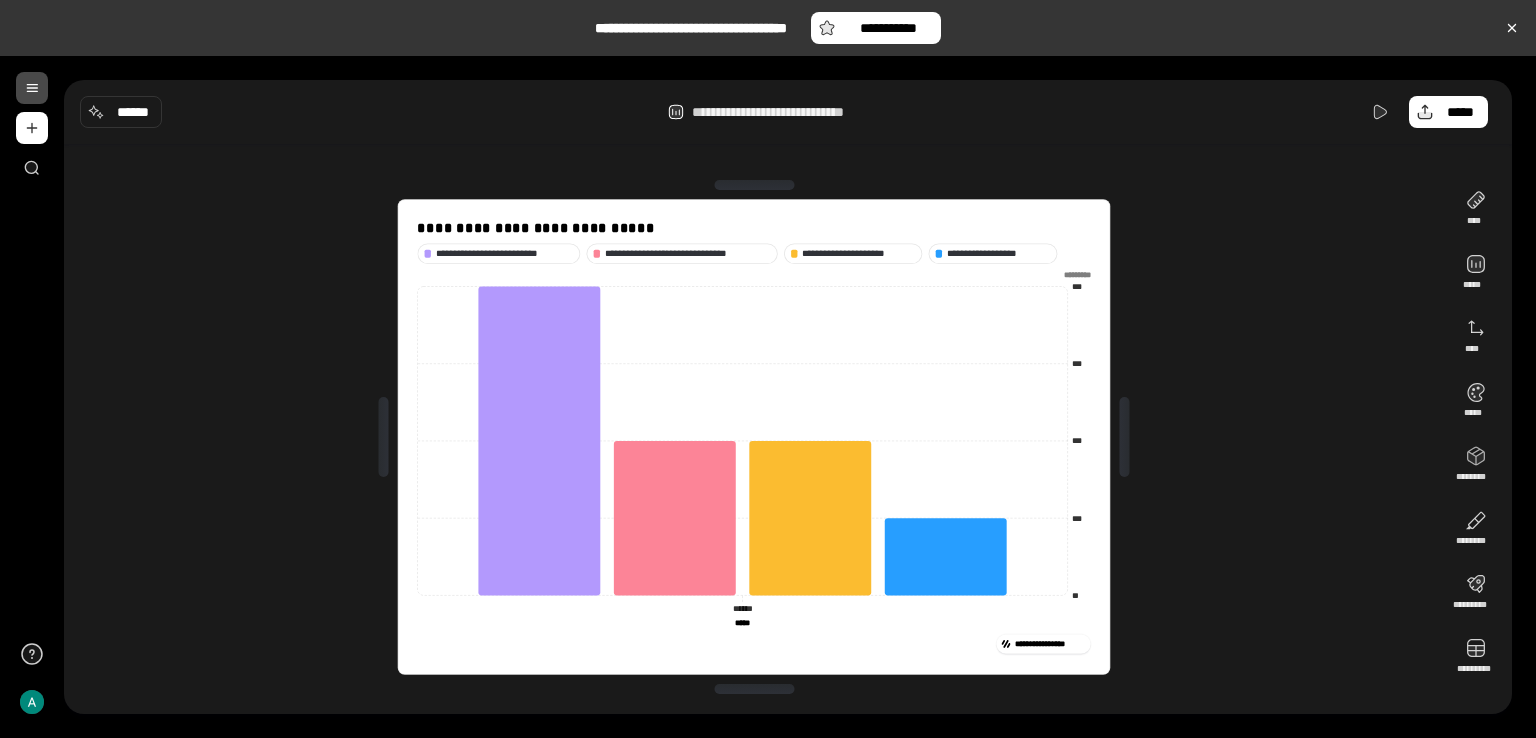 click on "** *** *** *** *** ********* ****** ****** ***** *****" 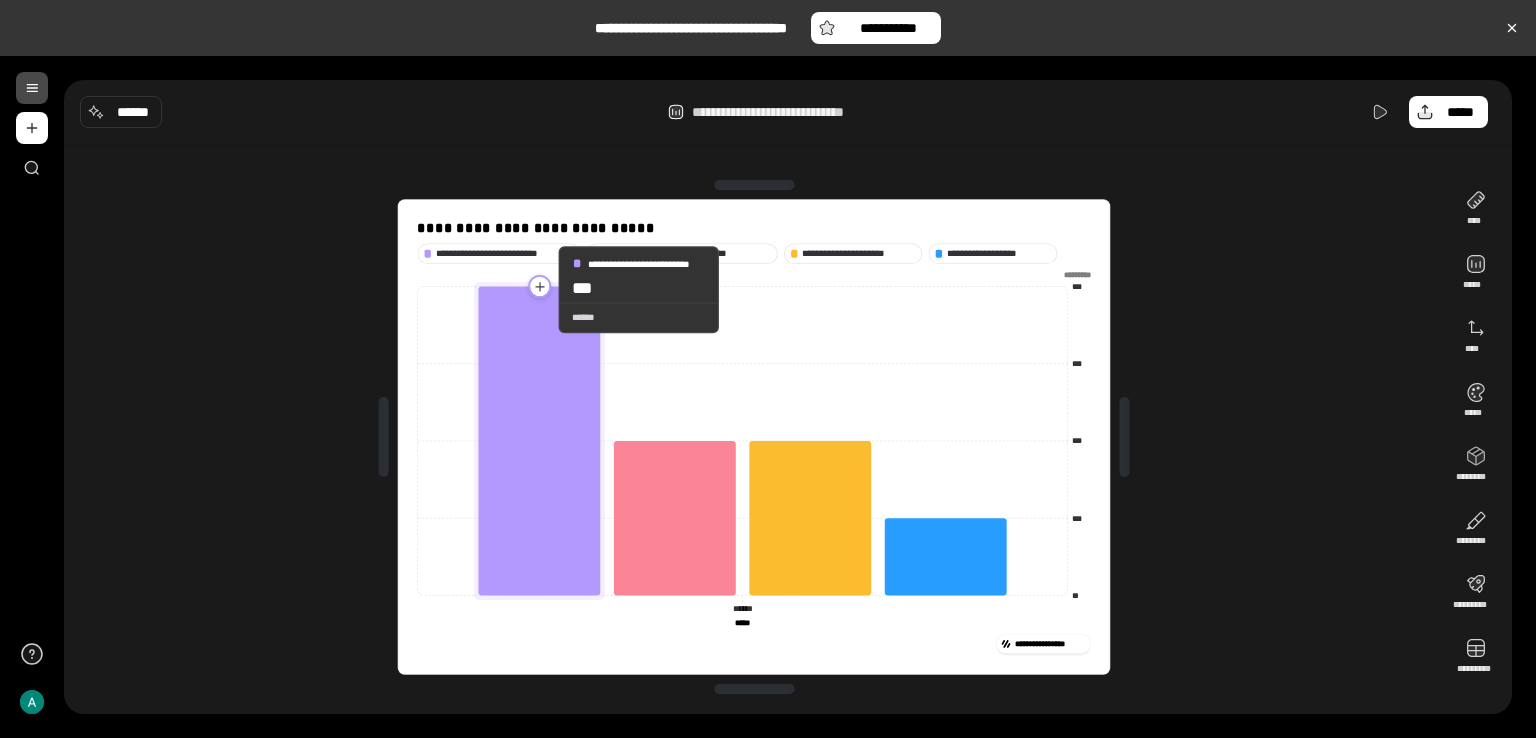 click 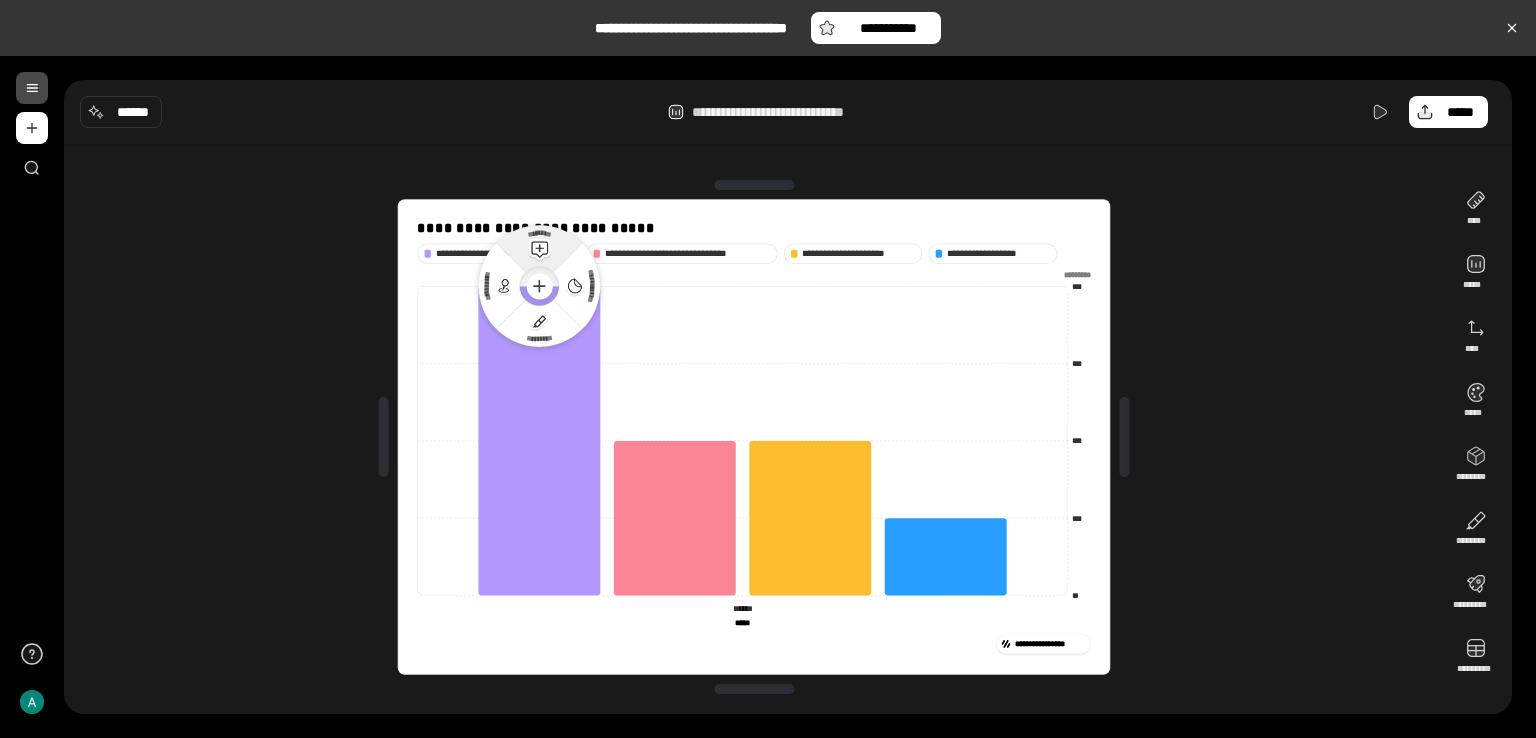 click 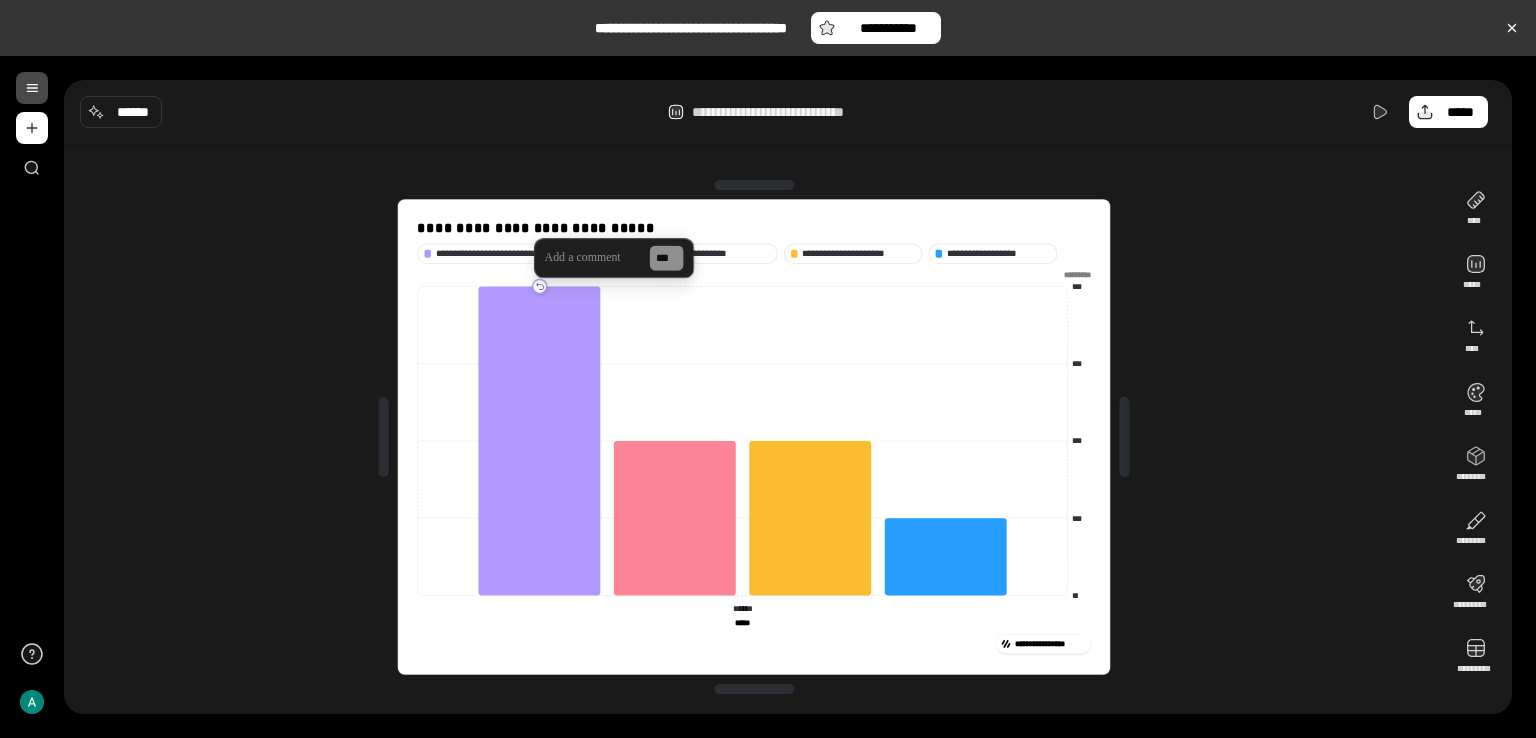 type 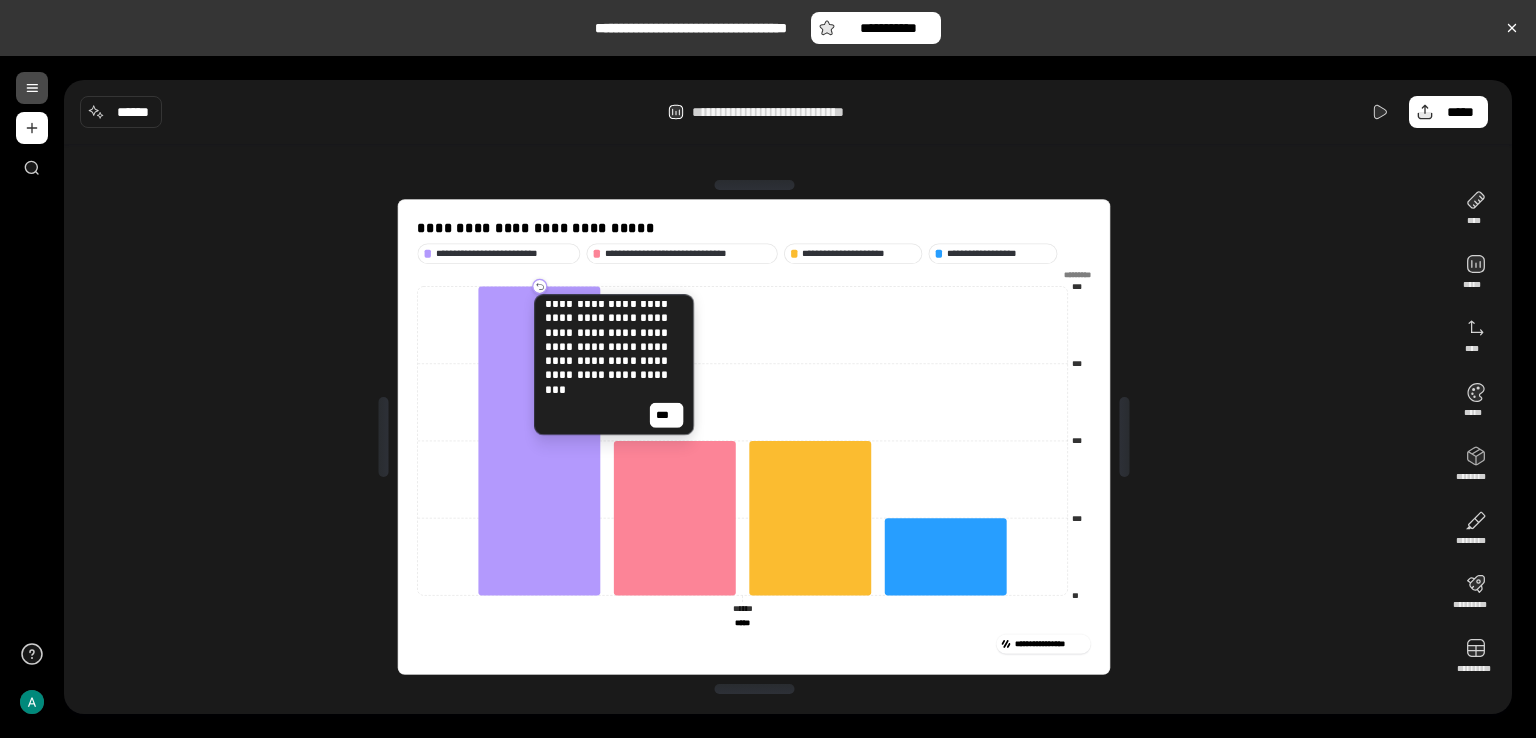 scroll, scrollTop: 24, scrollLeft: 0, axis: vertical 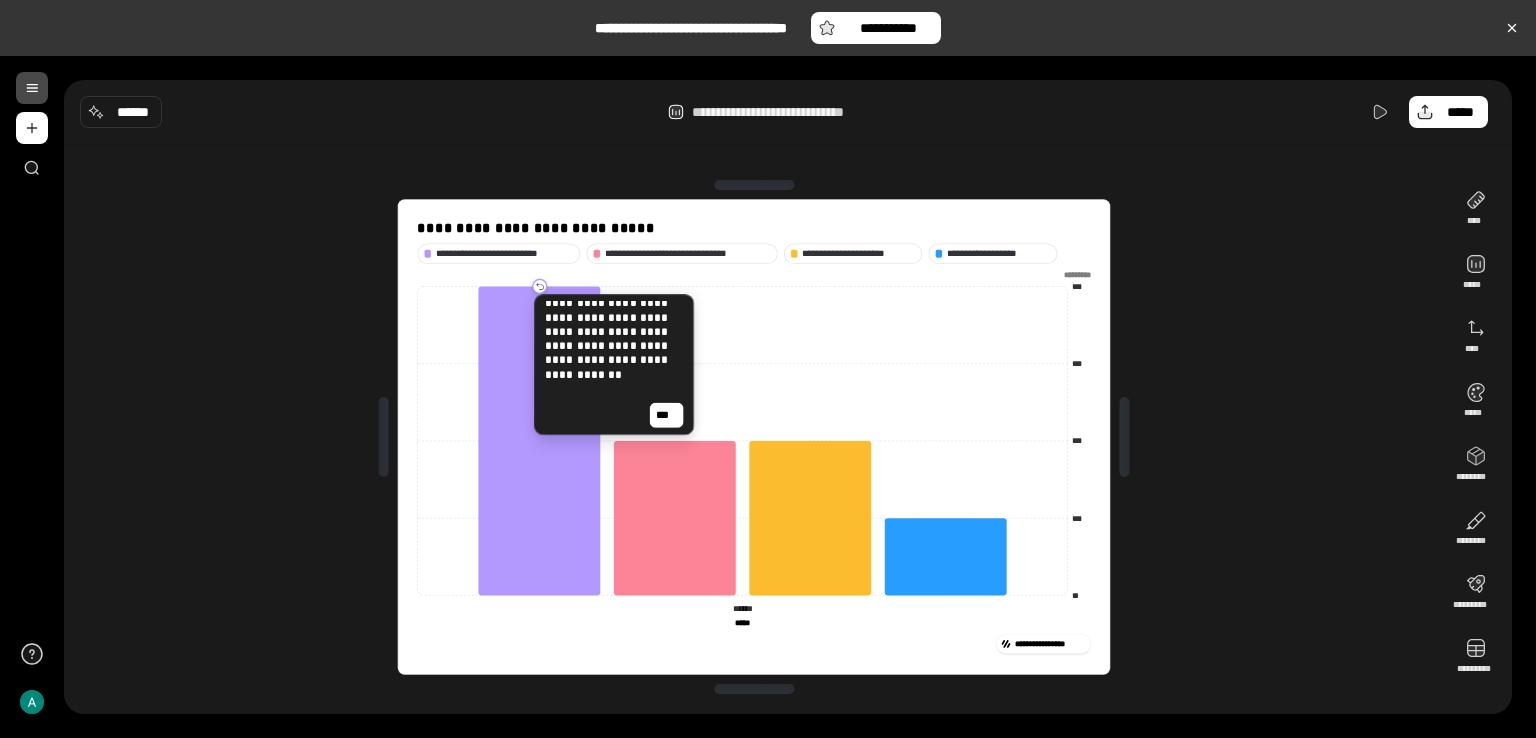 click on "**********" at bounding box center [613, 339] 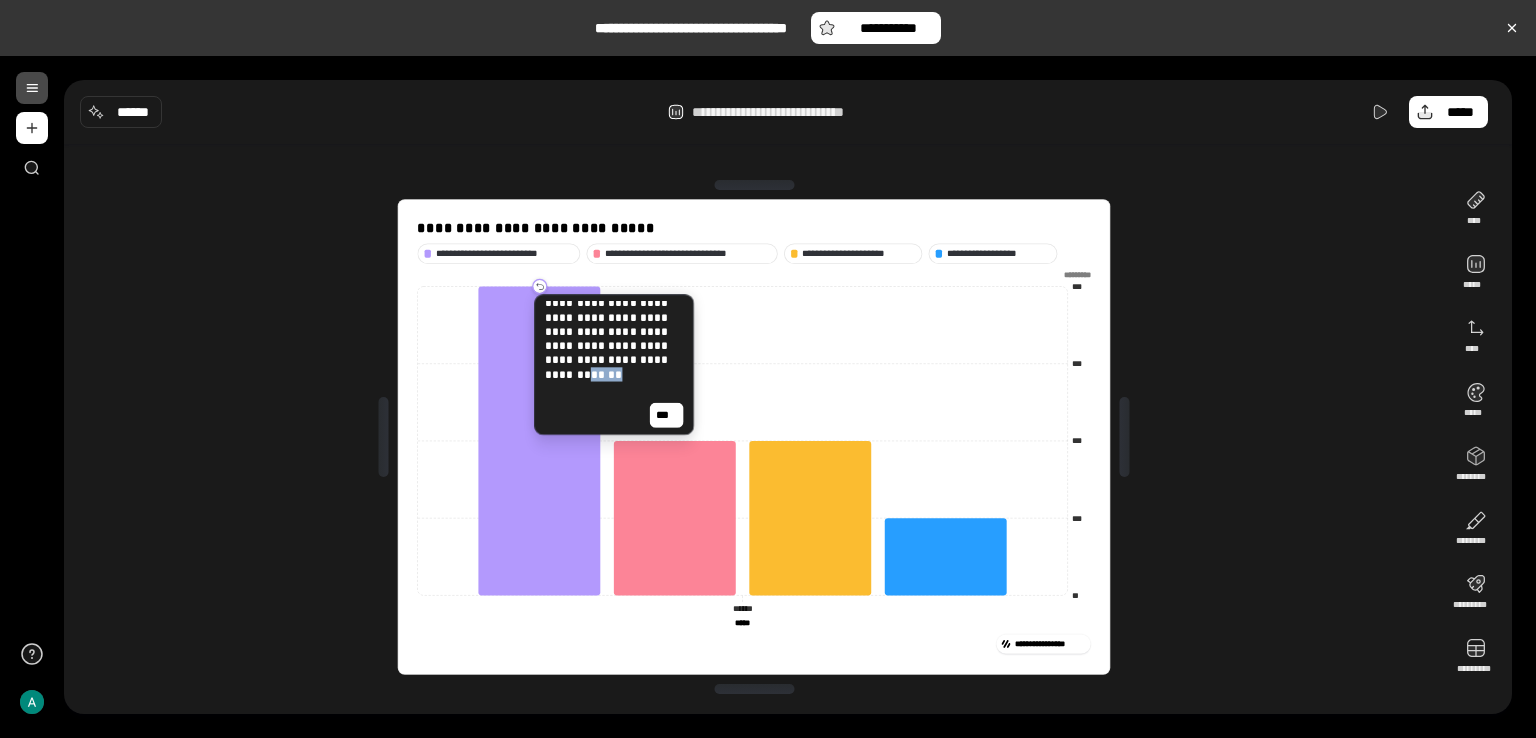 click on "**********" at bounding box center (613, 339) 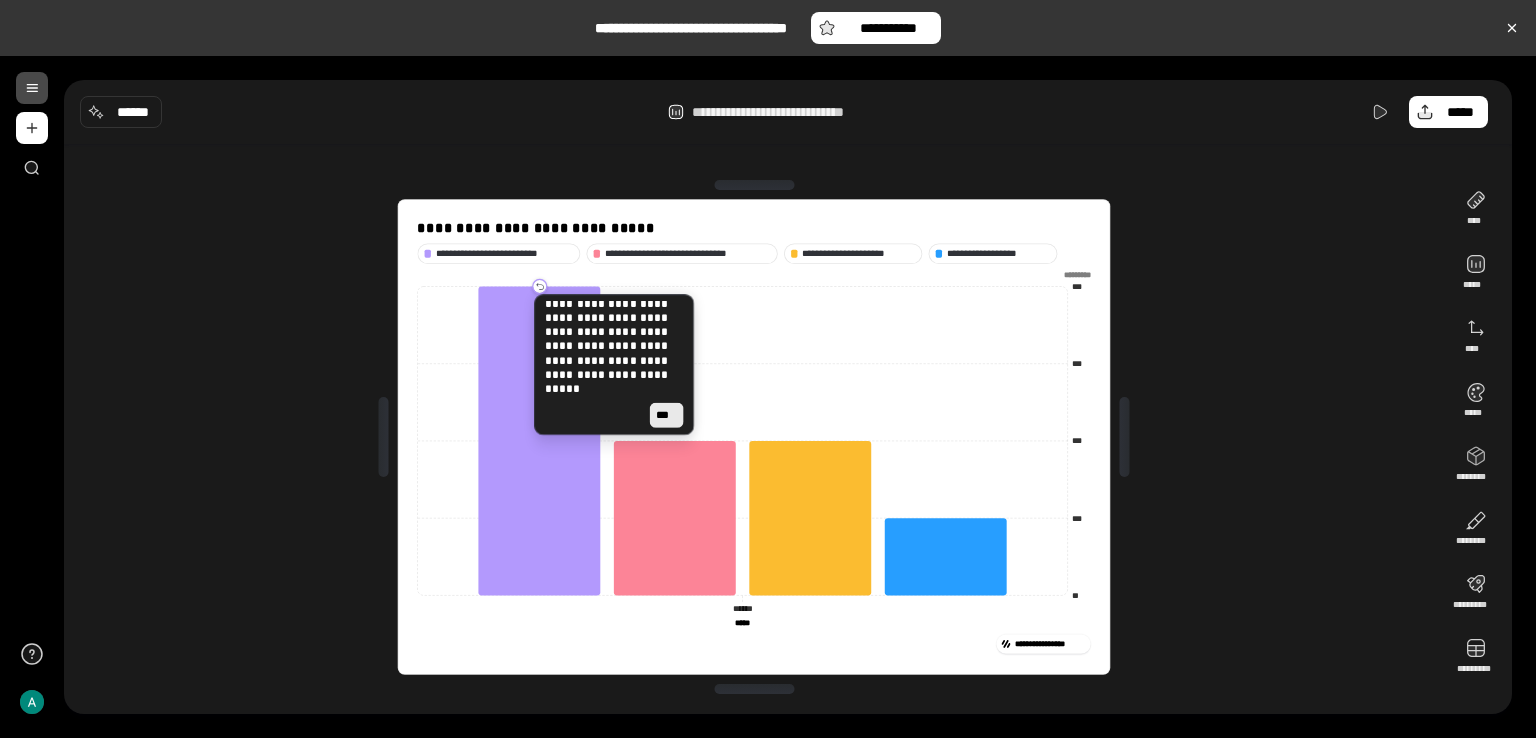 scroll, scrollTop: 60, scrollLeft: 0, axis: vertical 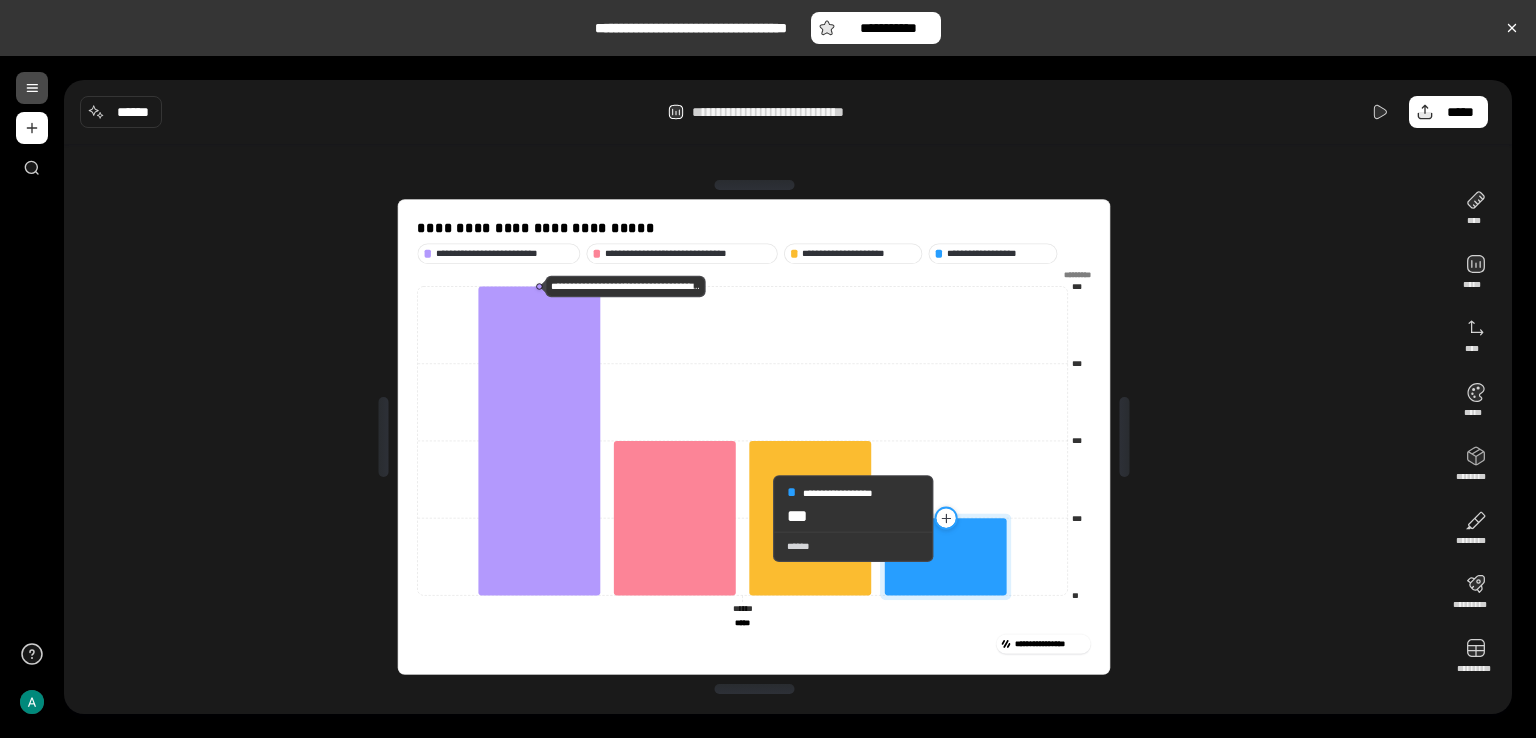 click 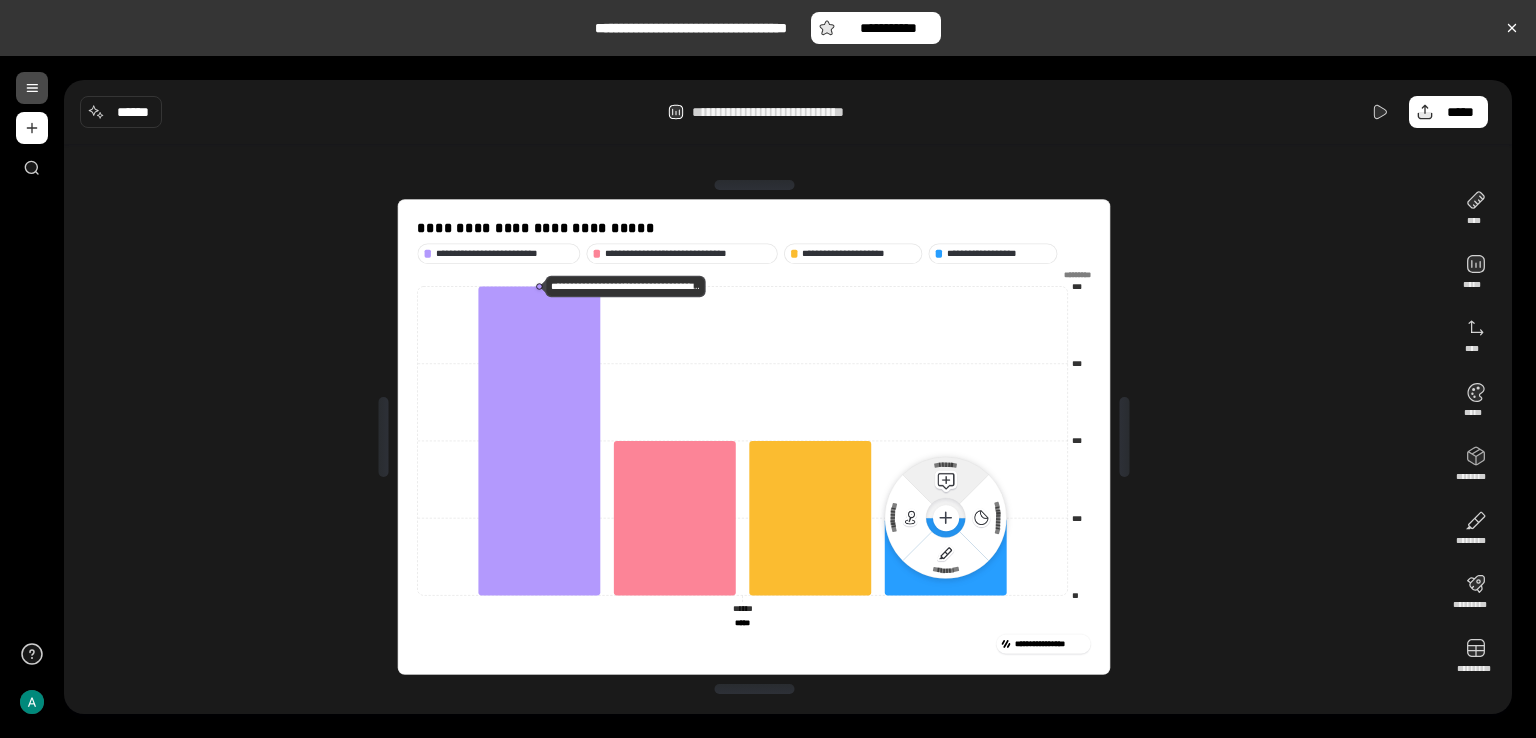 click 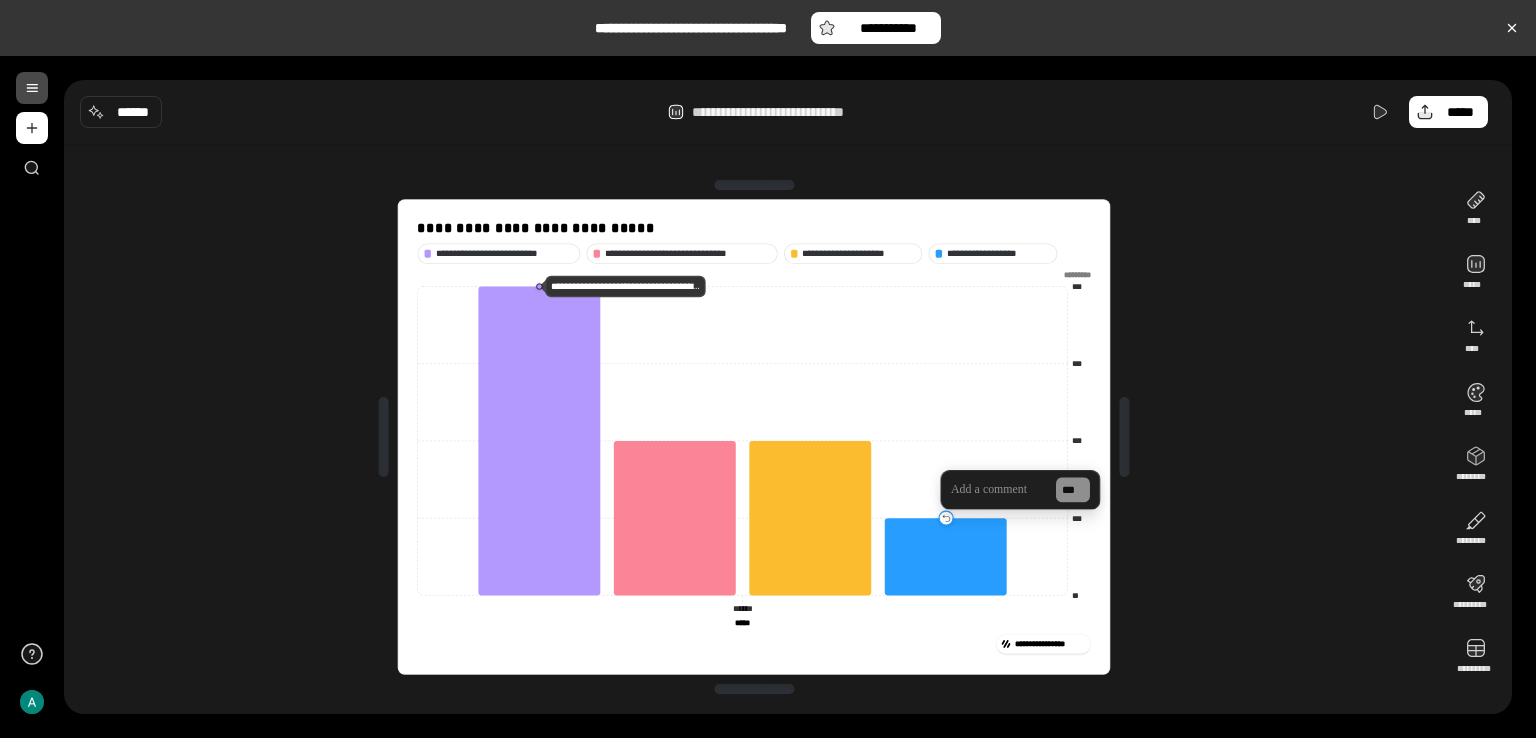 type 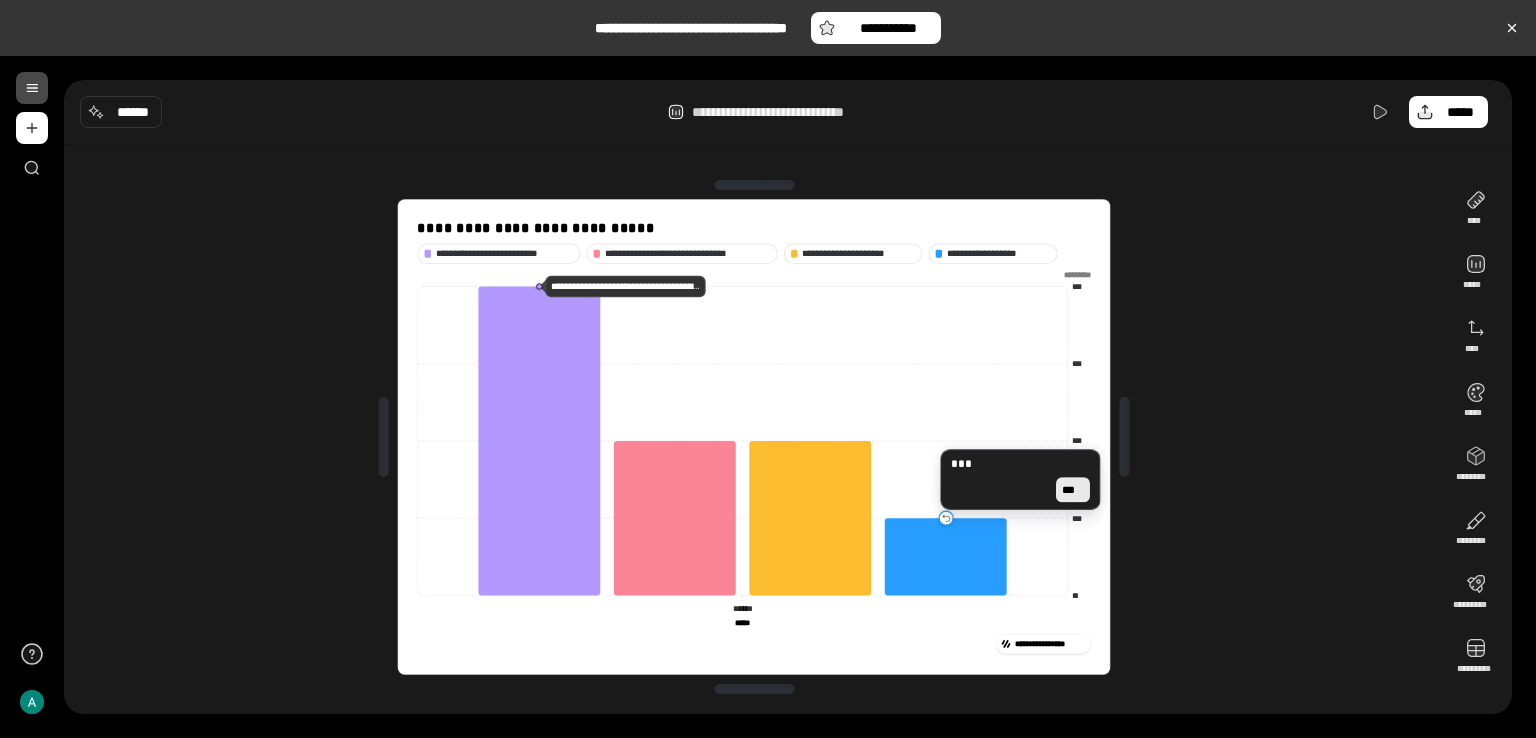click on "***" at bounding box center (1073, 489) 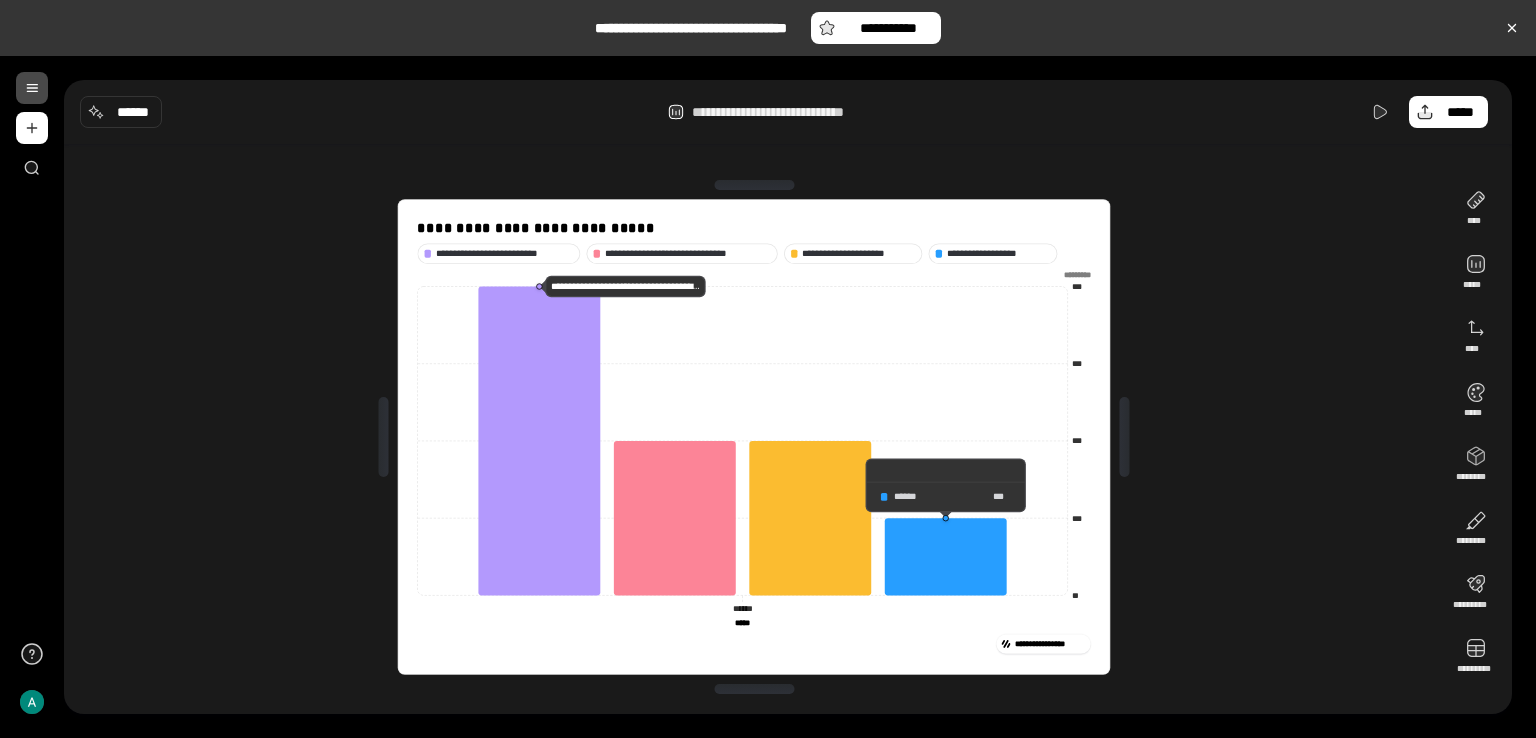 click on "****** ***" at bounding box center (946, 495) 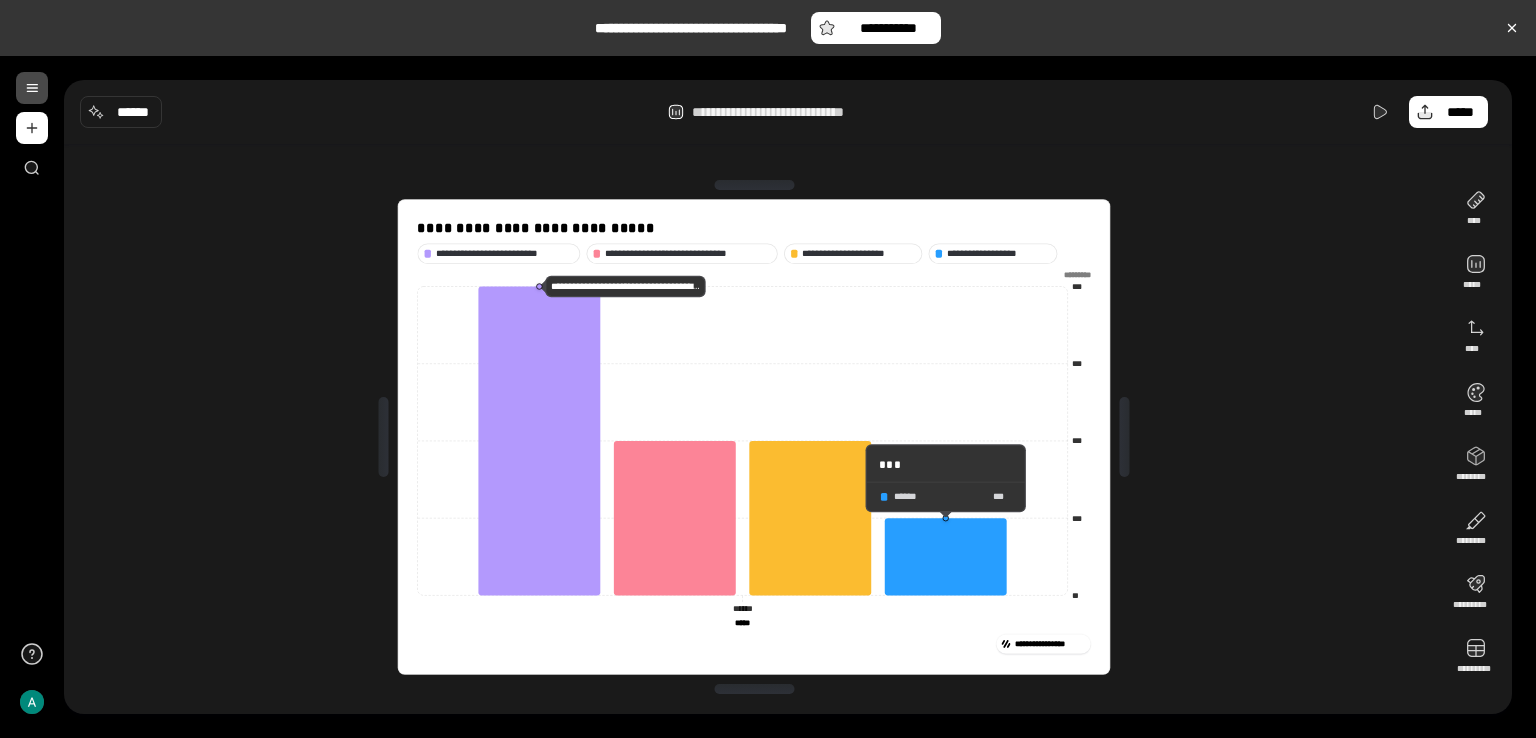 click on "***" at bounding box center [945, 464] 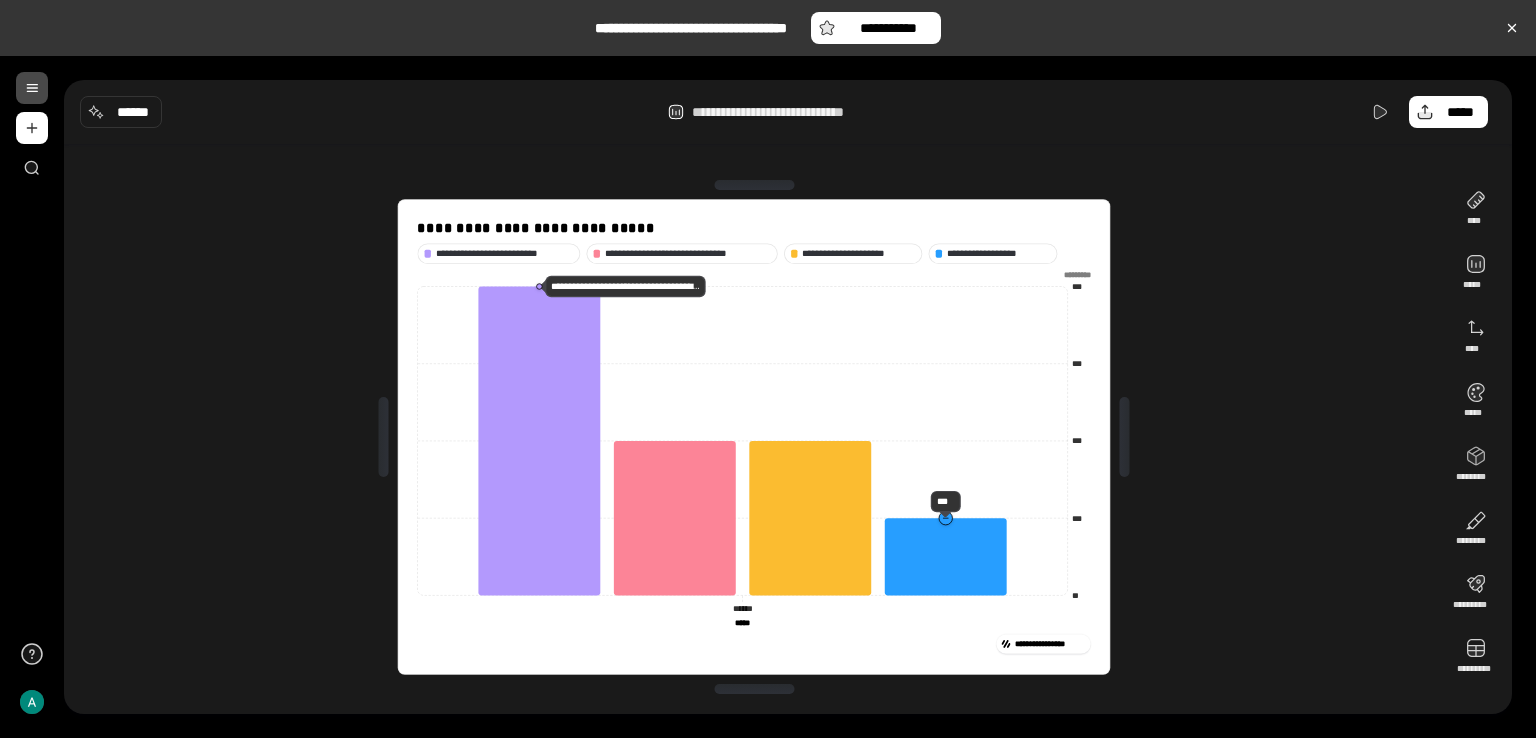 click 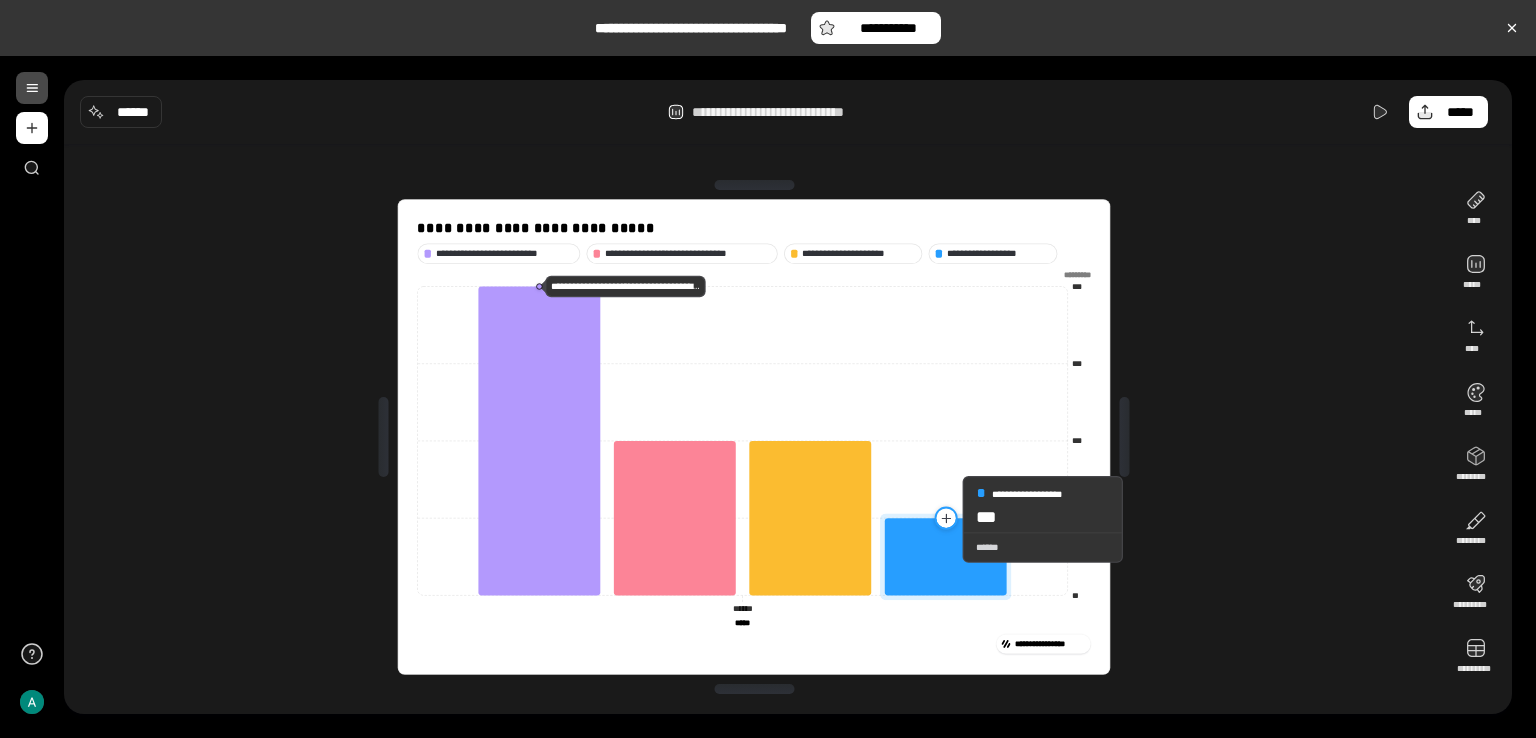 click 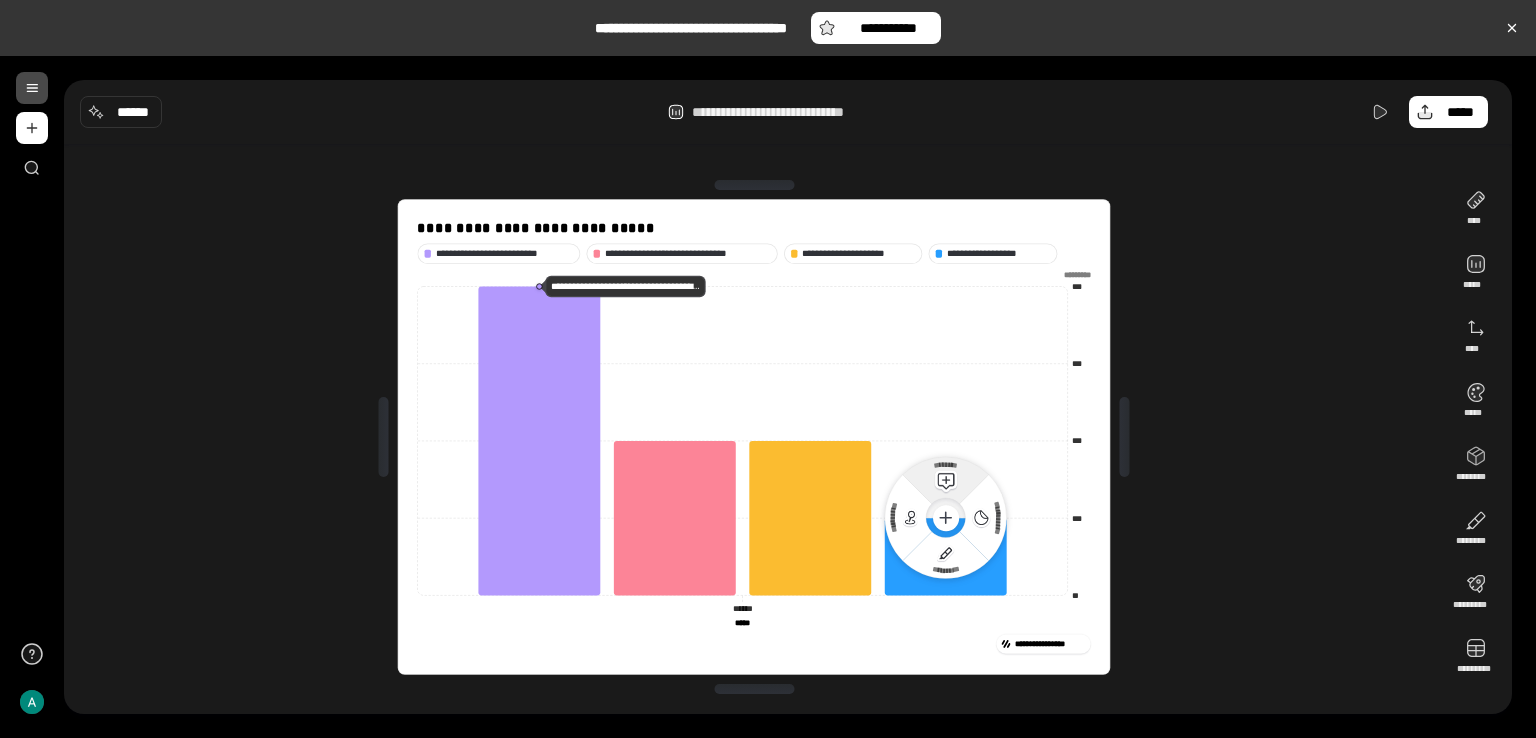 click 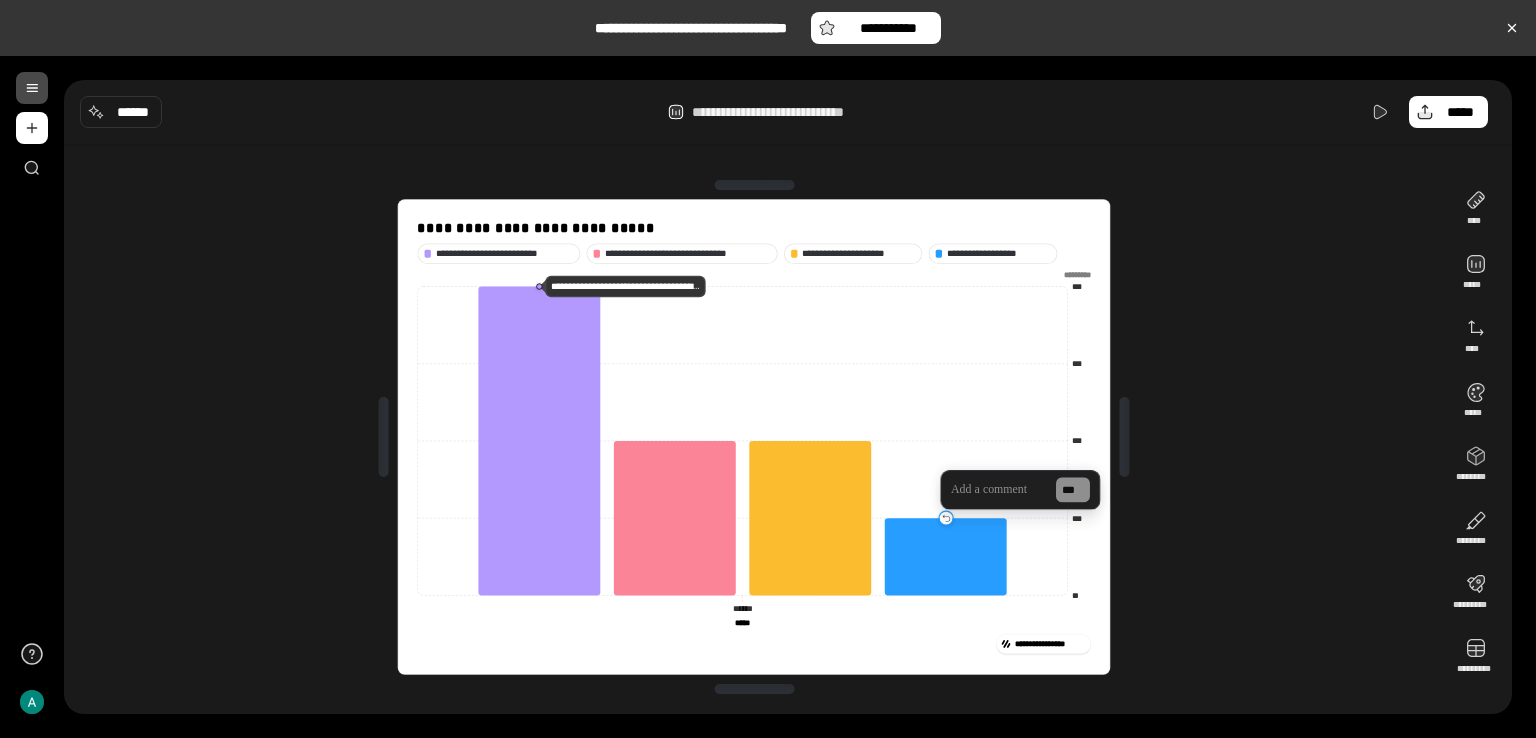type 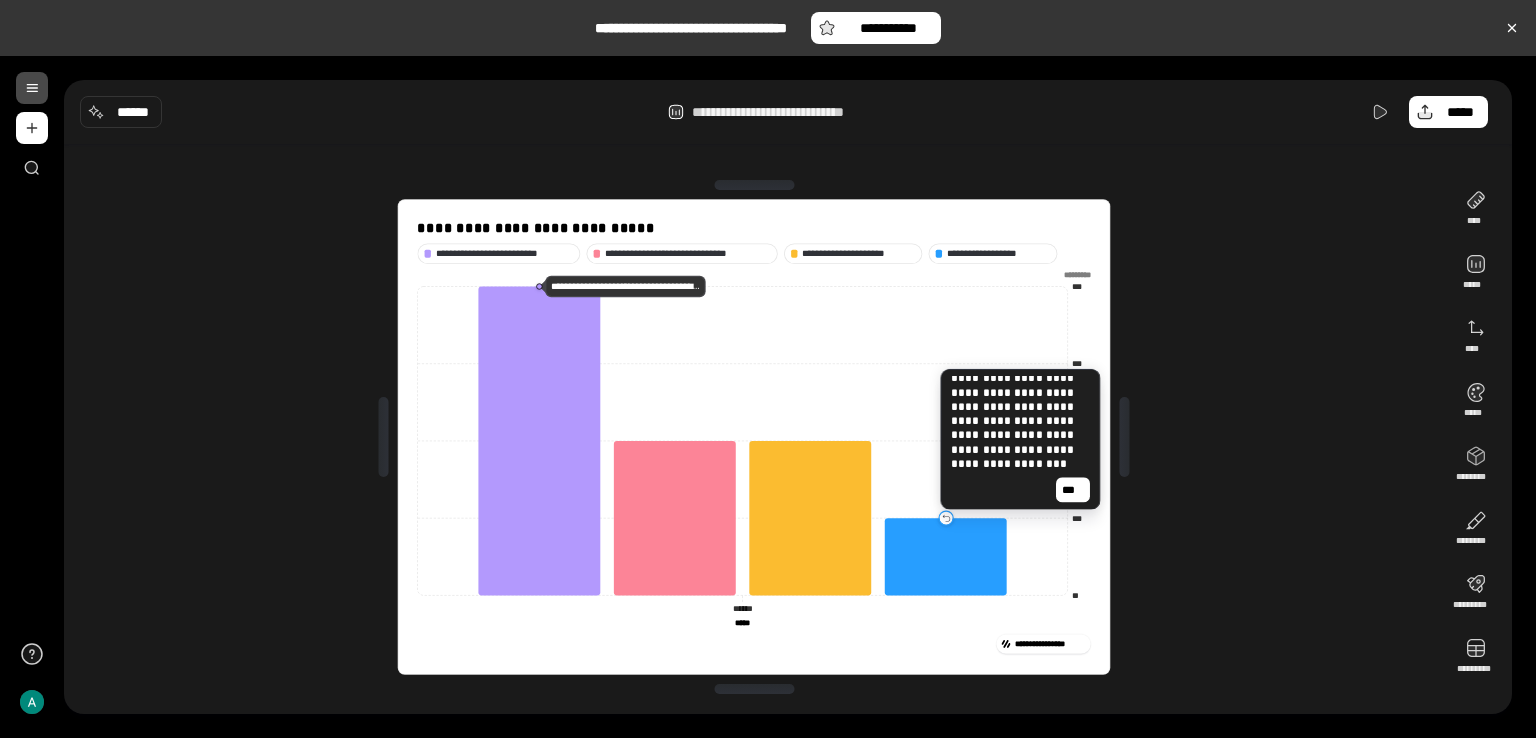 scroll, scrollTop: 42, scrollLeft: 0, axis: vertical 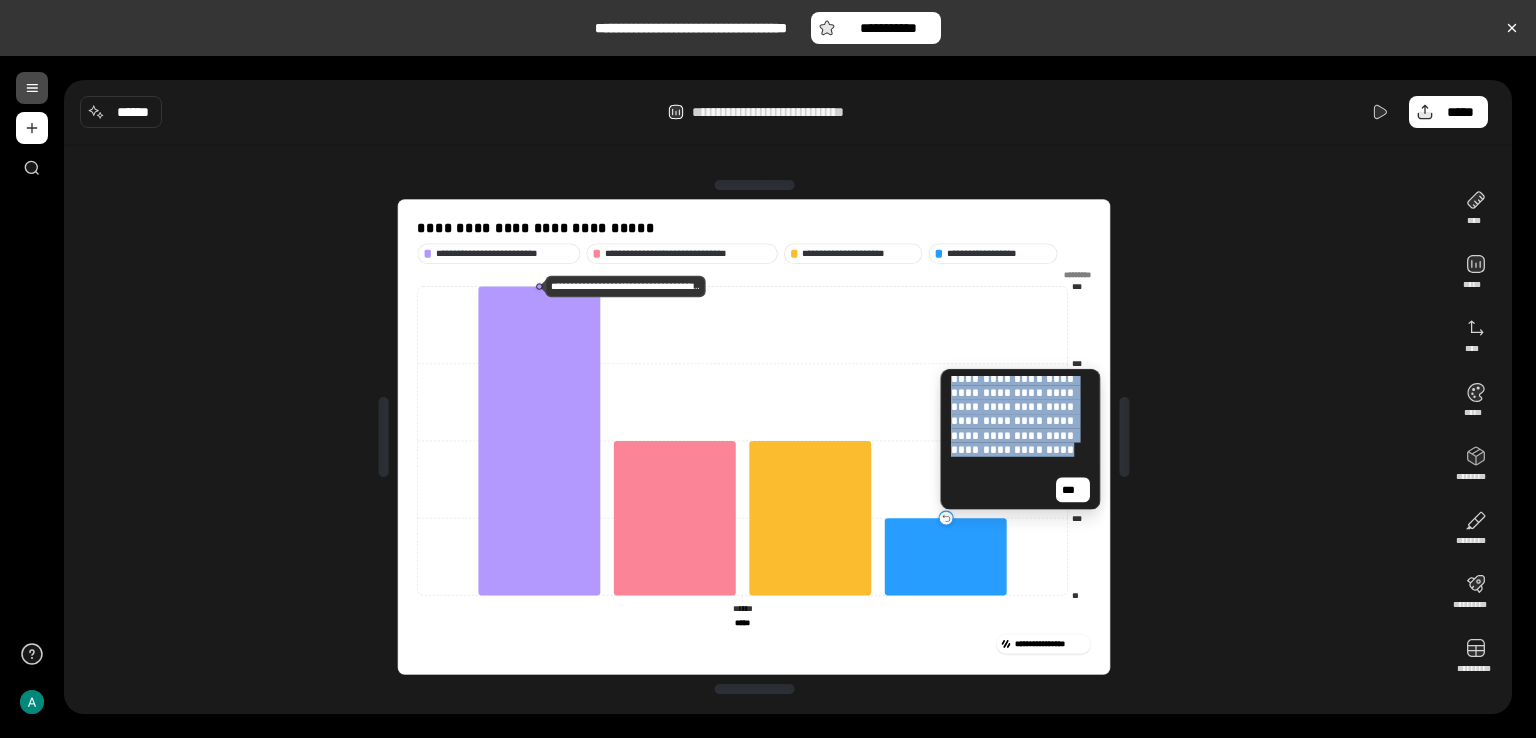 copy on "**********" 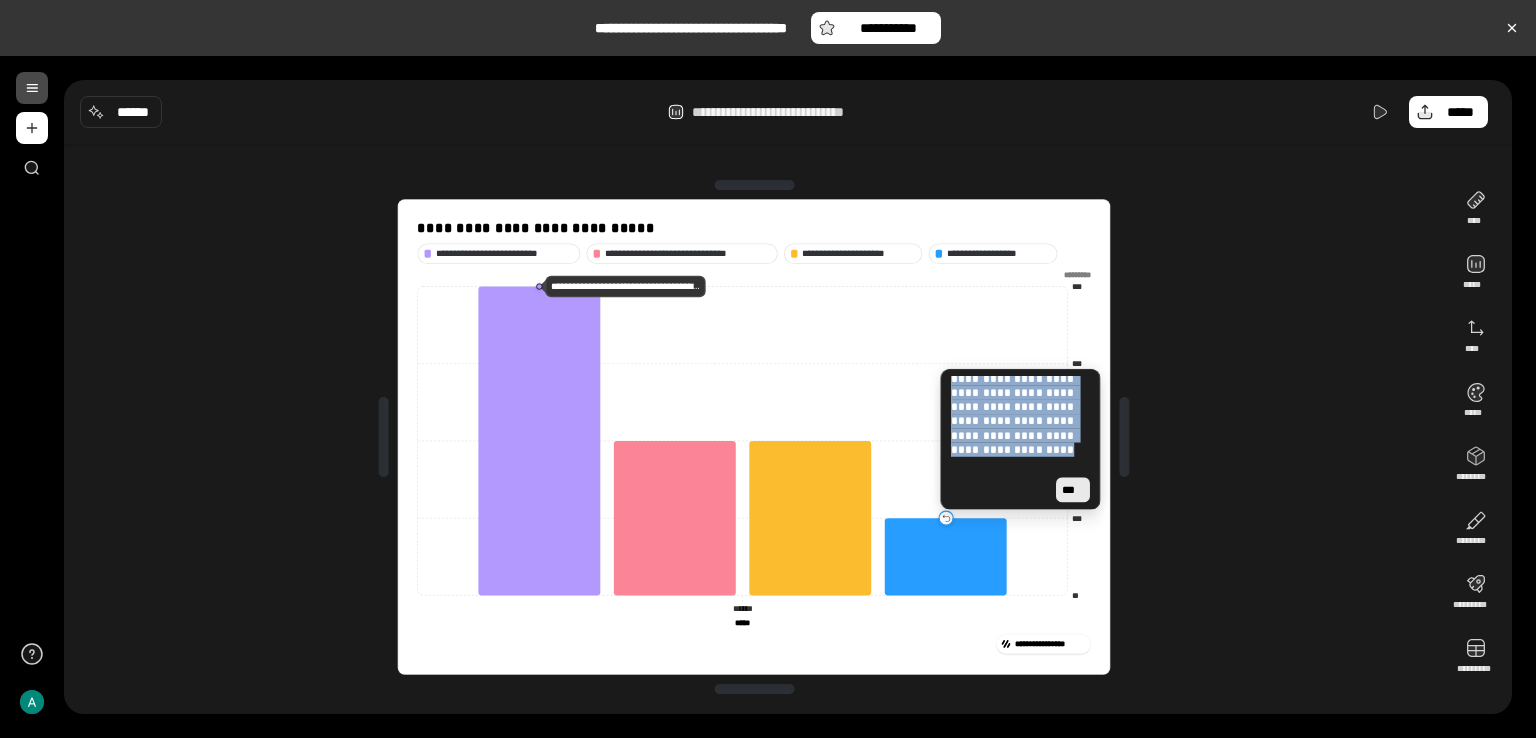 click on "***" at bounding box center (1072, 489) 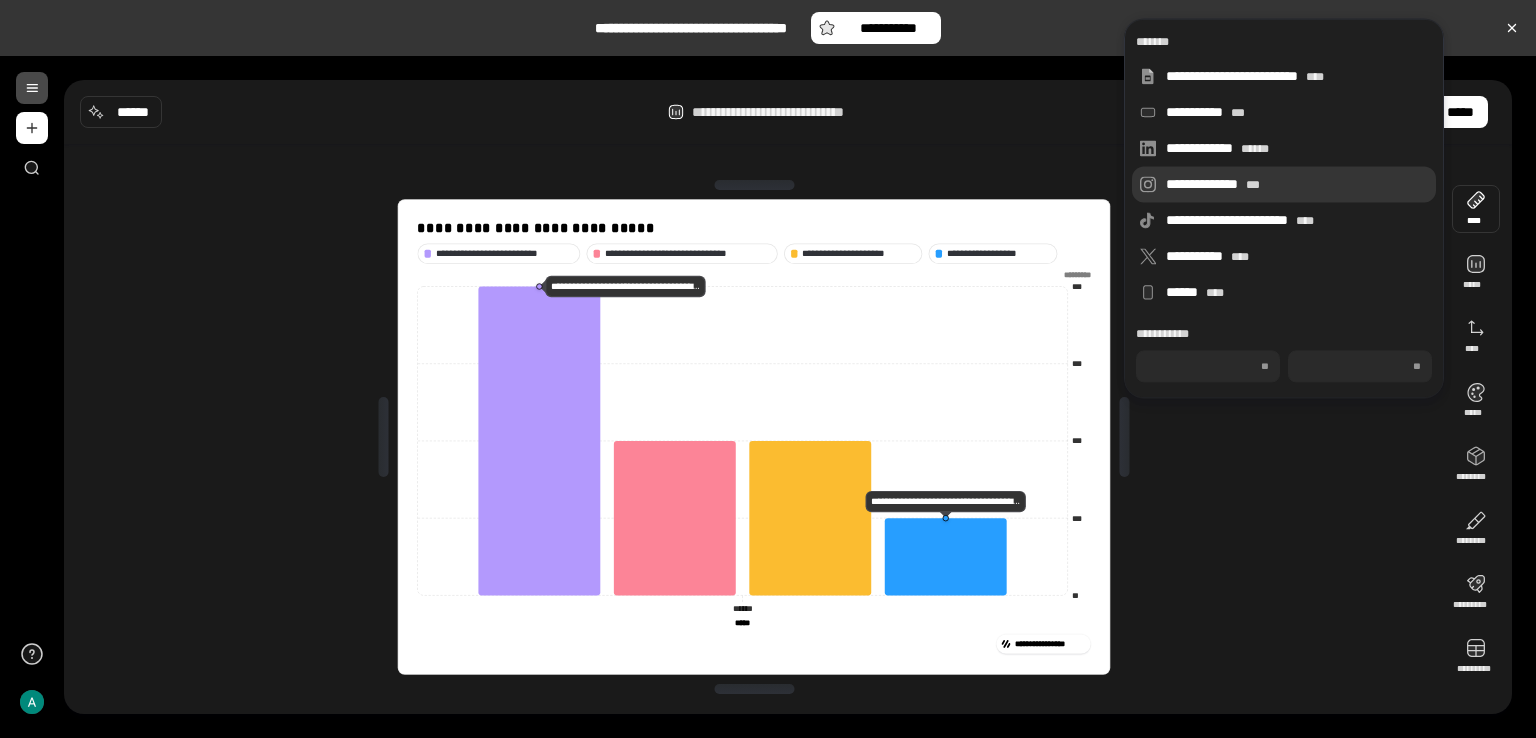 click on "**********" at bounding box center [1297, 184] 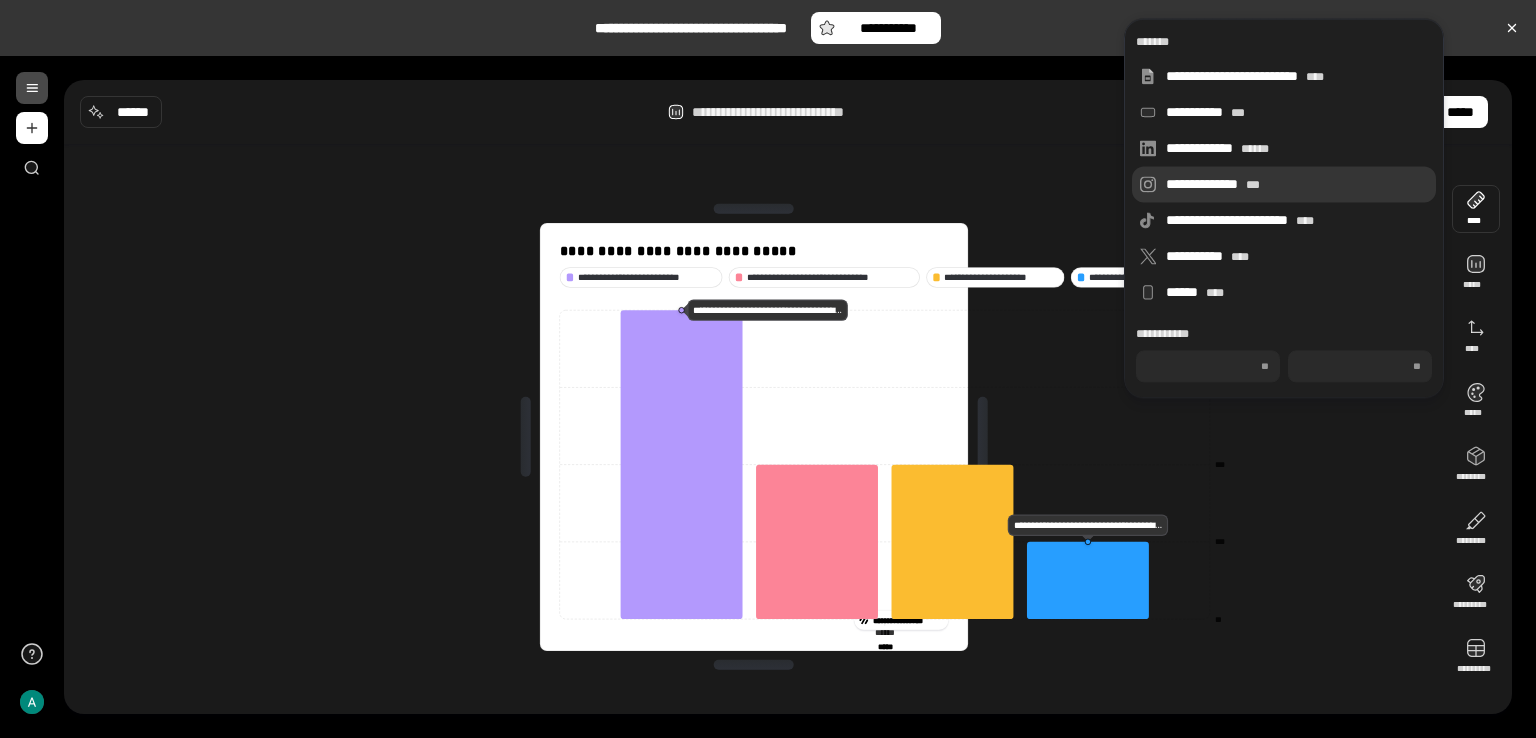 type on "***" 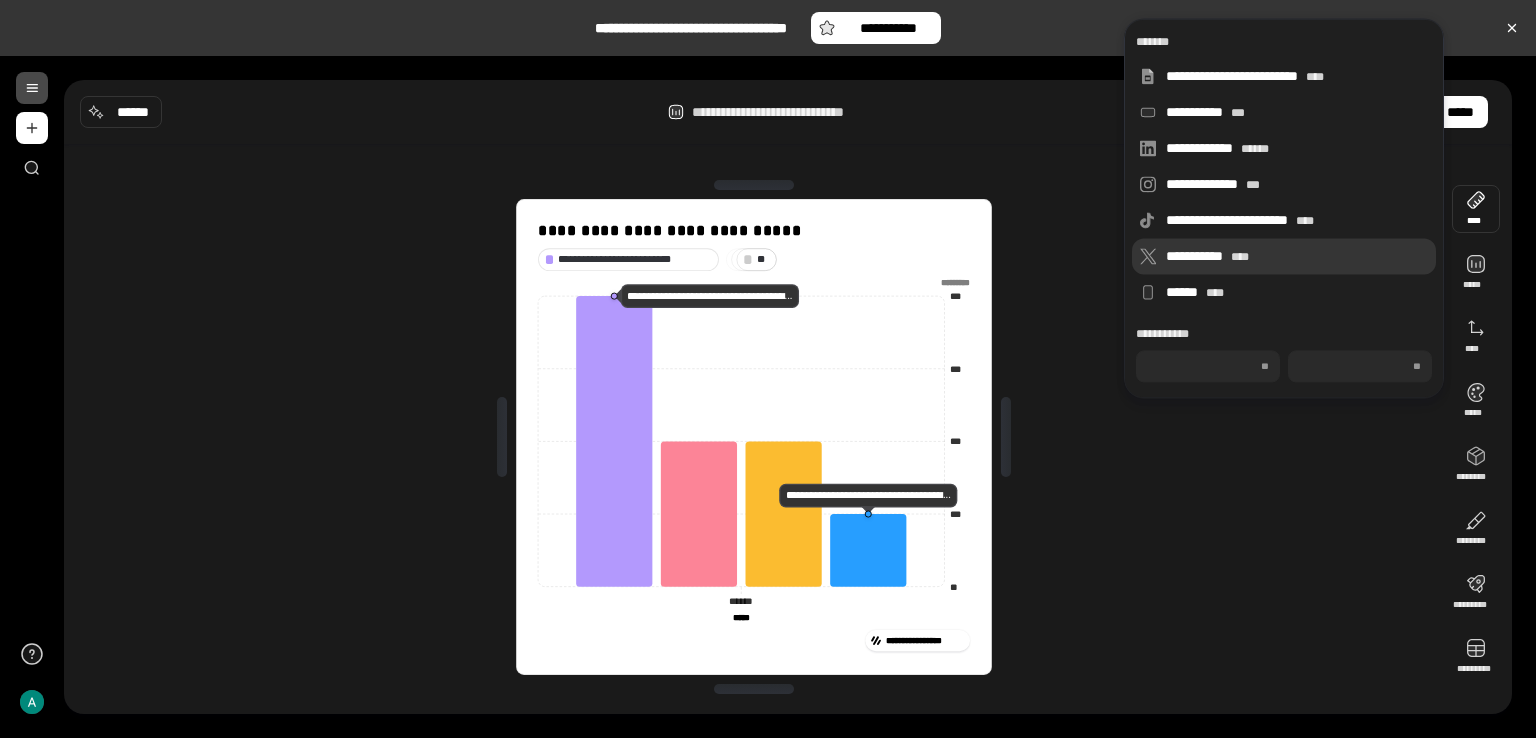 click on "**********" at bounding box center [1297, 256] 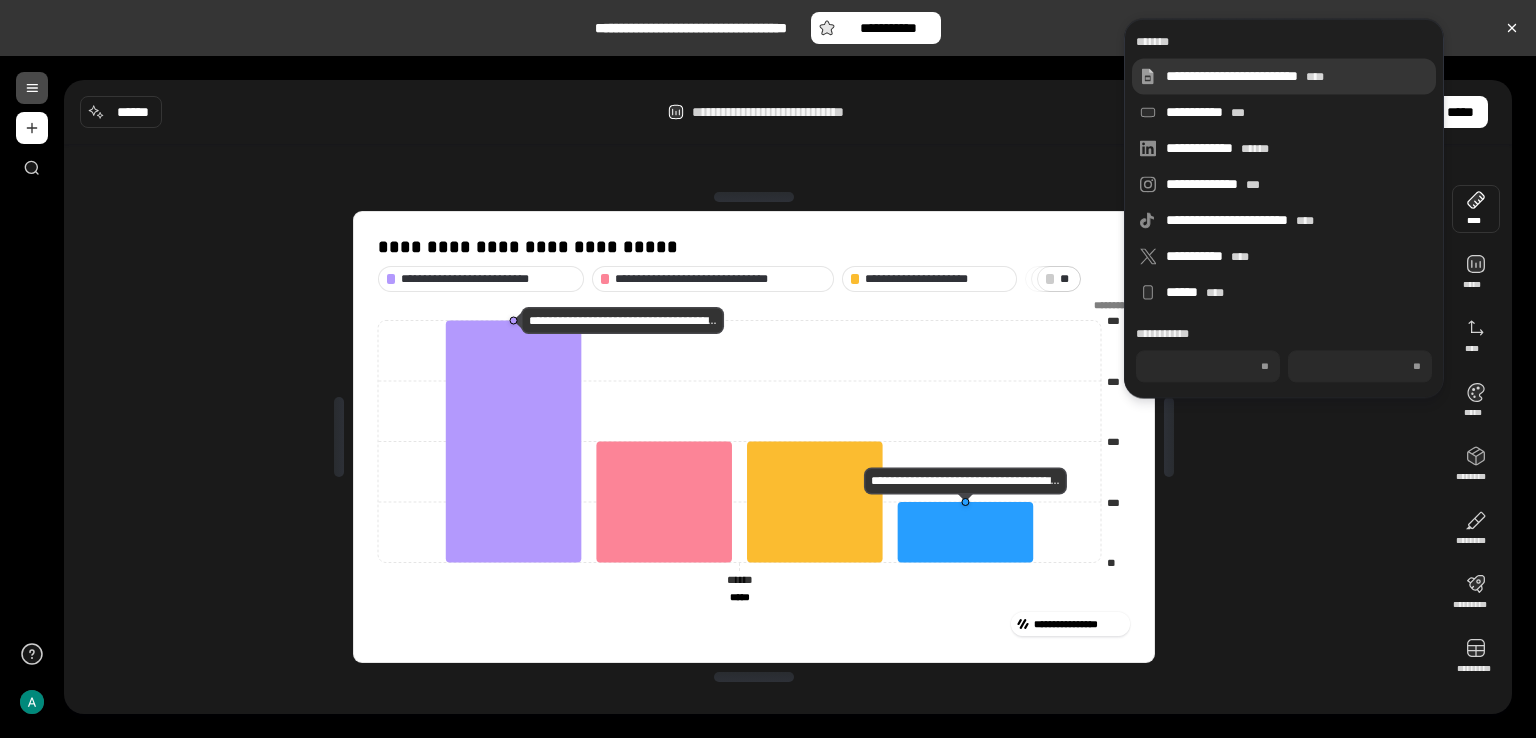 click on "**********" at bounding box center [1297, 76] 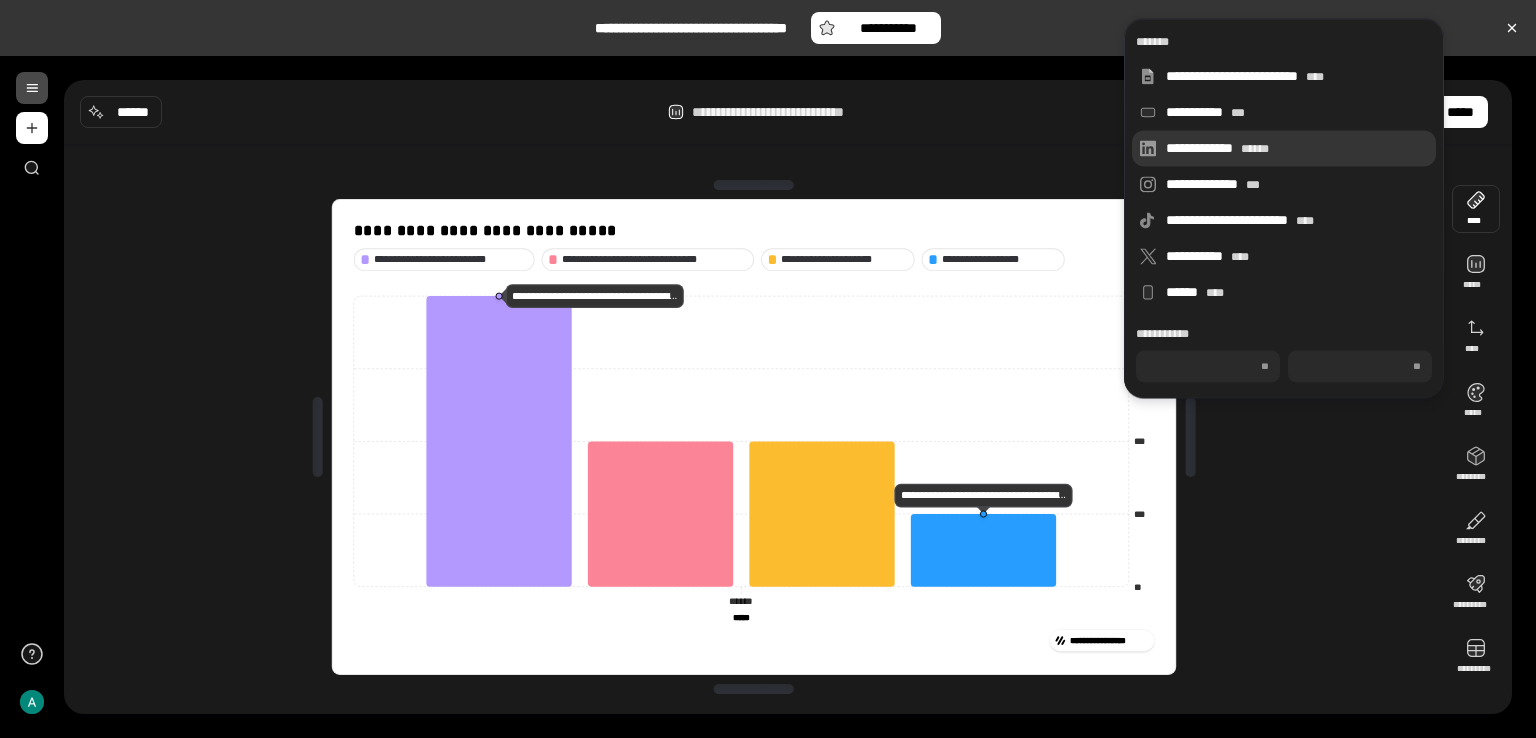 click on "******" at bounding box center [1255, 149] 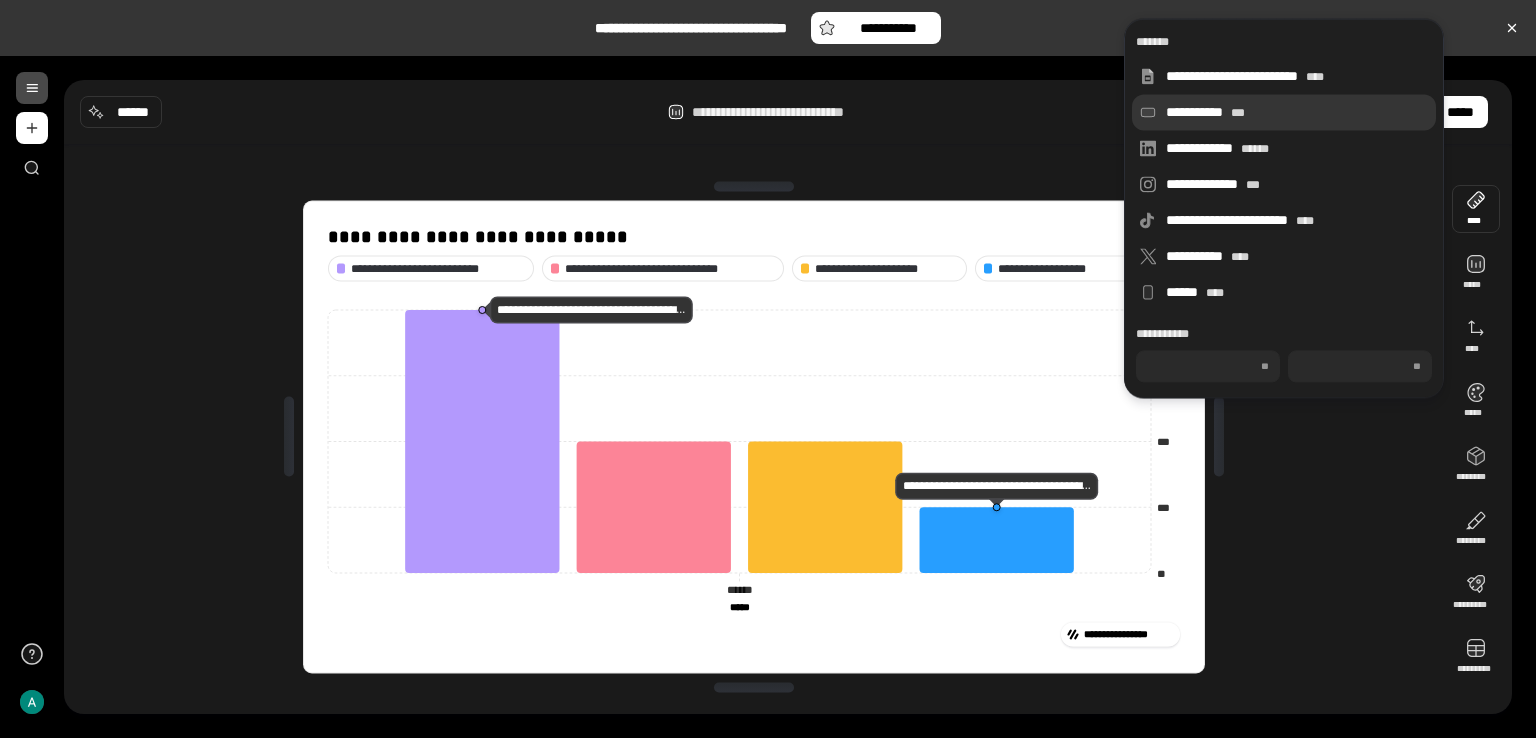 click on "**********" at bounding box center [1297, 112] 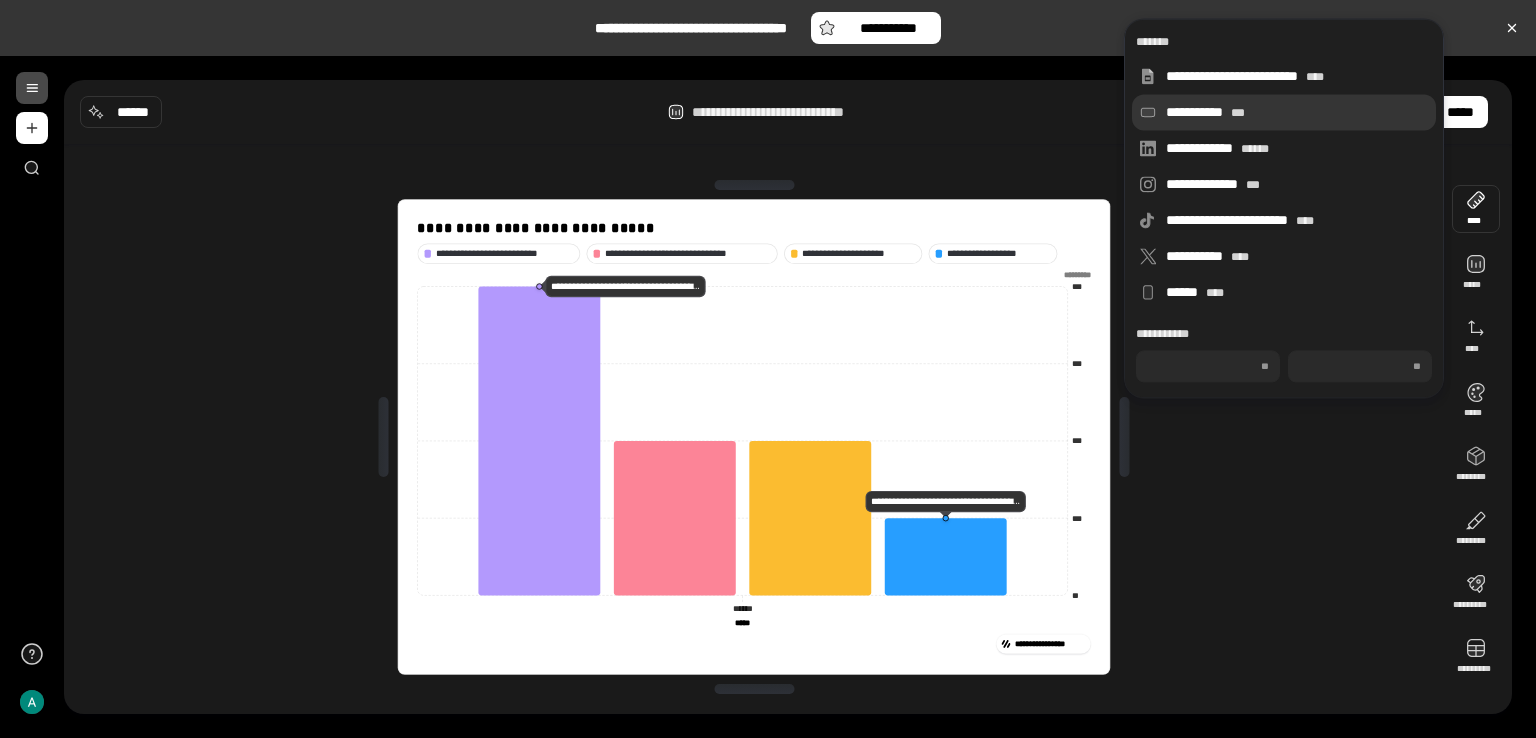 click on "**********" at bounding box center [1297, 112] 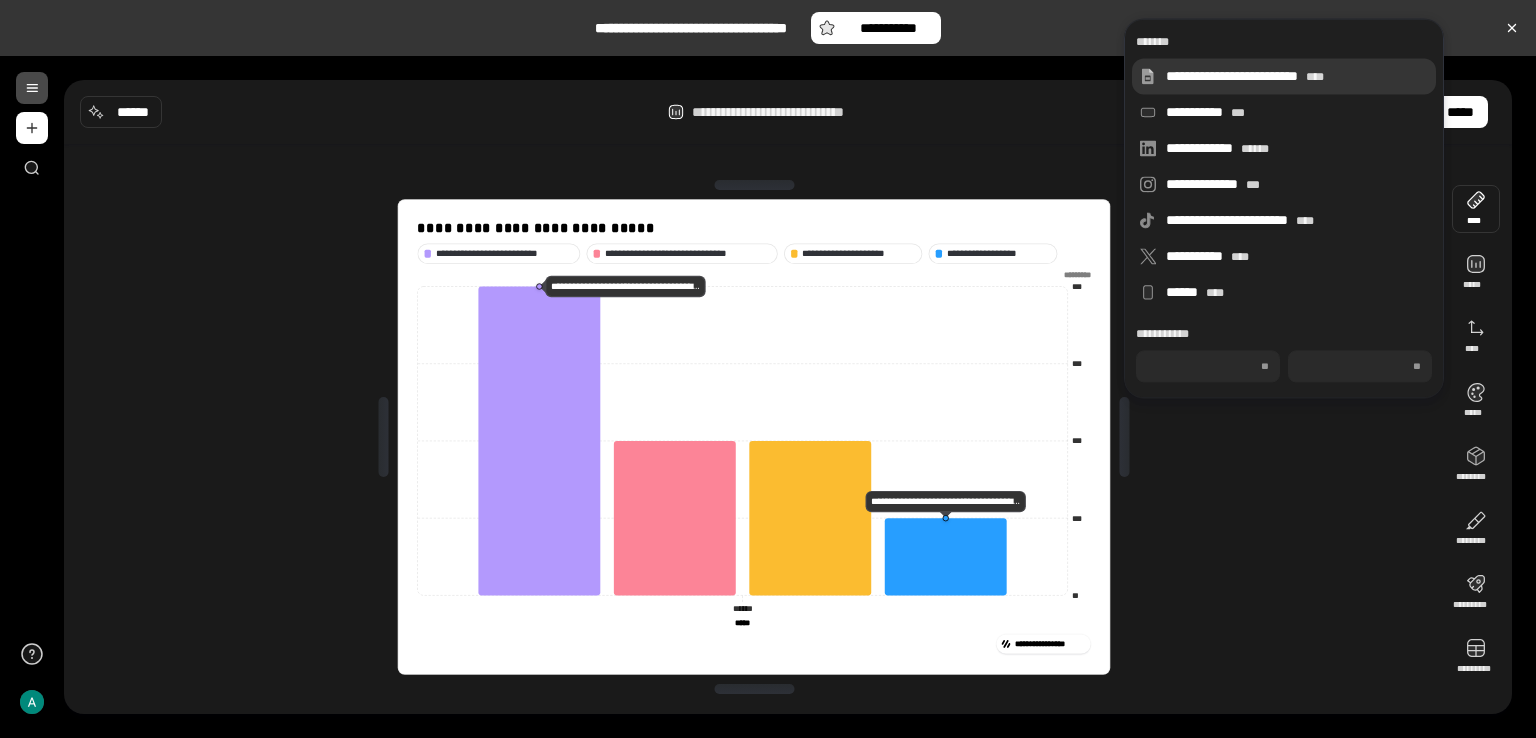 click on "**********" at bounding box center [1297, 76] 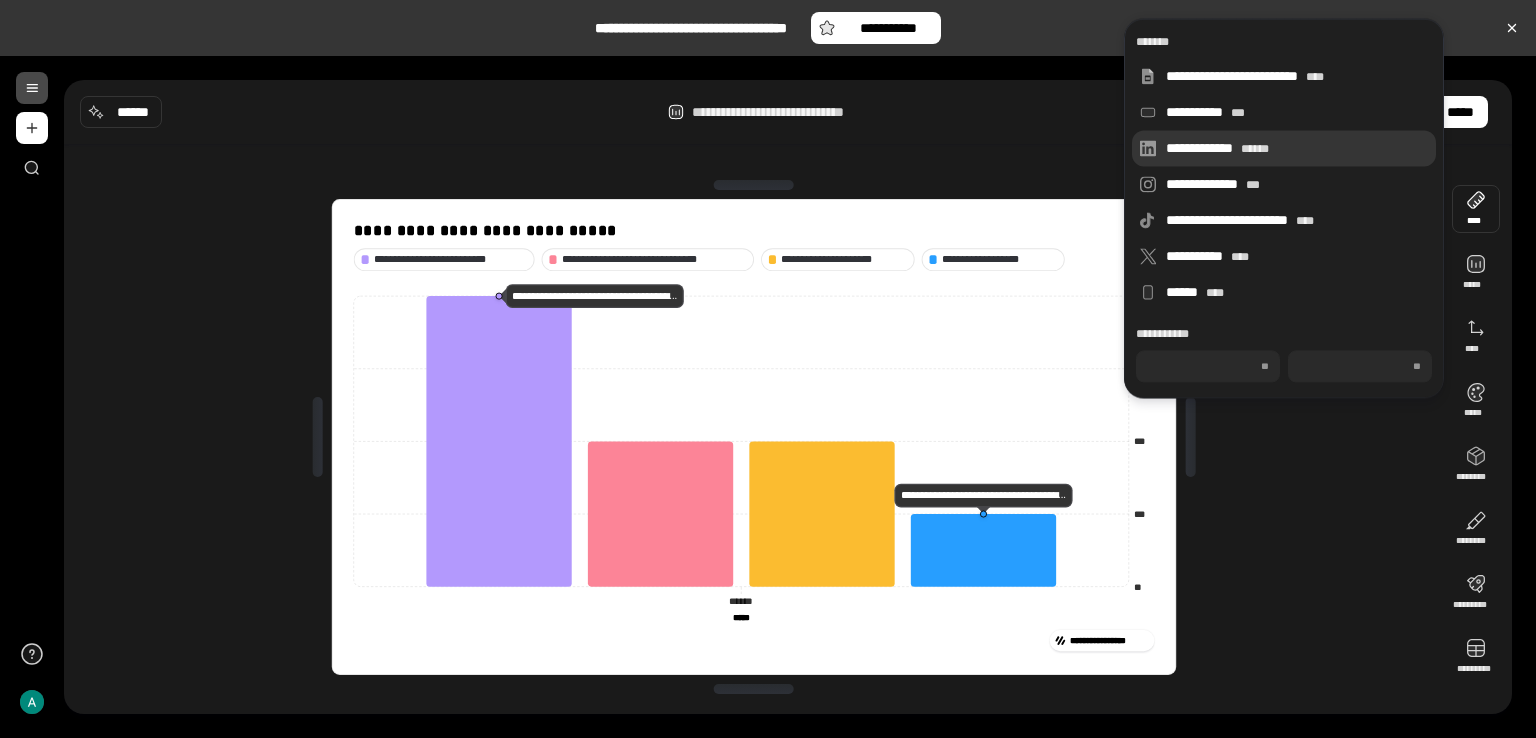 click on "**********" at bounding box center [1284, 148] 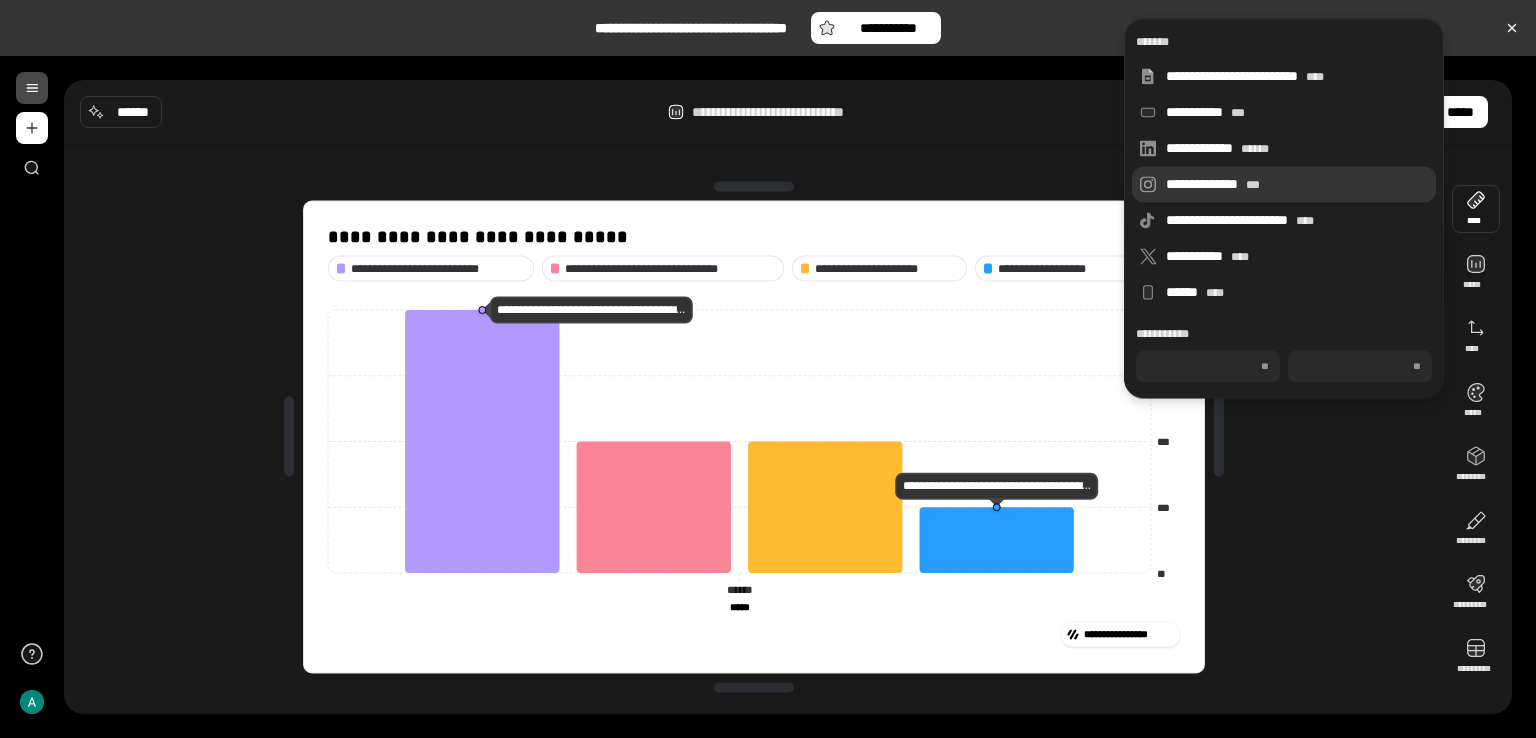 click on "**********" at bounding box center [1297, 184] 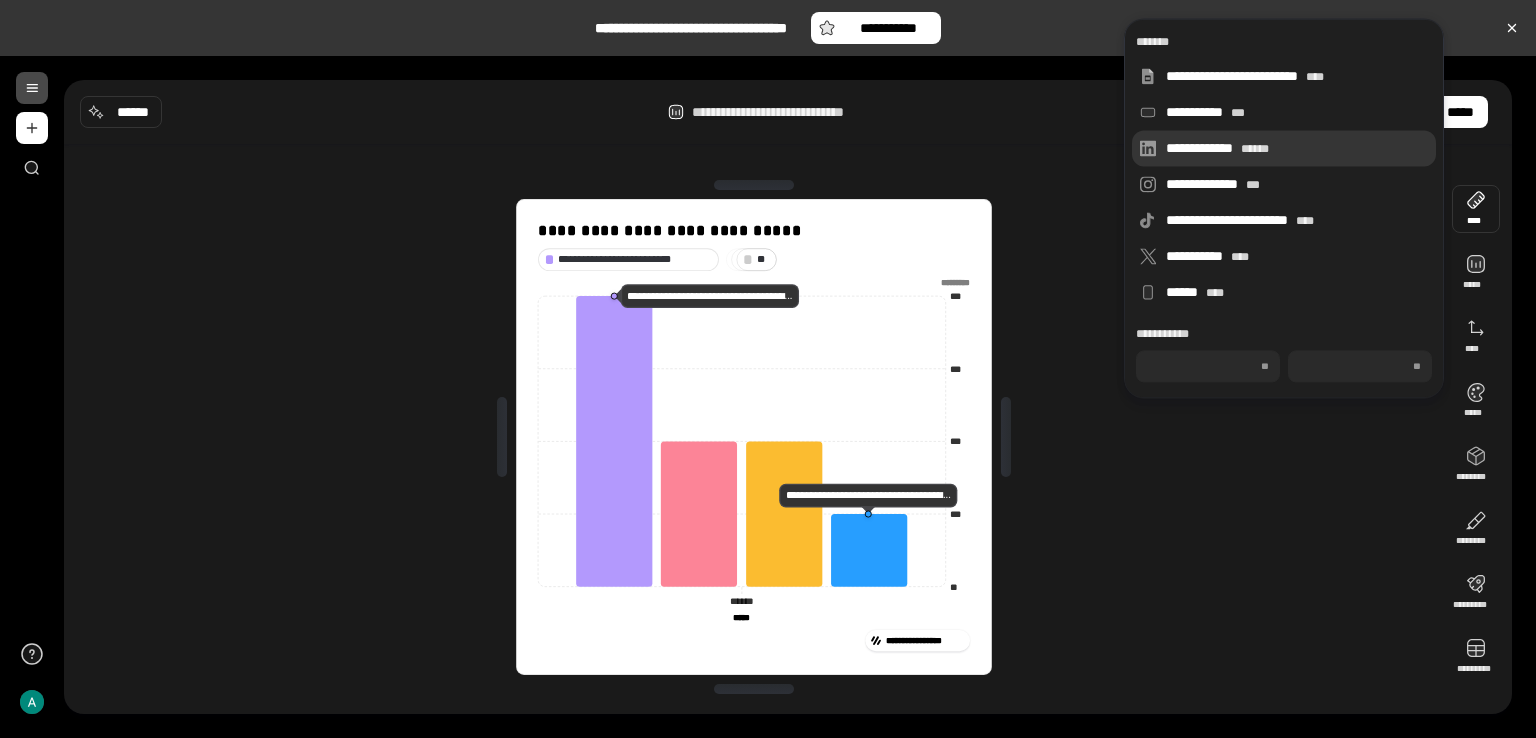 click on "******" at bounding box center (1255, 149) 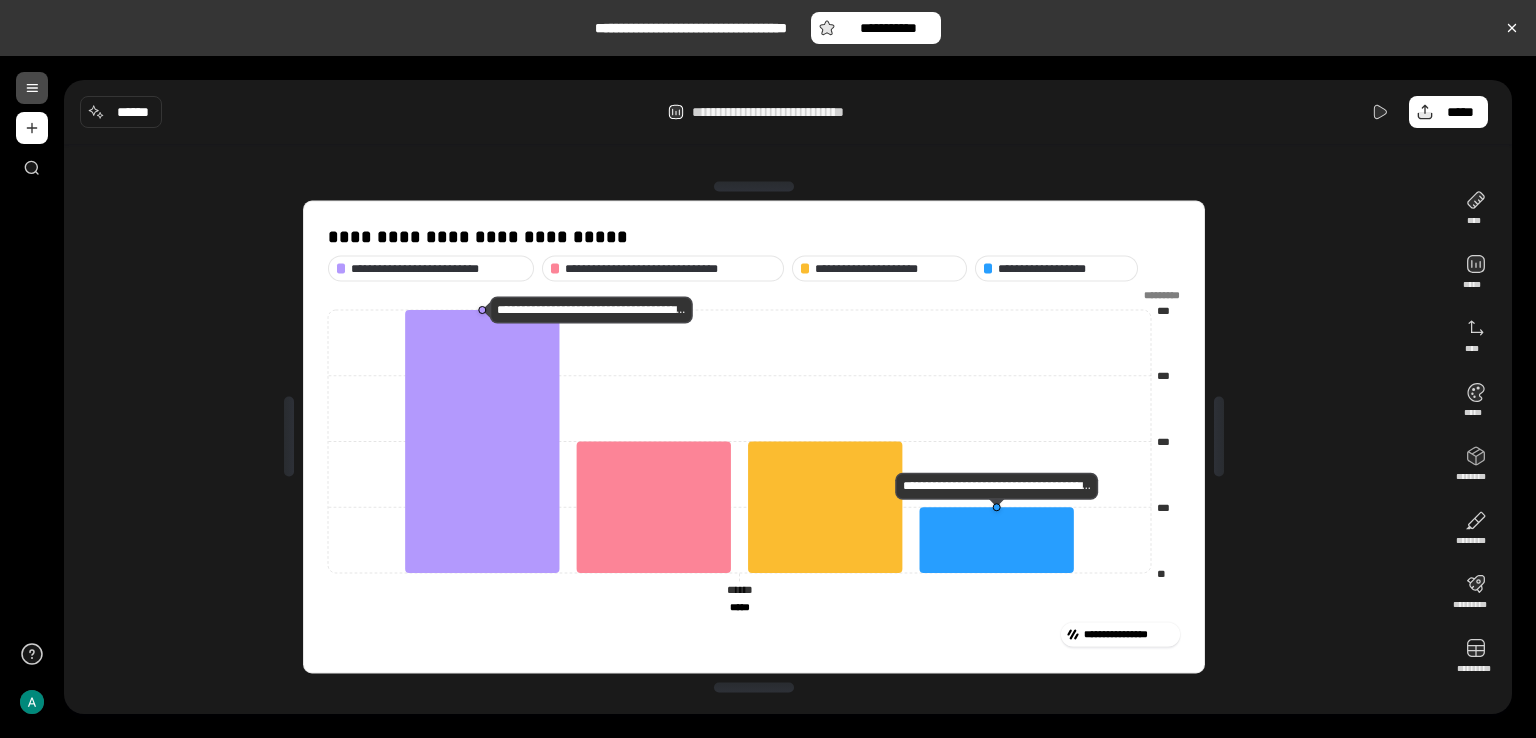 click on "**********" at bounding box center (788, 112) 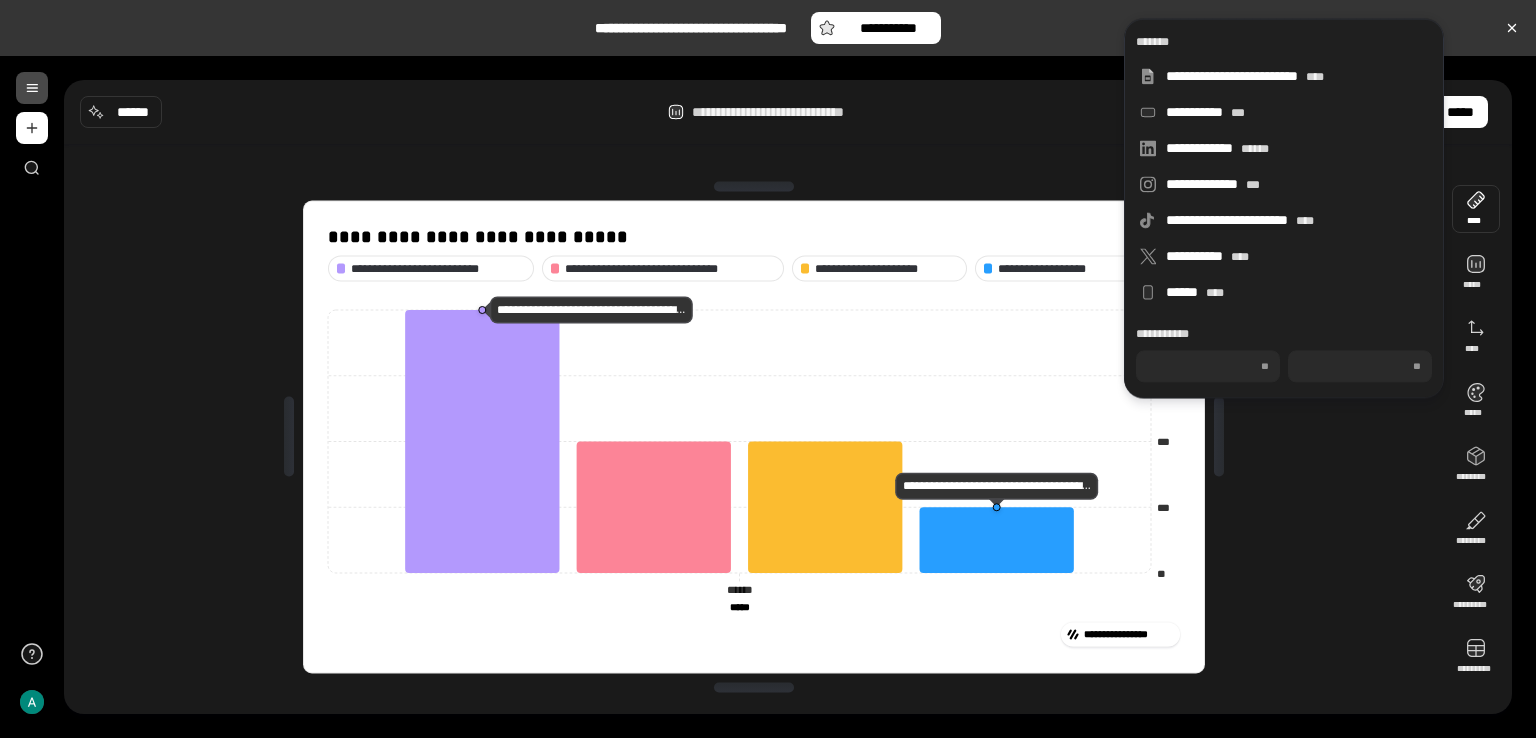click at bounding box center [1476, 209] 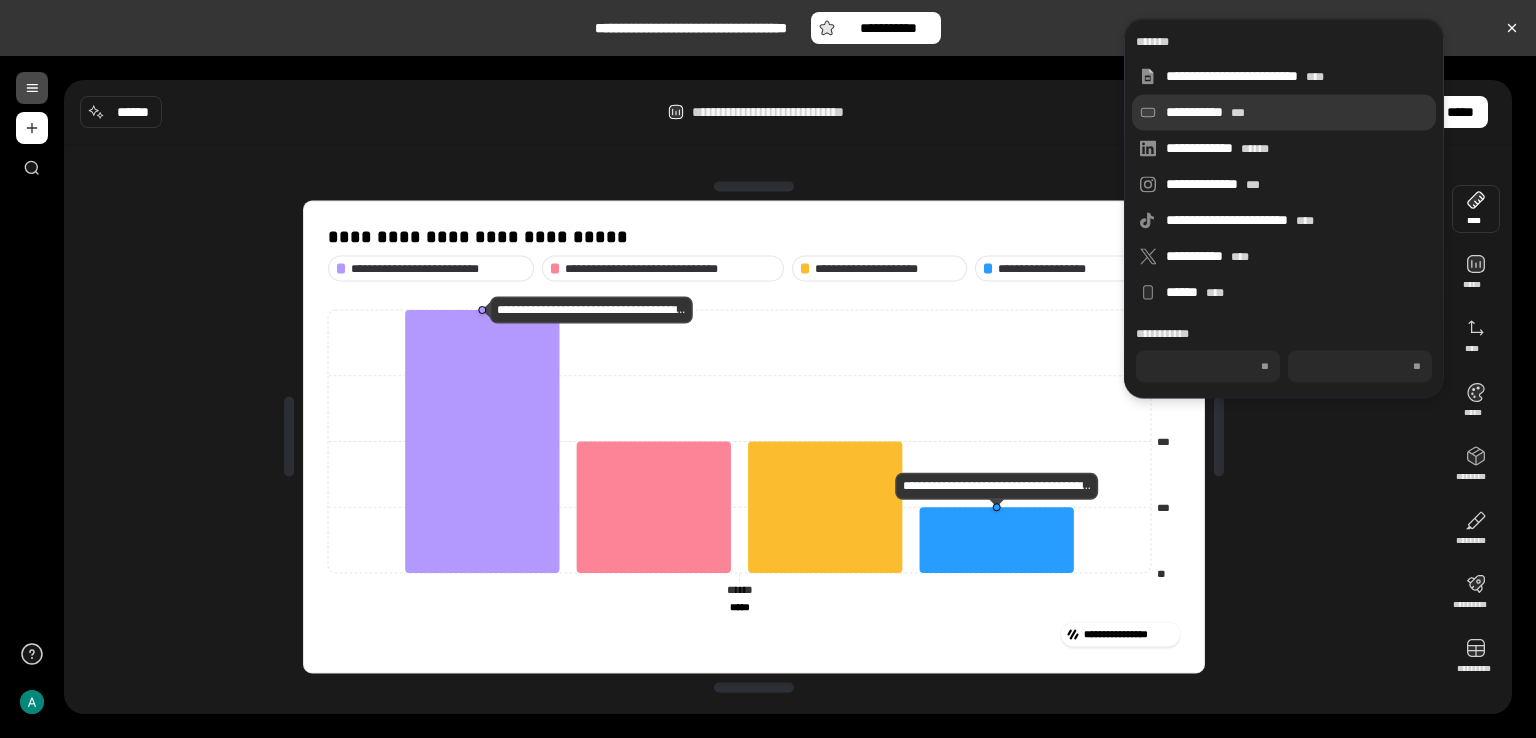 click on "**********" at bounding box center [1297, 112] 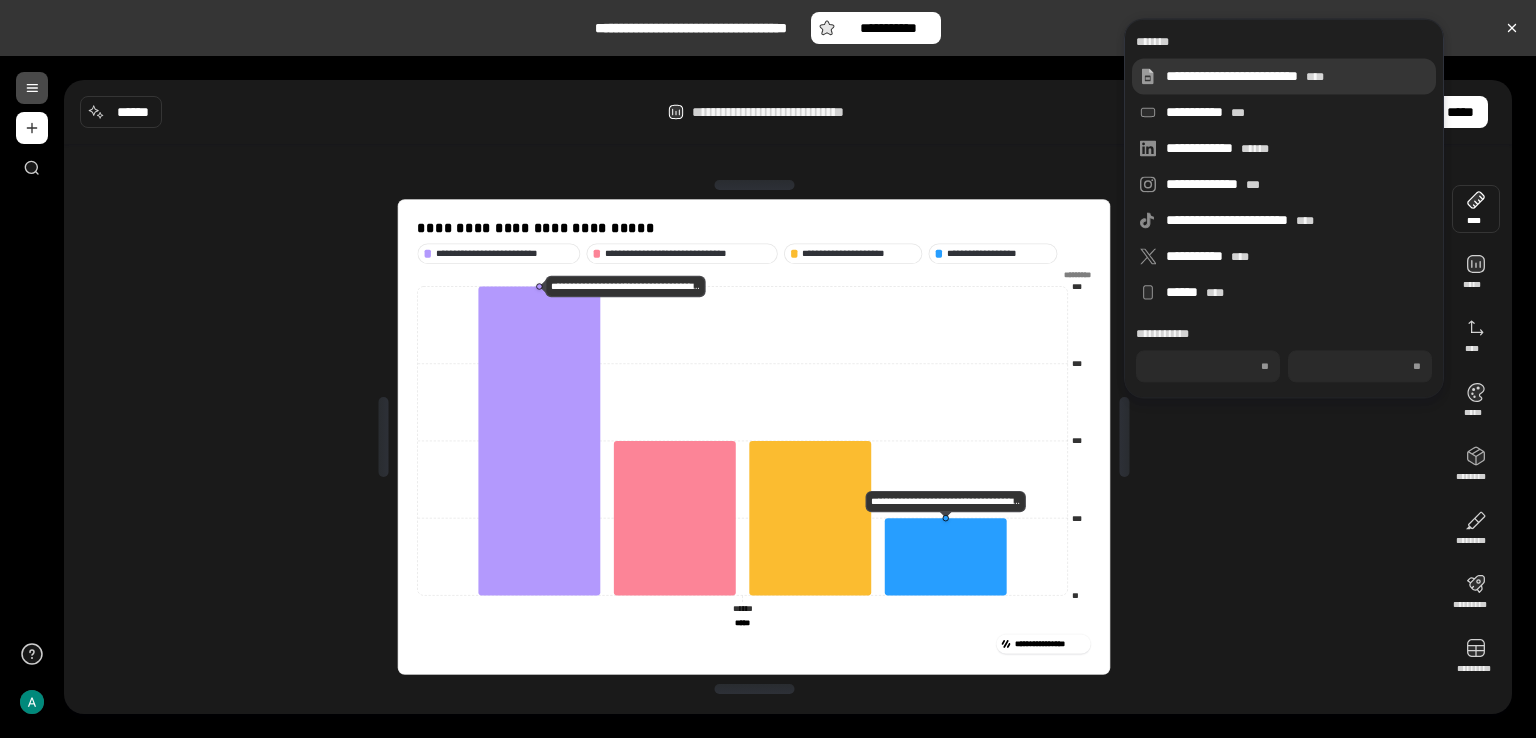 click on "**********" at bounding box center (1297, 76) 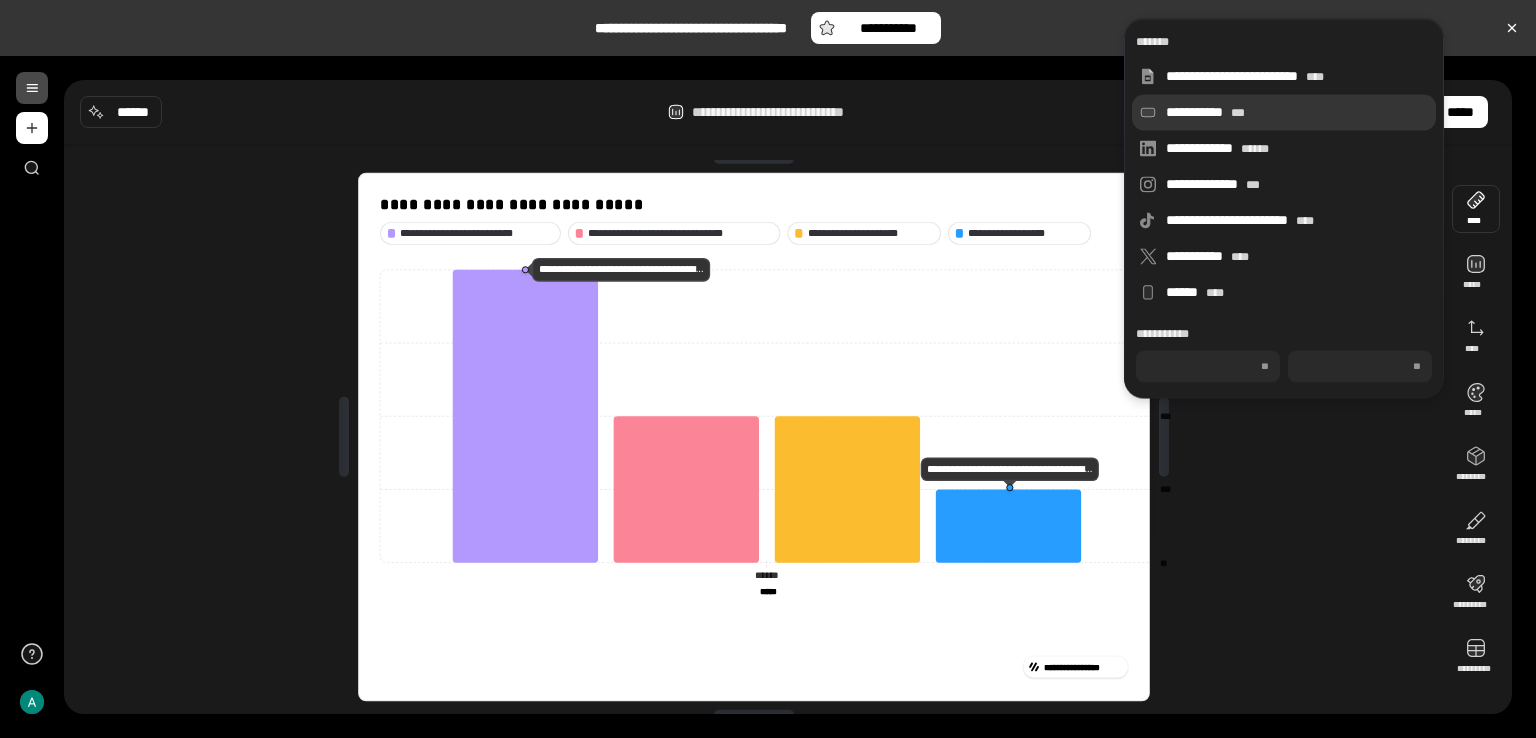 type on "***" 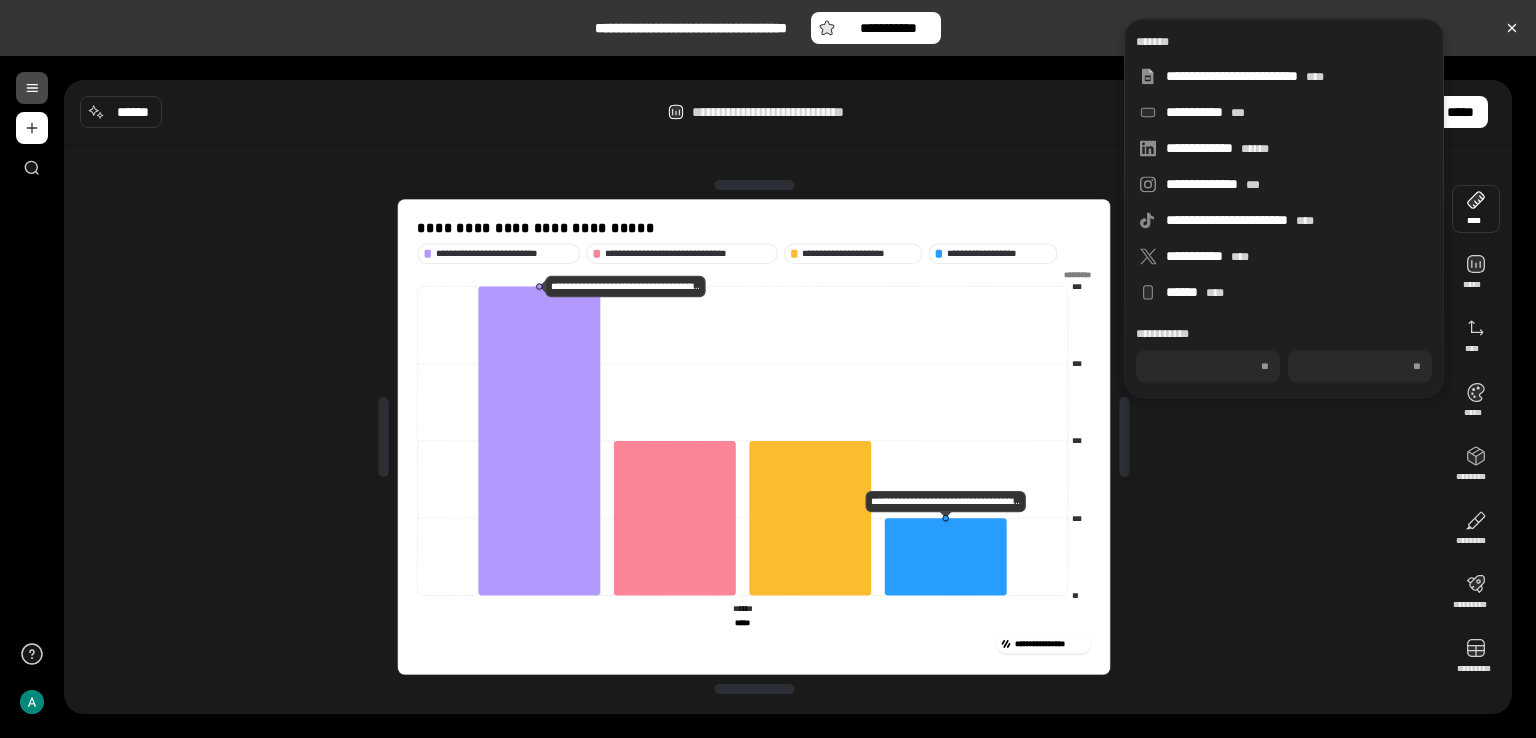 click on "****** ******" 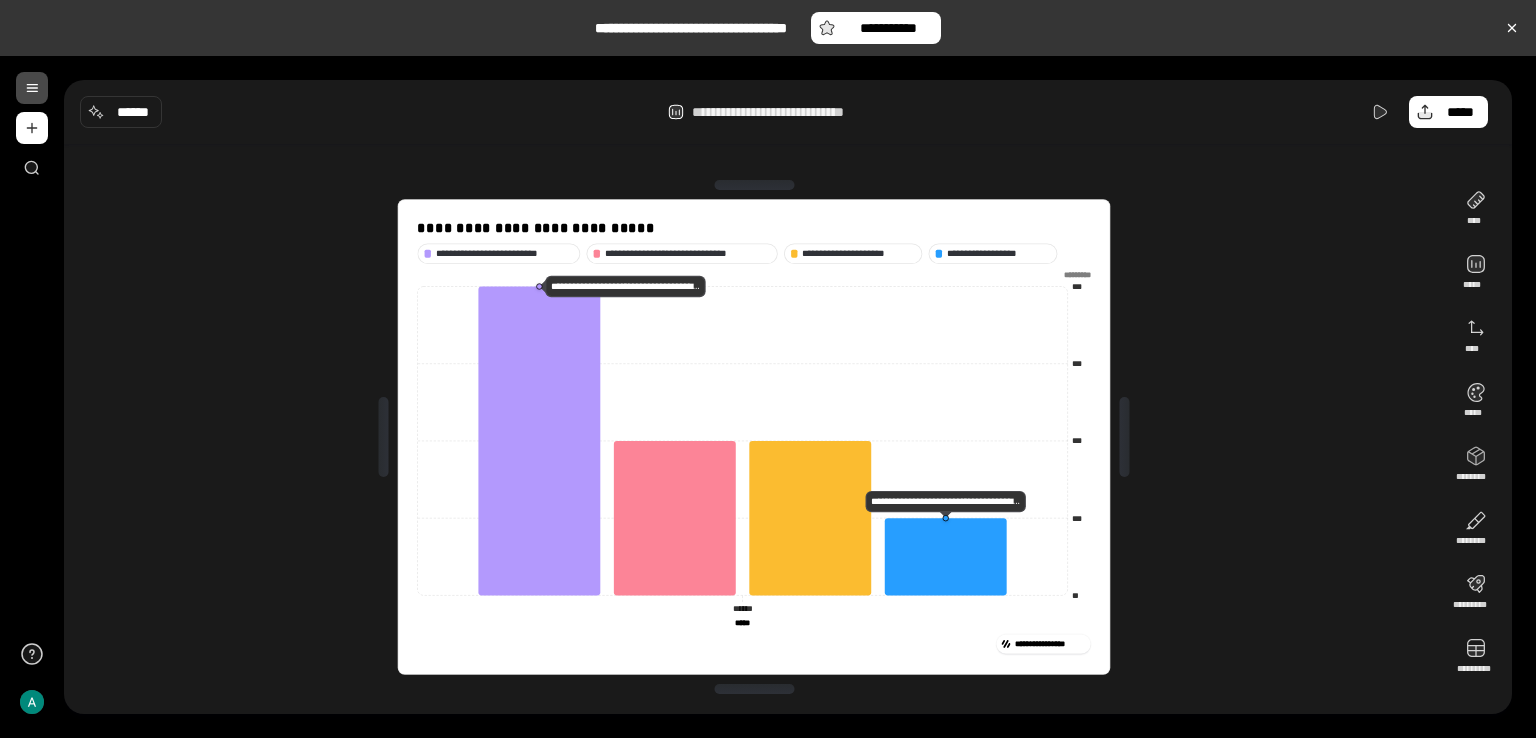 click on "****** ******" 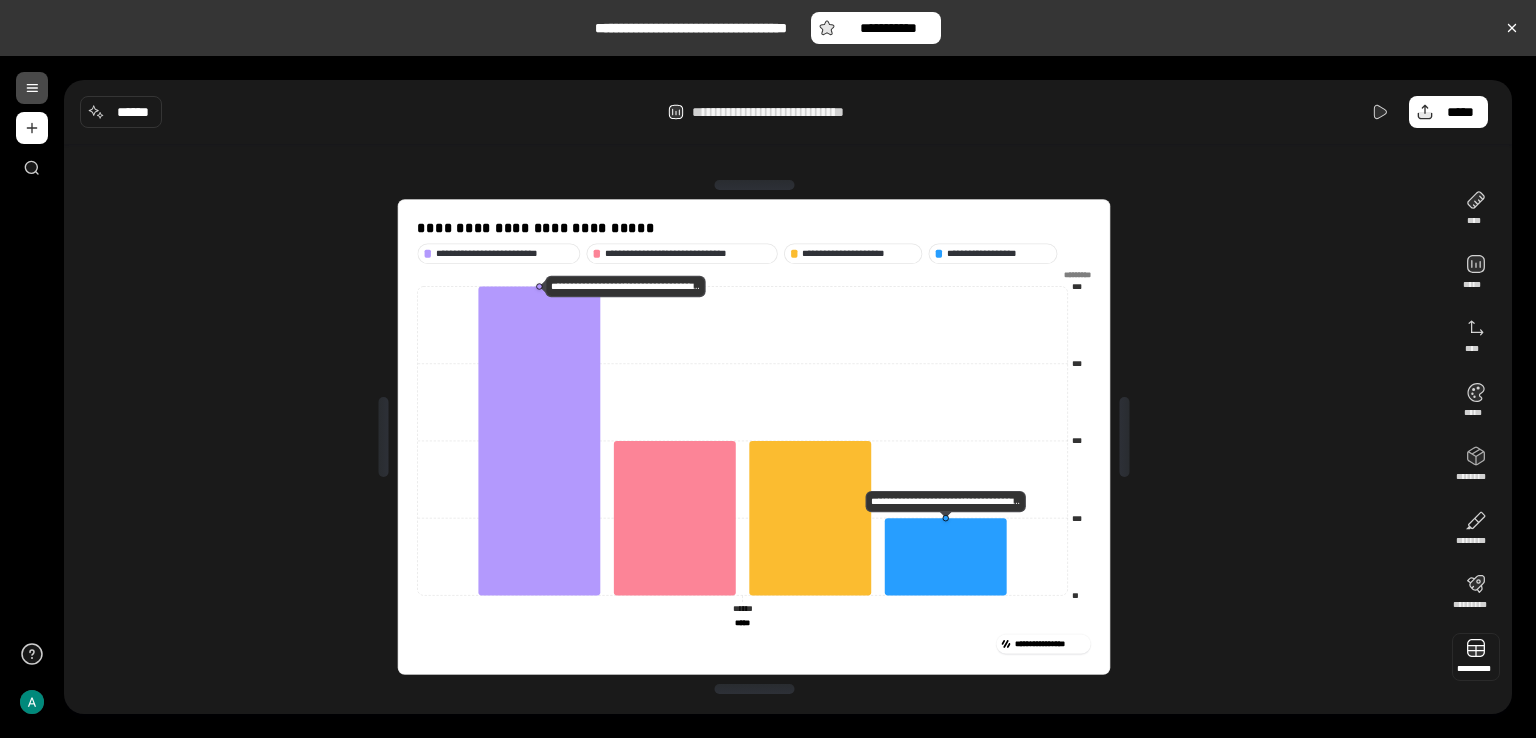 click at bounding box center [1476, 657] 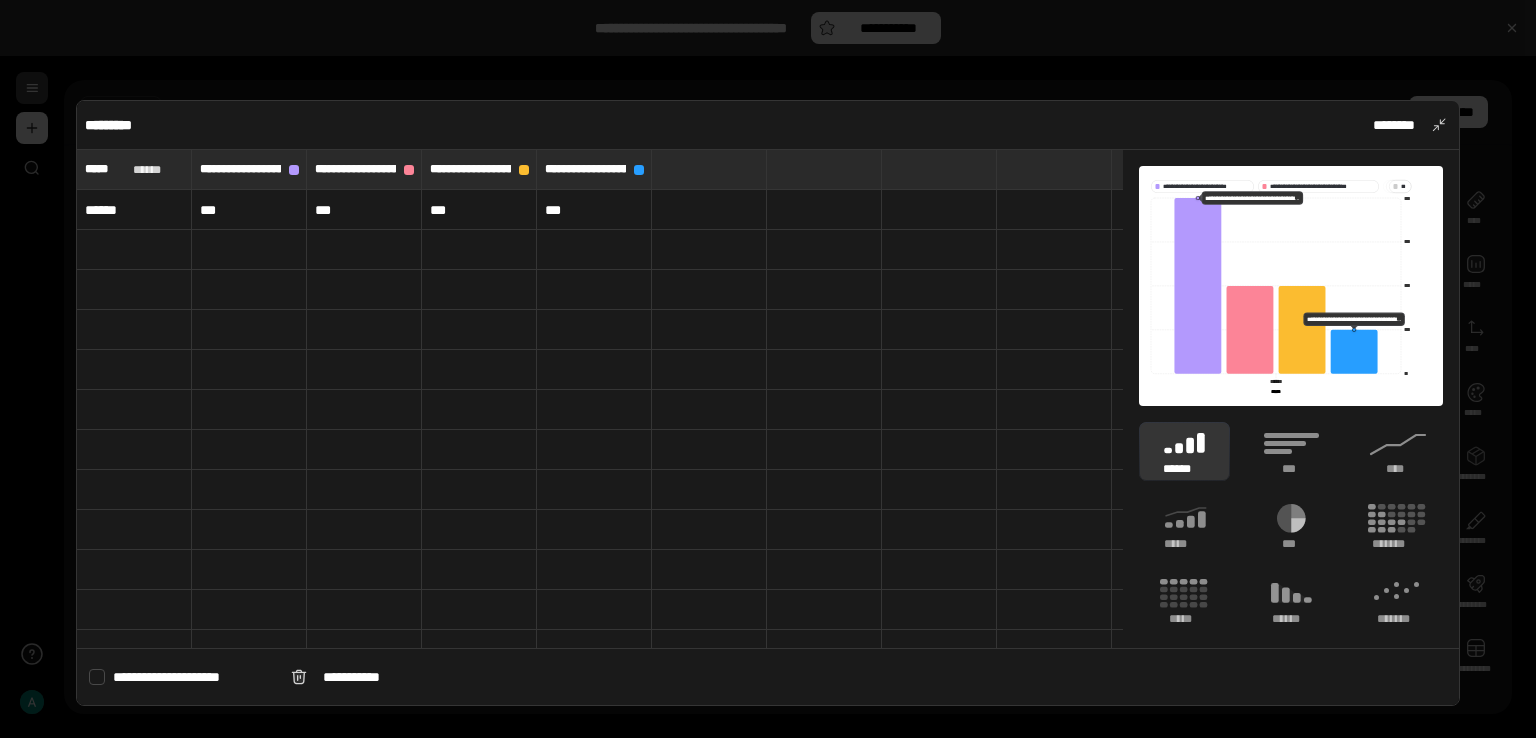 click on "******" at bounding box center [134, 210] 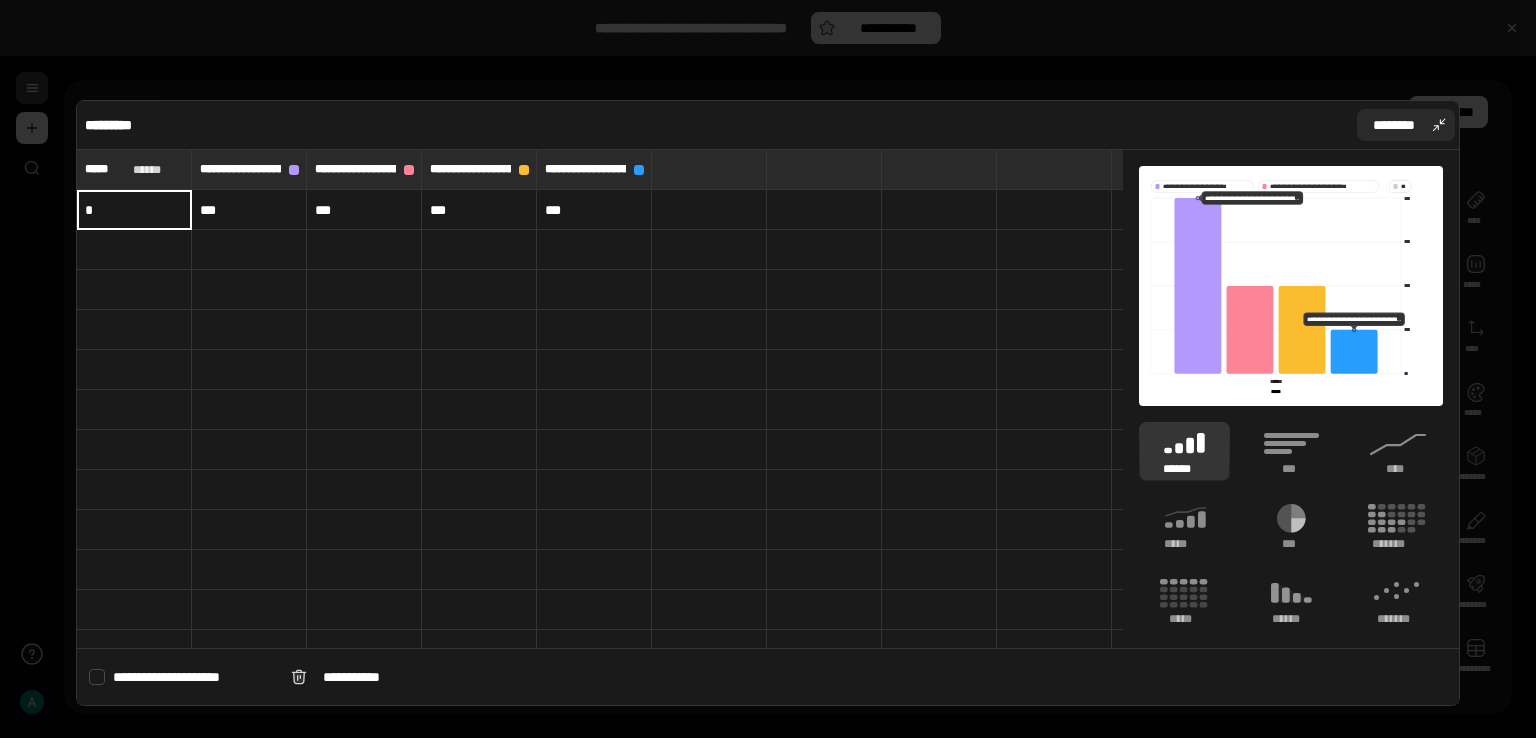 type 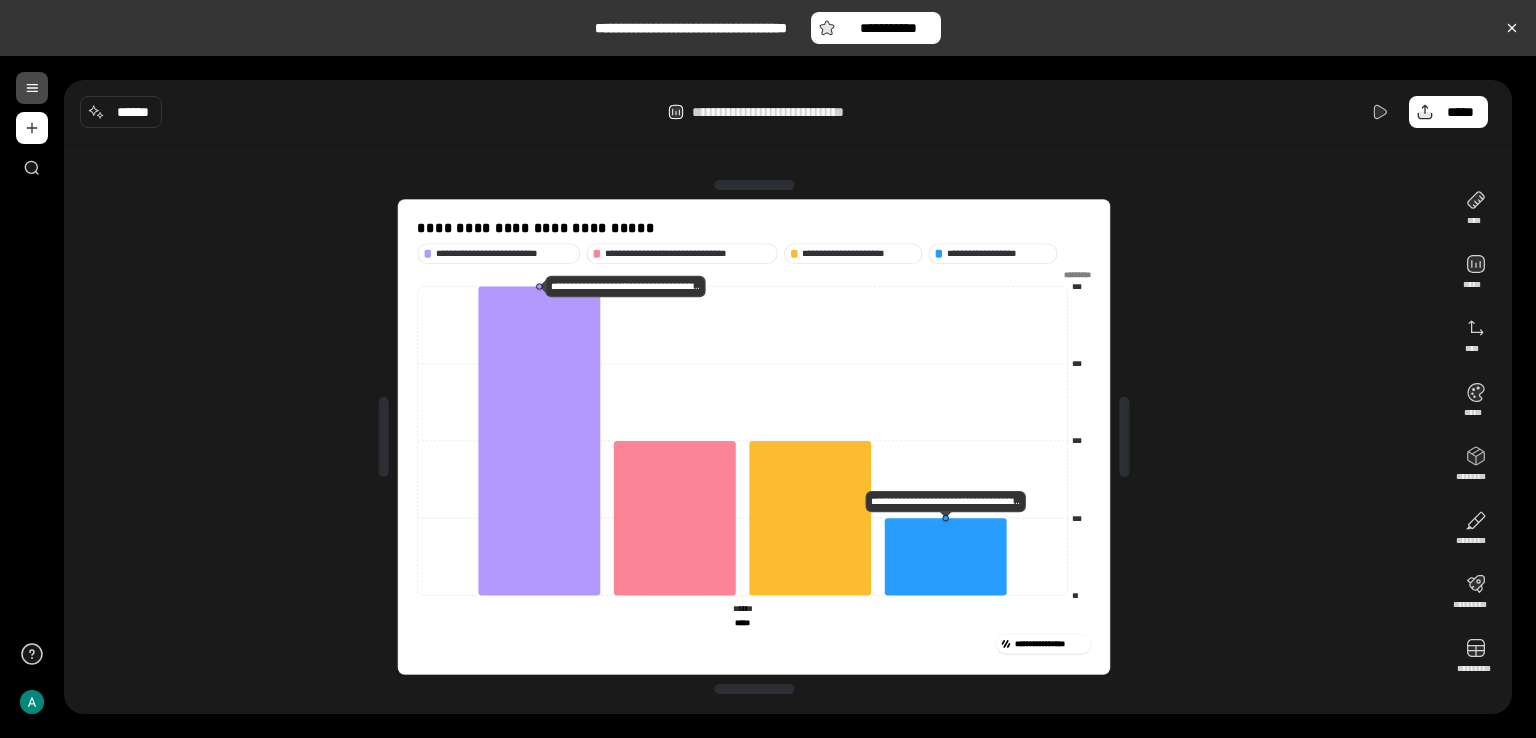 type on "**********" 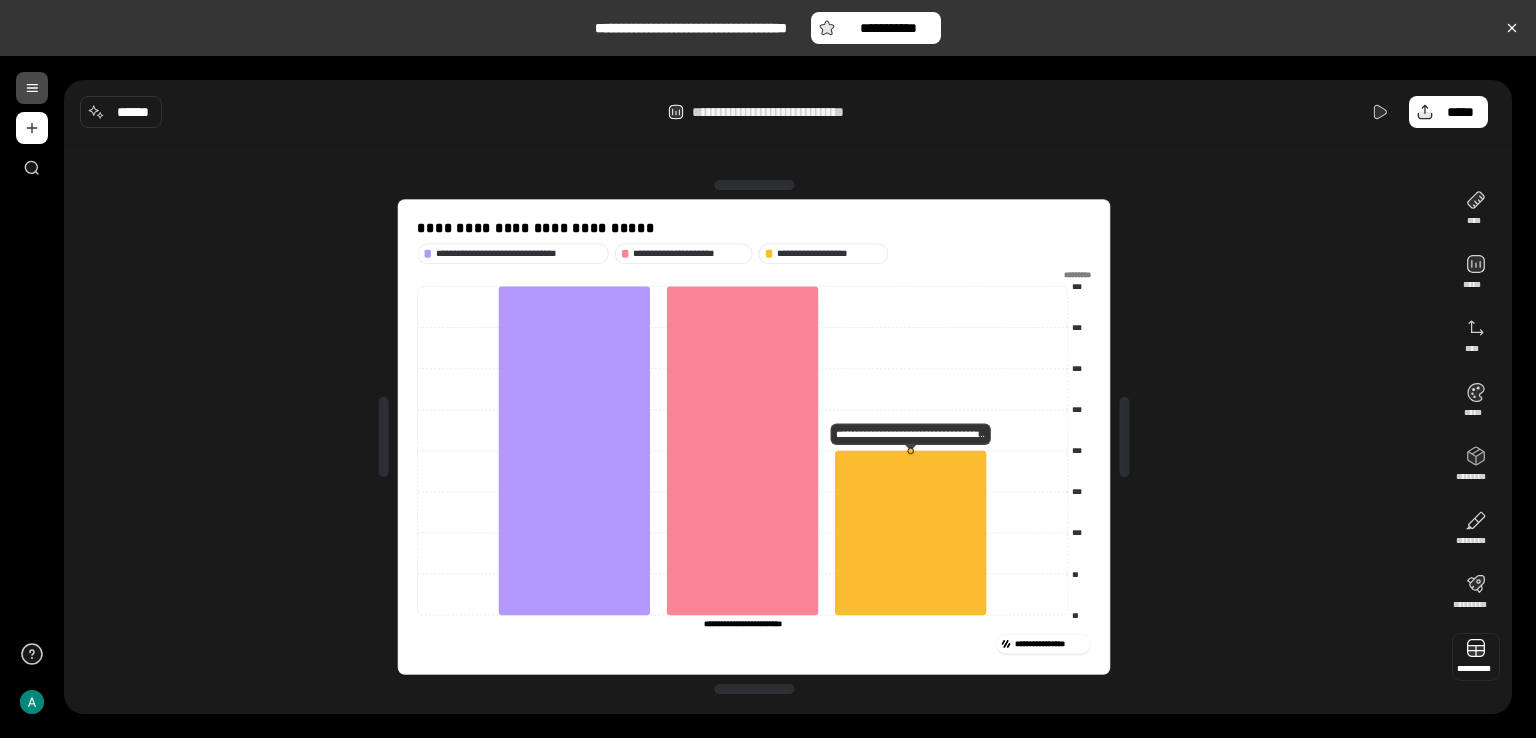 click at bounding box center (1476, 657) 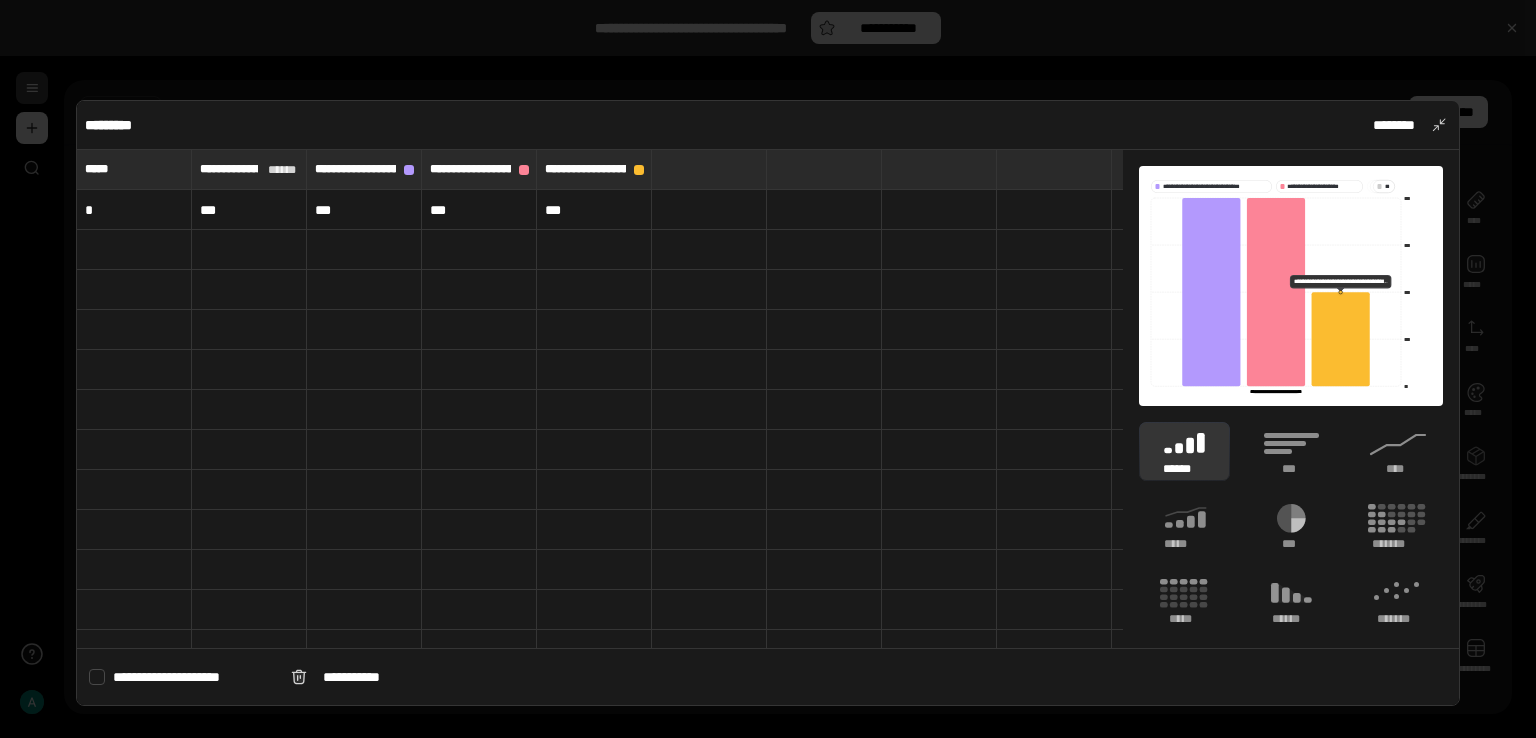 type 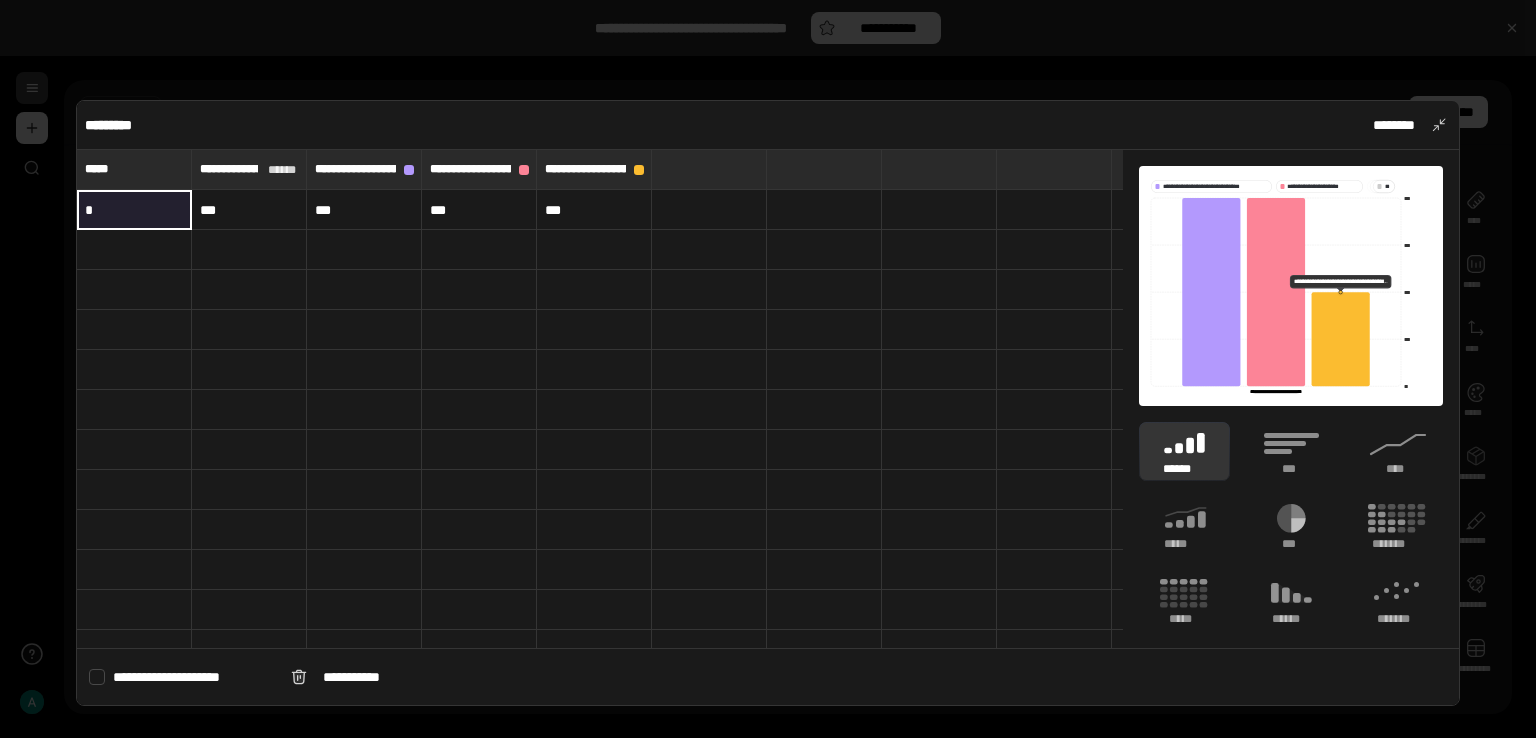 type on "*" 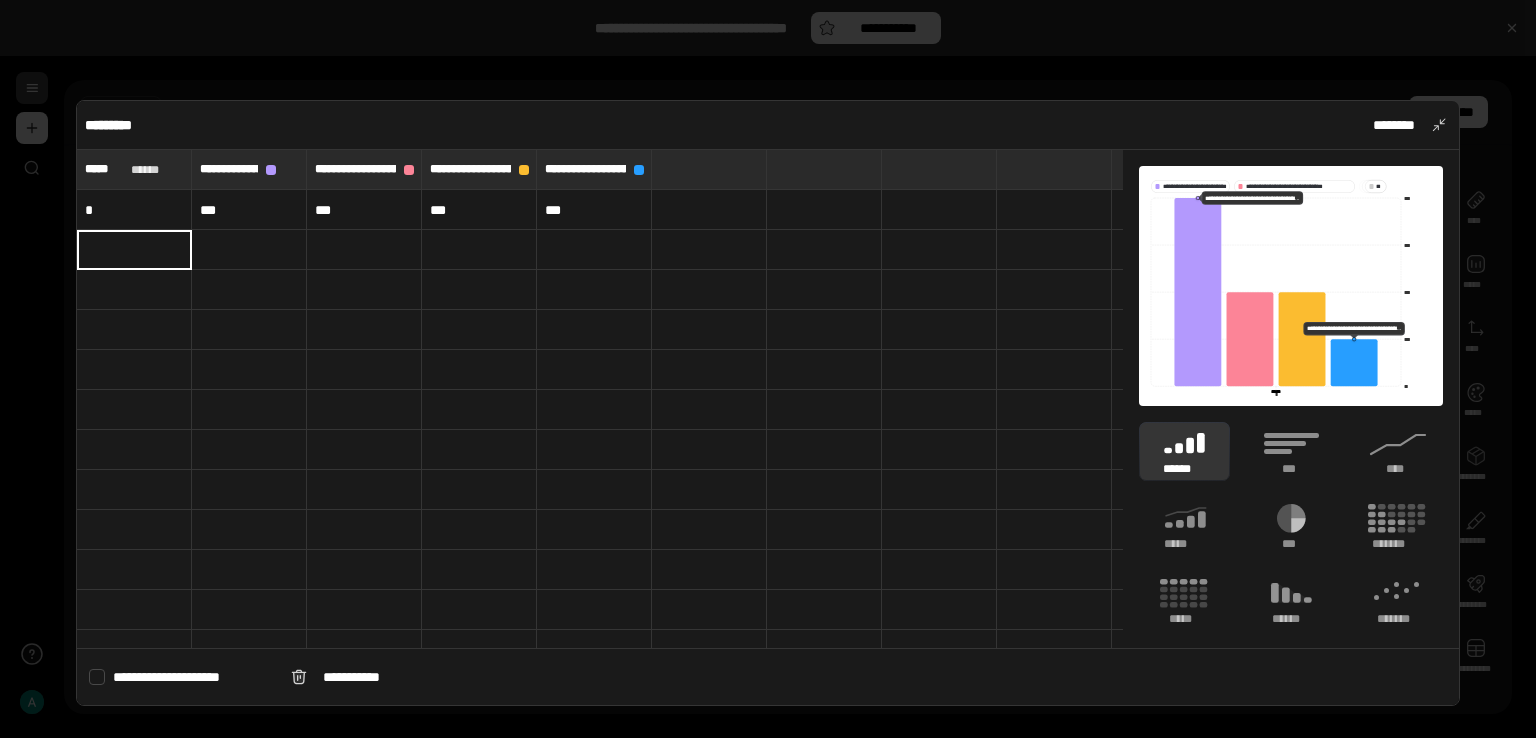 type on "*****" 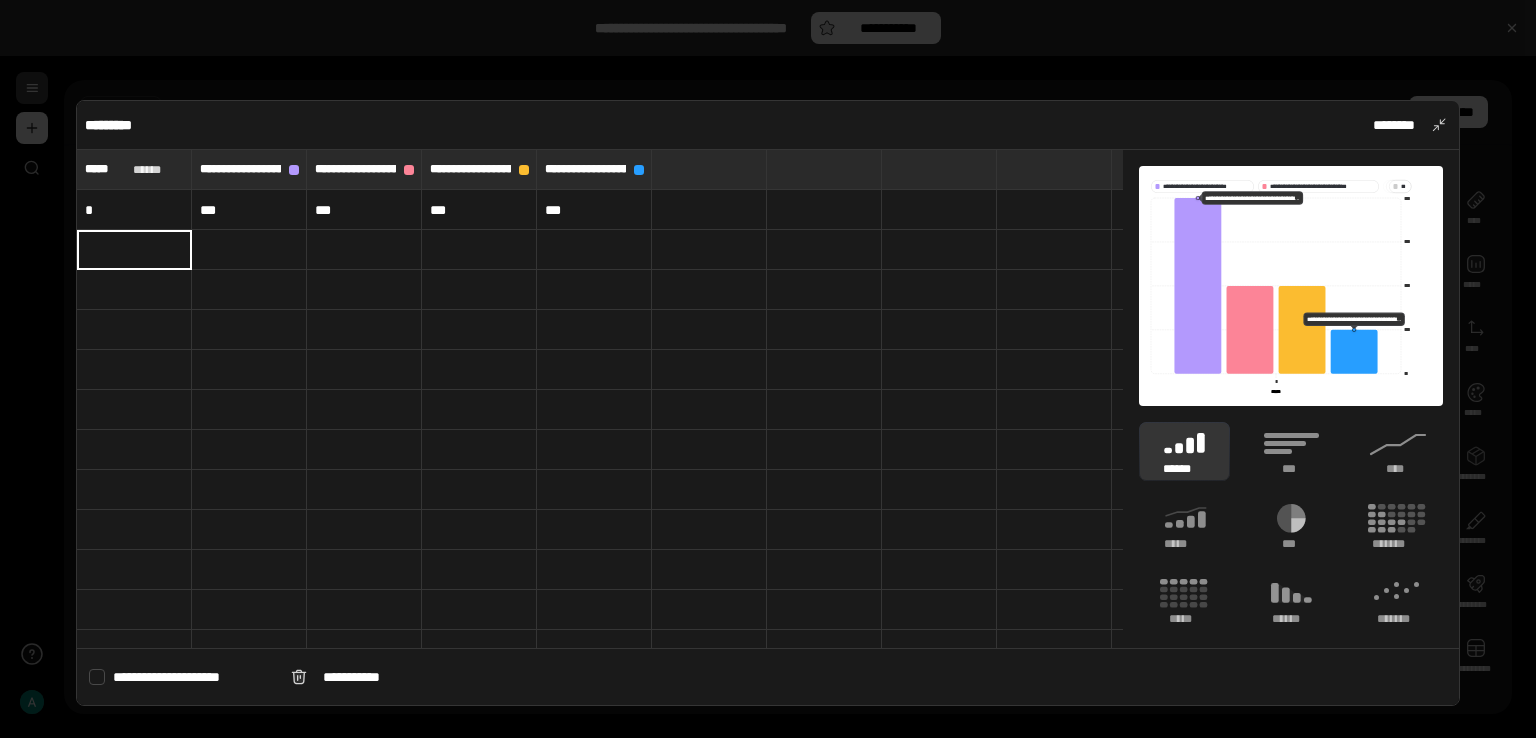 click on "*" at bounding box center (134, 210) 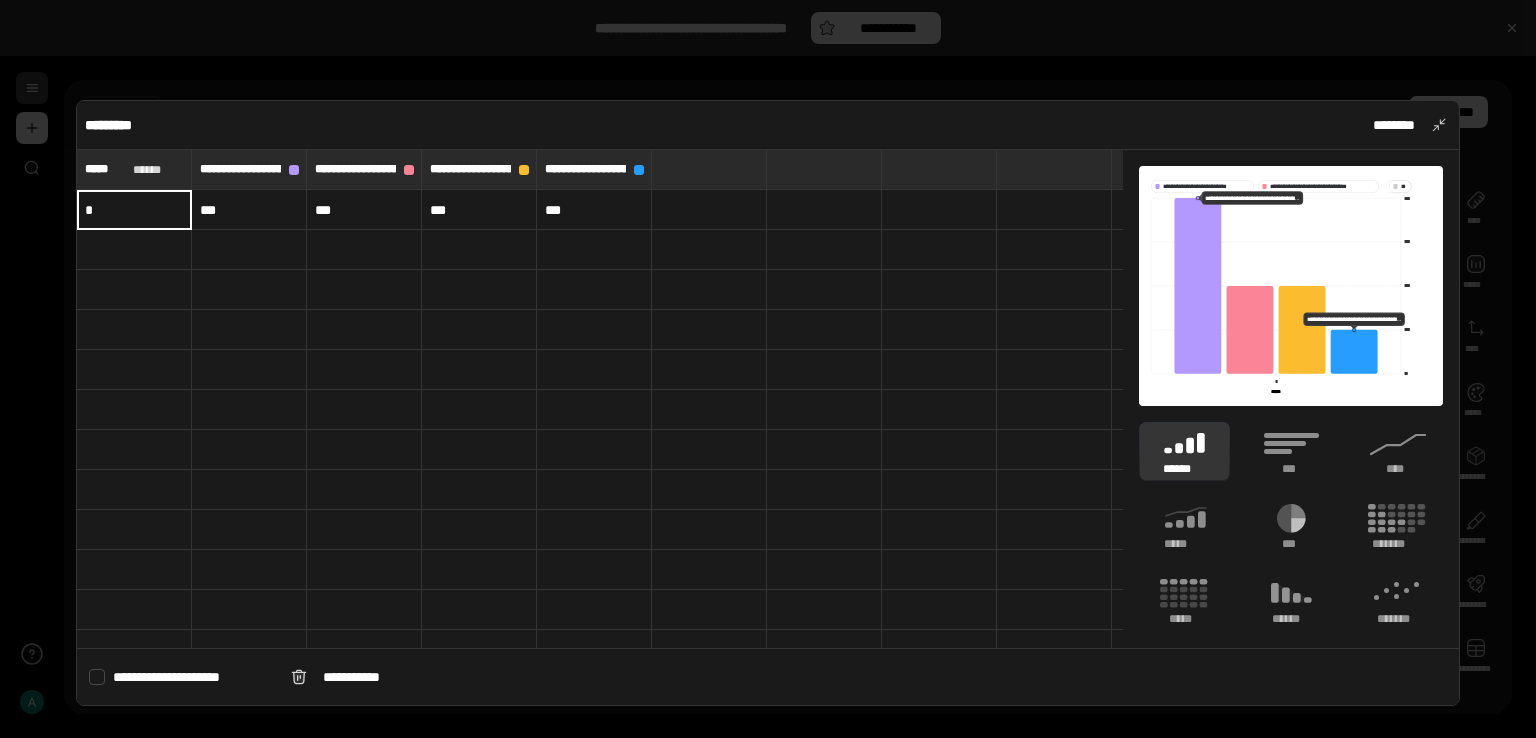 paste 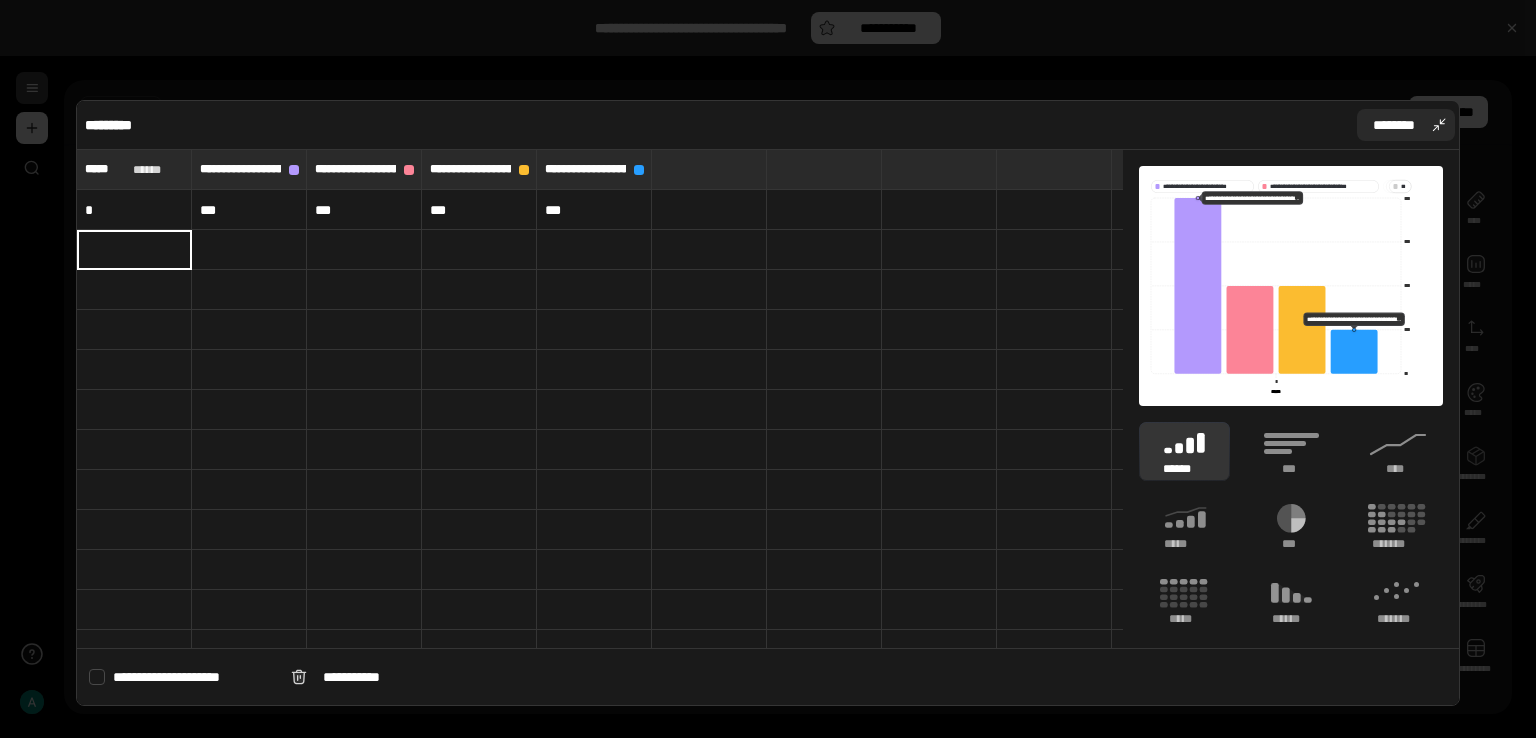 click on "********" at bounding box center [1406, 125] 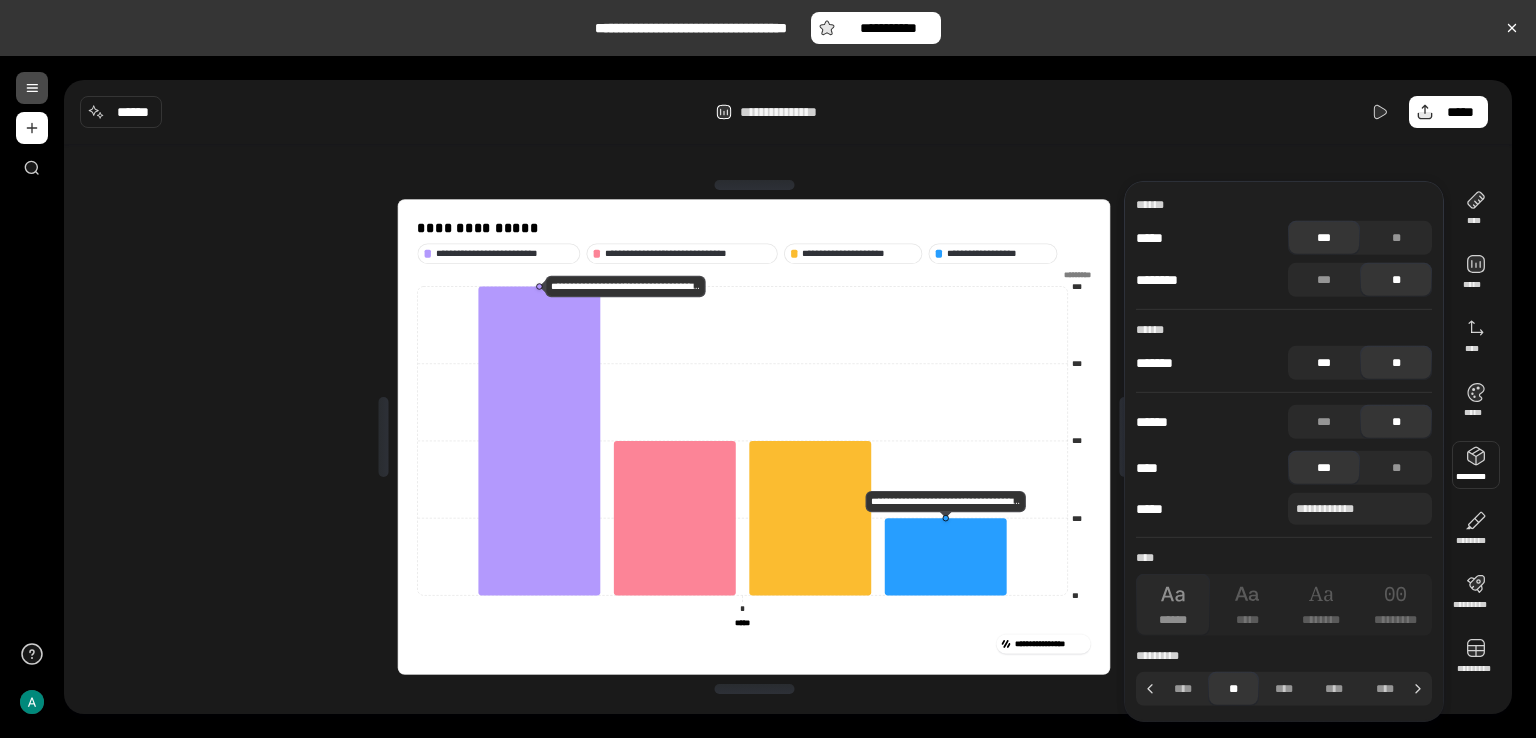click on "***" at bounding box center (1324, 363) 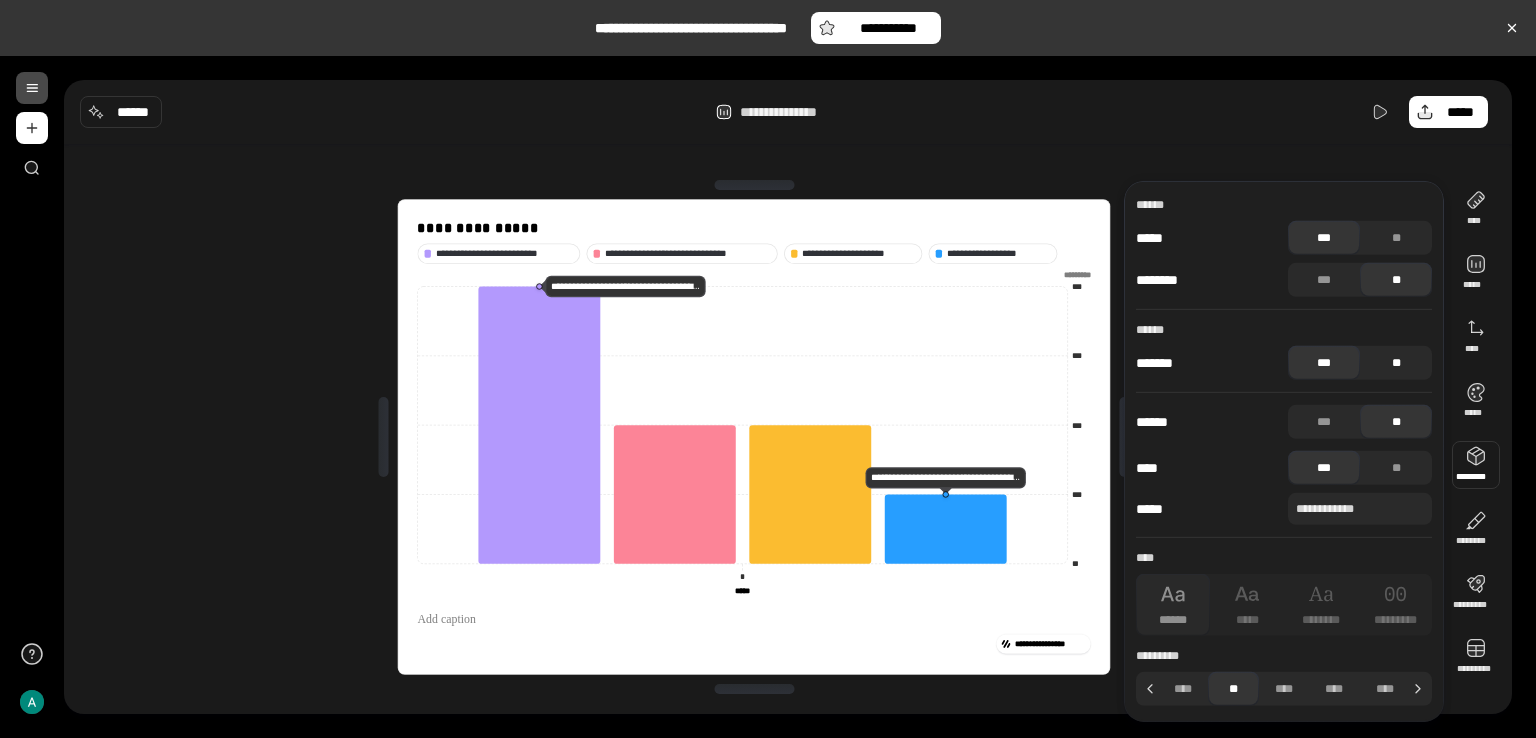 click on "**" at bounding box center [1396, 363] 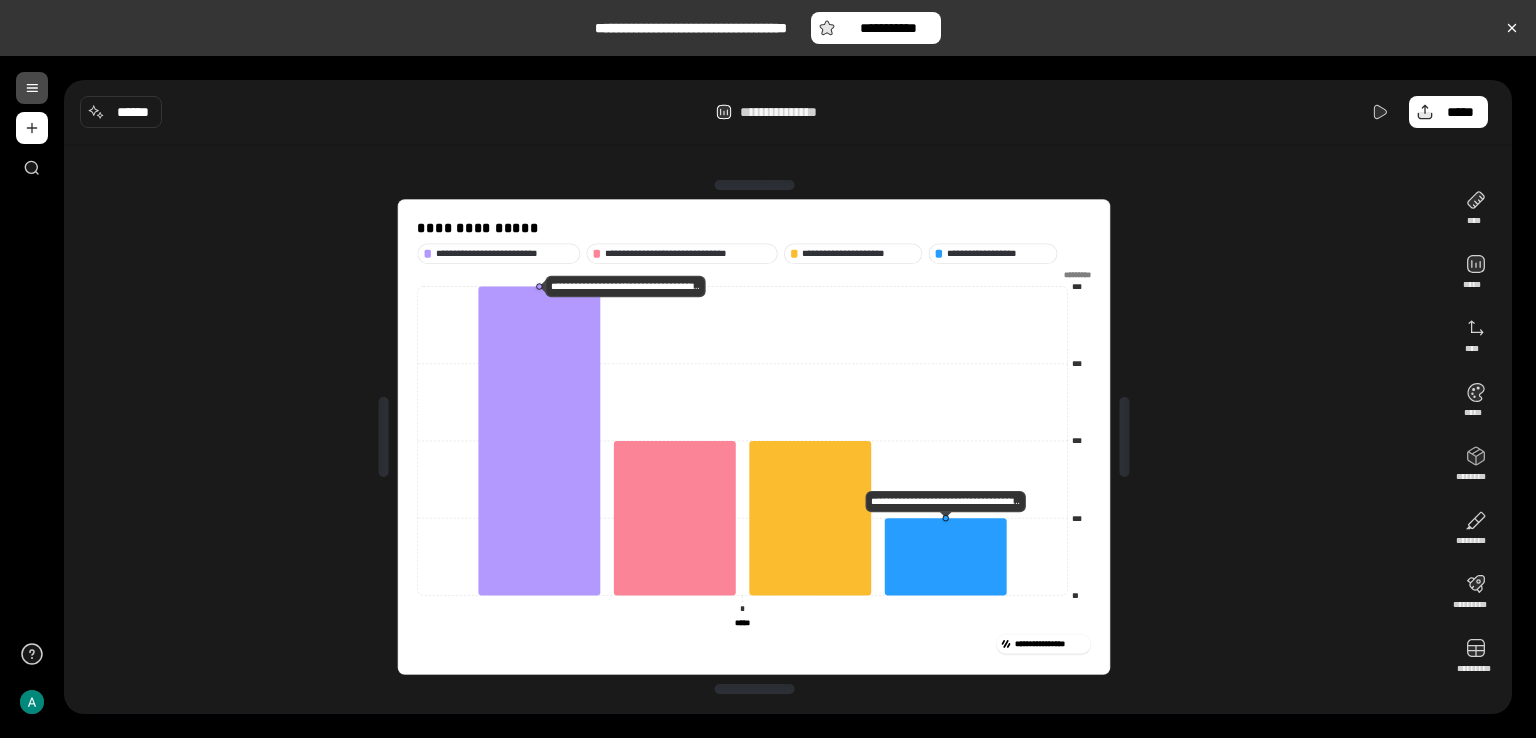click on "**********" at bounding box center [788, 397] 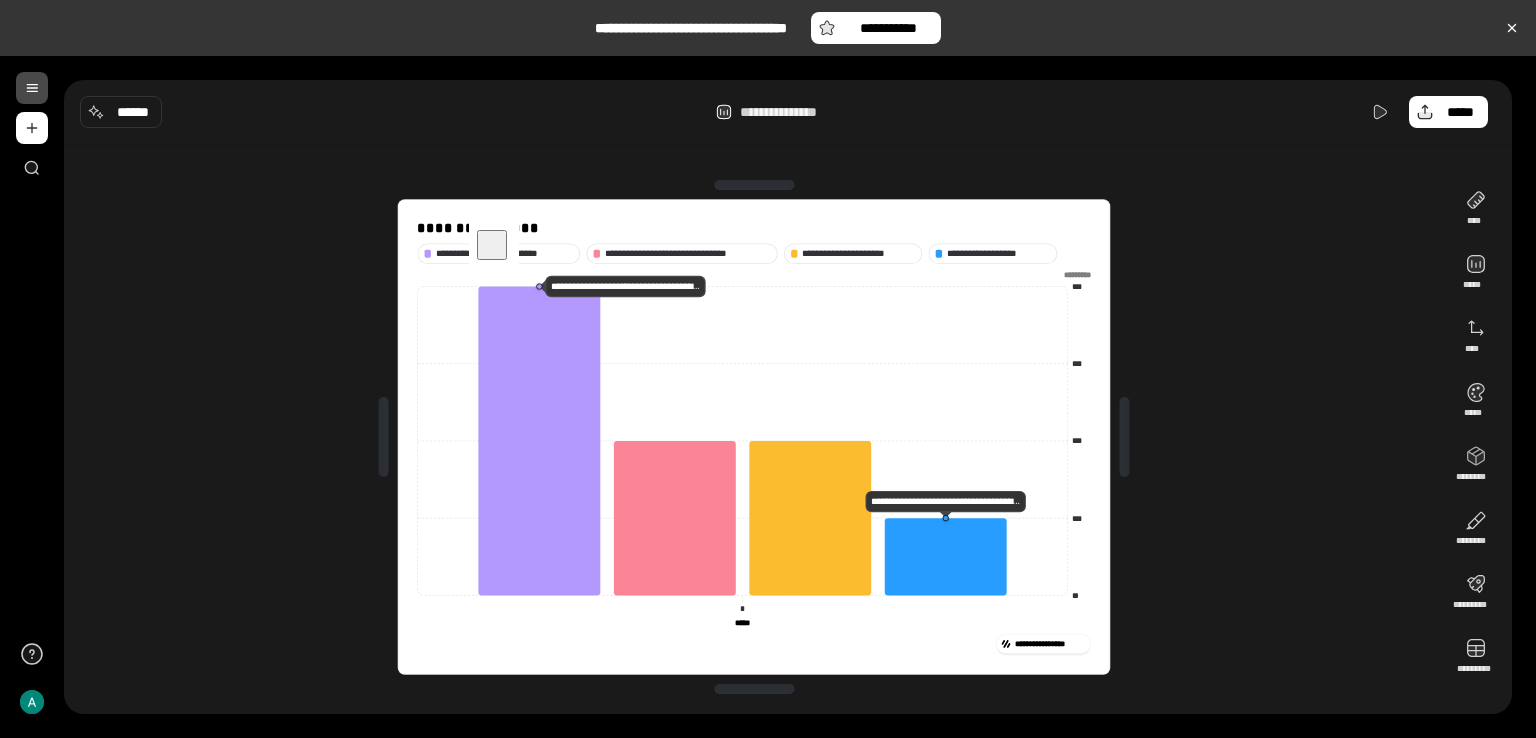 click at bounding box center (494, 245) 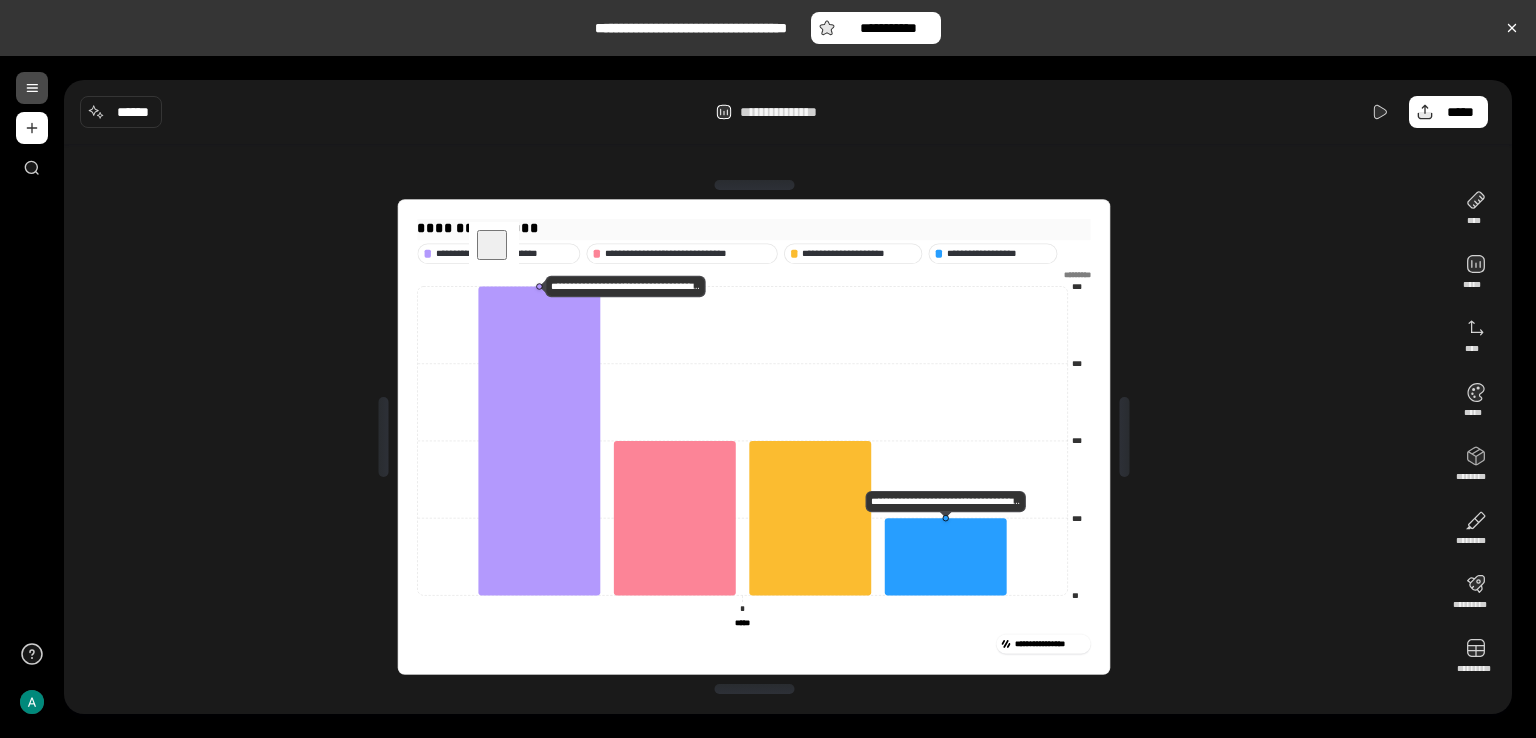 click on "**********" at bounding box center [753, 228] 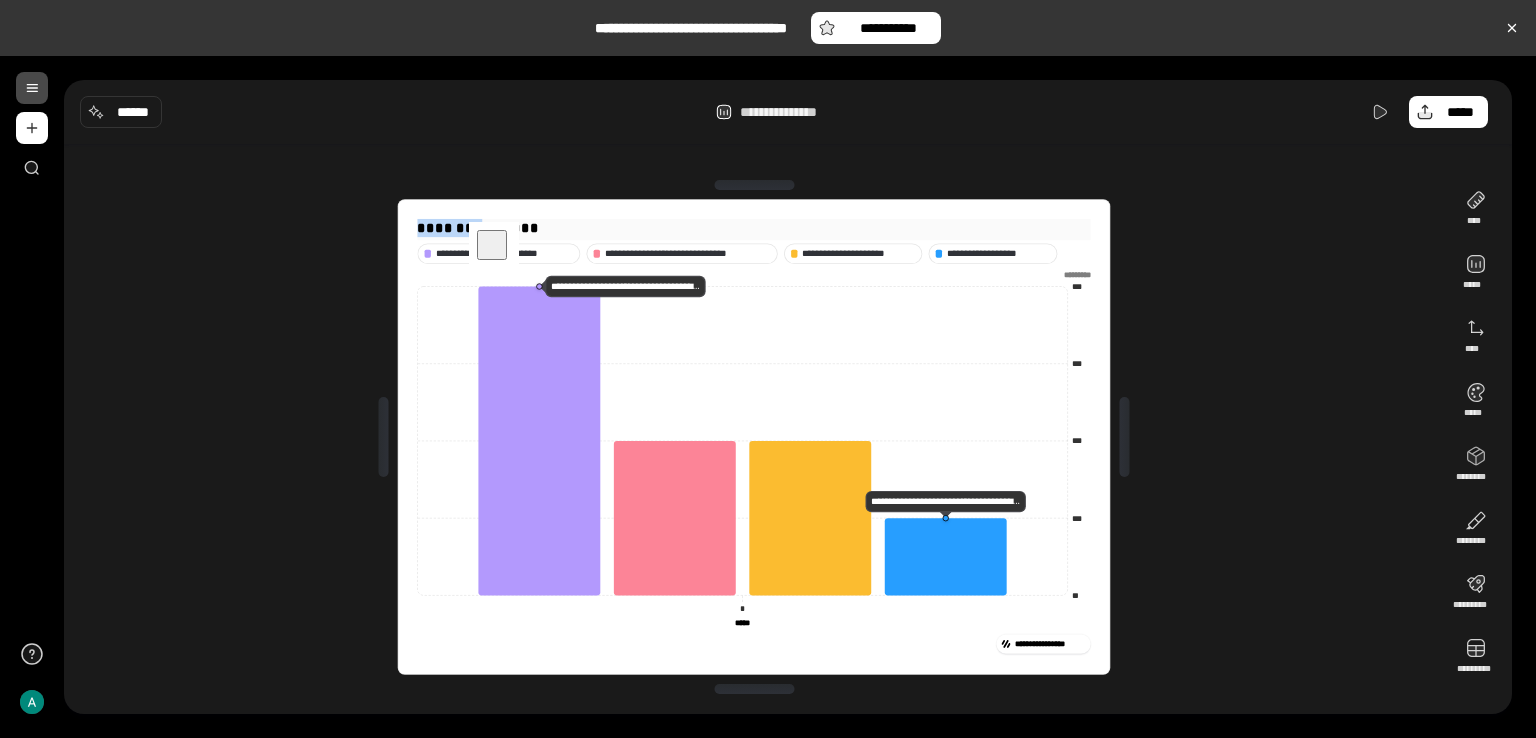 click on "**********" at bounding box center [753, 228] 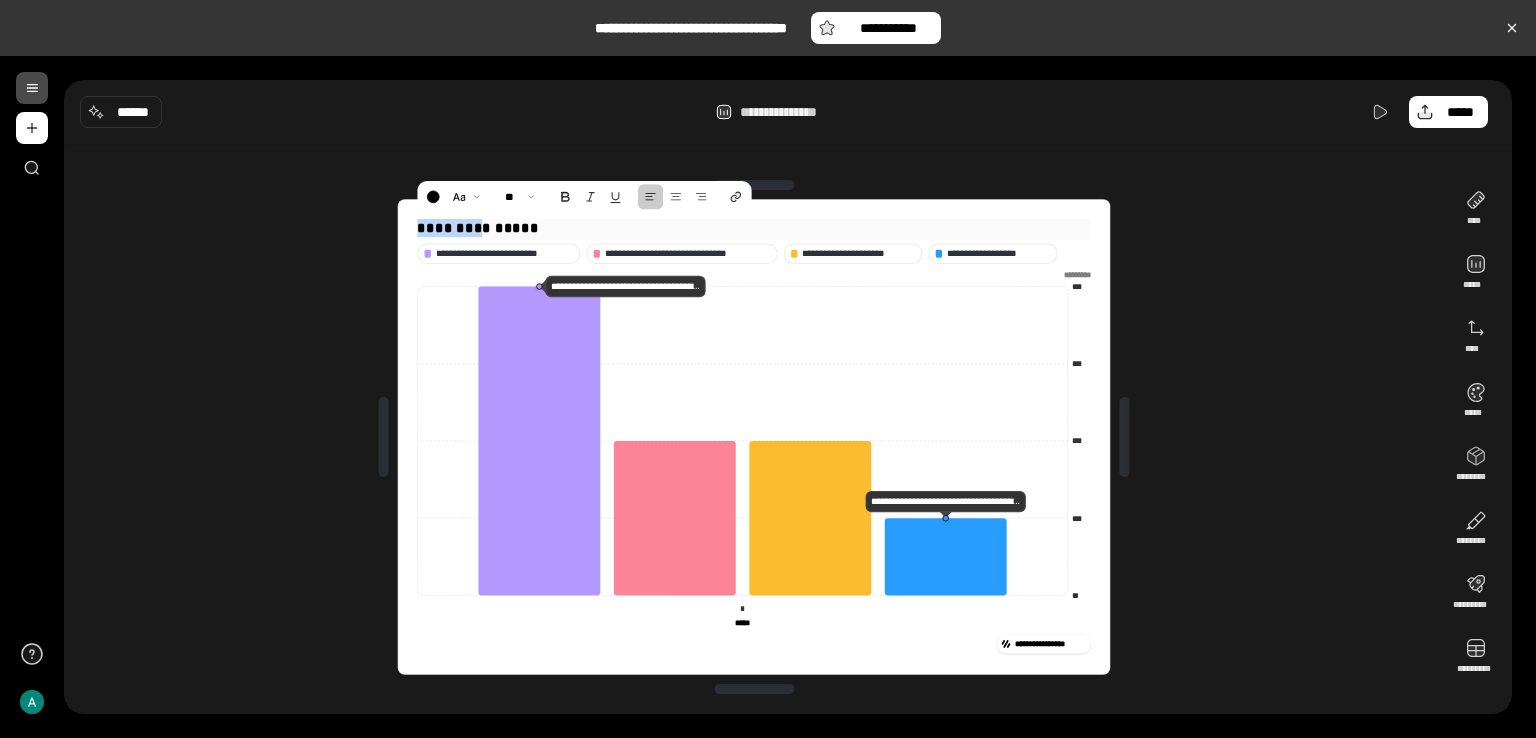 click on "**********" at bounding box center (753, 228) 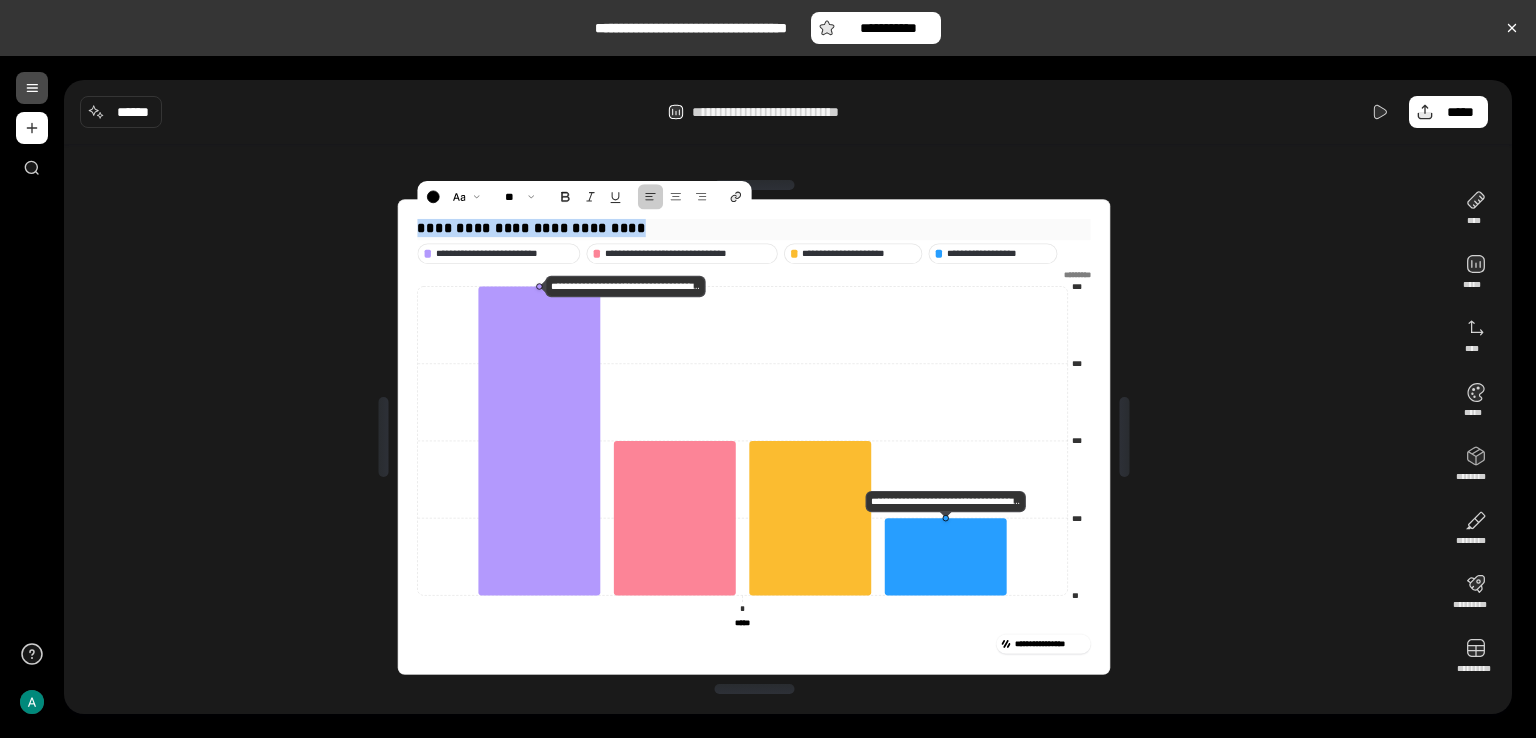 copy on "**********" 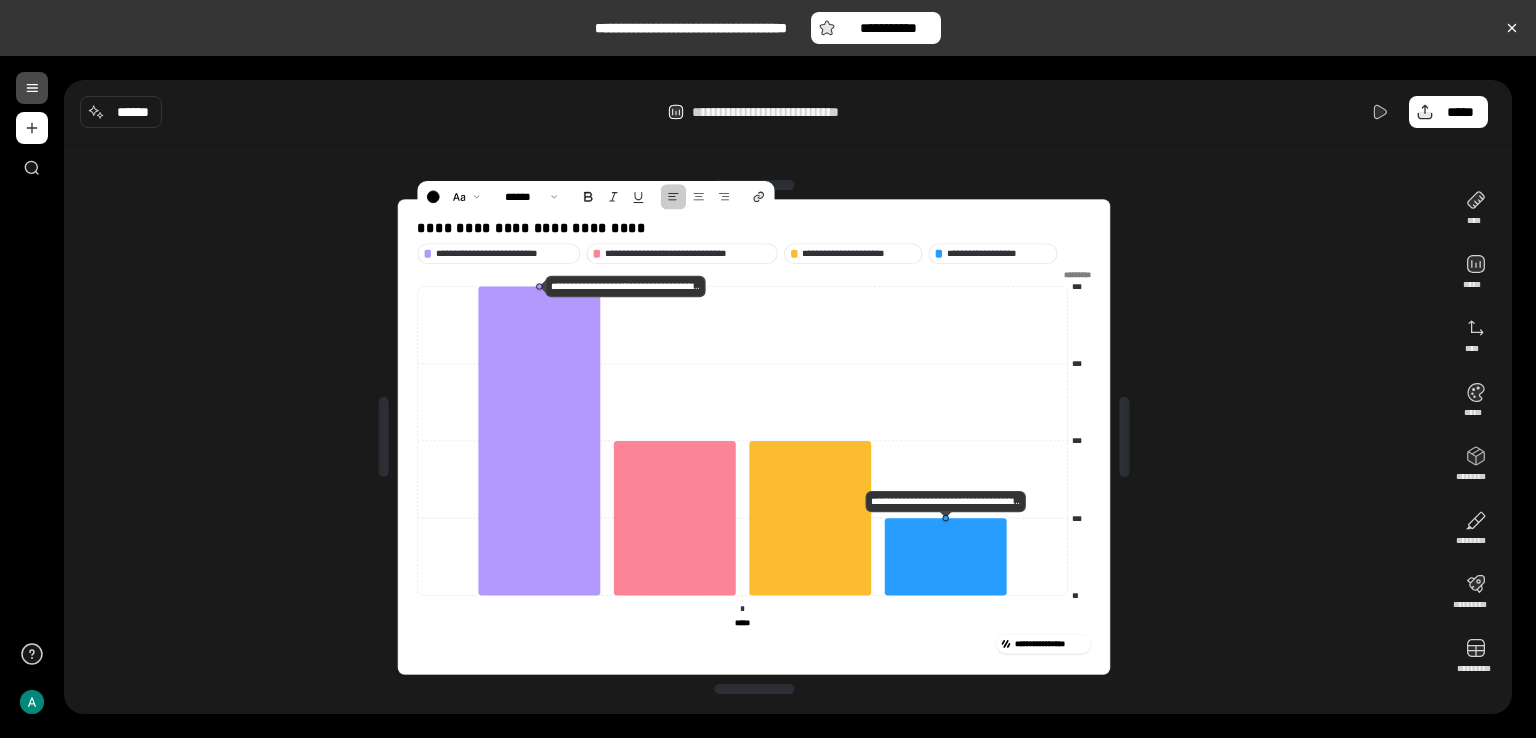 click on "**********" at bounding box center [754, 437] 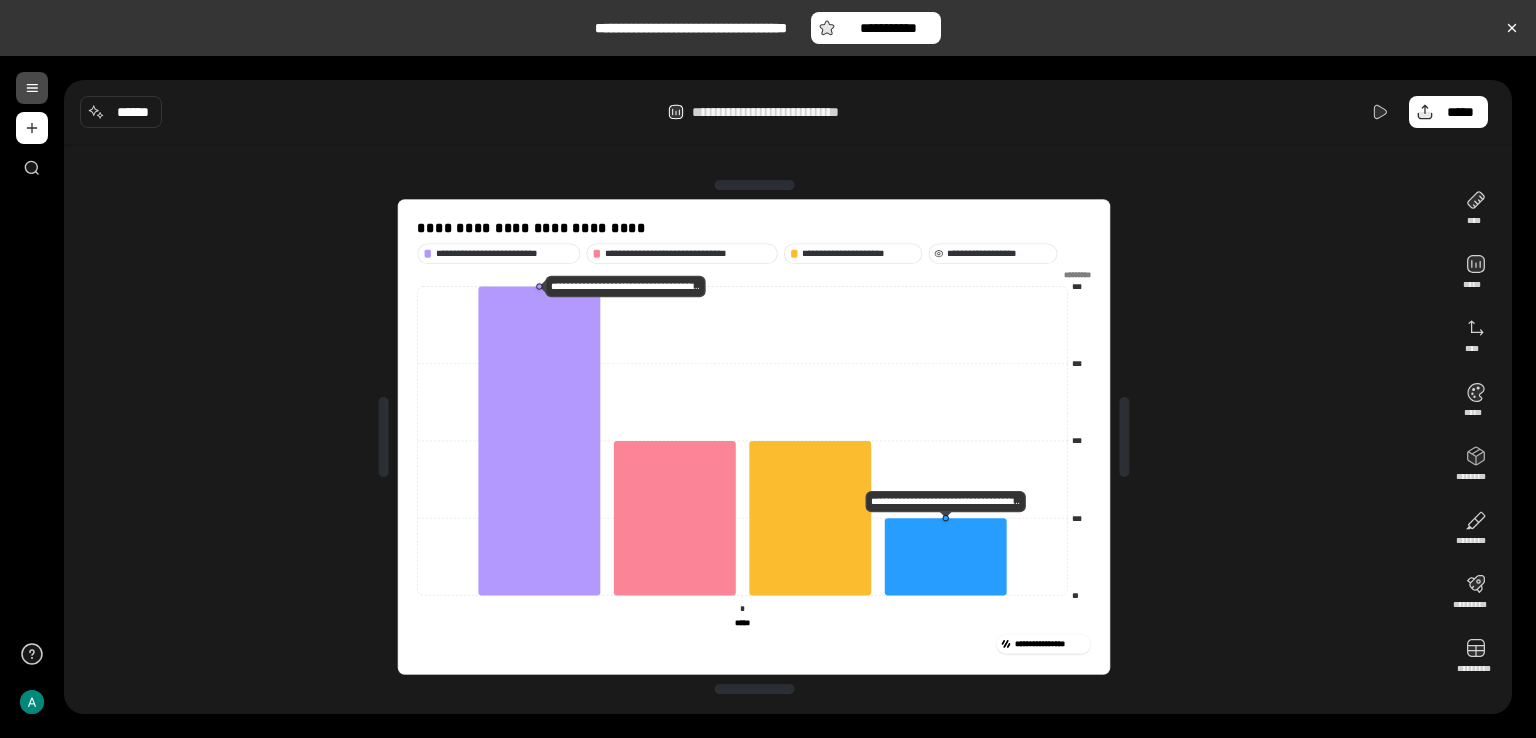 click on "**********" at bounding box center (999, 253) 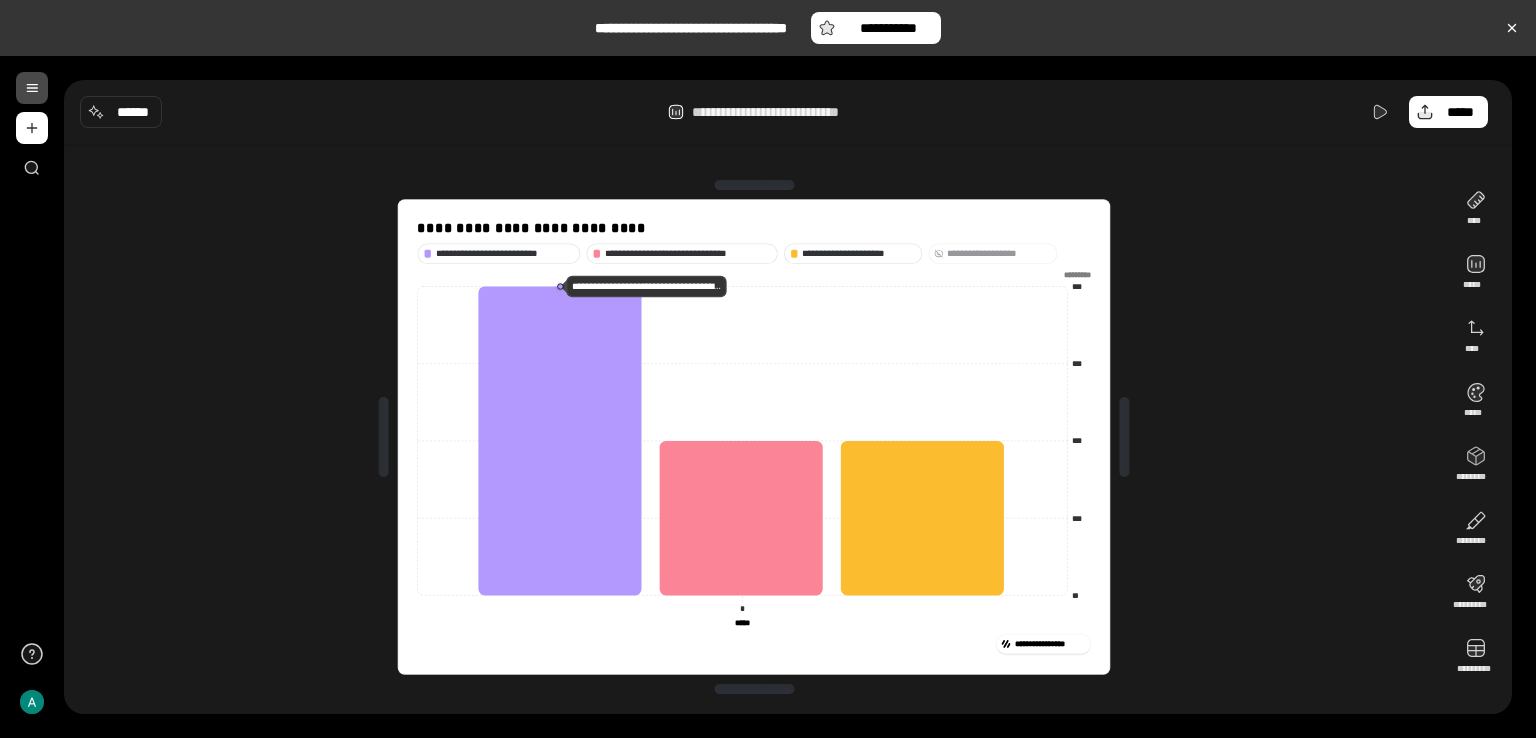click on "**********" at bounding box center [999, 253] 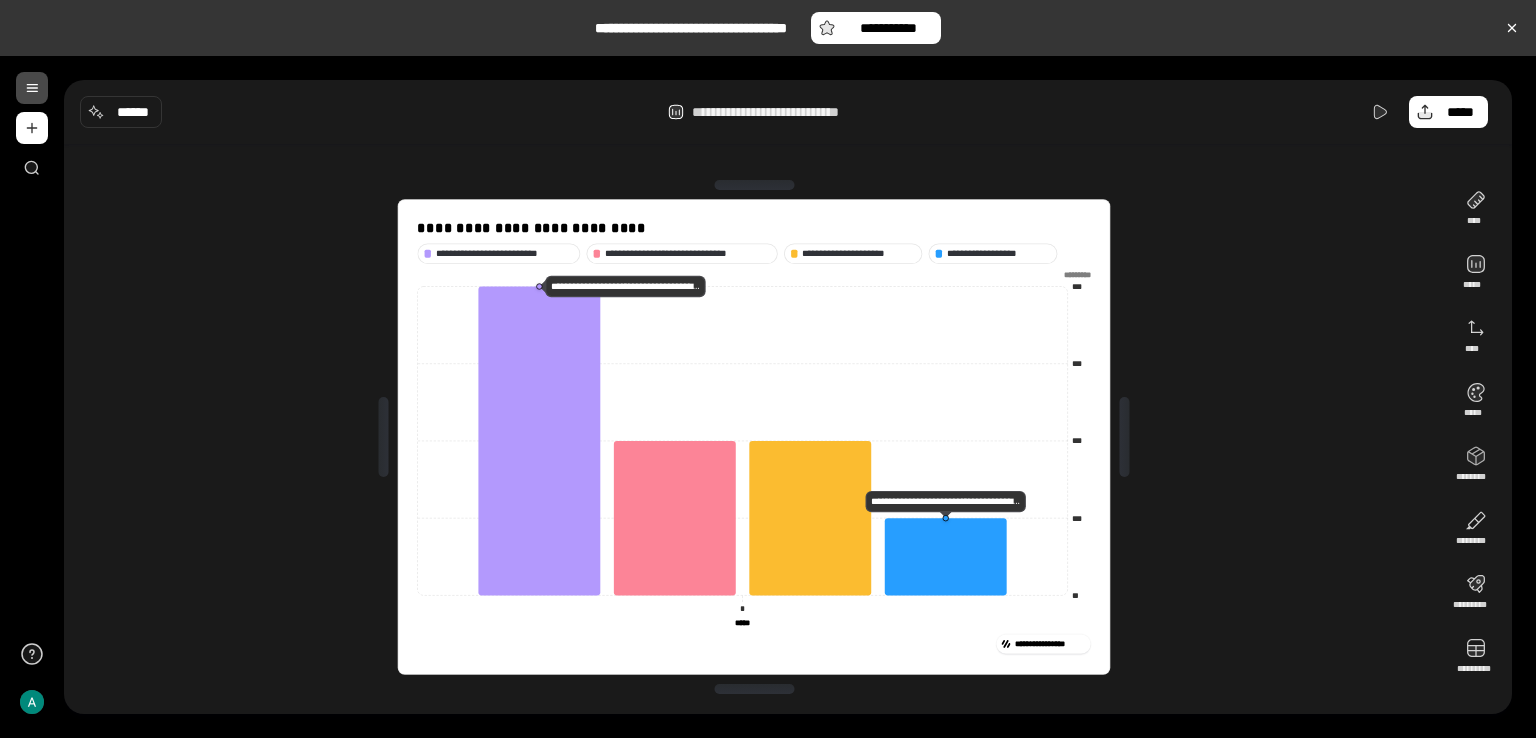 click on "**********" at bounding box center (754, 437) 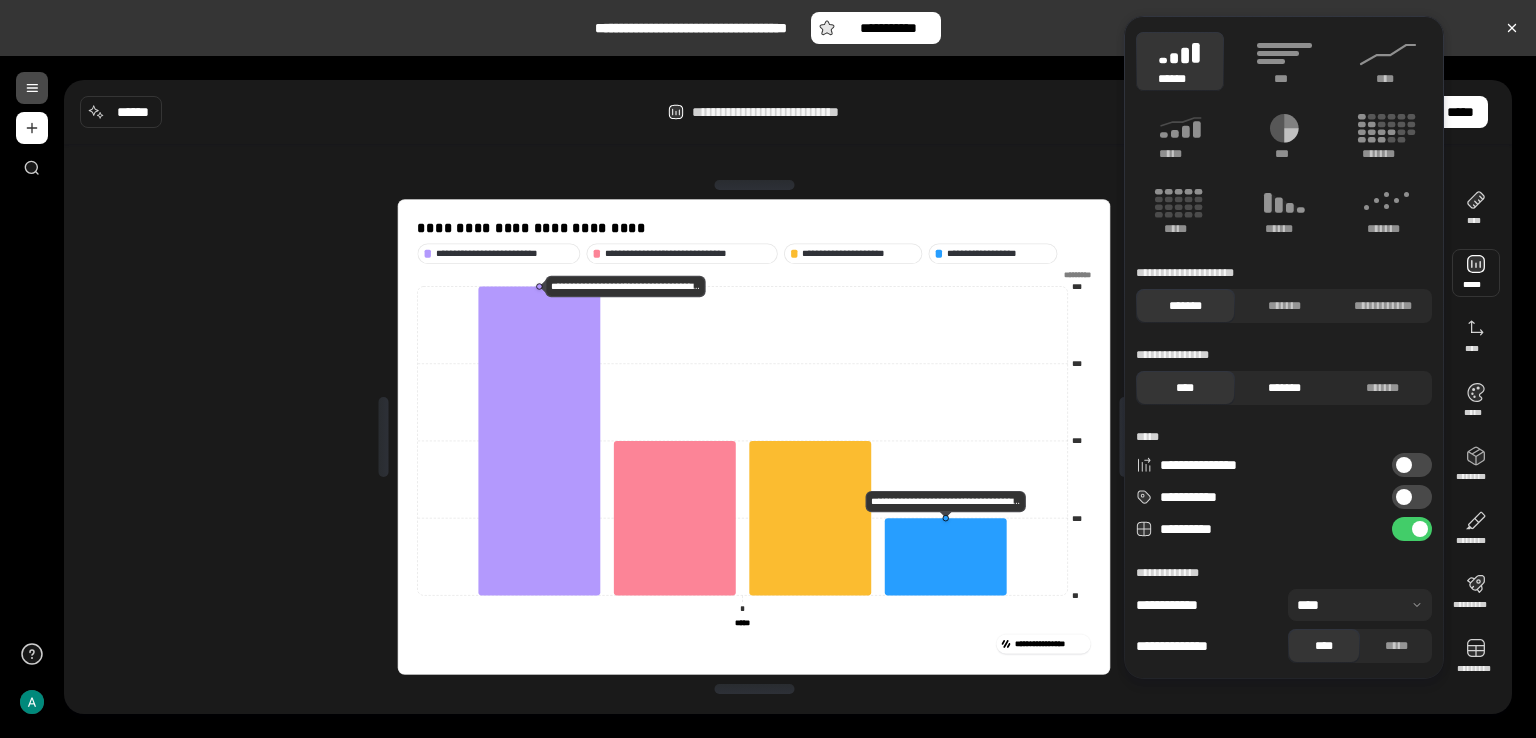 click on "*******" at bounding box center (1284, 388) 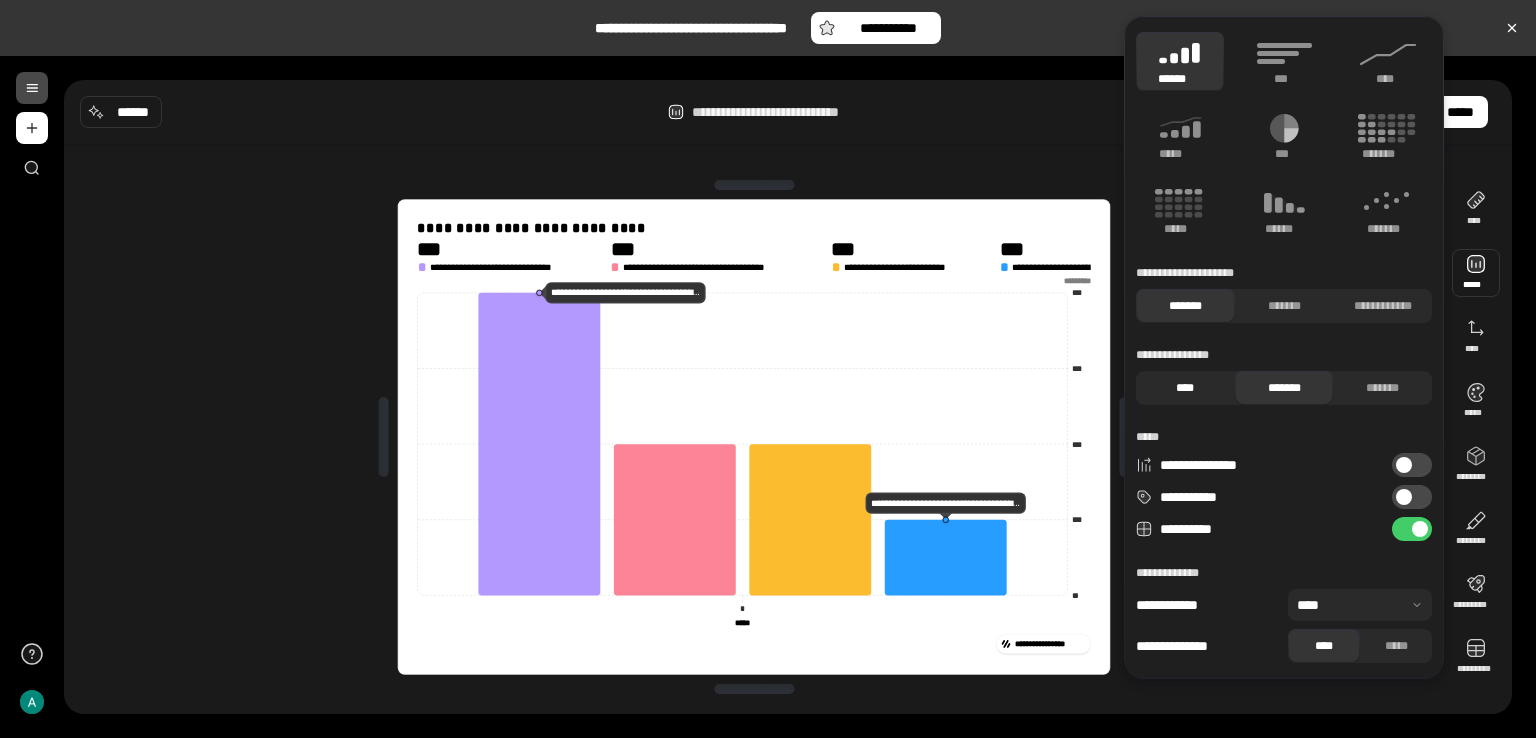 click on "****" at bounding box center (1185, 388) 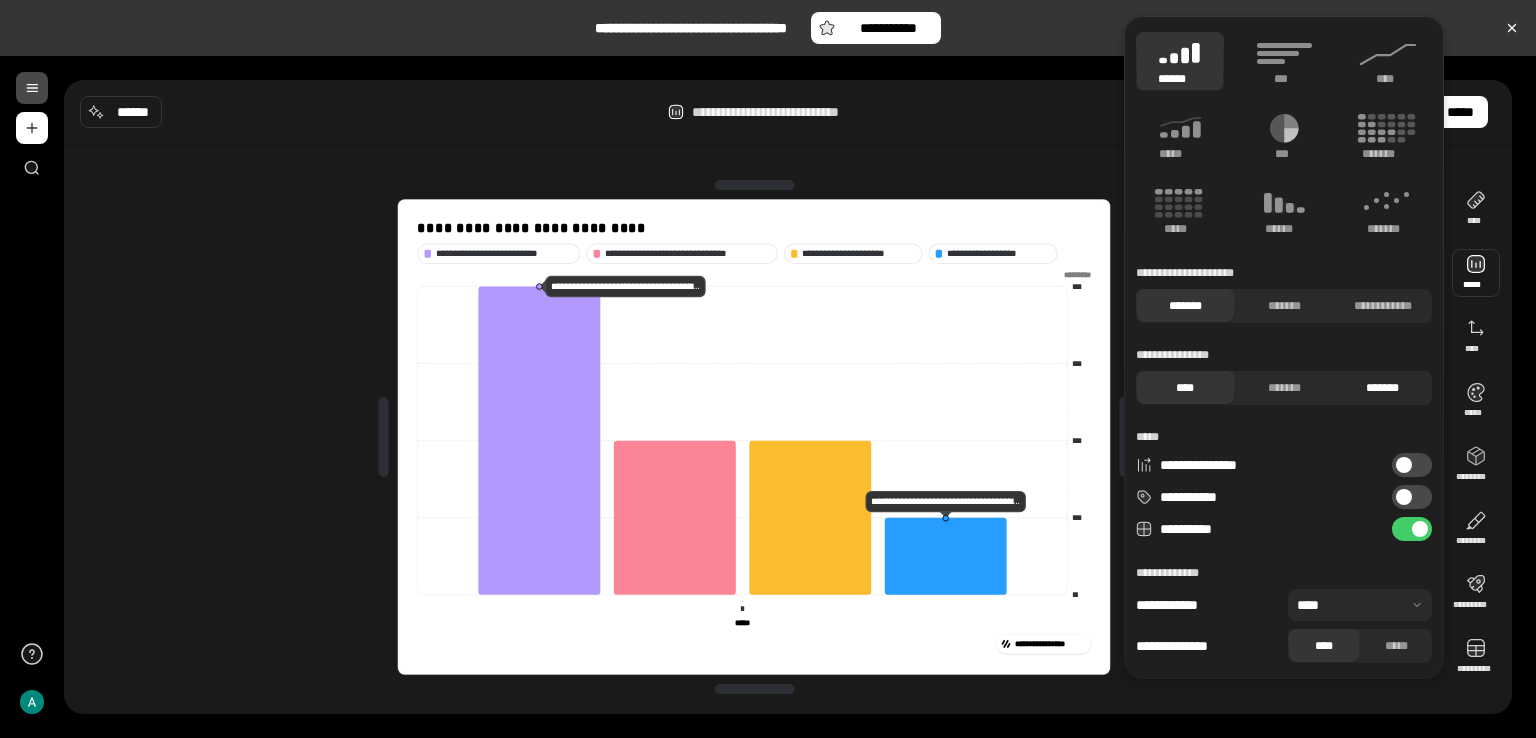 click on "*******" at bounding box center (1382, 388) 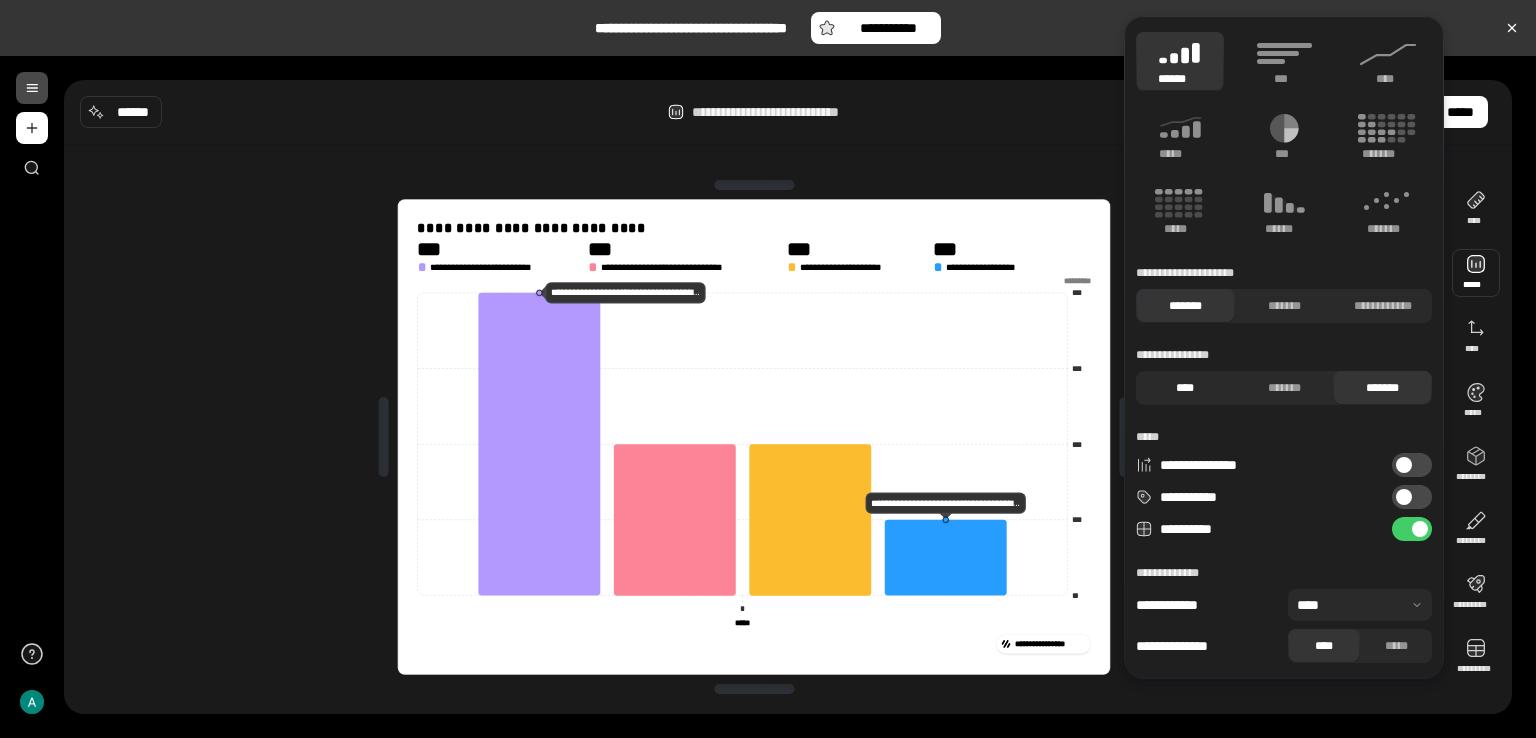 click on "****" at bounding box center [1185, 388] 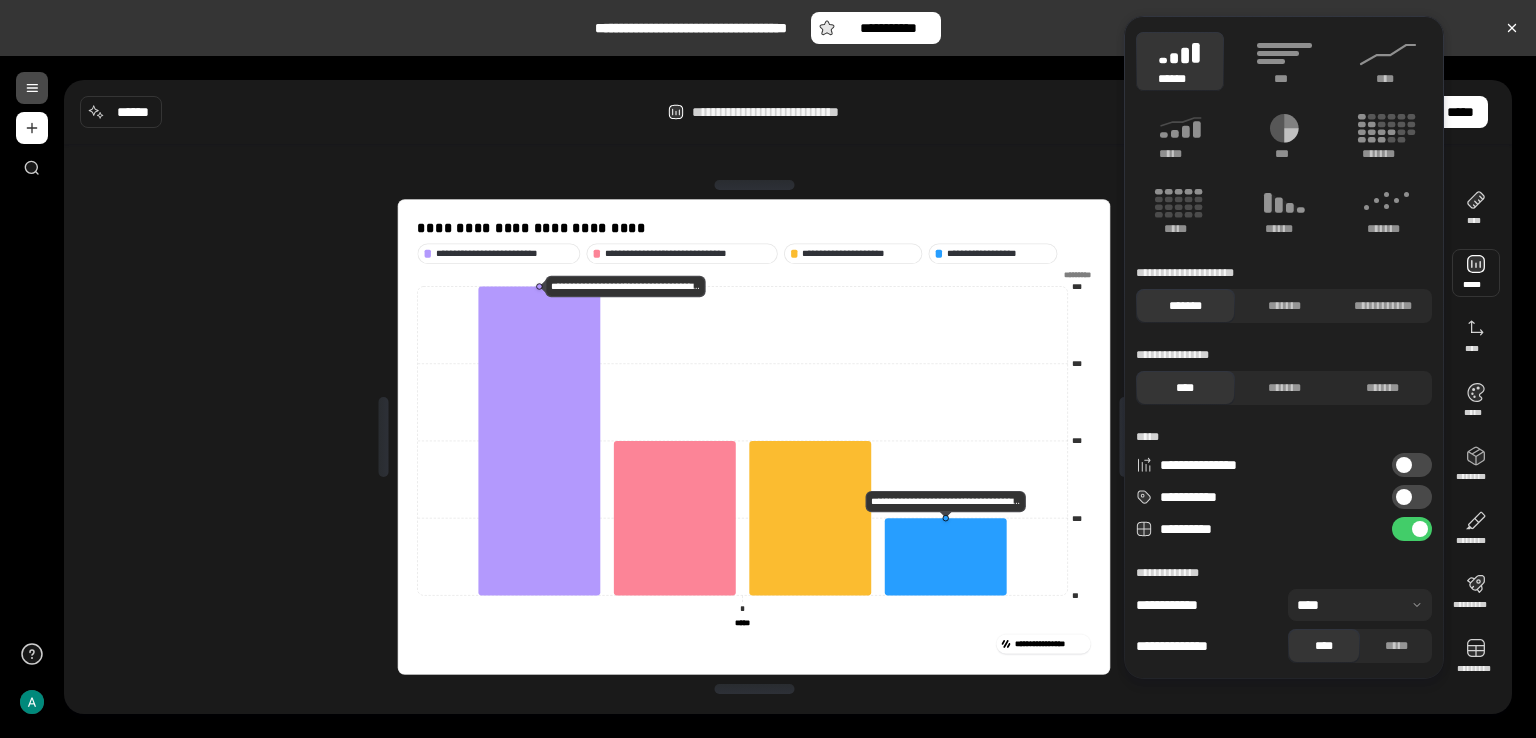 click on "**********" at bounding box center (1412, 465) 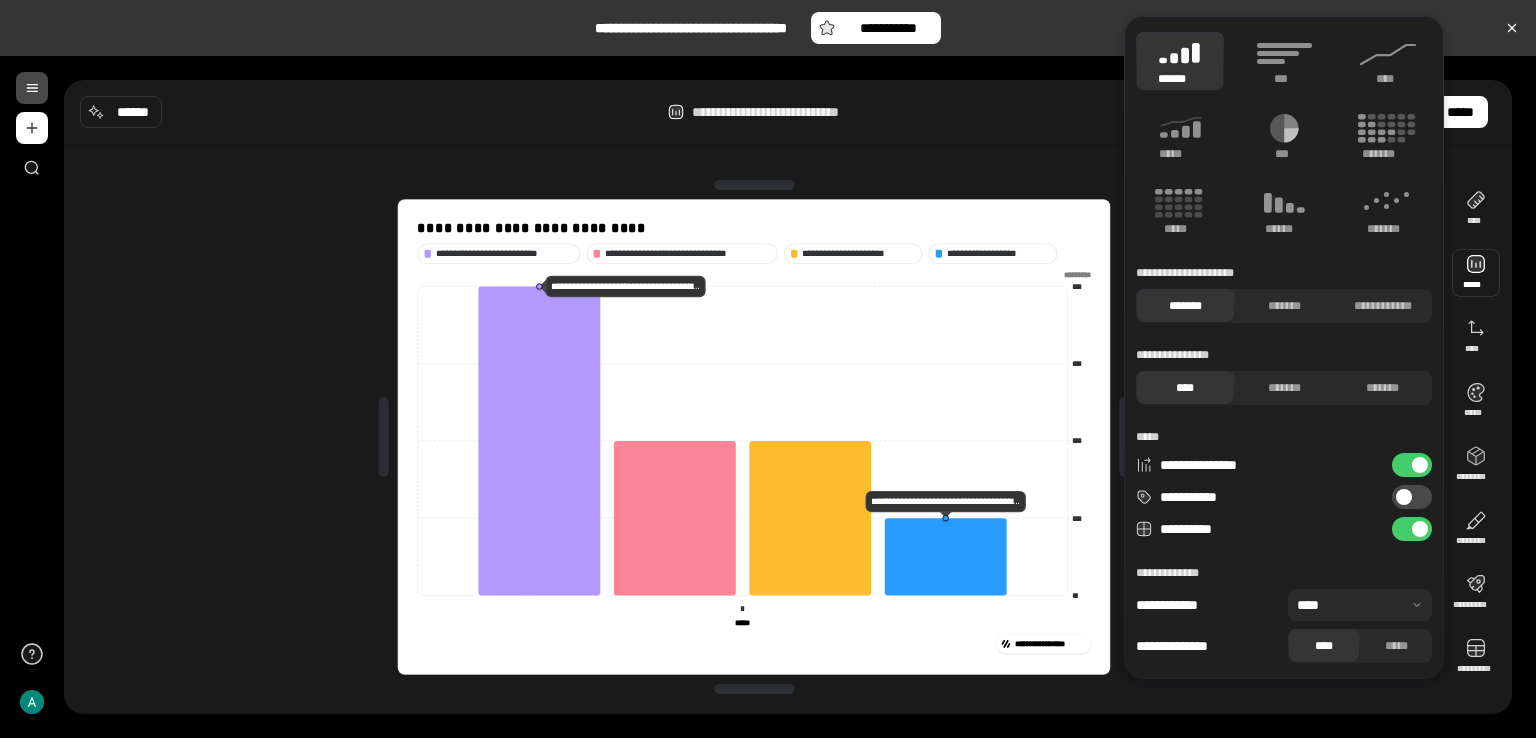 click on "**********" at bounding box center [1412, 465] 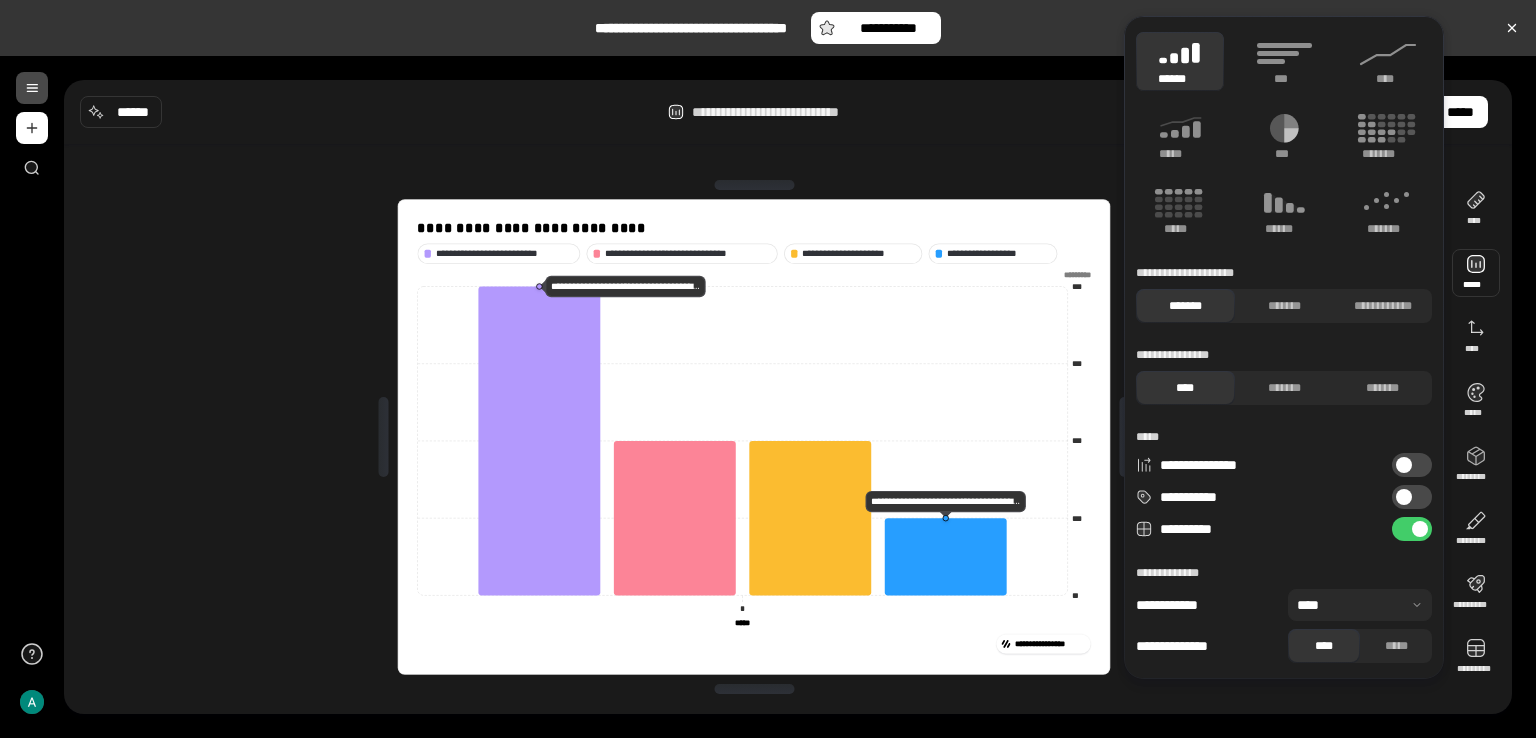 click on "**********" at bounding box center (1412, 497) 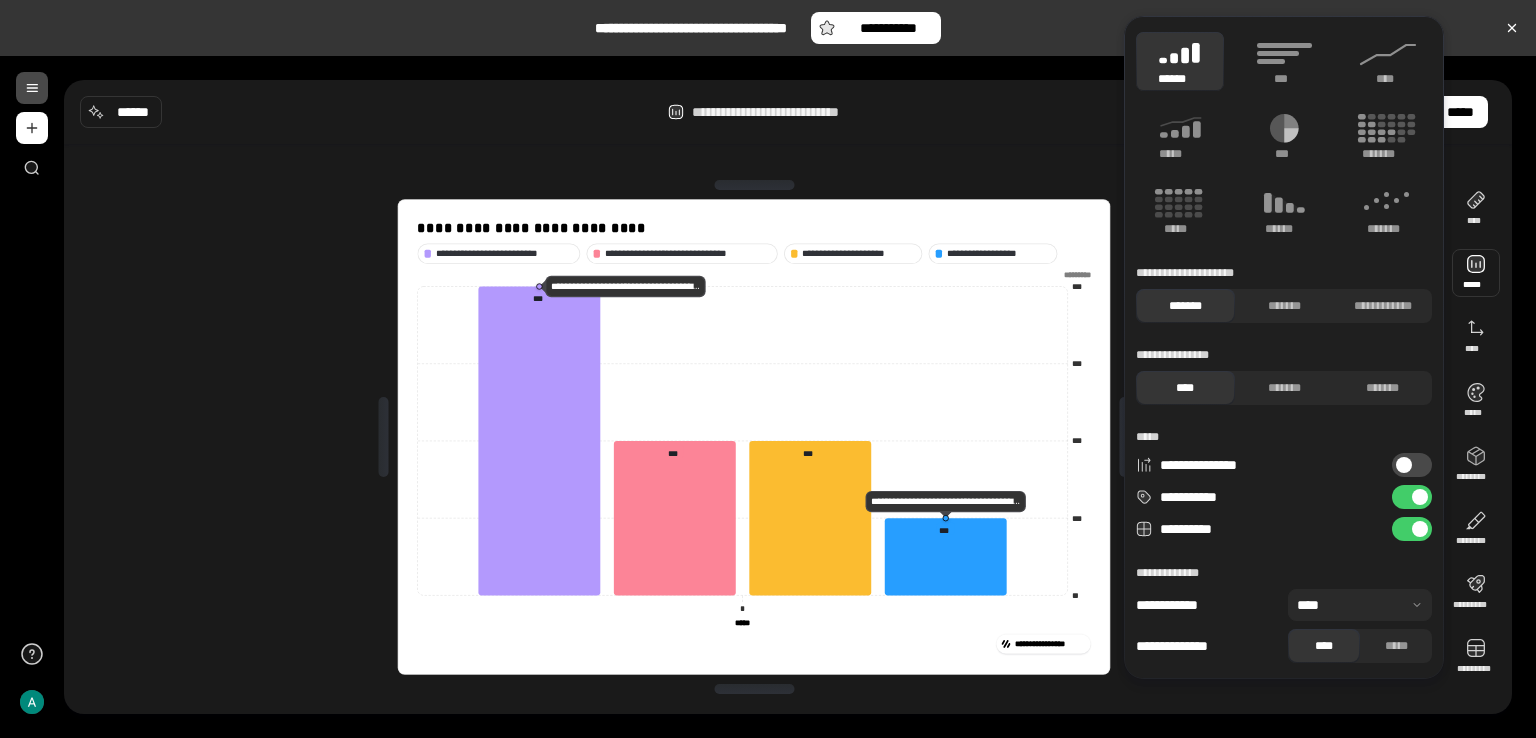 click on "**********" at bounding box center [1412, 497] 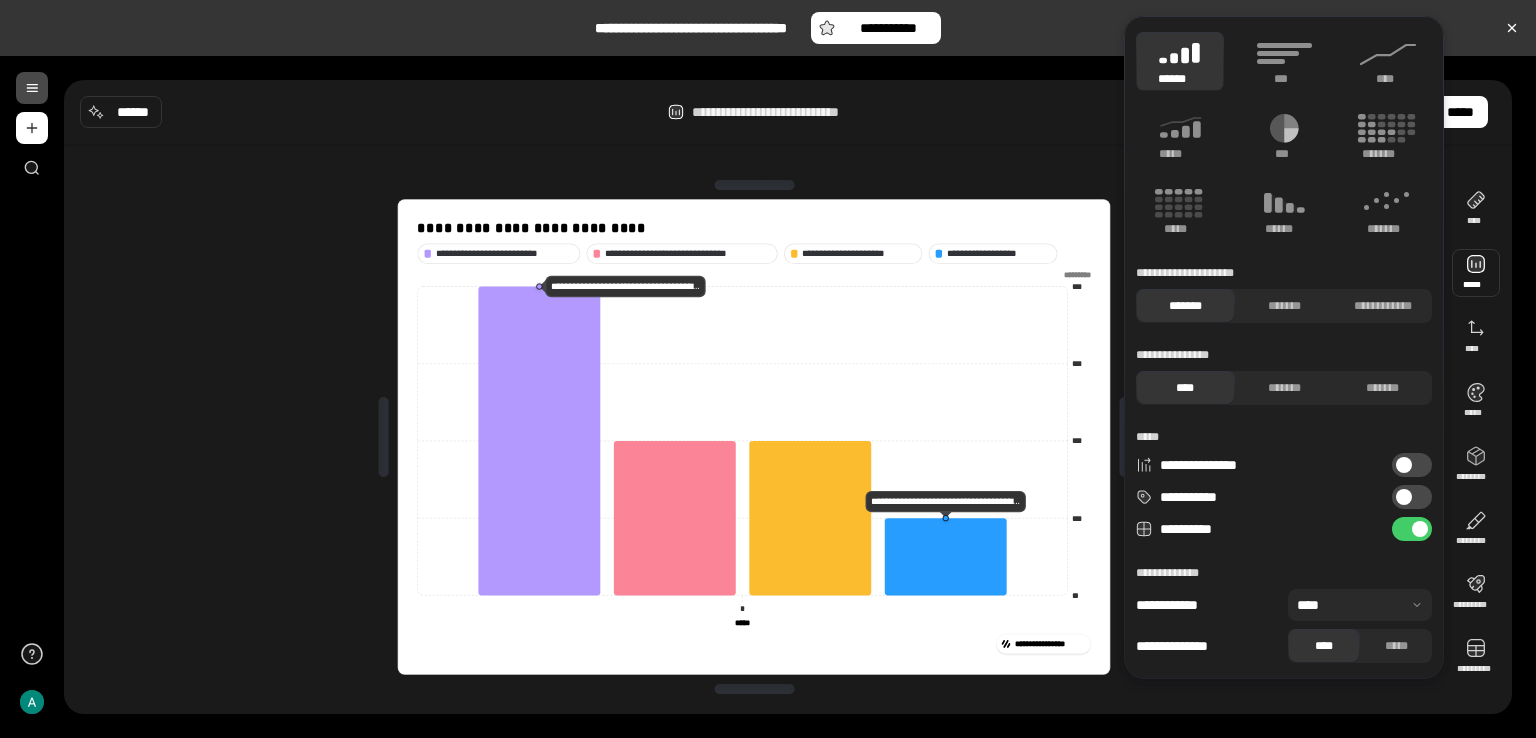 click on "**********" at bounding box center (1412, 529) 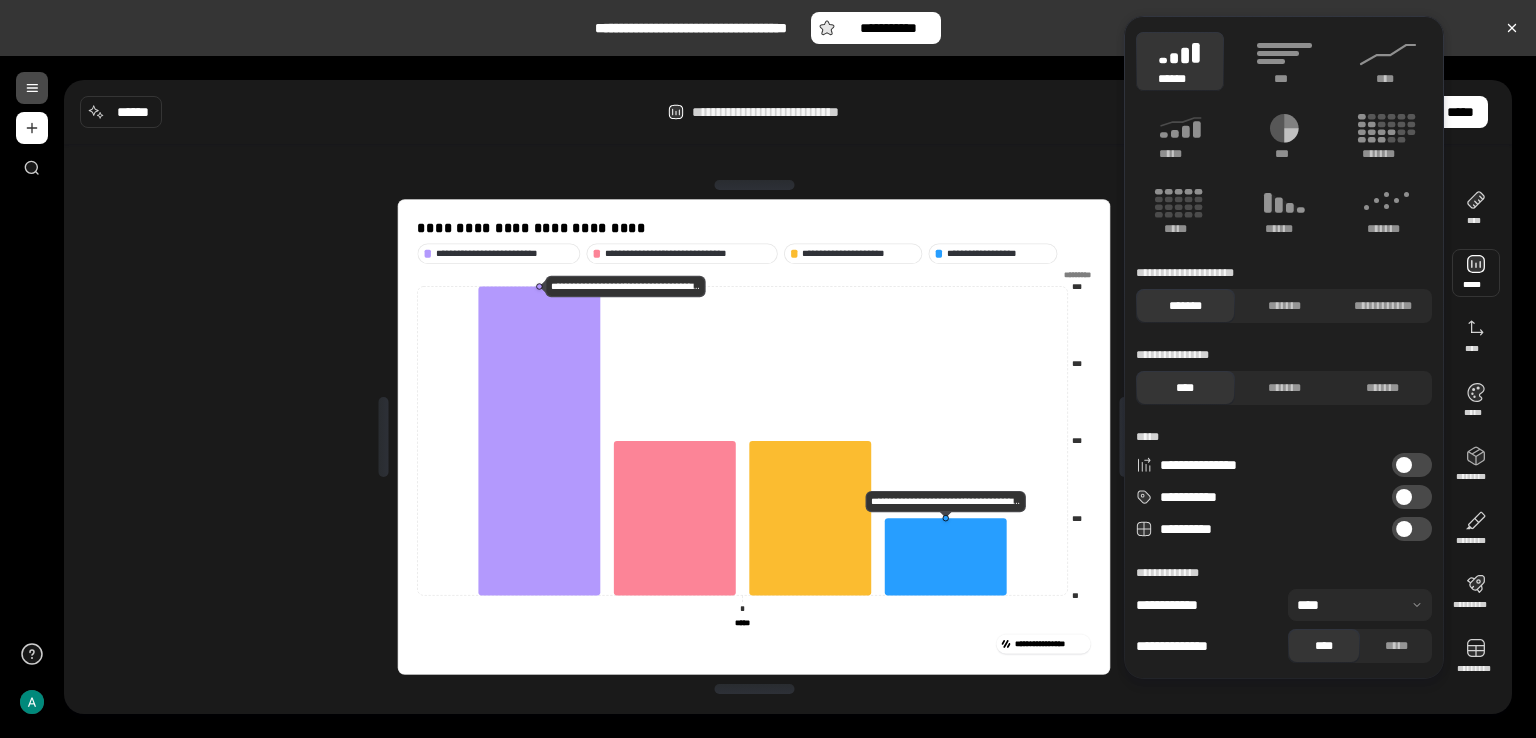 click at bounding box center [1404, 529] 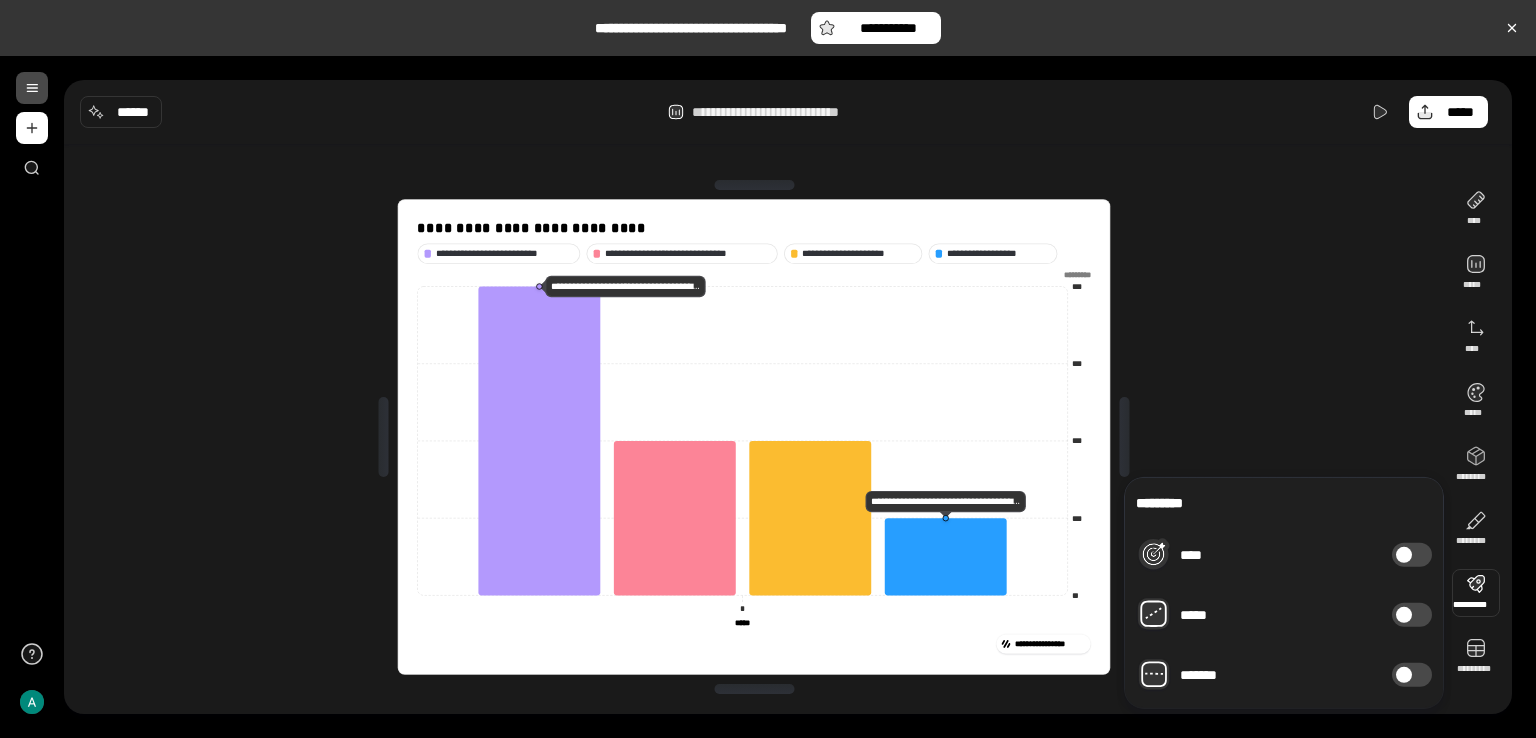 click on "****" at bounding box center (1412, 555) 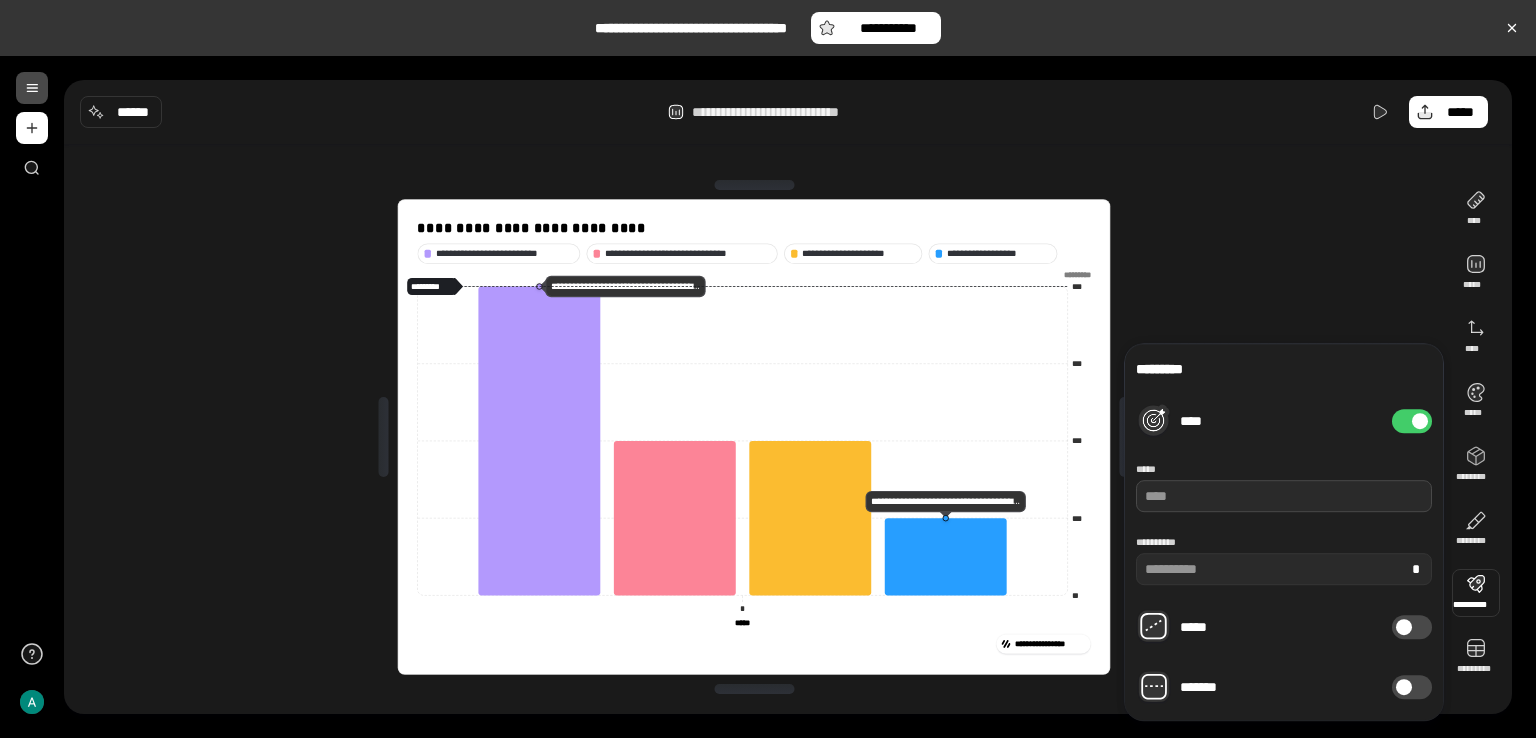 click at bounding box center [1284, 496] 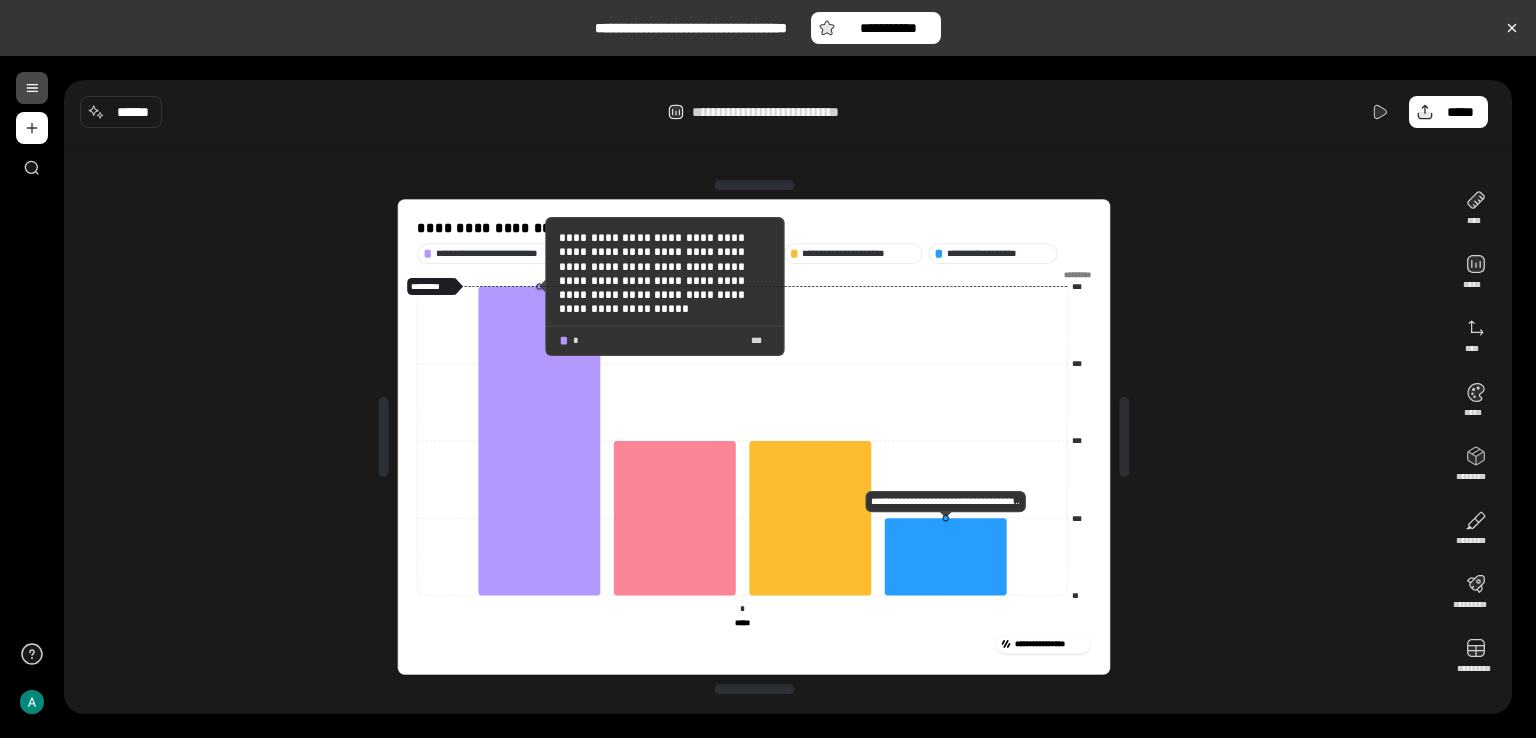 click on "**********" at bounding box center [665, 272] 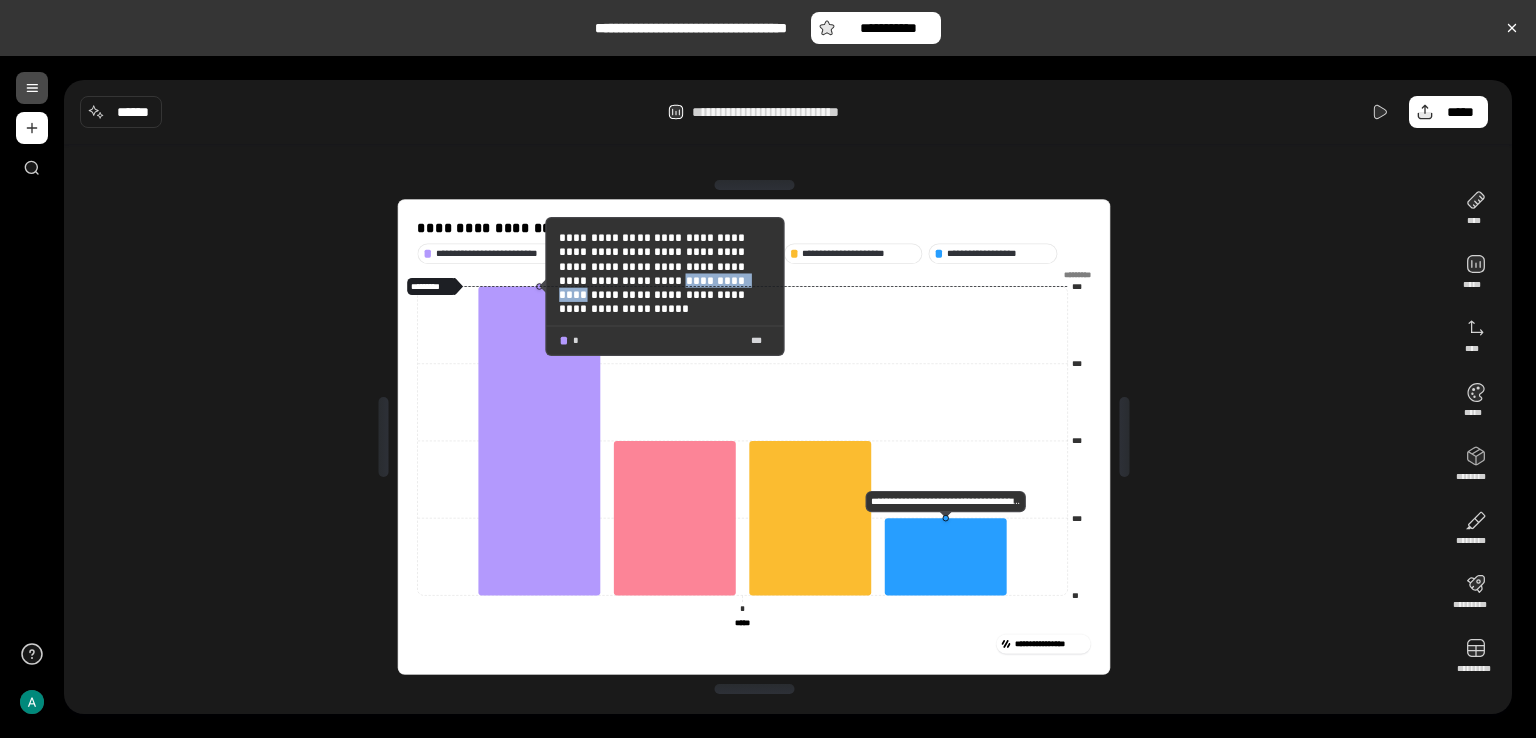 click on "**********" at bounding box center (665, 272) 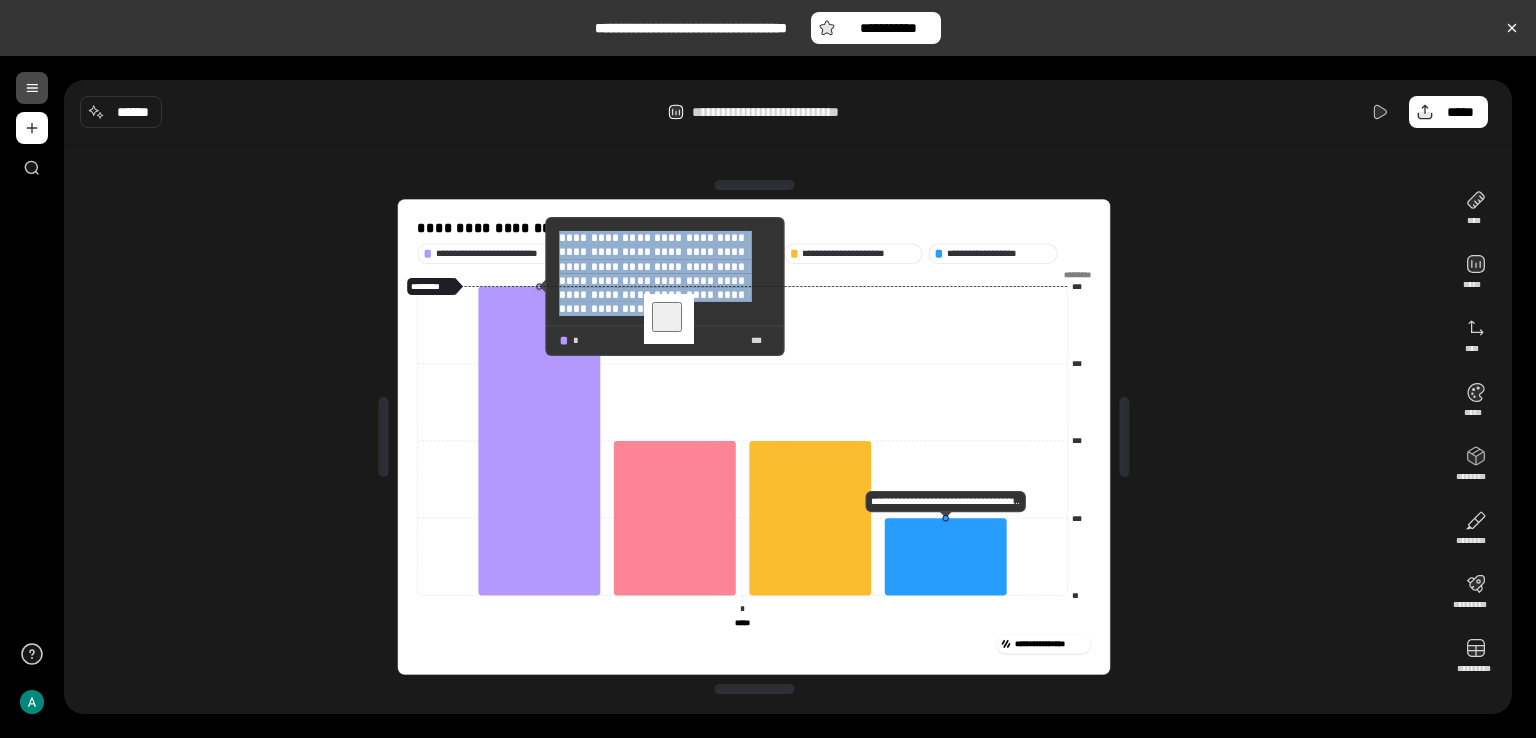 copy on "**********" 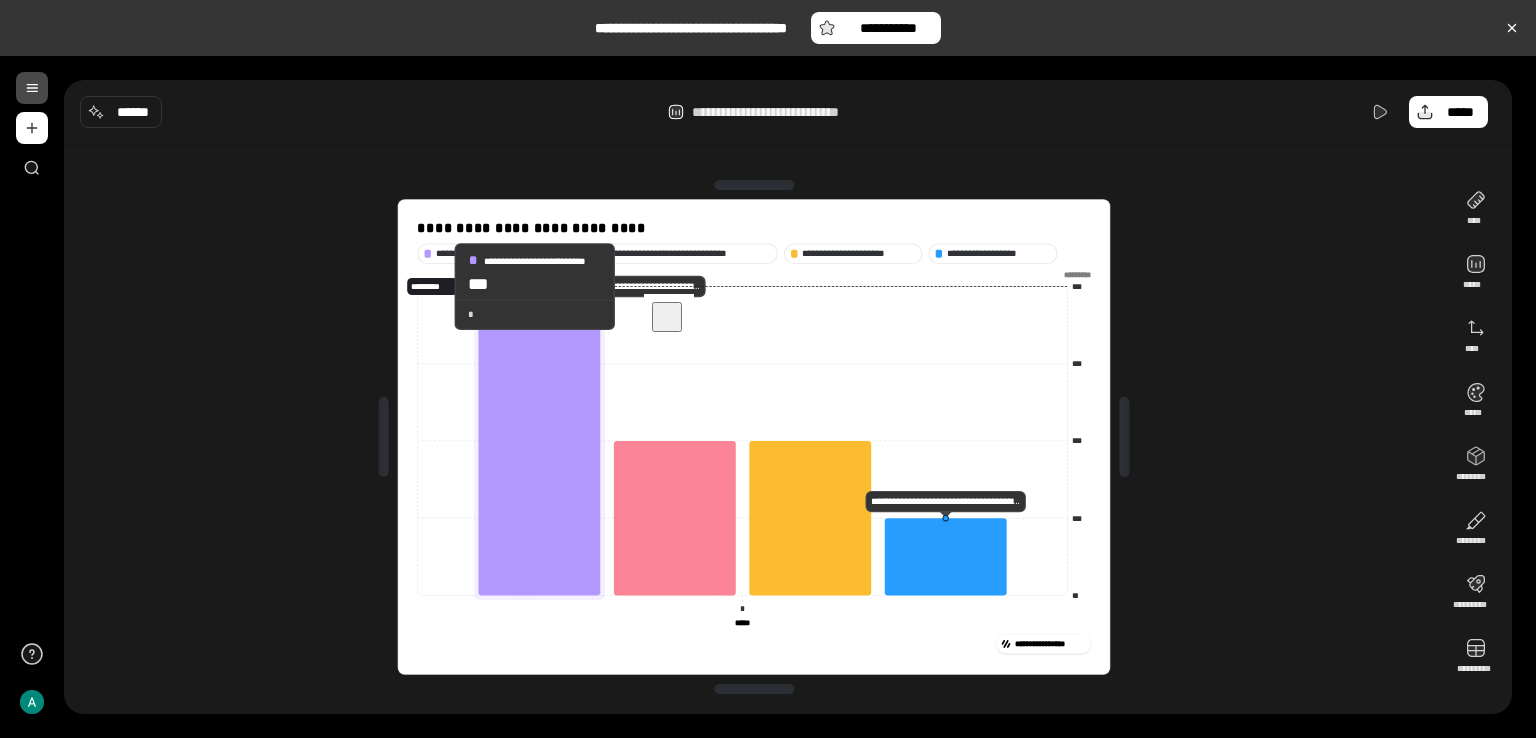 click 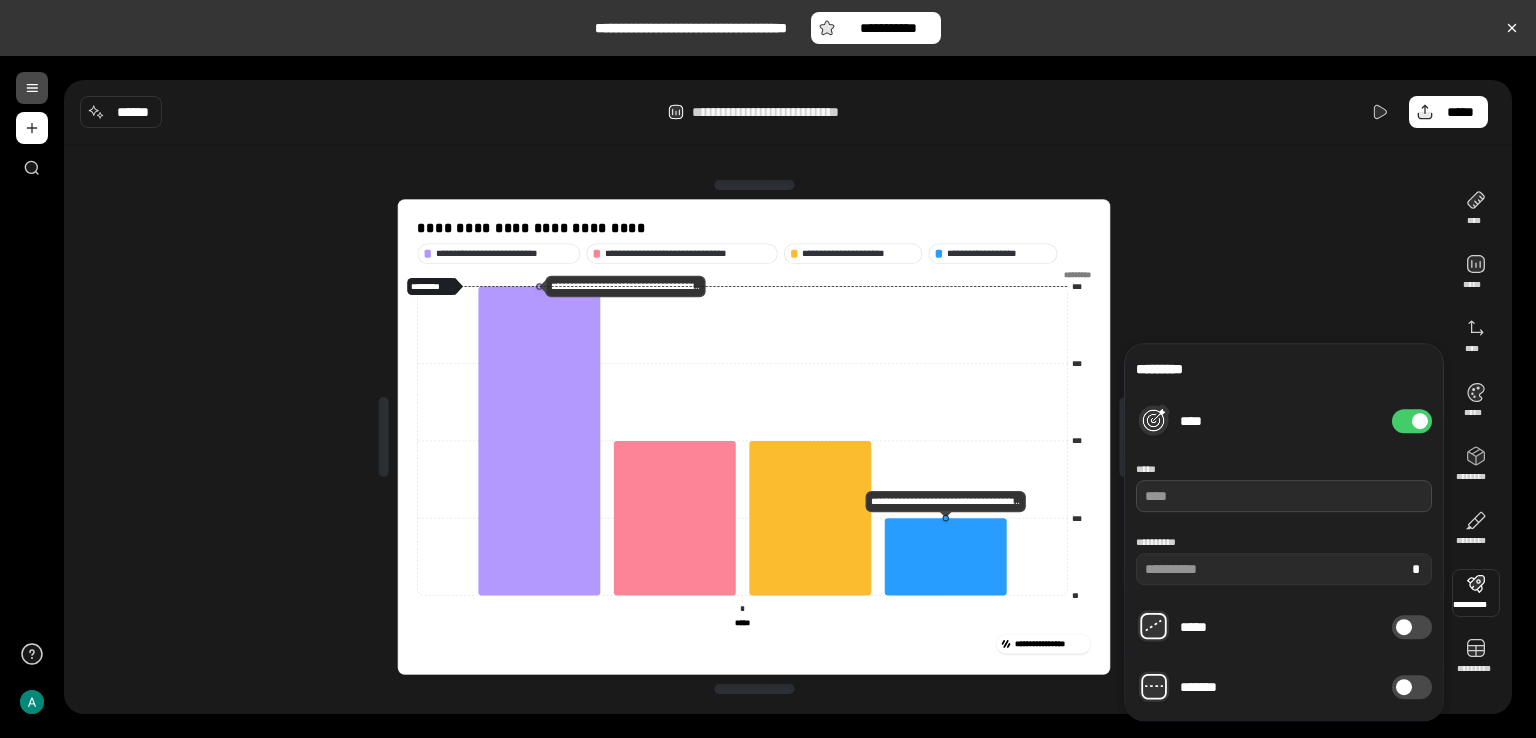 click at bounding box center (1284, 496) 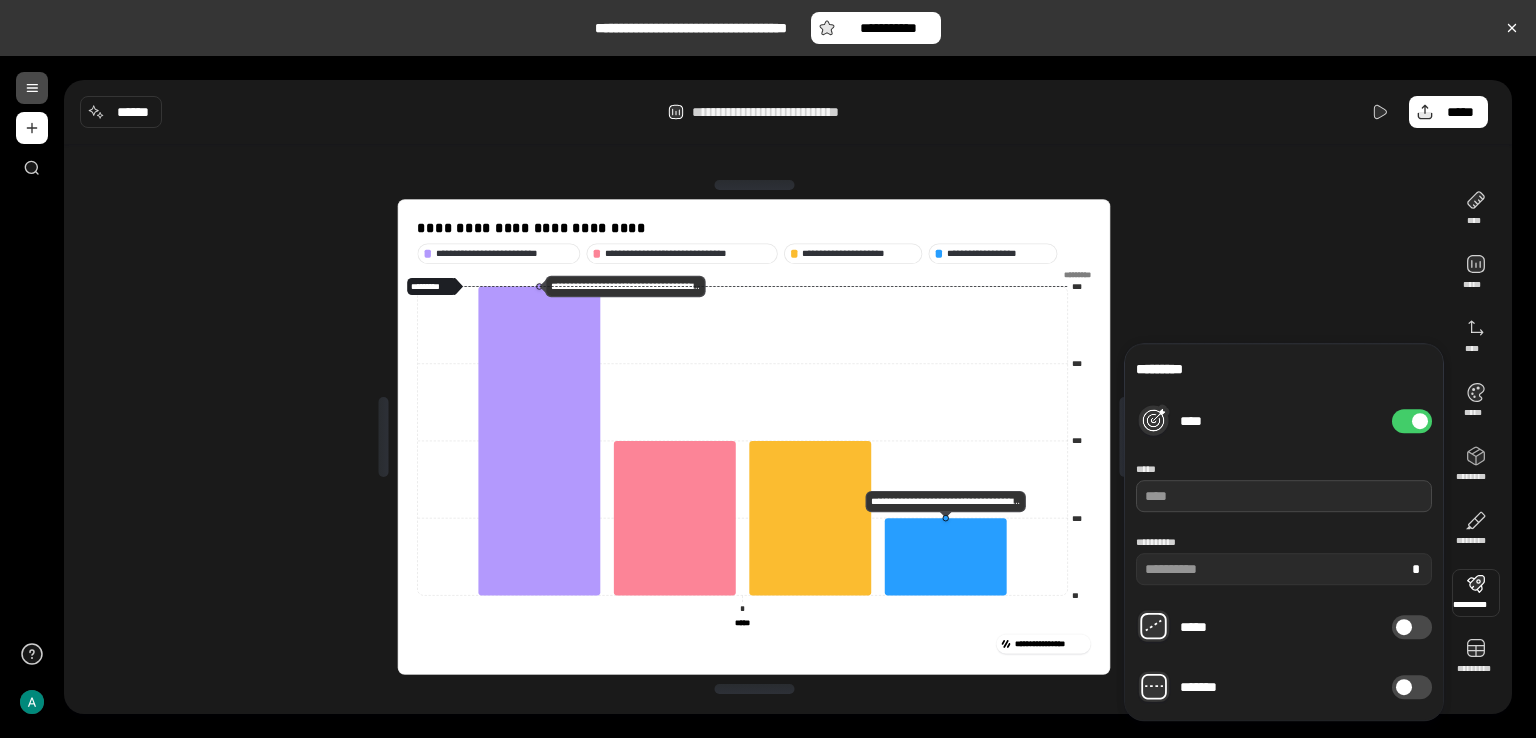 paste on "**********" 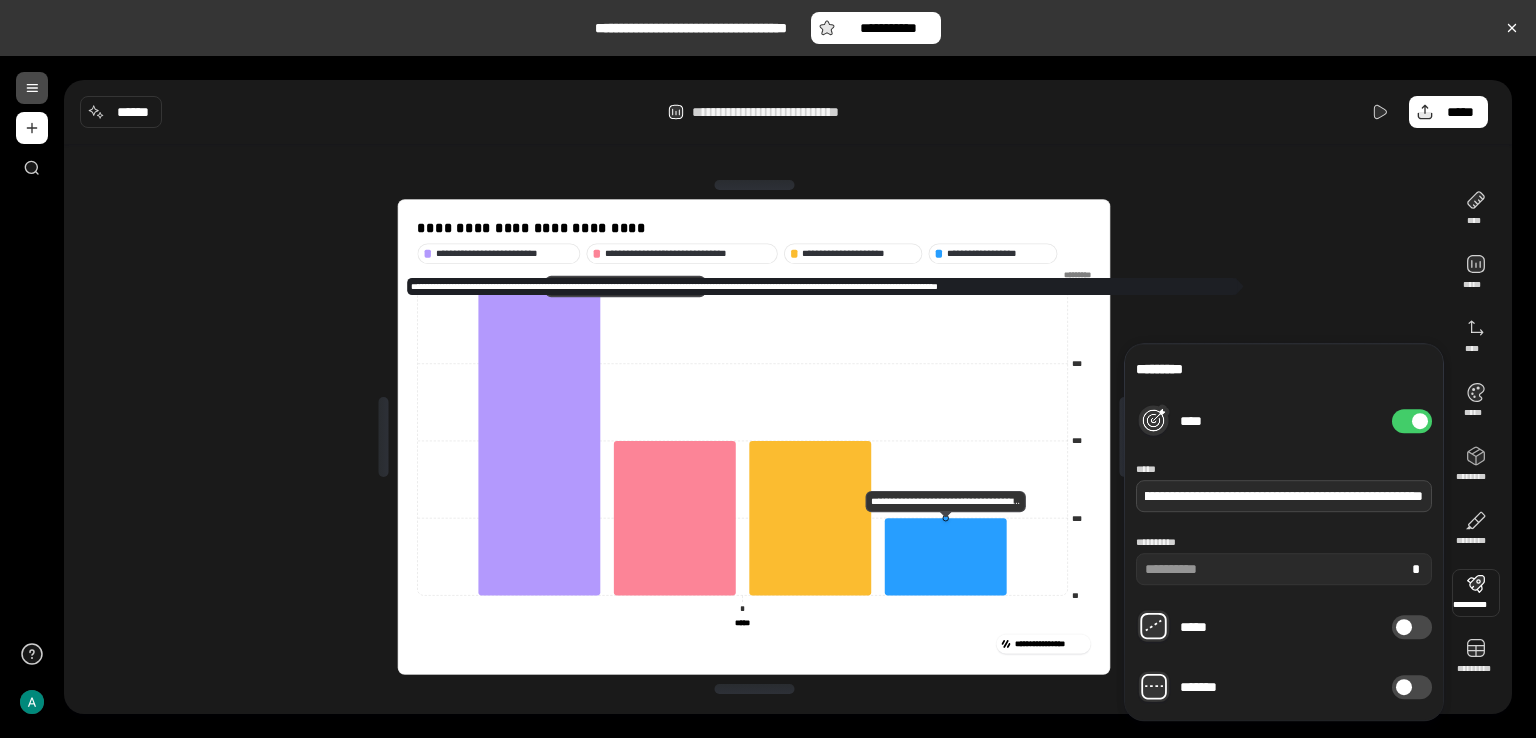 scroll, scrollTop: 0, scrollLeft: 0, axis: both 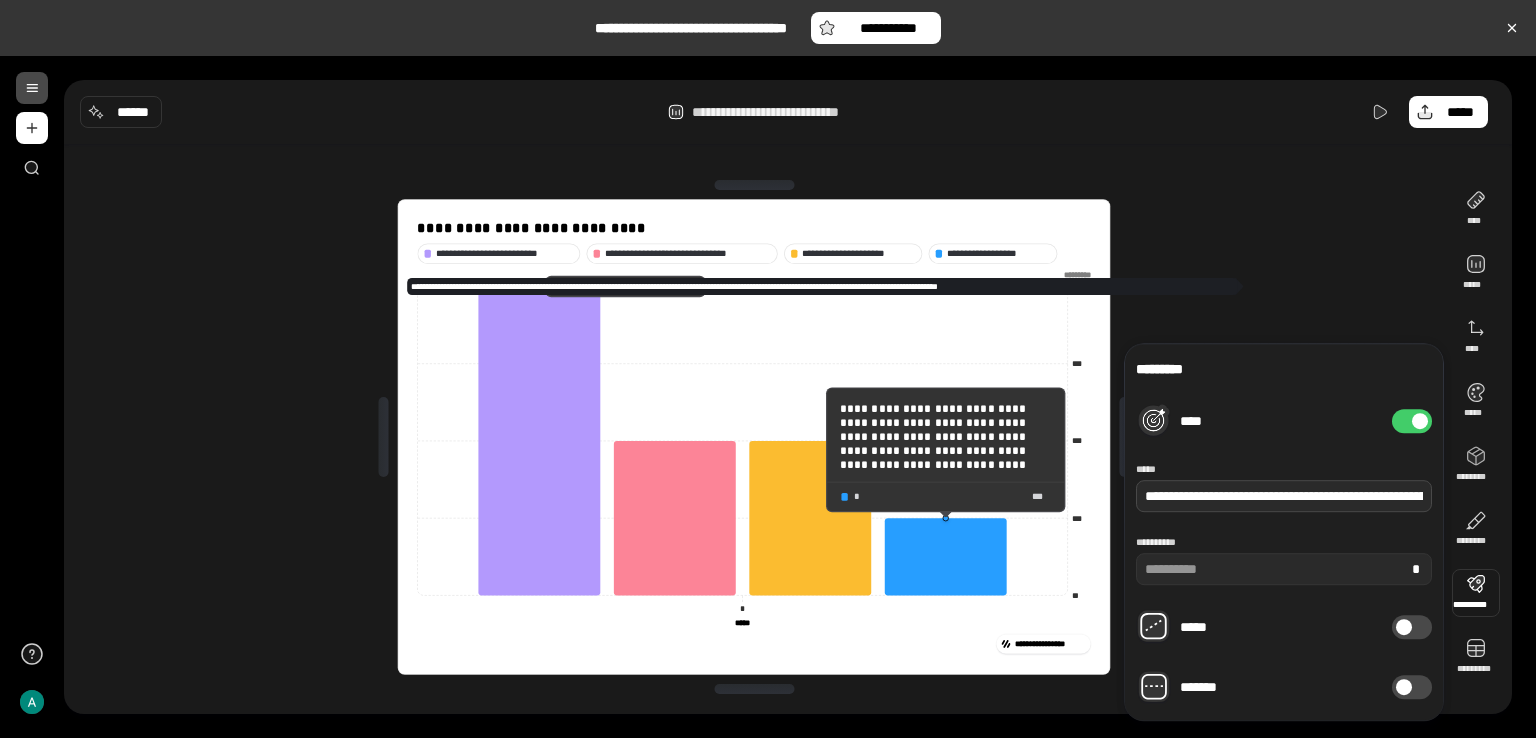 drag, startPoint x: 1184, startPoint y: 495, endPoint x: 1214, endPoint y: 499, distance: 30.265491 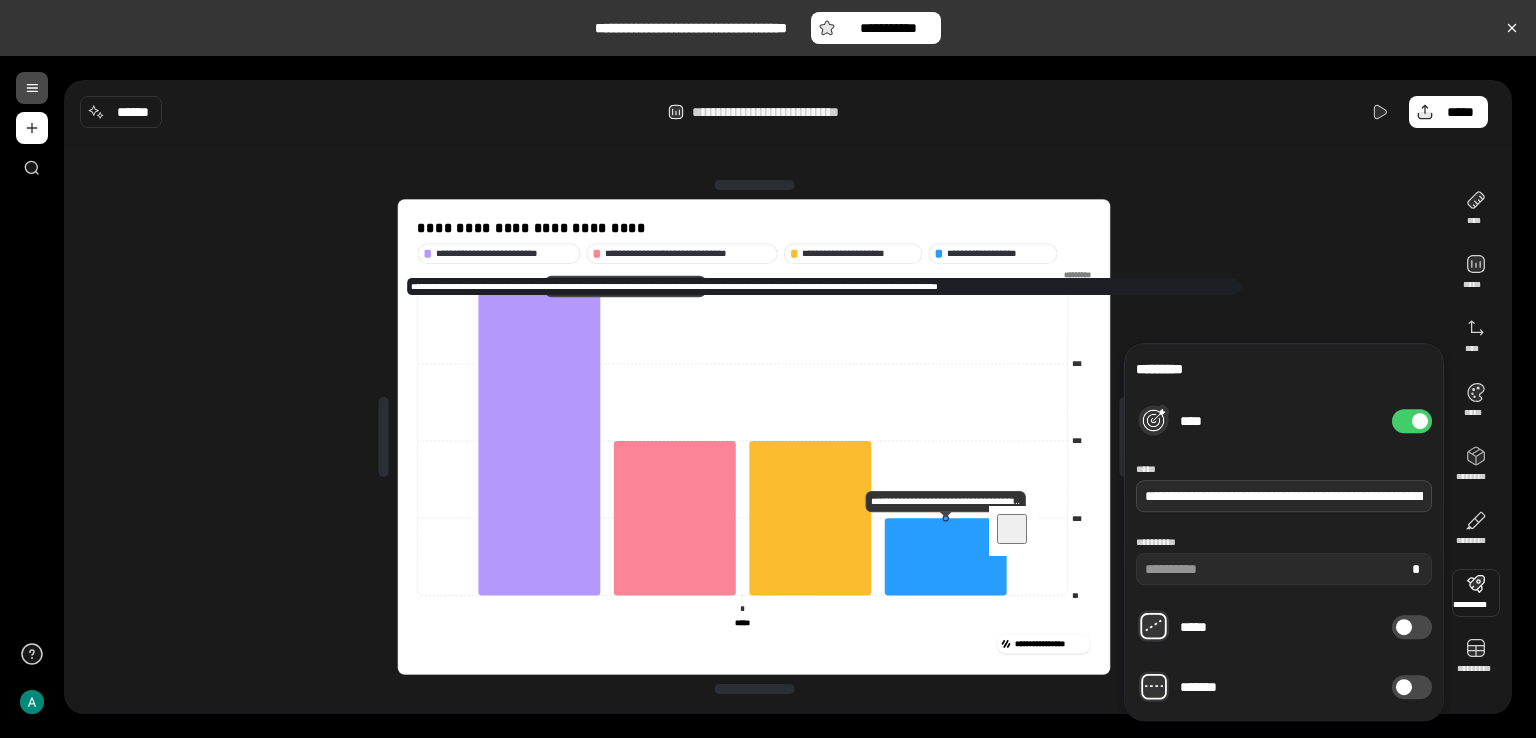 click on "**********" at bounding box center [1284, 496] 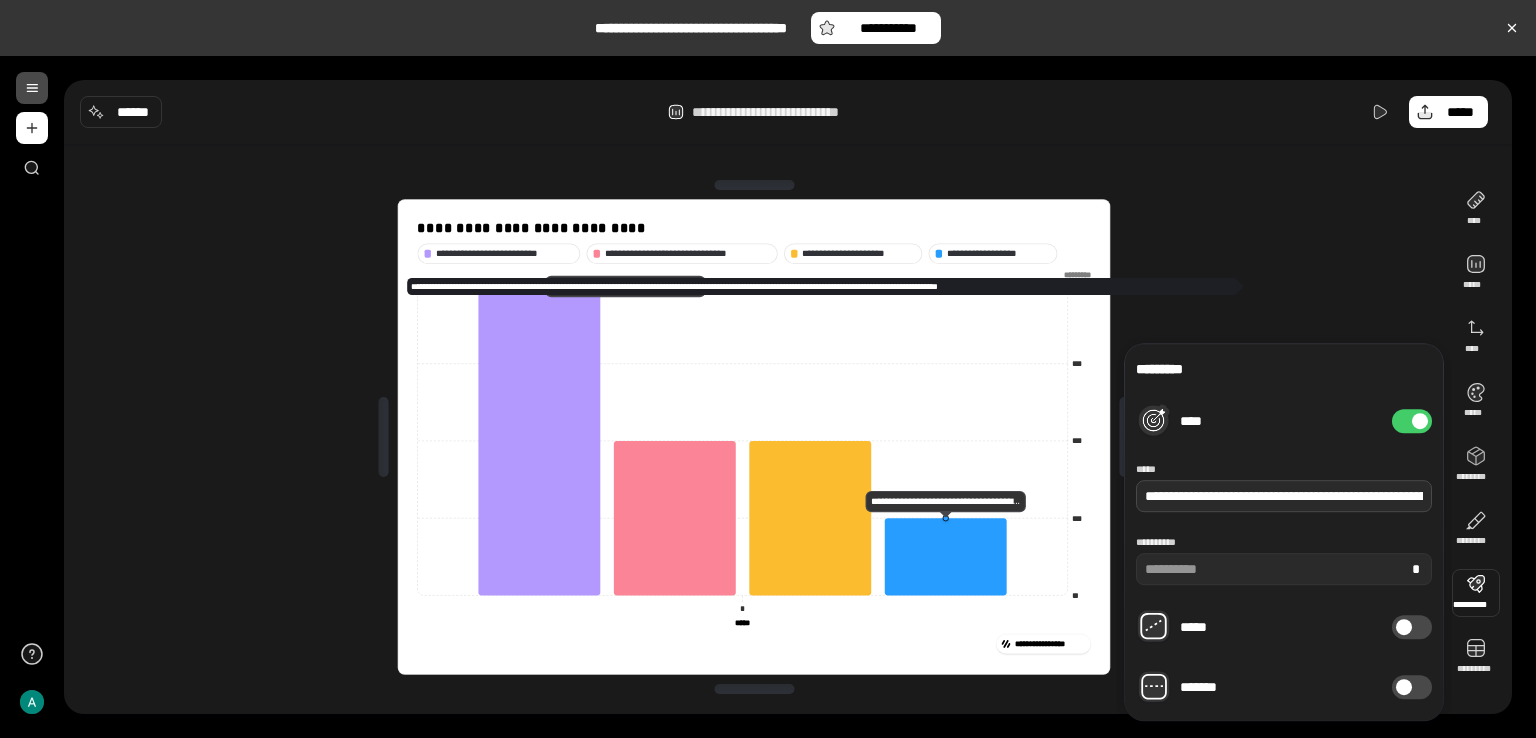 drag, startPoint x: 1302, startPoint y: 499, endPoint x: 1147, endPoint y: 497, distance: 155.01291 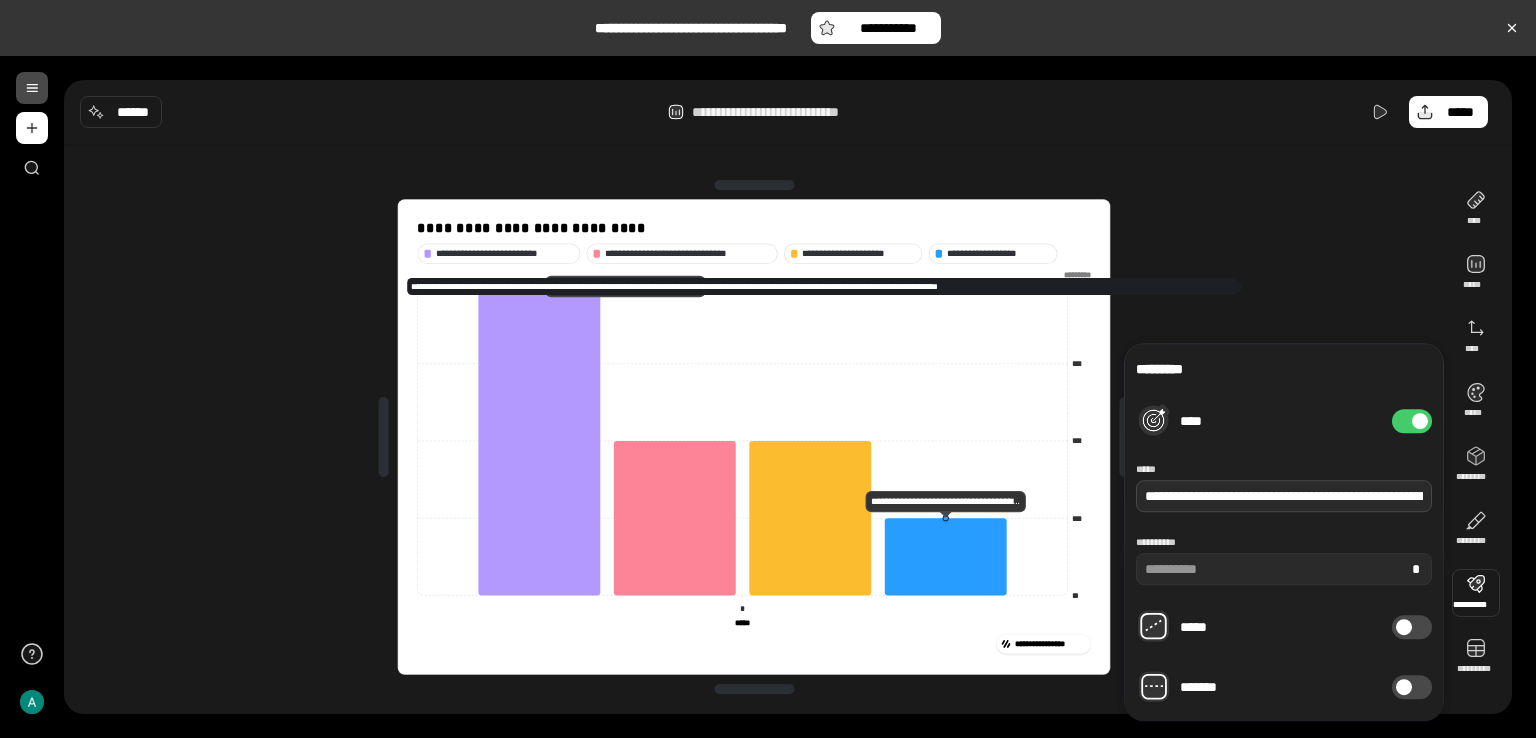 click on "**********" at bounding box center (1284, 496) 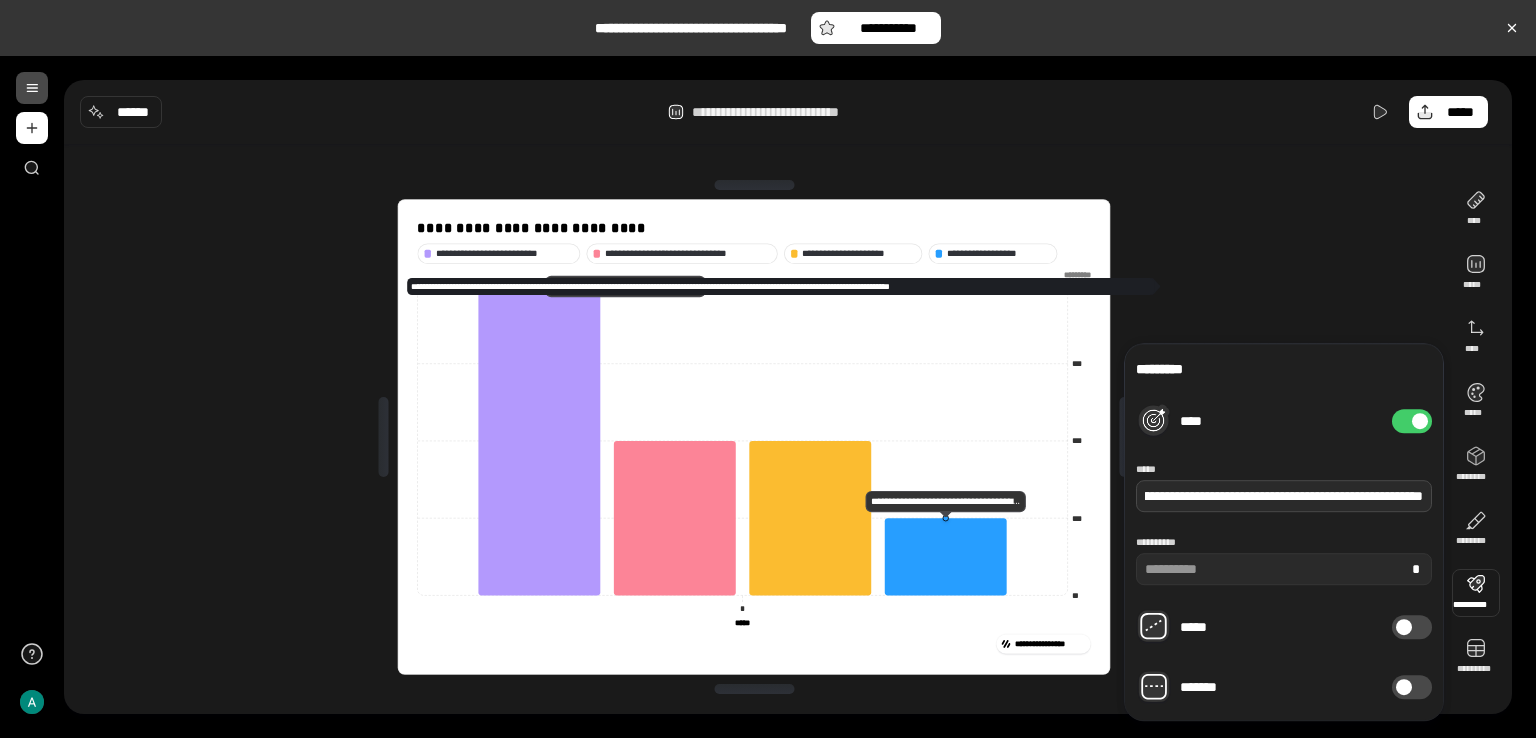 scroll, scrollTop: 0, scrollLeft: 875, axis: horizontal 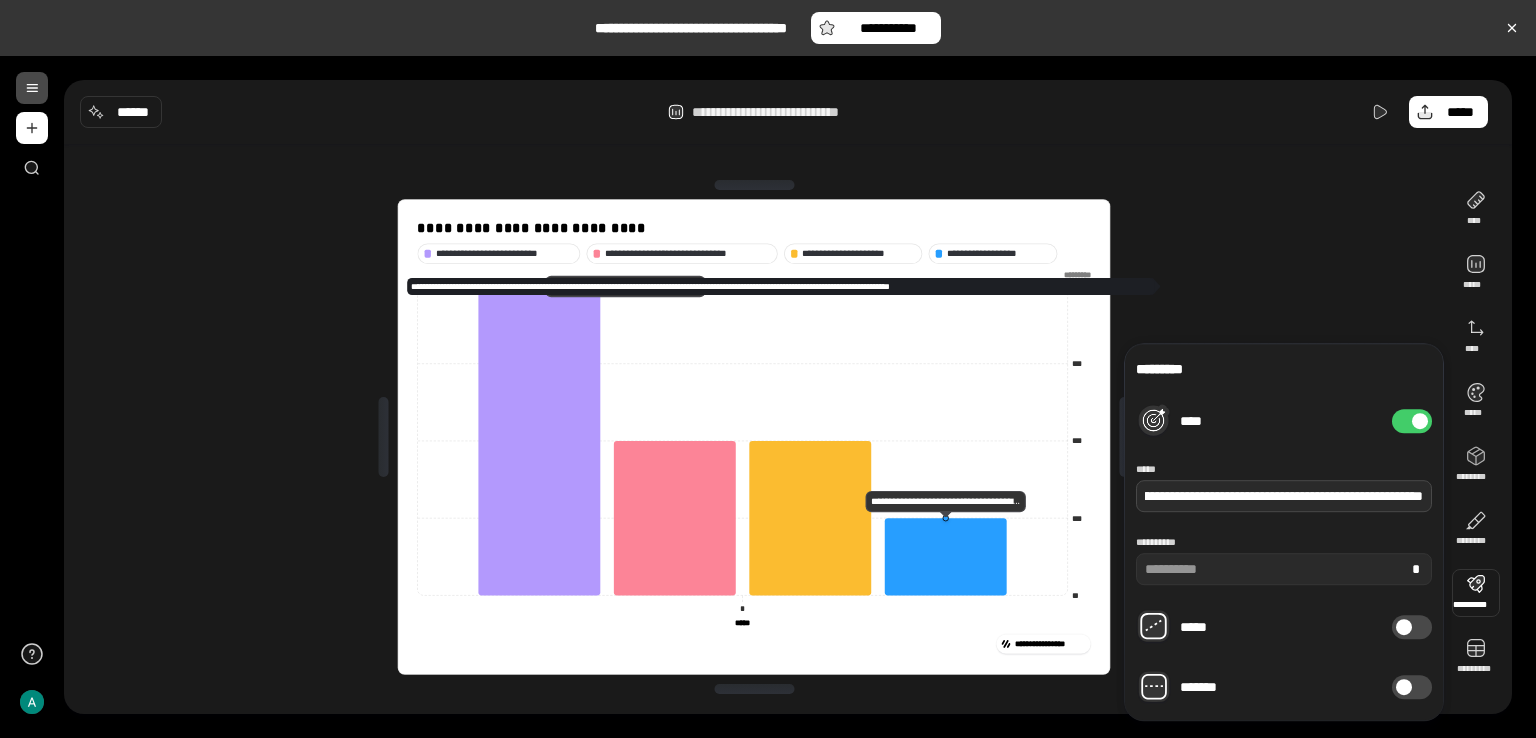 type on "**********" 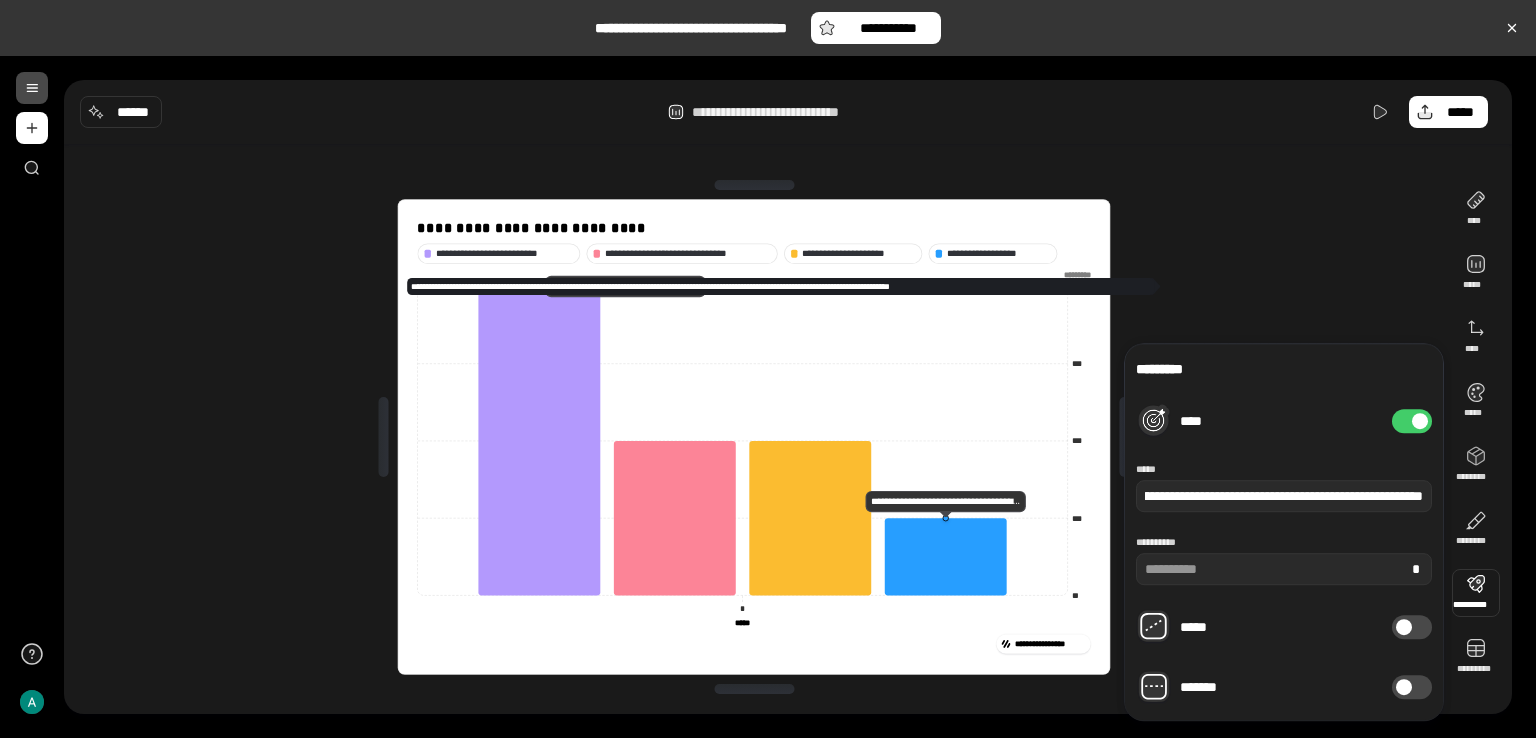 click on "*****" at bounding box center [1412, 627] 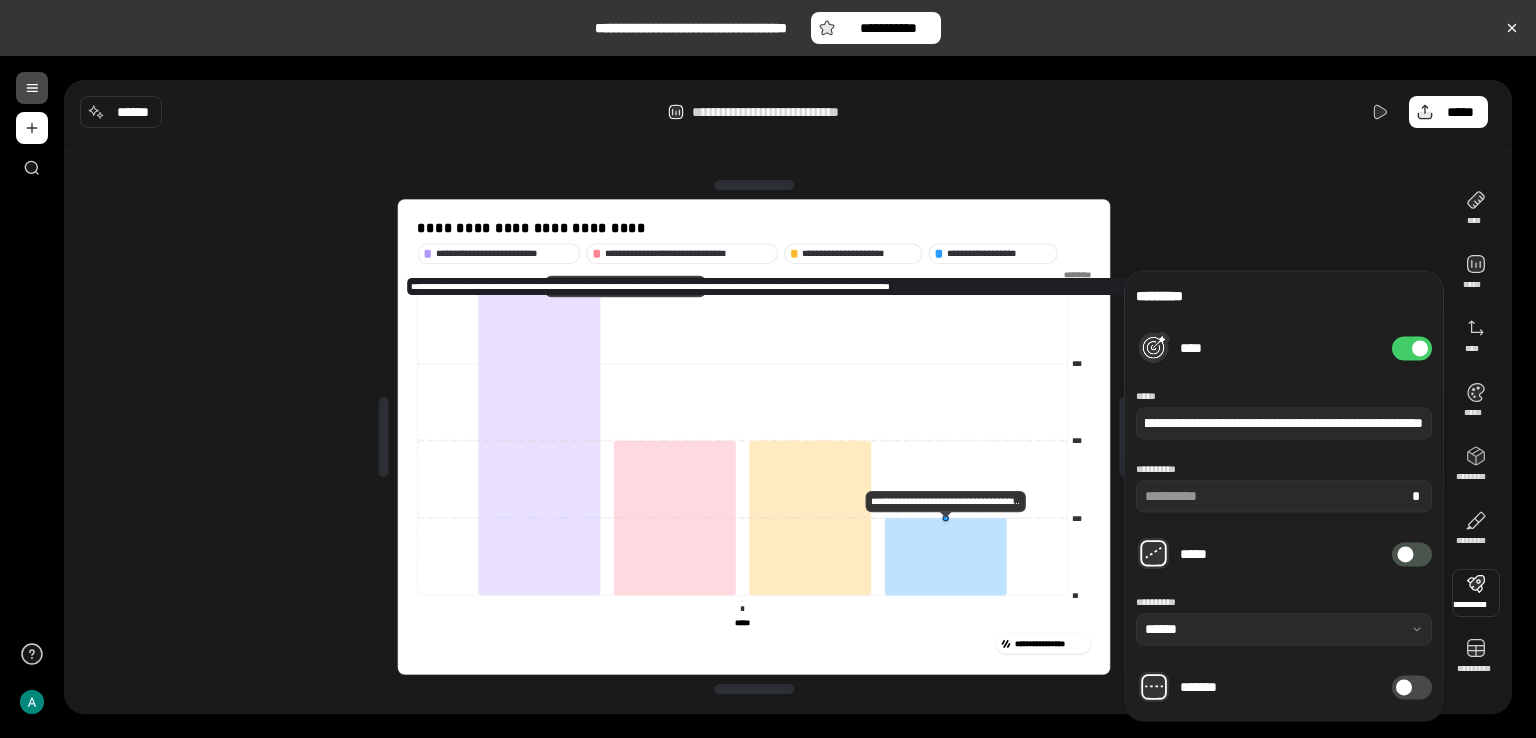 scroll, scrollTop: 0, scrollLeft: 0, axis: both 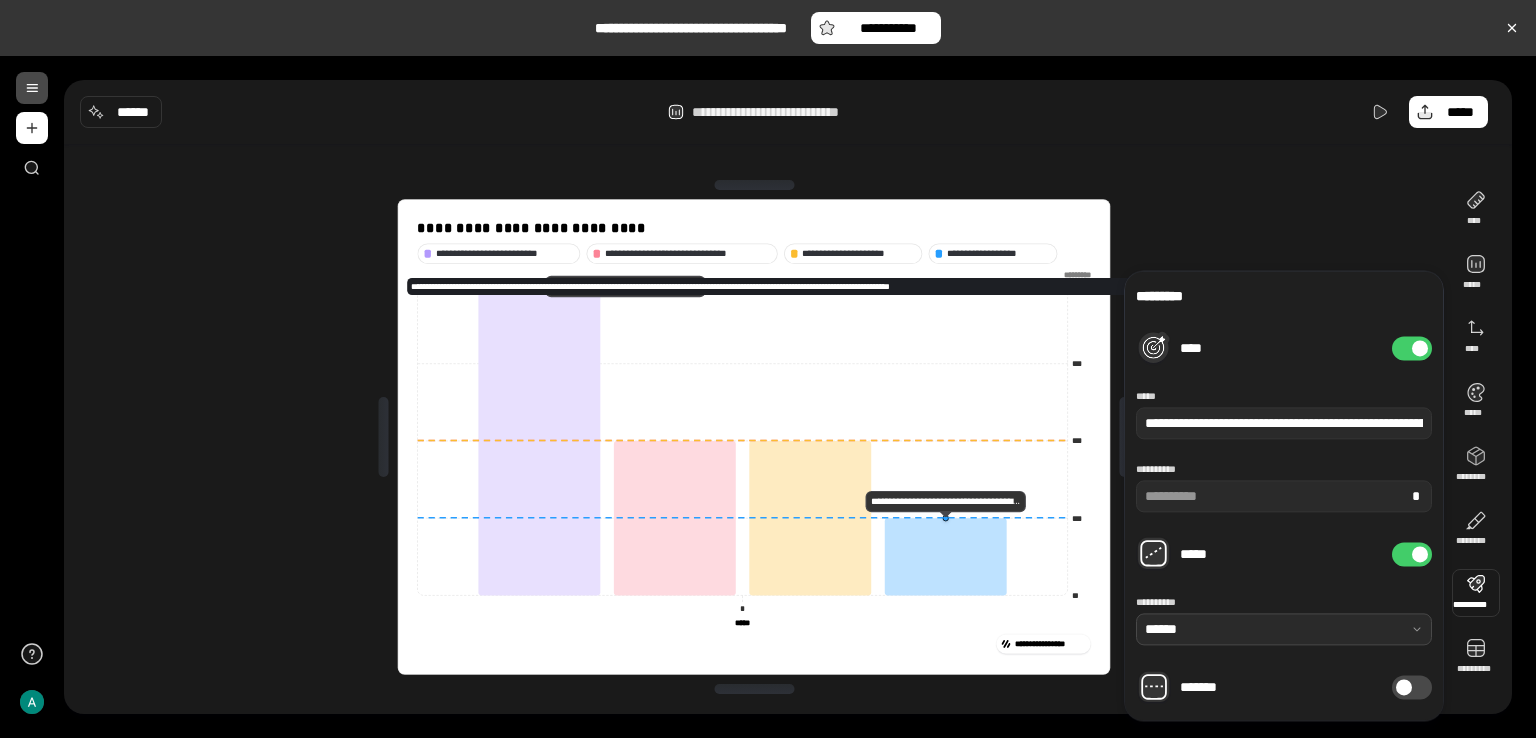 click at bounding box center [1284, 629] 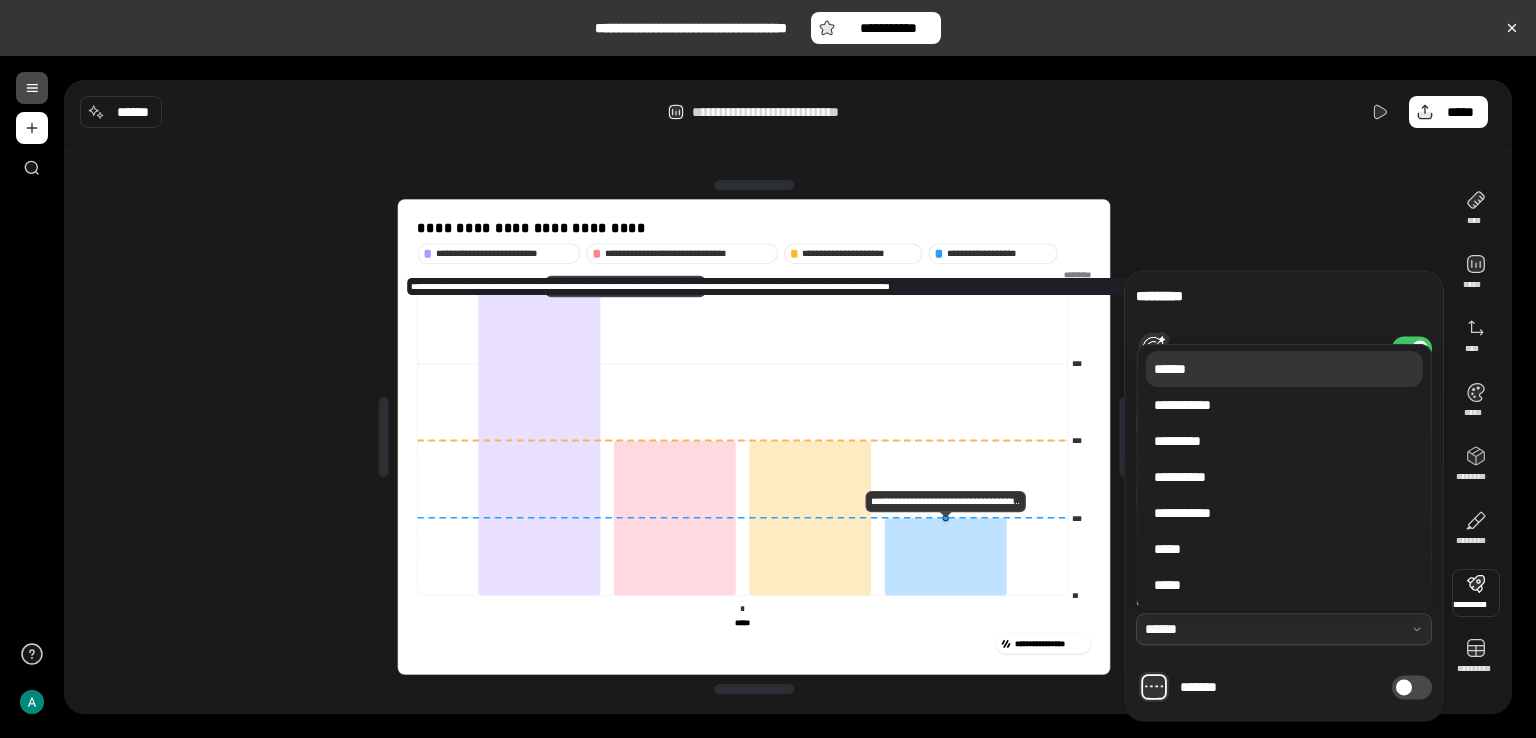 click at bounding box center (1284, 629) 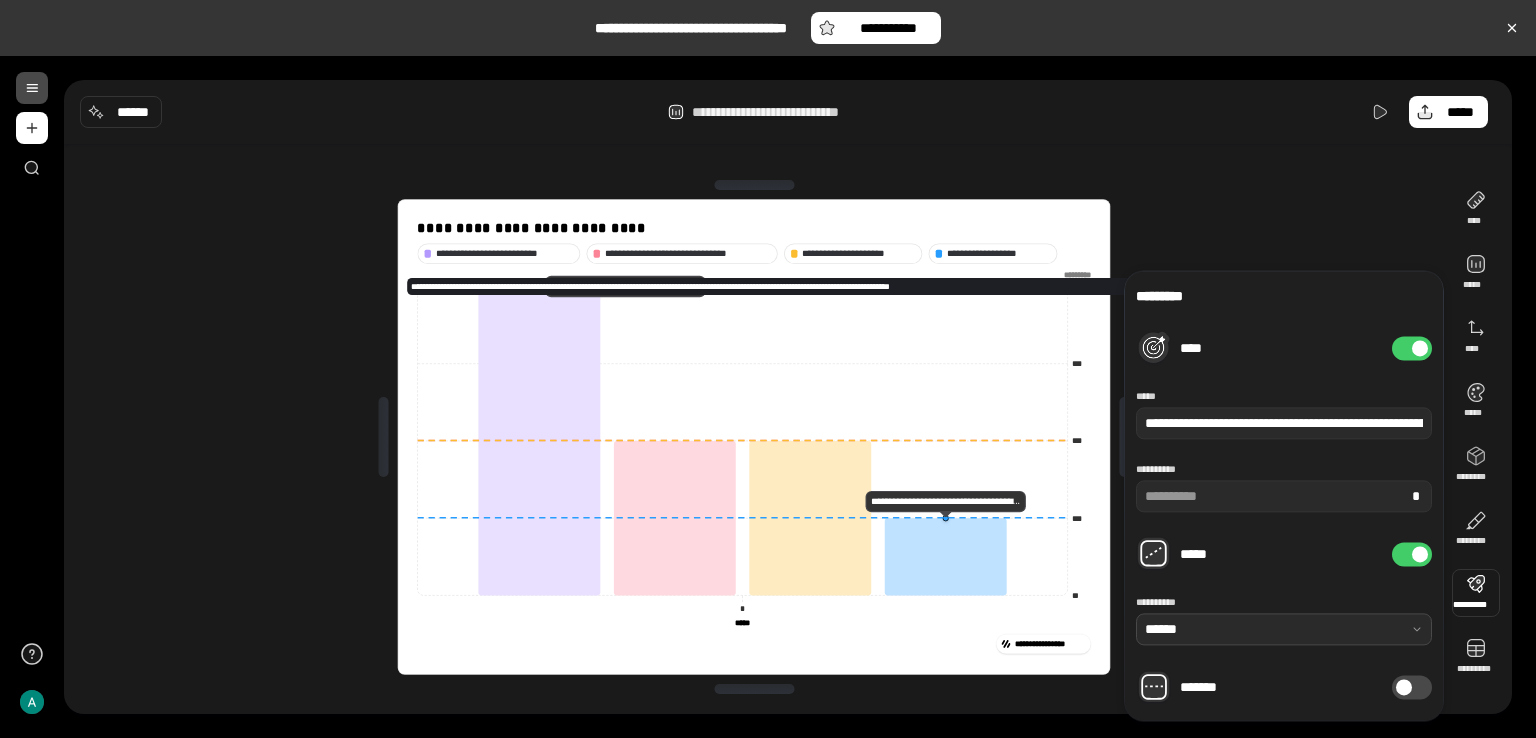 click at bounding box center [1284, 629] 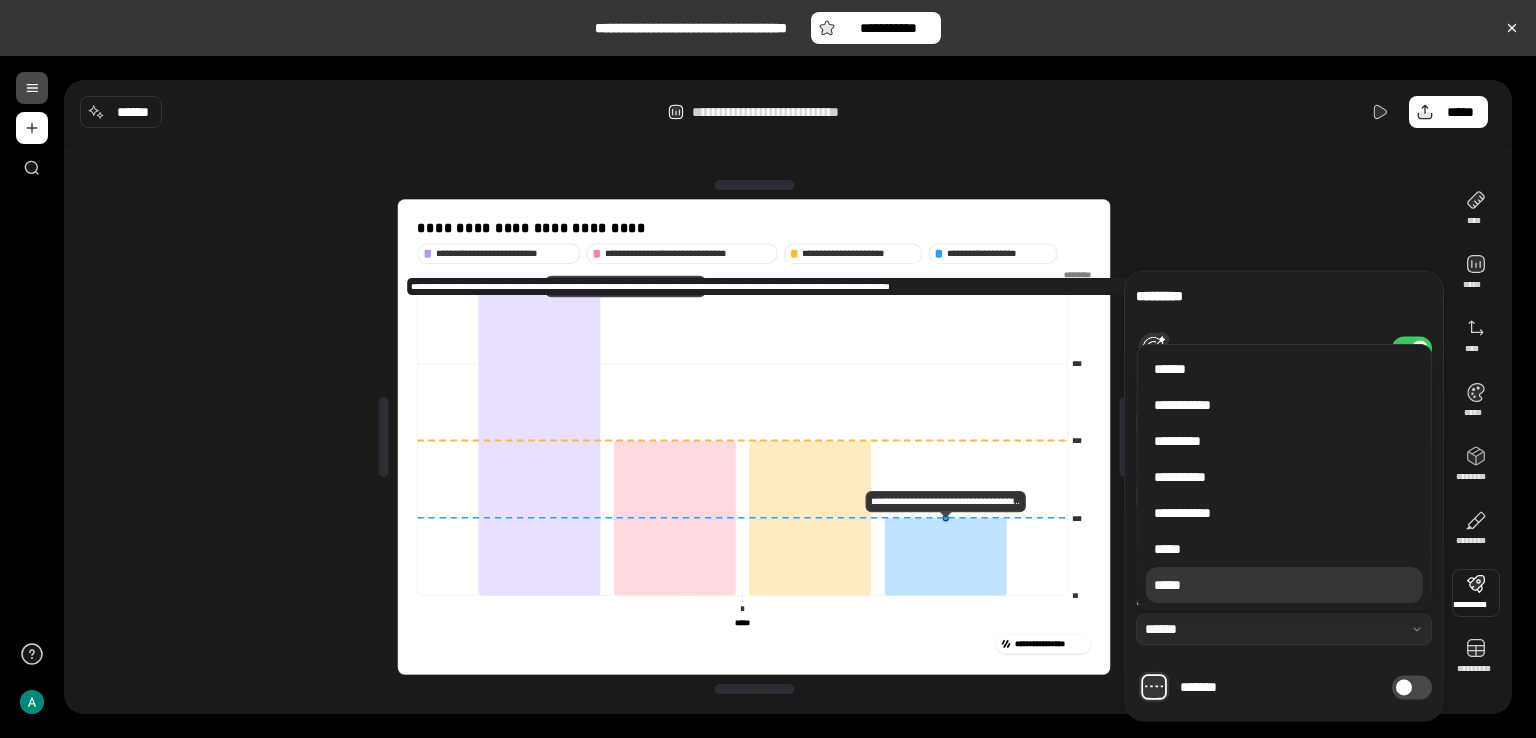 click on "*****" at bounding box center [1284, 585] 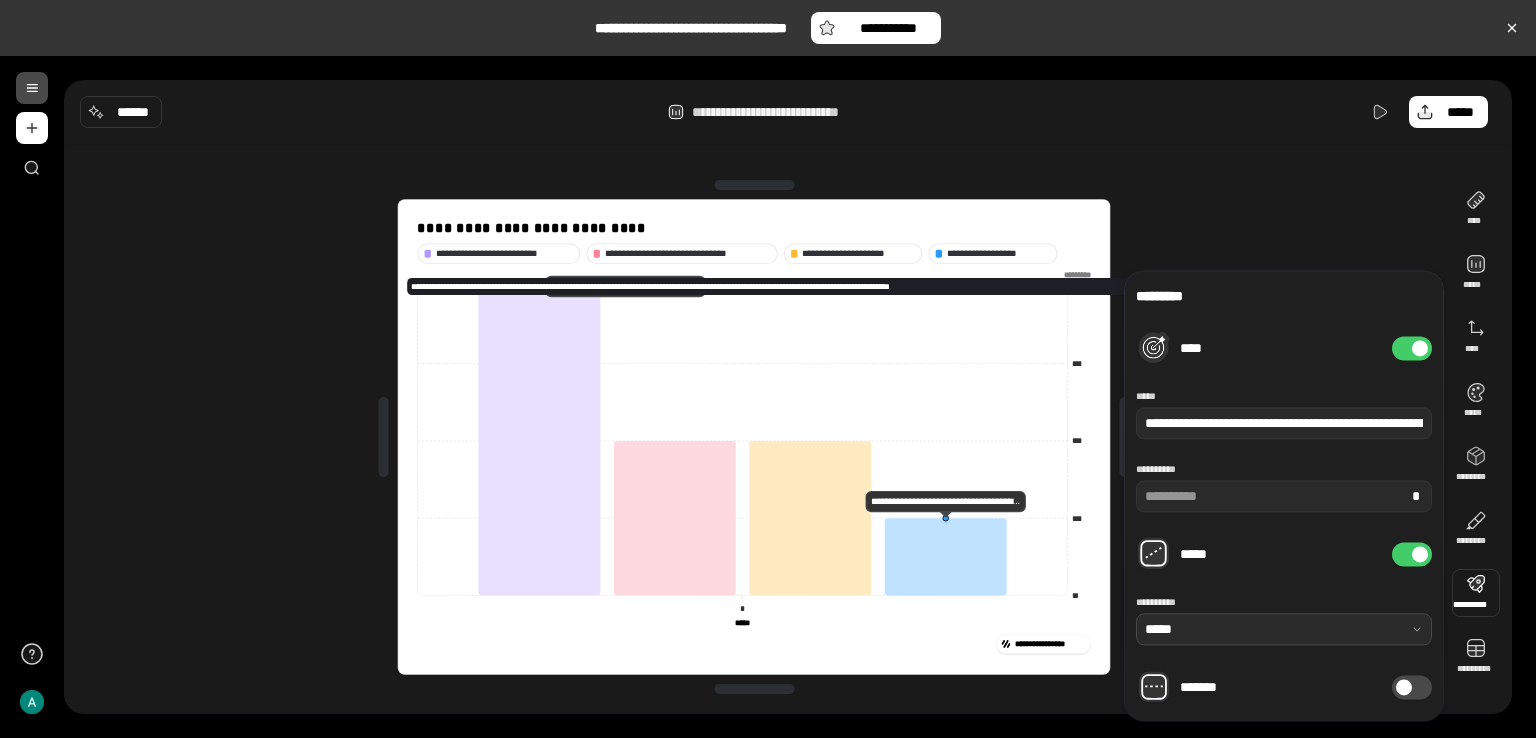 click at bounding box center [1284, 629] 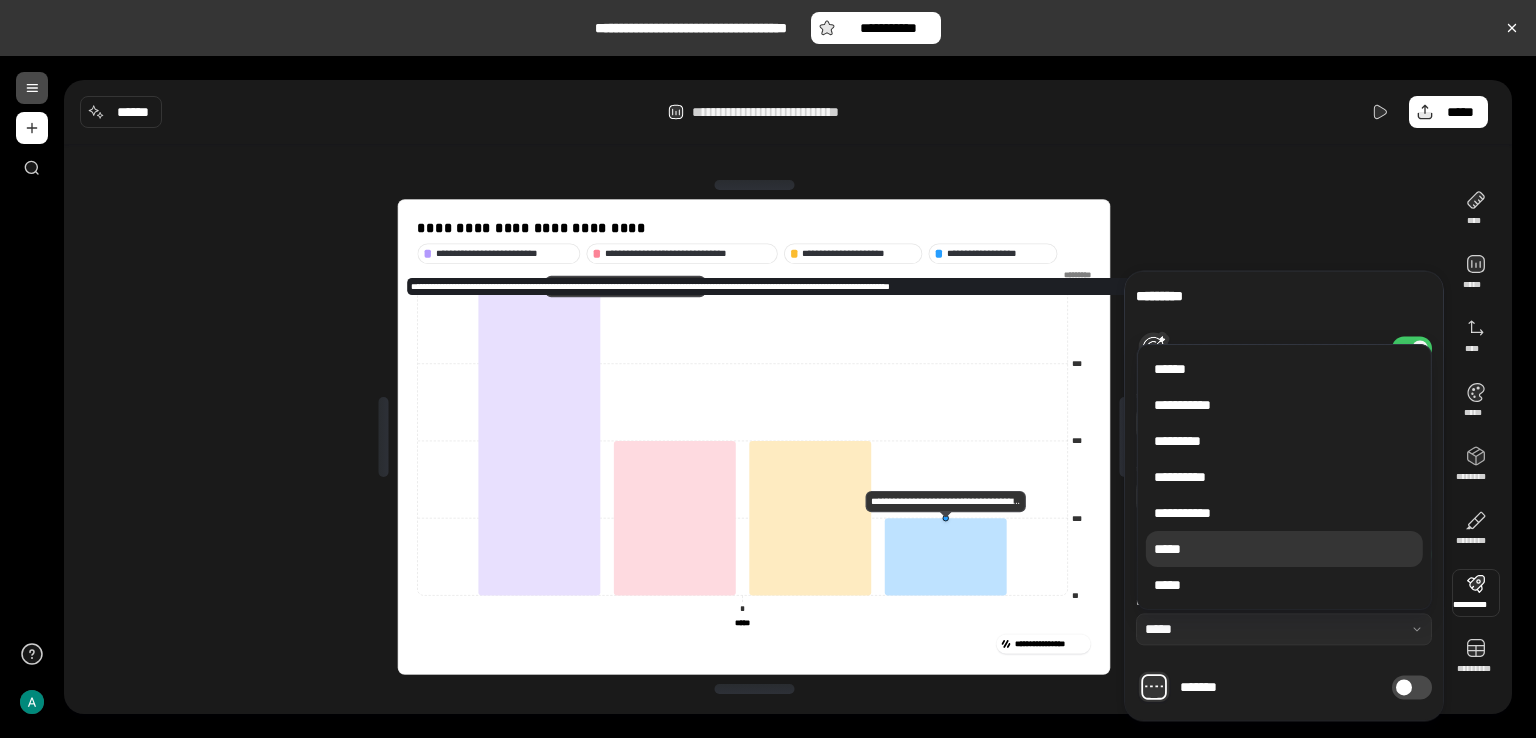 click on "*****" at bounding box center (1284, 549) 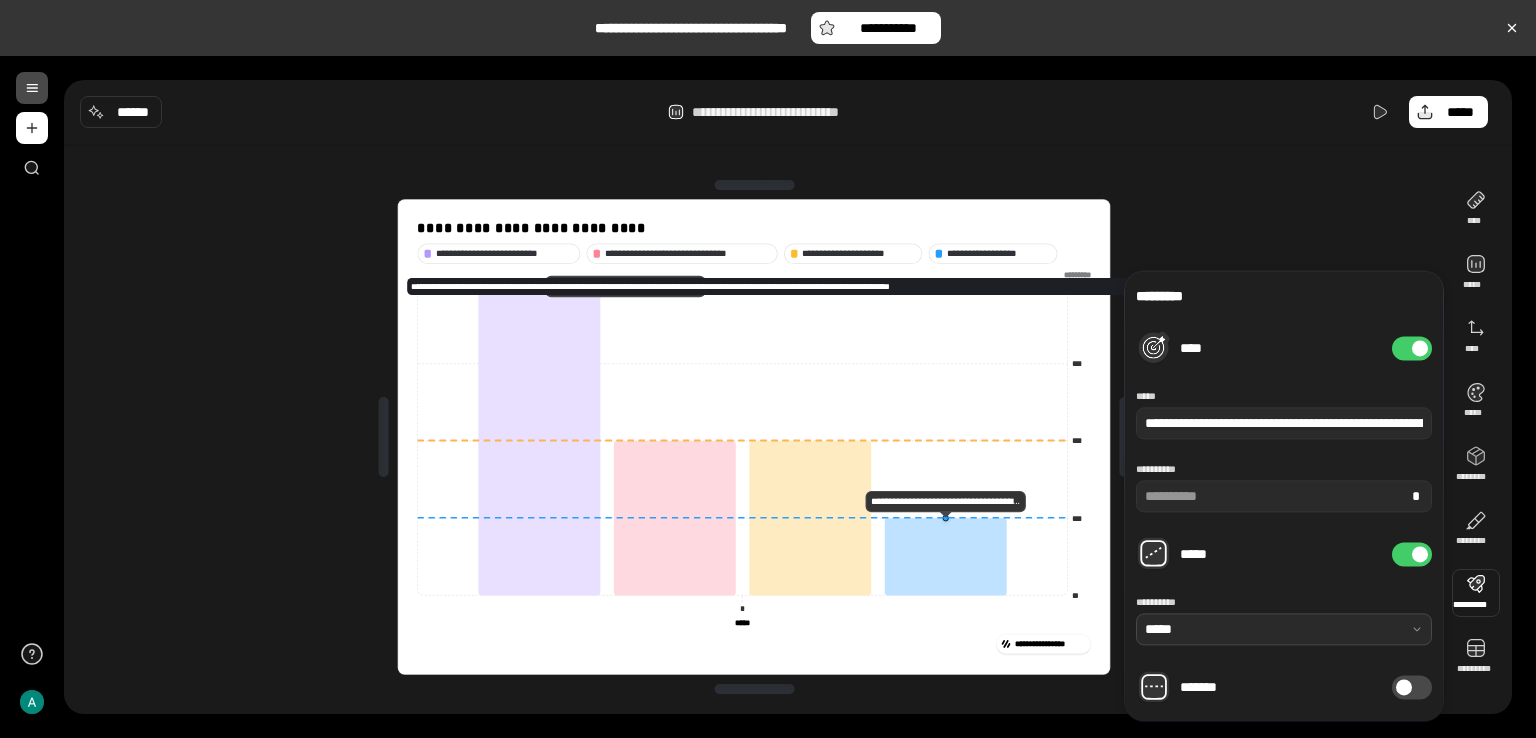 click at bounding box center (1284, 629) 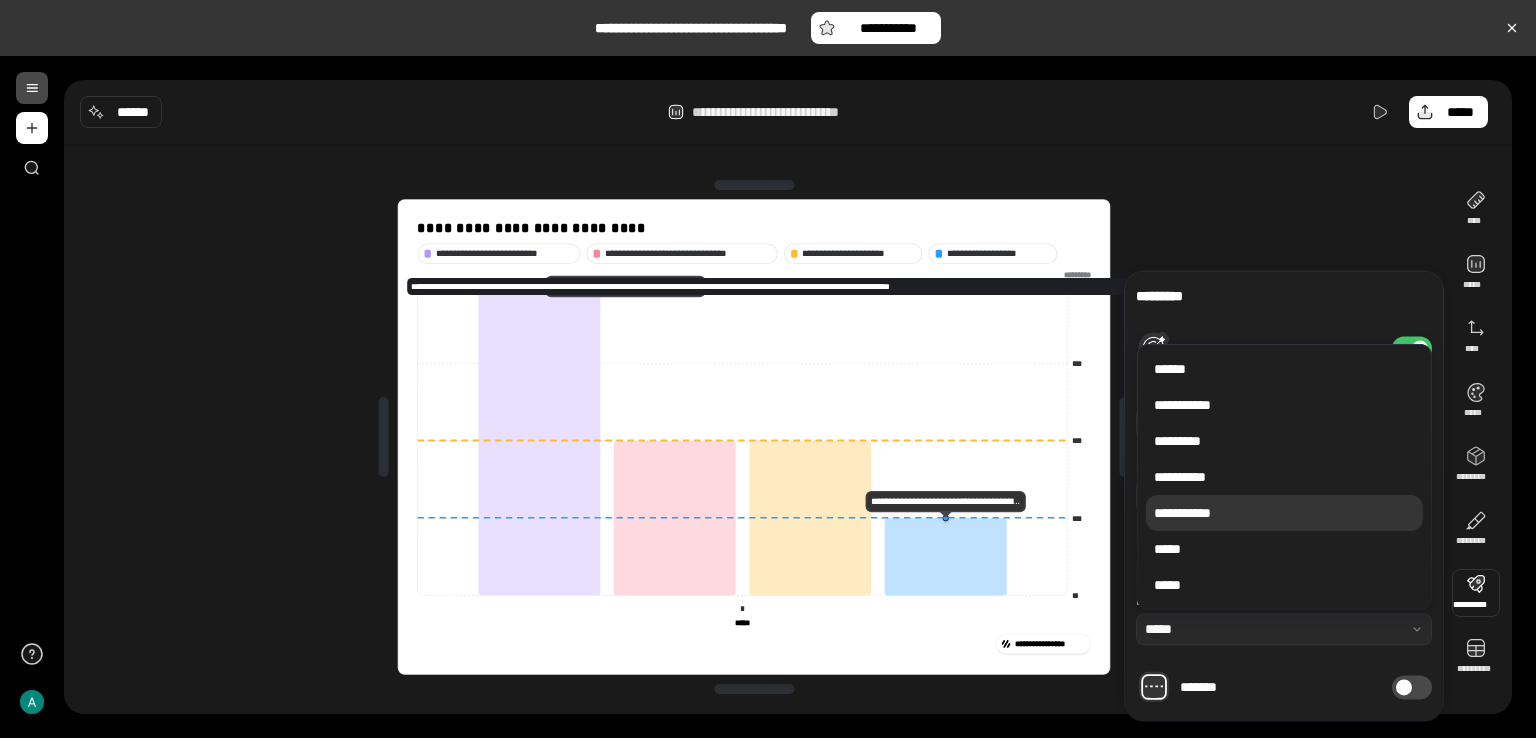 click on "**********" at bounding box center [1284, 513] 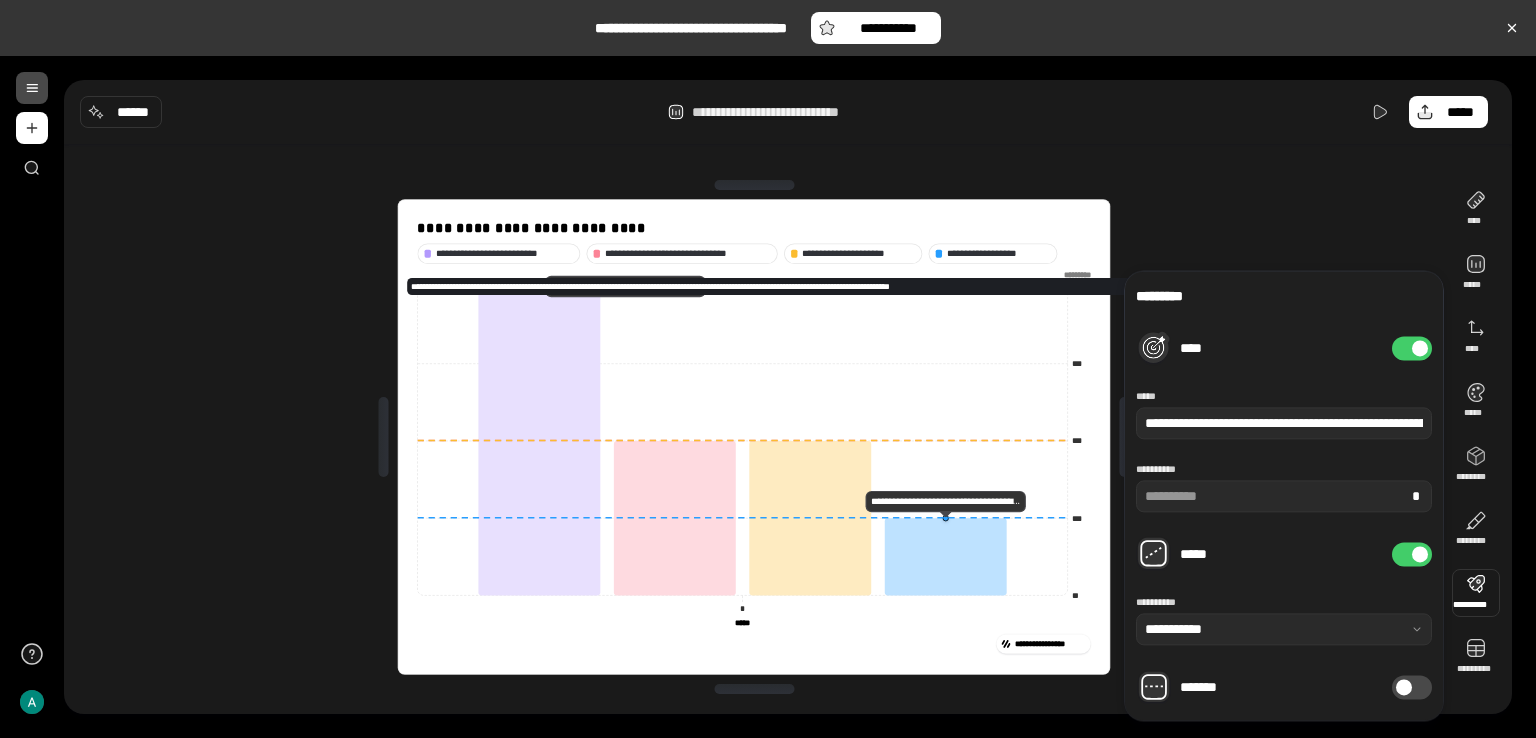 click at bounding box center [1420, 554] 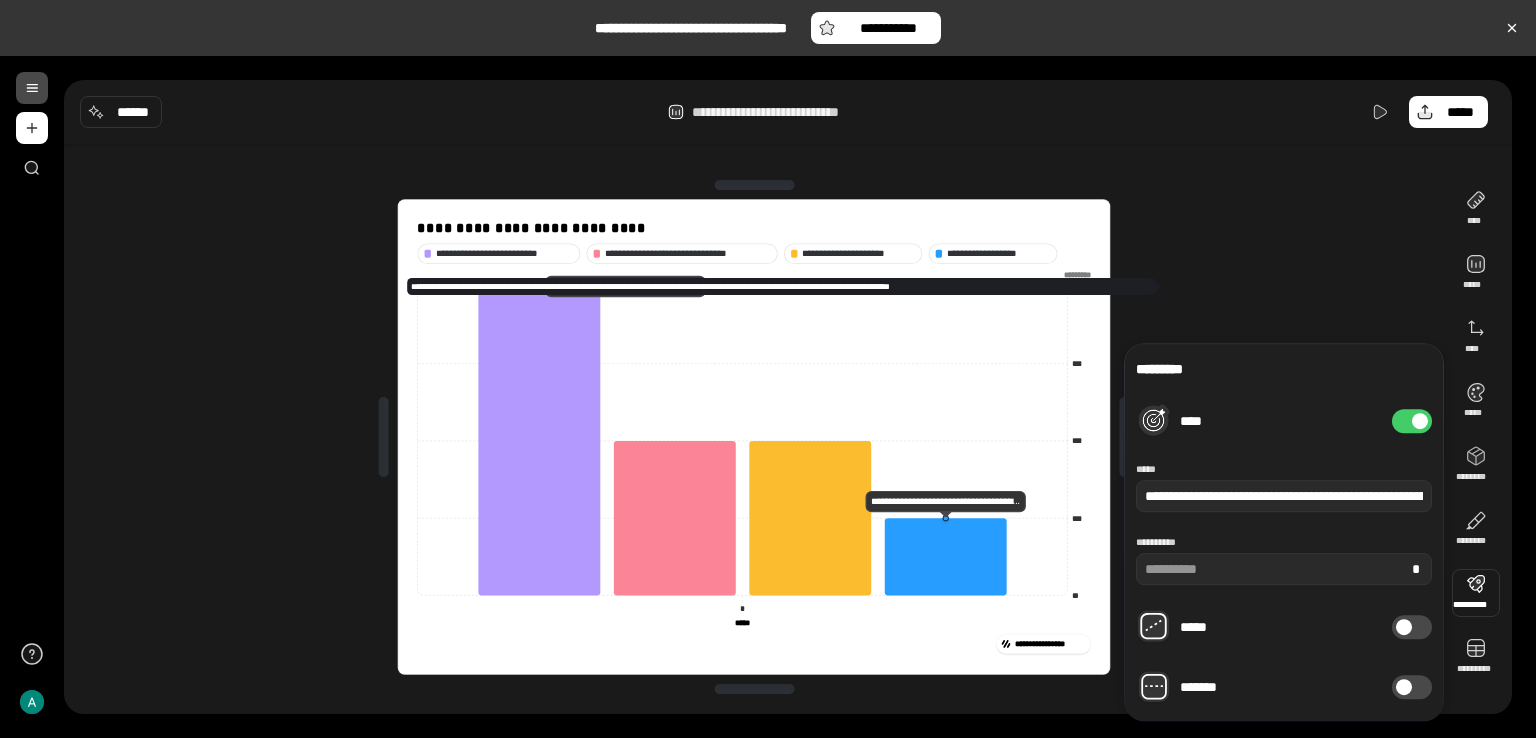 click on "*******" at bounding box center (1412, 687) 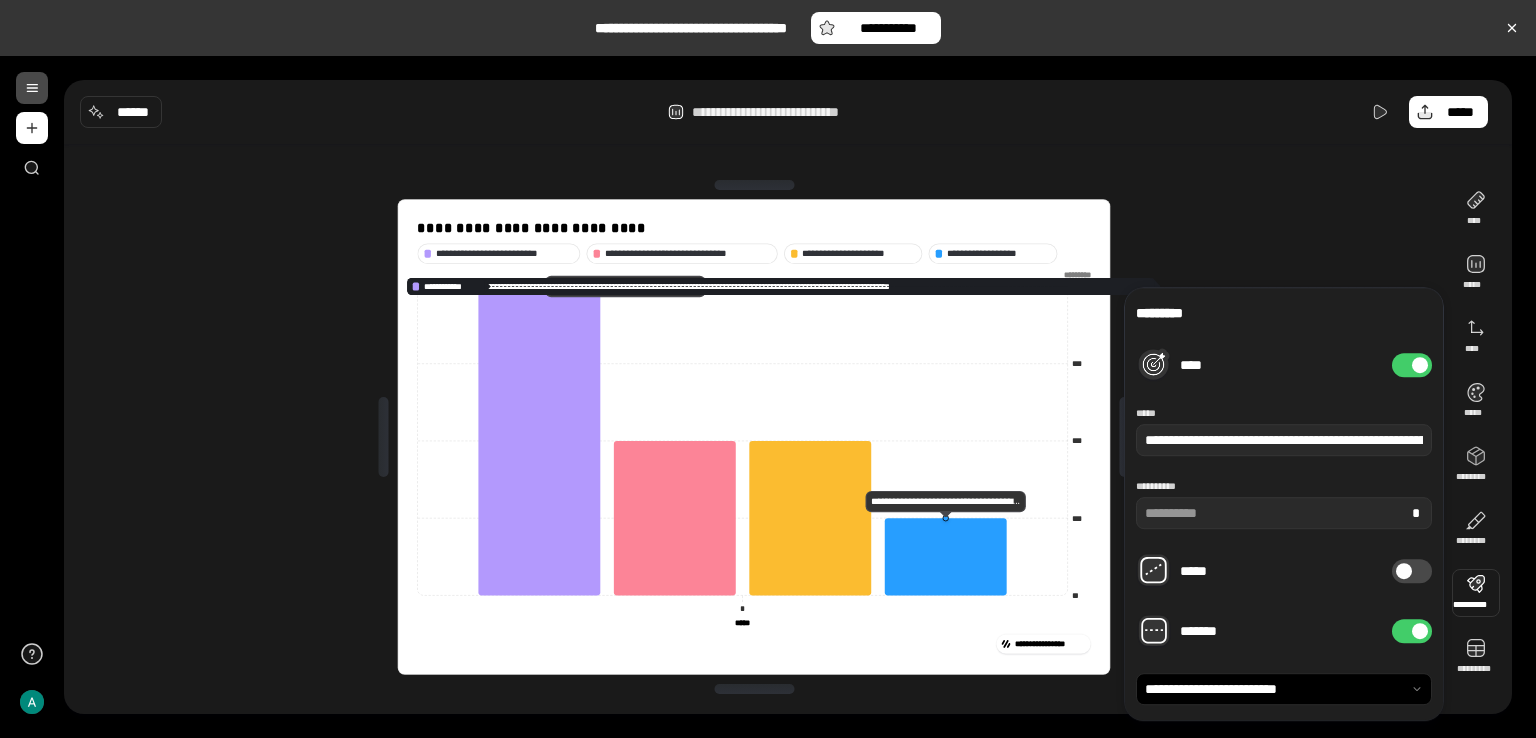 click on "*******" at bounding box center (1412, 631) 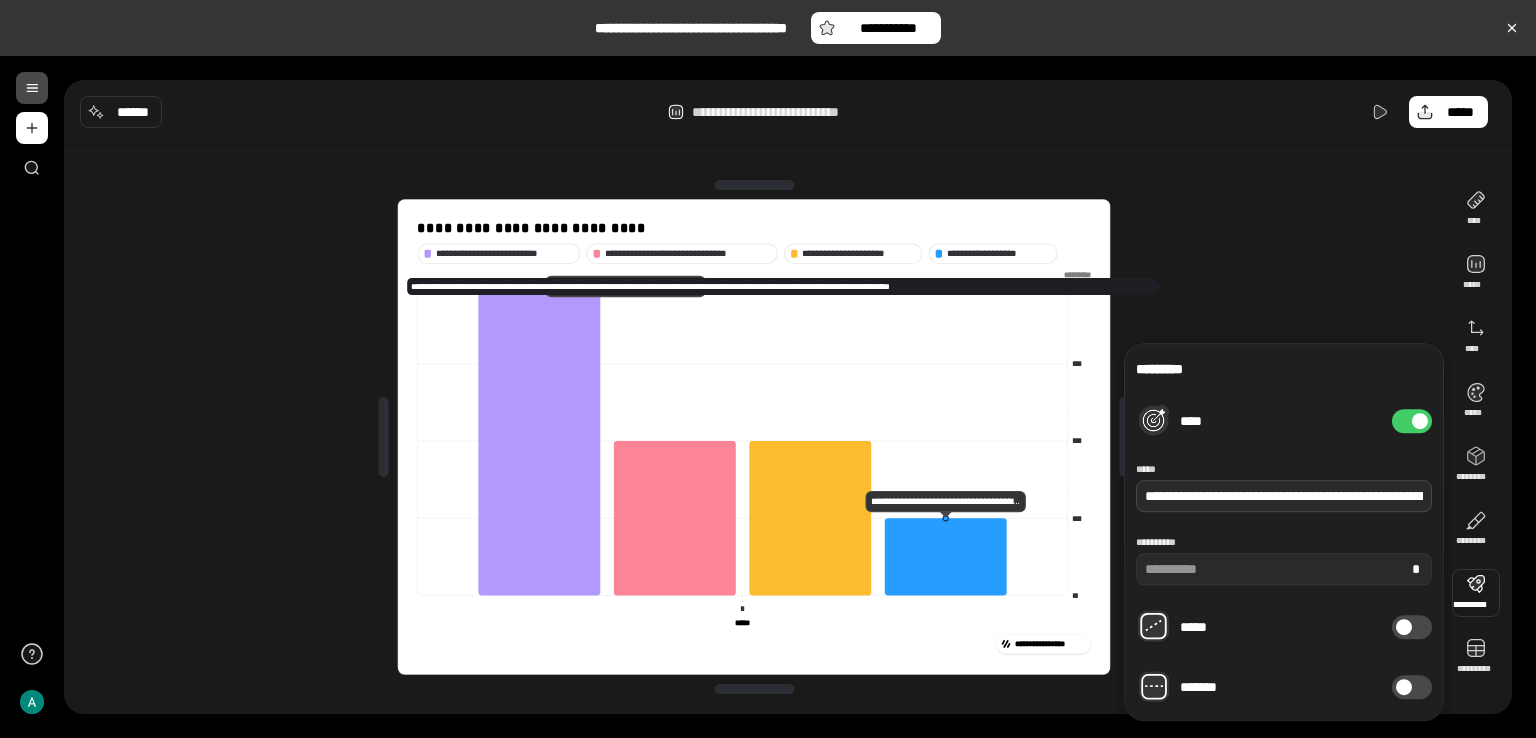 click on "**********" at bounding box center [1284, 496] 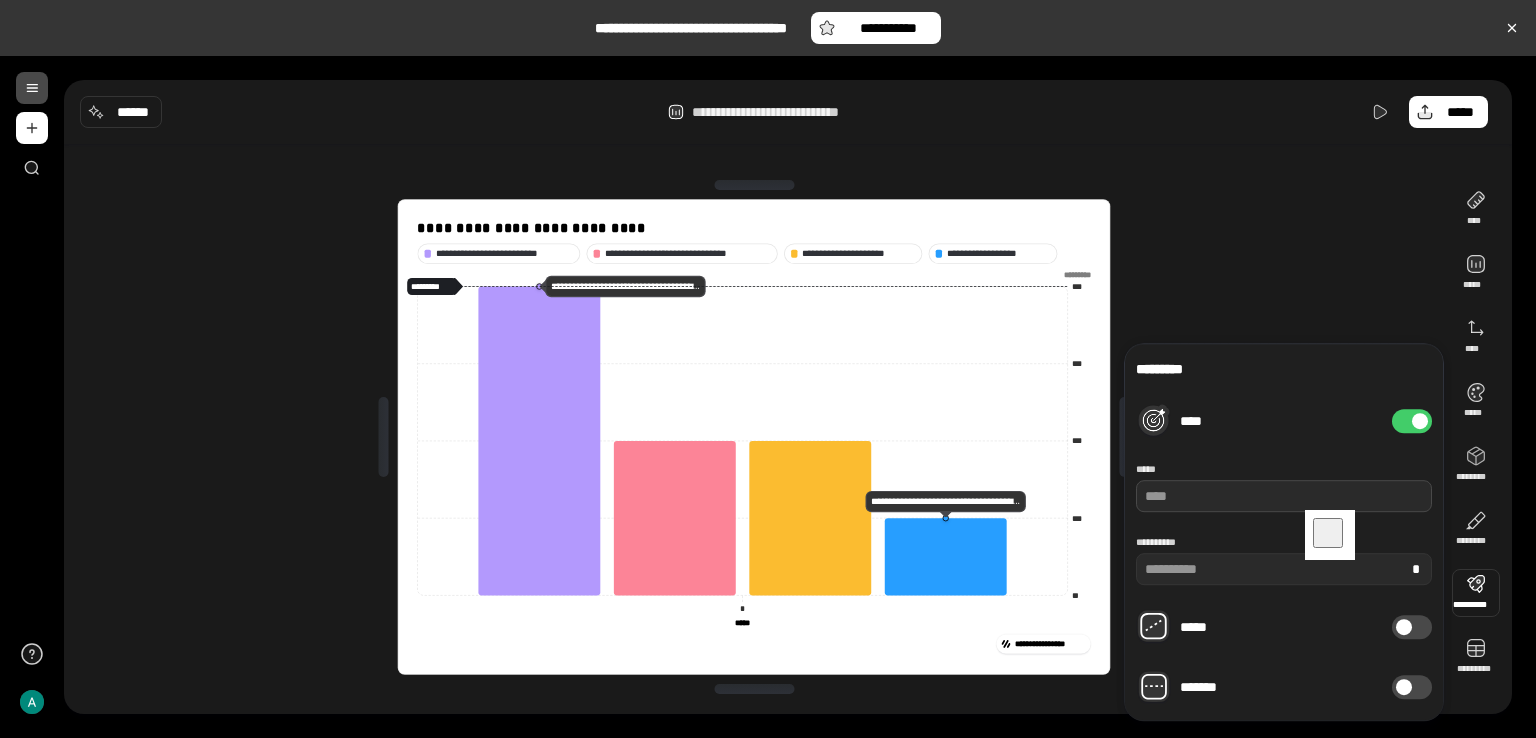 type 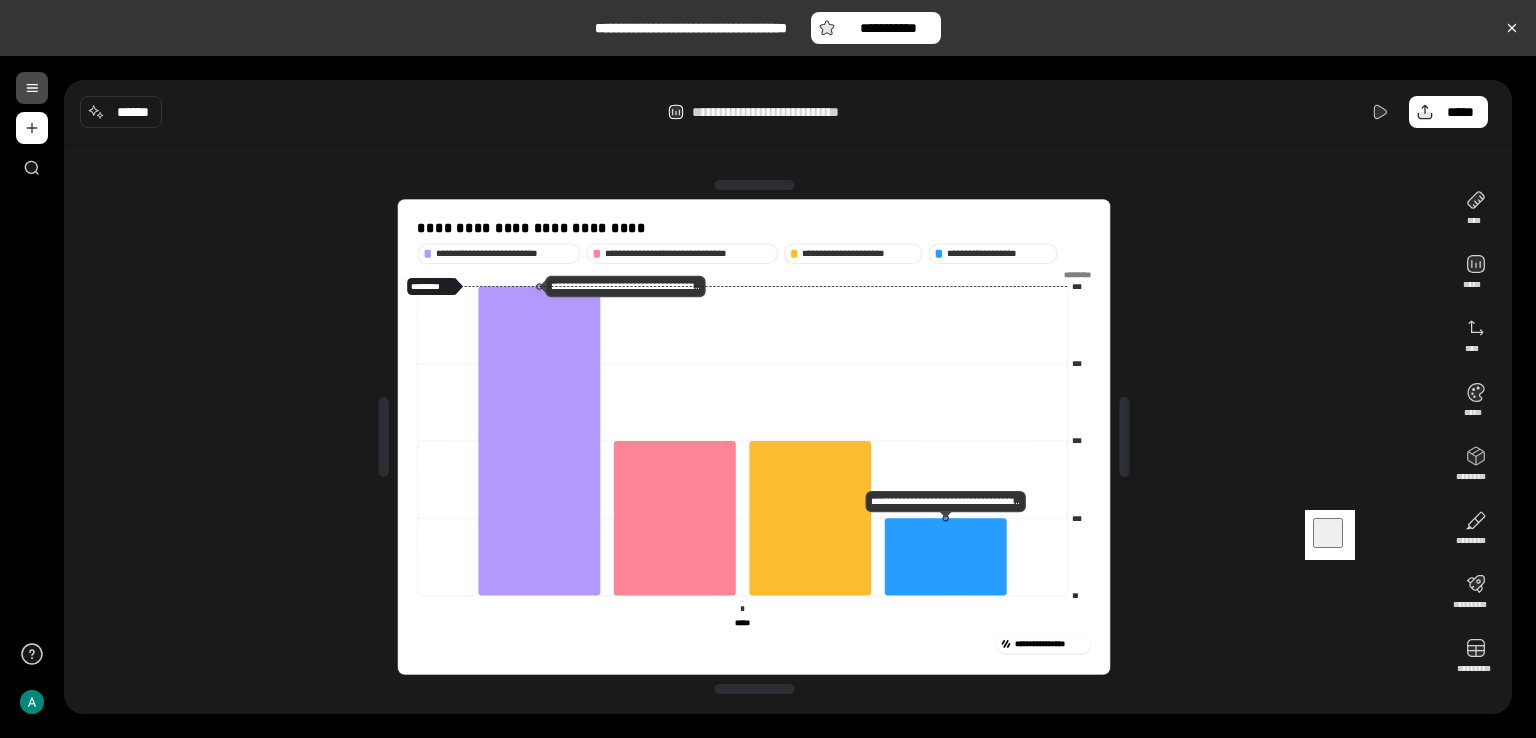 click on "**********" at bounding box center (754, 437) 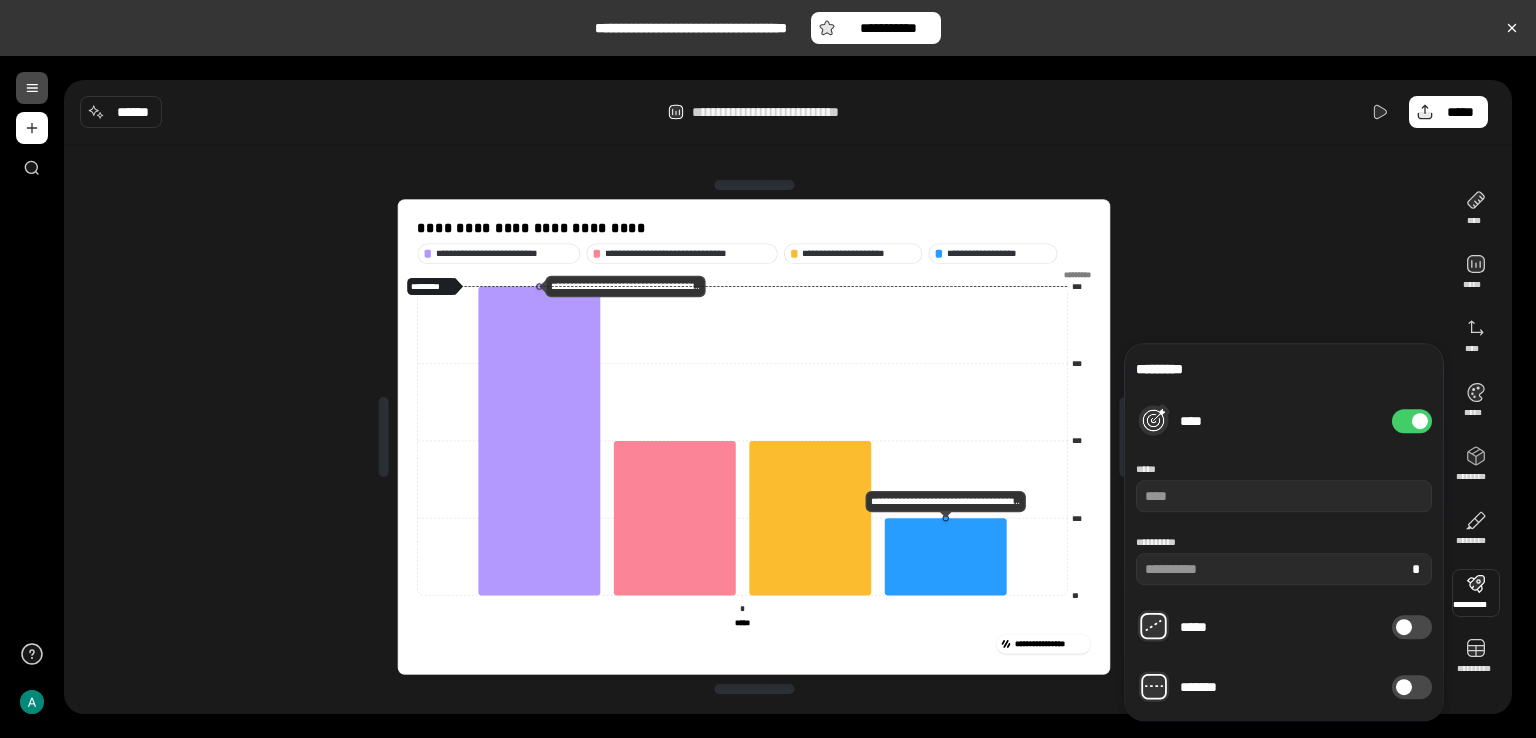 click on "****" at bounding box center [1412, 421] 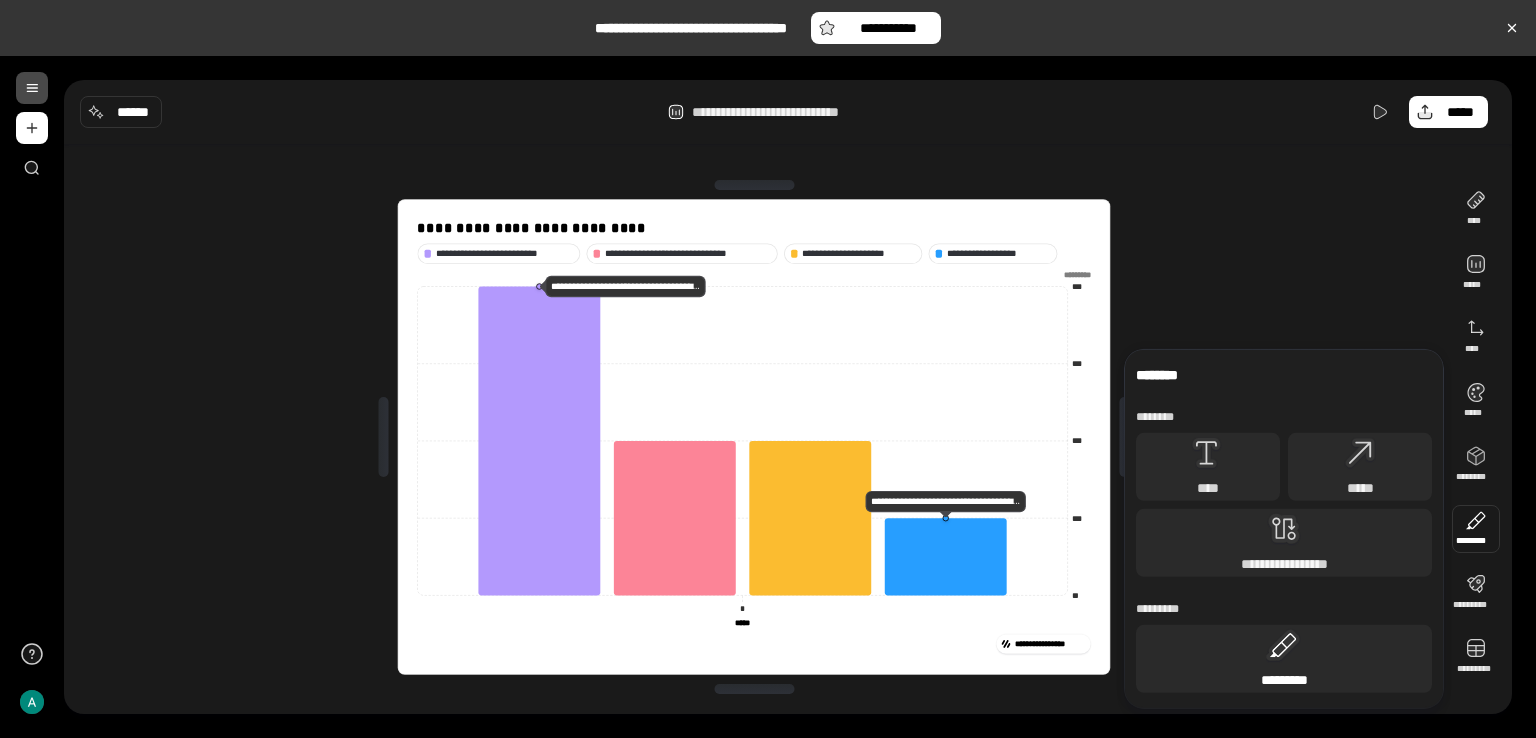 click on "*********" at bounding box center [1284, 659] 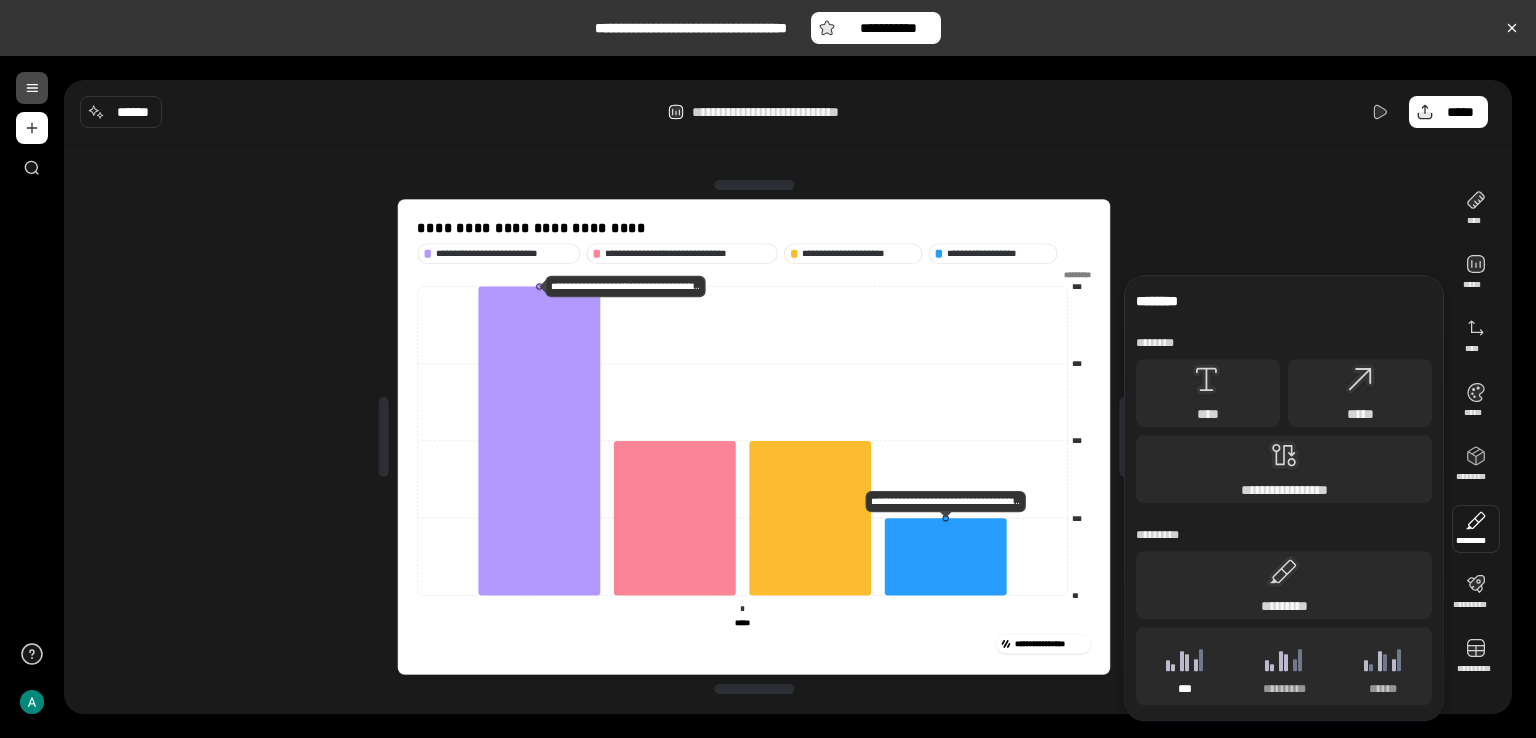 click 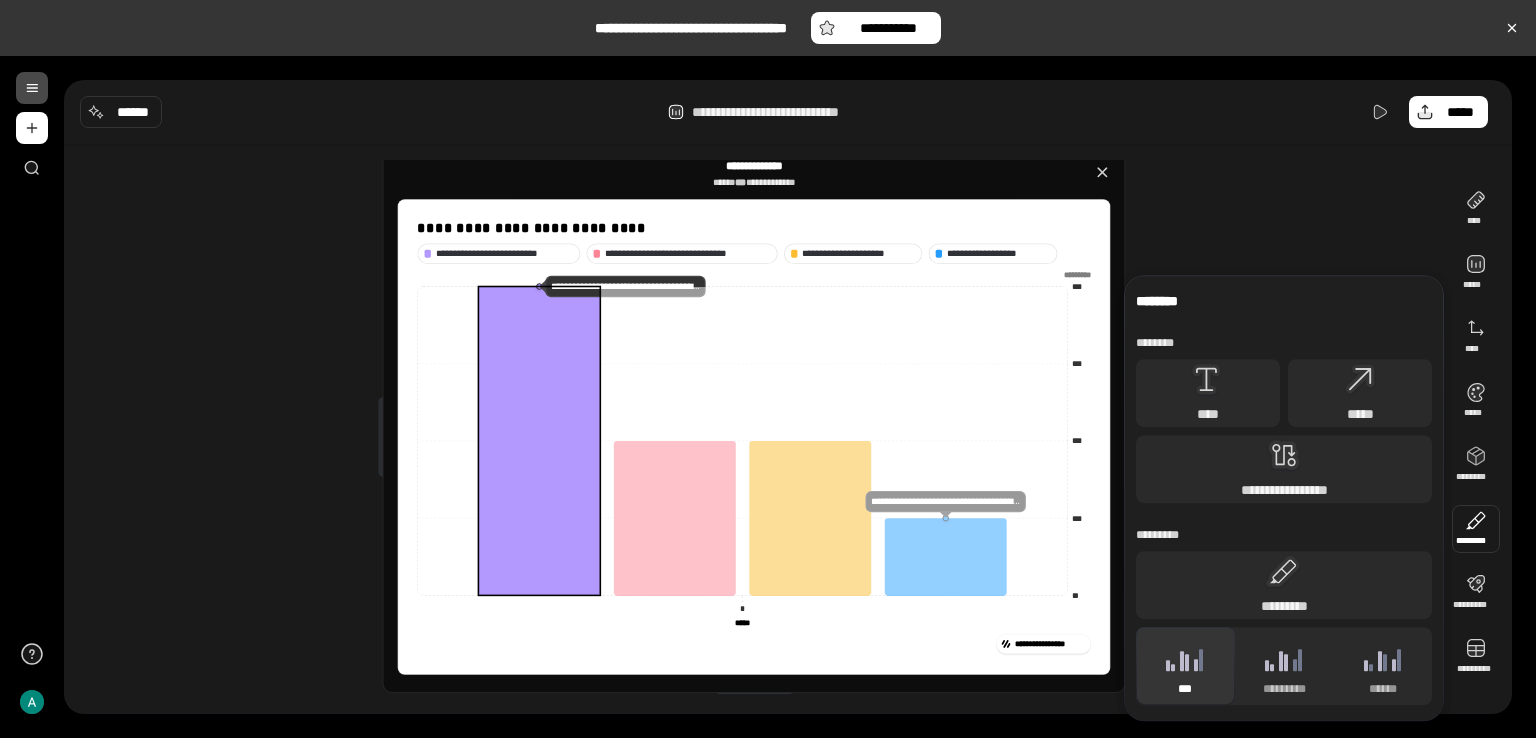 click 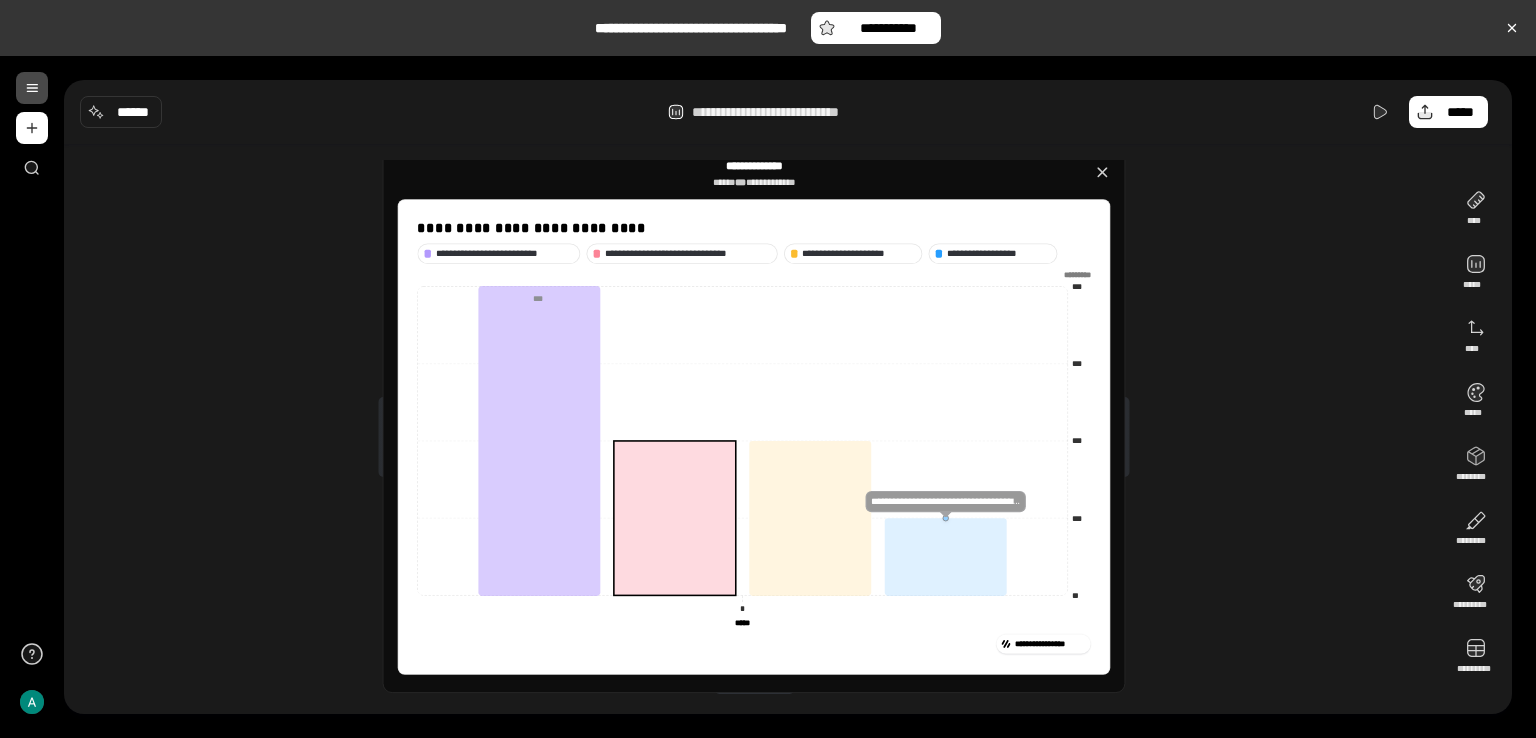 click 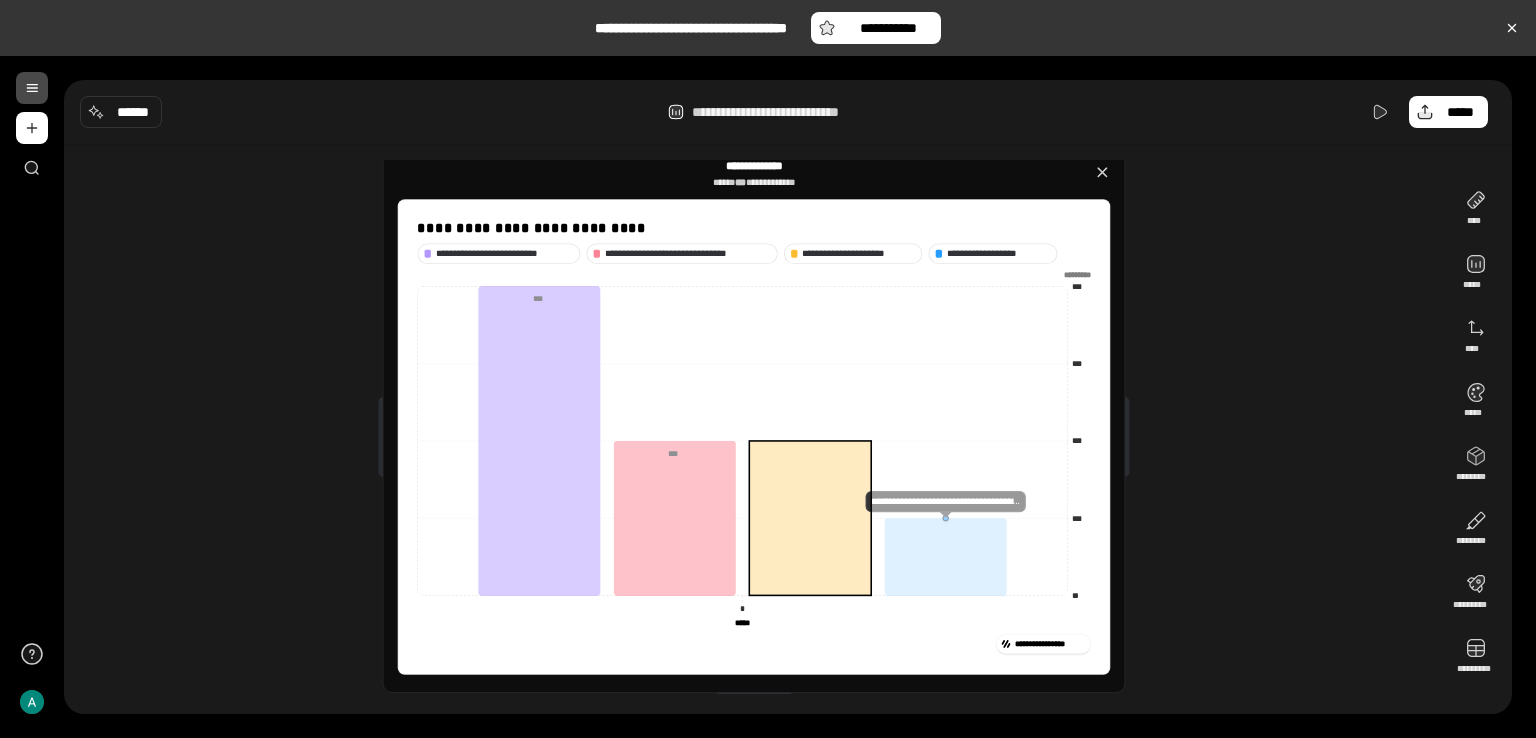 click 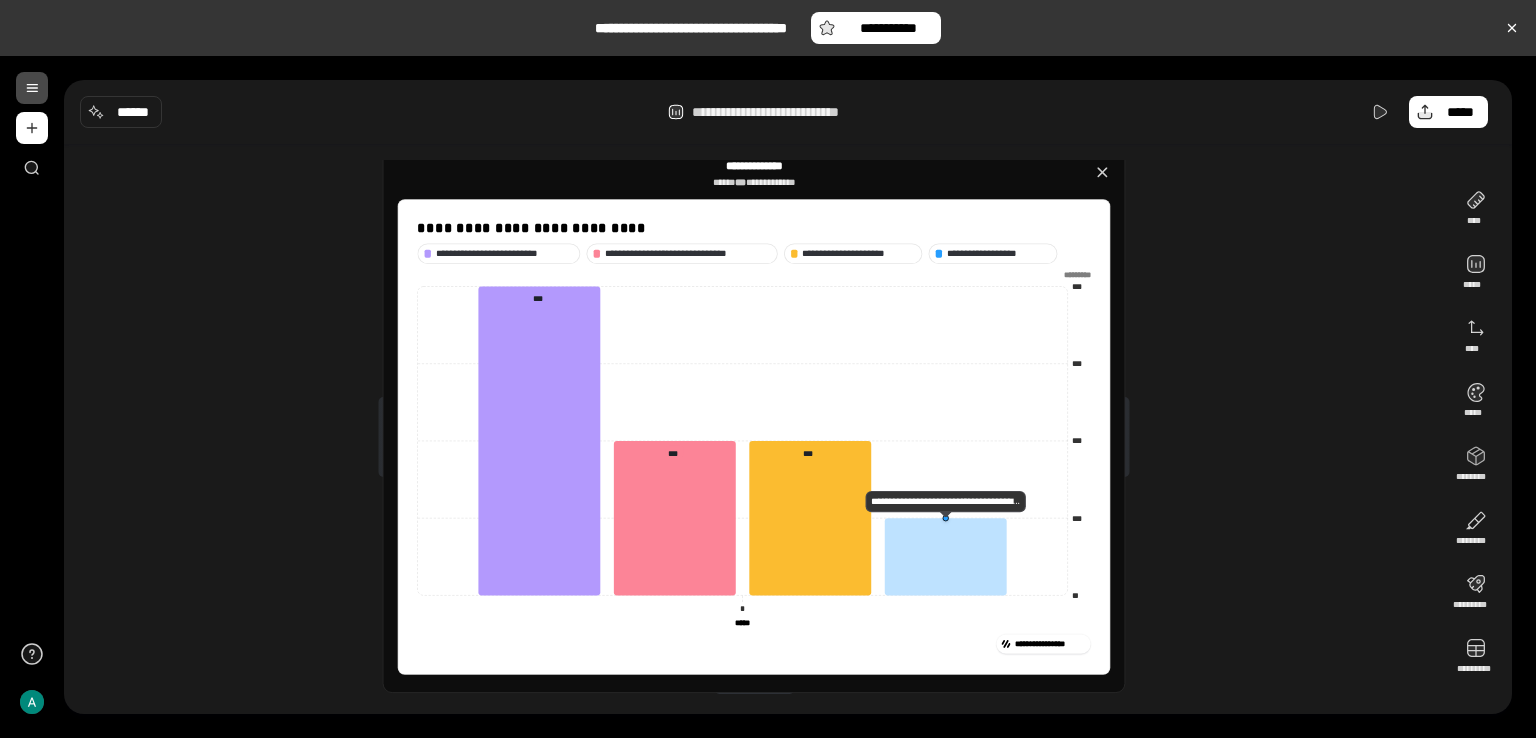 click on "**********" at bounding box center [754, 437] 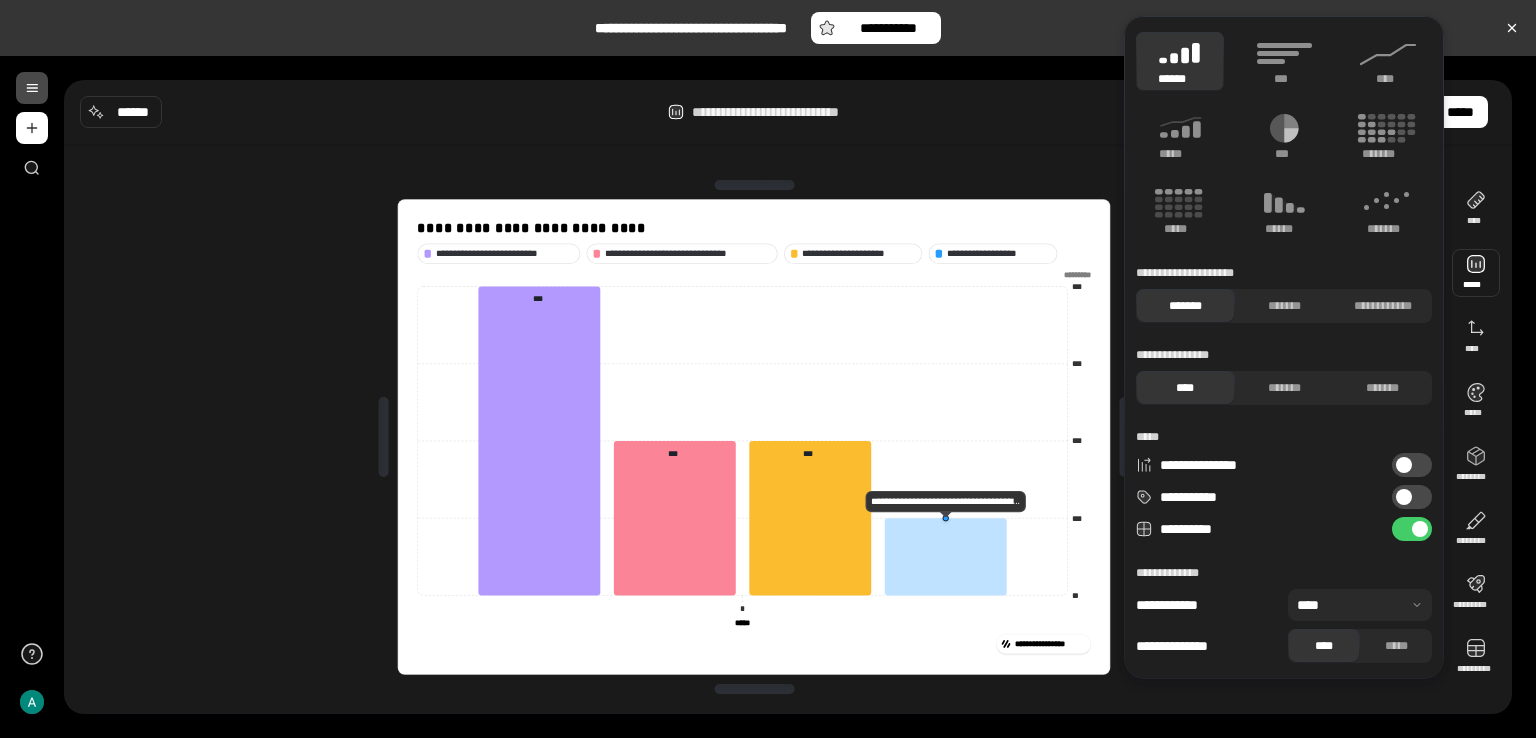 click on "**********" at bounding box center (788, 112) 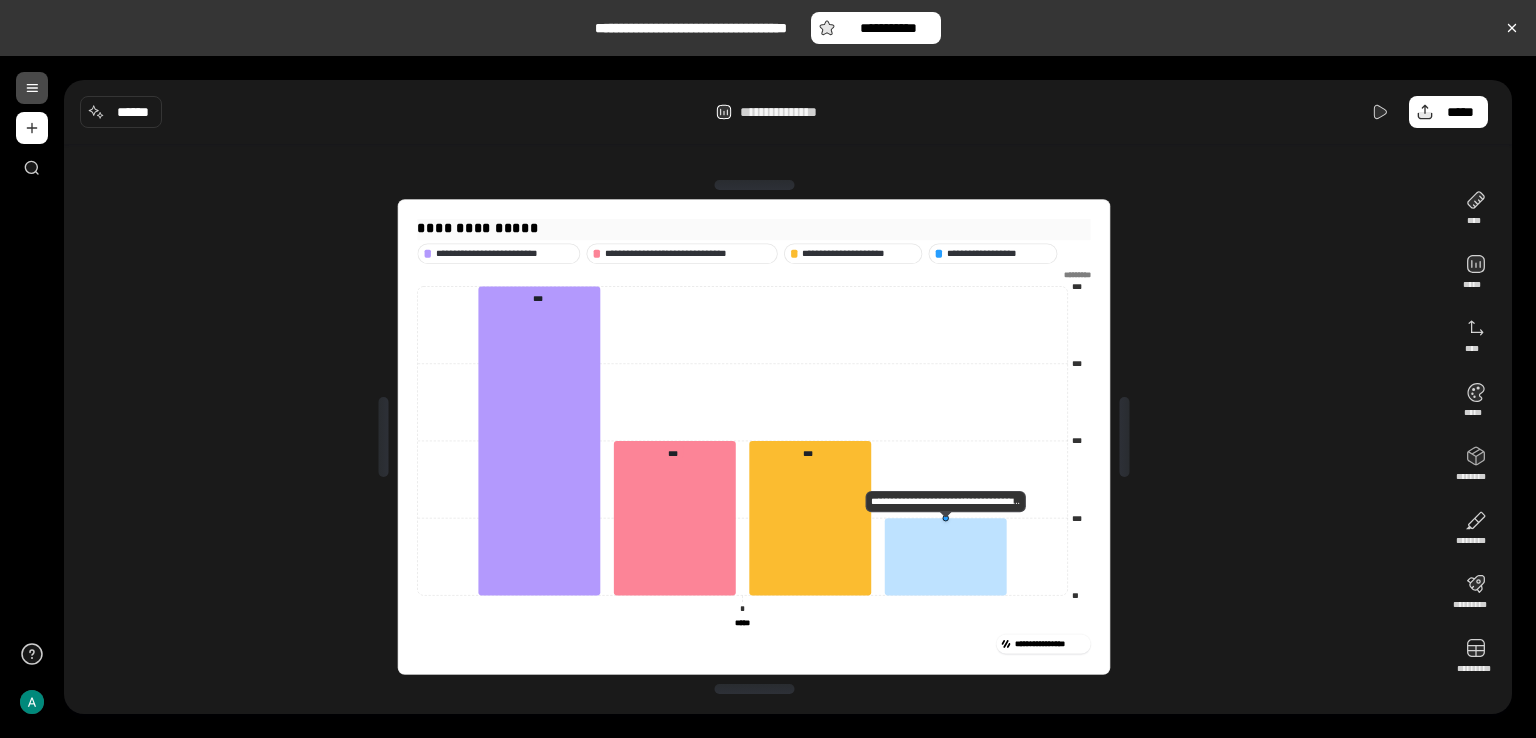 click on "**********" at bounding box center [753, 228] 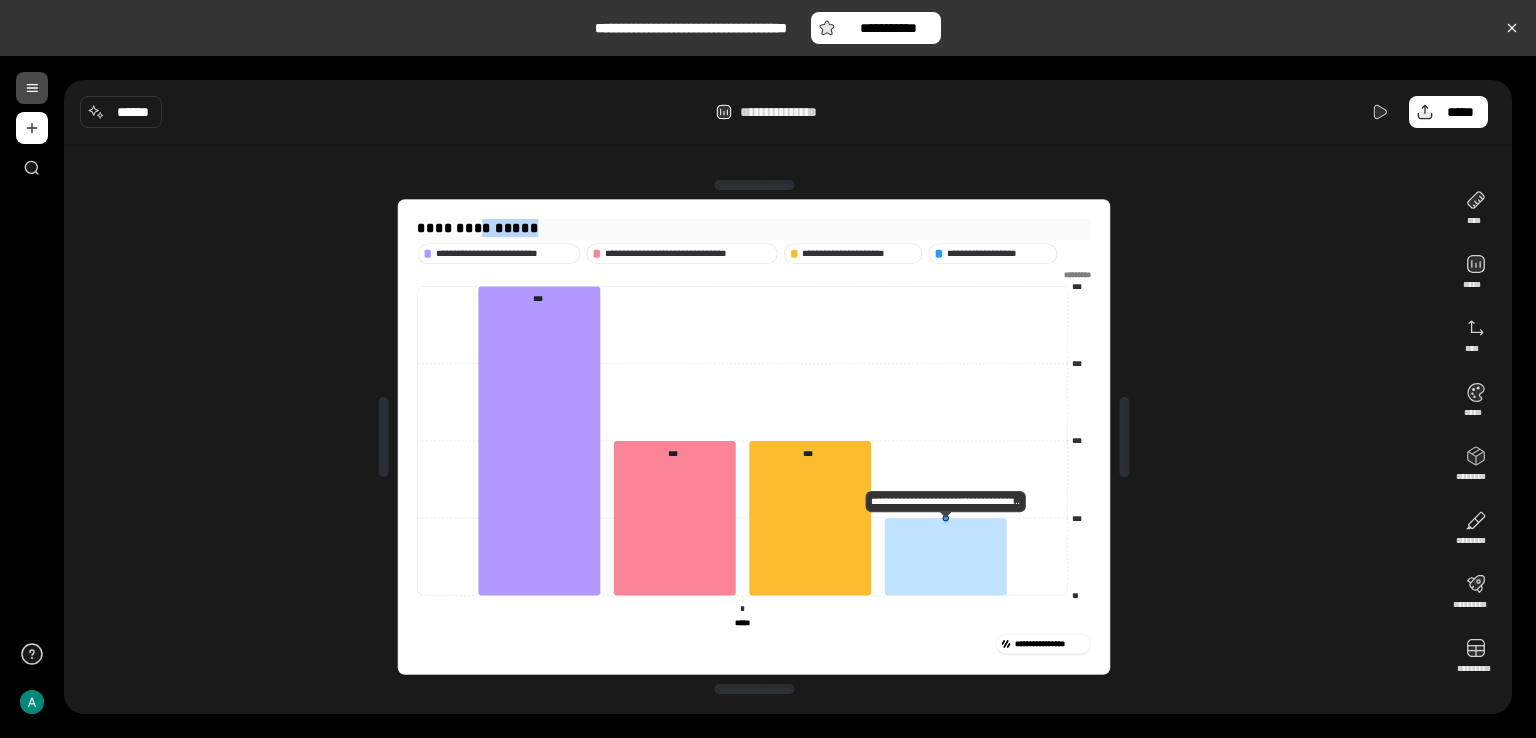 click on "**********" at bounding box center [753, 228] 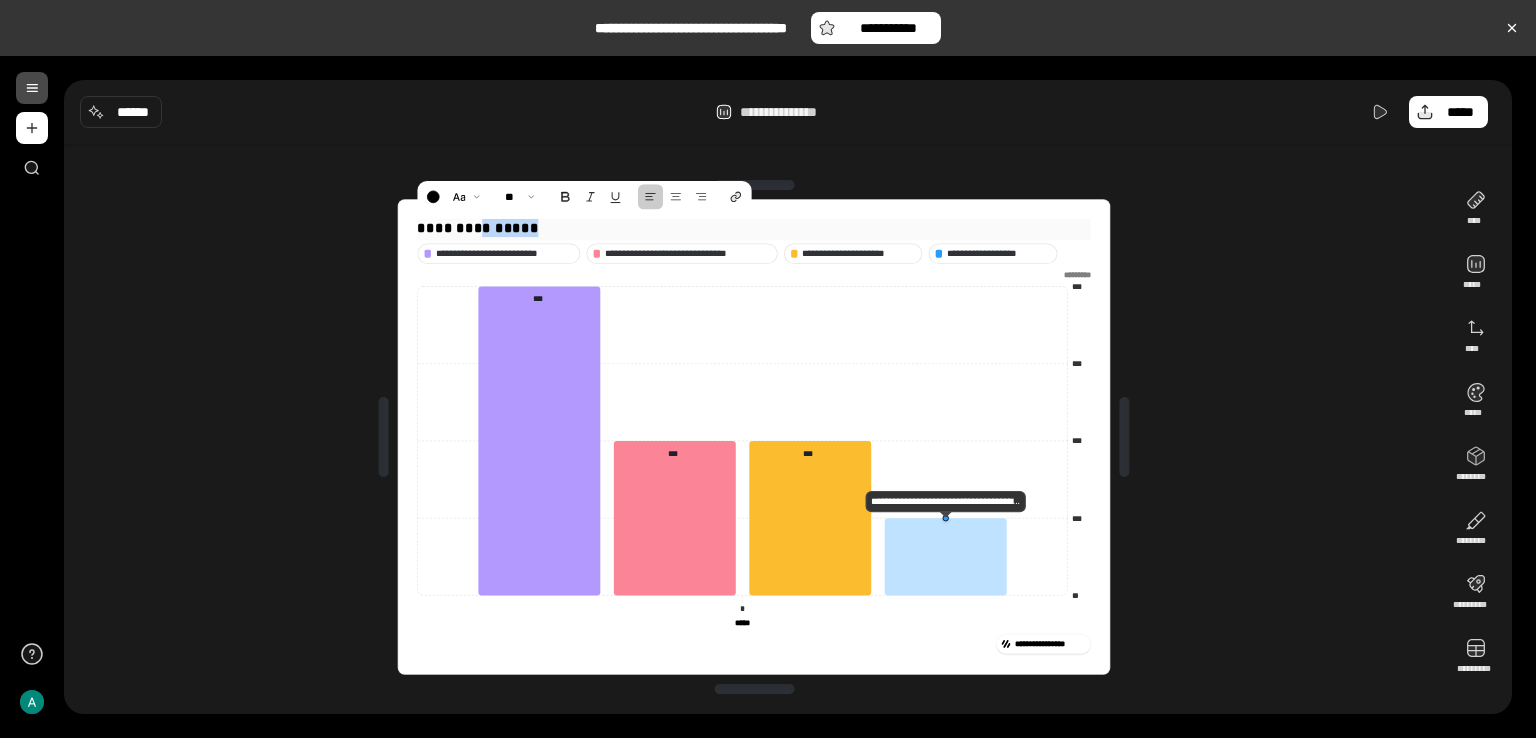 click on "**********" at bounding box center (753, 228) 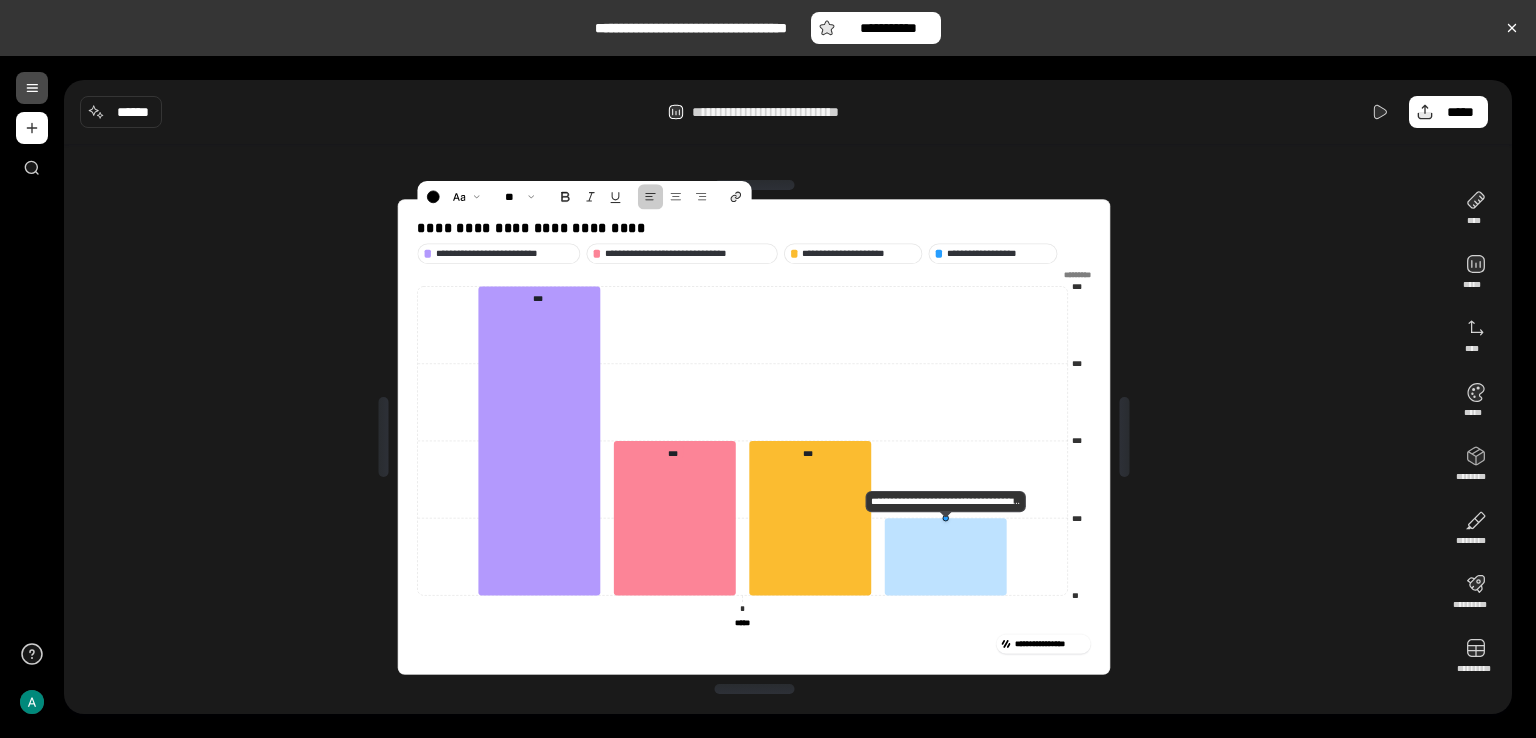 click on "**********" at bounding box center (754, 437) 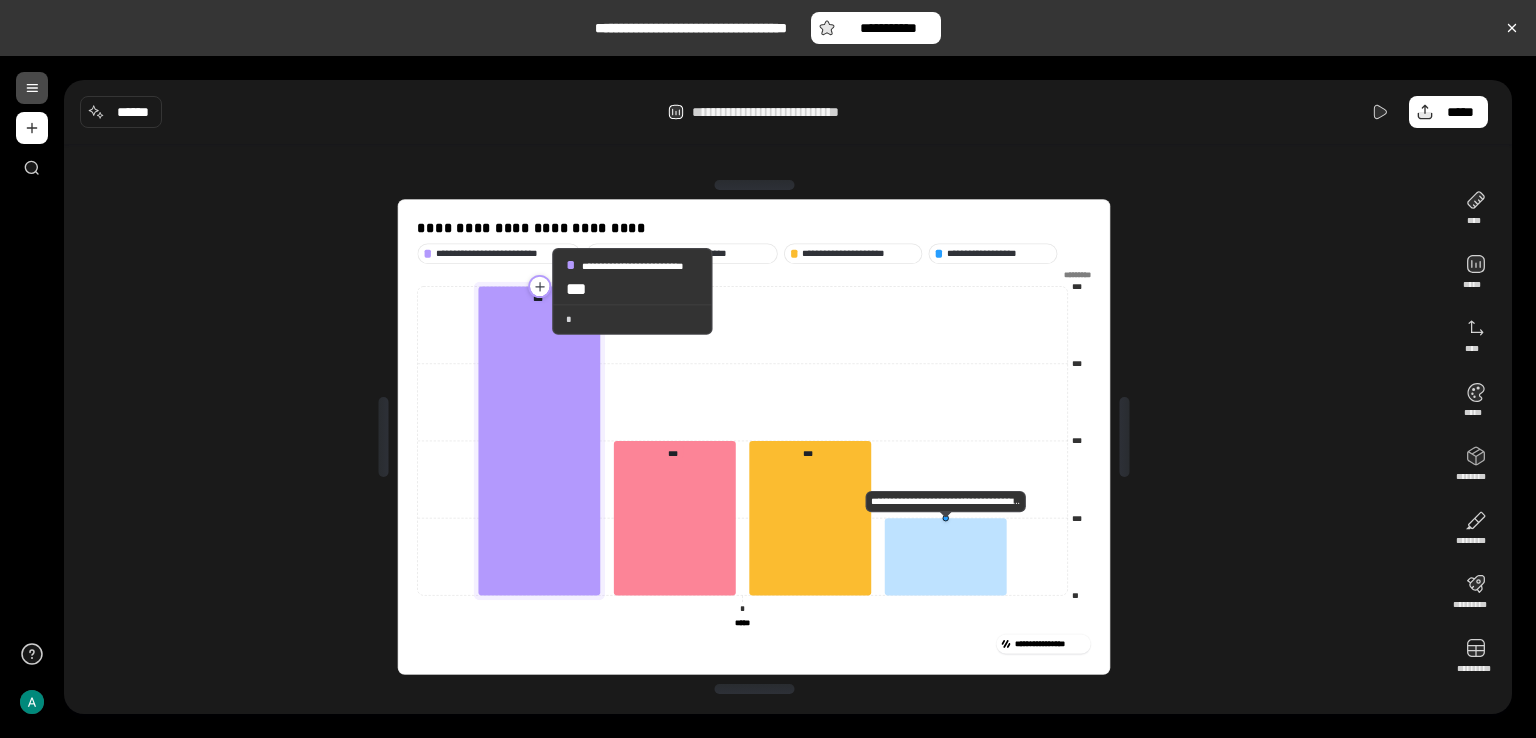 click 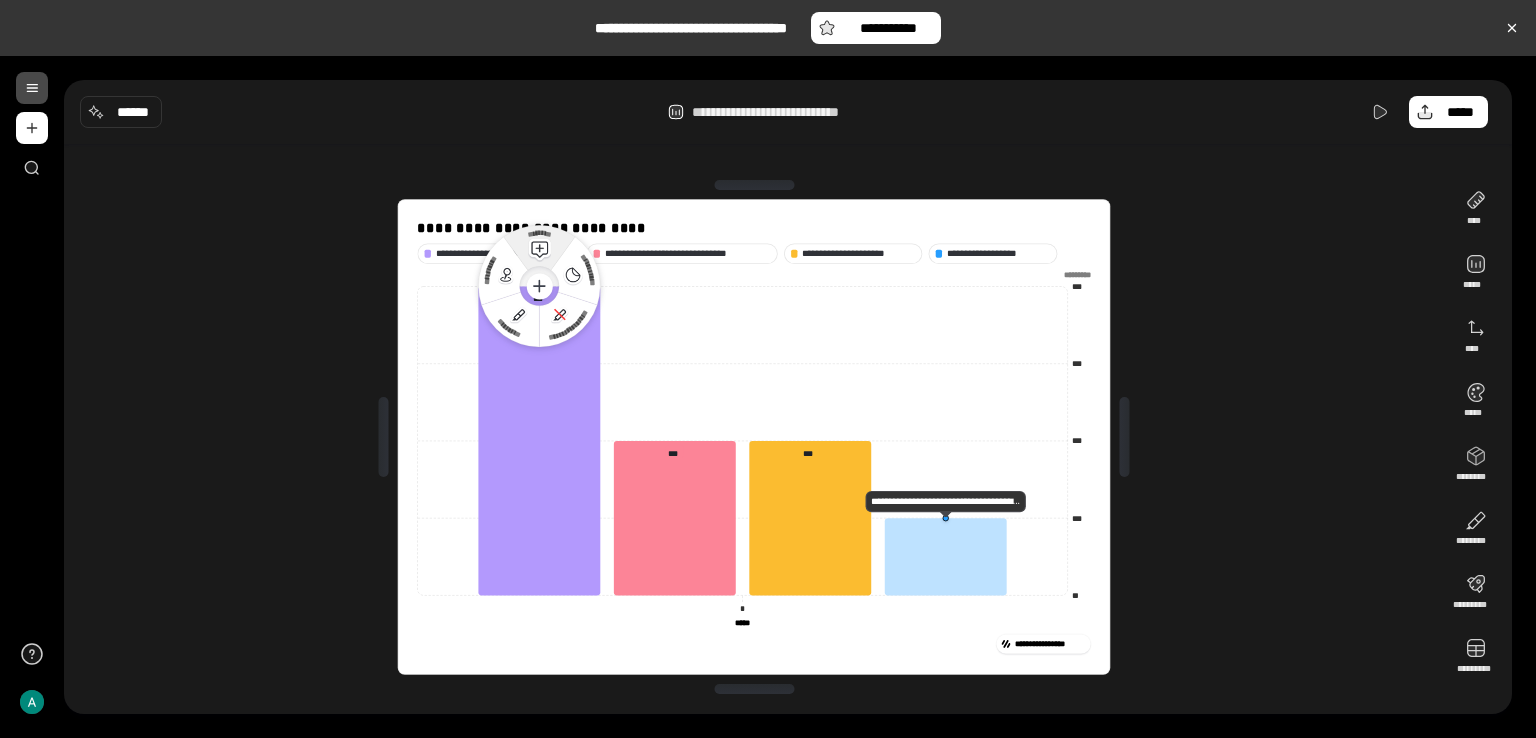 click 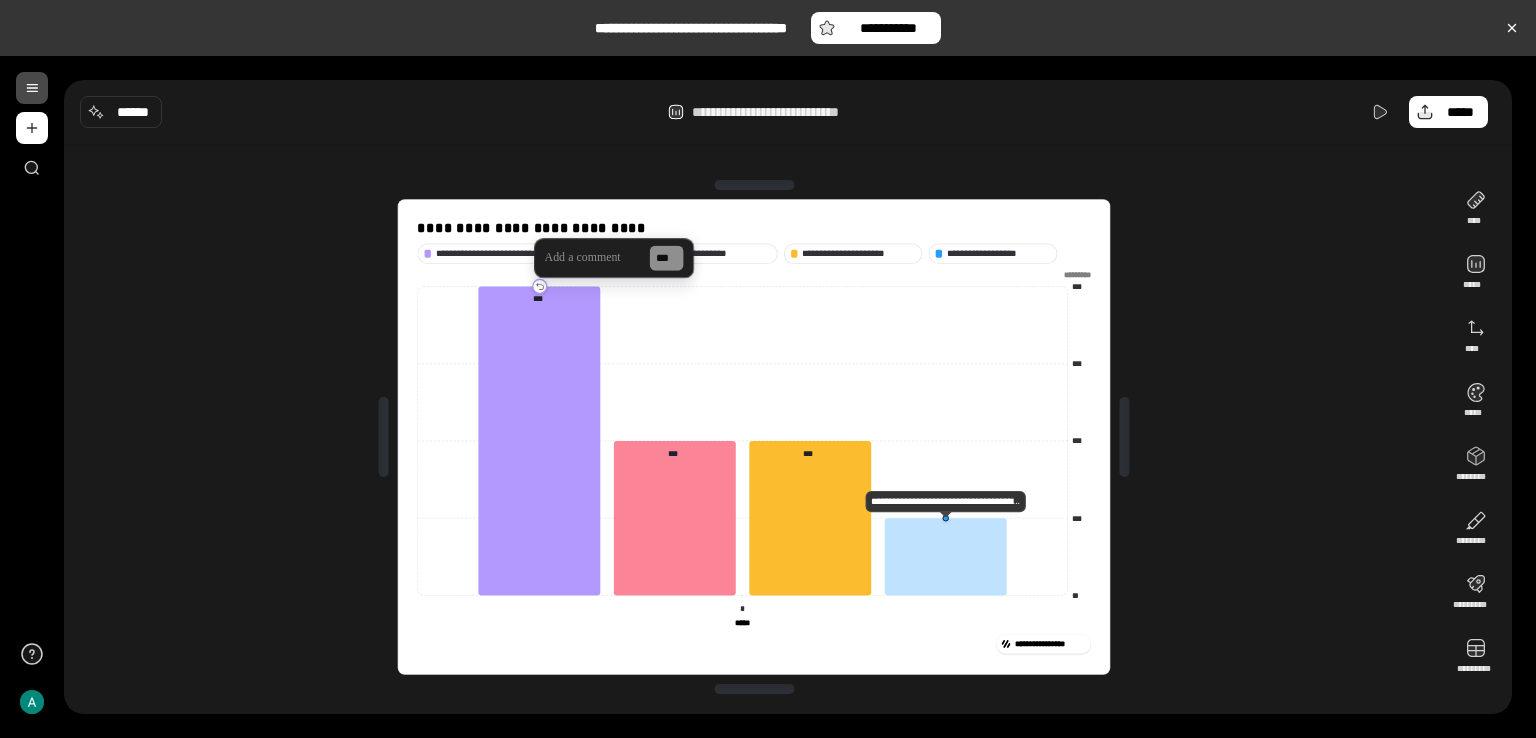click at bounding box center [592, 258] 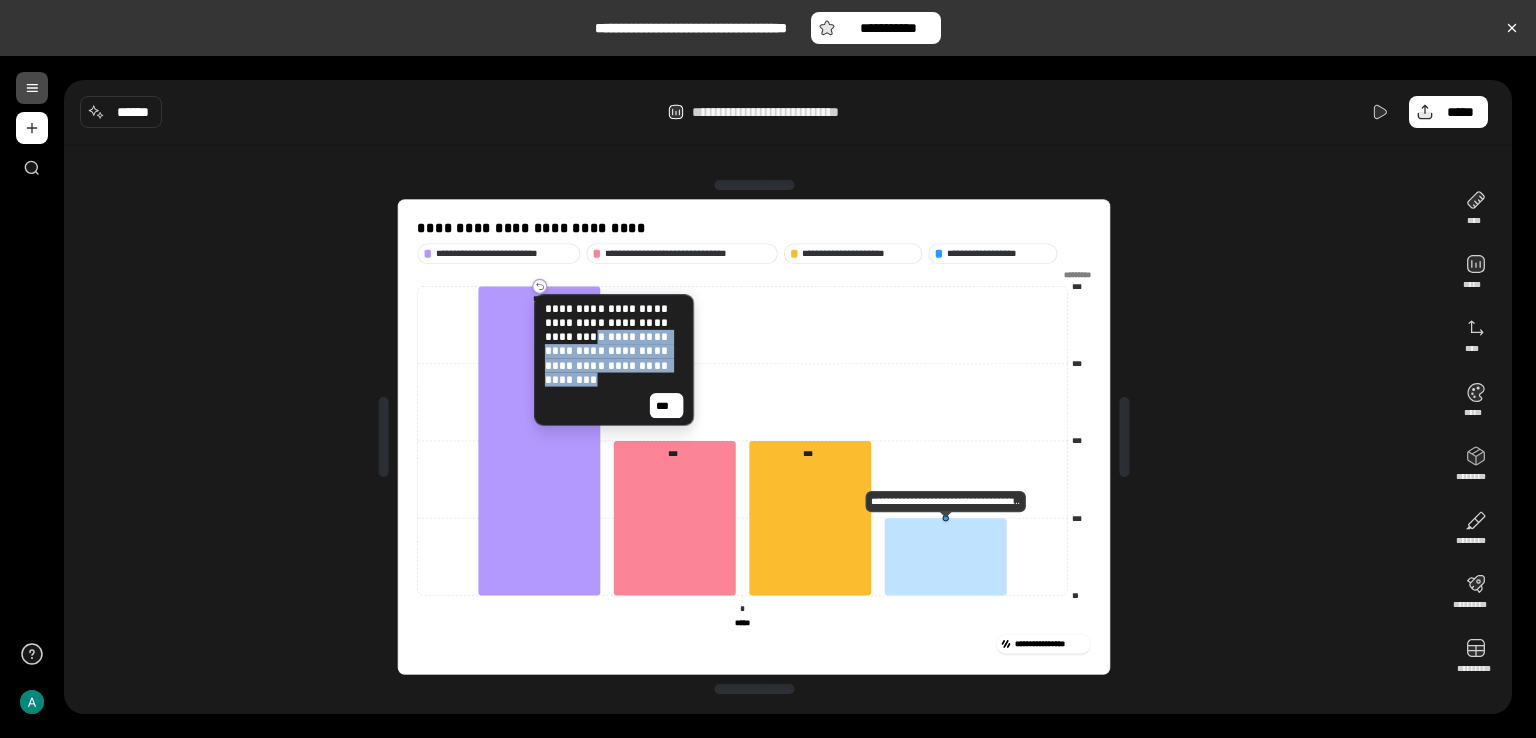 drag, startPoint x: 634, startPoint y: 376, endPoint x: 622, endPoint y: 341, distance: 37 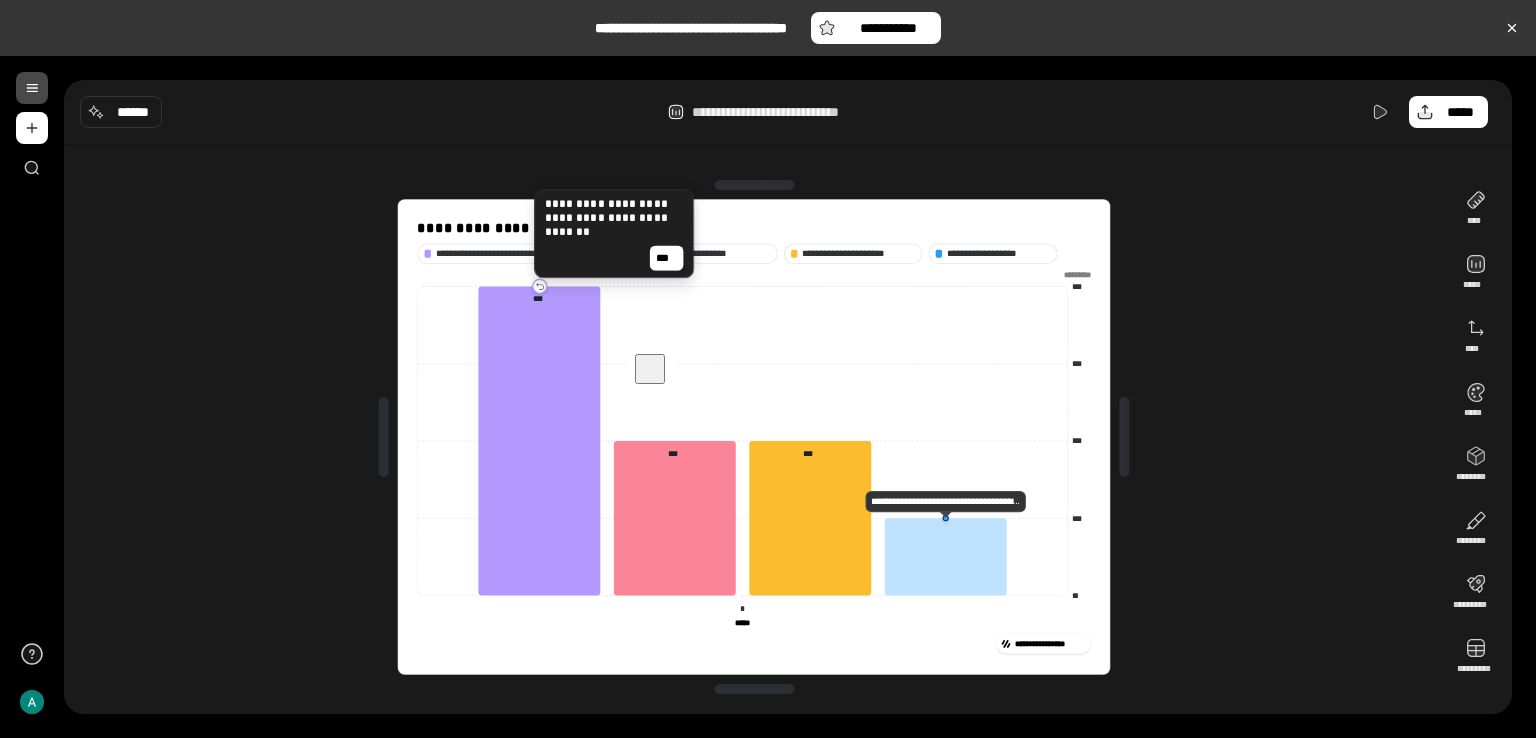 type 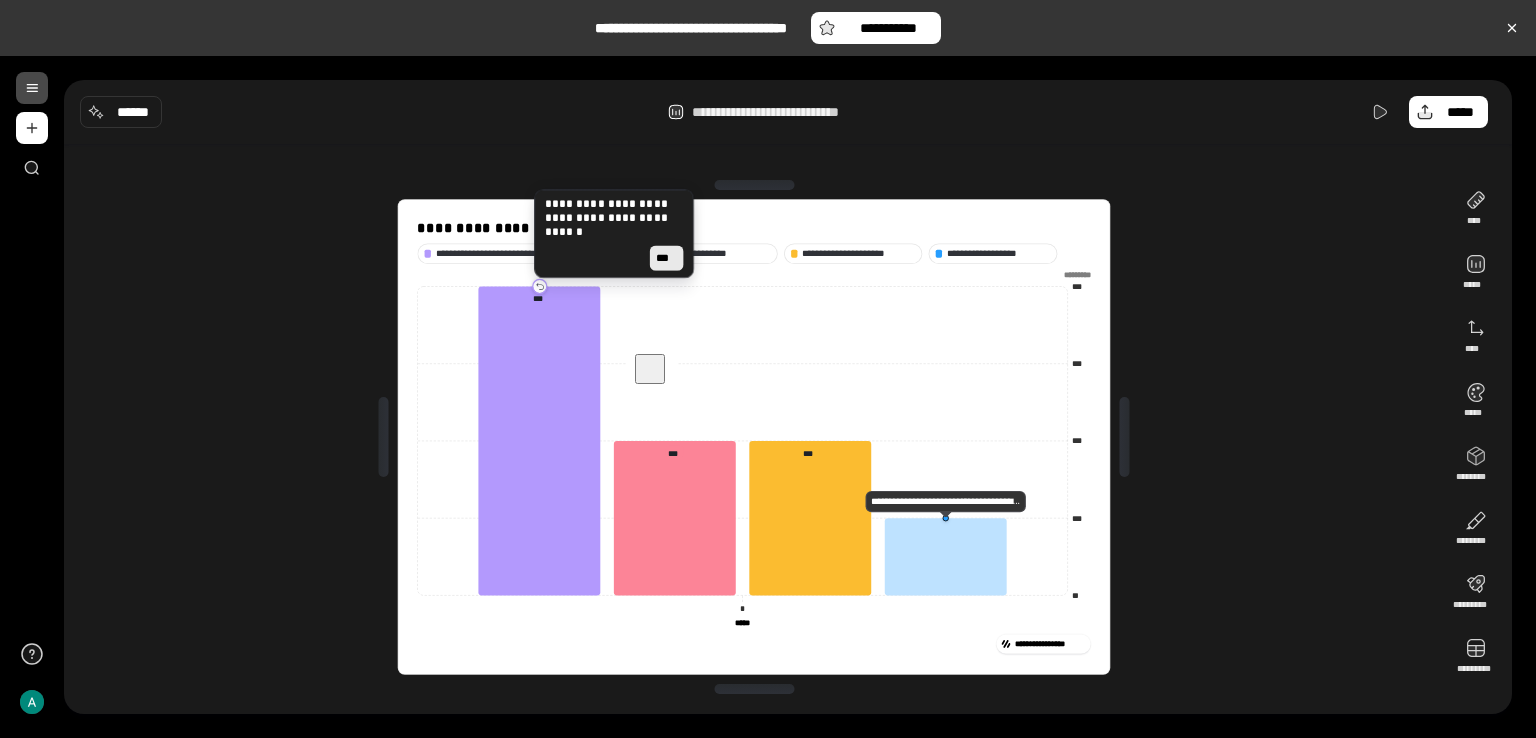 click on "***" at bounding box center [666, 257] 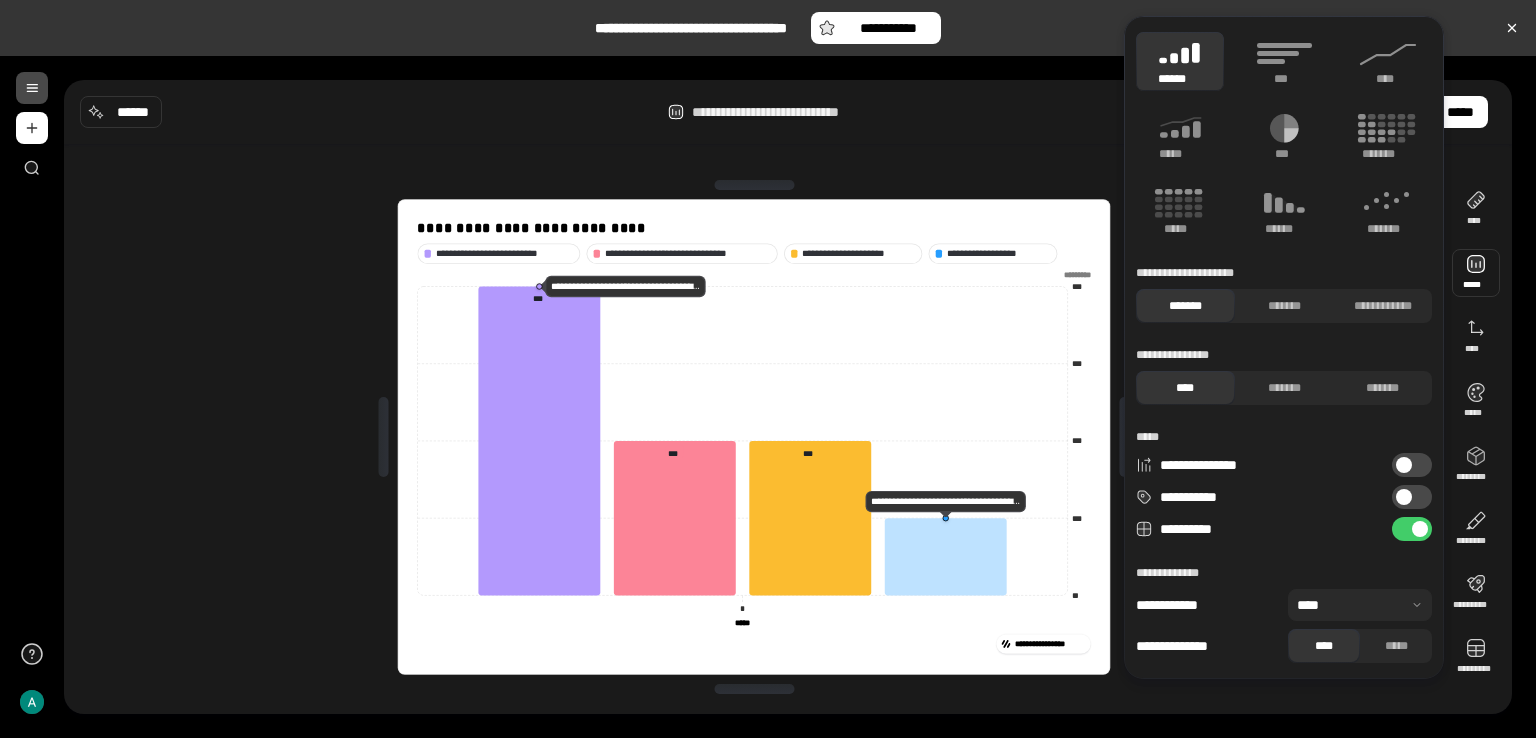 click on "**********" at bounding box center [1412, 497] 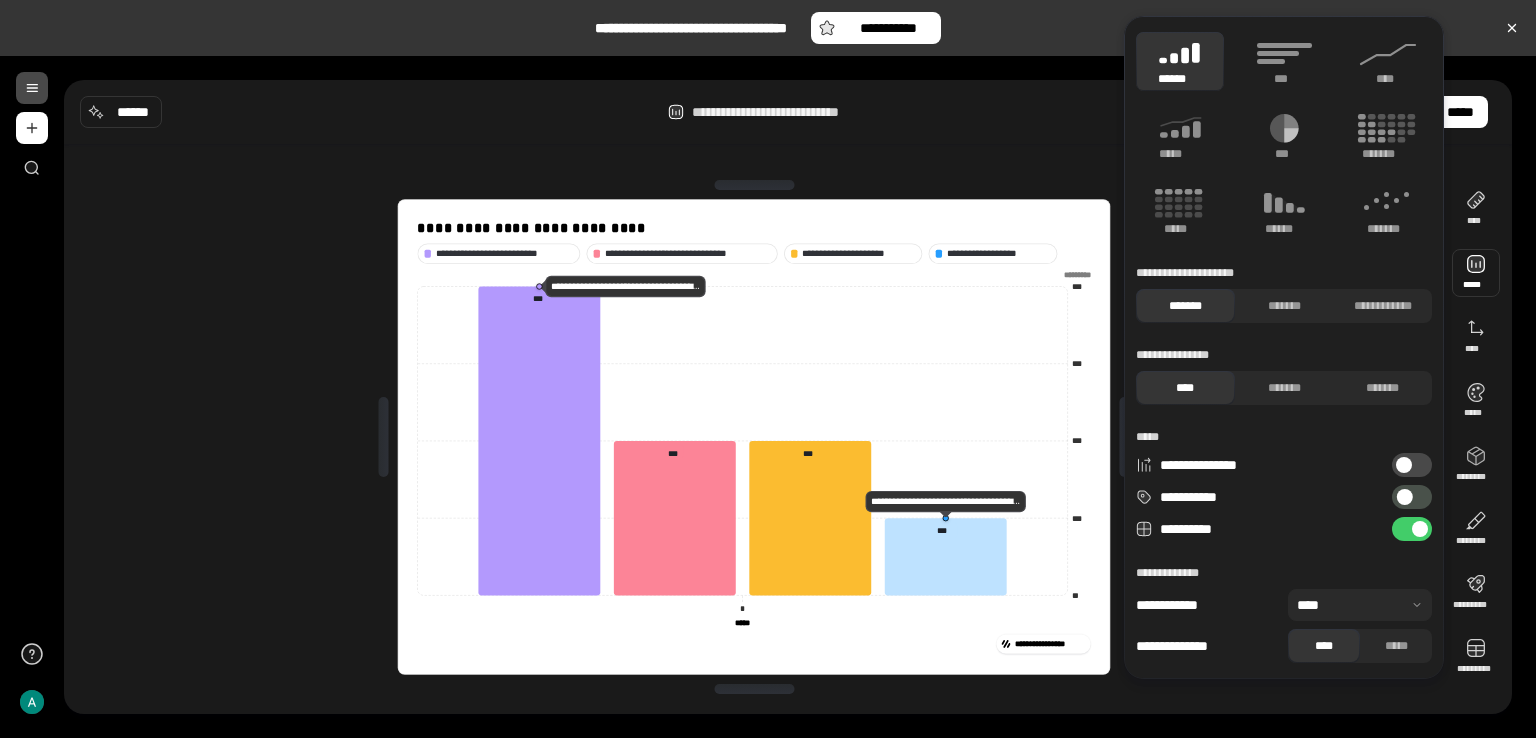 click on "**********" at bounding box center [1412, 497] 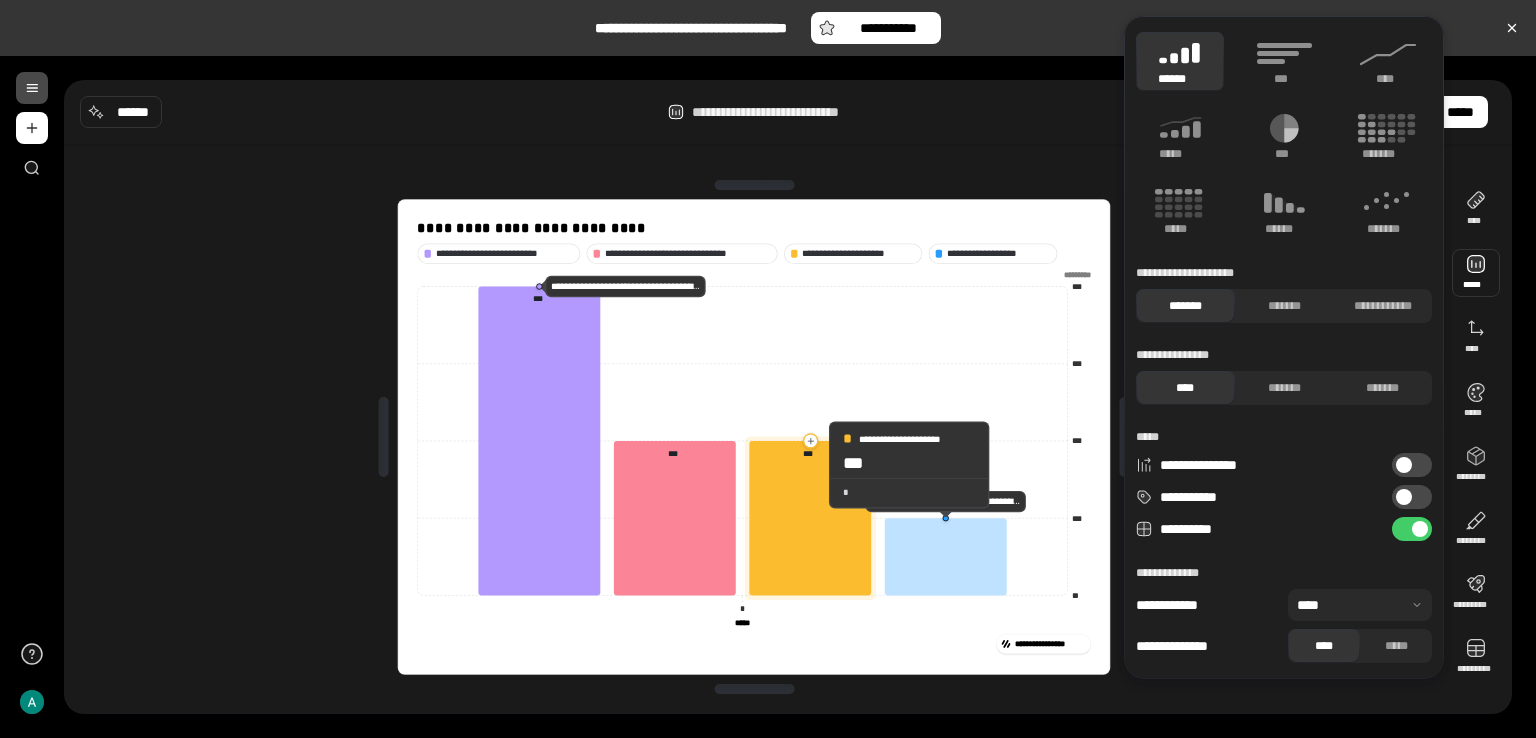 click 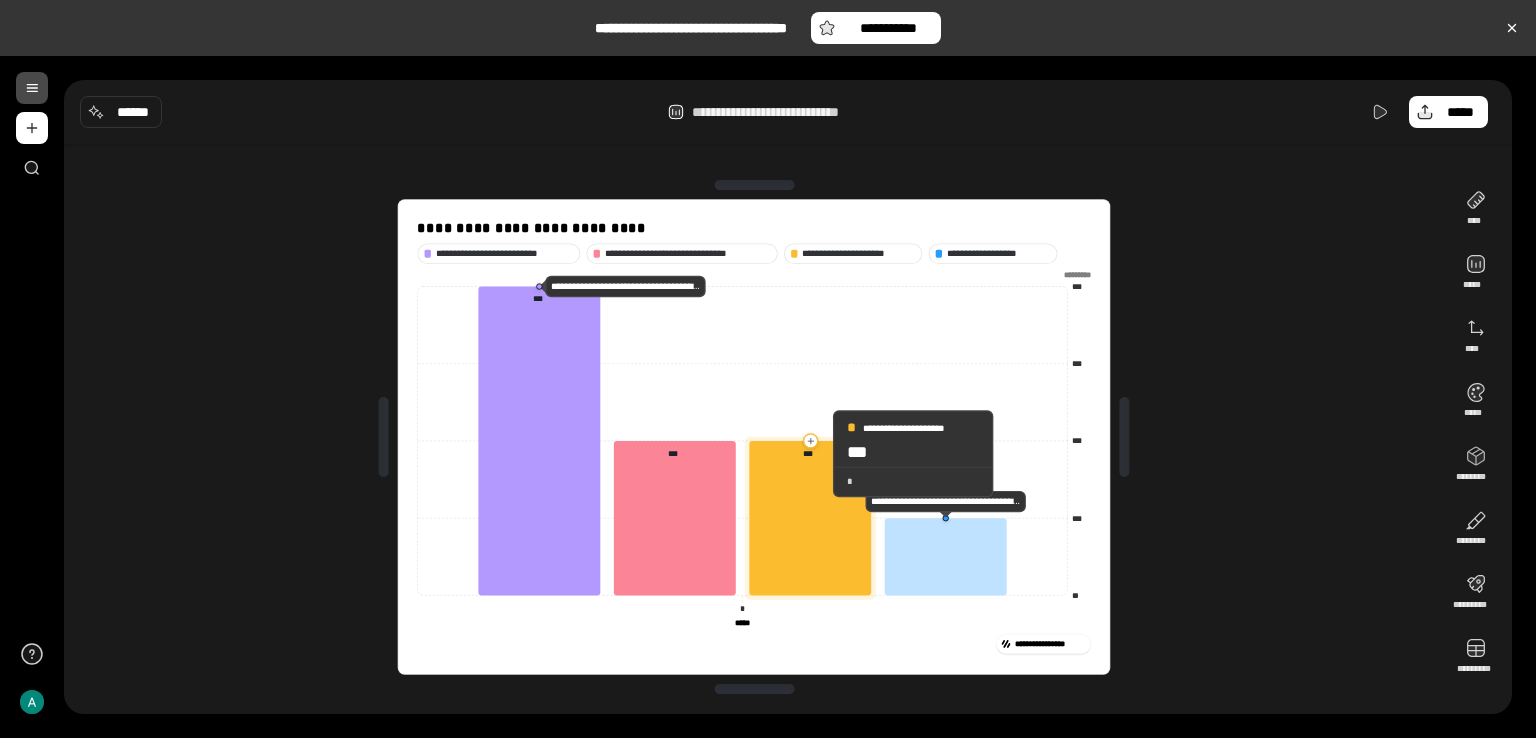 click 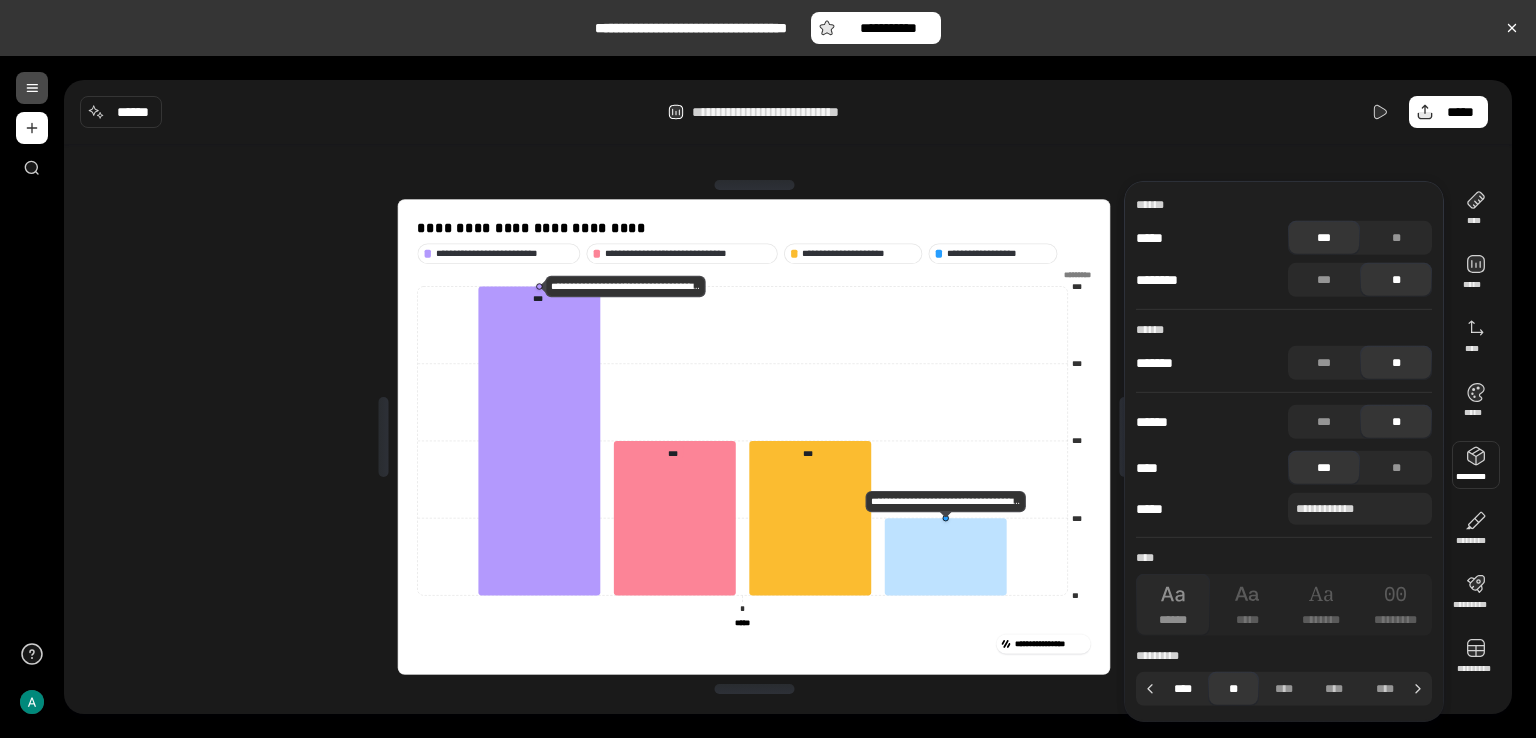 click on "****" at bounding box center (1183, 689) 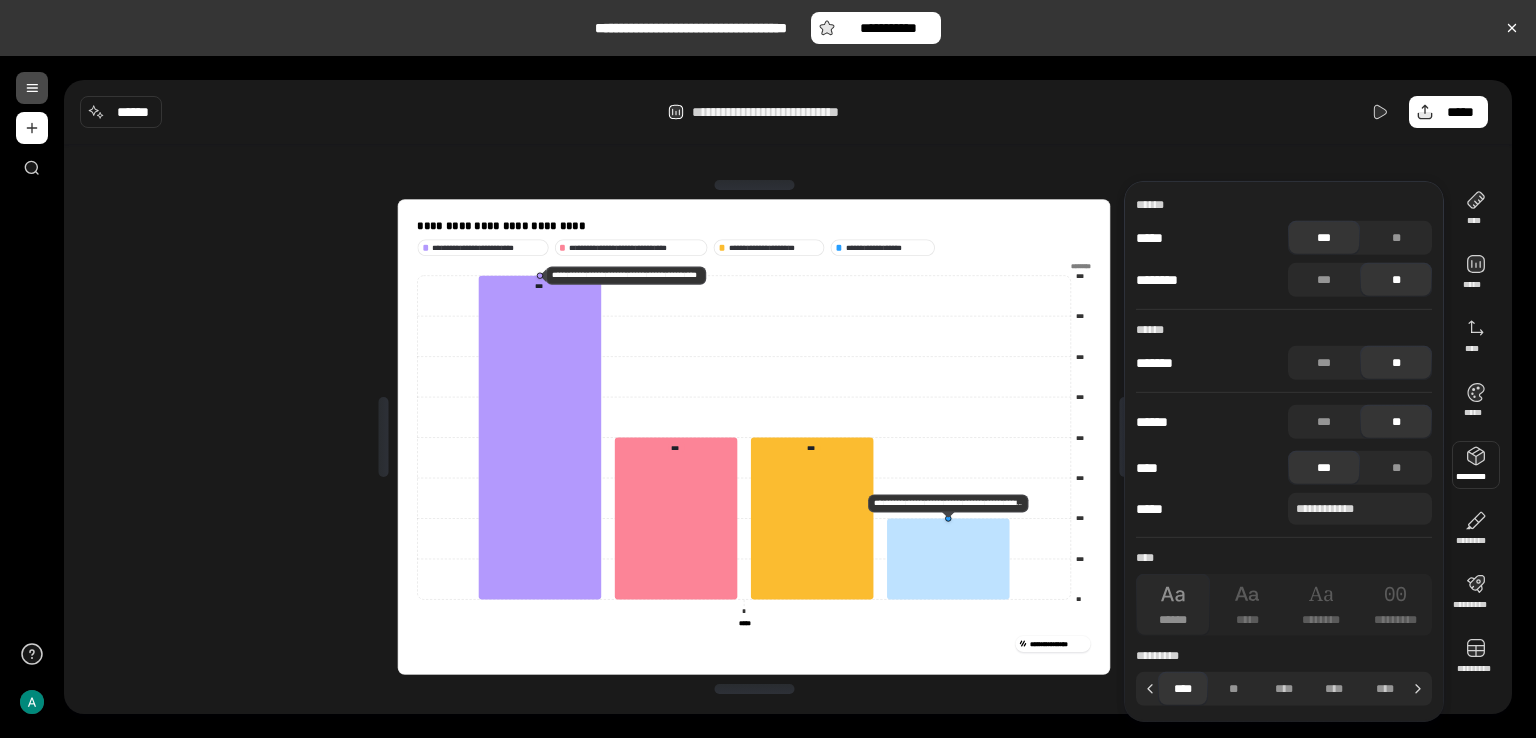 click at bounding box center [32, 88] 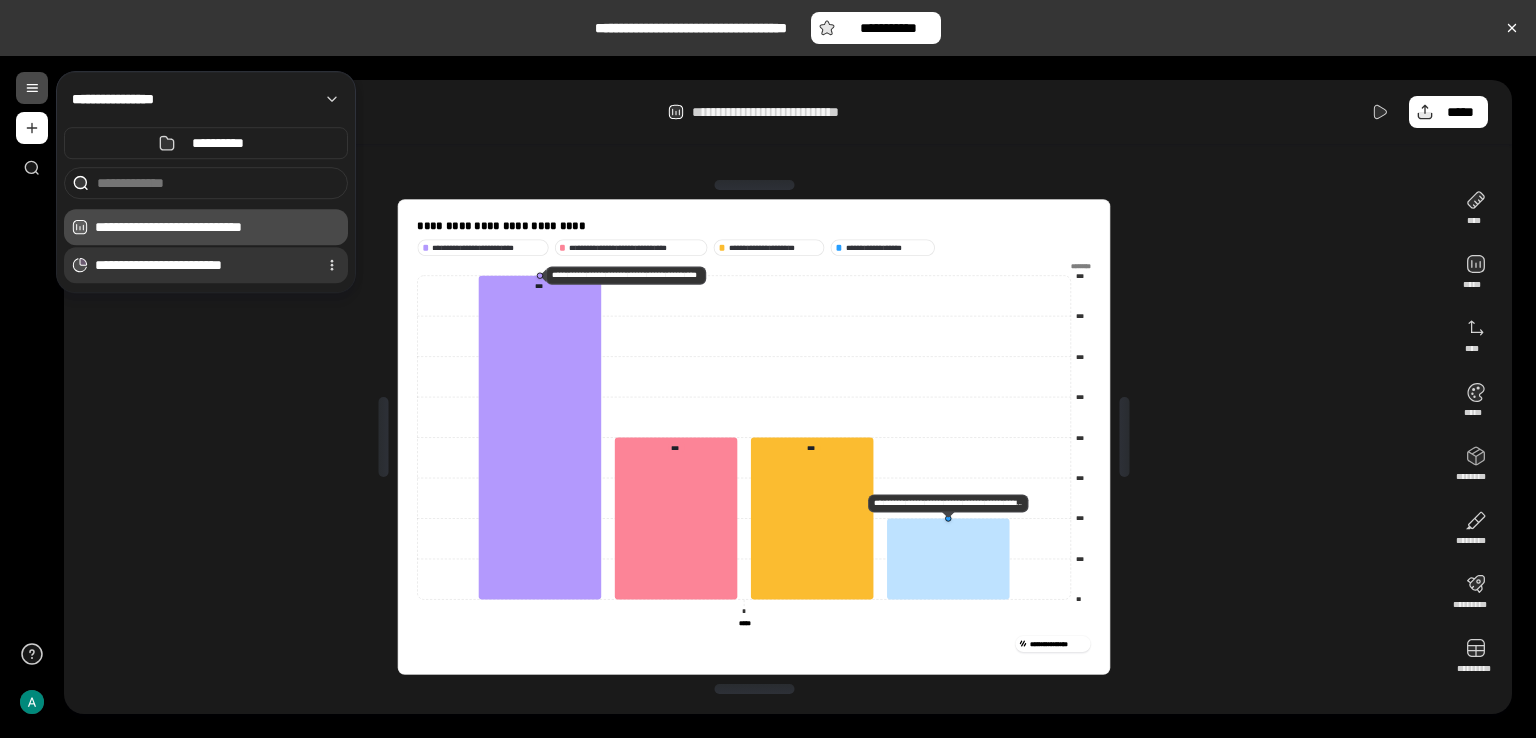 click on "**********" at bounding box center (202, 265) 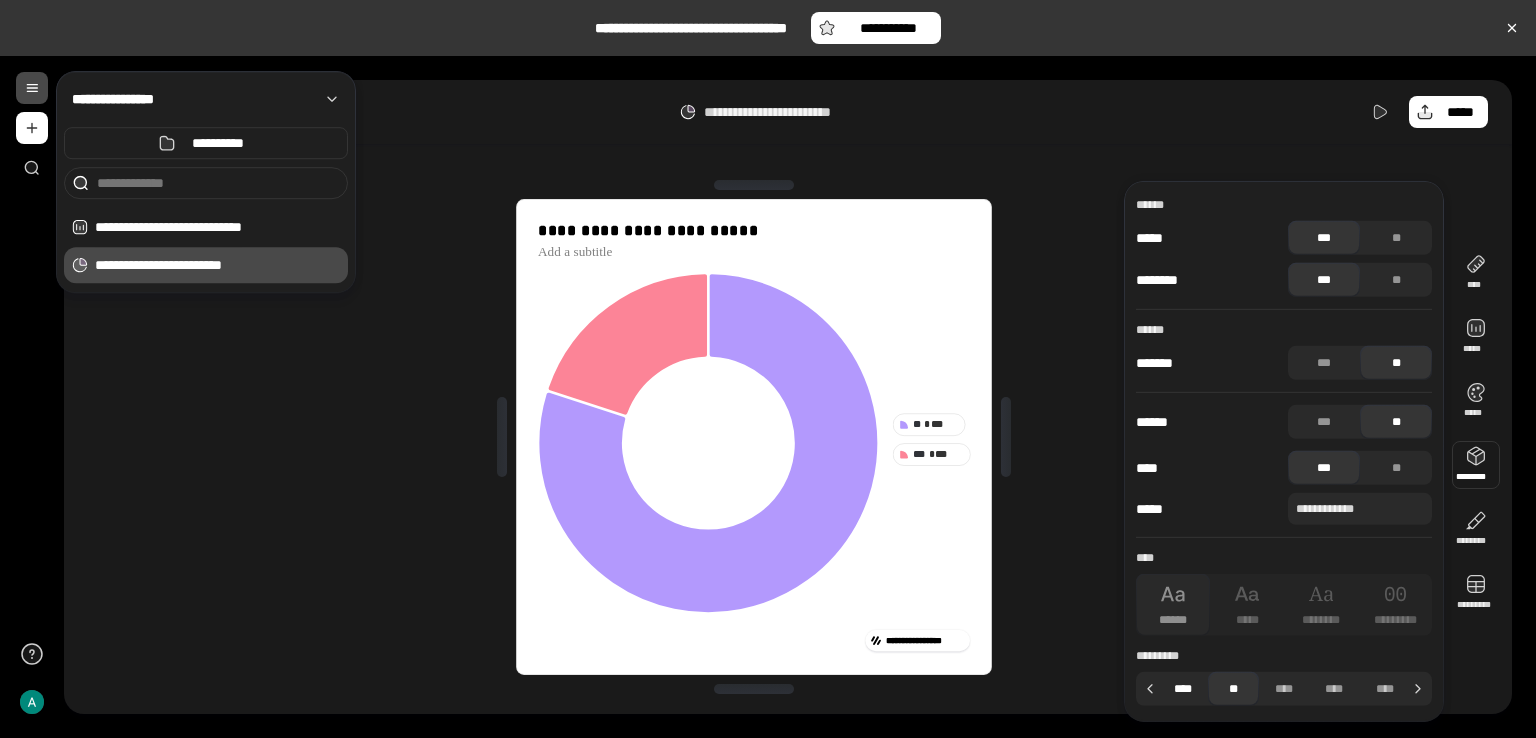 click on "****" at bounding box center [1183, 689] 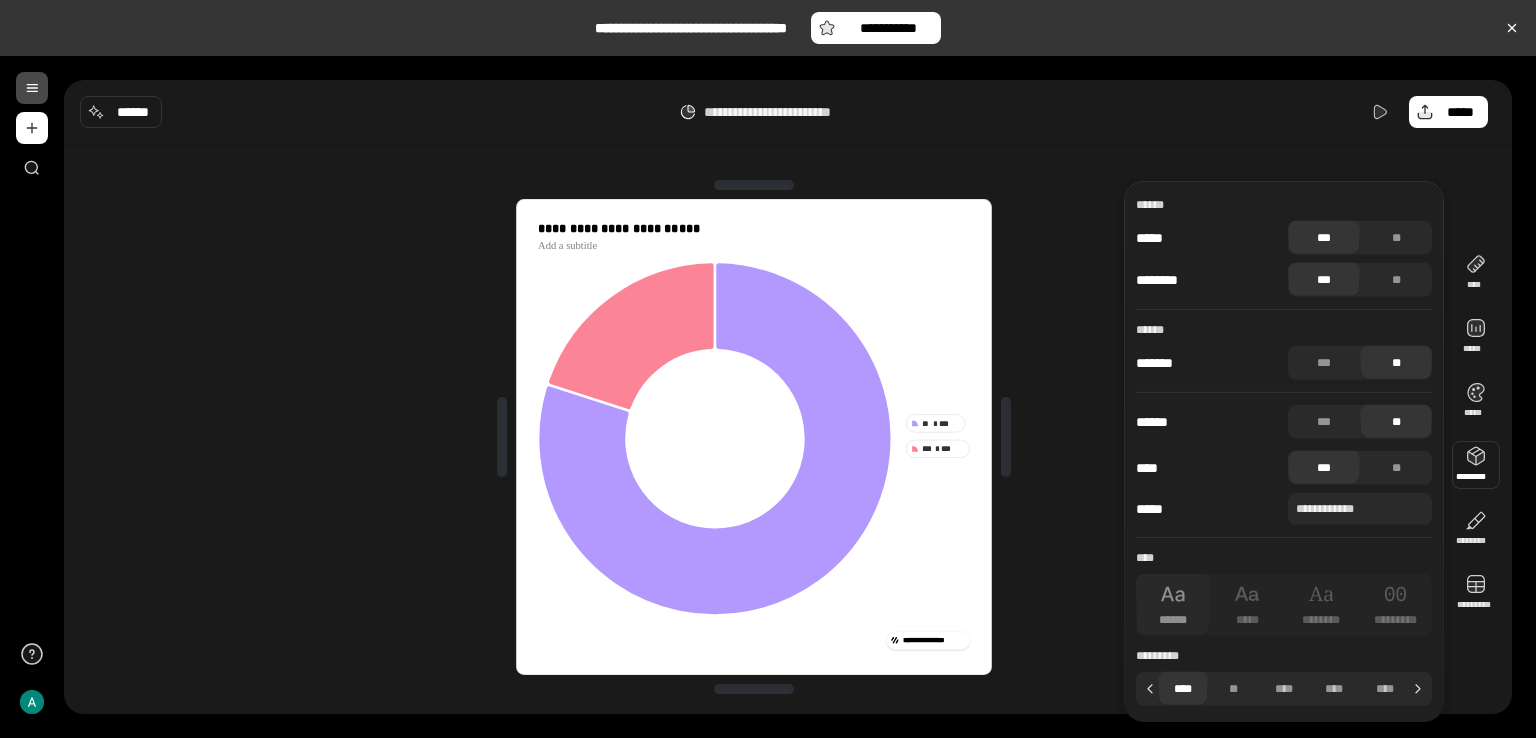 click at bounding box center [32, 88] 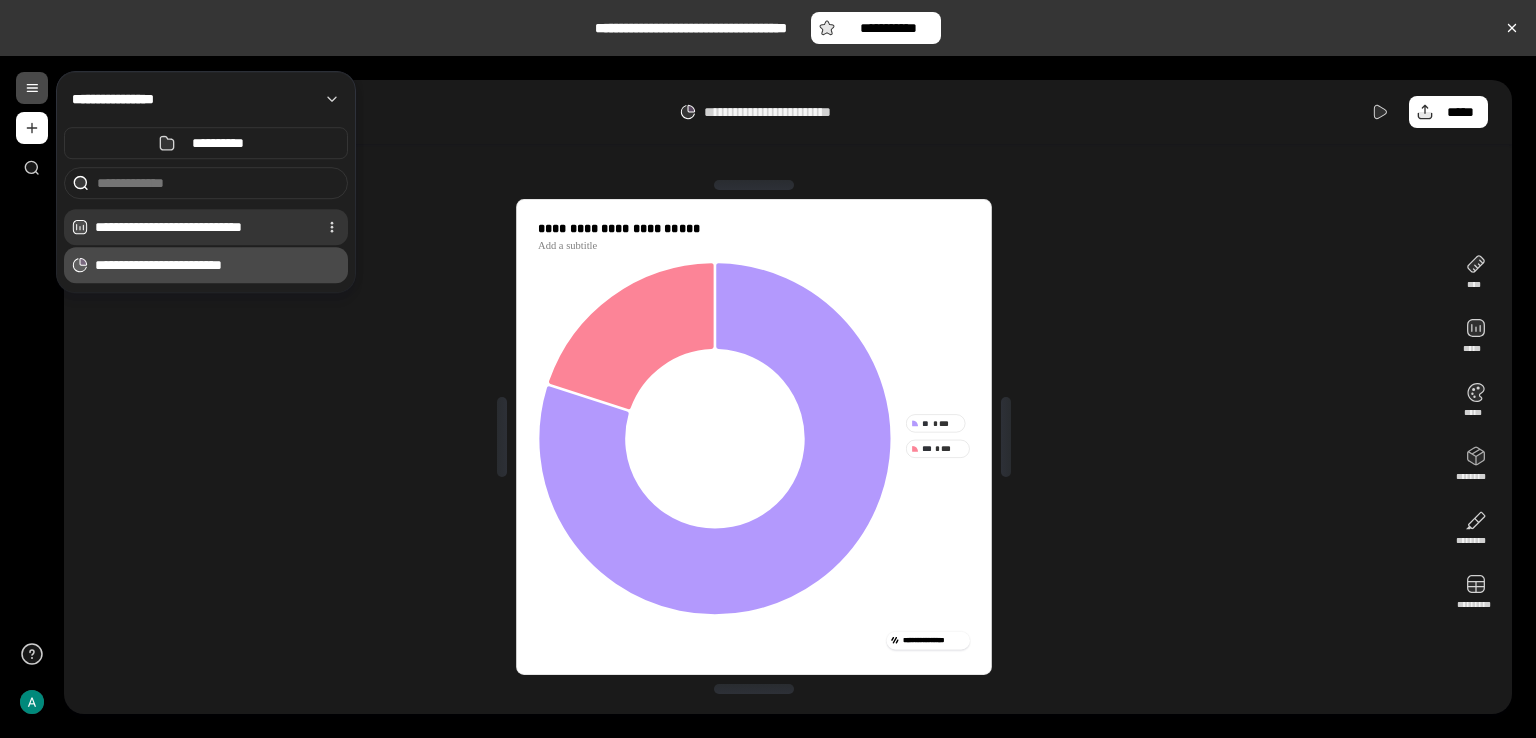 click on "**********" at bounding box center [202, 227] 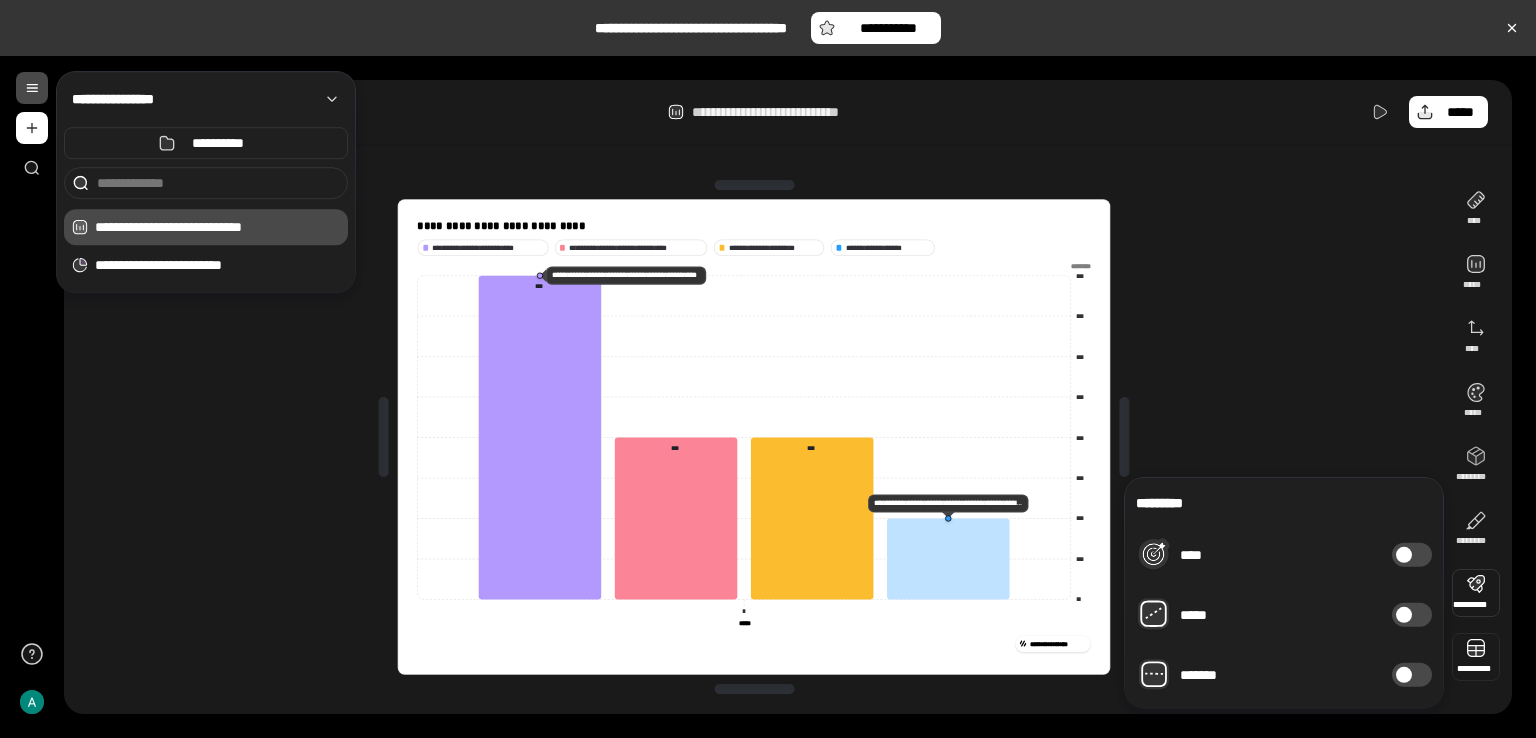 click at bounding box center (1476, 657) 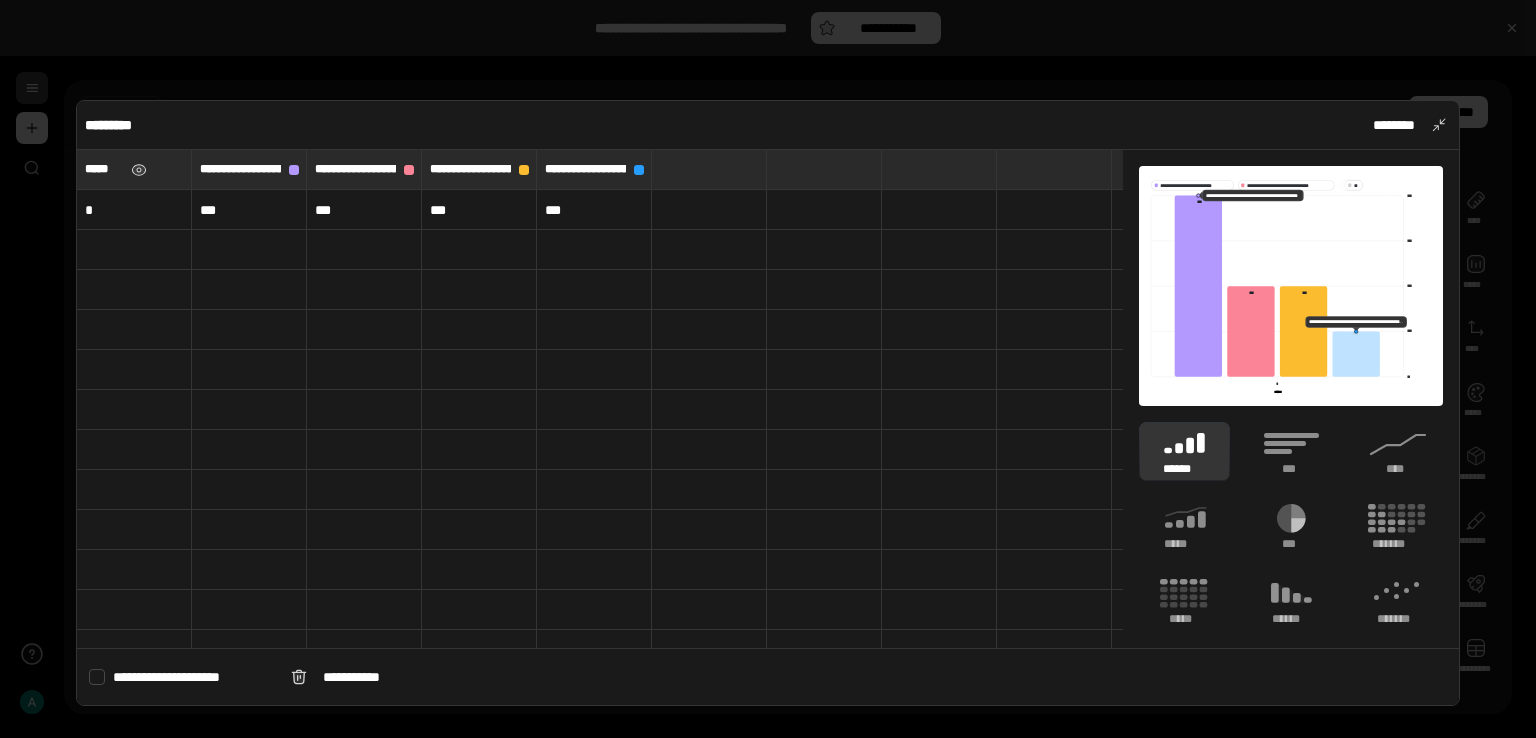 click on "*****" at bounding box center (104, 169) 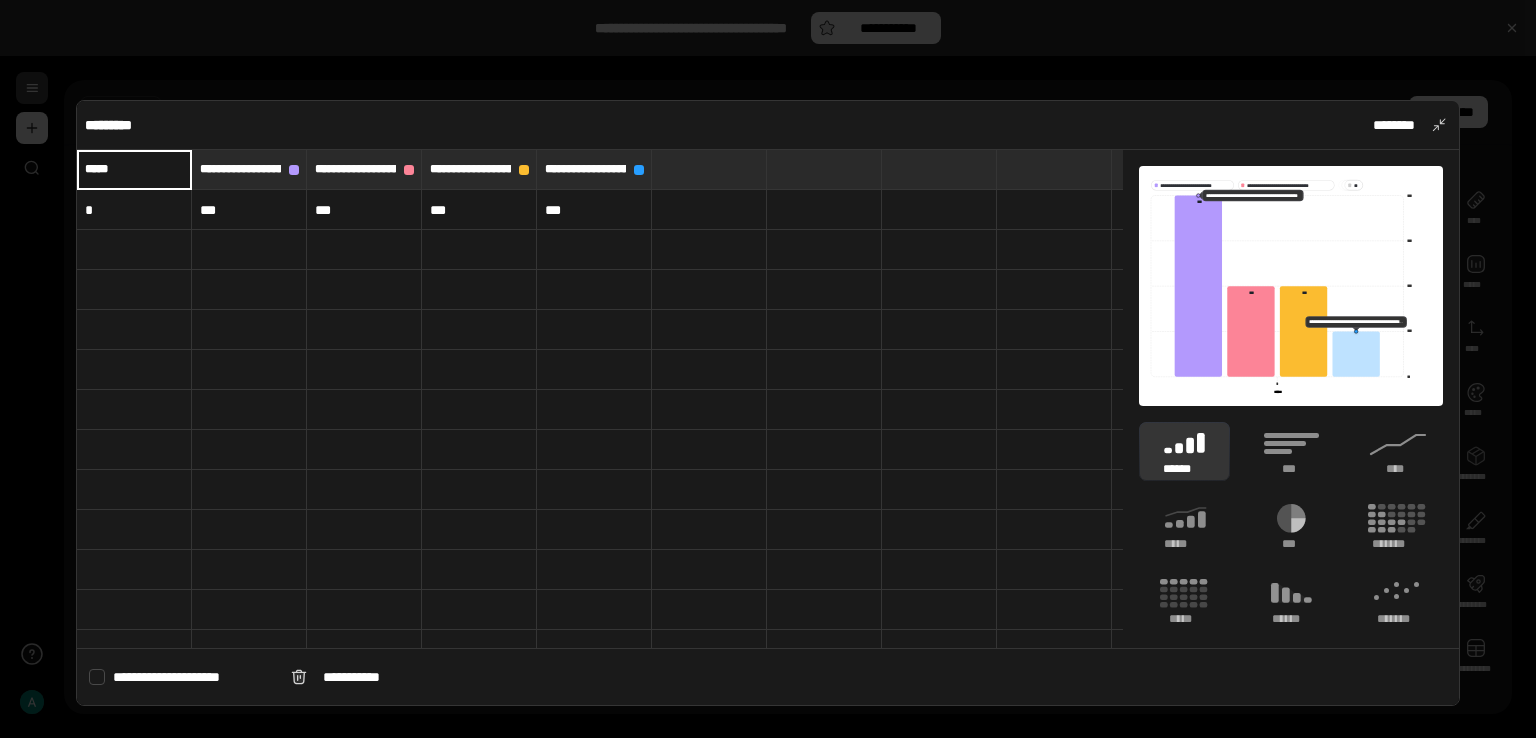 click on "*" at bounding box center [134, 210] 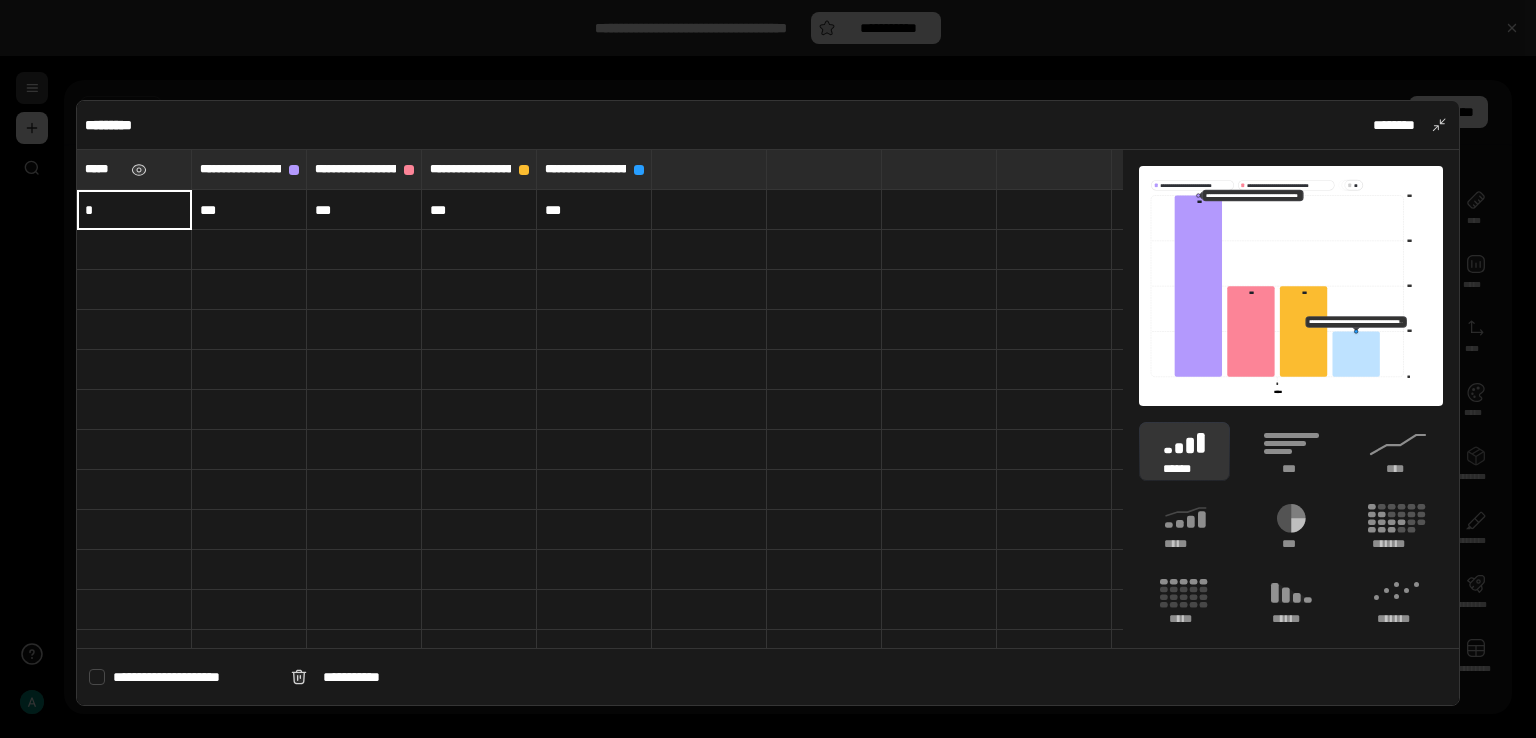 click on "*" at bounding box center (134, 209) 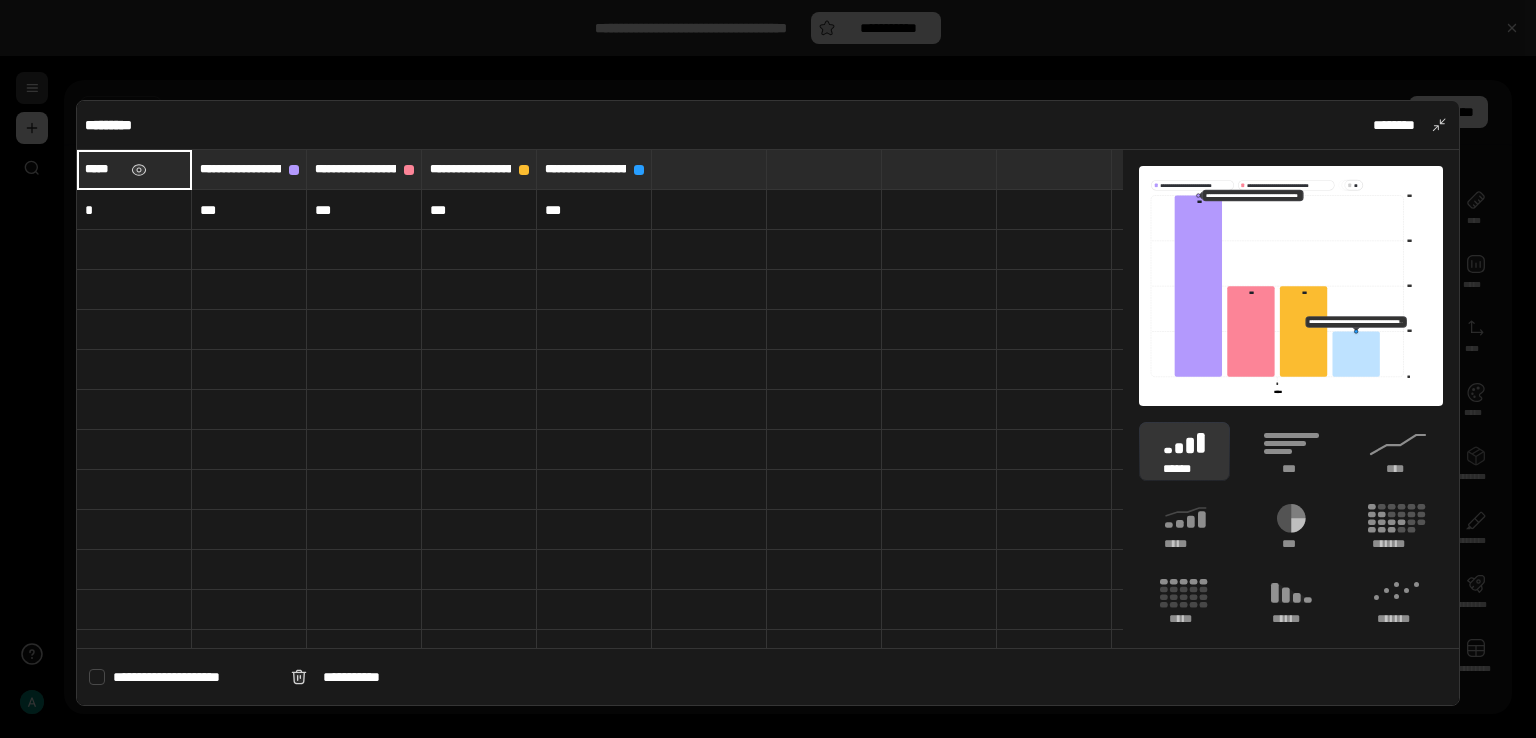 click on "*****" at bounding box center [134, 169] 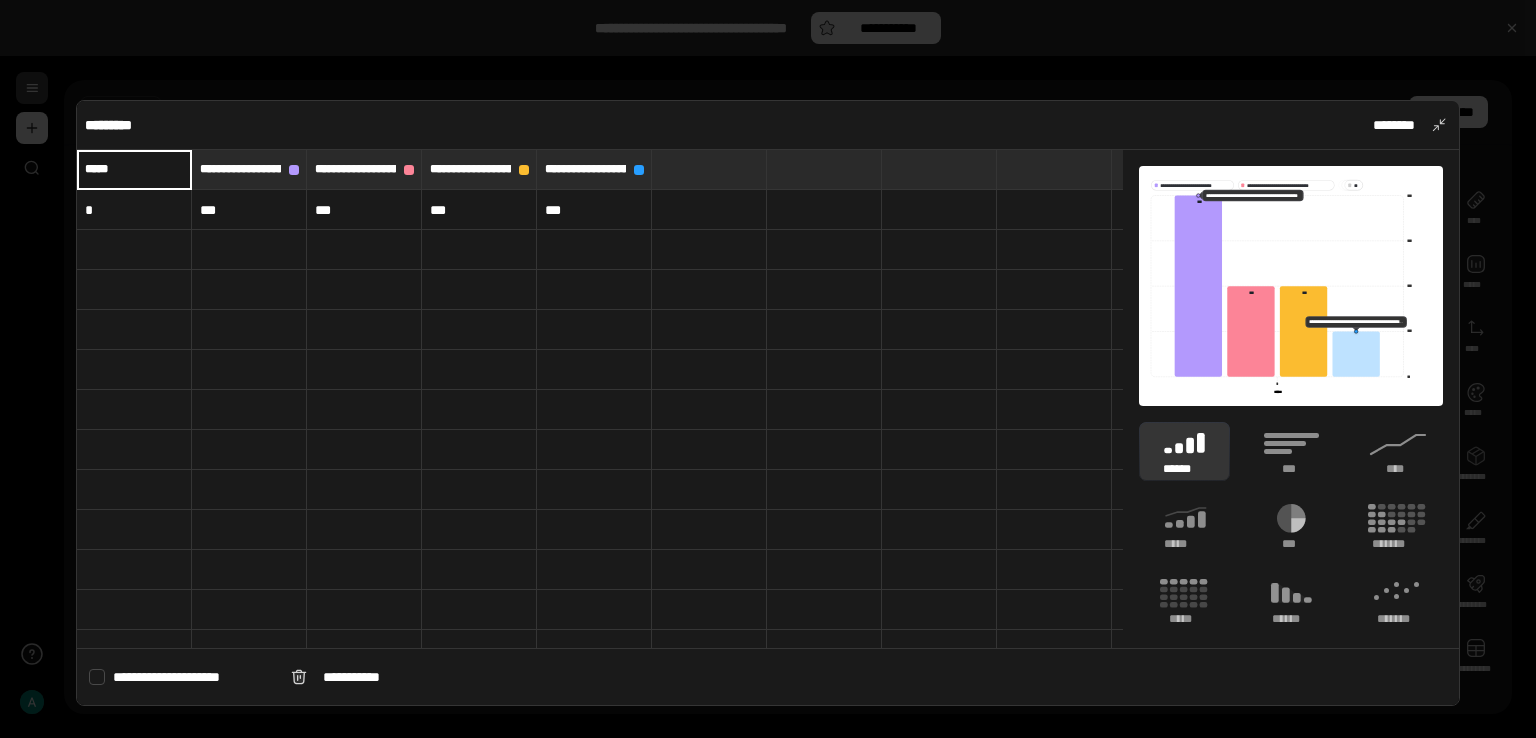 paste 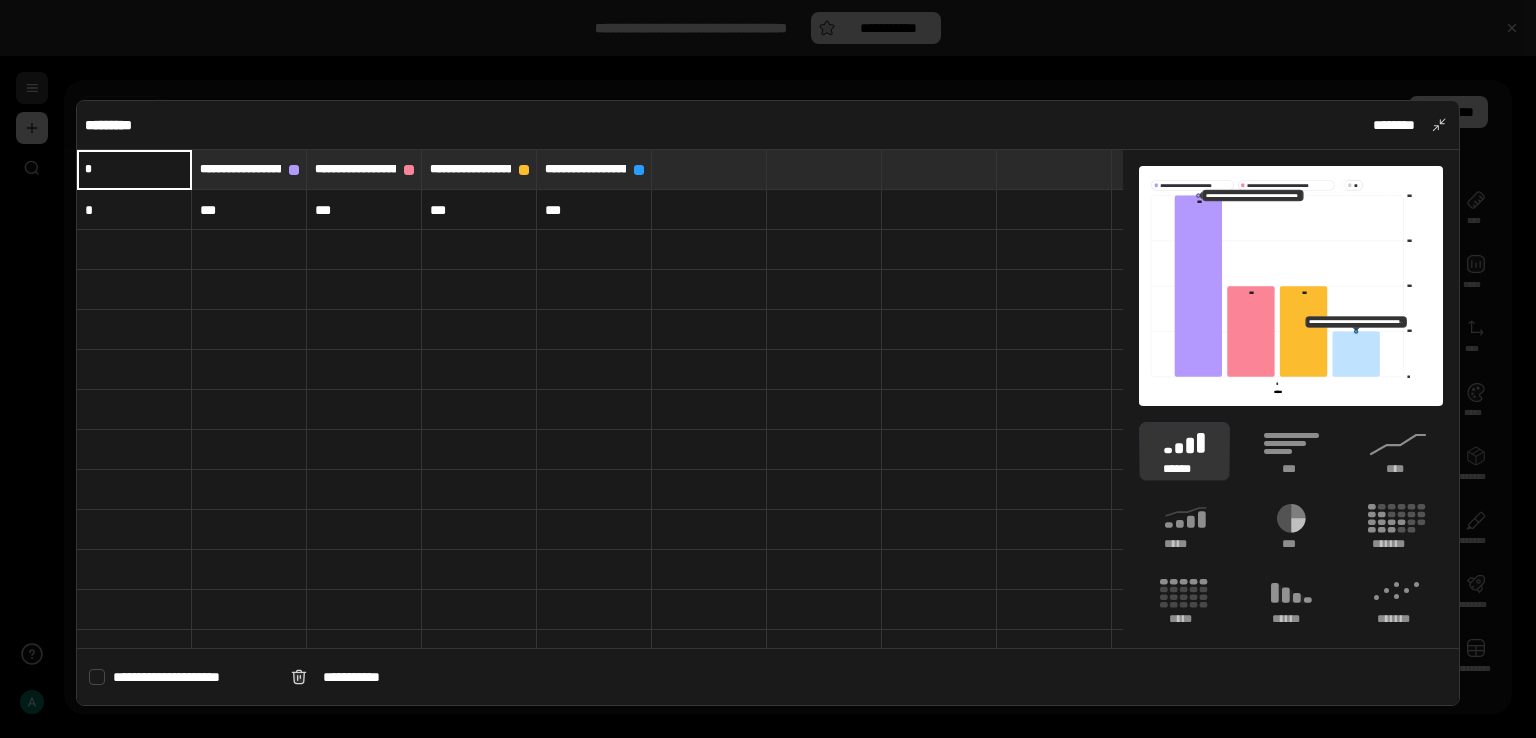 type on "*" 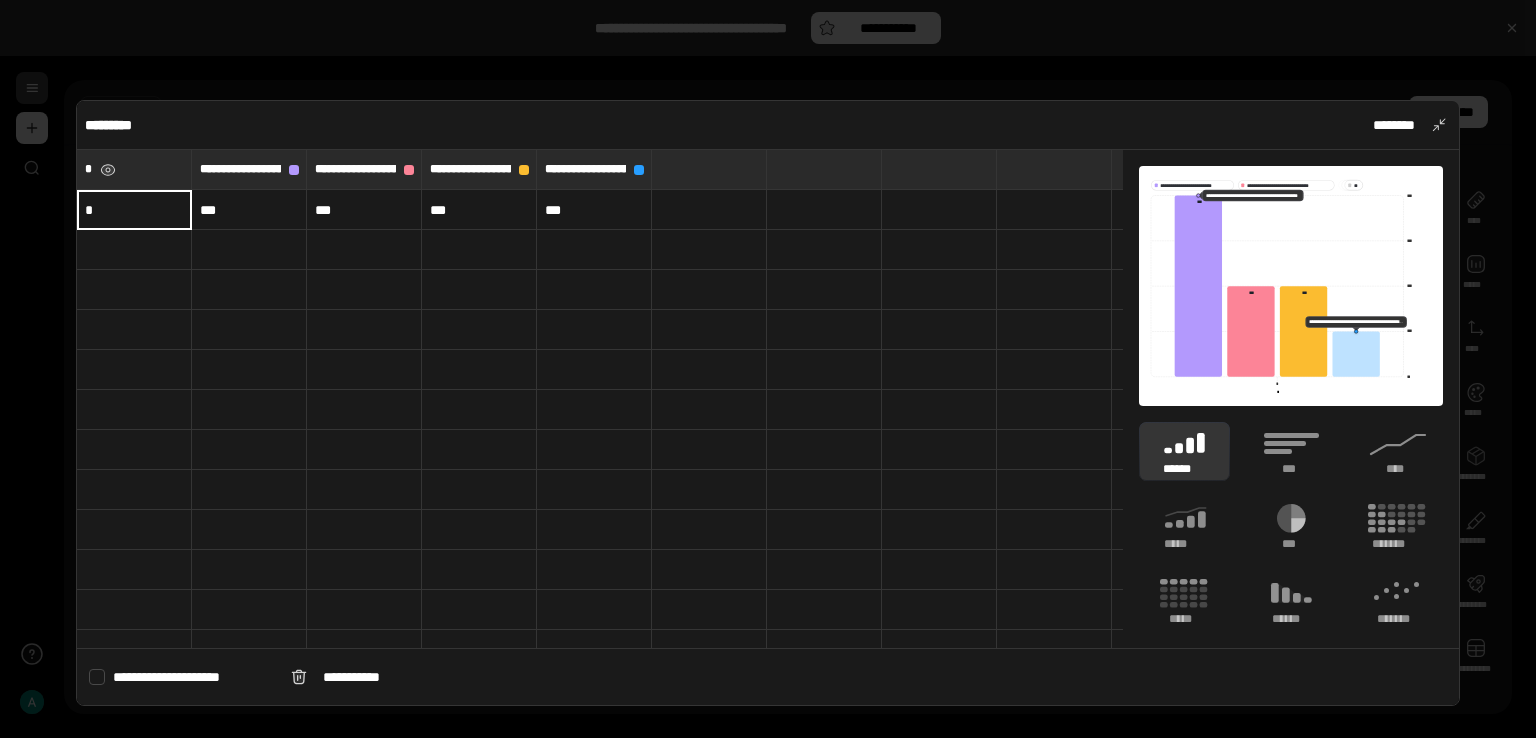 type on "*" 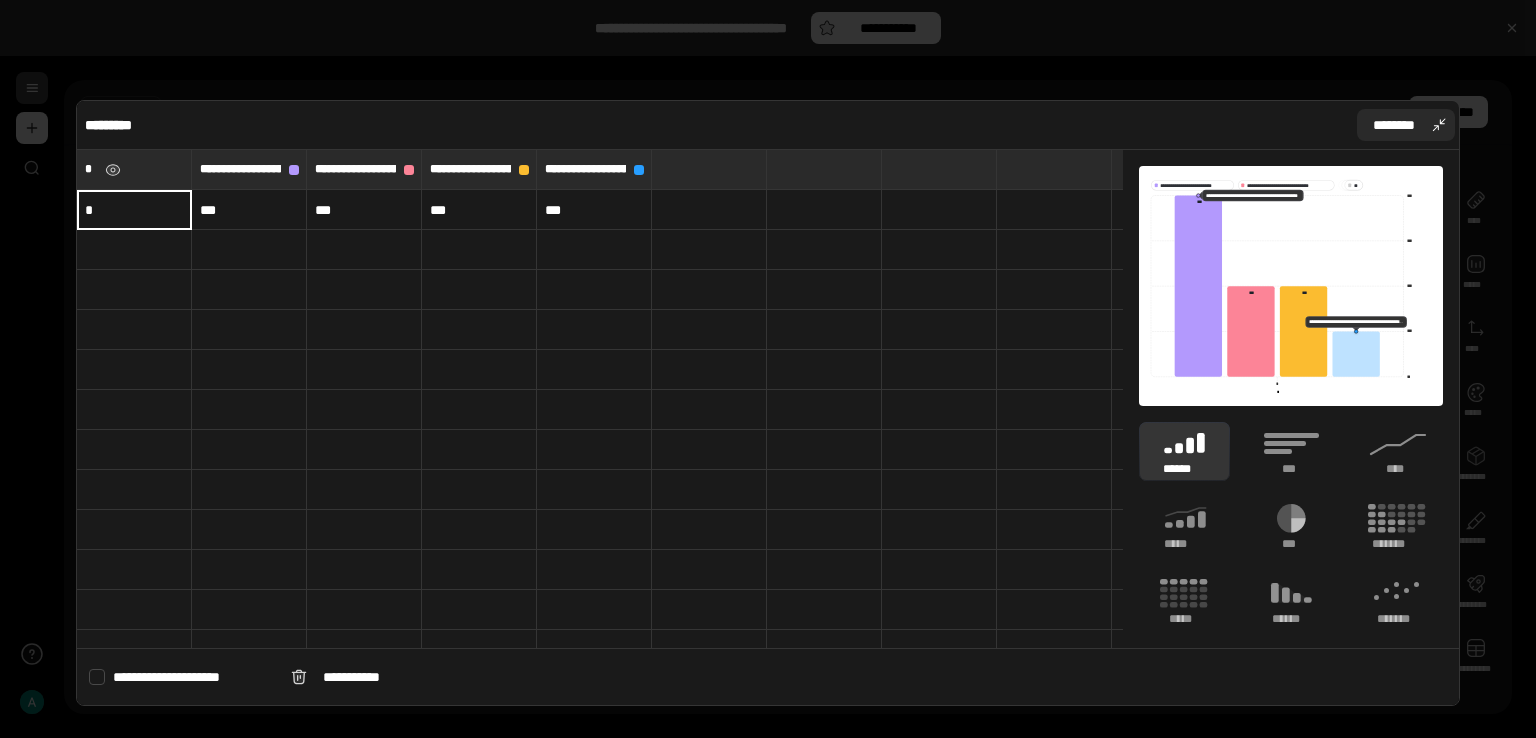click on "********" at bounding box center (1394, 125) 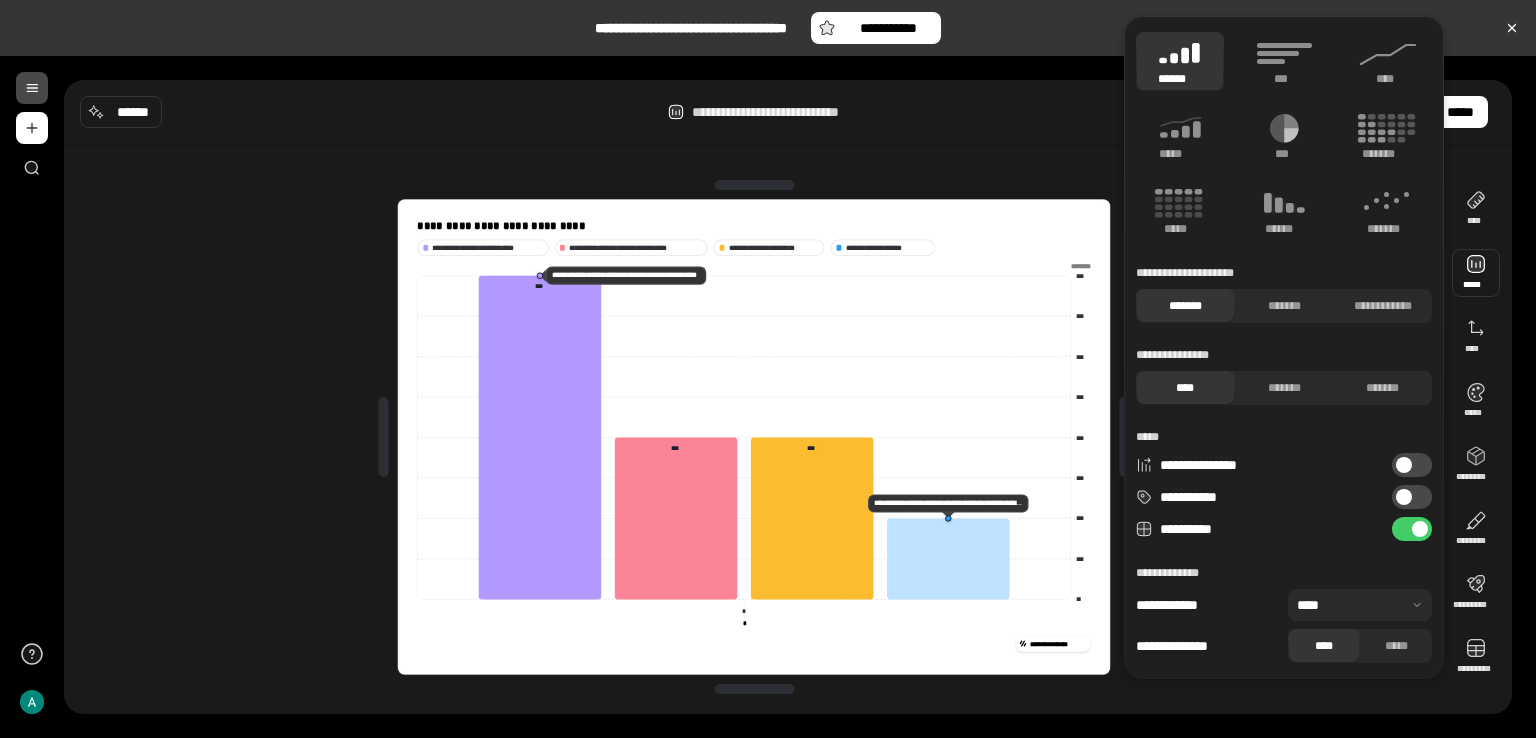 click on "**********" at bounding box center [1412, 529] 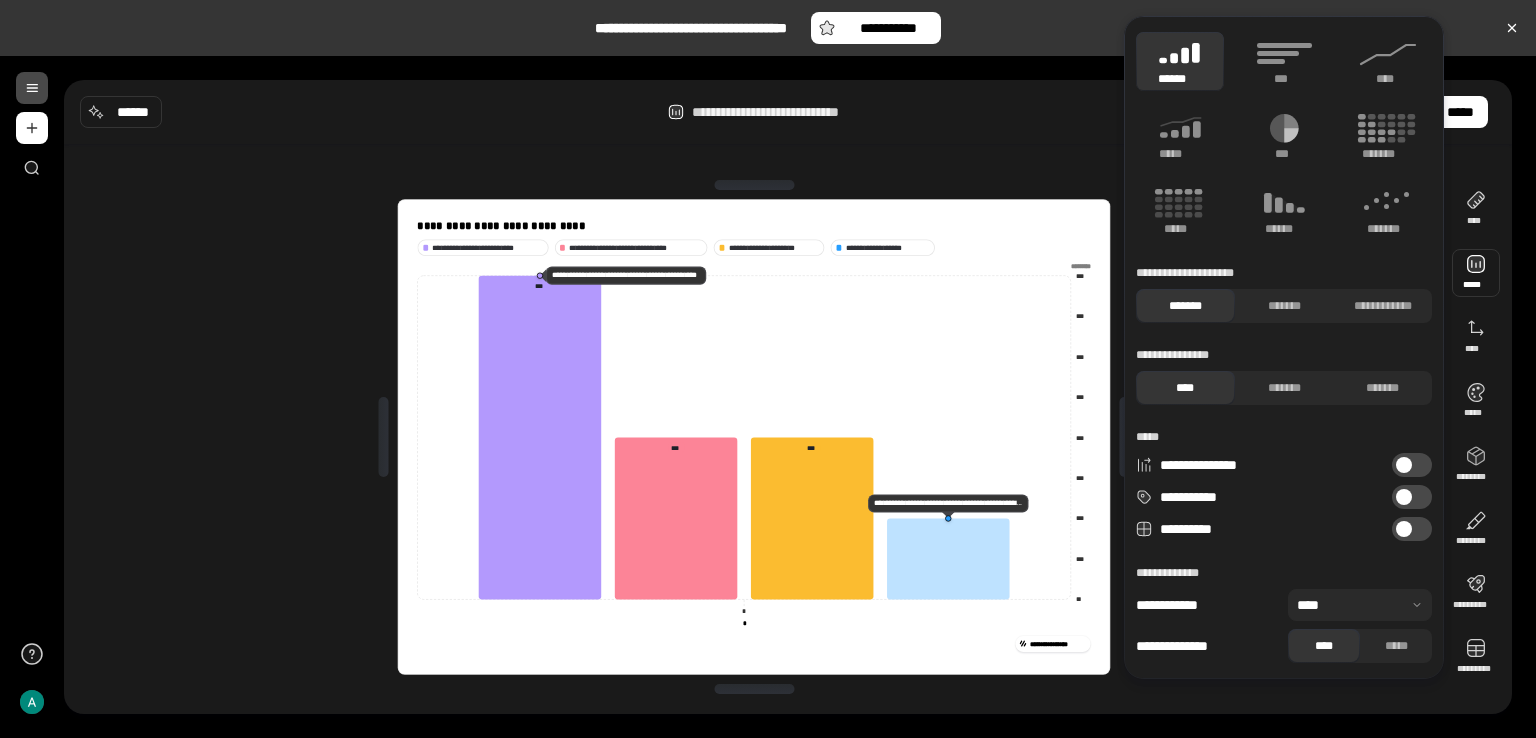 click on "**********" at bounding box center (1412, 529) 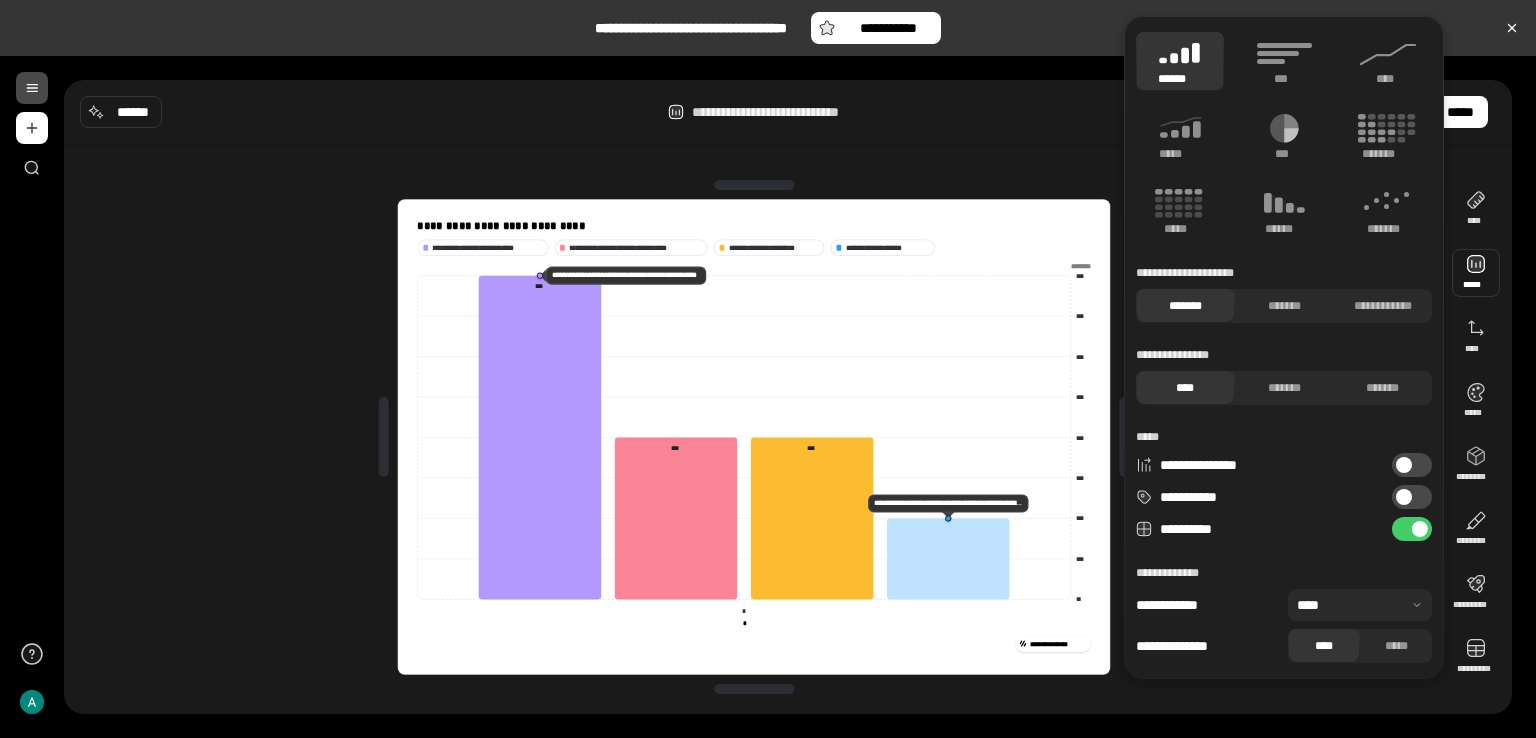 click on "**********" at bounding box center (1412, 529) 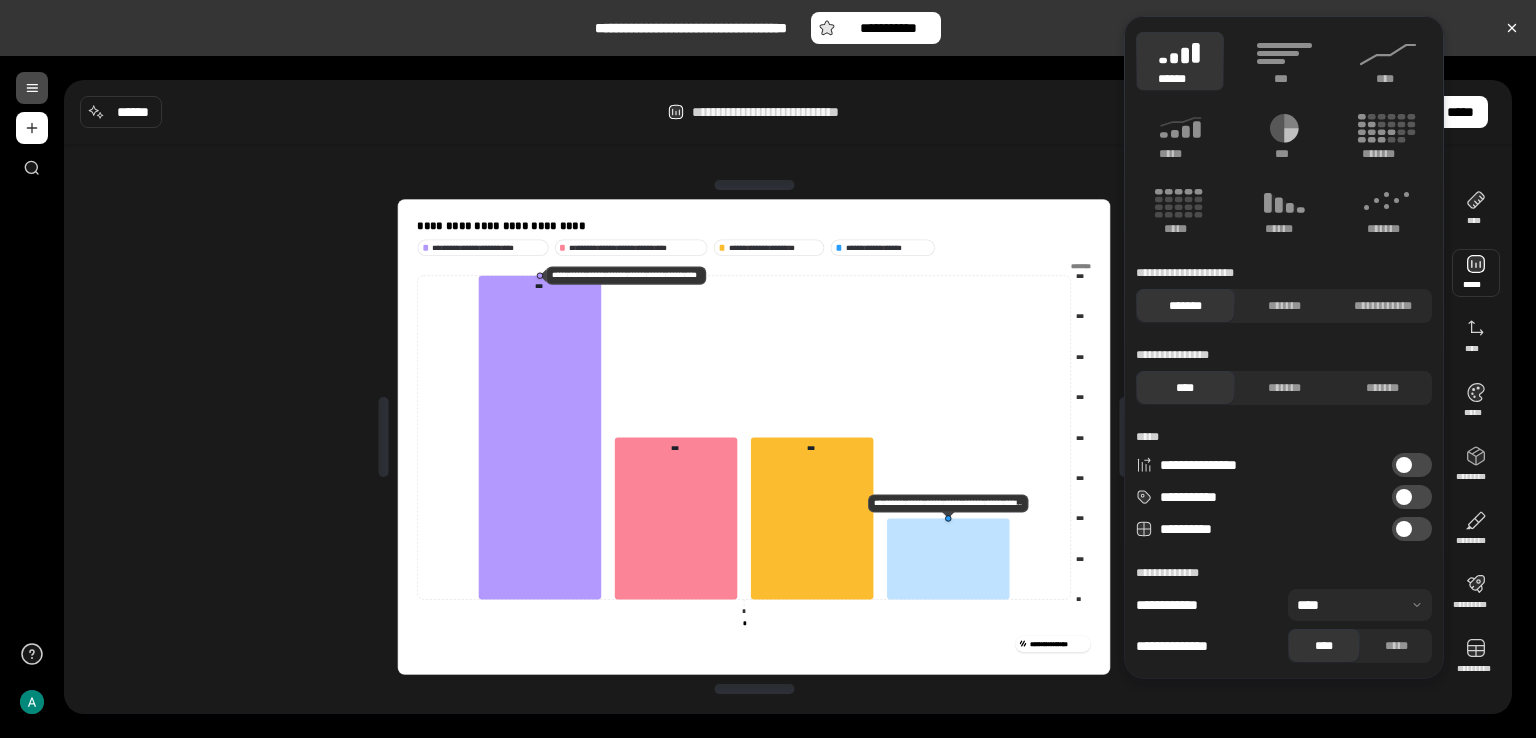click at bounding box center [1360, 605] 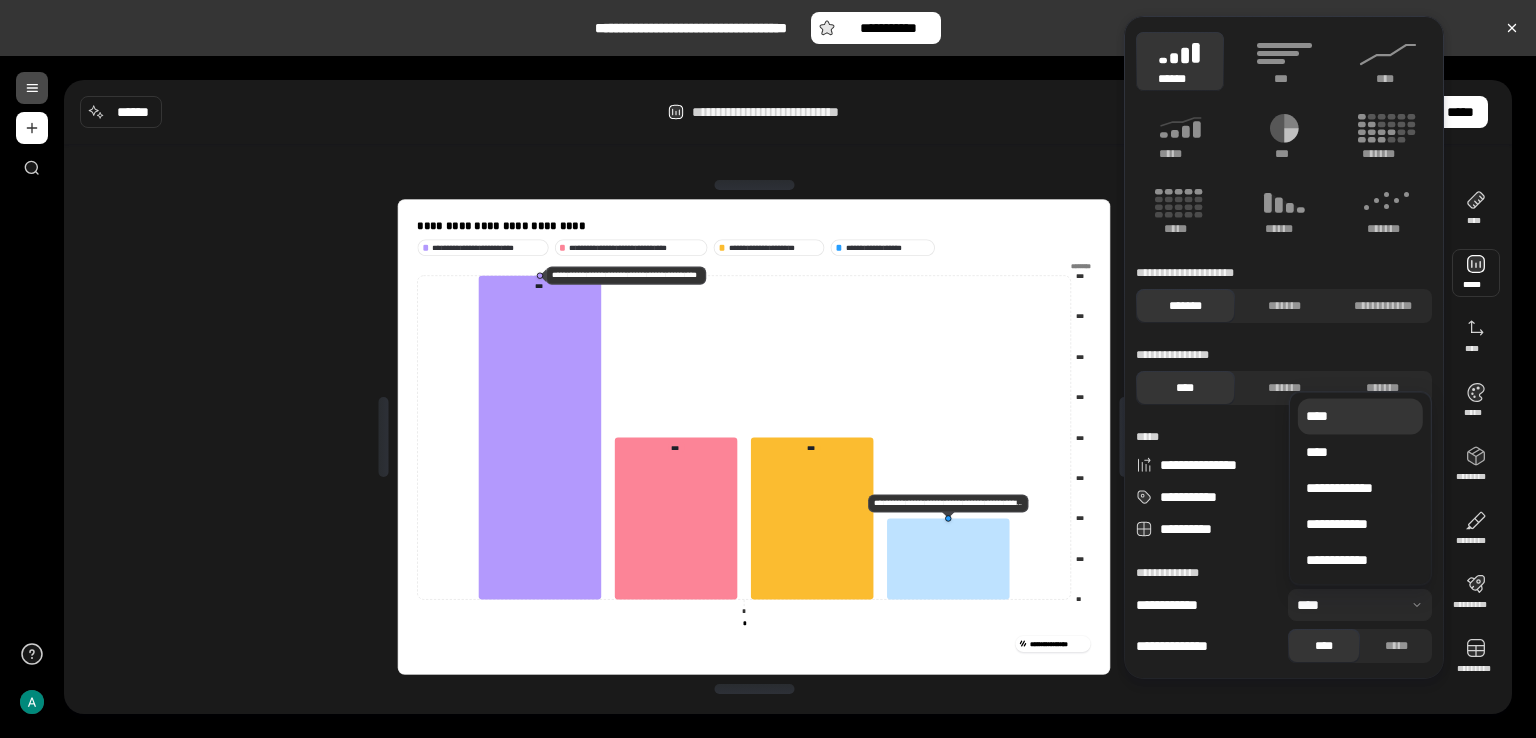 click at bounding box center [1360, 605] 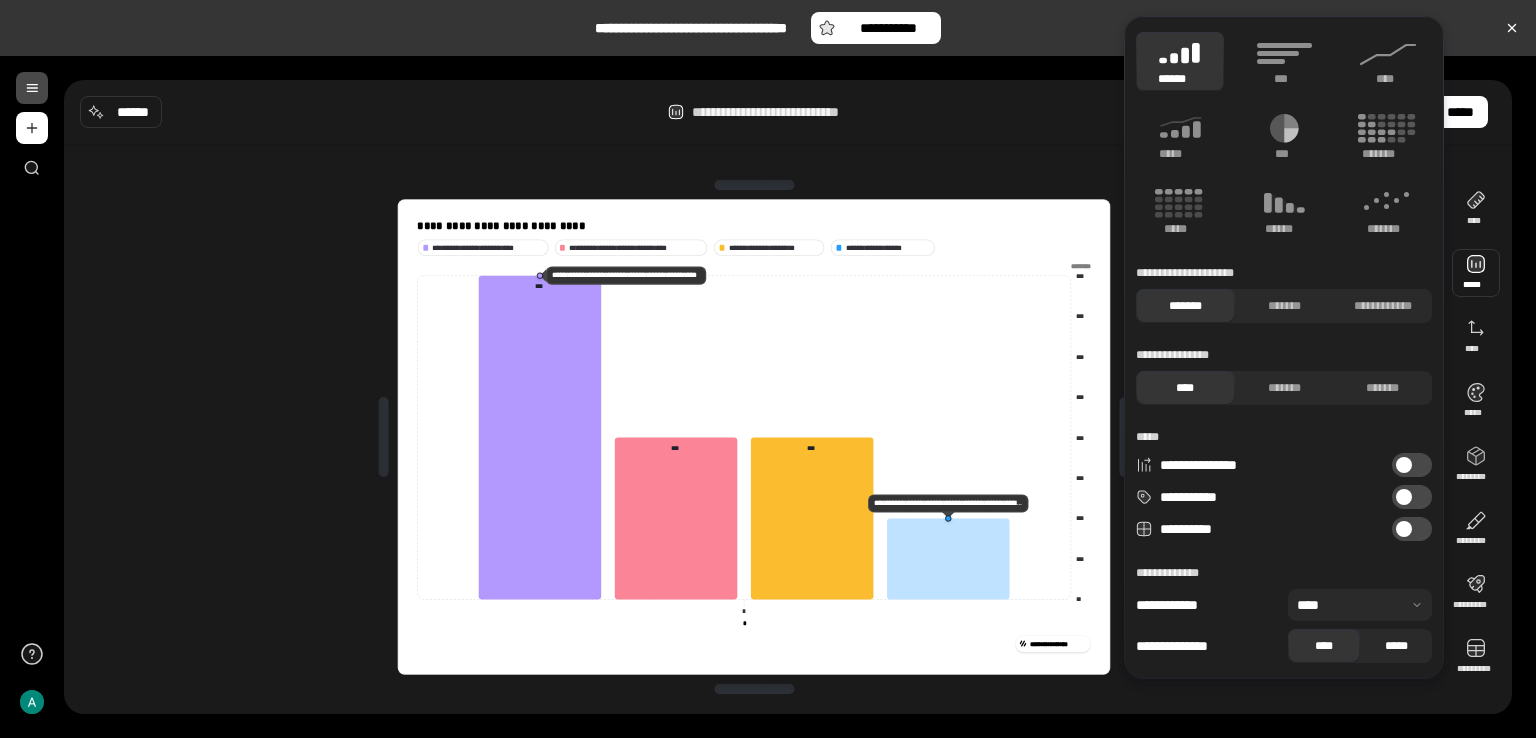 click on "*****" at bounding box center (1396, 646) 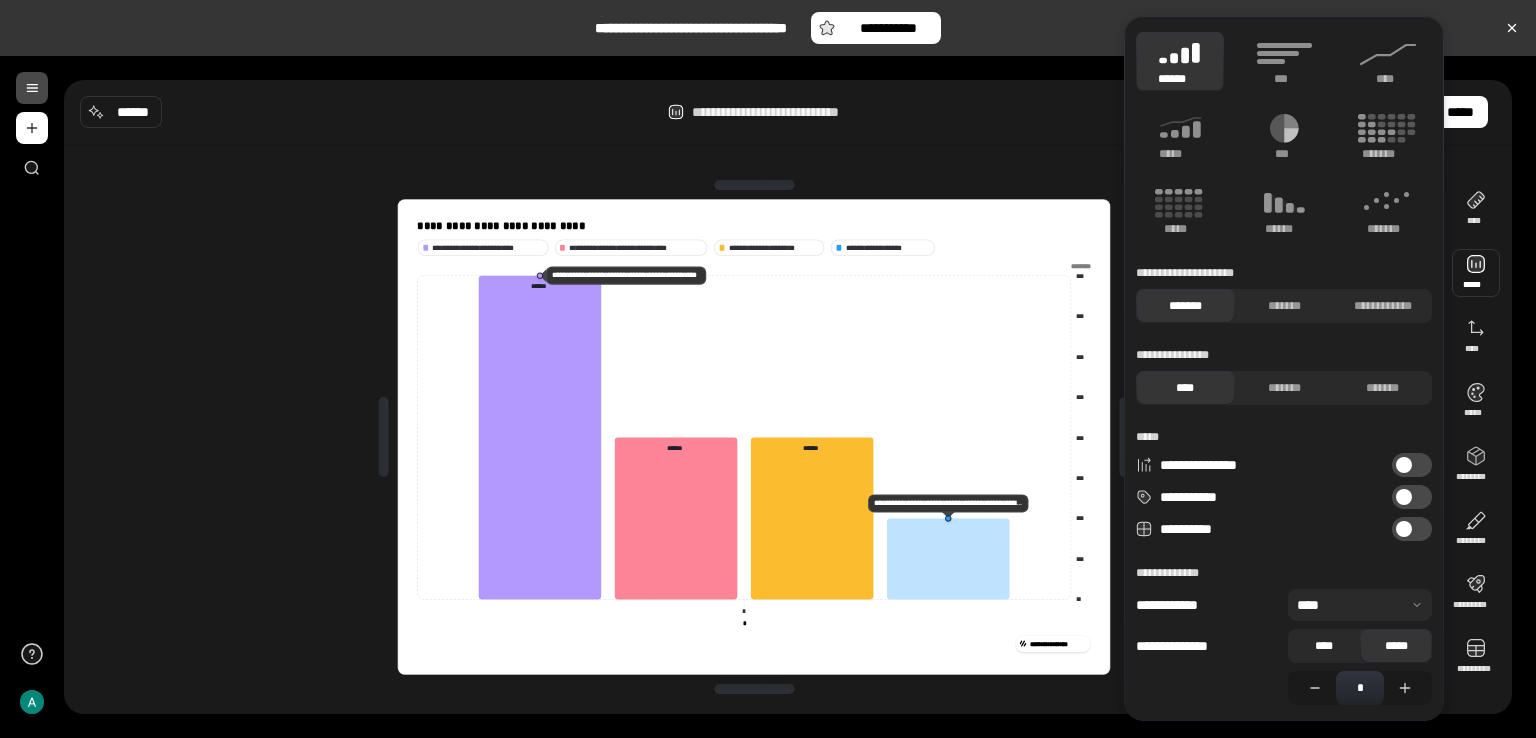 click on "****" at bounding box center [1324, 646] 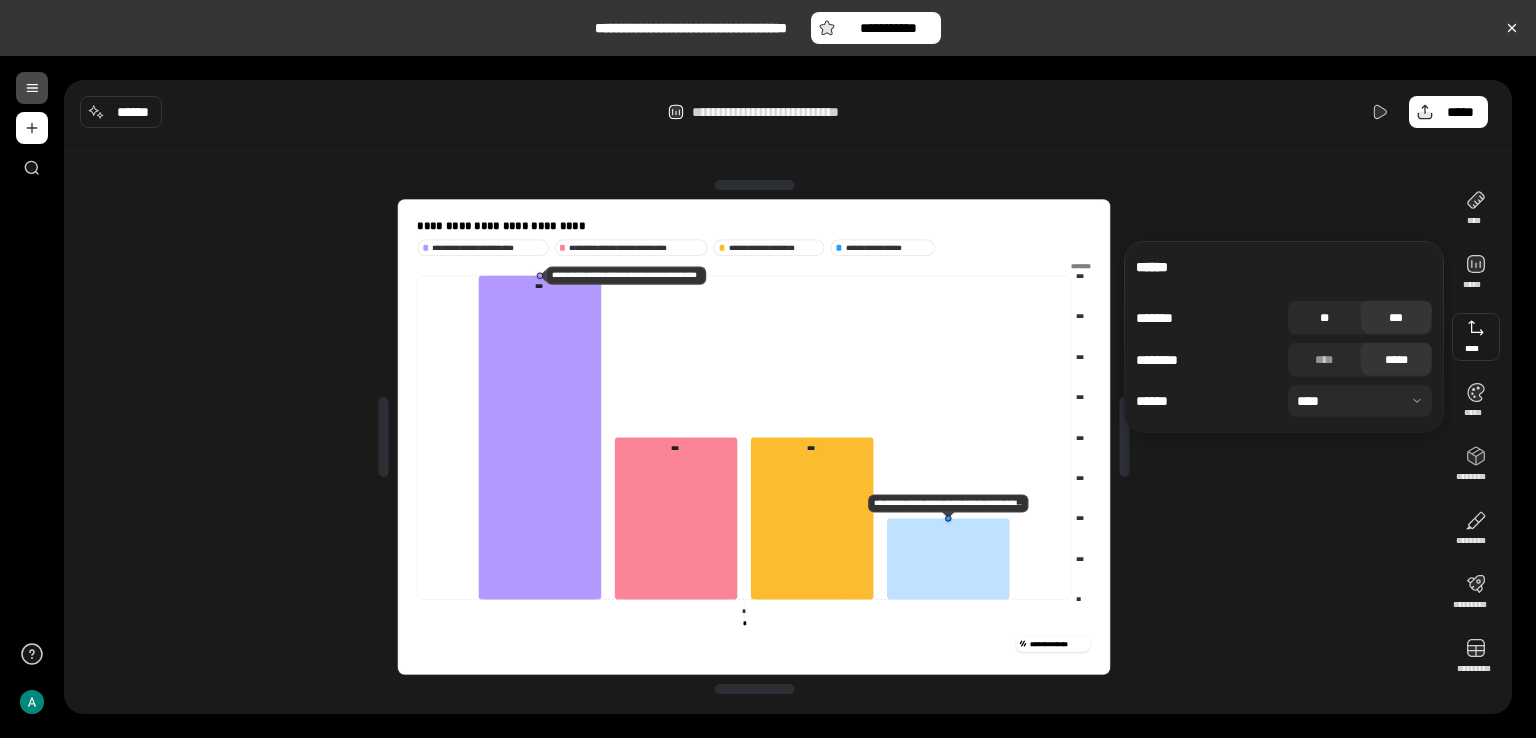 click on "**" at bounding box center (1324, 318) 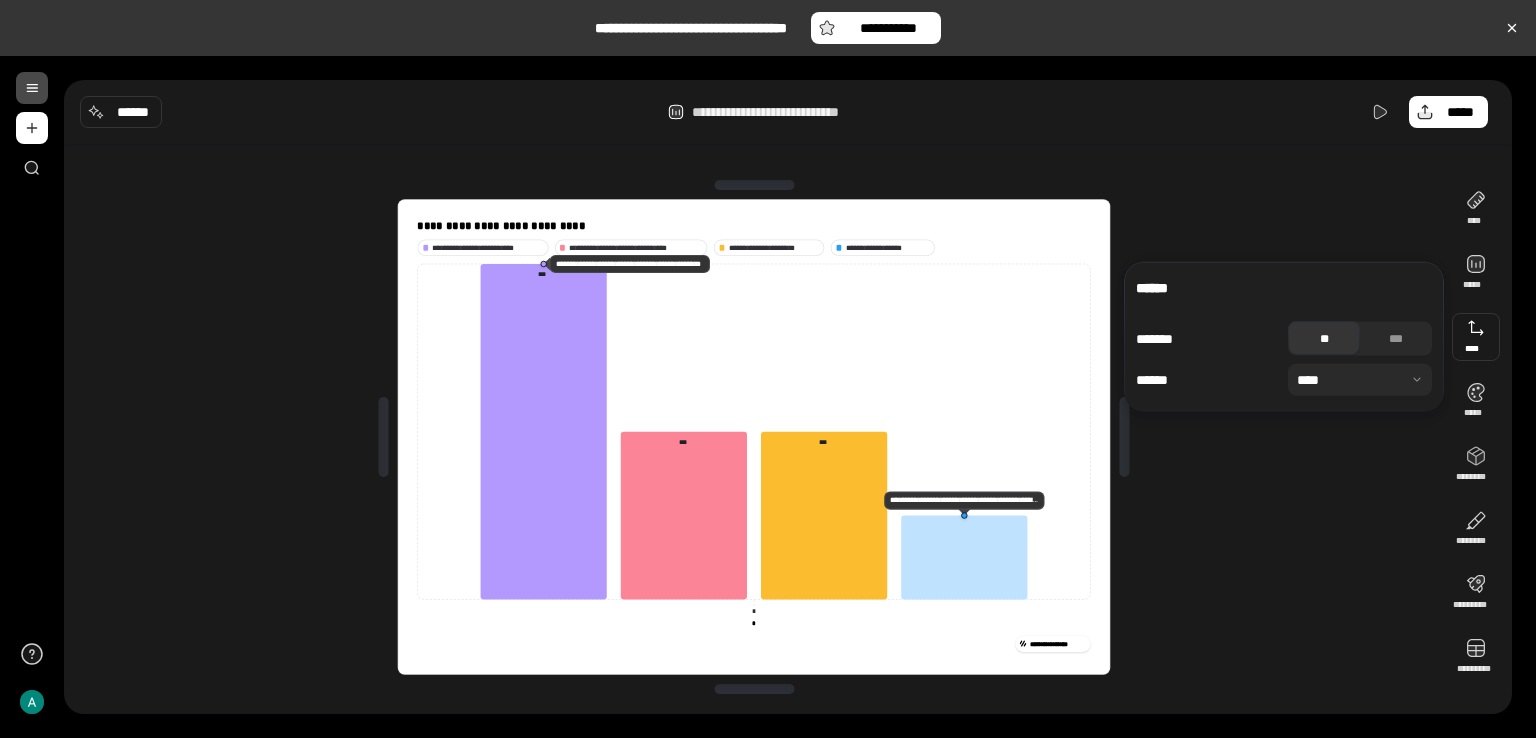 click on "****** ******* ** *** ****** ****" at bounding box center [1284, 337] 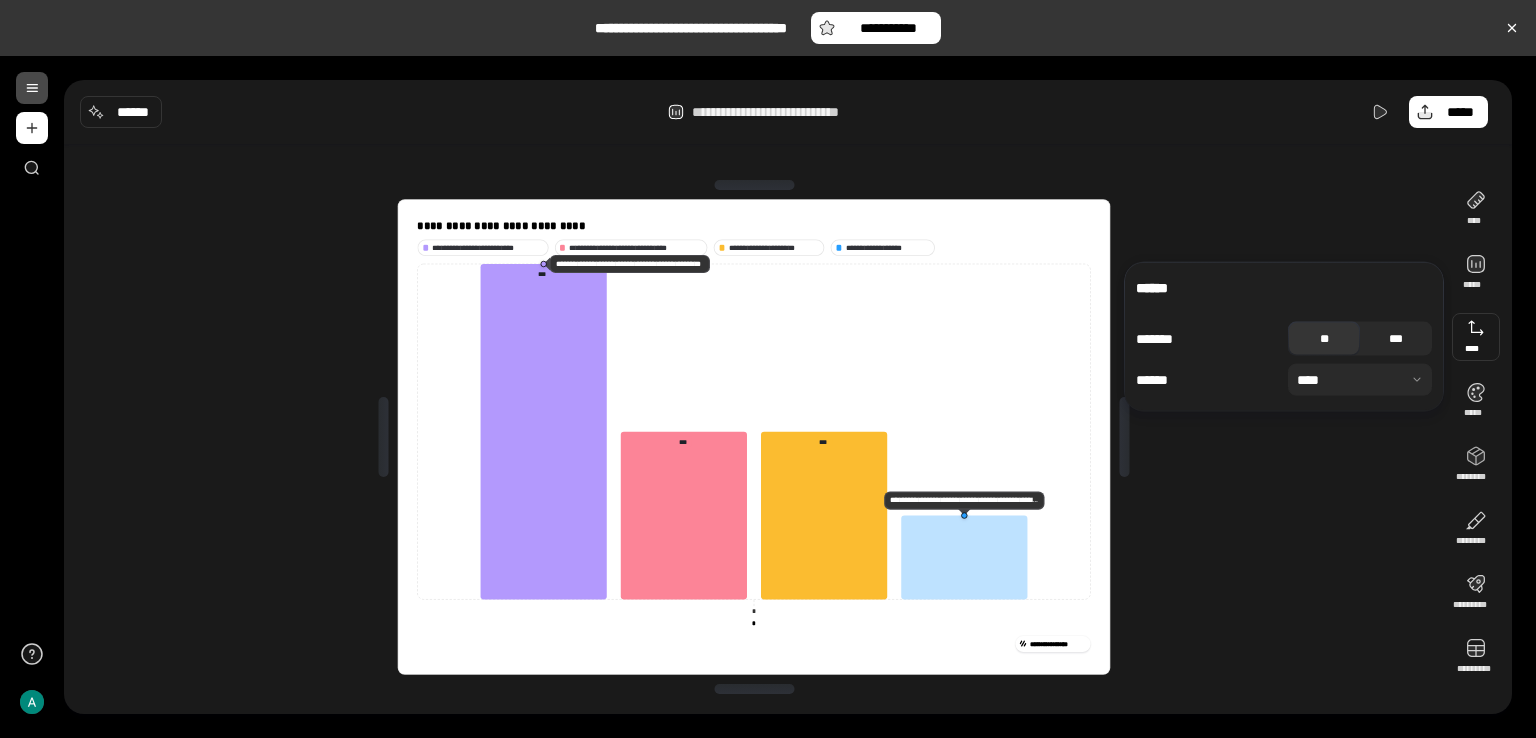 click on "***" at bounding box center (1396, 339) 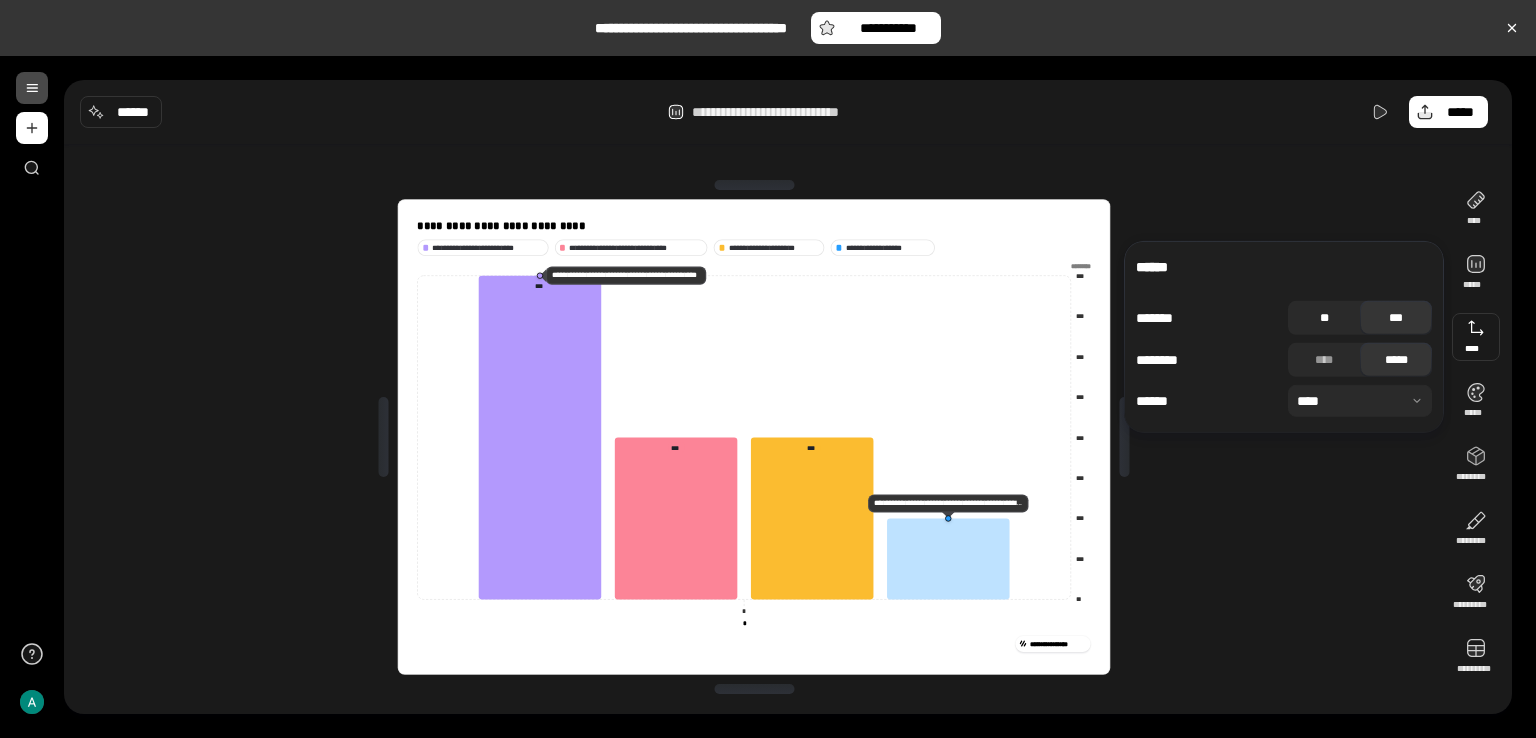 click on "**" at bounding box center [1324, 318] 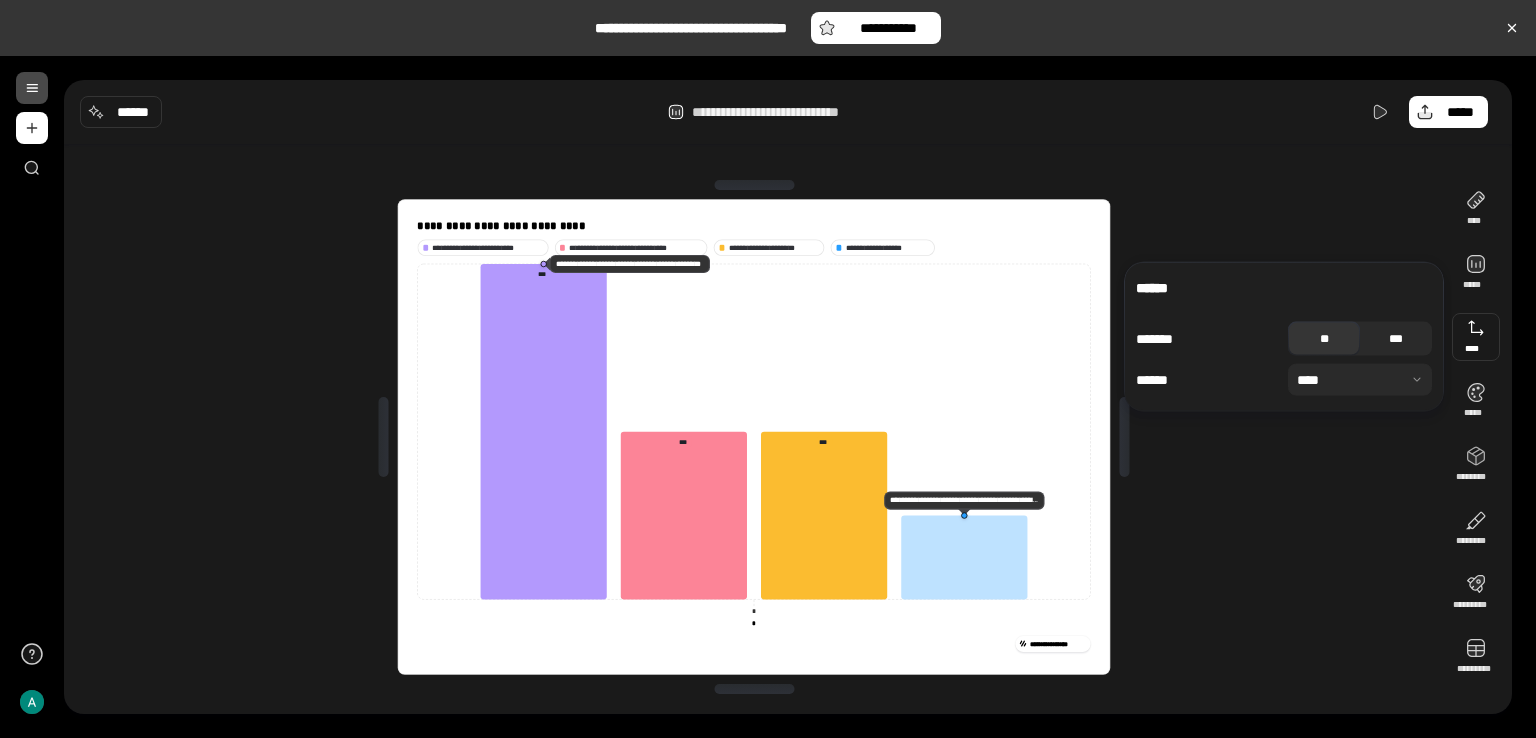 click on "***" at bounding box center (1396, 339) 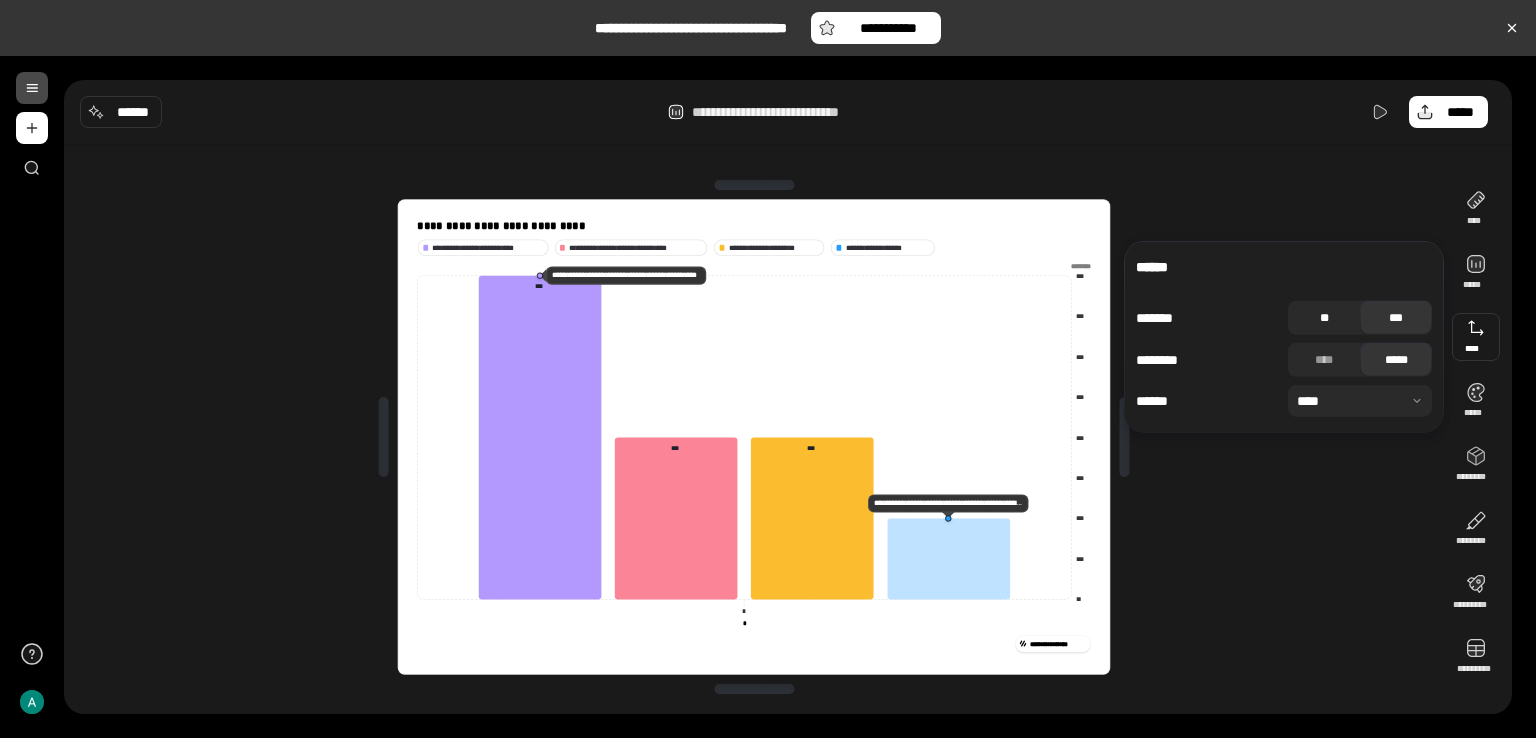 click on "**" at bounding box center [1324, 318] 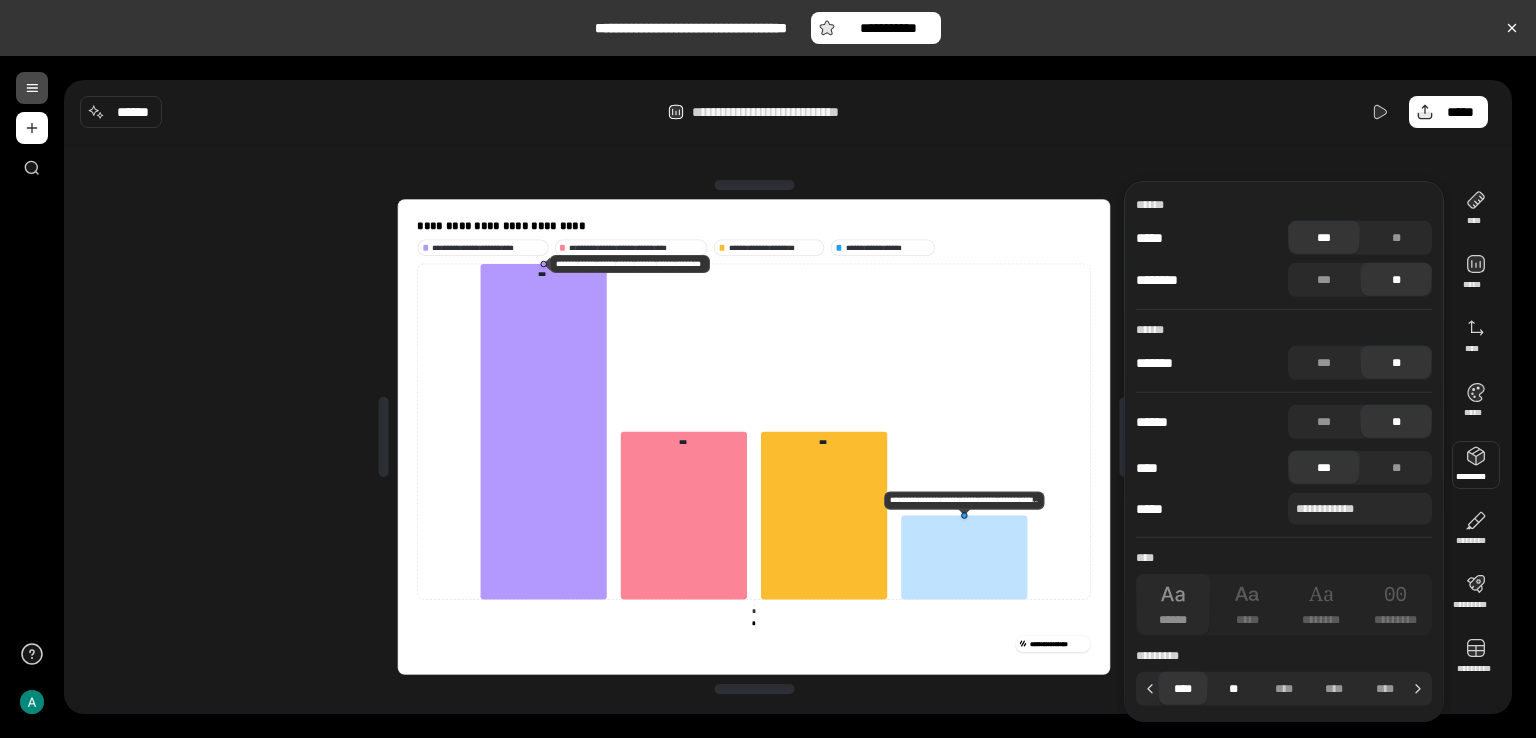 click on "**" at bounding box center (1233, 689) 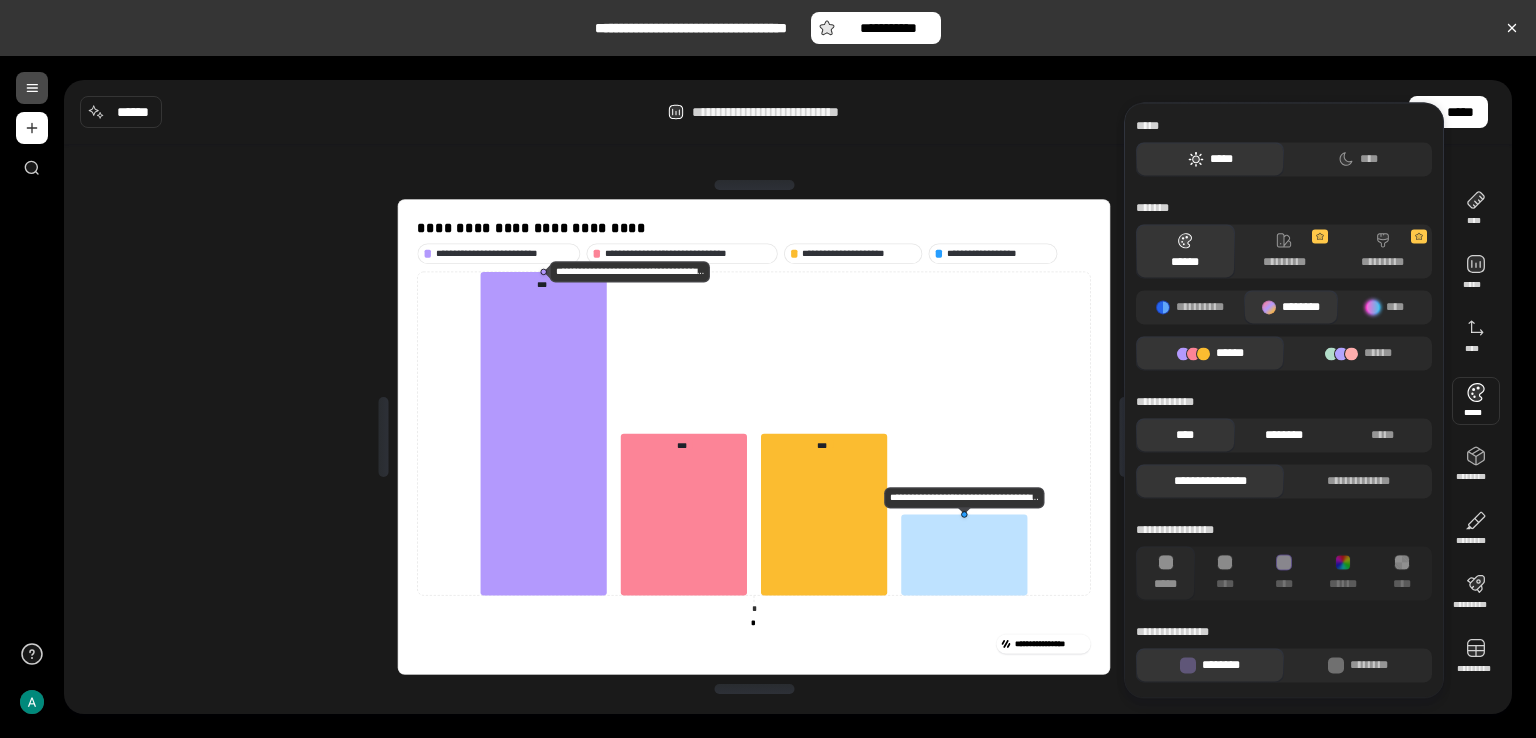 click on "********" at bounding box center (1284, 435) 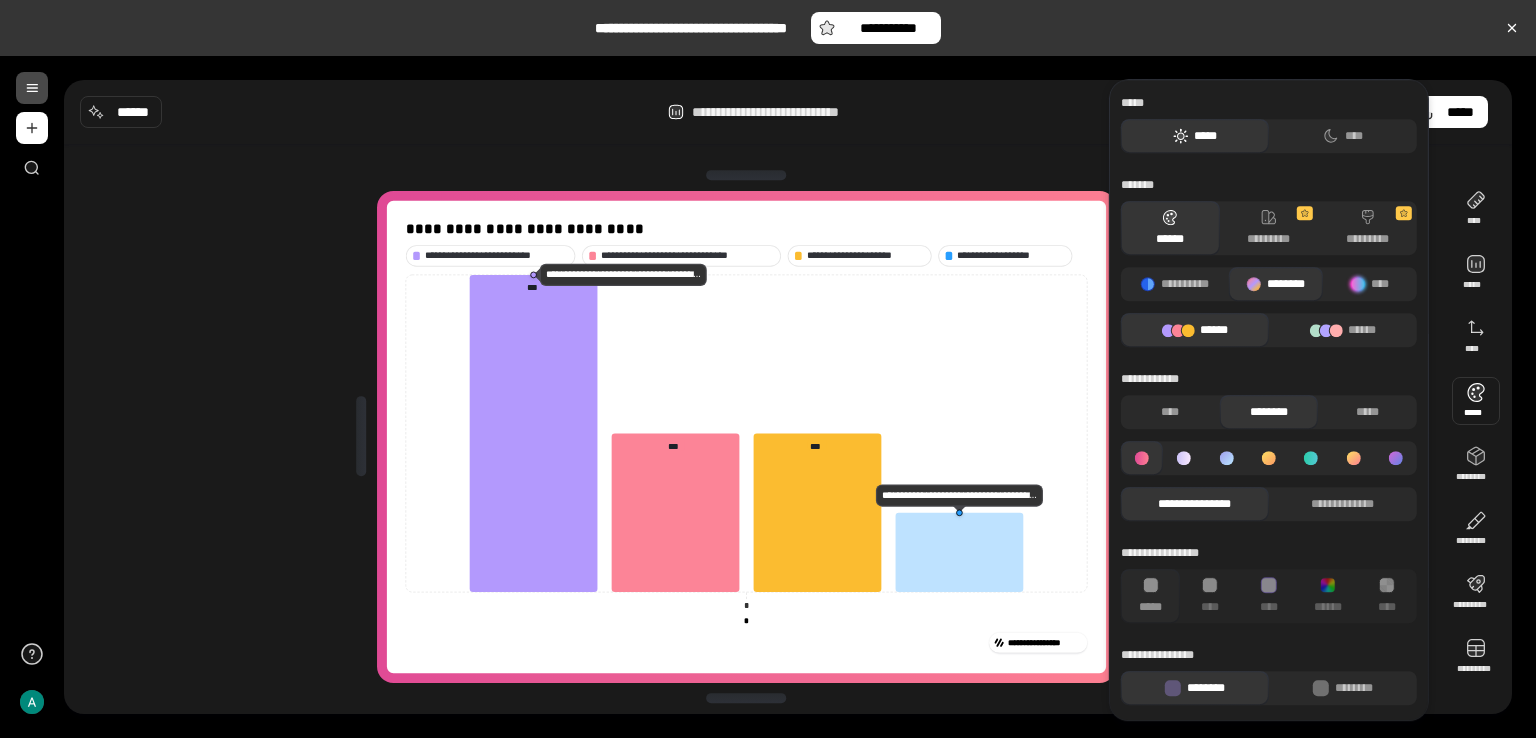 click at bounding box center (1184, 458) 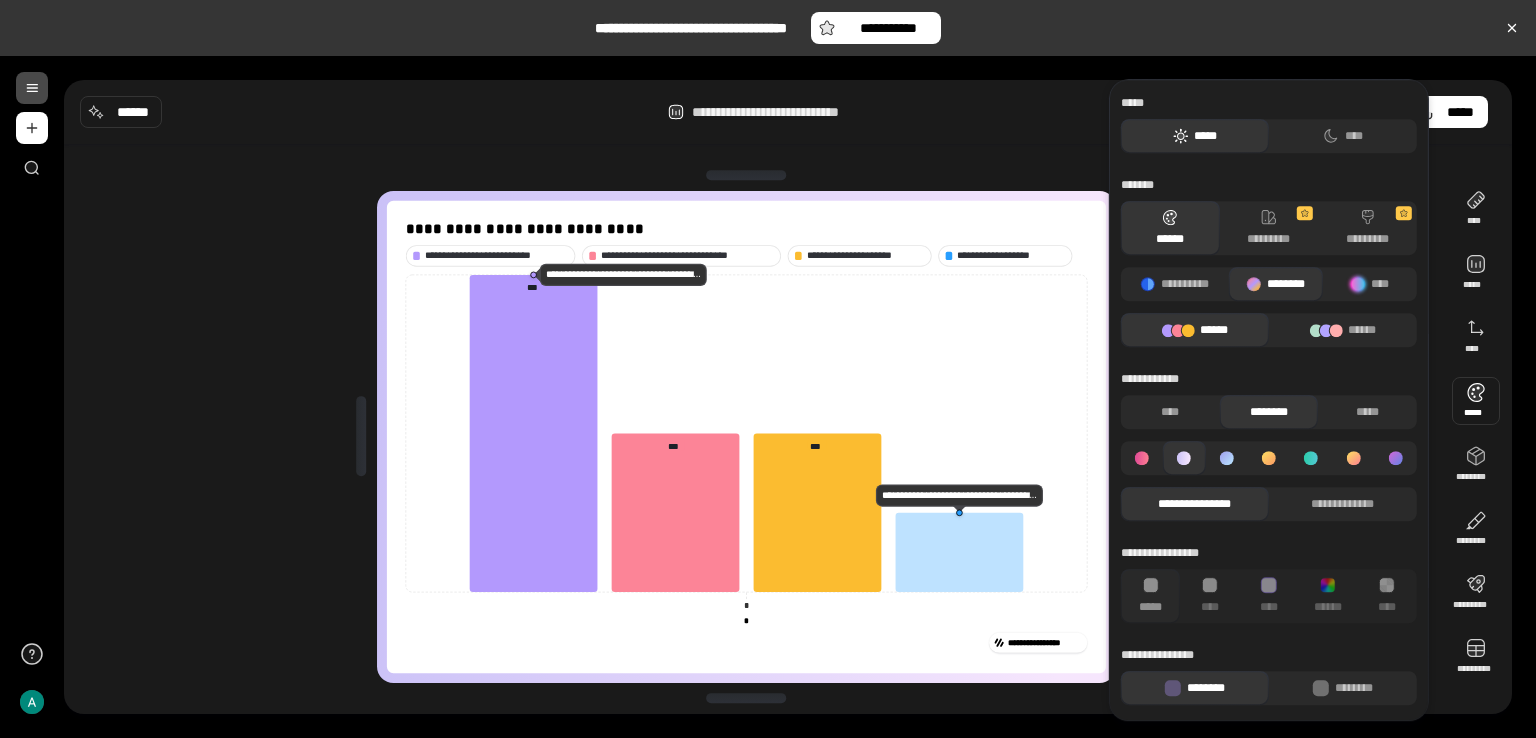 click at bounding box center (1227, 458) 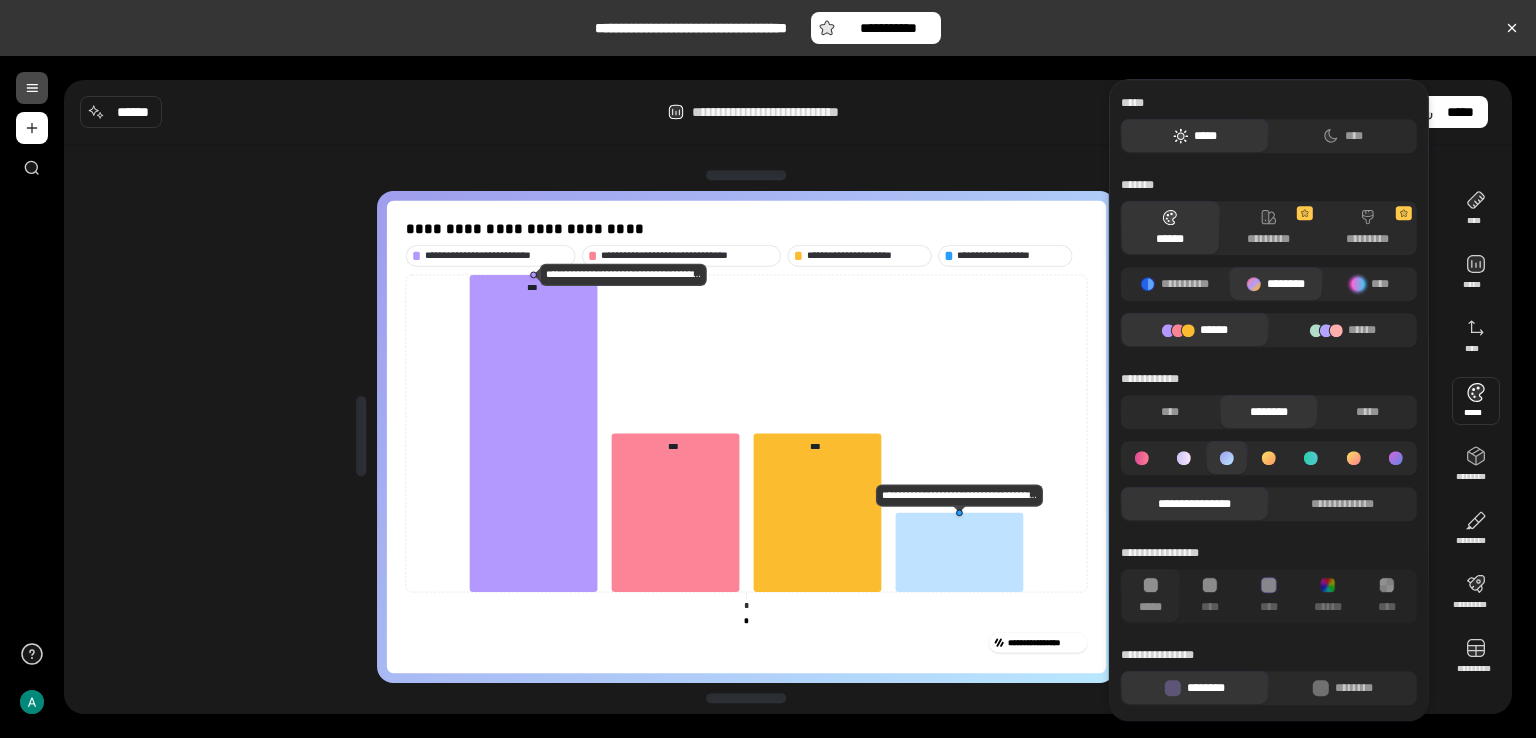 click at bounding box center [1269, 458] 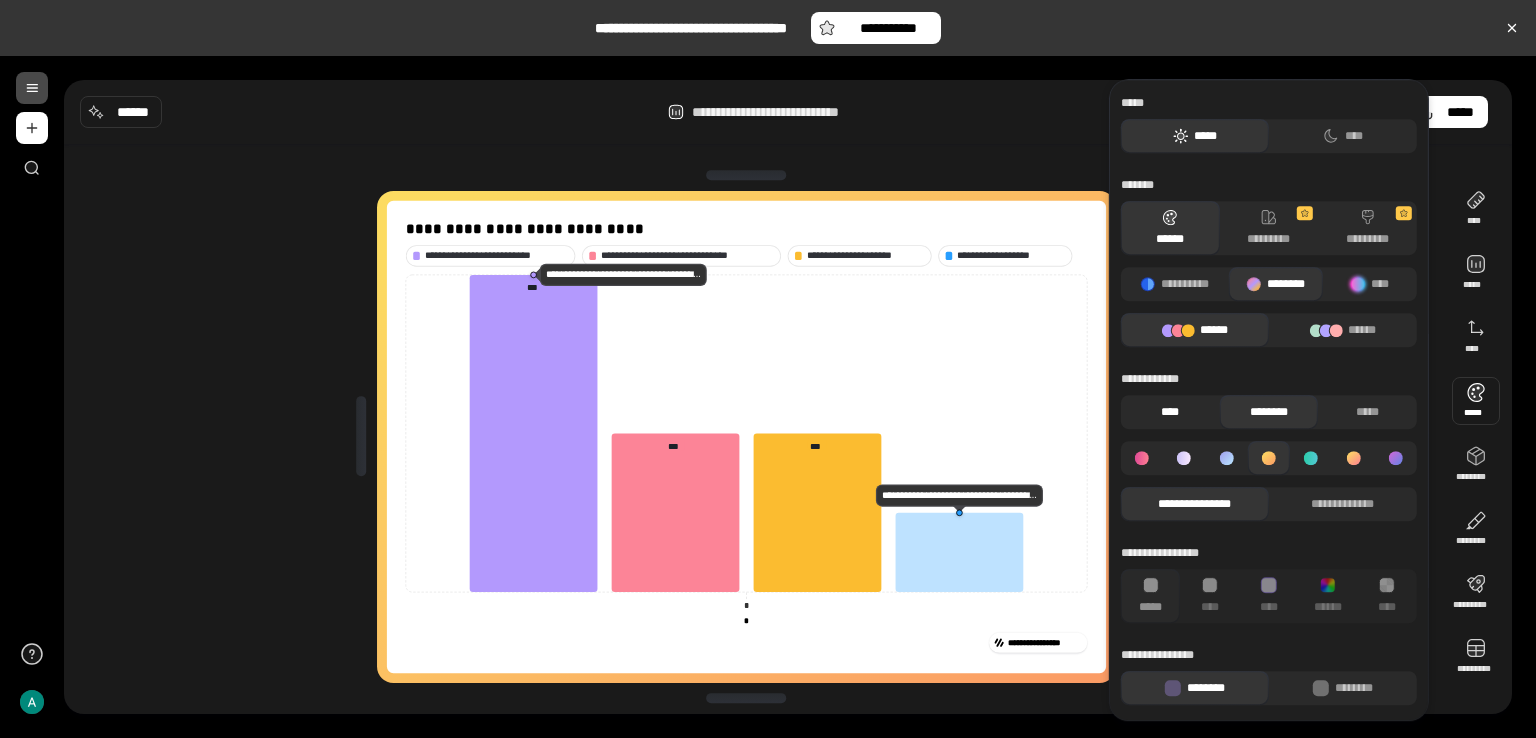 click on "****" at bounding box center (1170, 412) 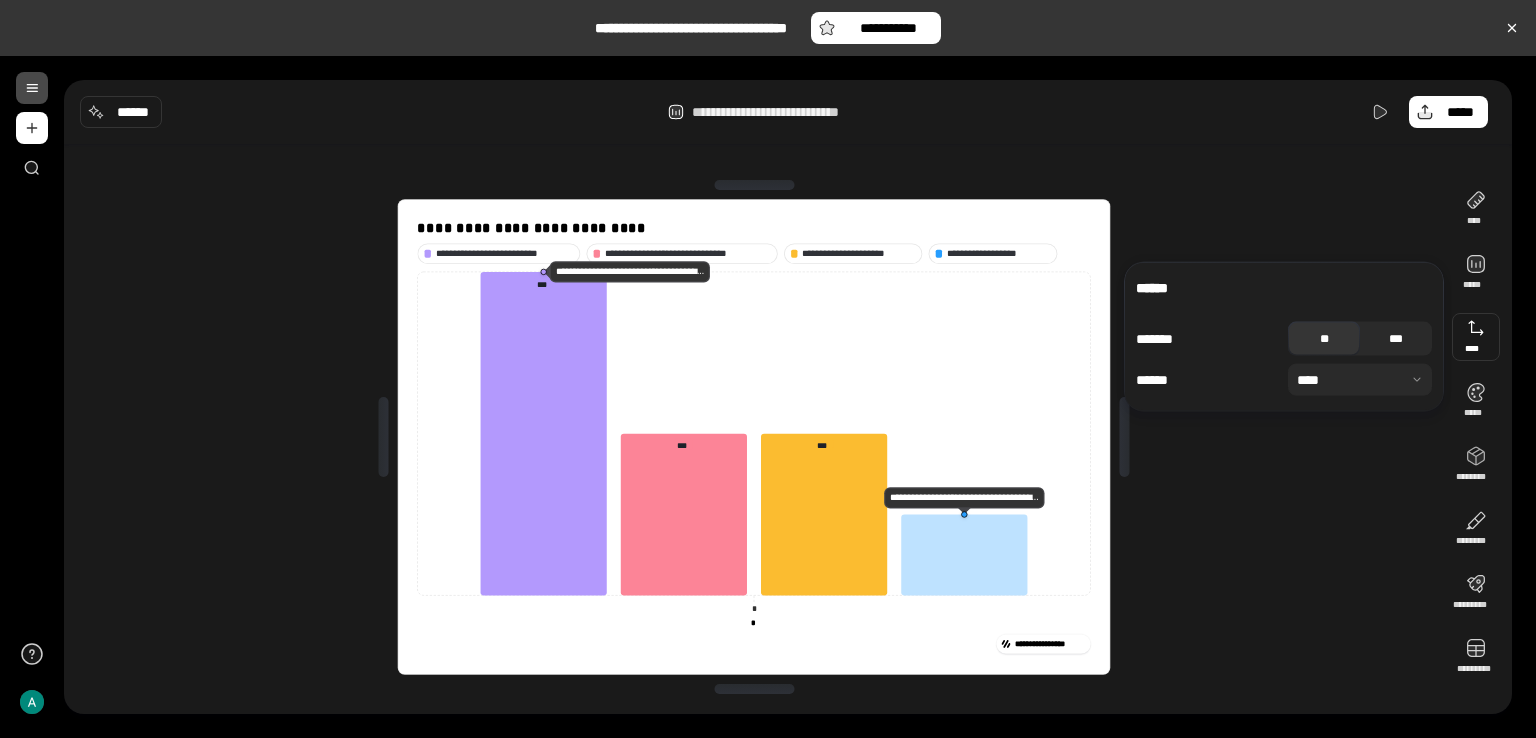 click on "***" at bounding box center [1396, 339] 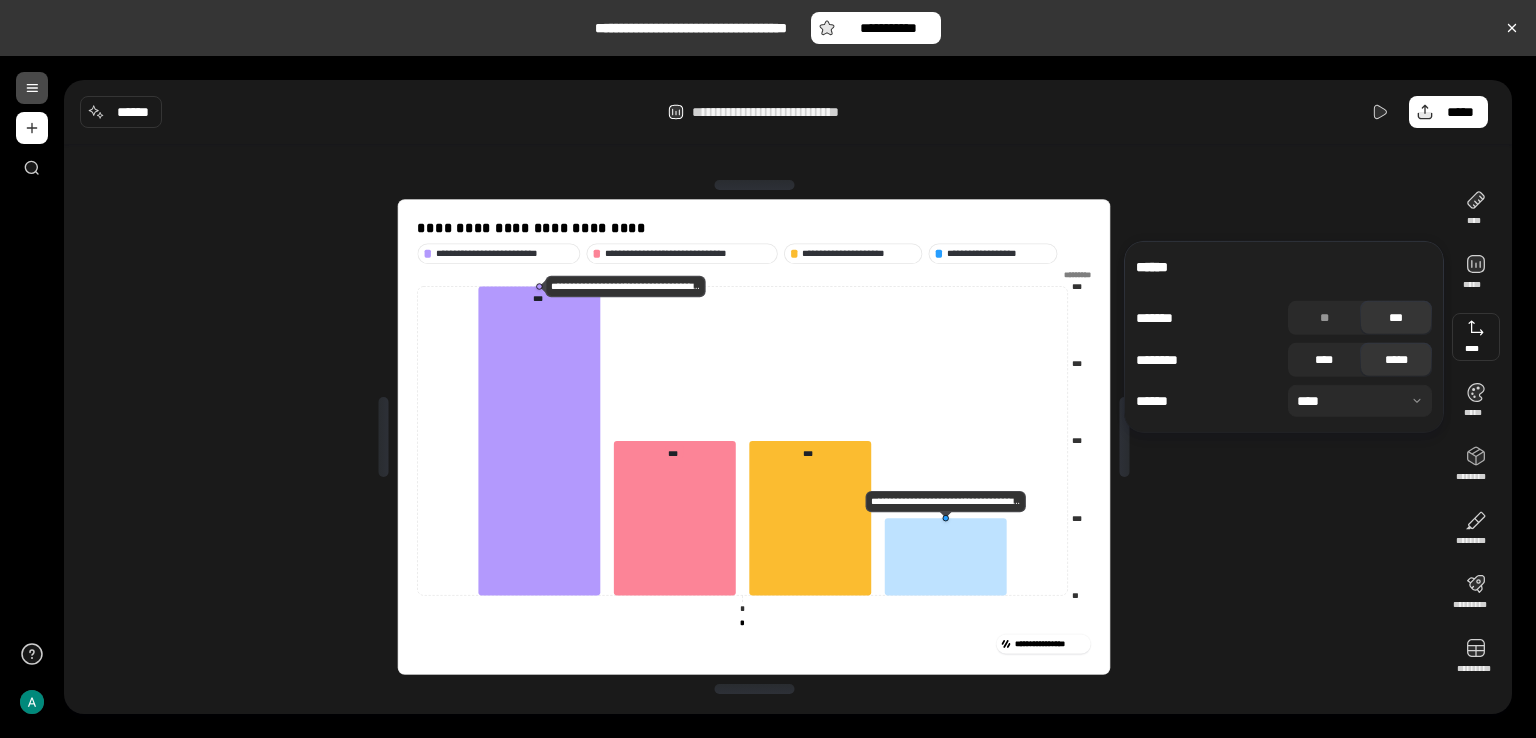 click on "****" at bounding box center [1324, 360] 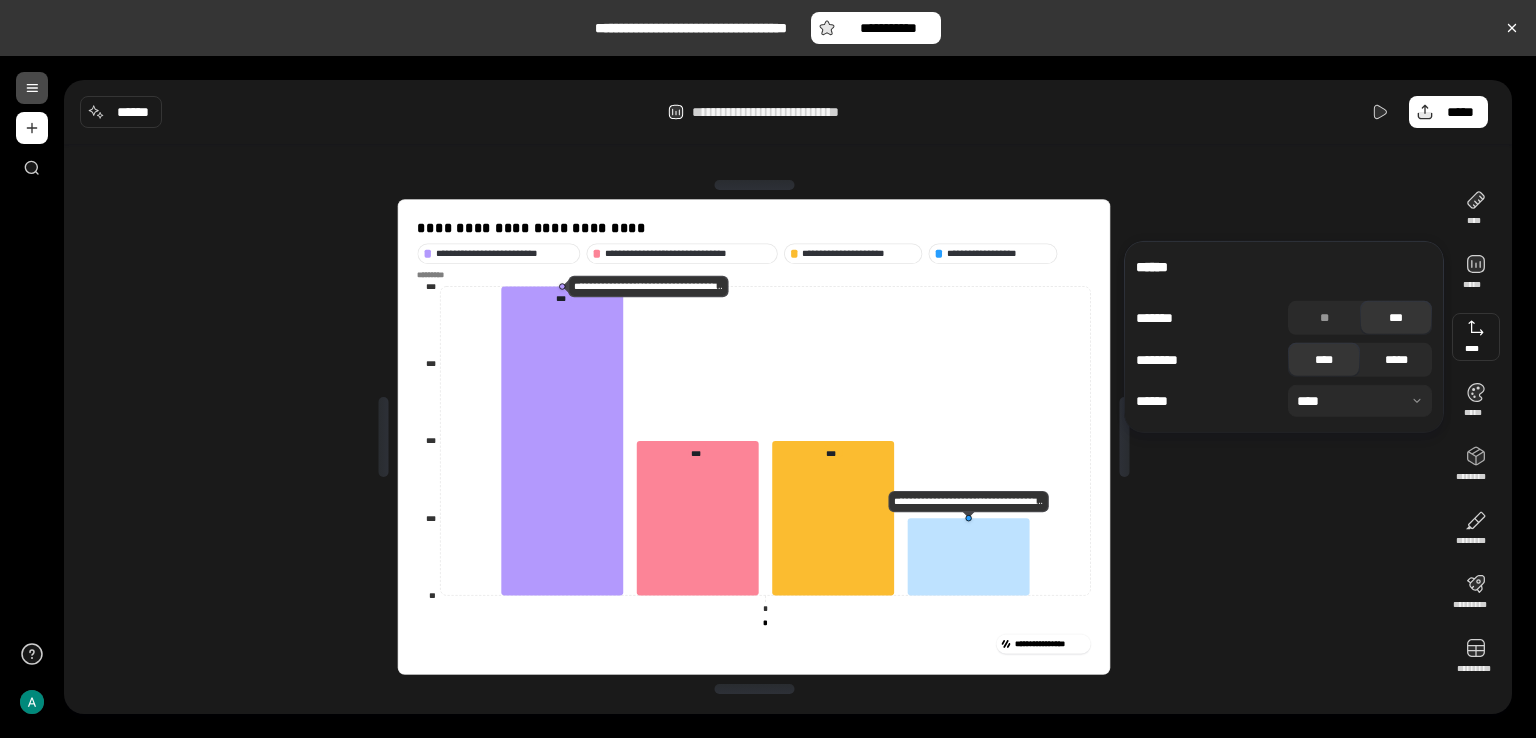 click on "*****" at bounding box center [1396, 360] 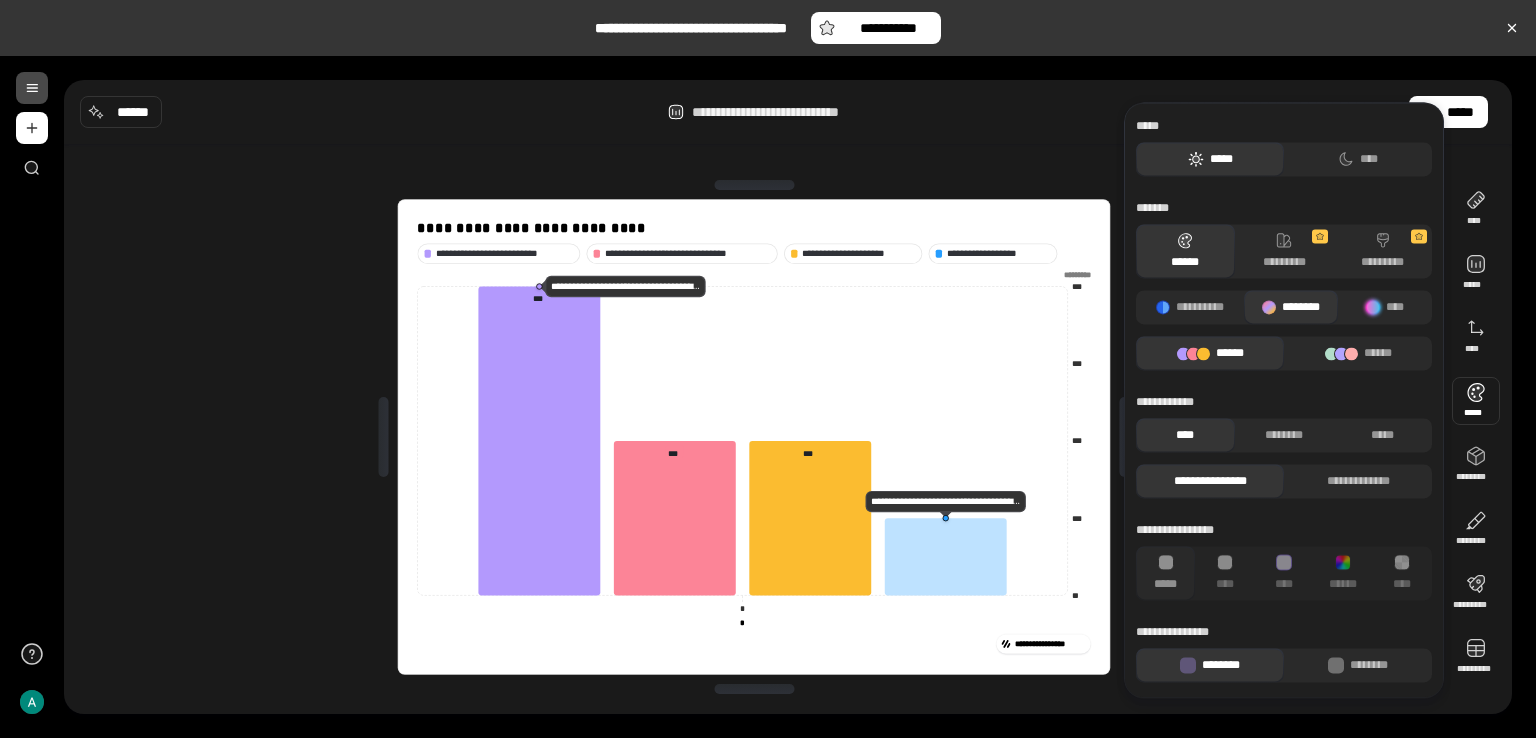 click on "**********" at bounding box center [788, 397] 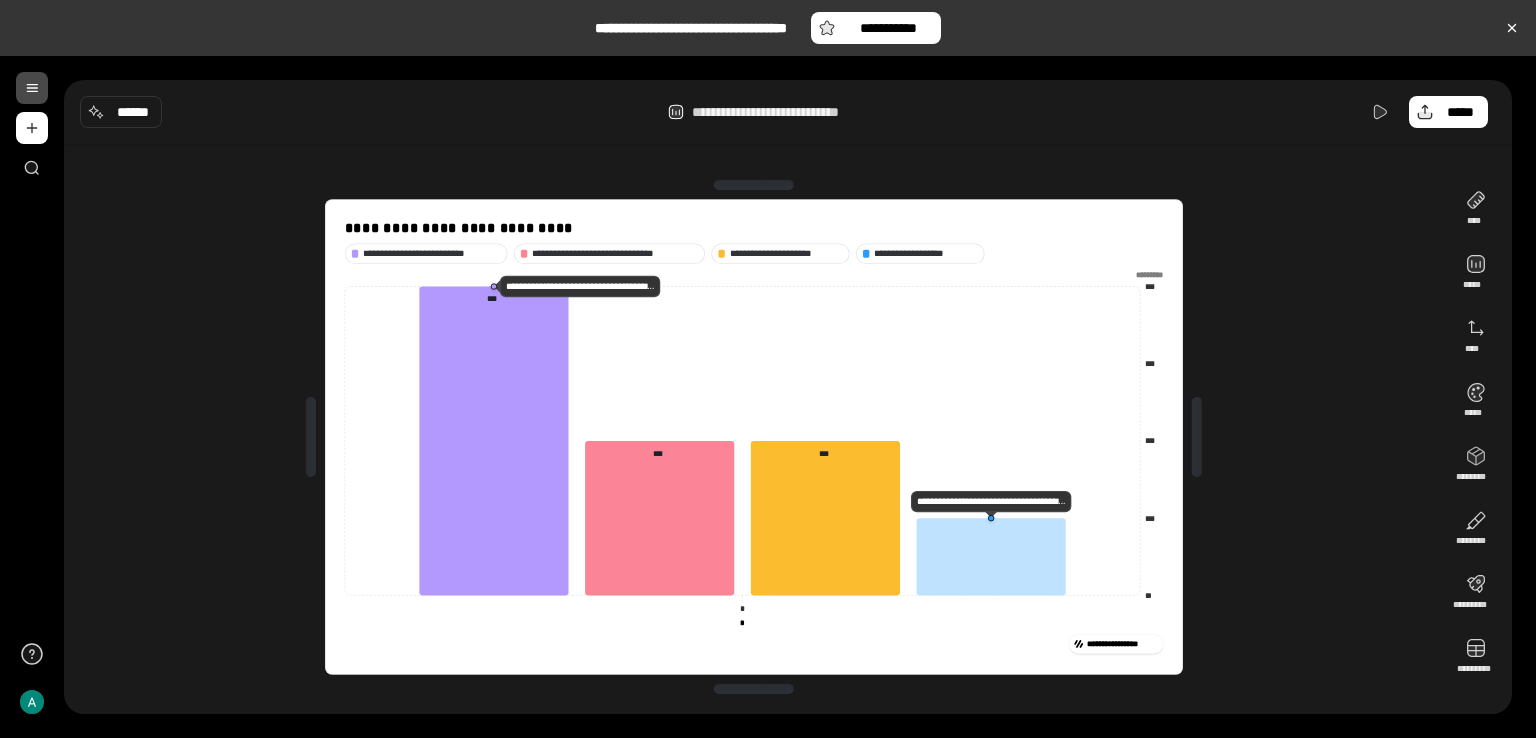 click at bounding box center [1197, 437] 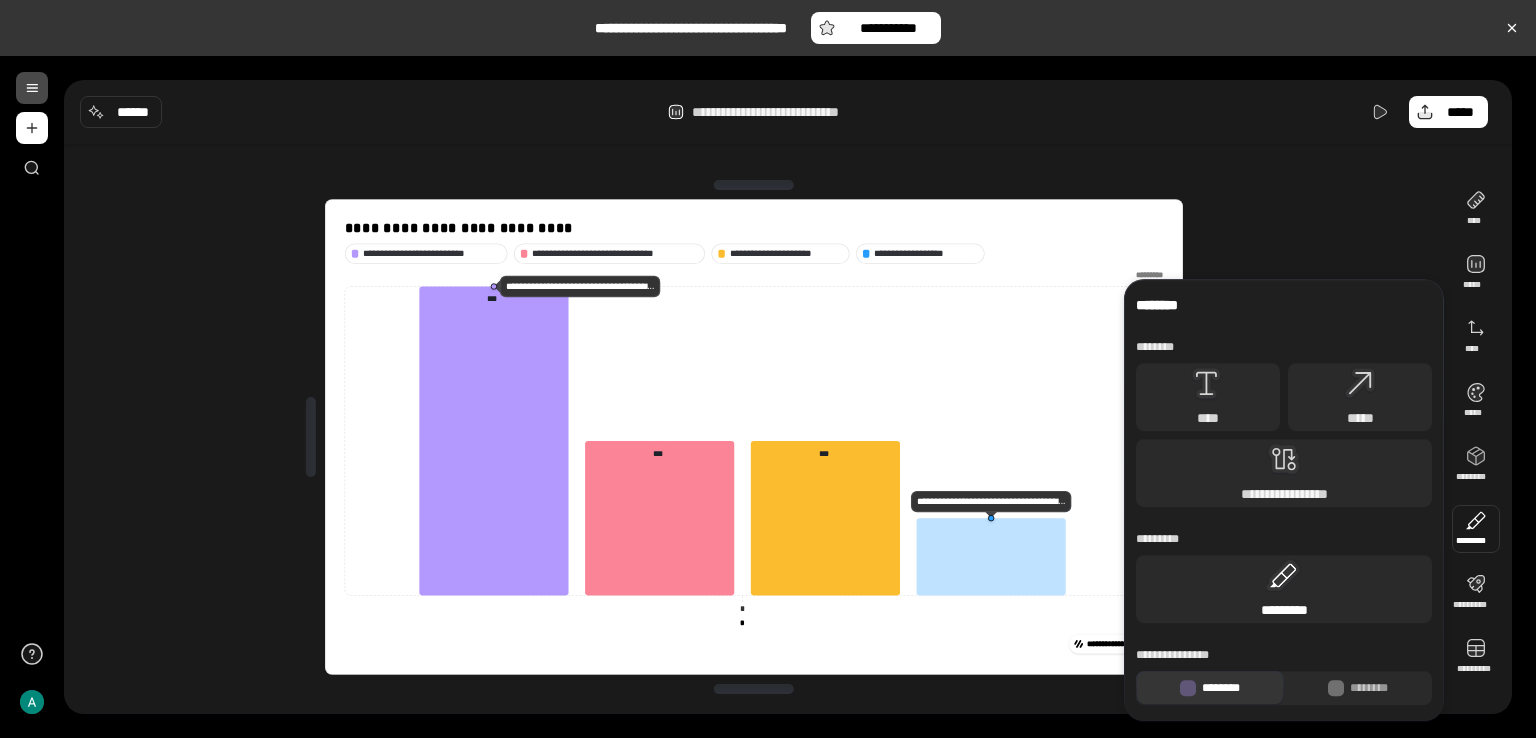 click 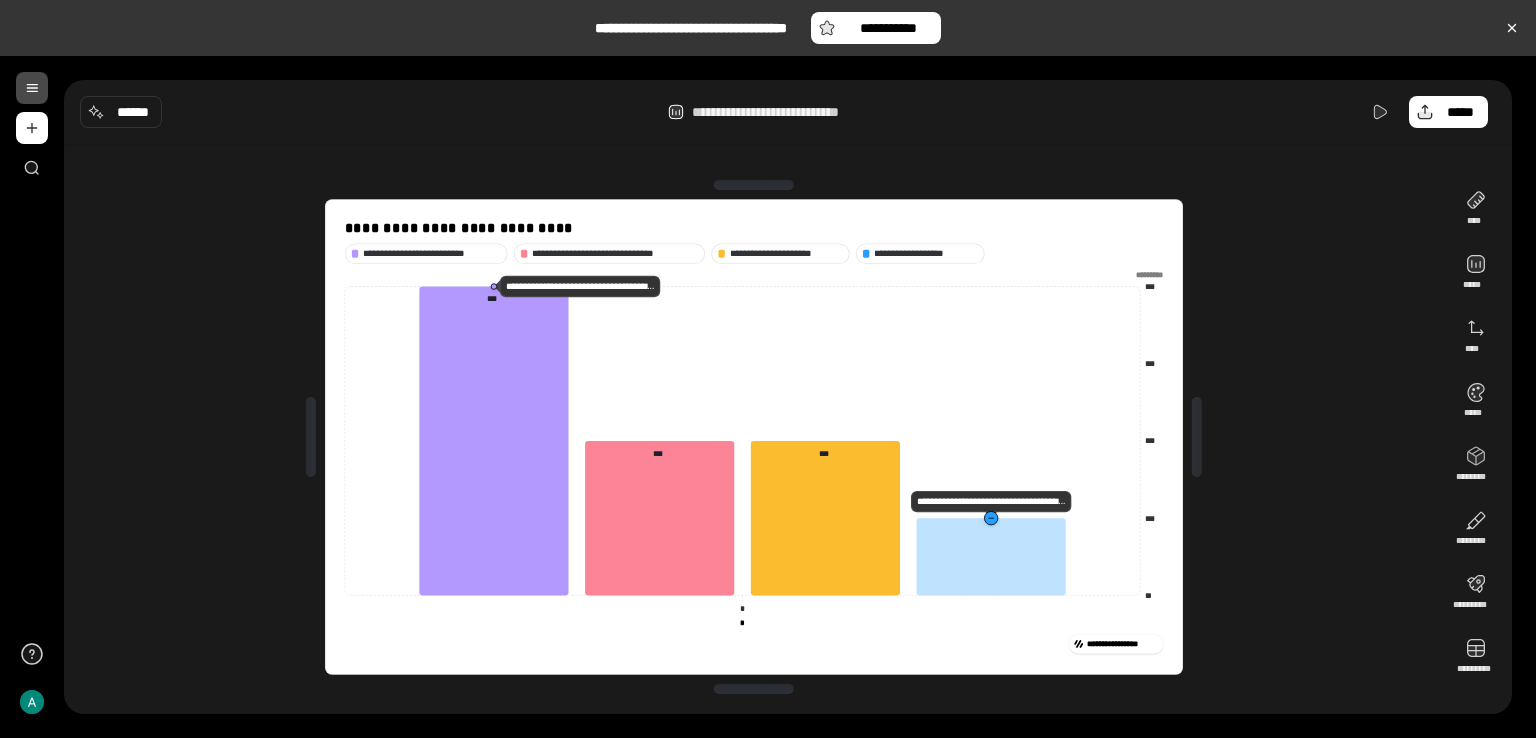 click 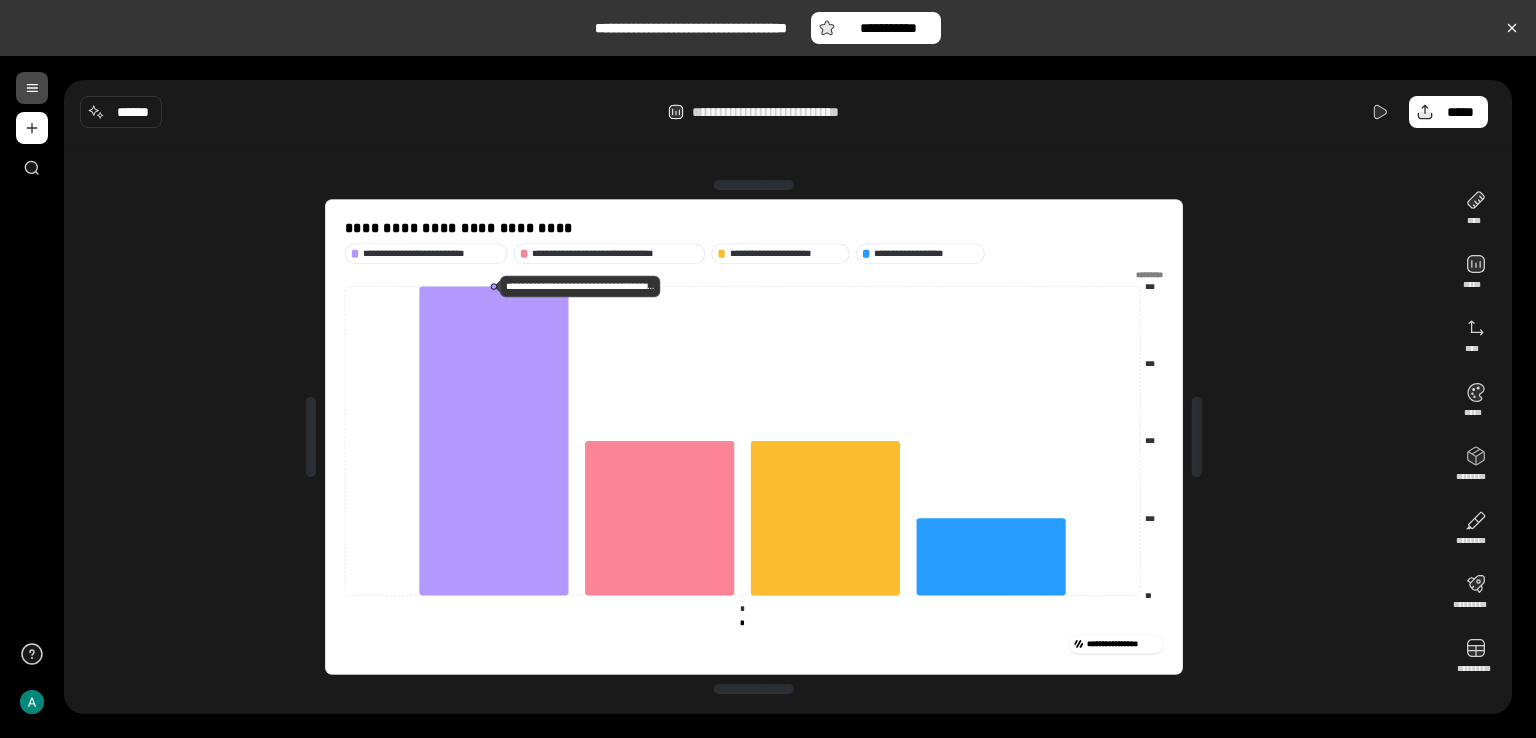 click on "**********" at bounding box center (754, 437) 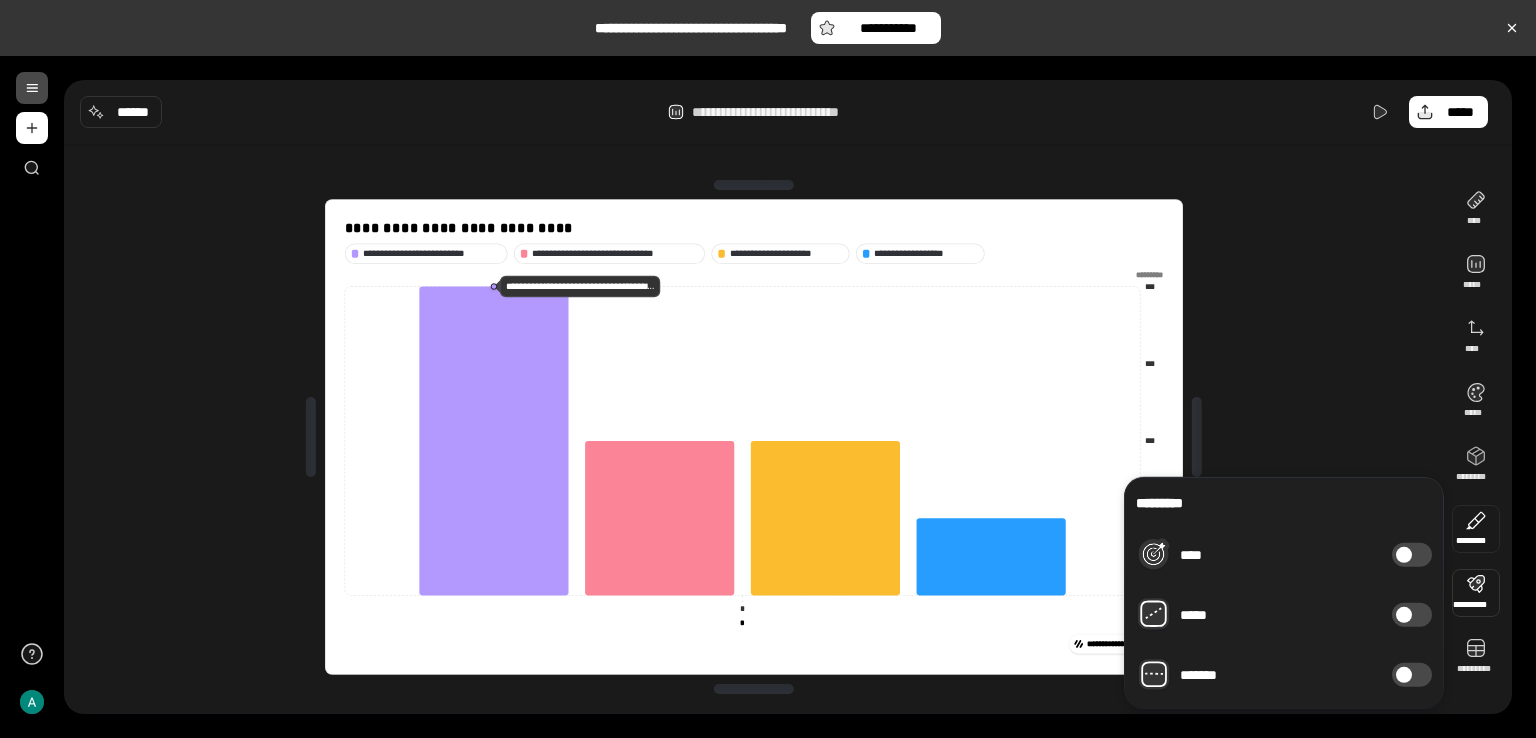 type 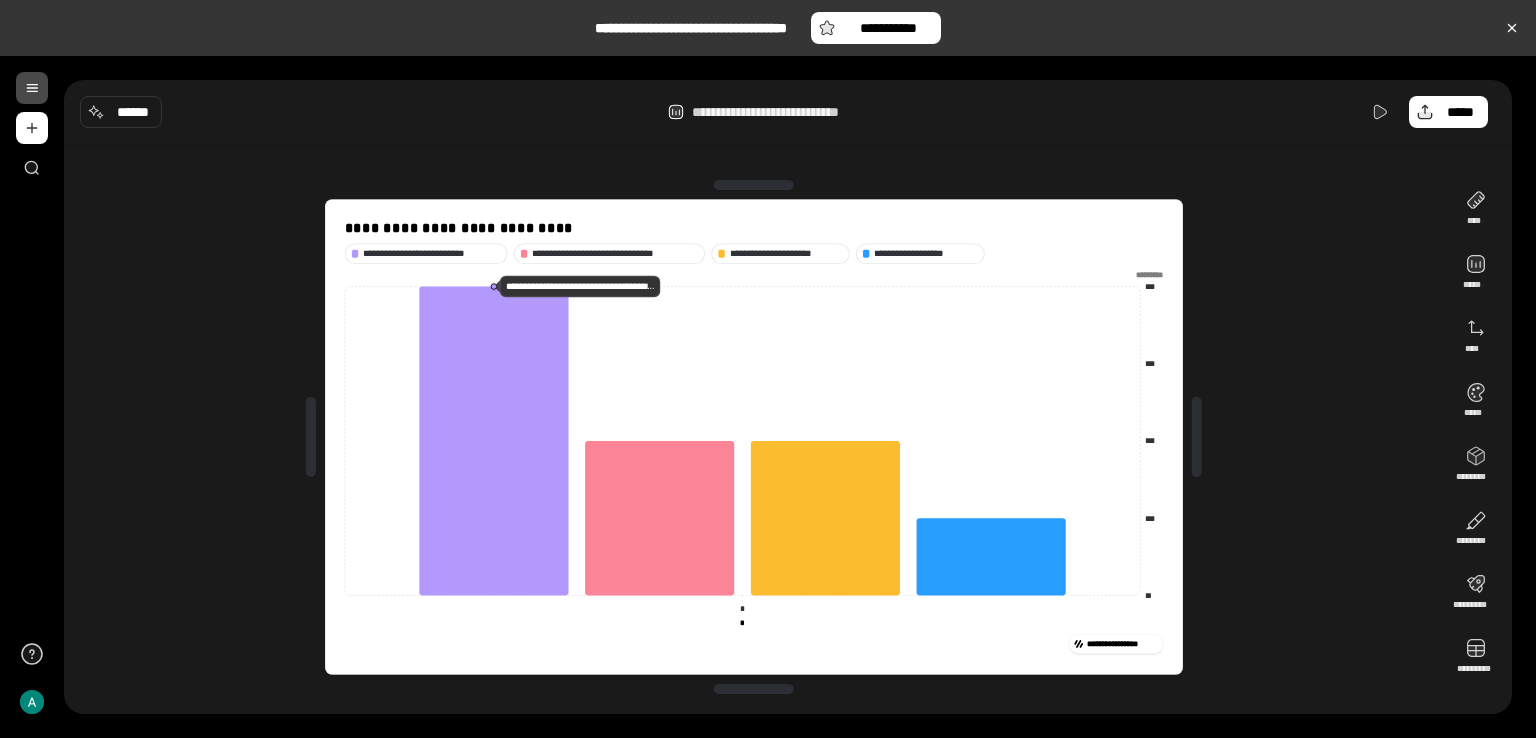 click on "**********" at bounding box center (754, 437) 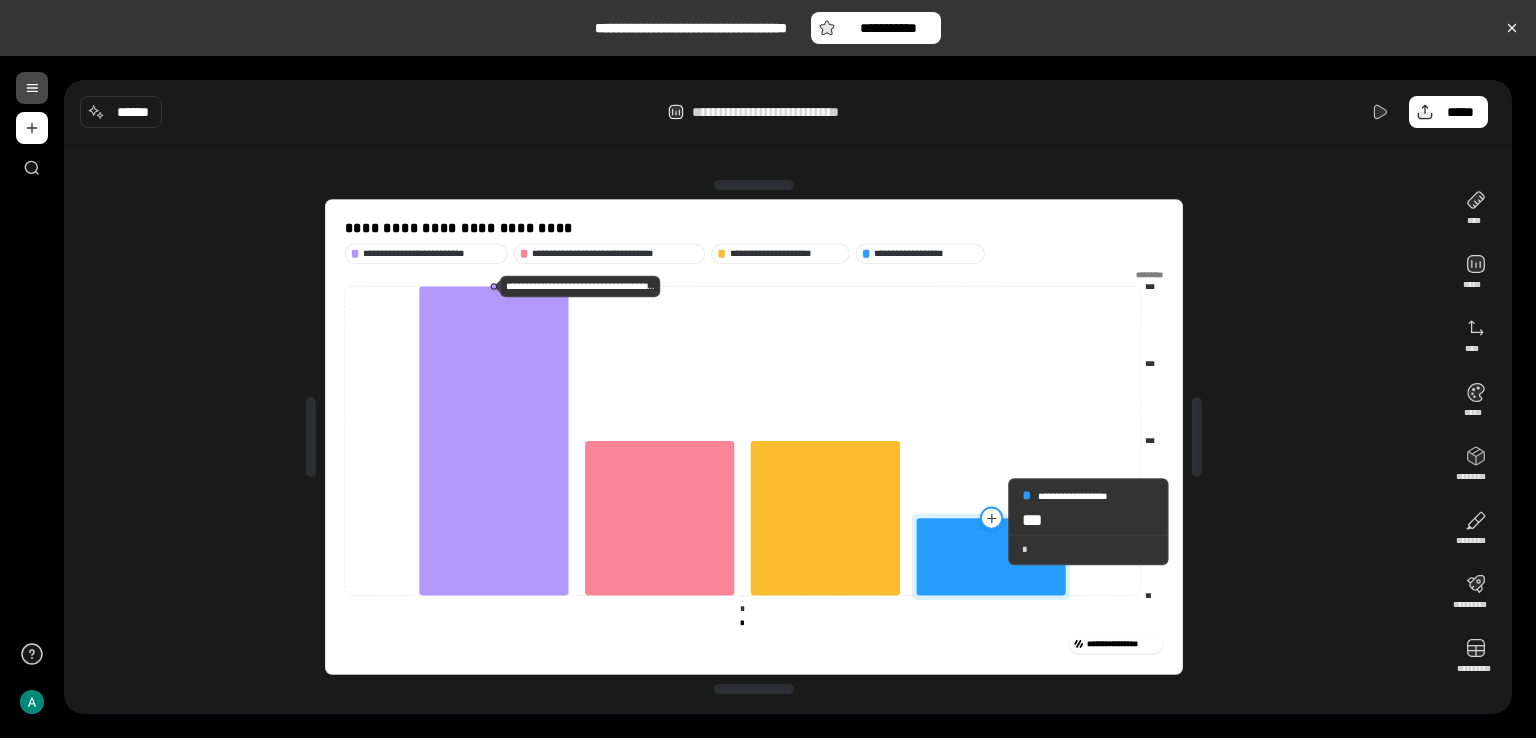 click 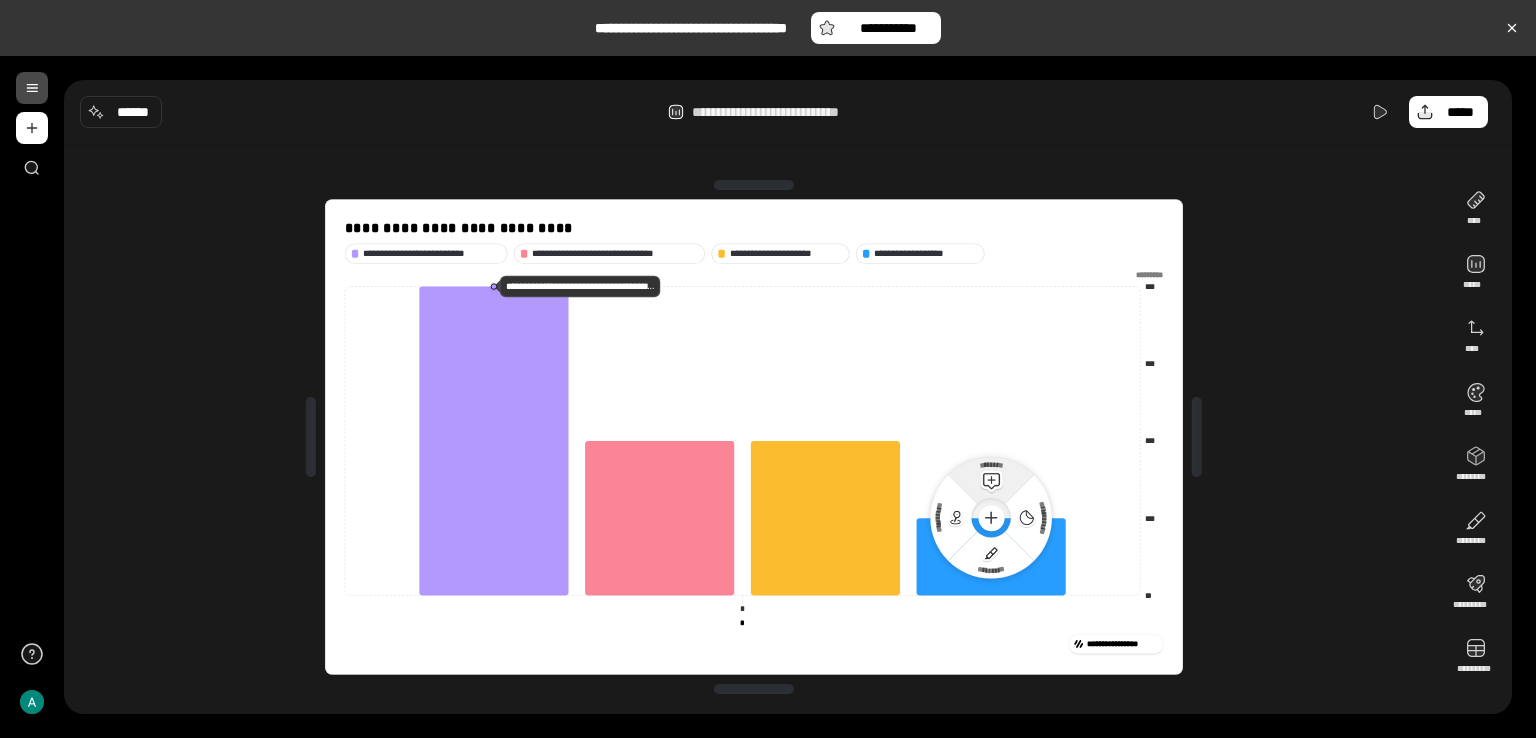 click 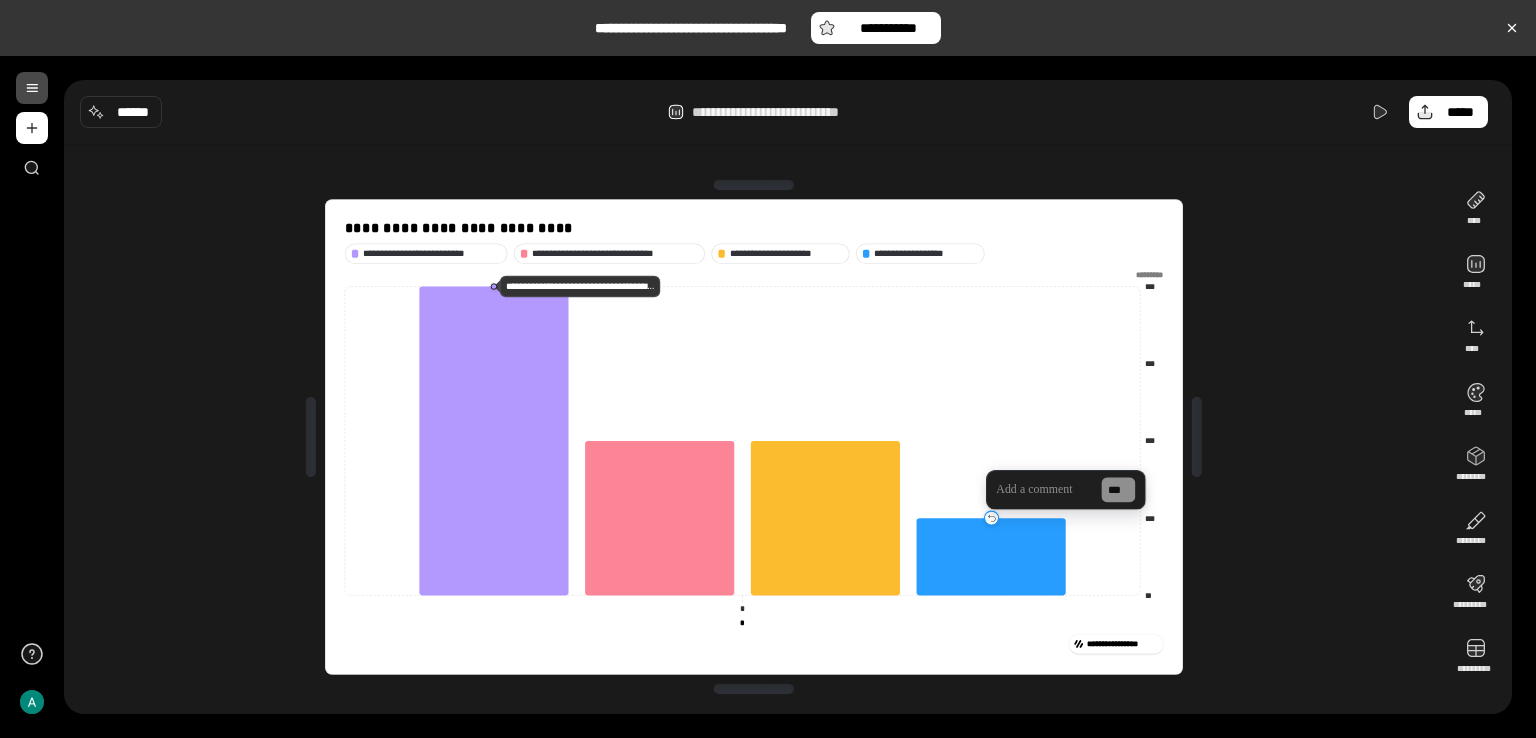 type 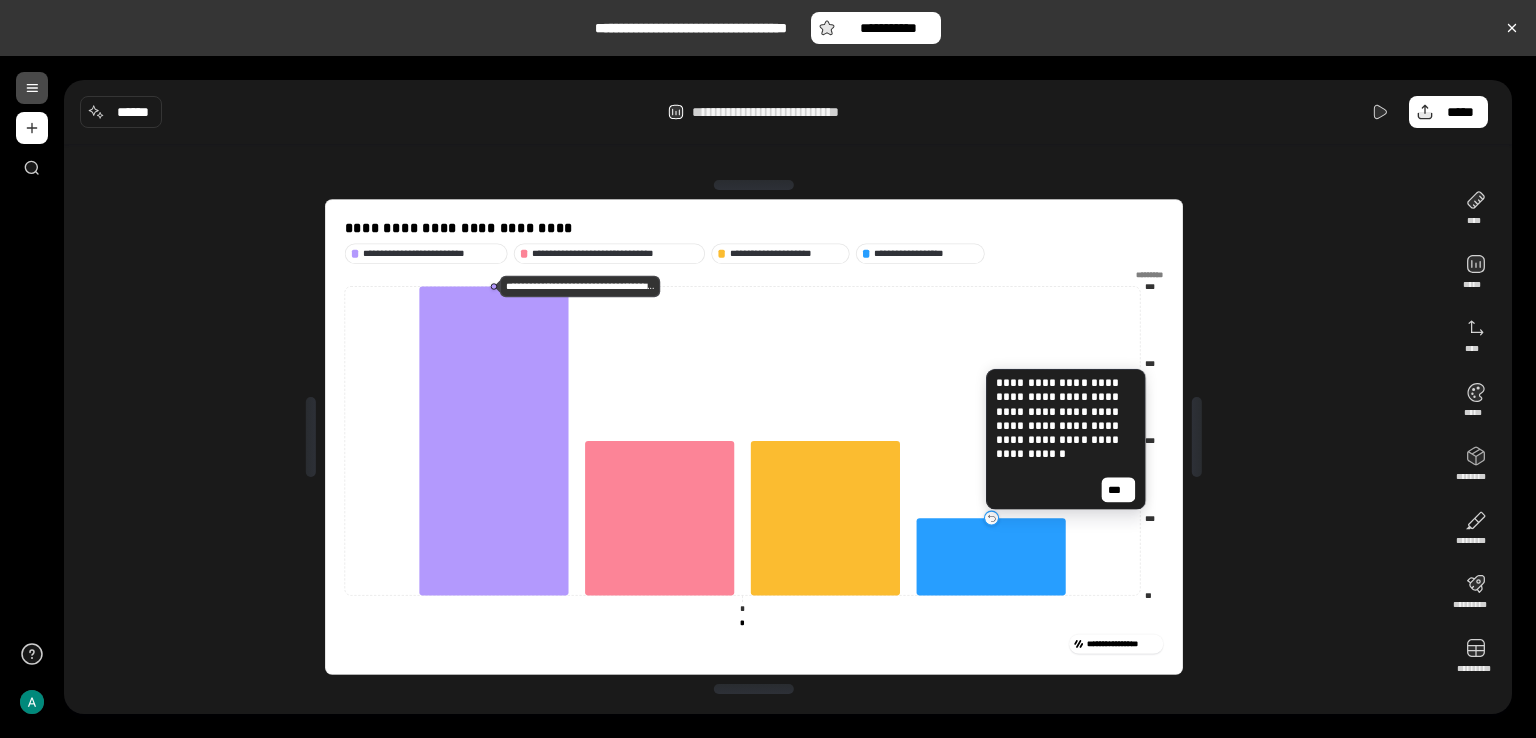 scroll, scrollTop: 6, scrollLeft: 0, axis: vertical 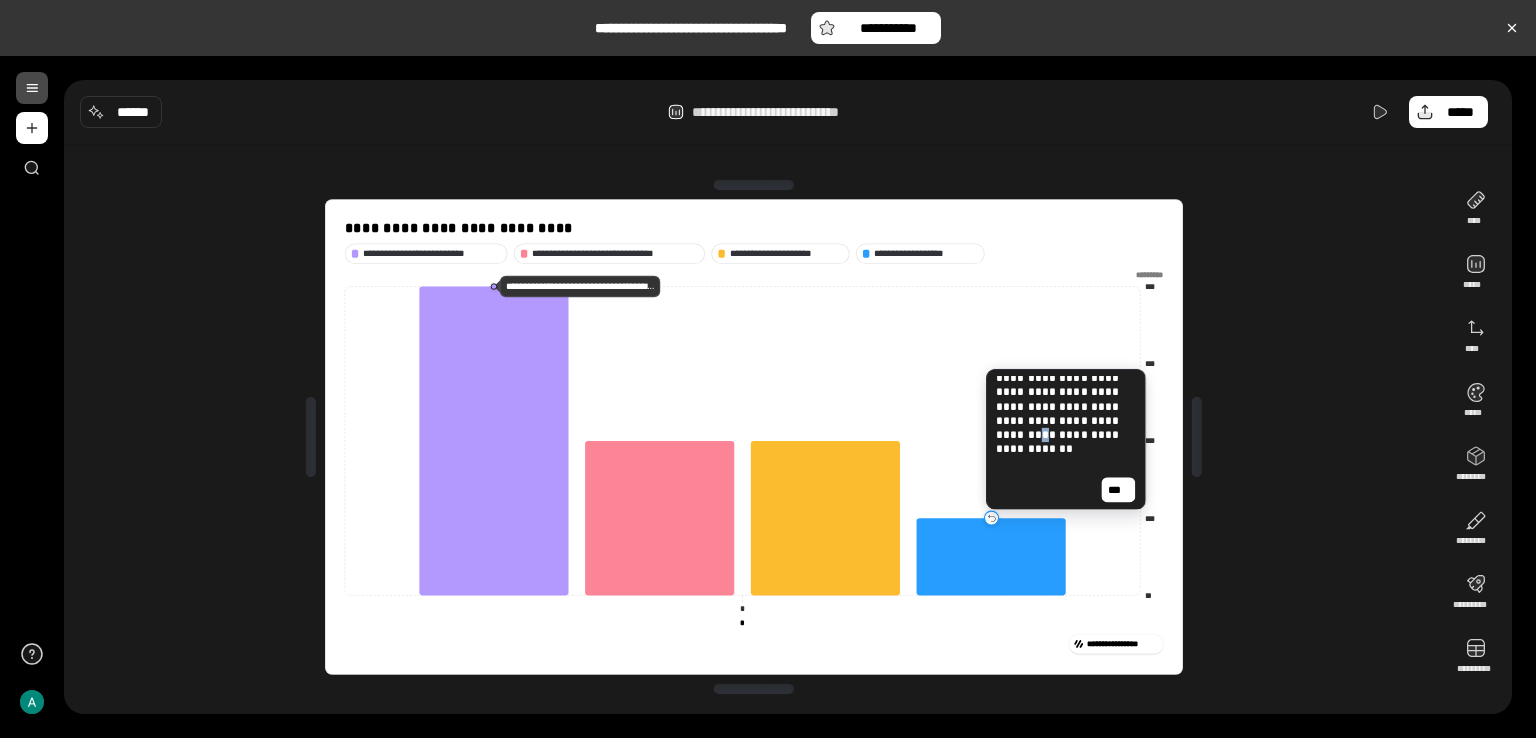 click on "**********" at bounding box center [1064, 421] 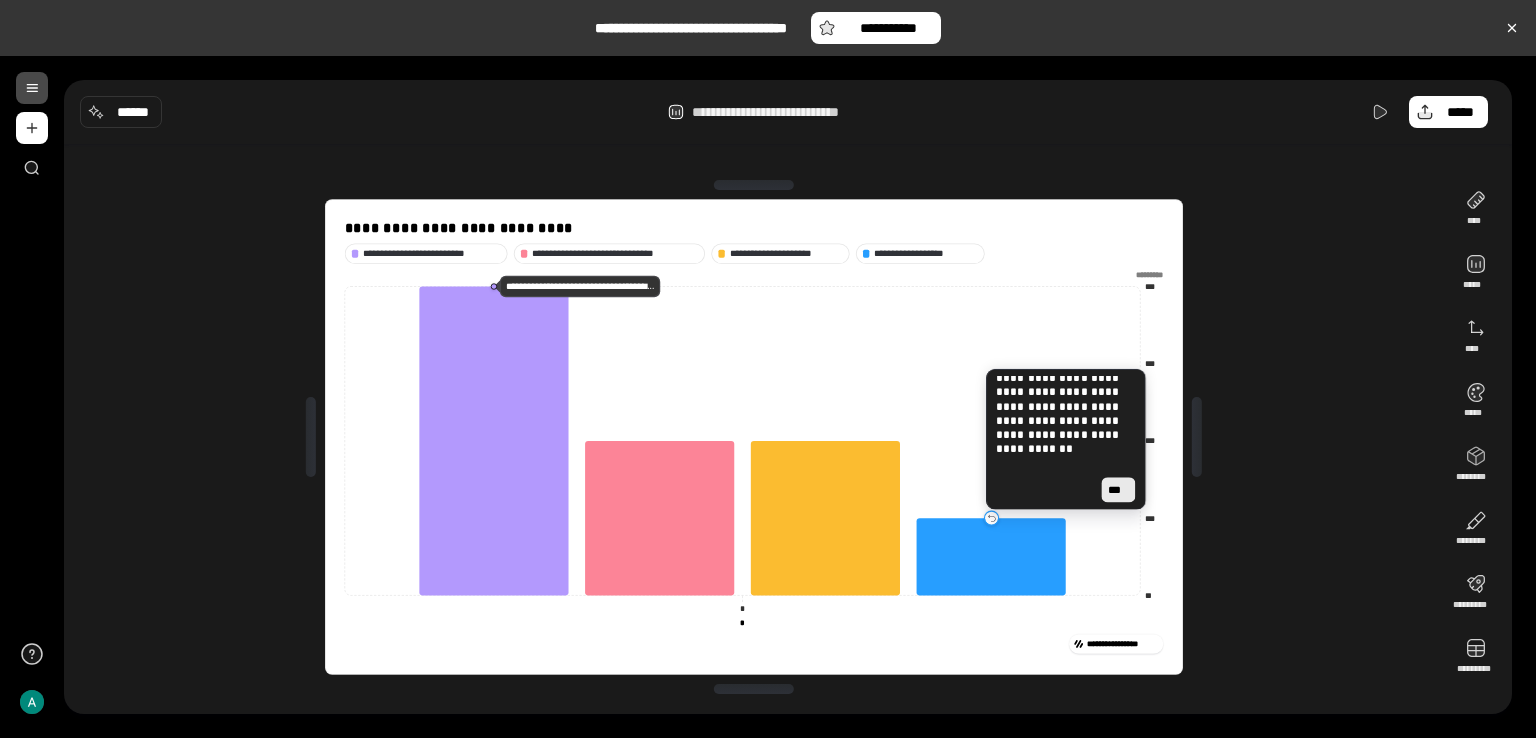 click on "***" at bounding box center (1118, 489) 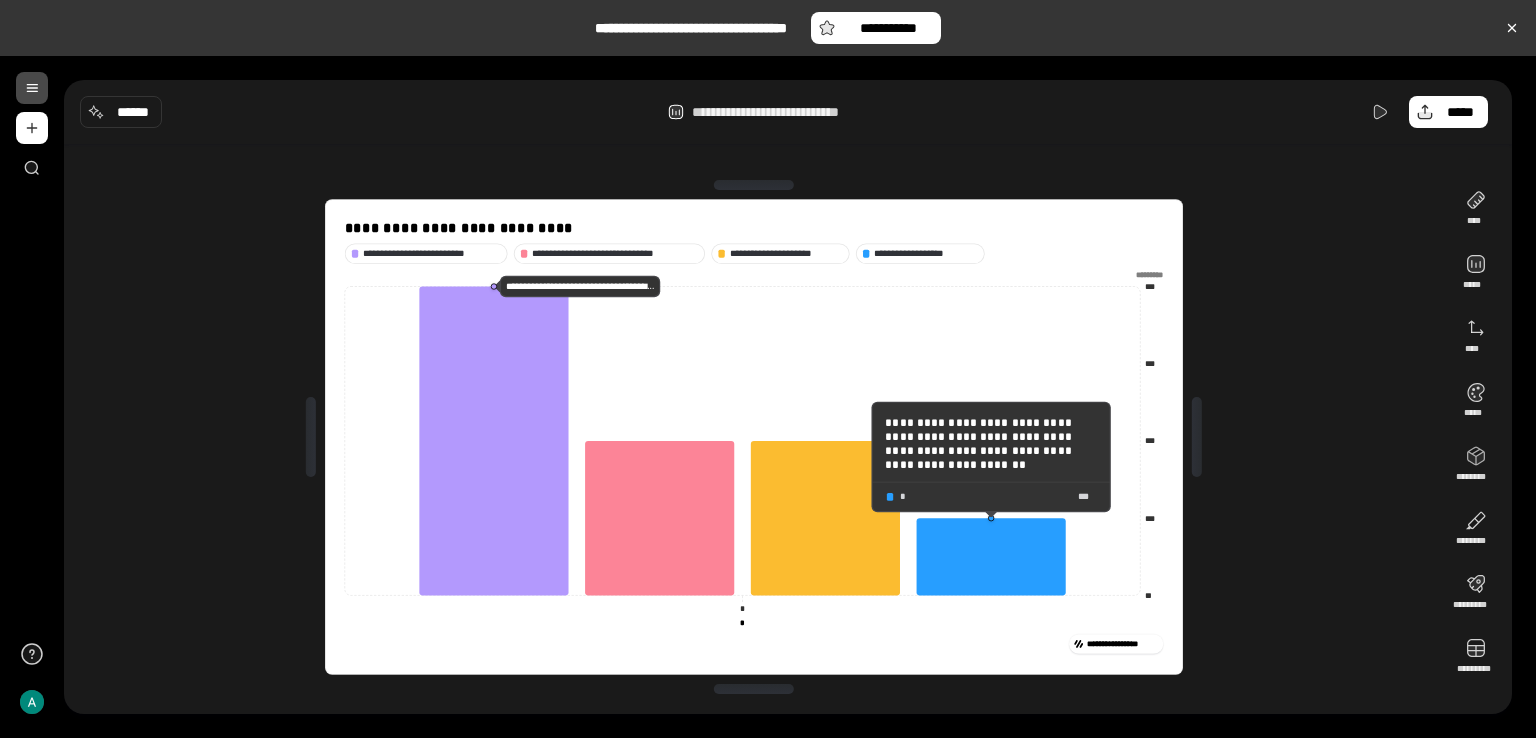 click on "**********" at bounding box center (991, 443) 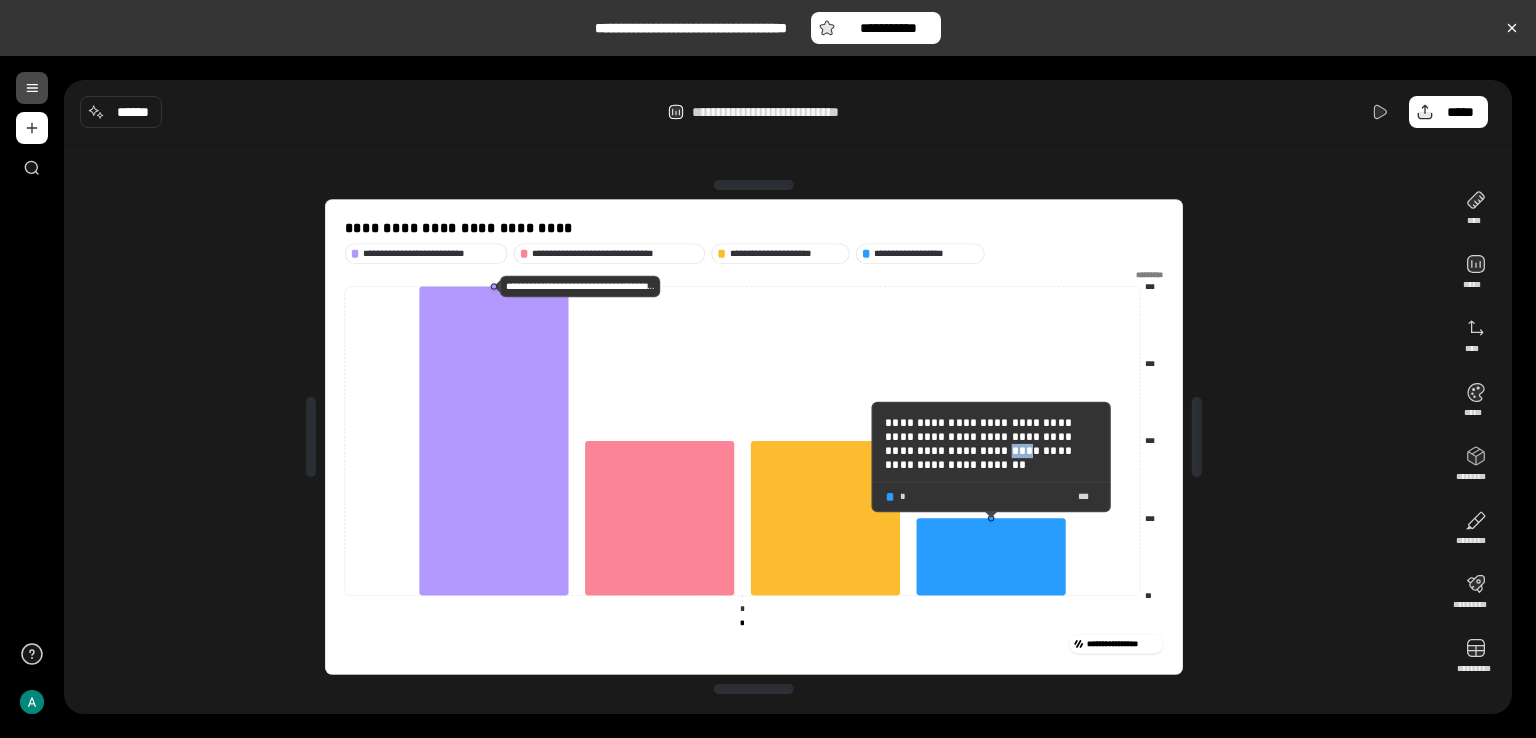 click on "**********" at bounding box center (991, 443) 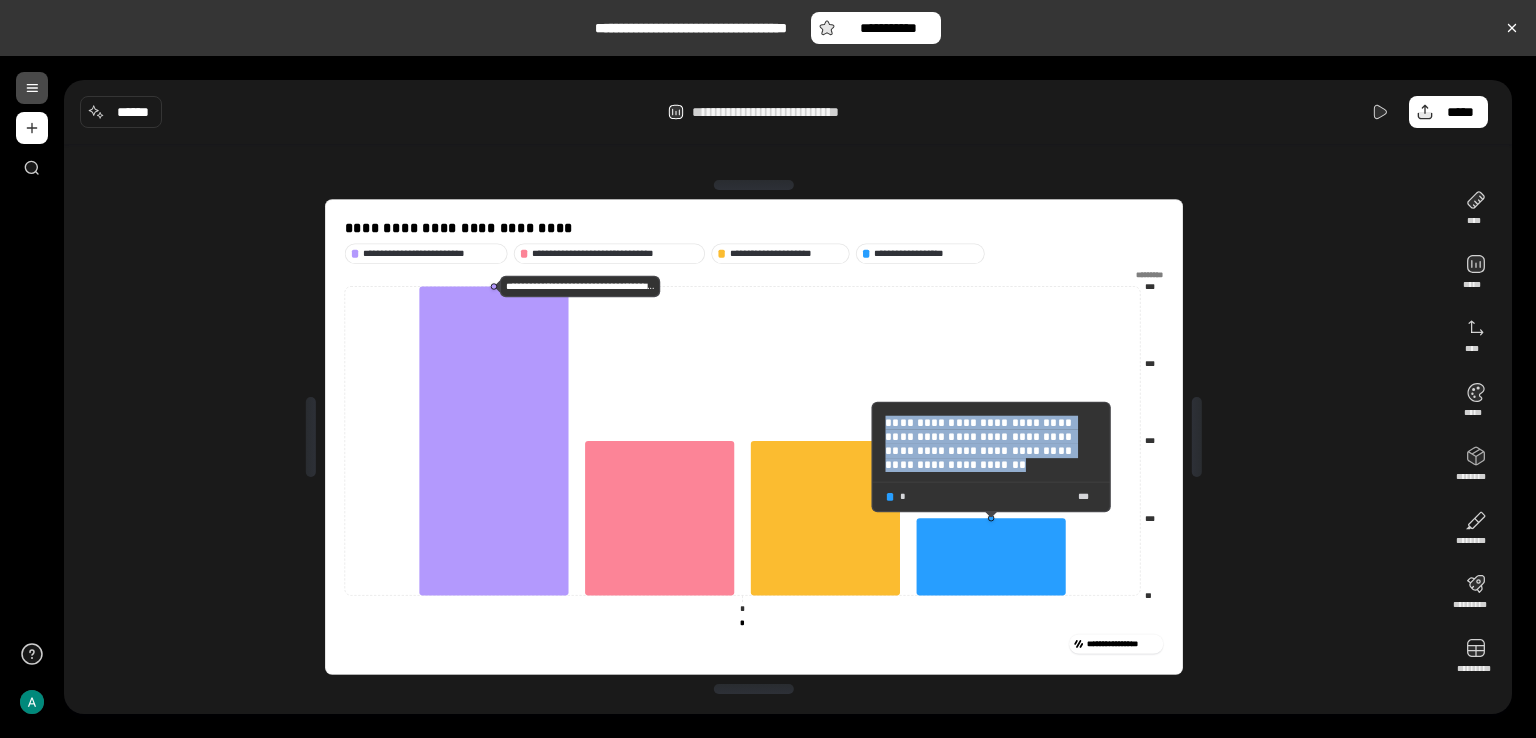 click on "**********" at bounding box center (991, 443) 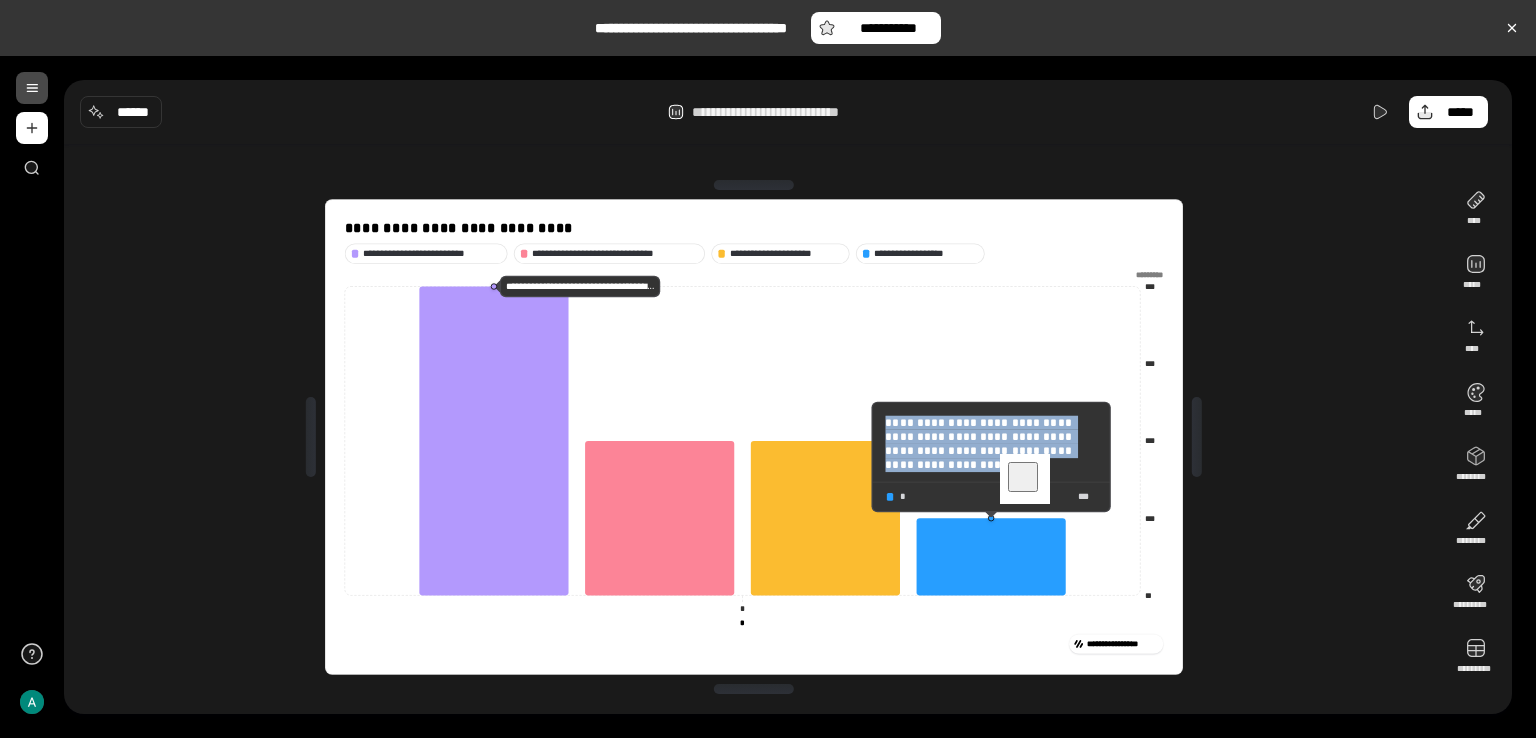 copy on "**********" 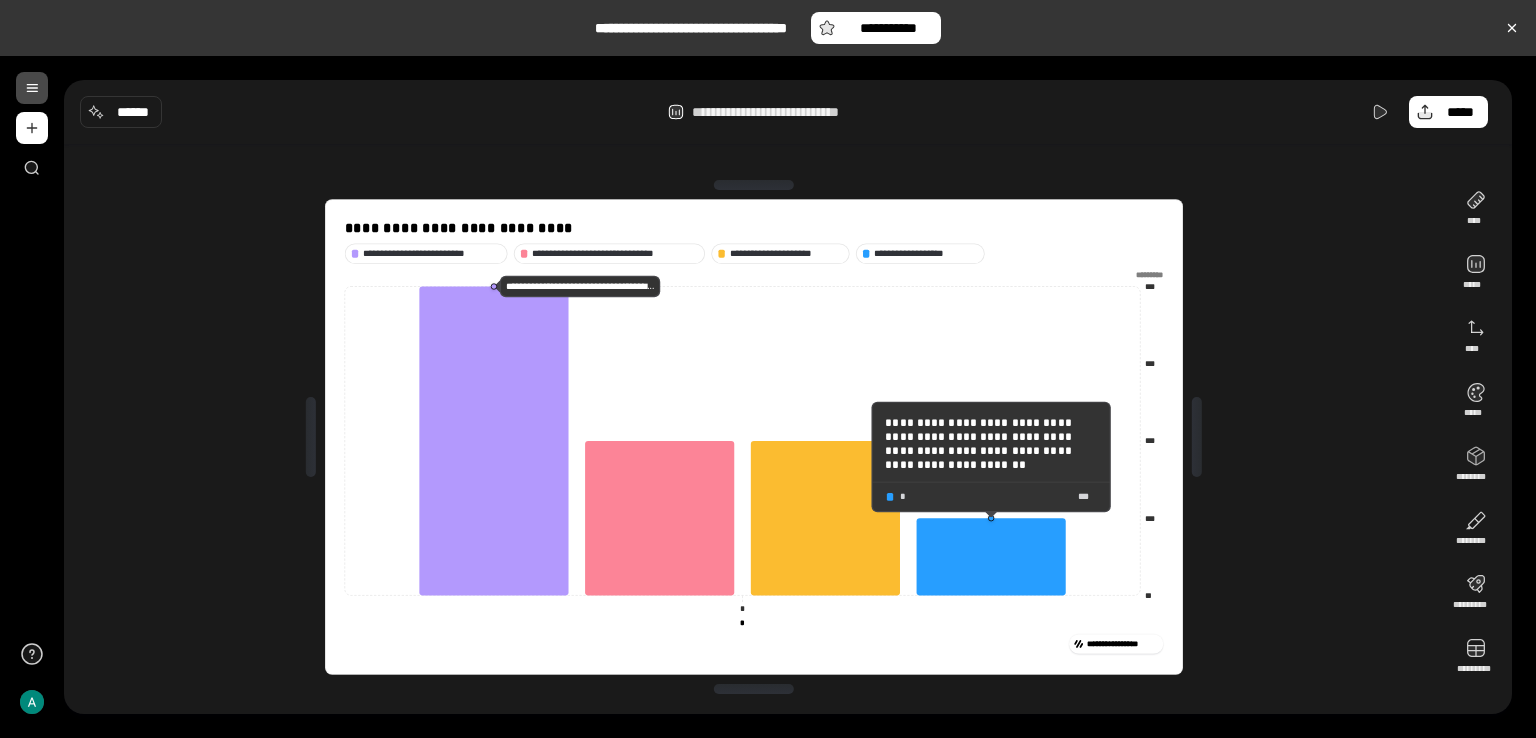 click on "* ***" at bounding box center (991, 495) 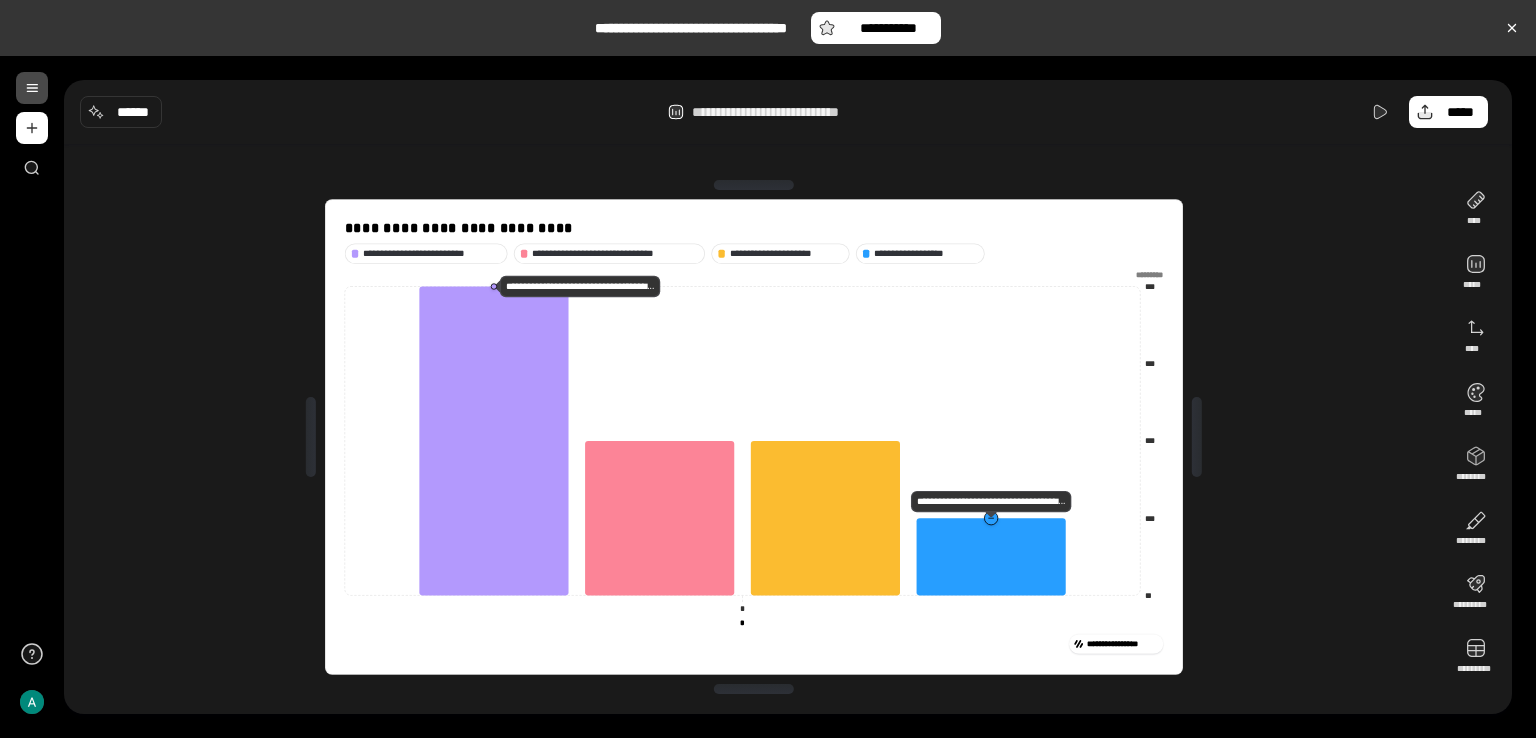 click 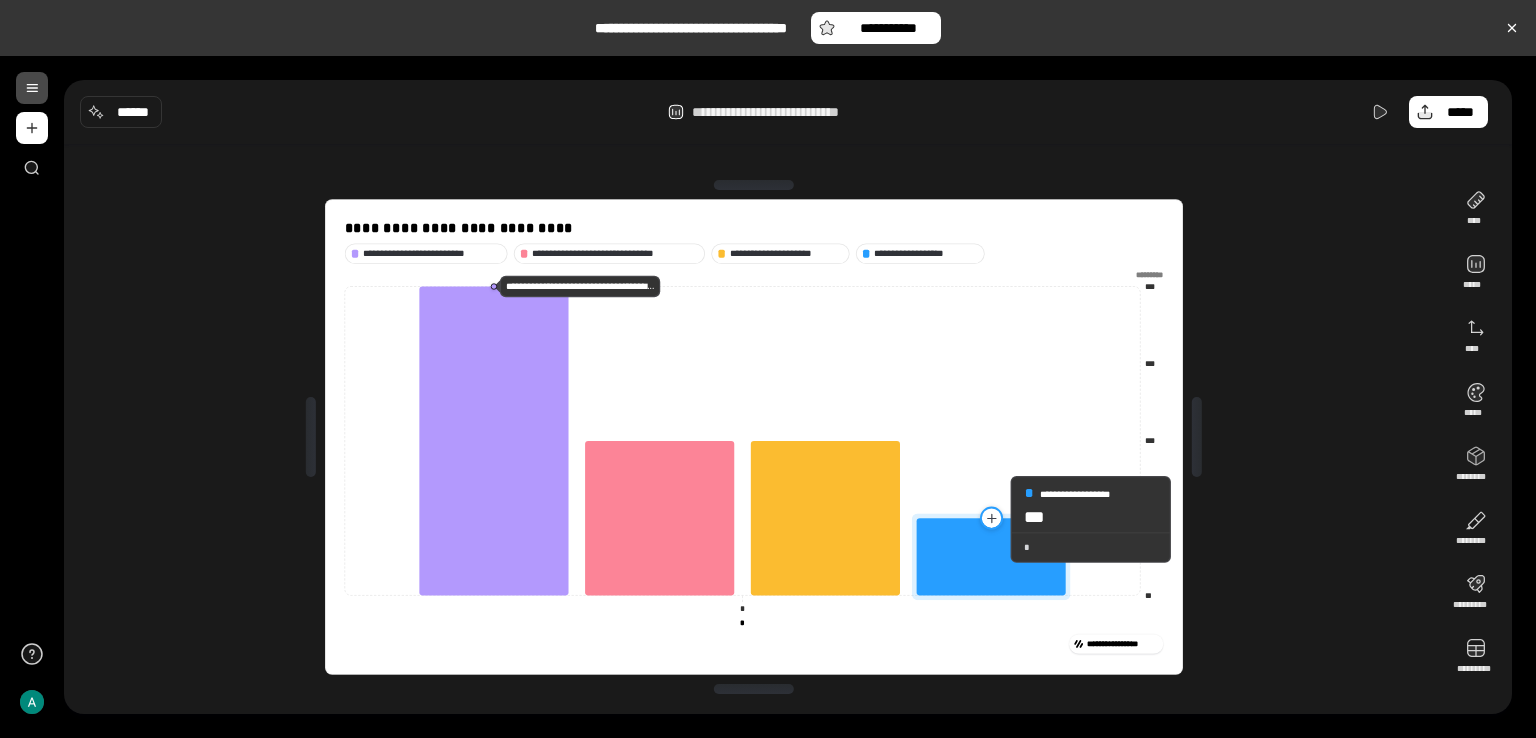 click 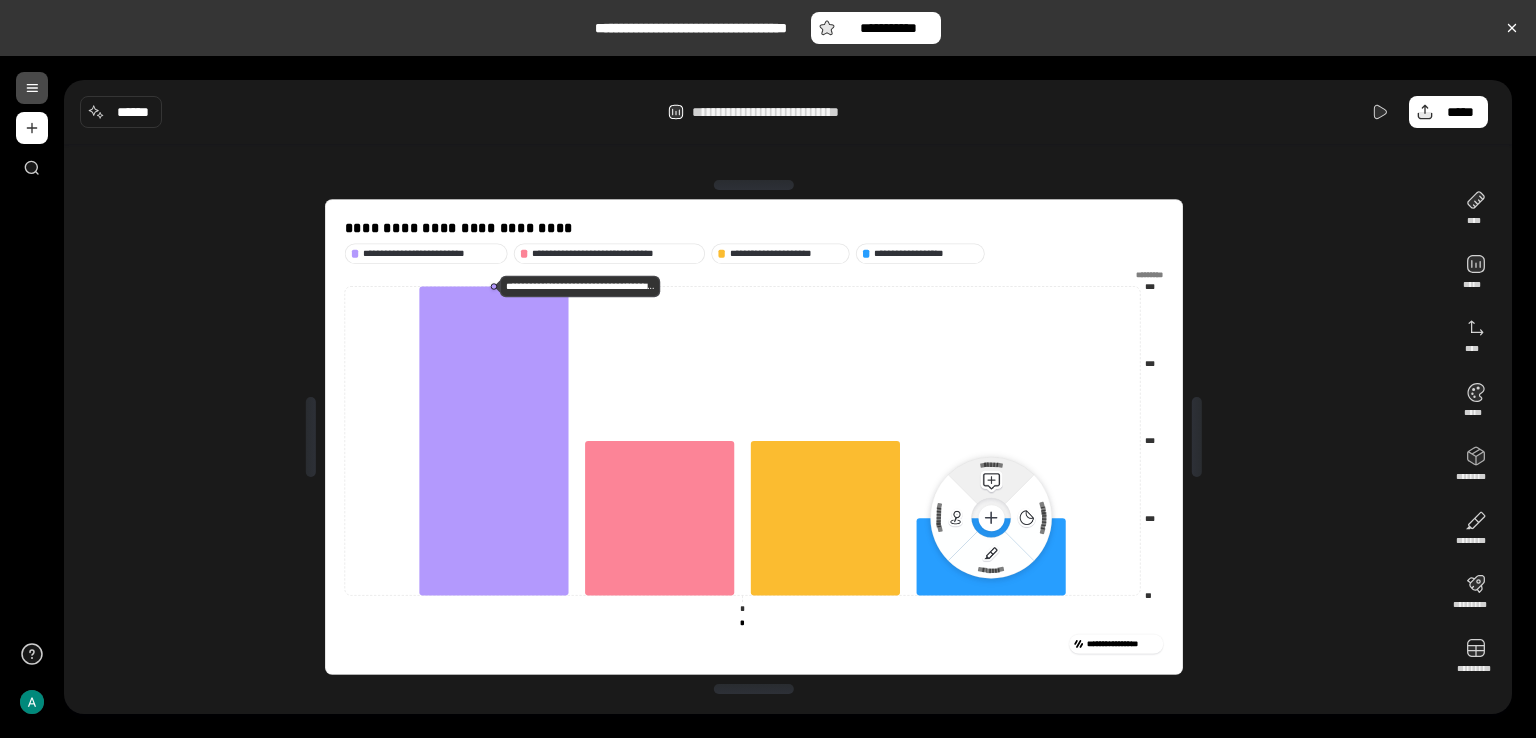 click on "********" 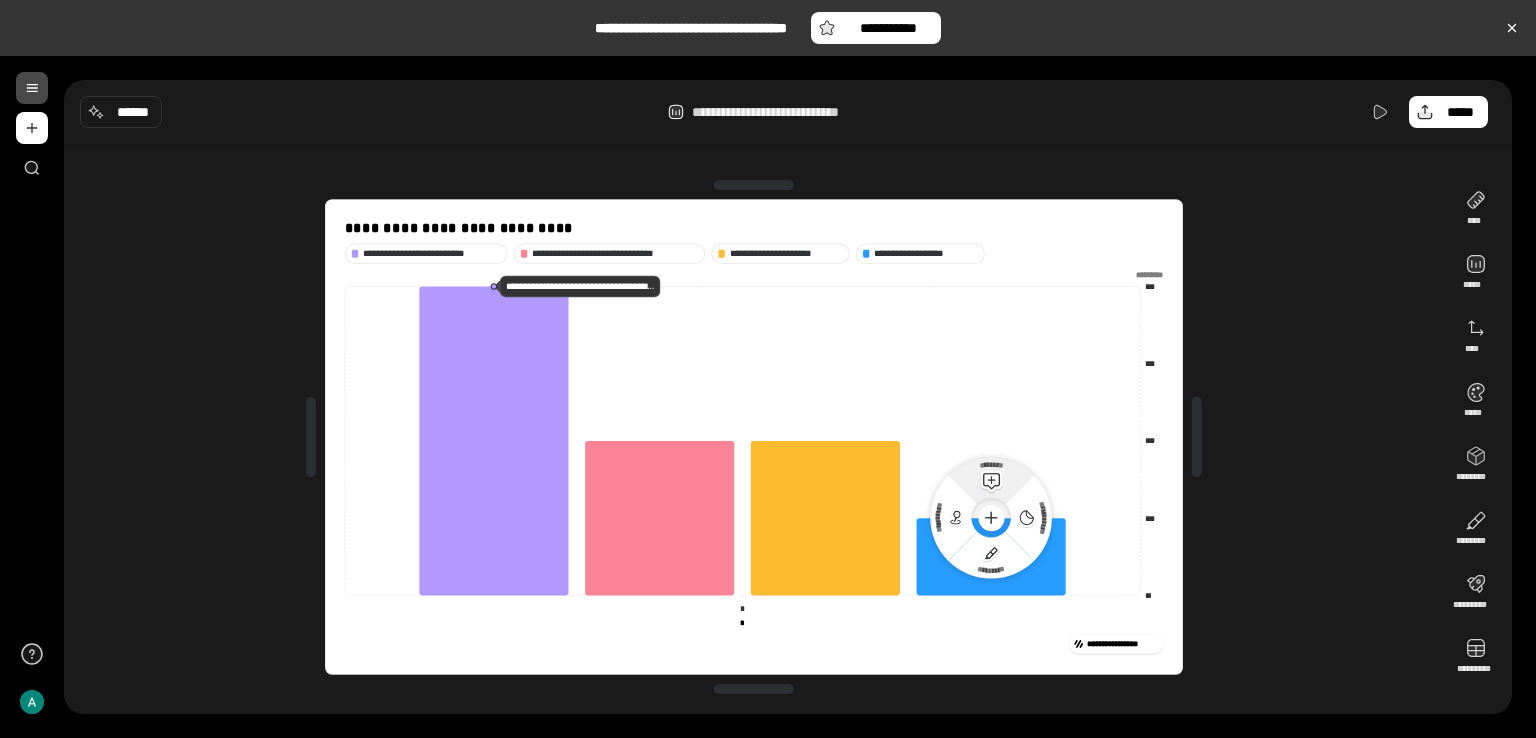 click 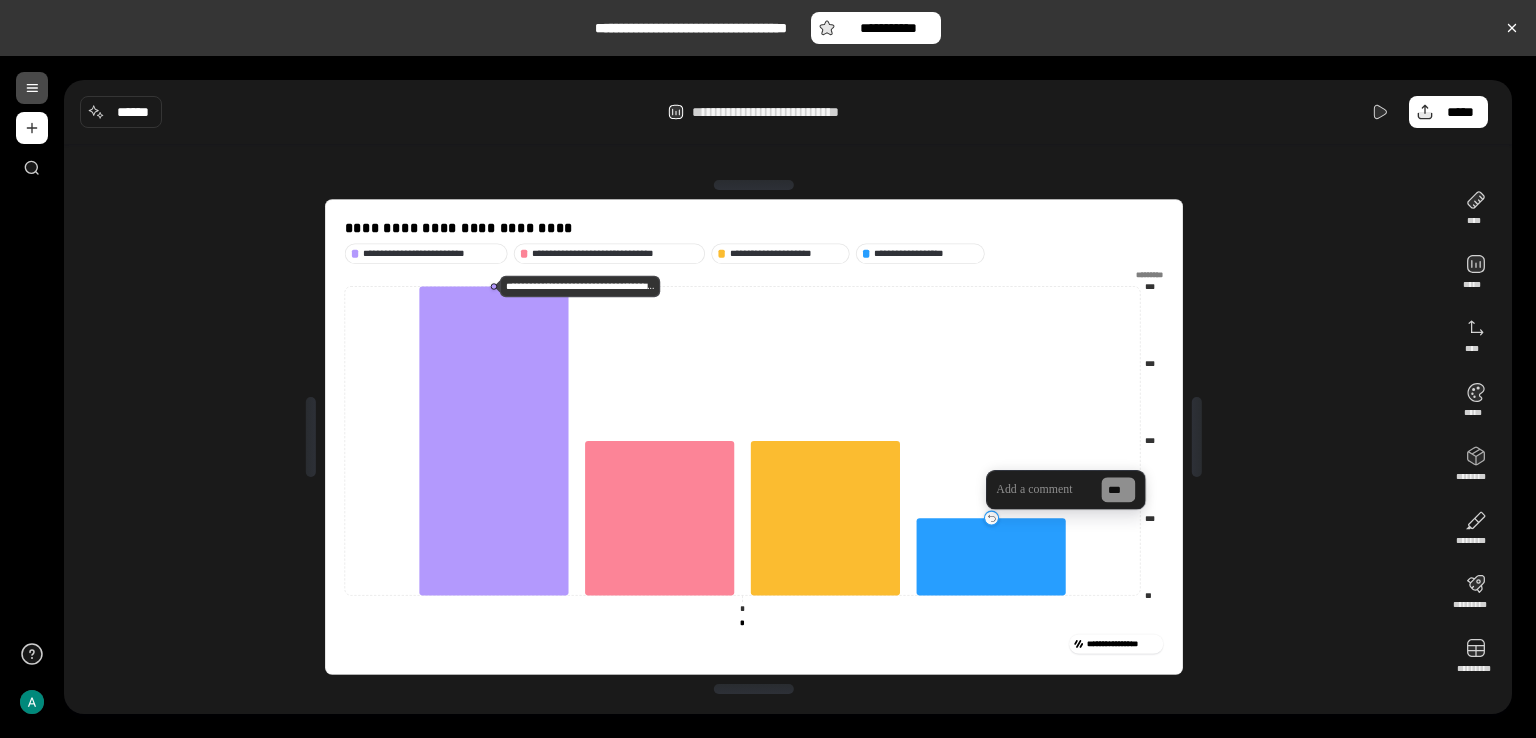 scroll, scrollTop: 6, scrollLeft: 0, axis: vertical 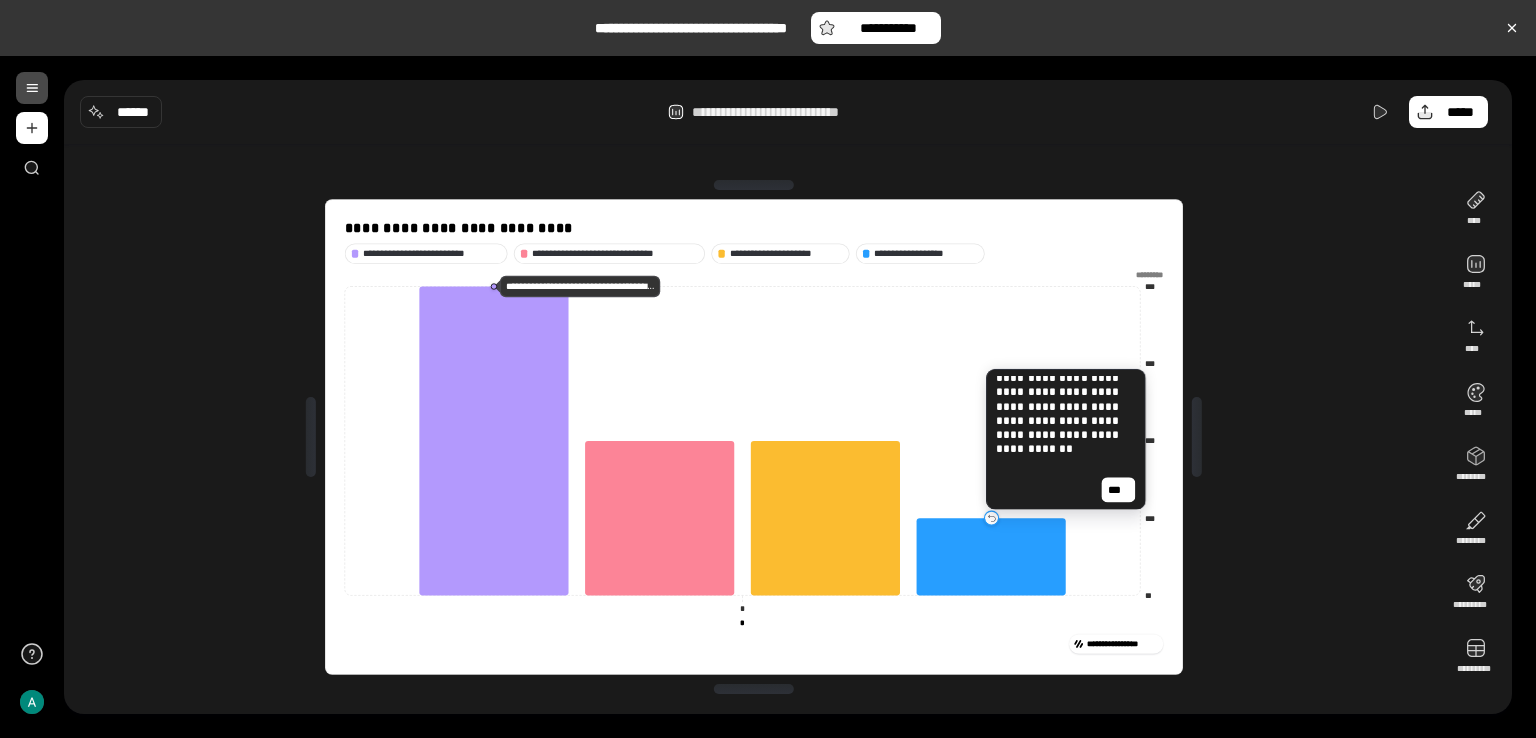 click on "**********" at bounding box center [1066, 438] 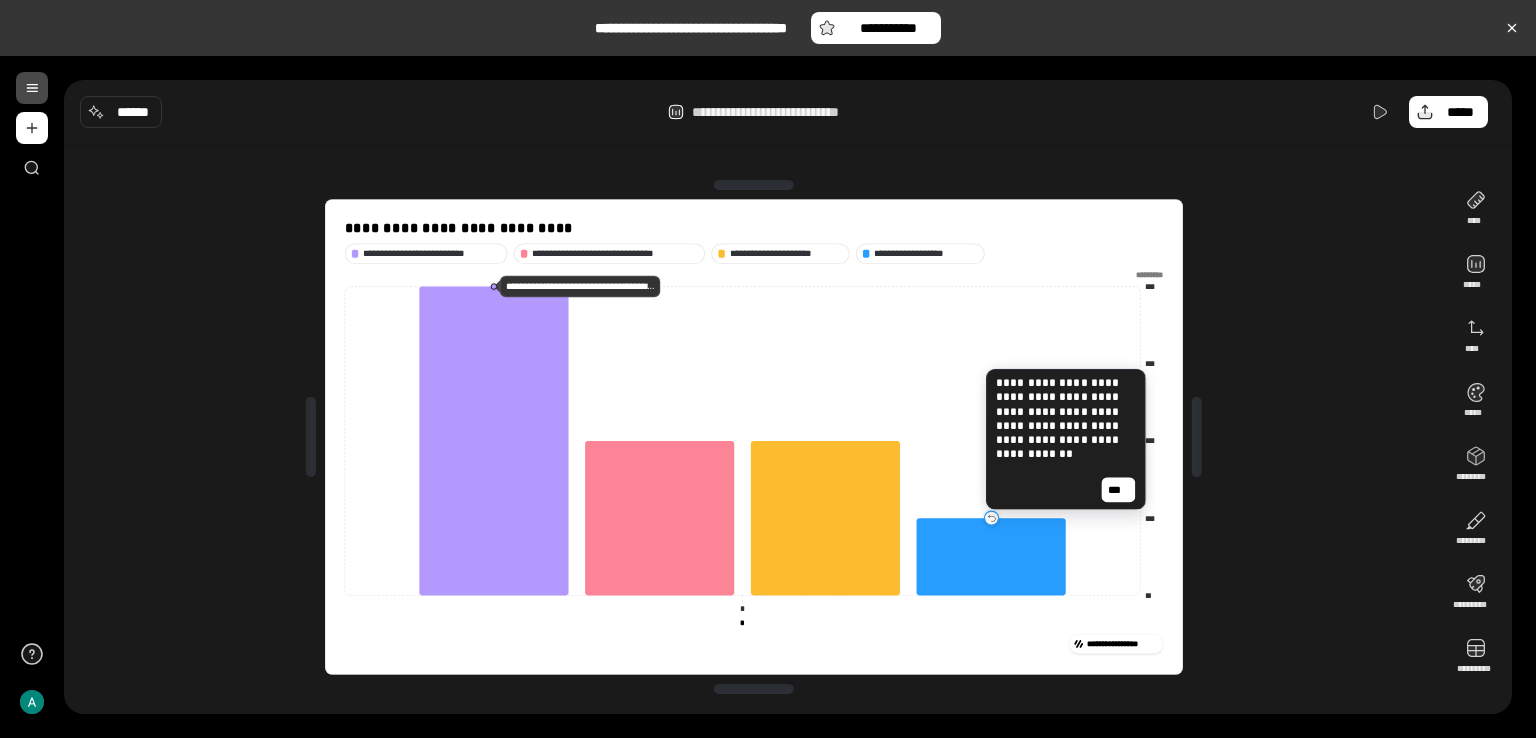 scroll, scrollTop: 0, scrollLeft: 0, axis: both 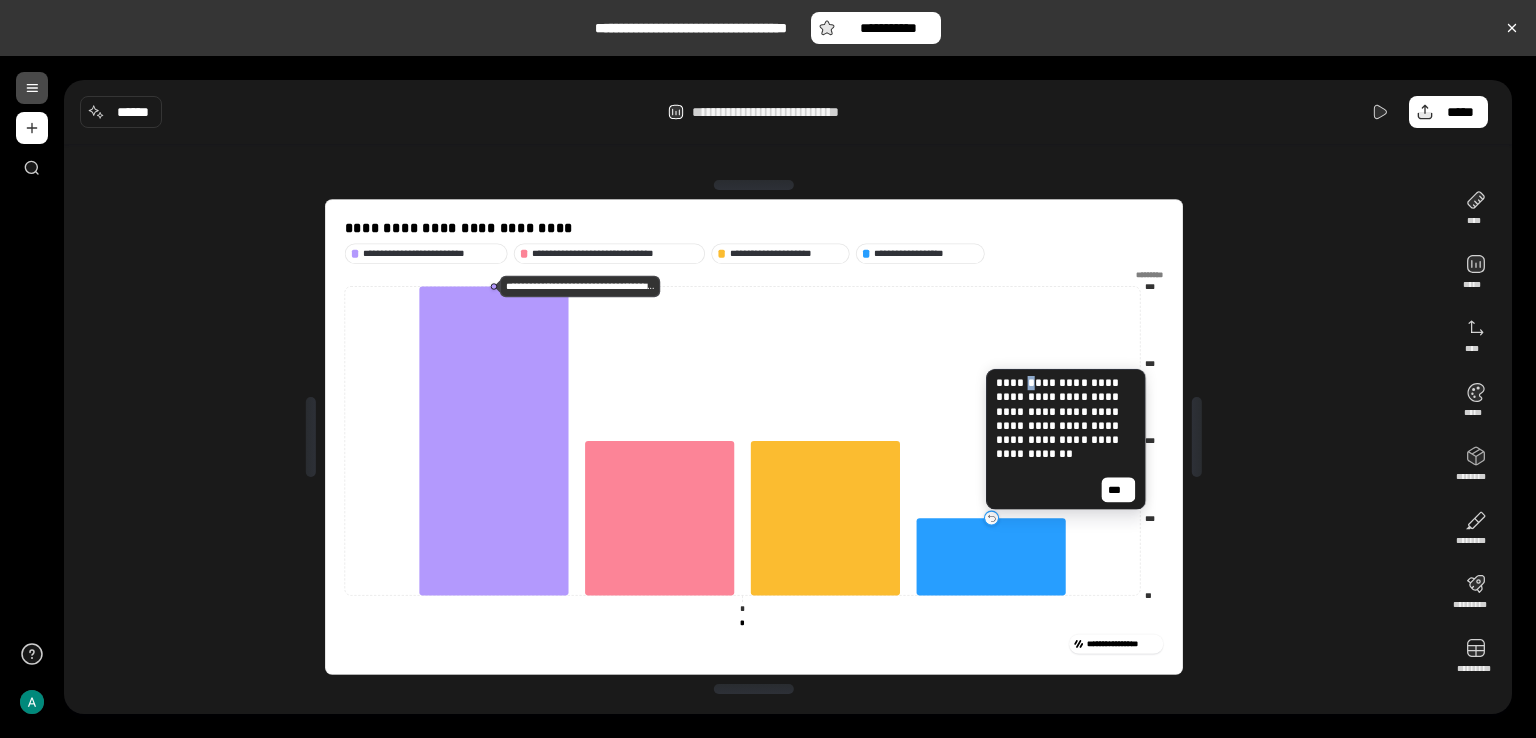 click on "**********" at bounding box center [1064, 426] 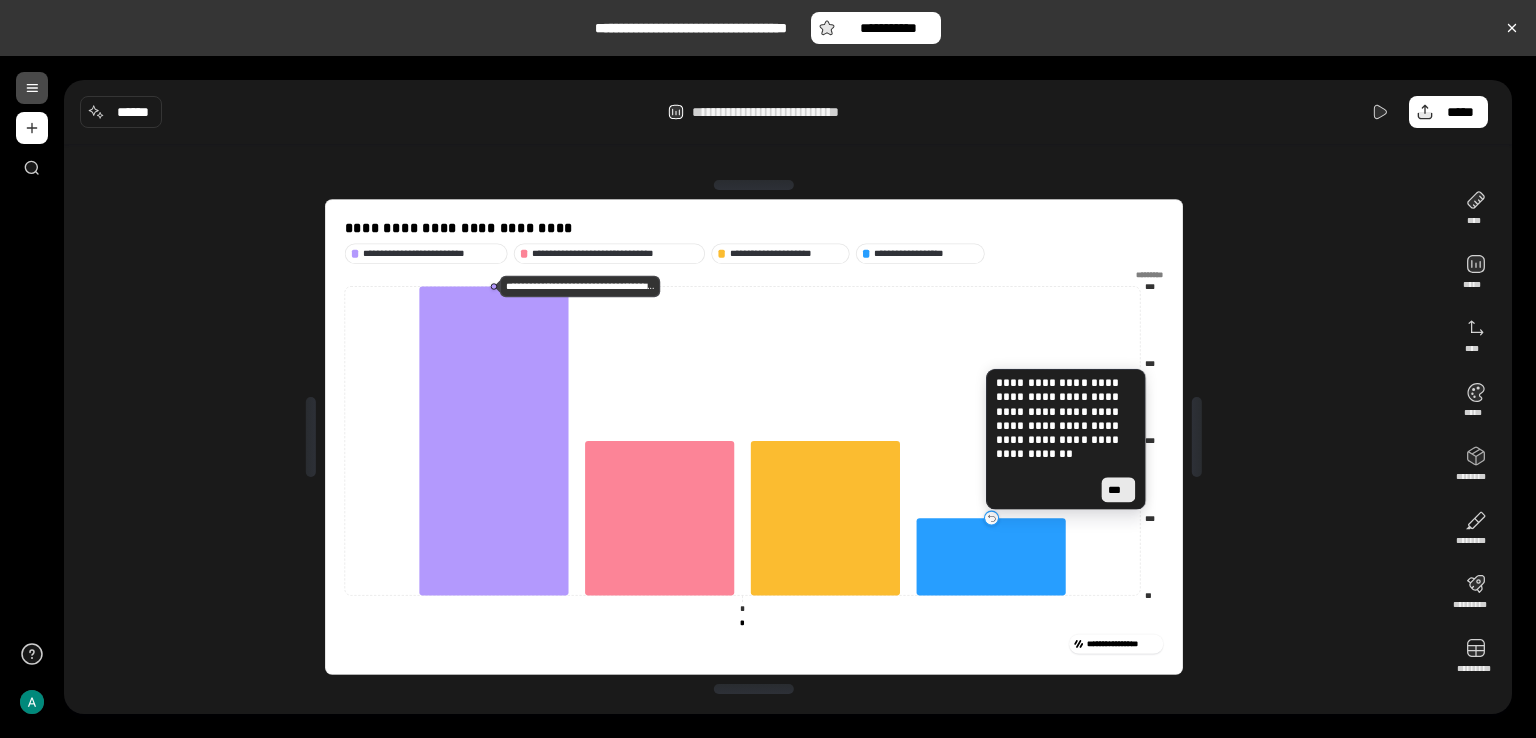 click on "***" at bounding box center (1118, 489) 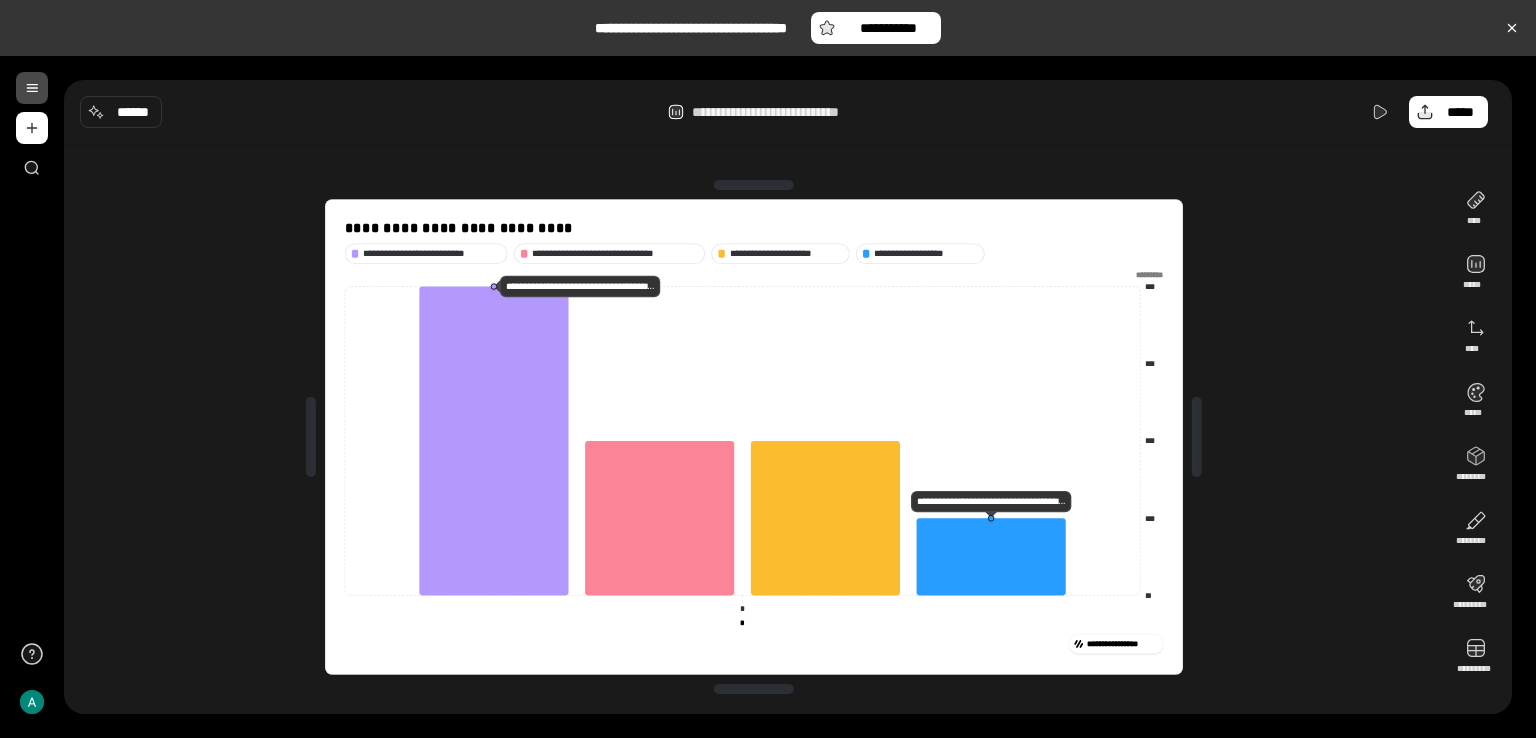 click on "**********" at bounding box center (754, 437) 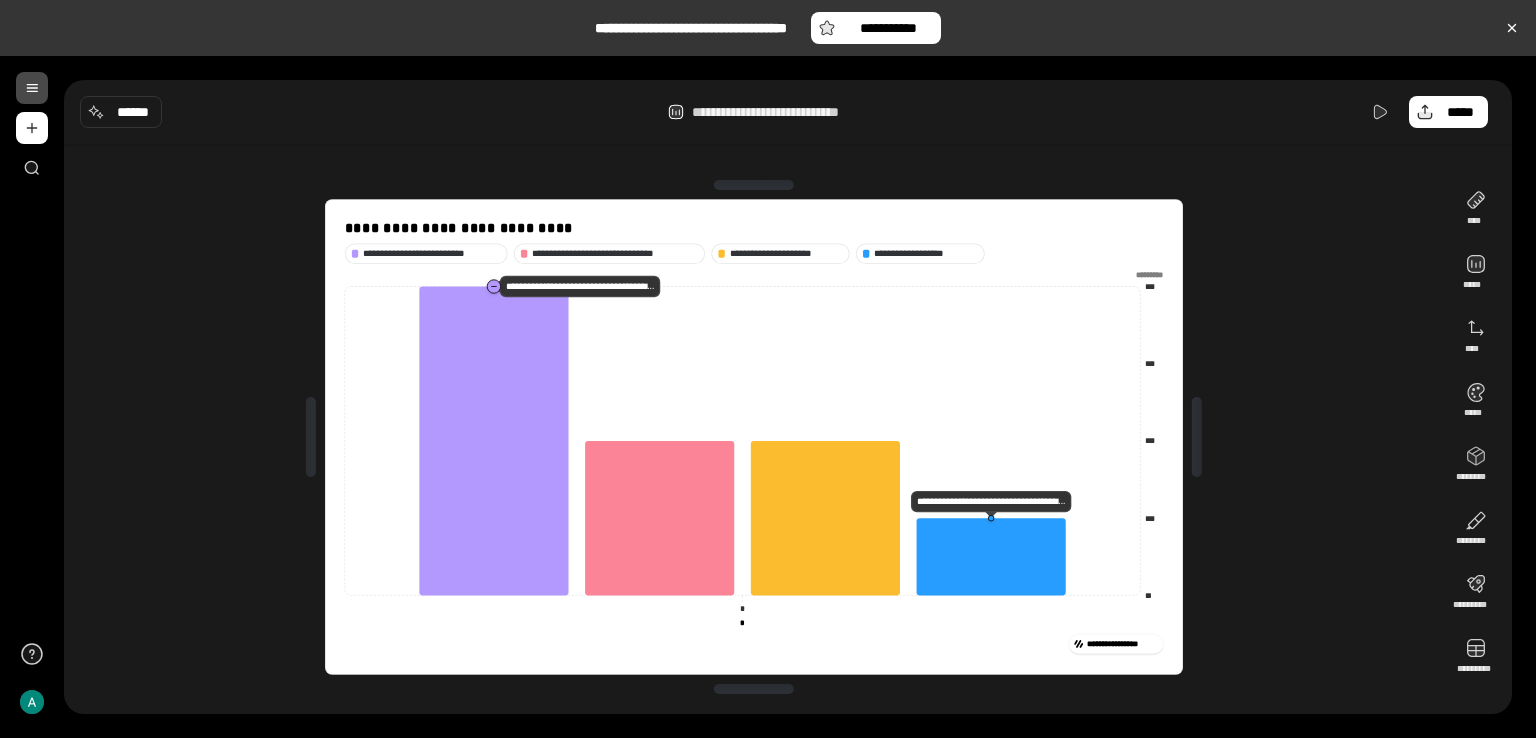 click 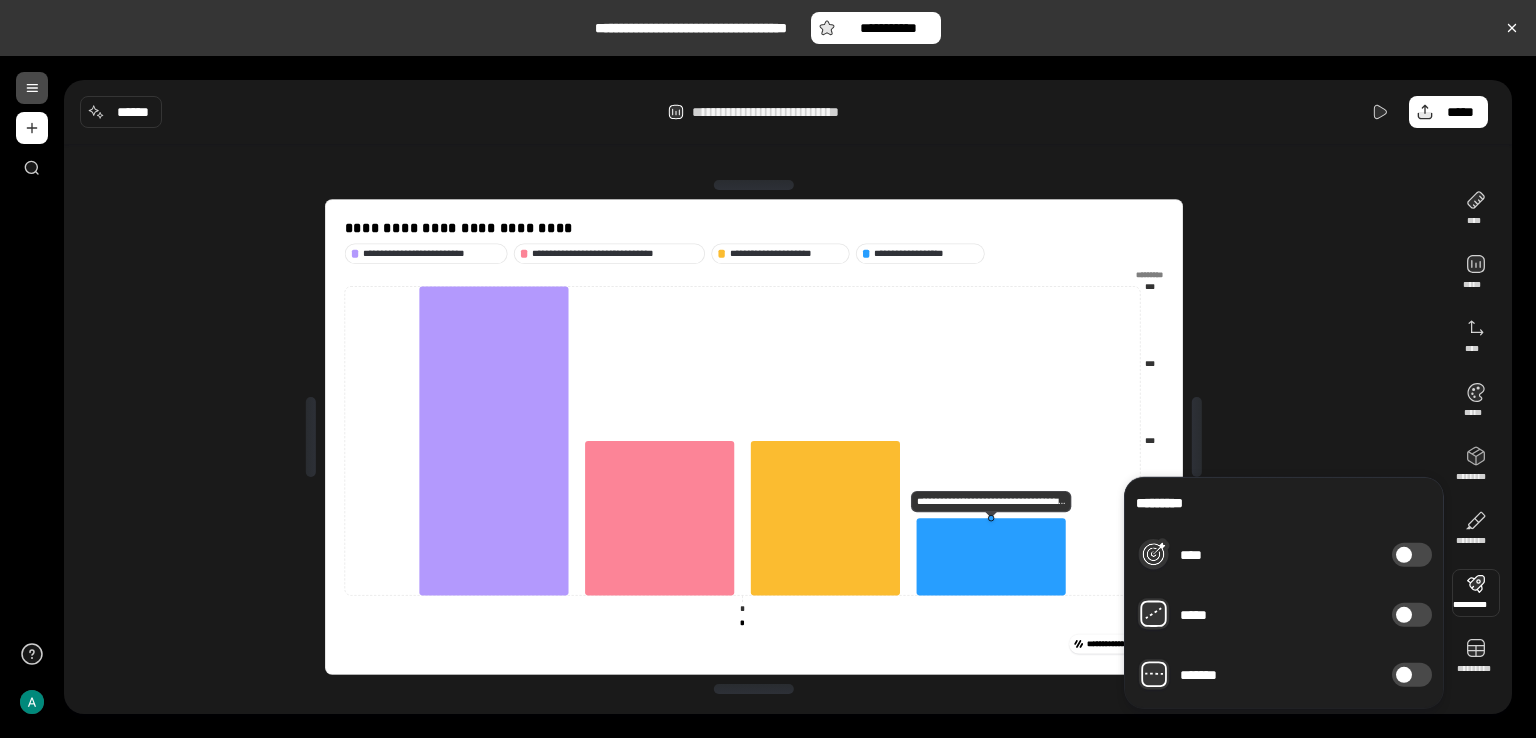 click at bounding box center [1404, 555] 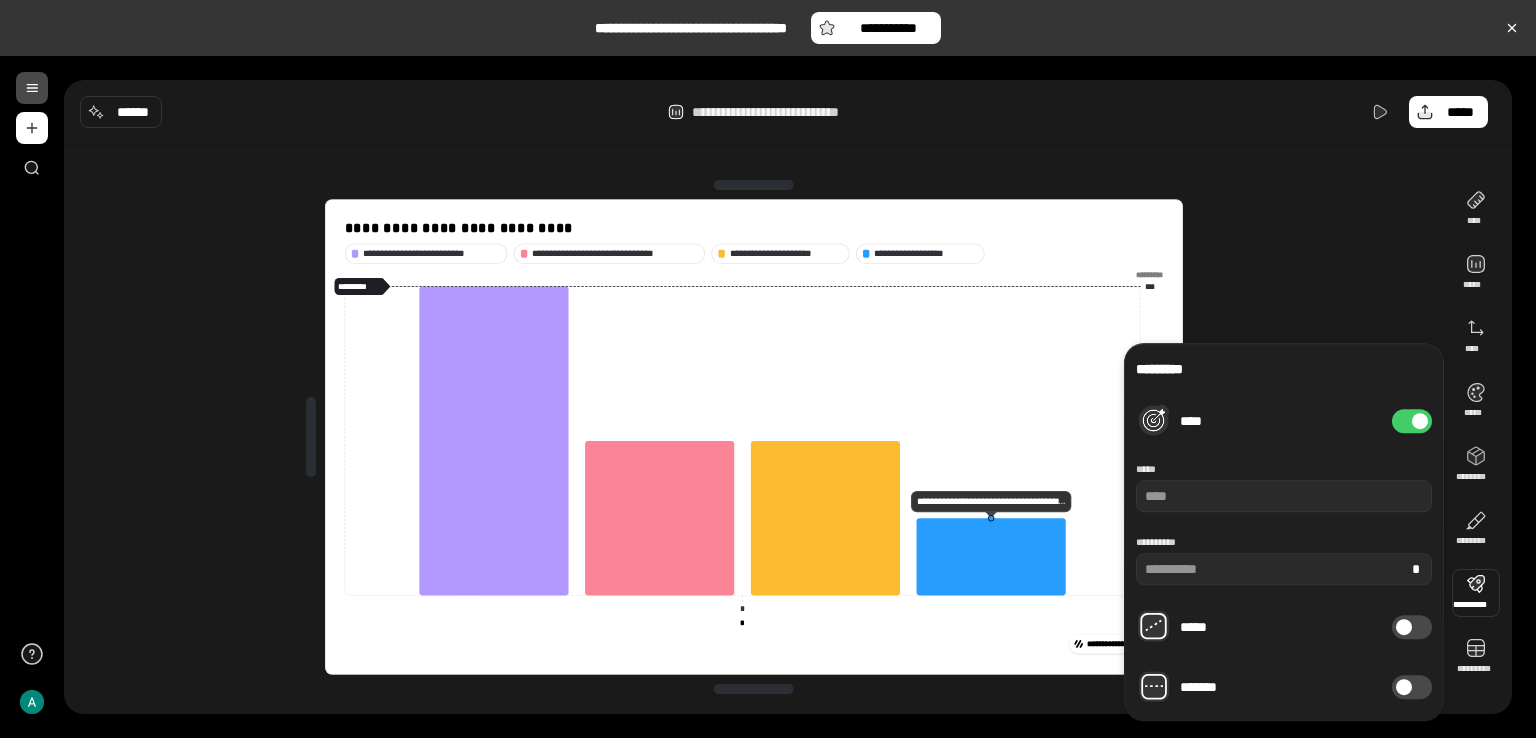 type on "**" 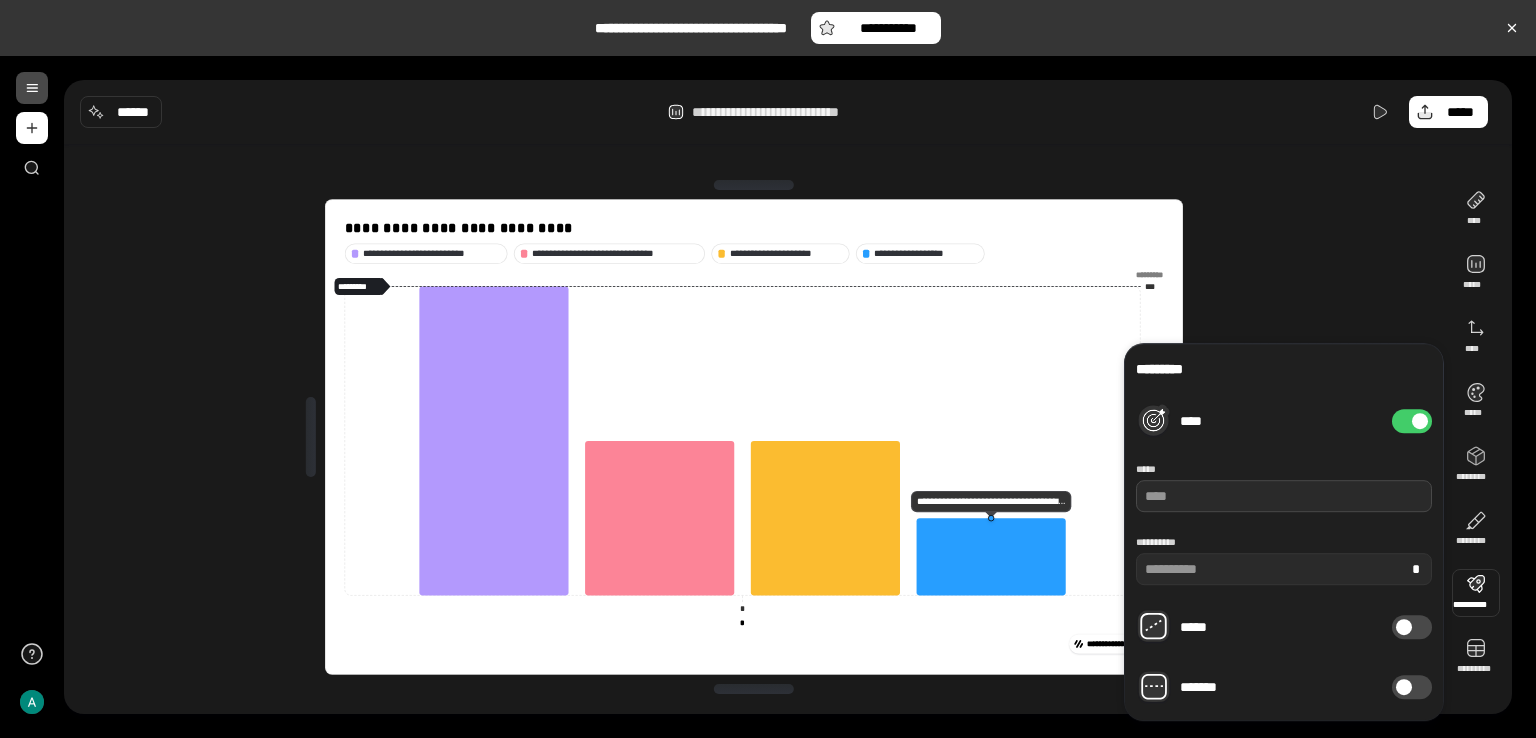 click at bounding box center [1284, 496] 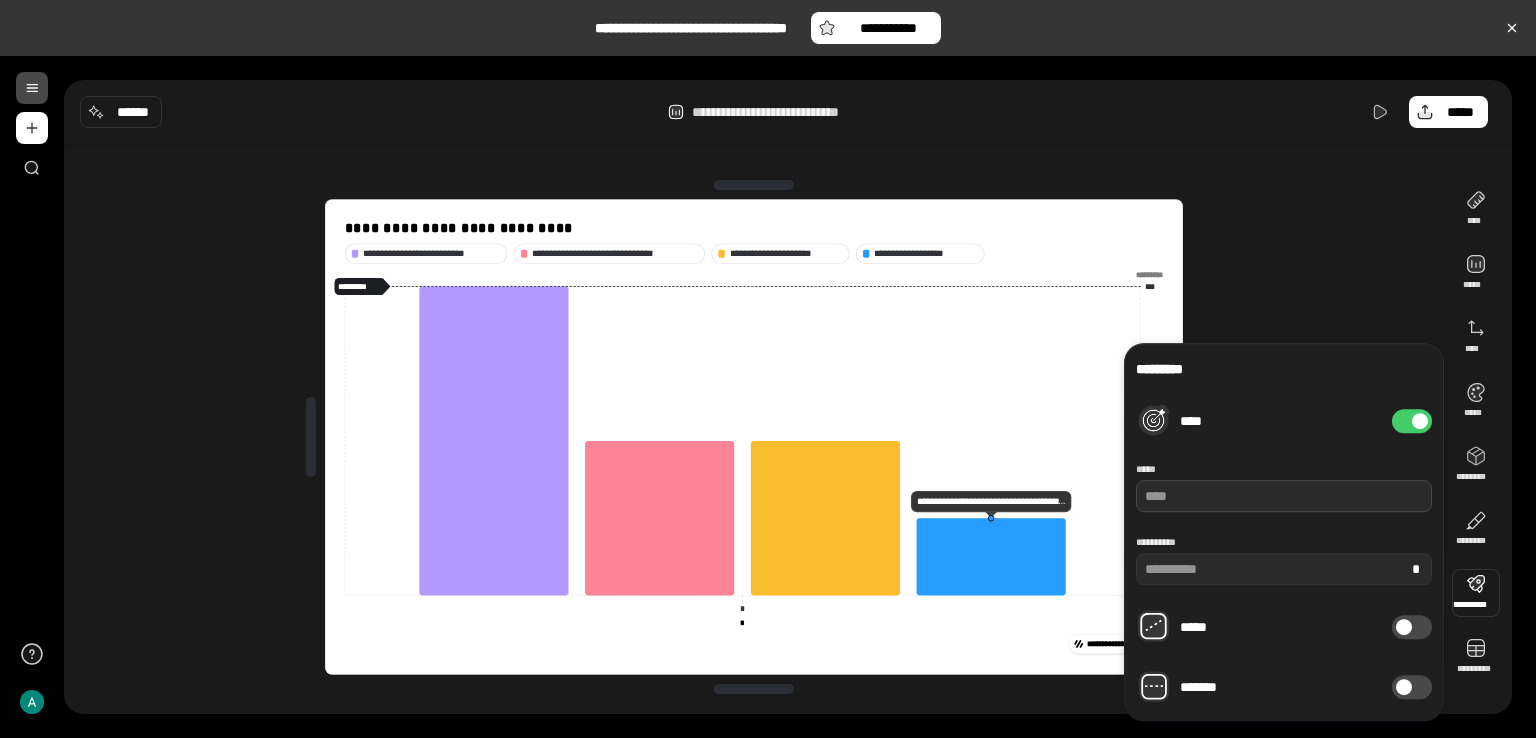 paste on "**********" 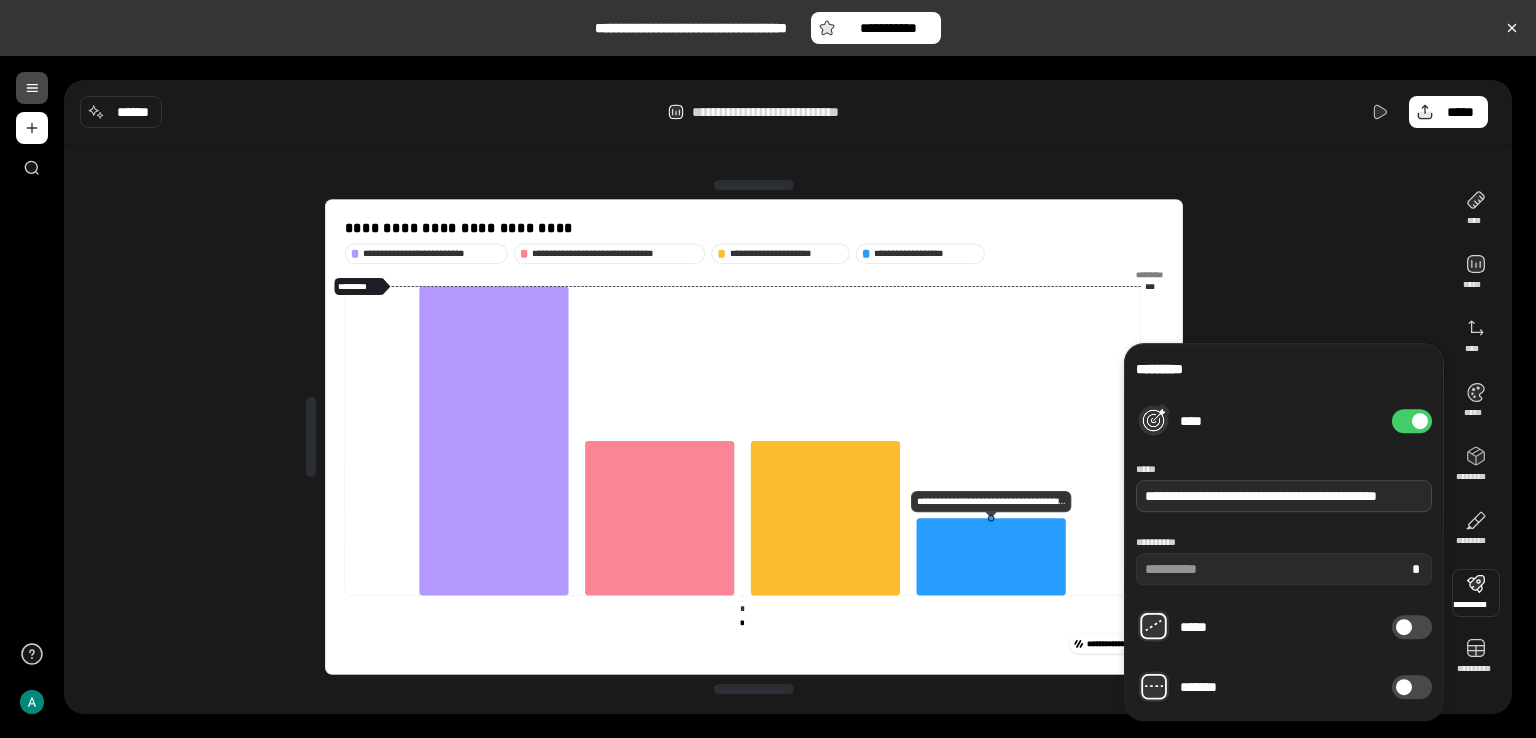 scroll, scrollTop: 0, scrollLeft: 68, axis: horizontal 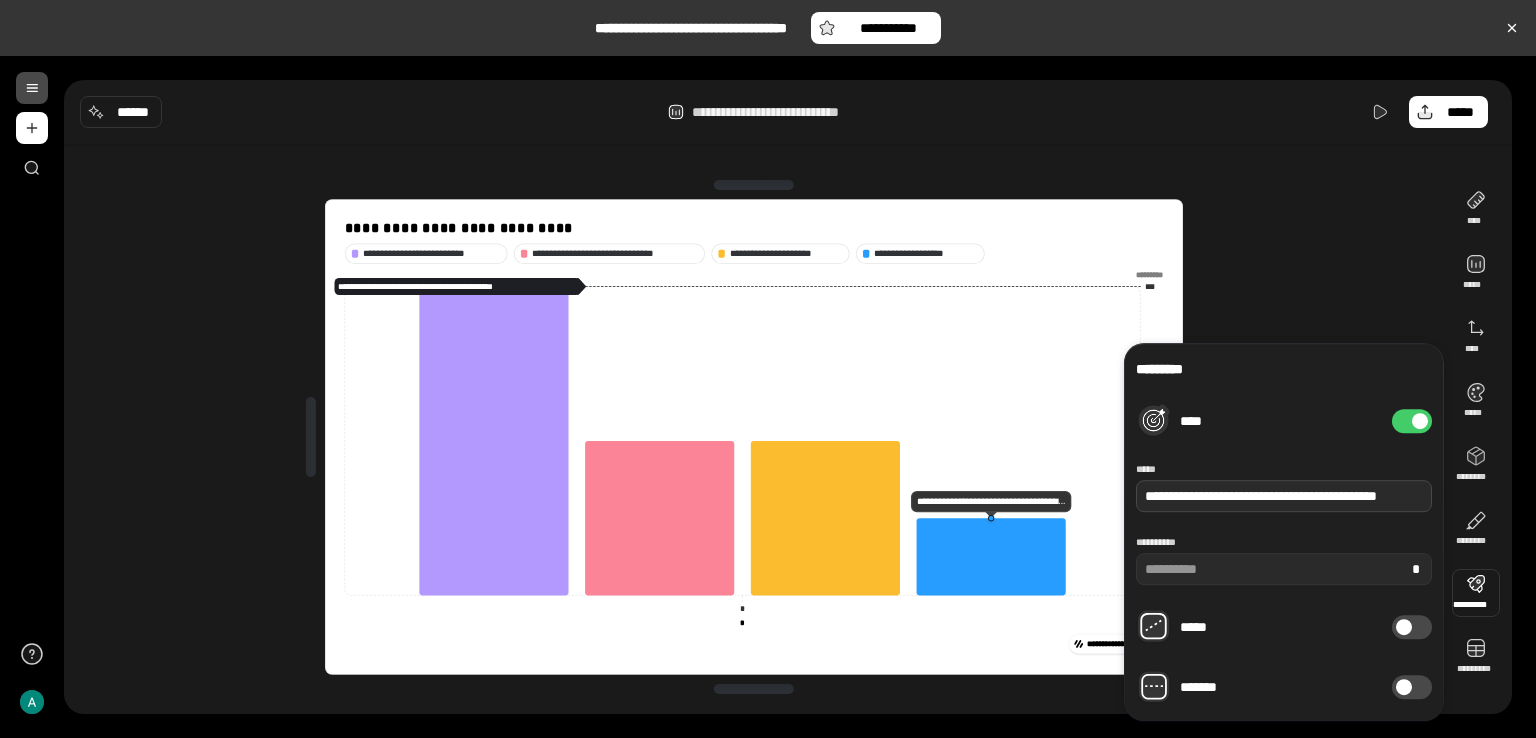 click on "**********" at bounding box center (1284, 496) 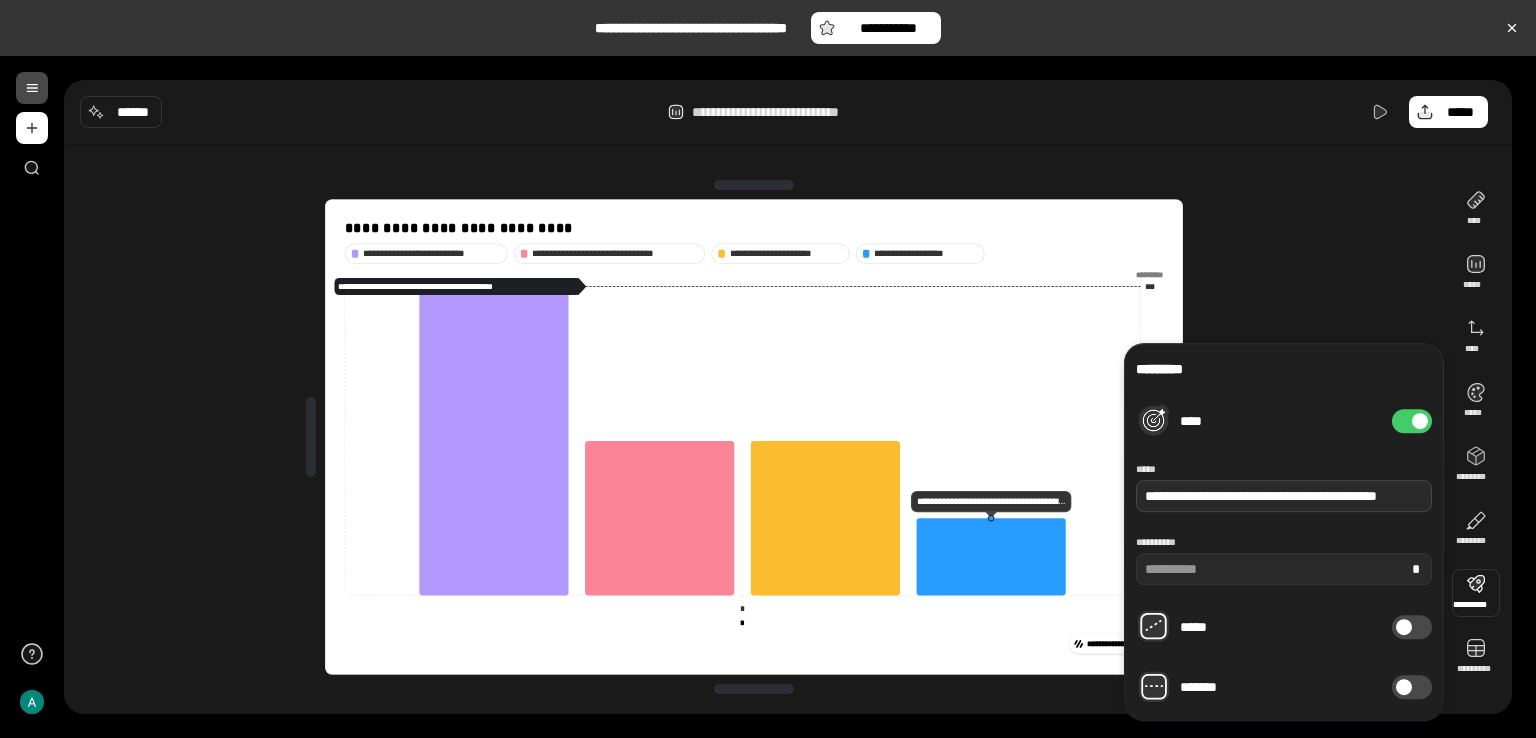 click on "**********" at bounding box center [1284, 496] 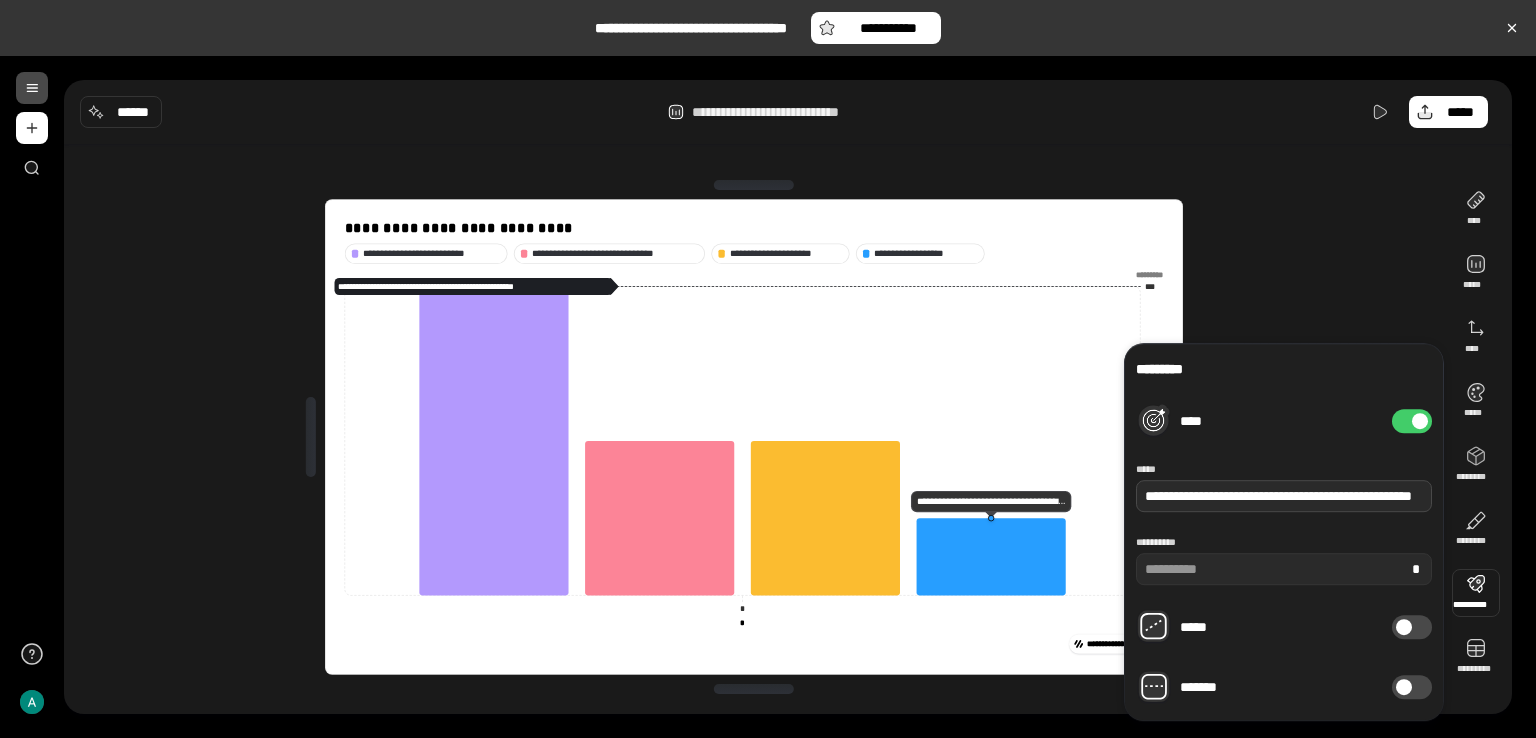type on "**********" 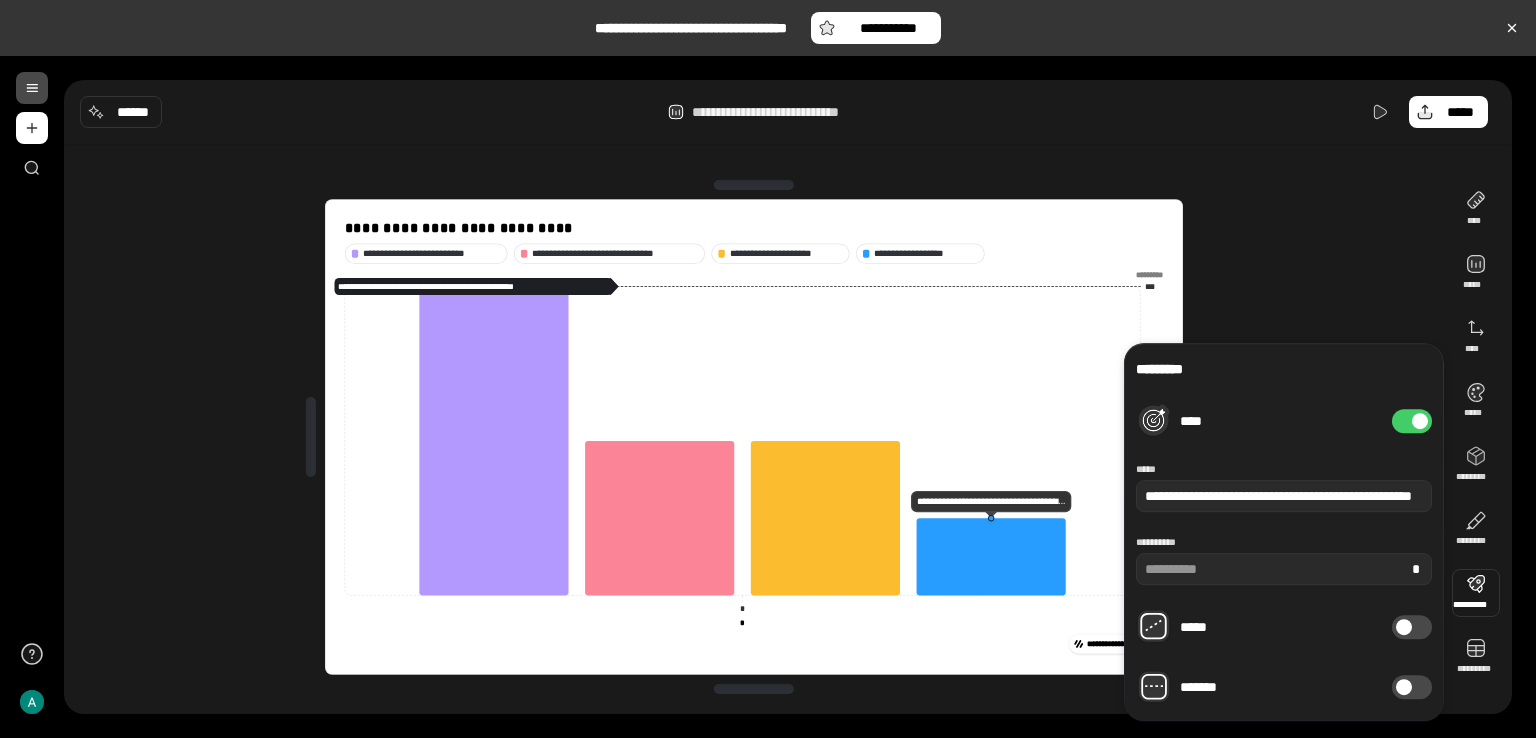 click on "*****" at bounding box center (1284, 469) 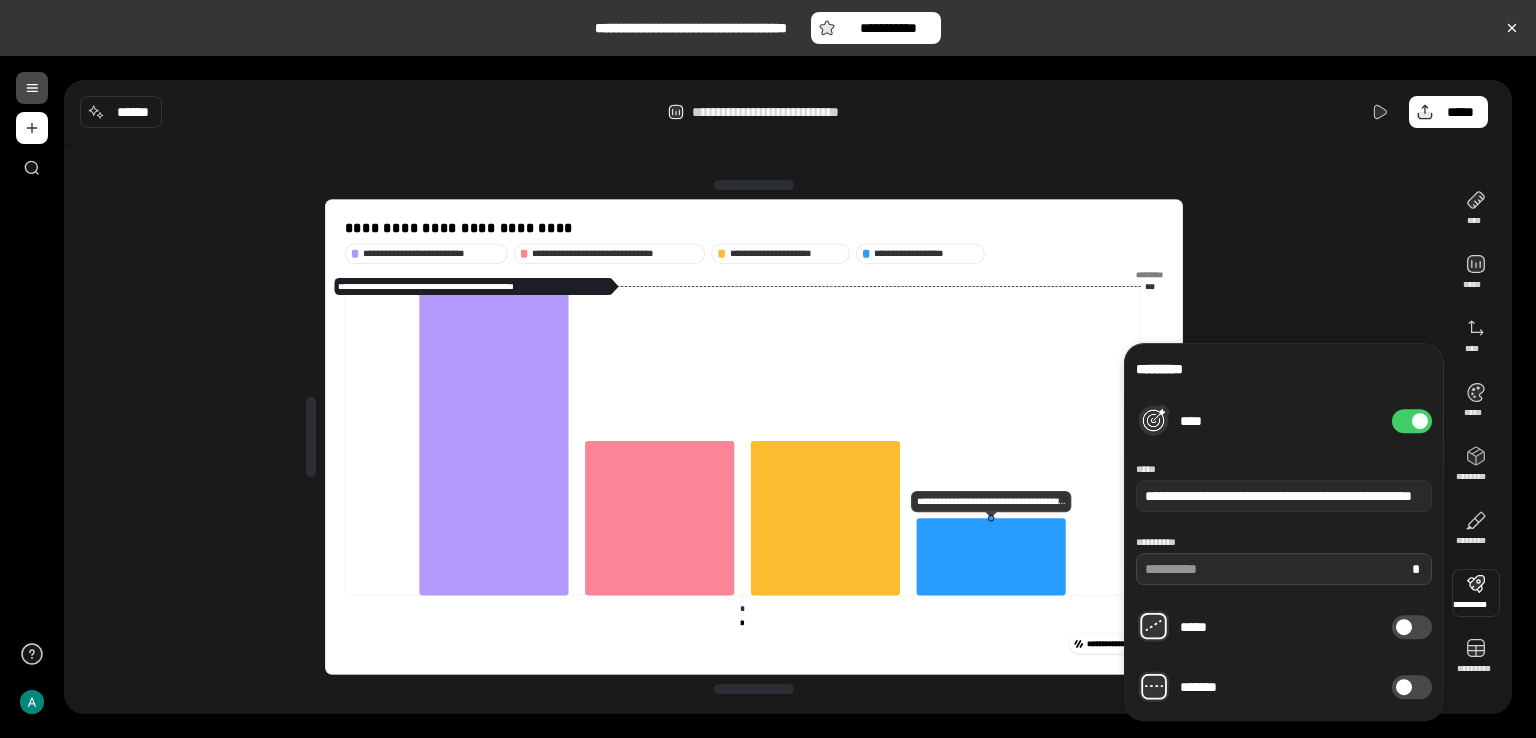 click on "**" at bounding box center (1284, 569) 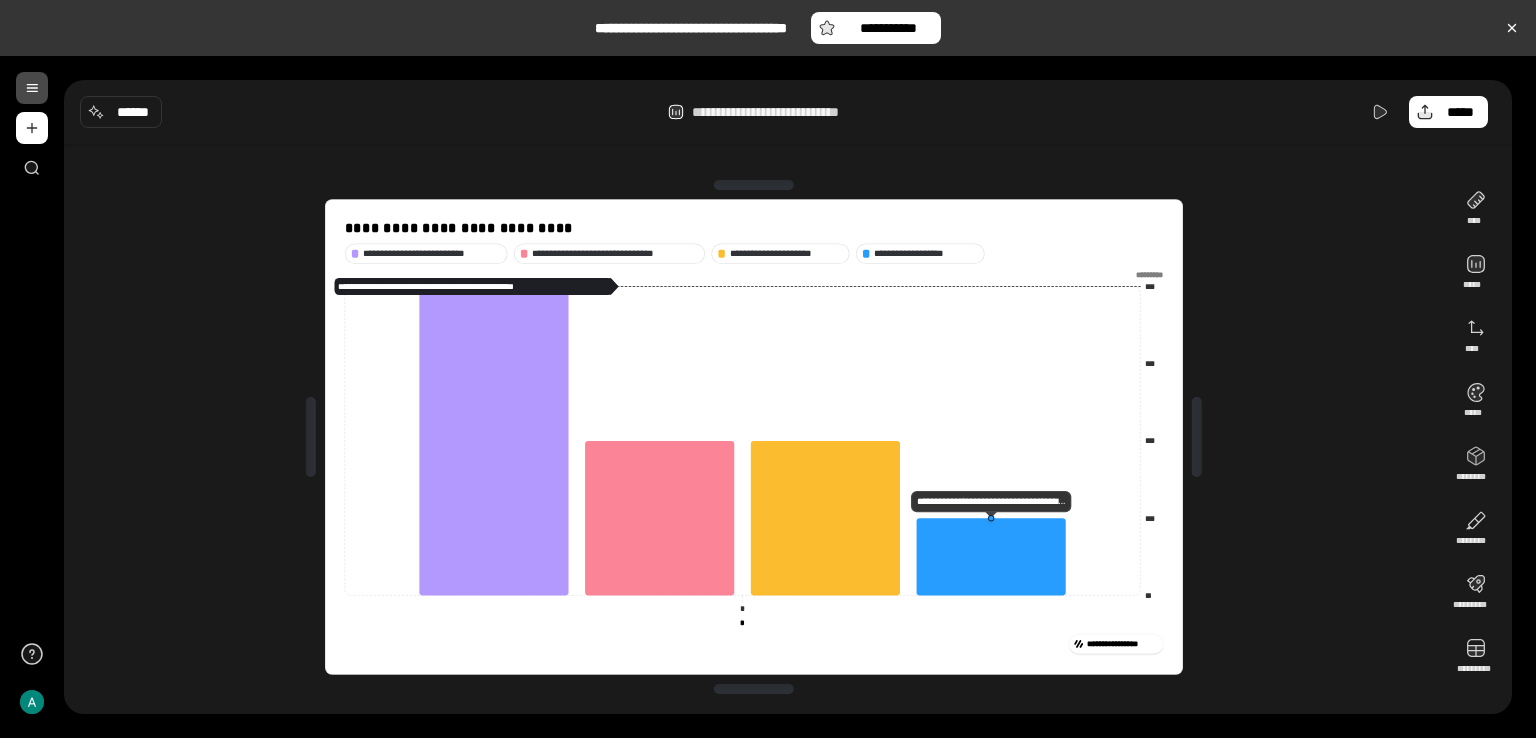 click on "**********" at bounding box center (754, 437) 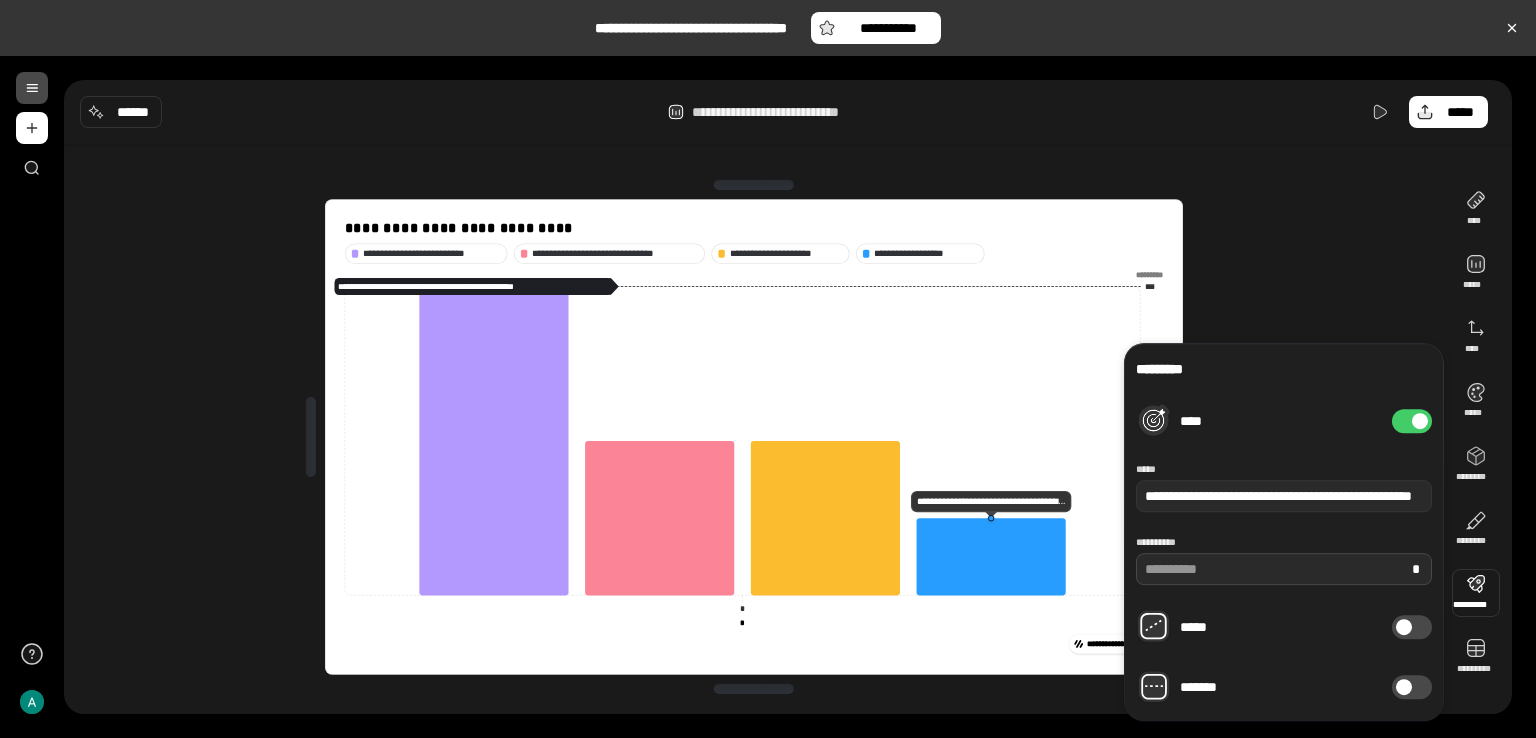 click on "**" at bounding box center [1284, 569] 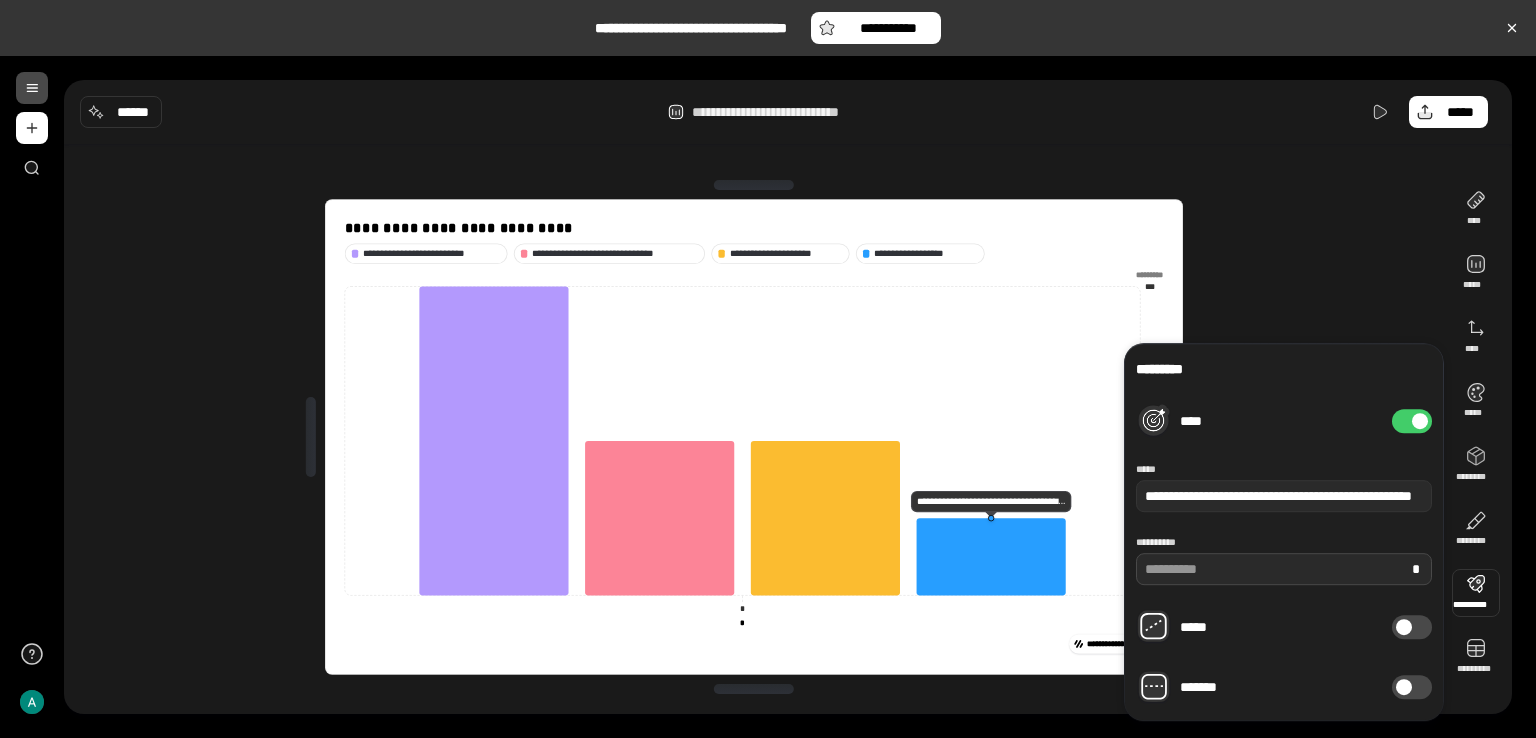 type on "**" 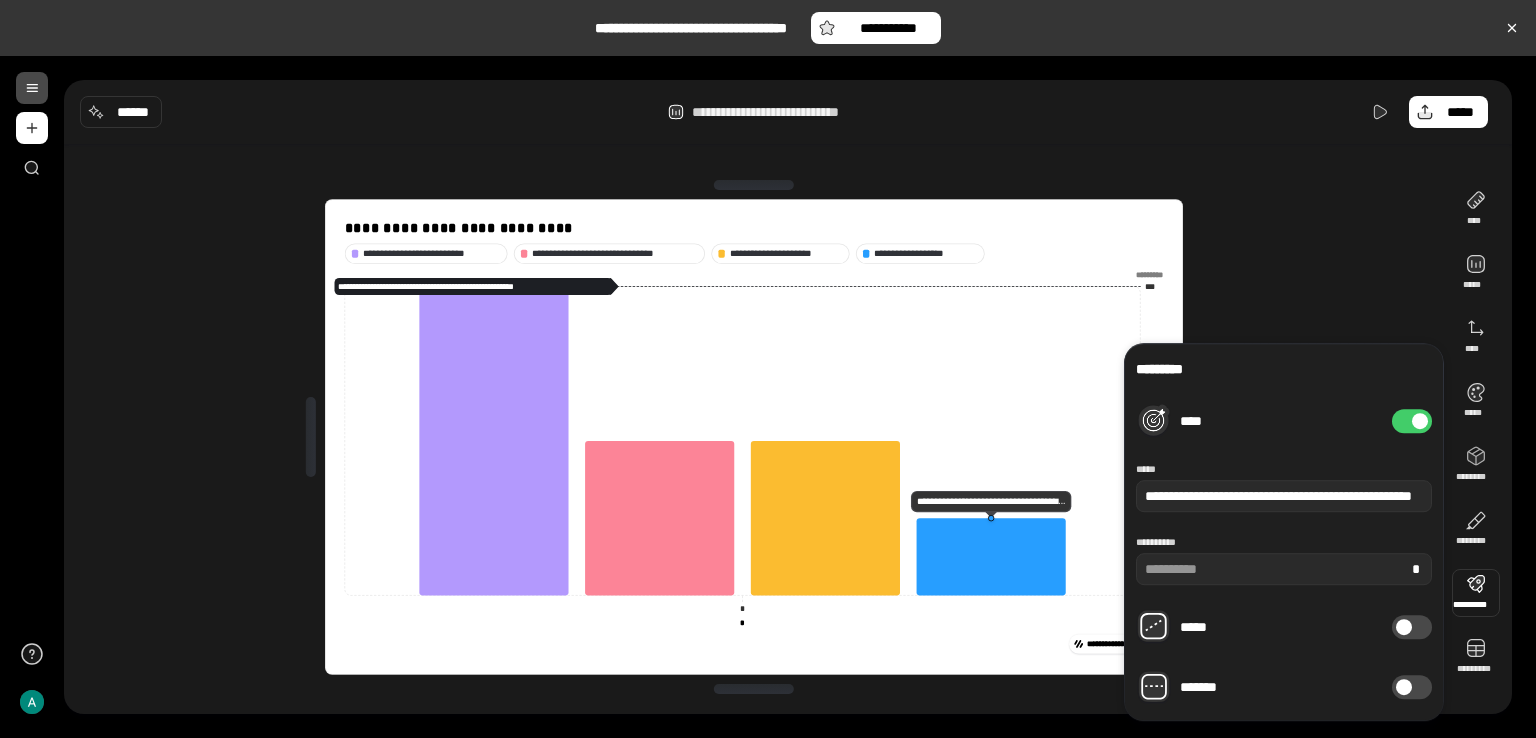 click on "**********" at bounding box center [754, 437] 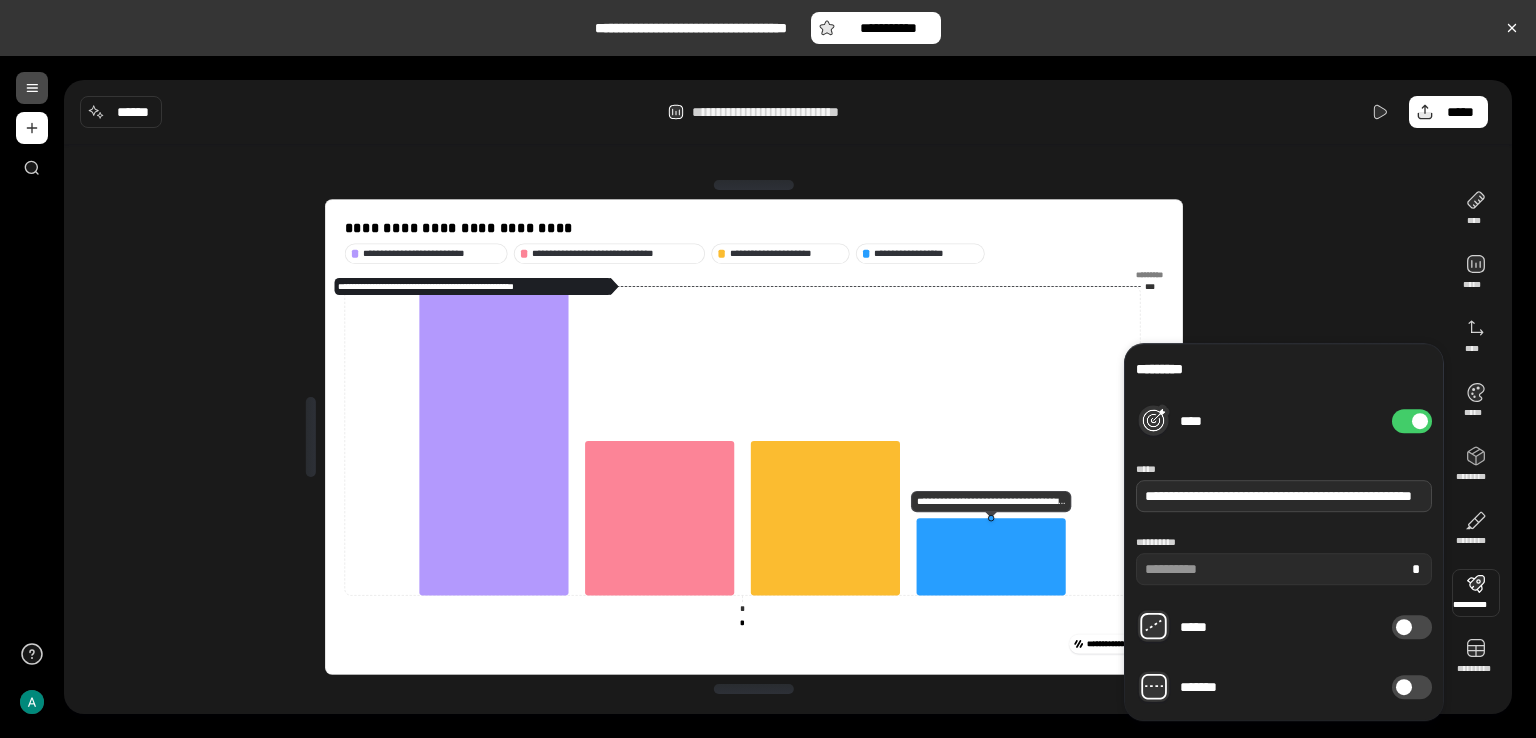 click on "**********" at bounding box center [1284, 496] 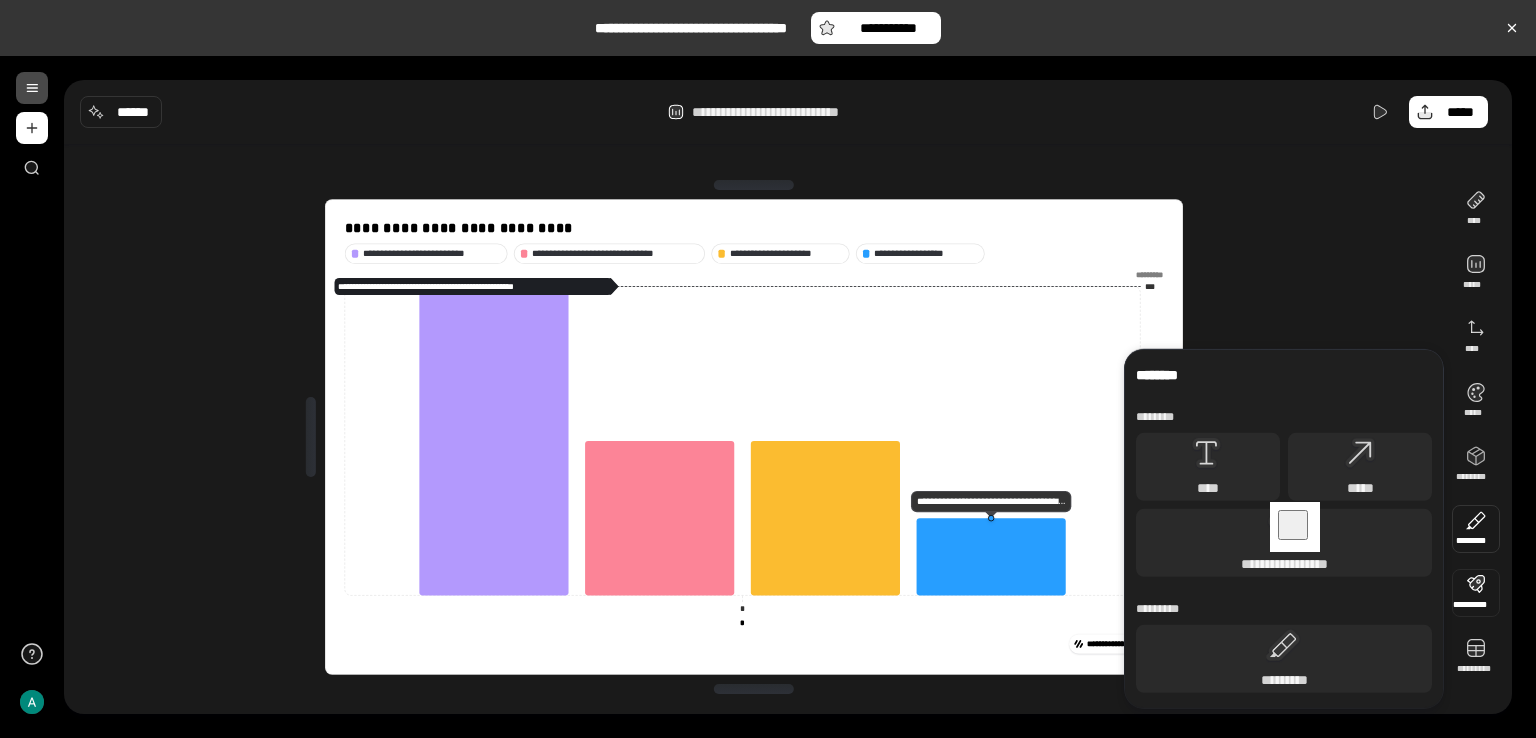 click at bounding box center [1476, 593] 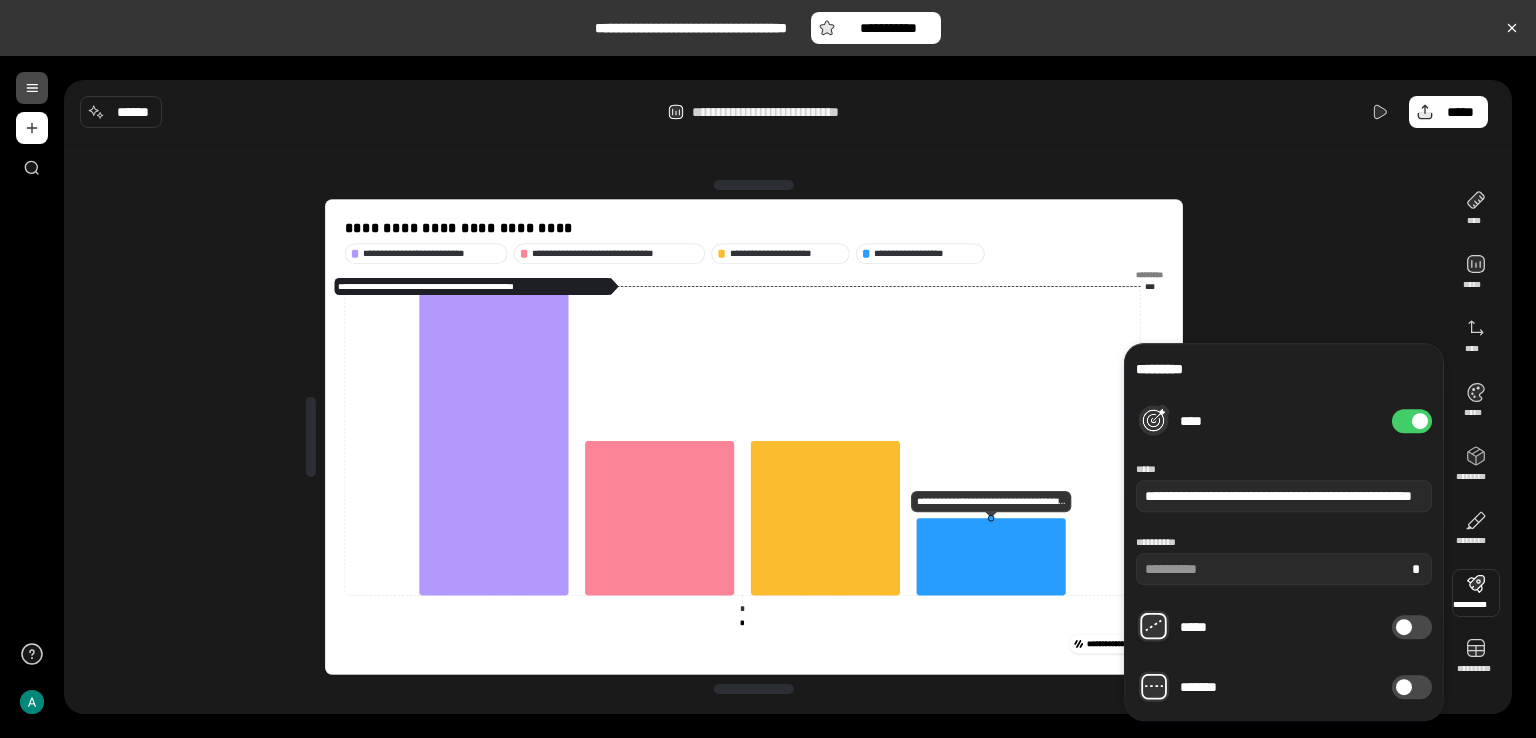 click on "****" at bounding box center (1412, 421) 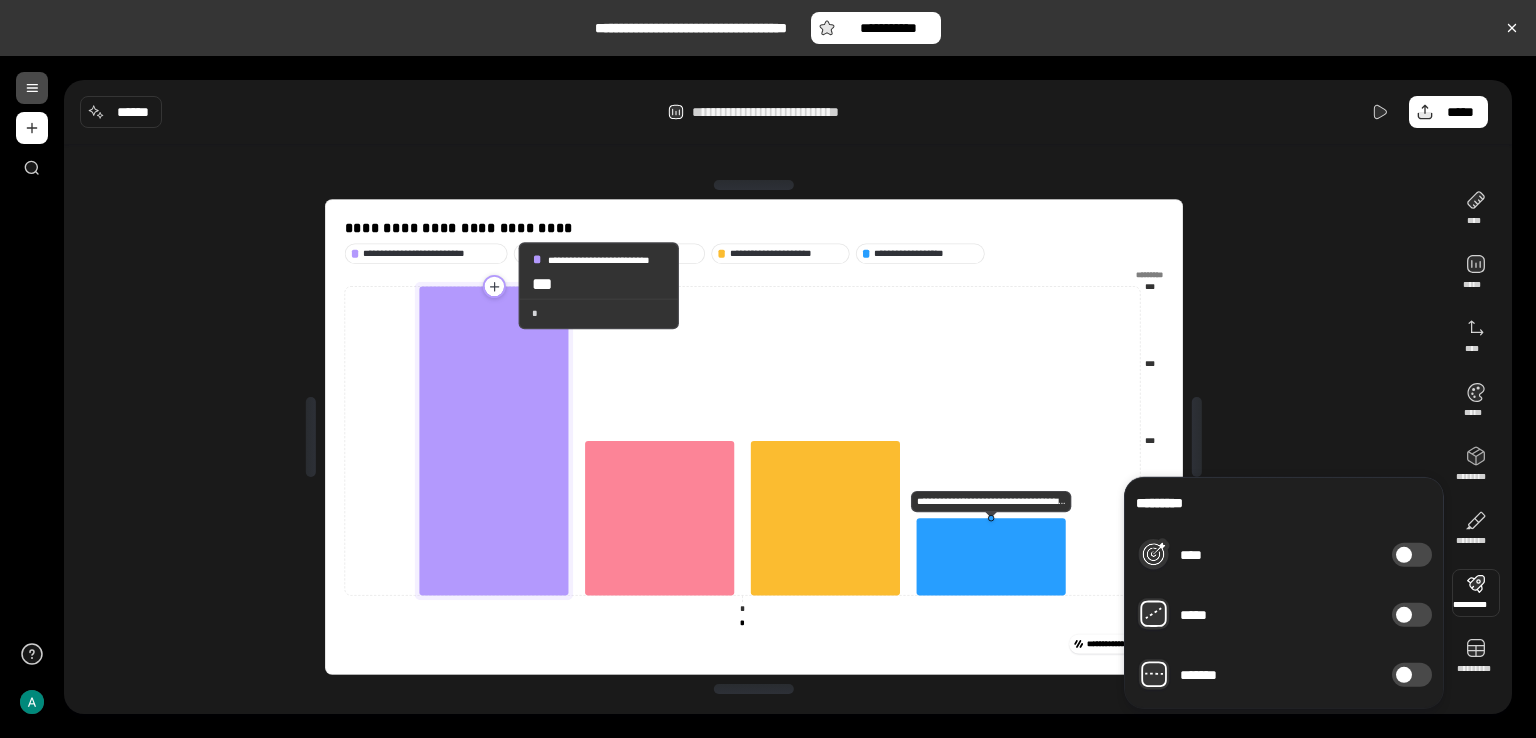 click 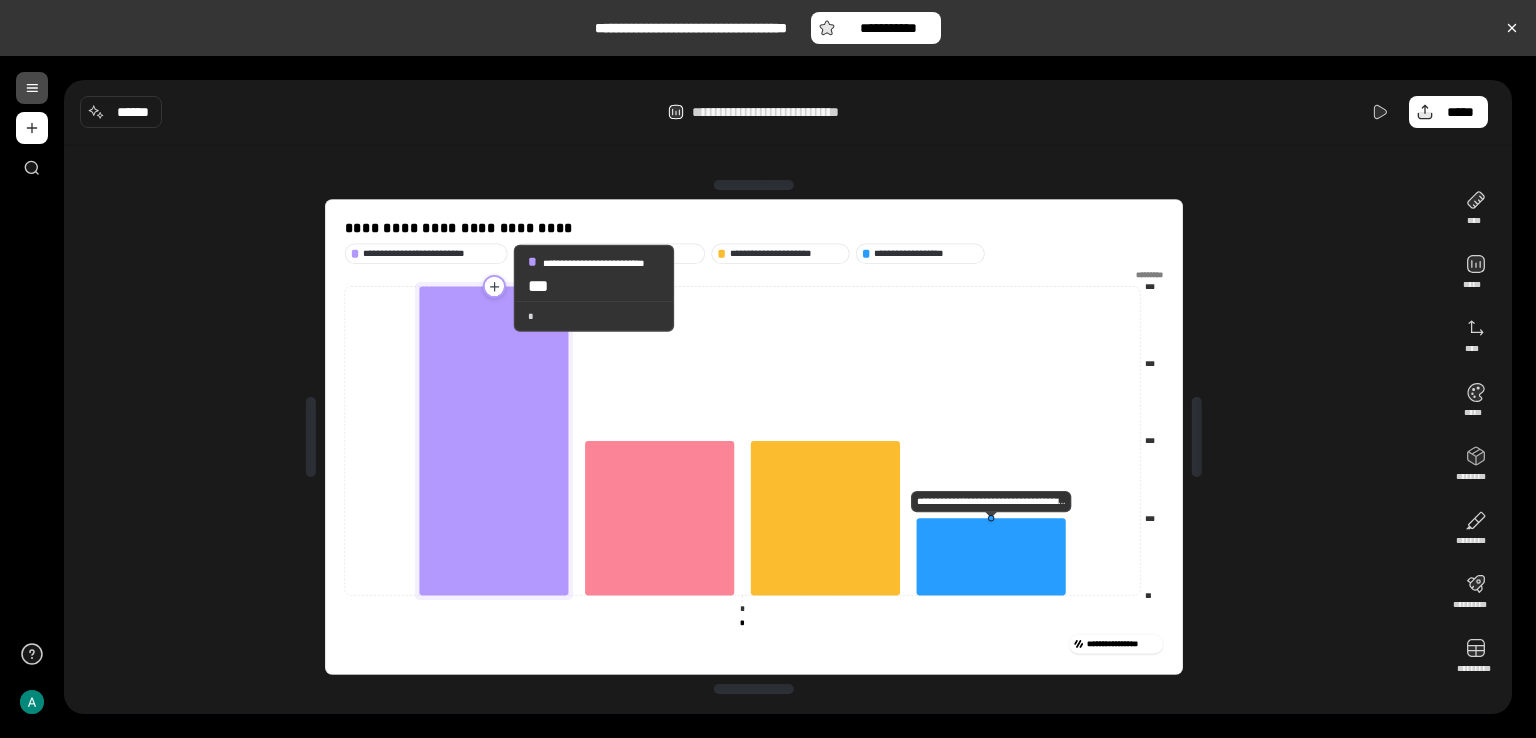 click 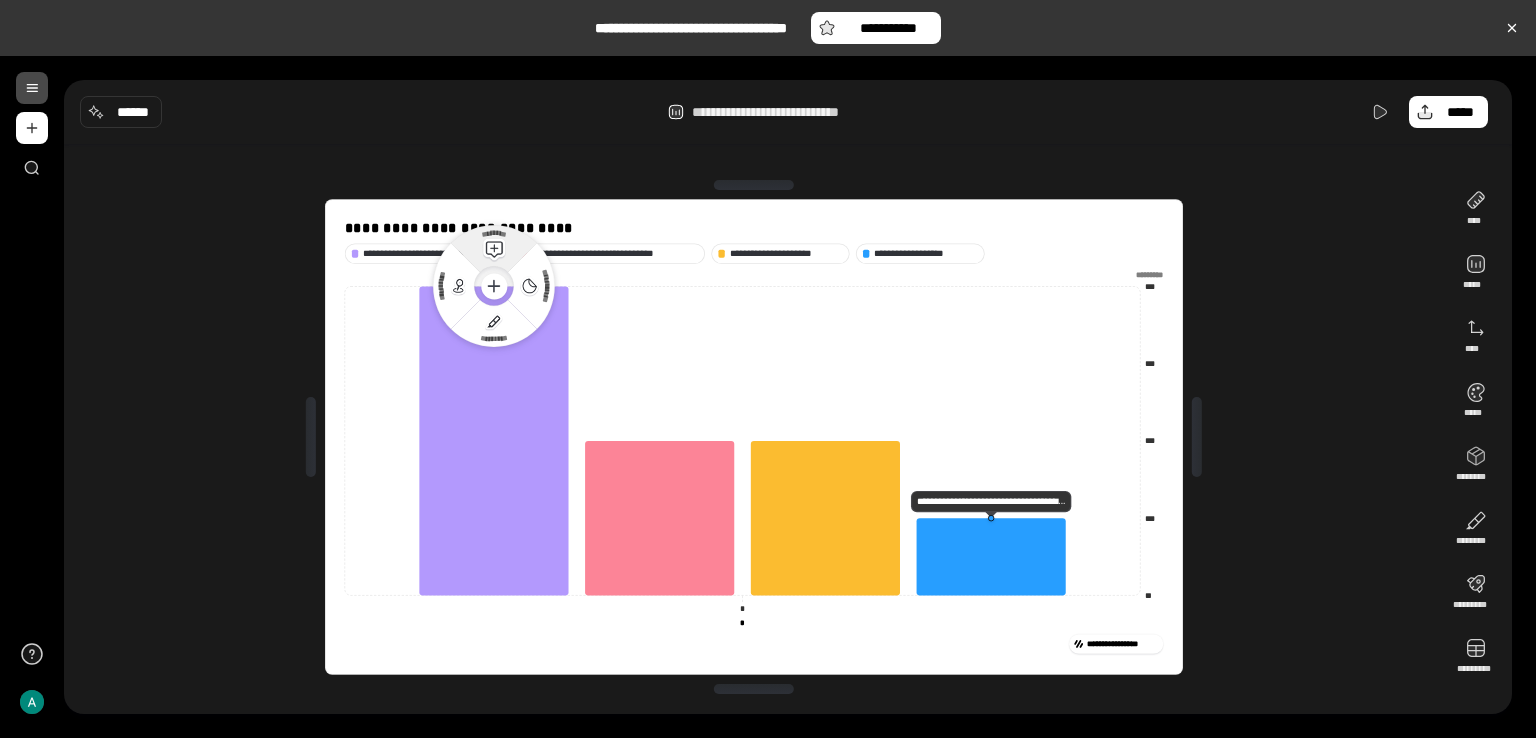 click 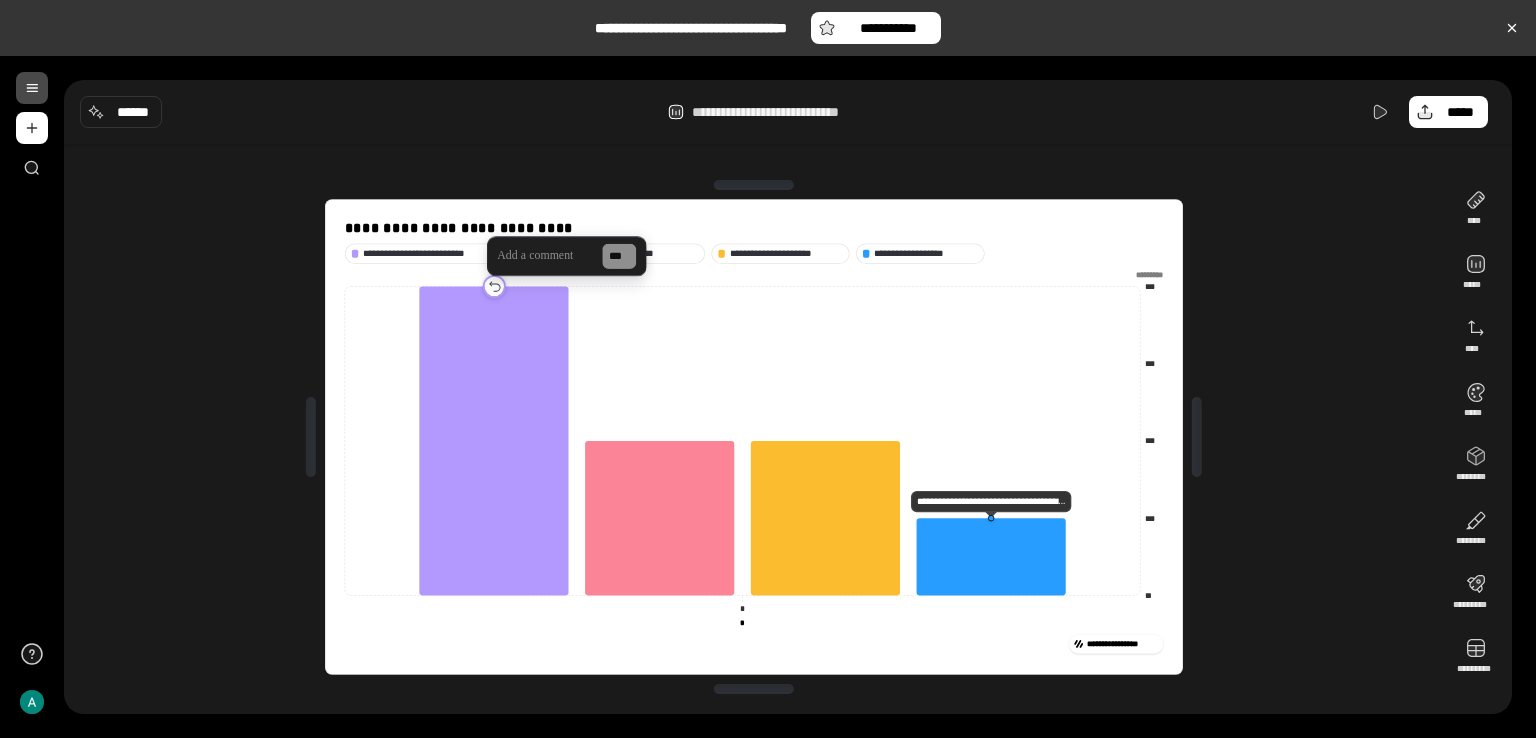 click 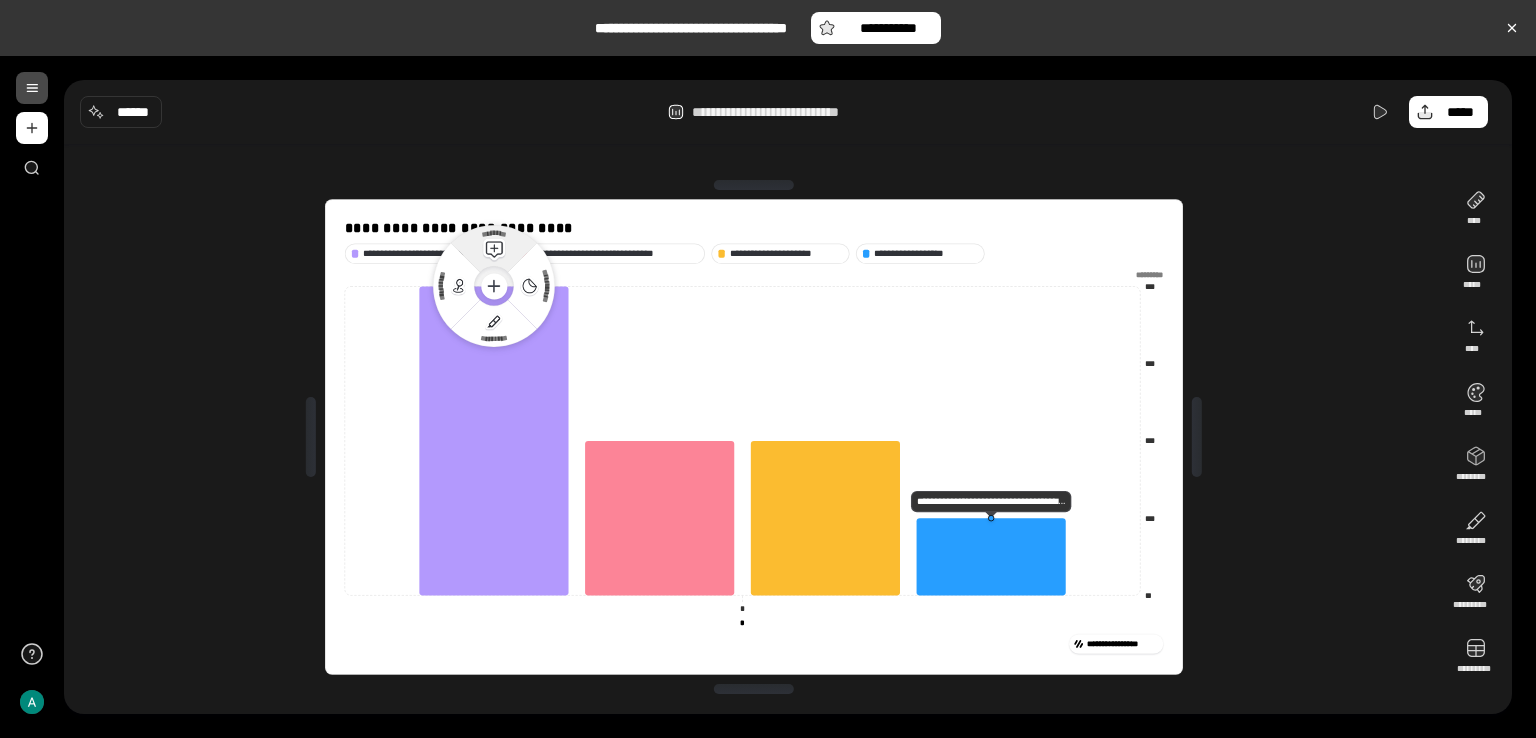 click 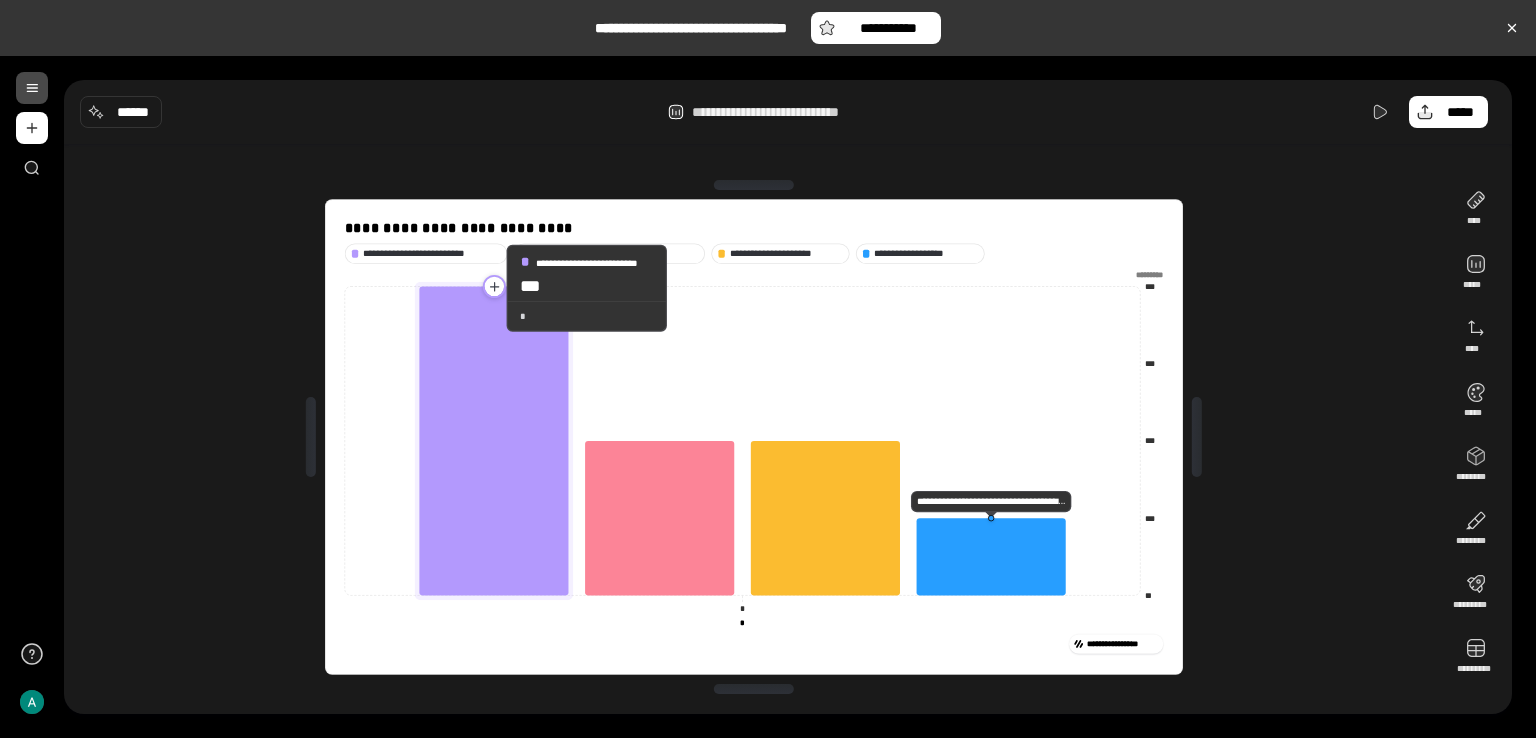 click 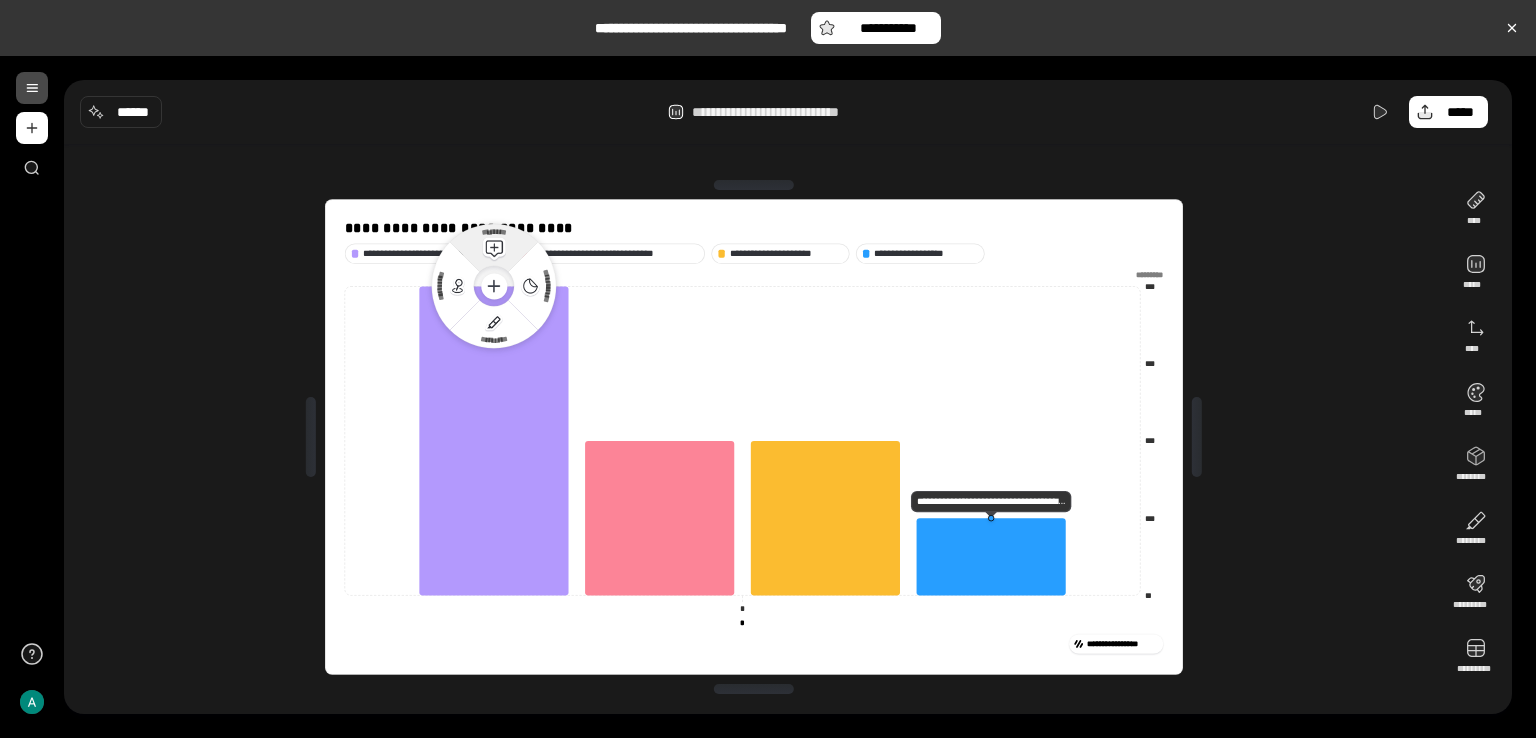 click 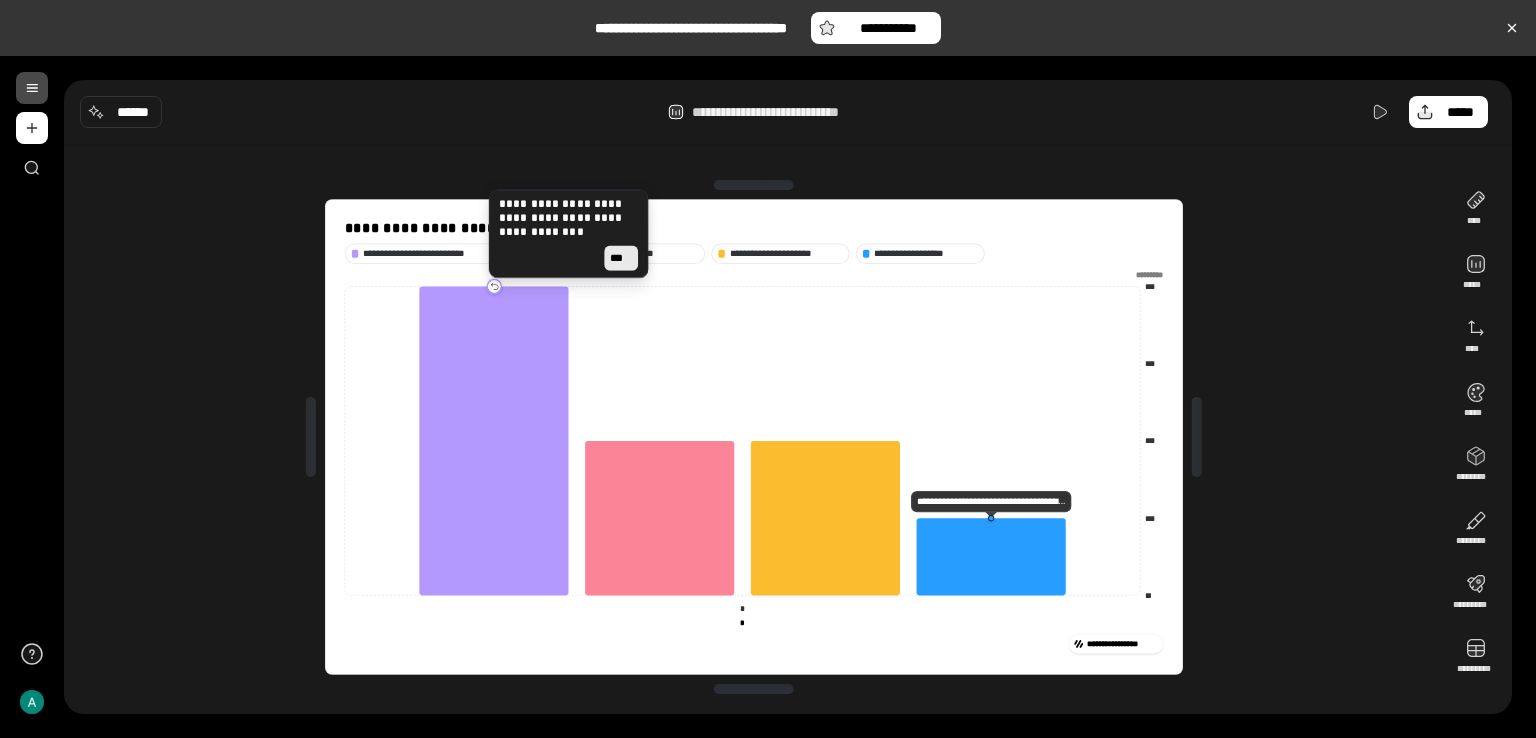 click on "***" at bounding box center (620, 257) 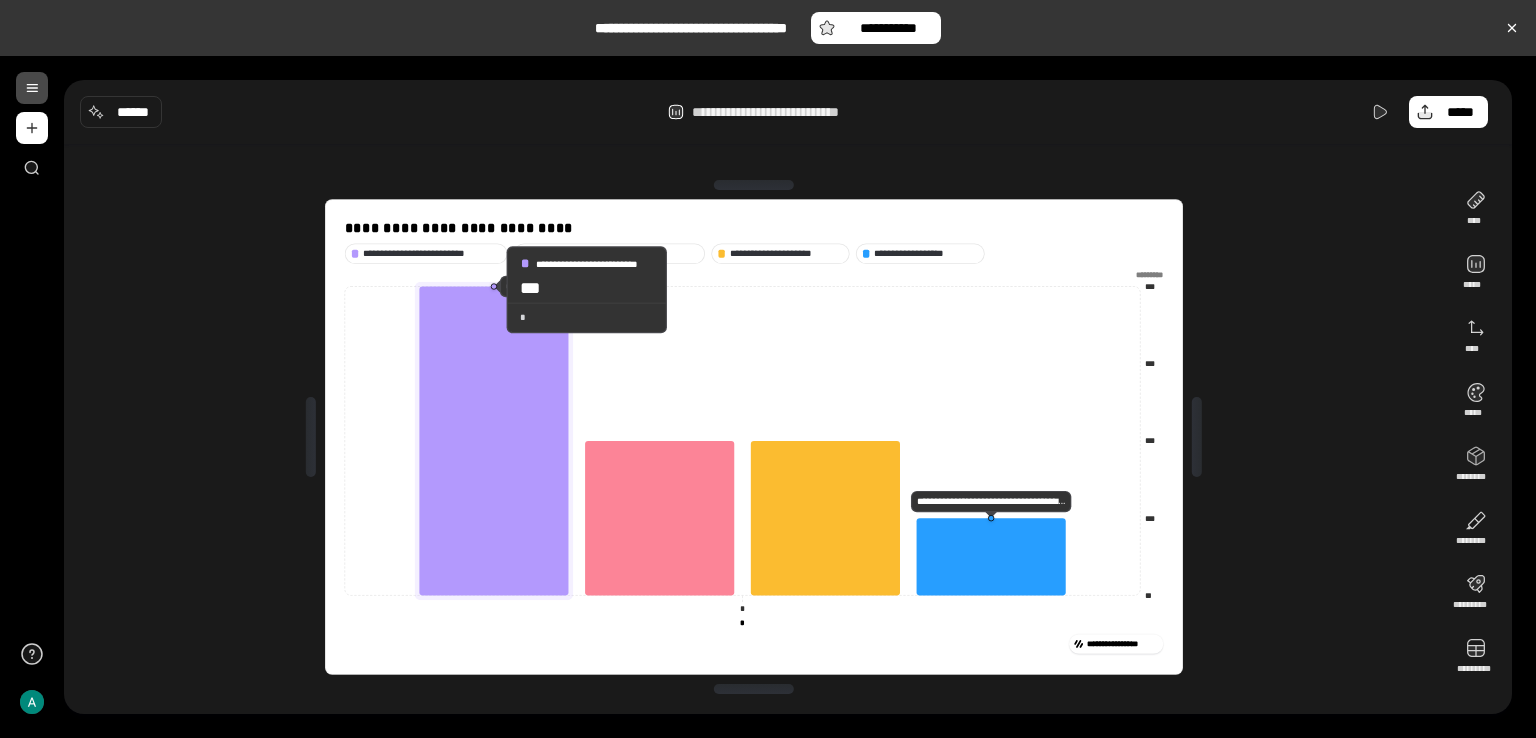 click 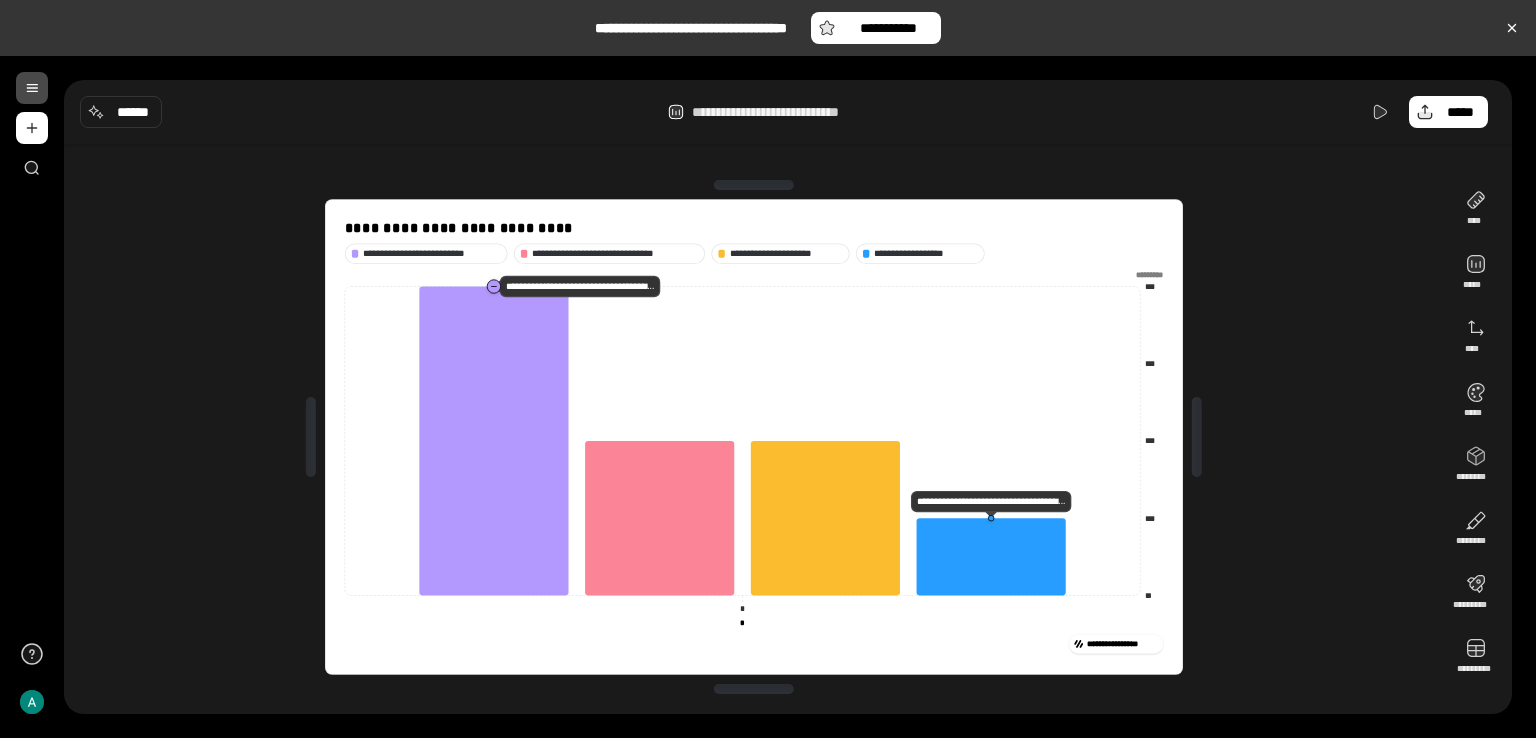 click 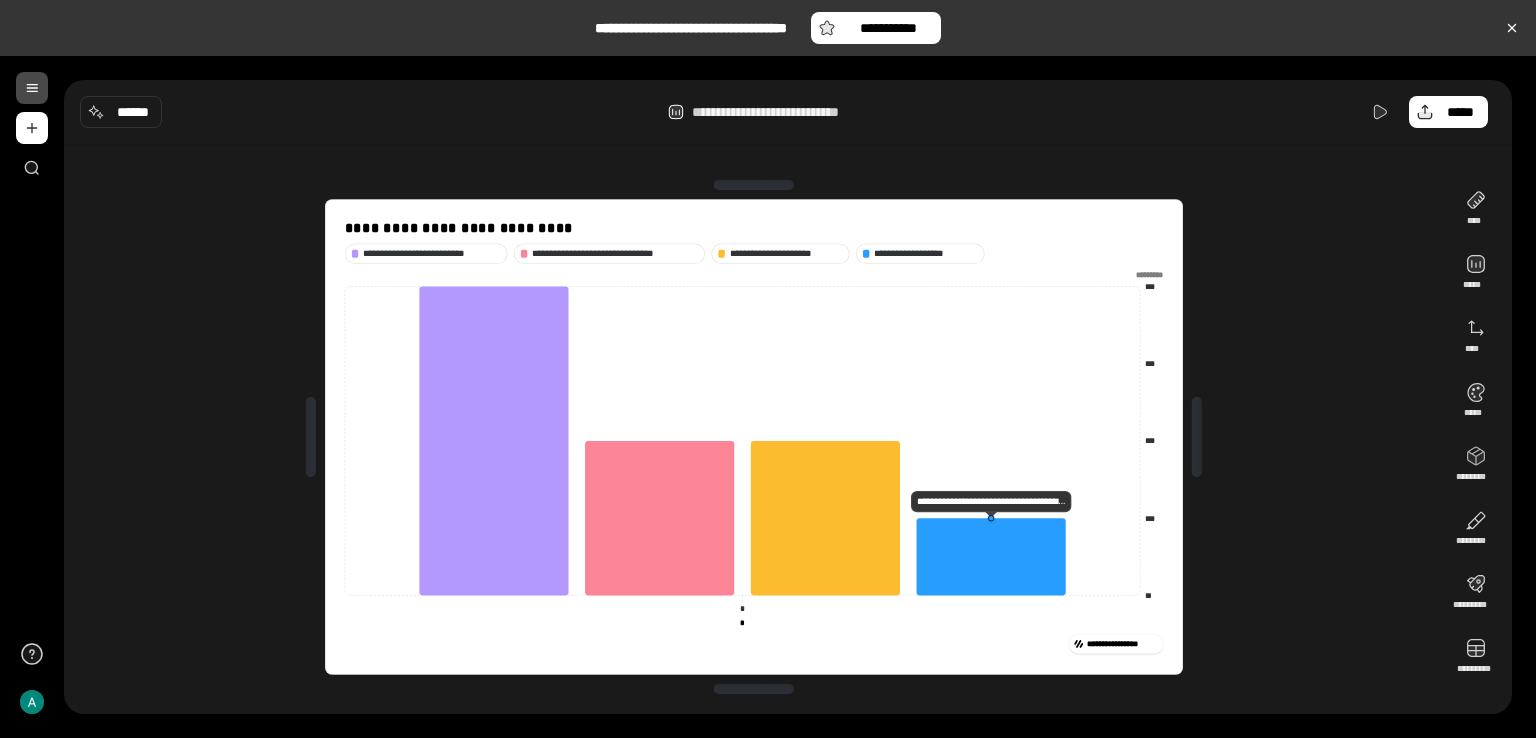 click on "** *** *** *** *** ********* * * * *" 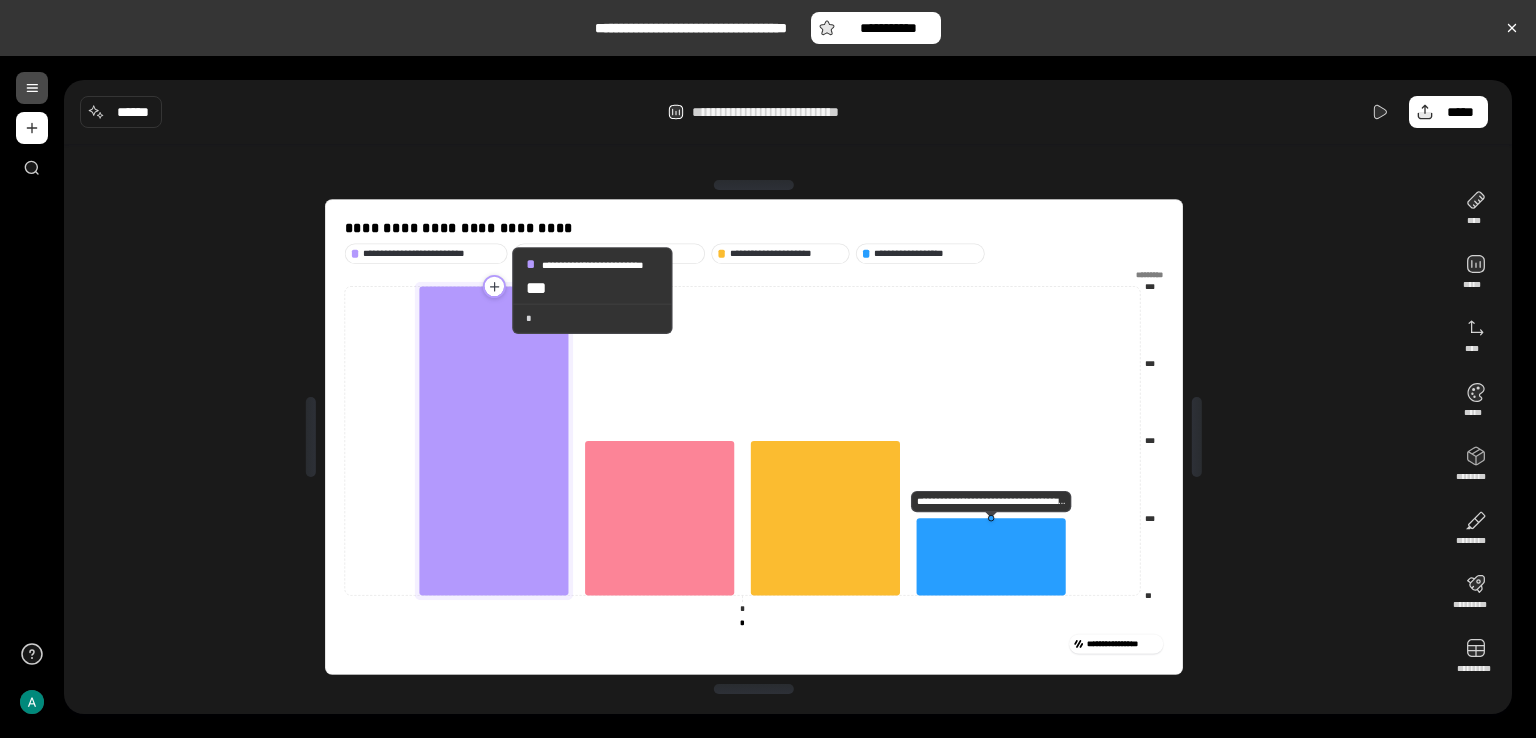 click 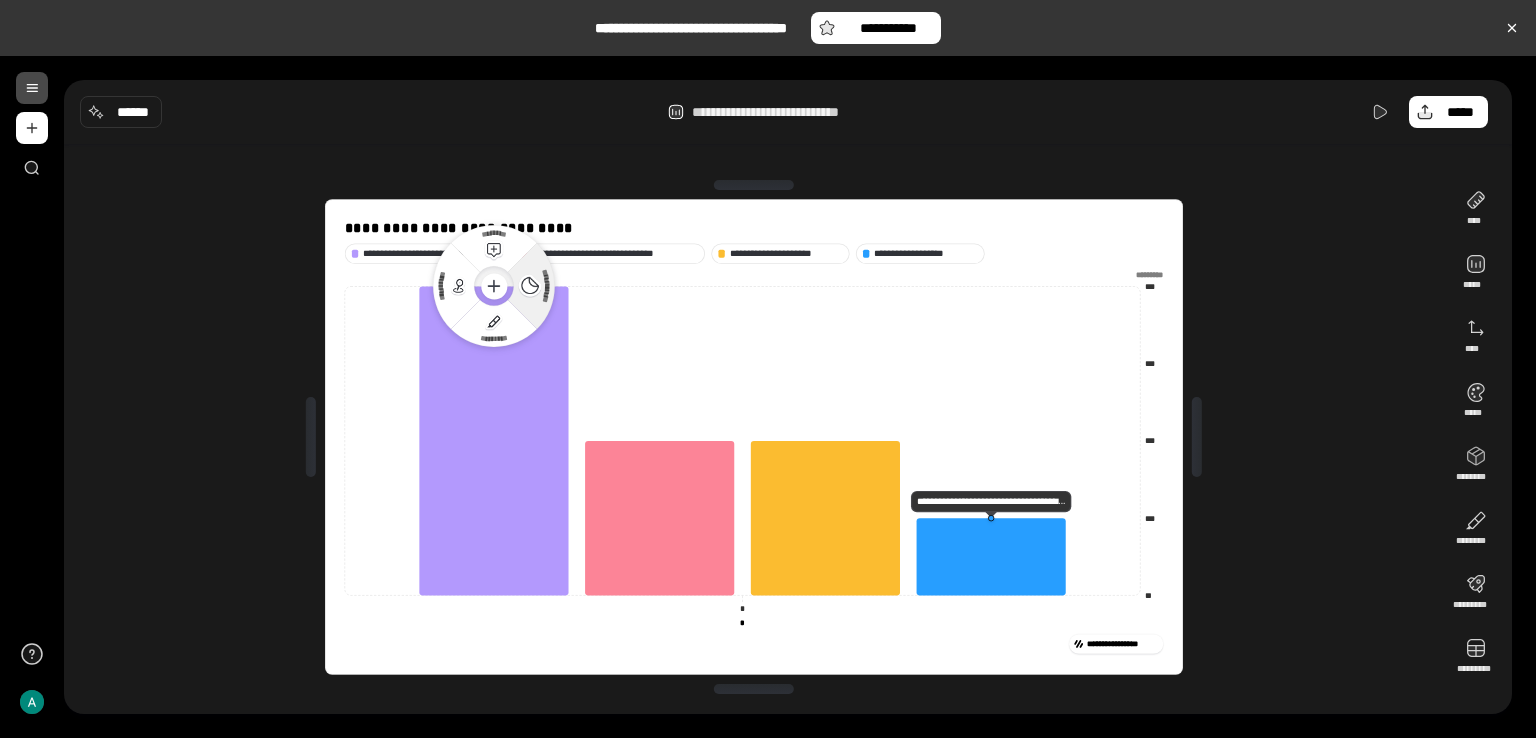 click 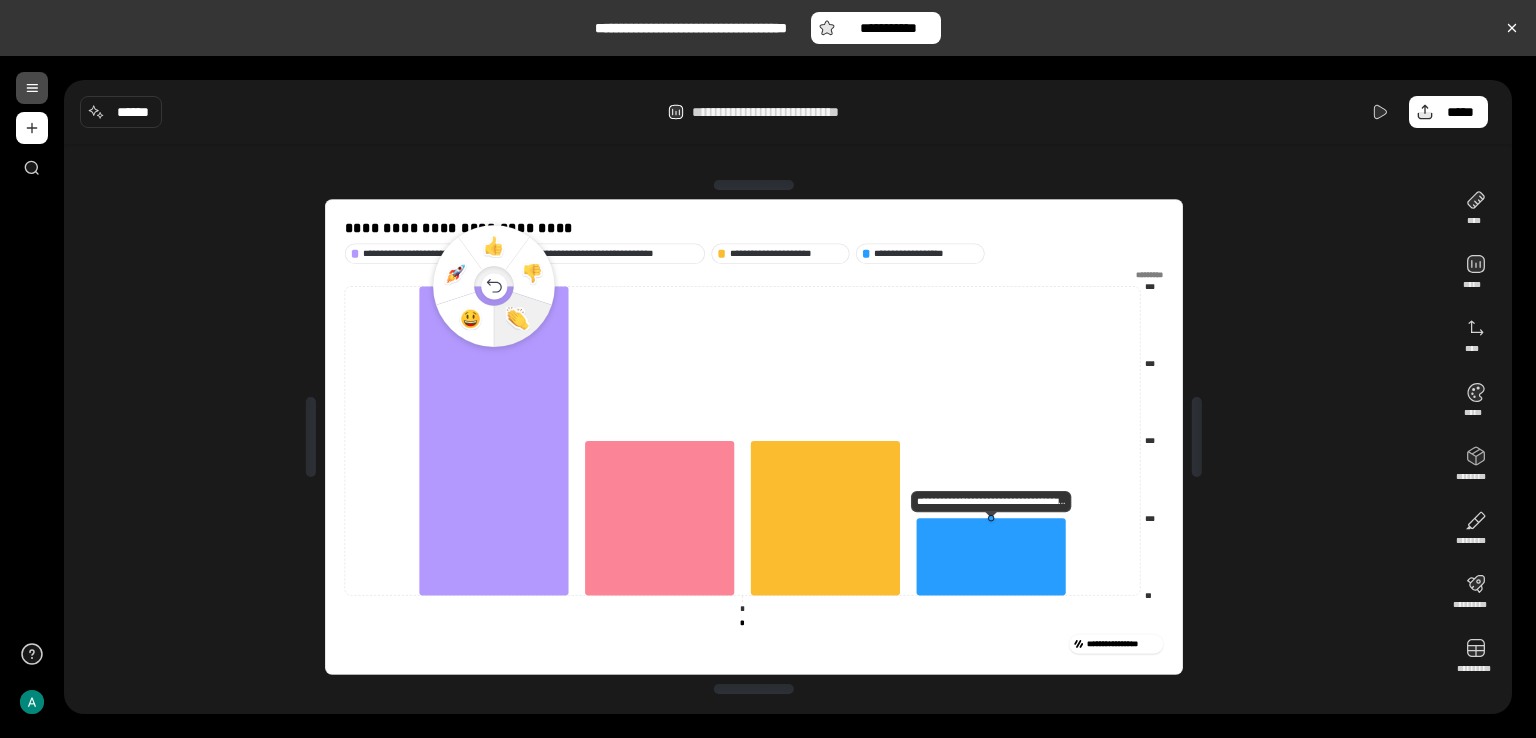 click 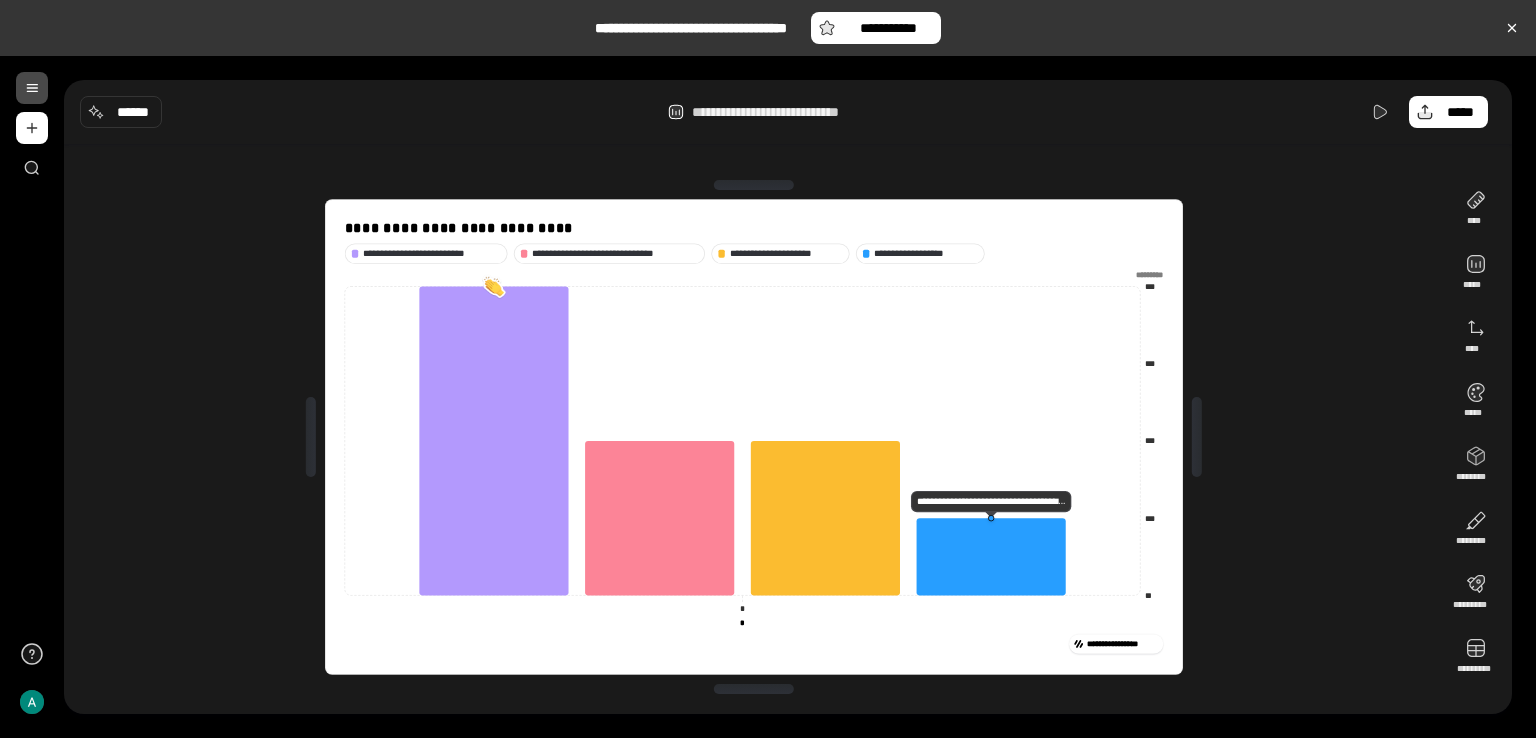 click at bounding box center (493, 285) 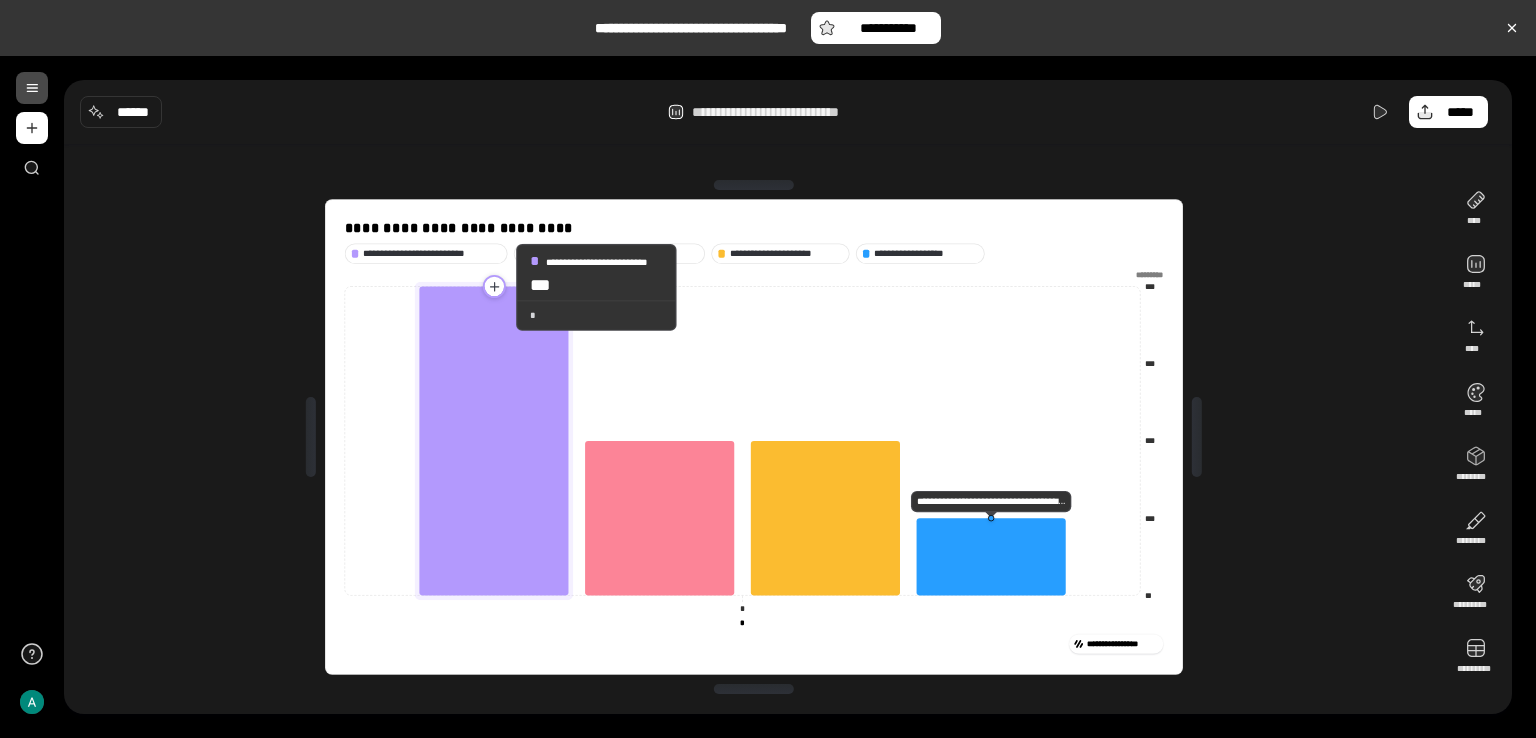click 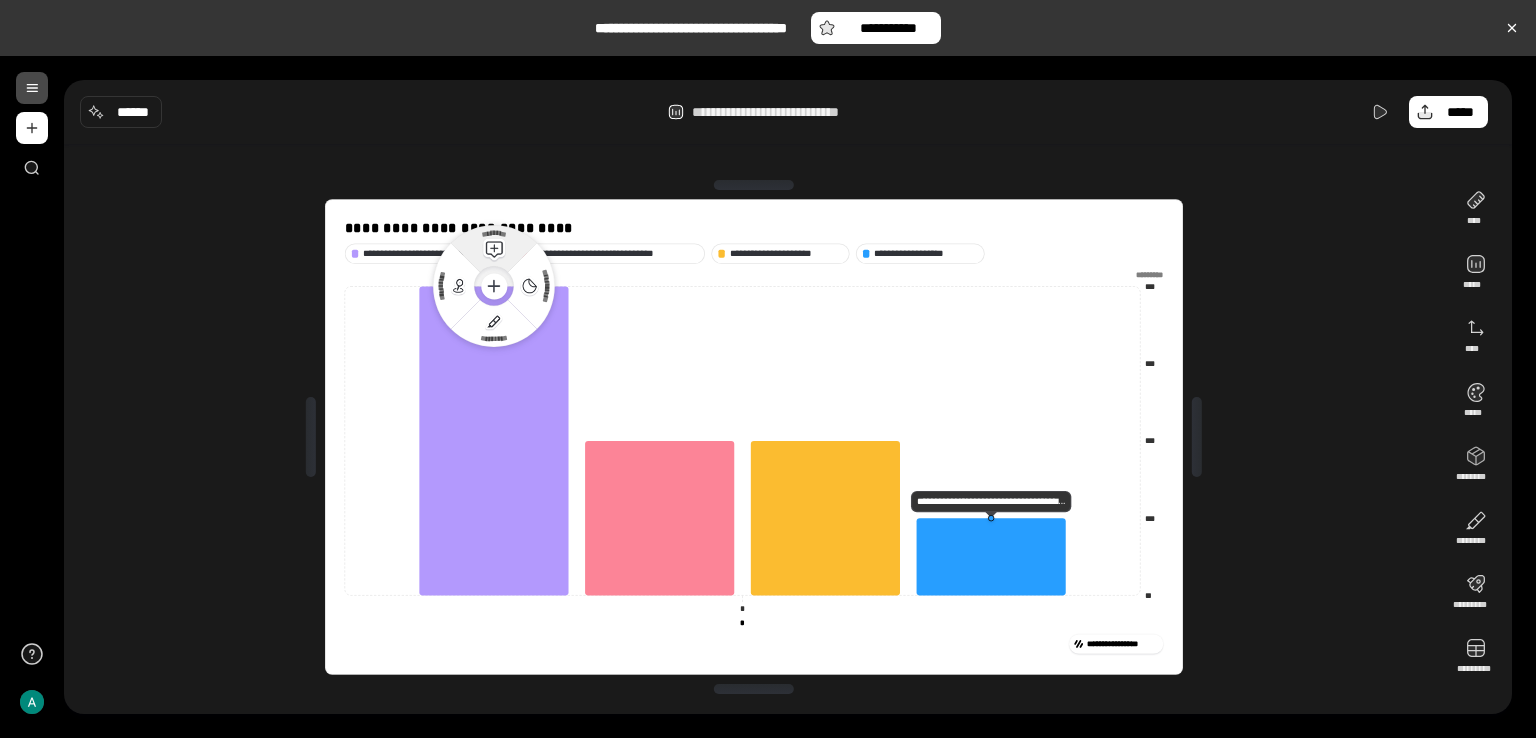 click 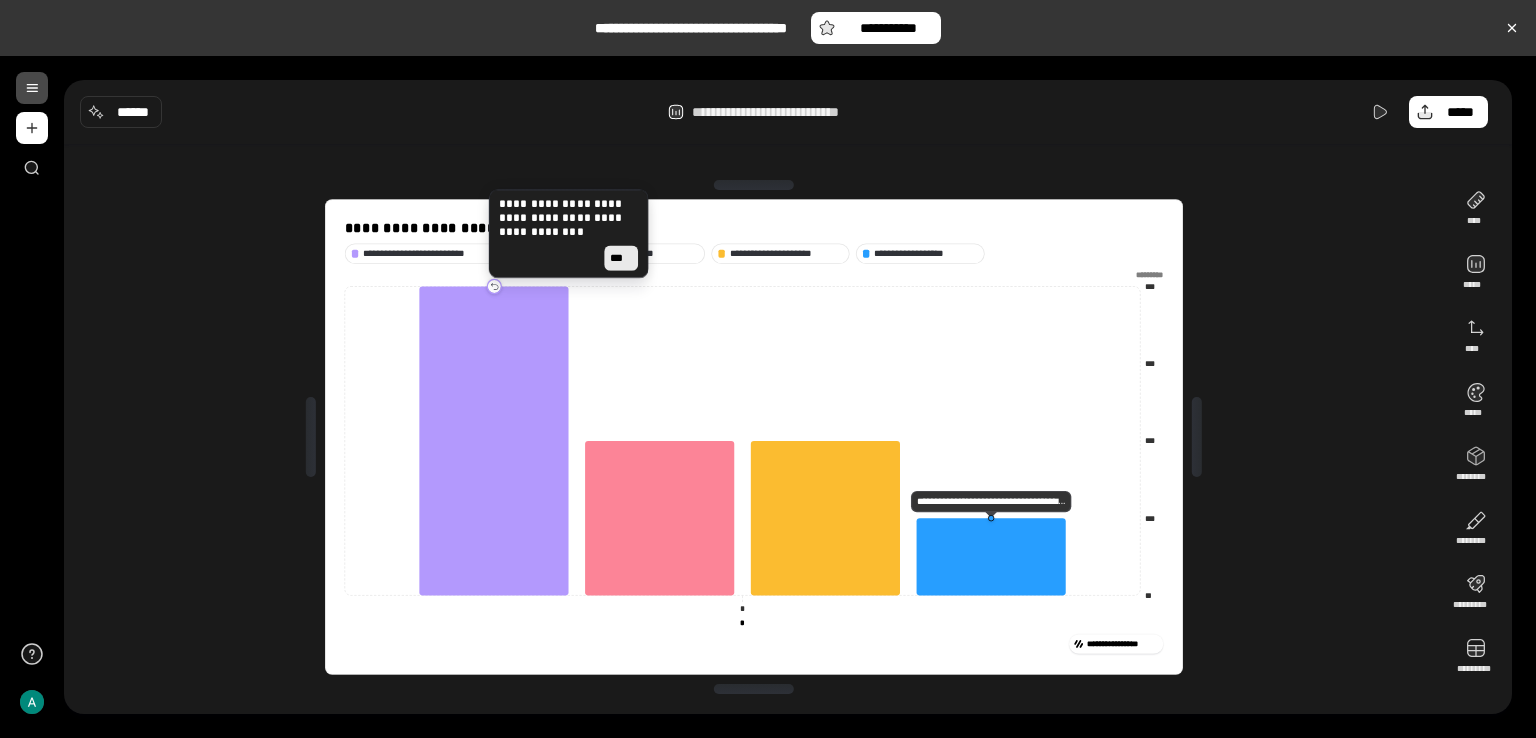 click on "***" at bounding box center (621, 257) 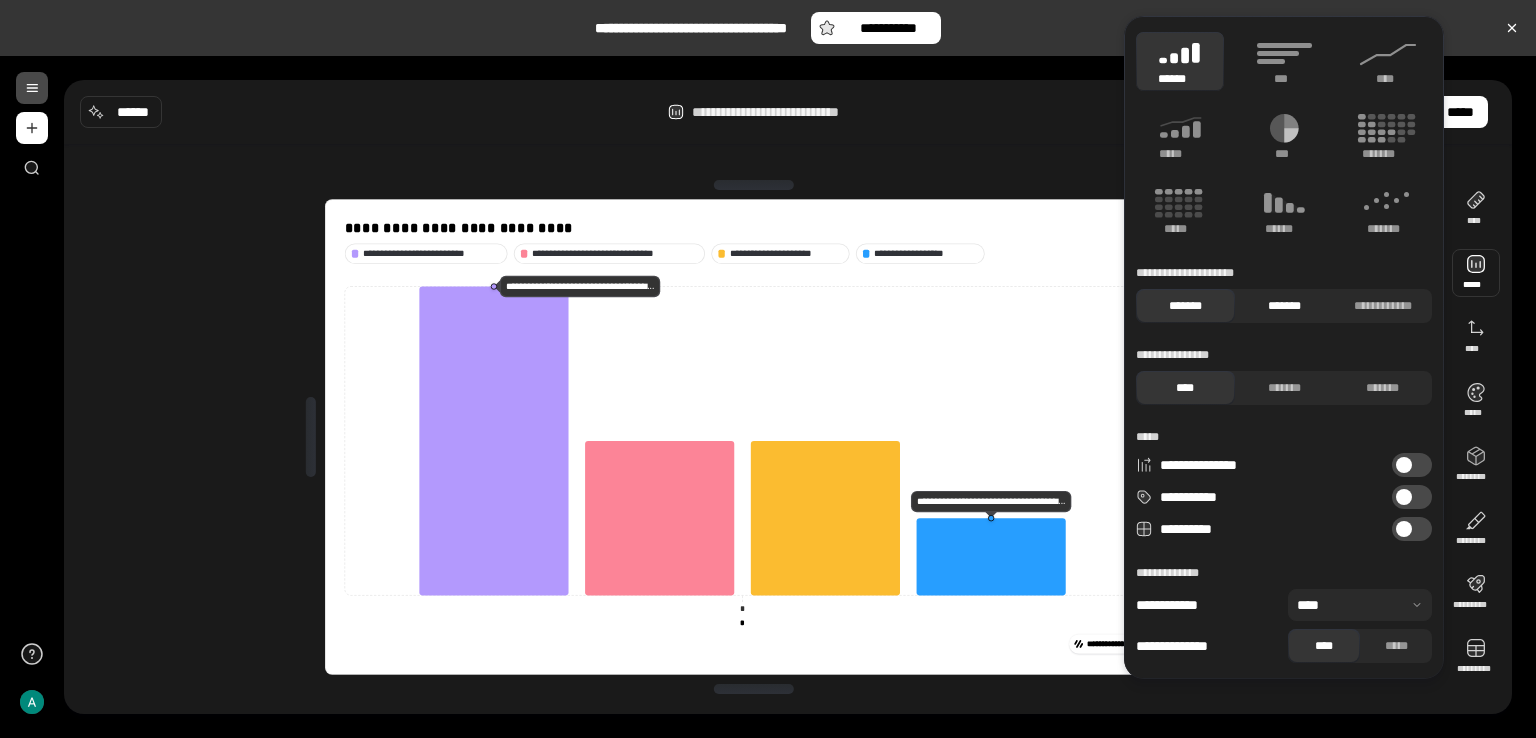 click on "*******" at bounding box center (1284, 306) 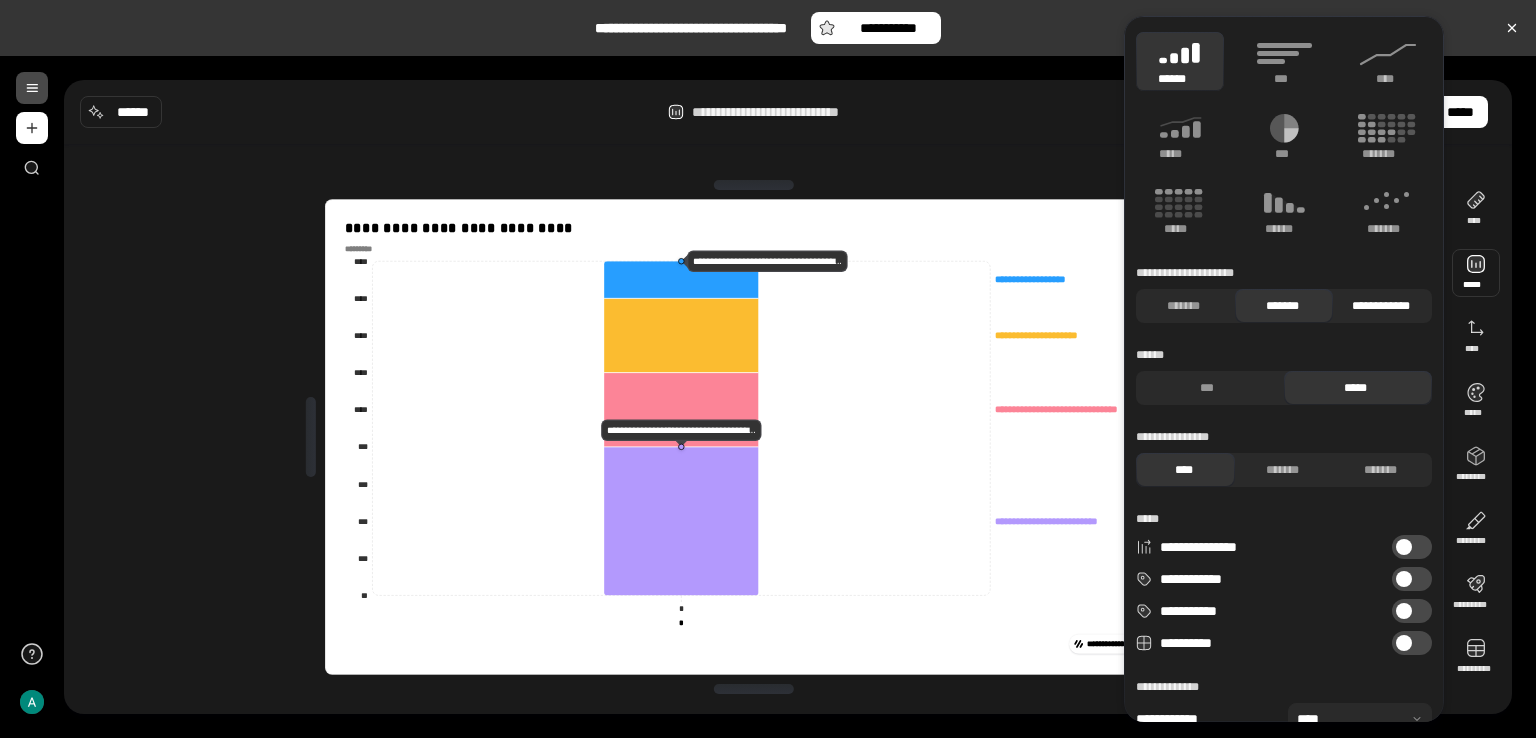 click on "**********" at bounding box center (1380, 306) 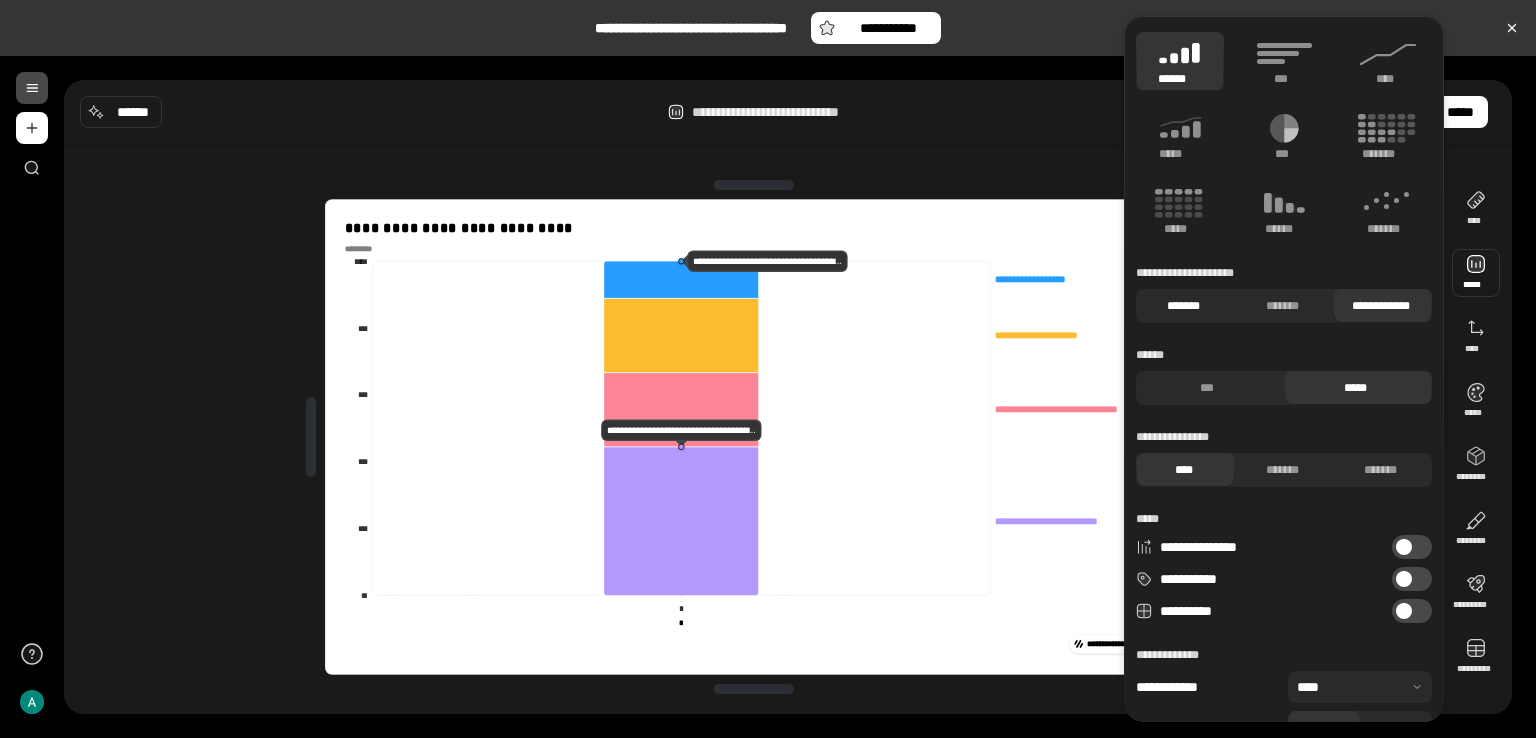 click on "*******" at bounding box center [1183, 306] 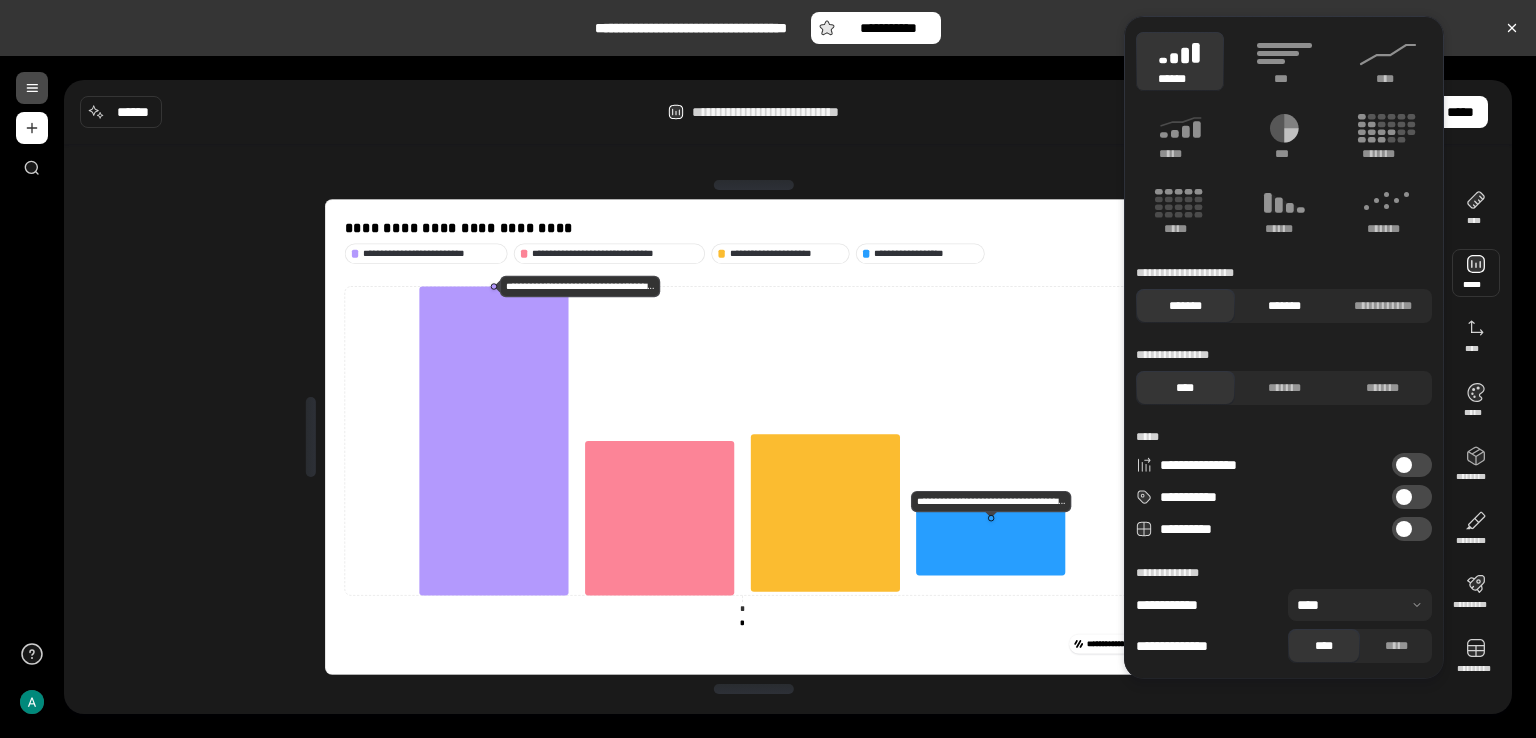 click on "*******" at bounding box center (1284, 306) 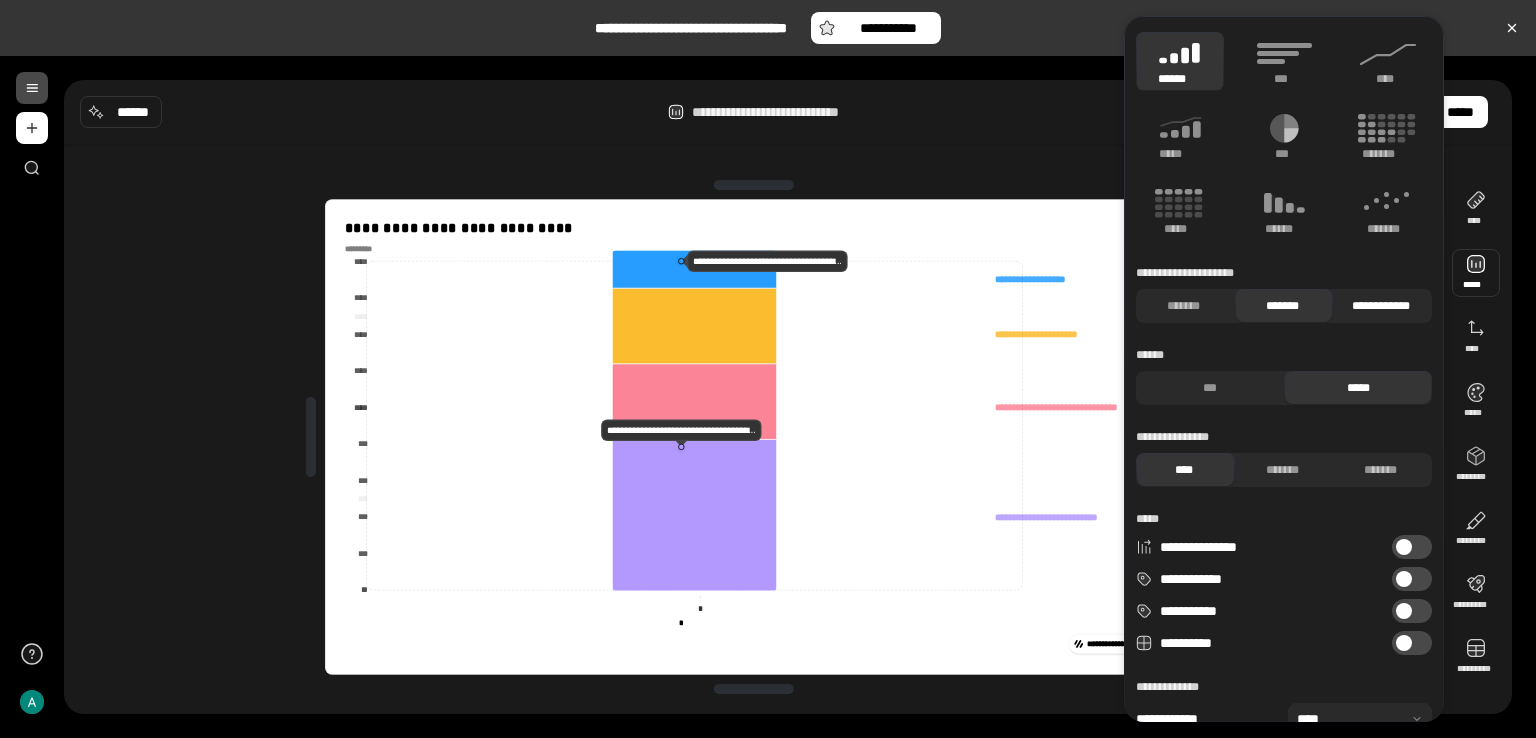 click on "**********" at bounding box center (1380, 306) 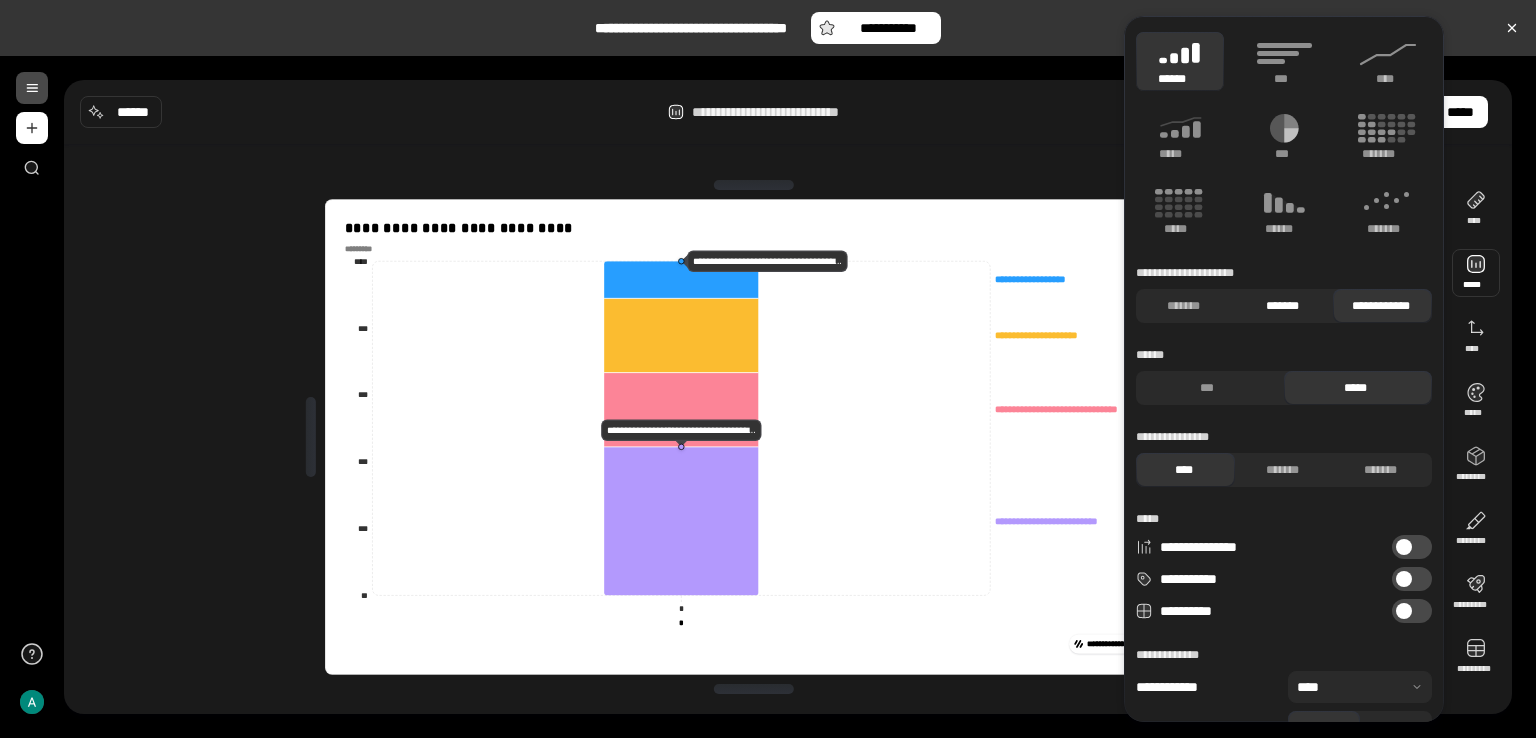 click on "*******" at bounding box center (1282, 306) 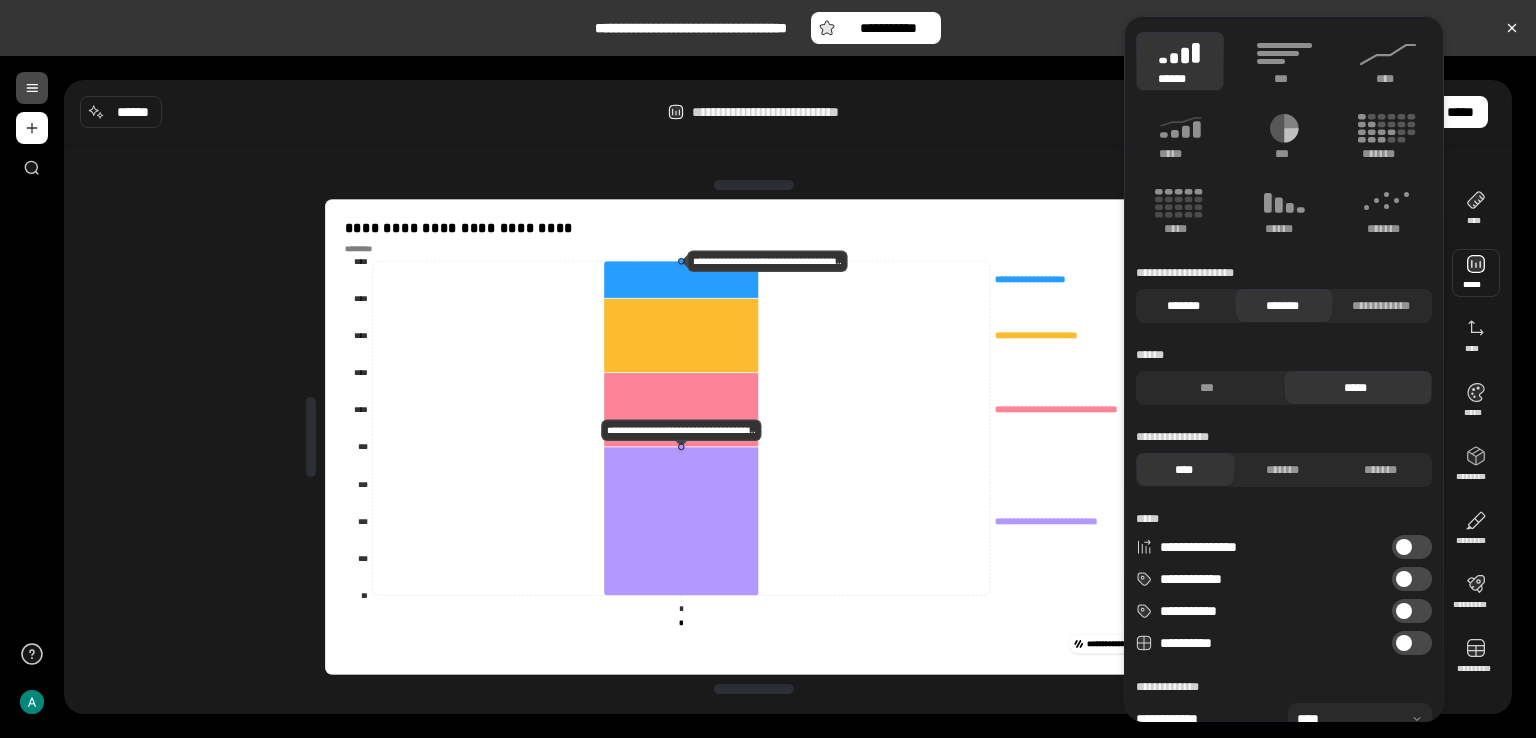 click on "*******" at bounding box center (1183, 306) 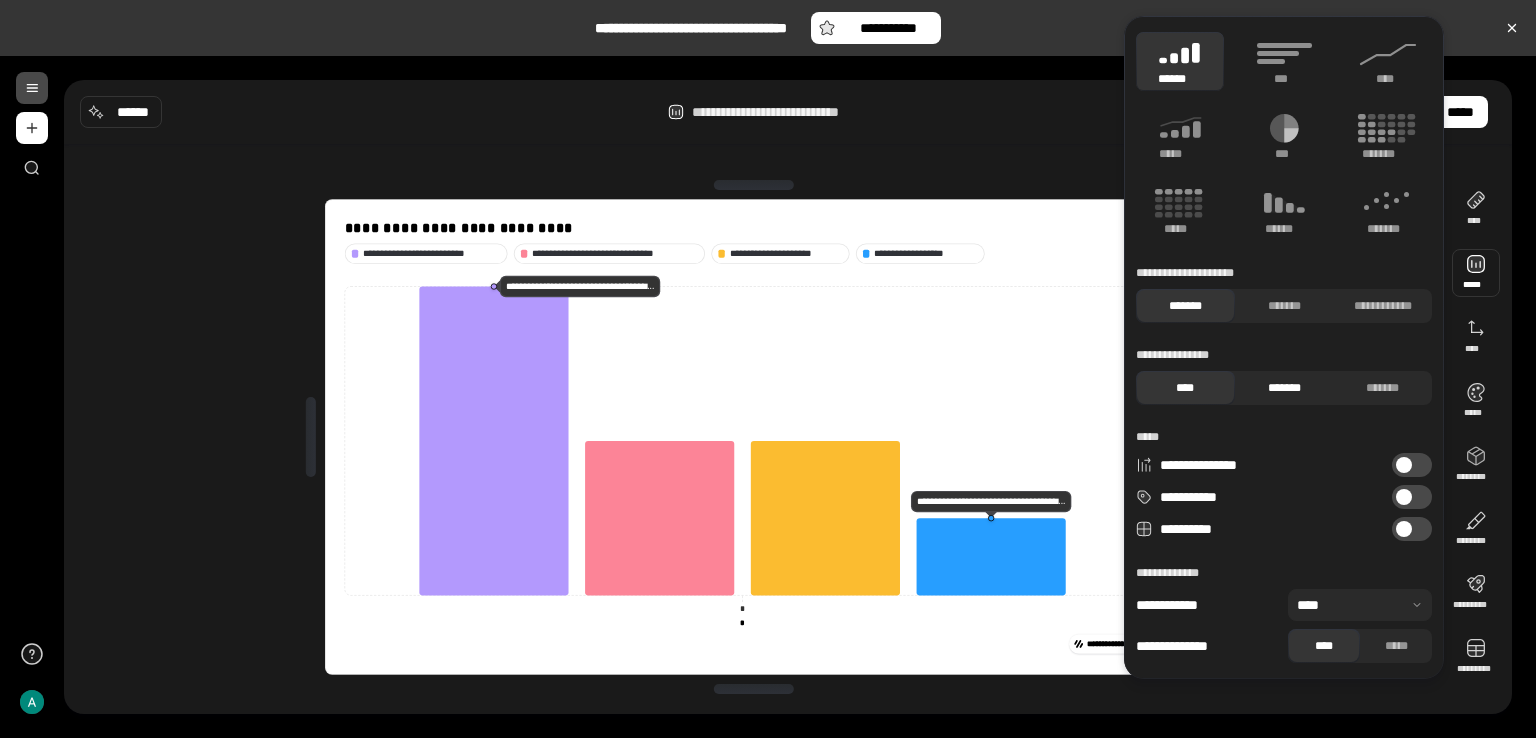 click on "*******" at bounding box center [1284, 388] 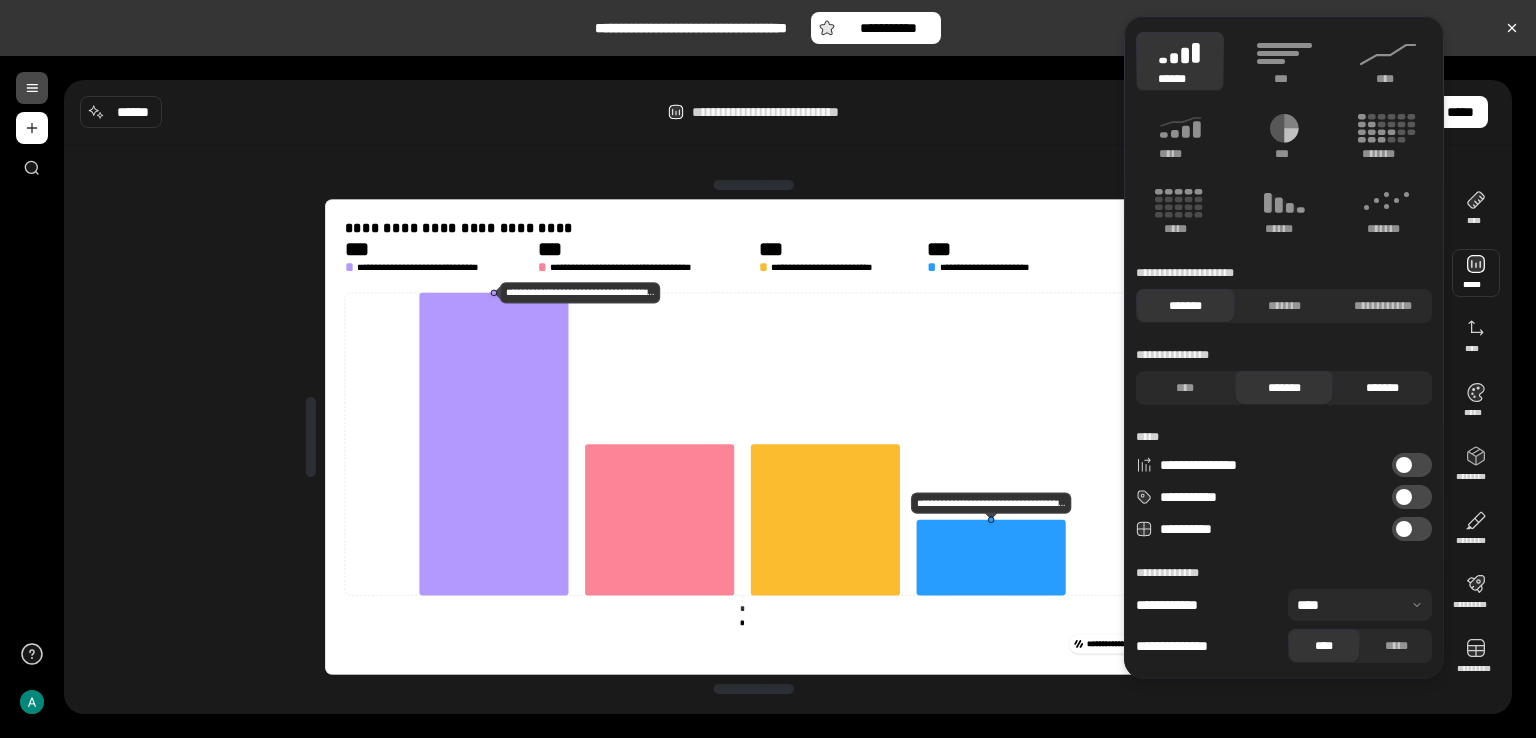 click on "*******" at bounding box center [1382, 388] 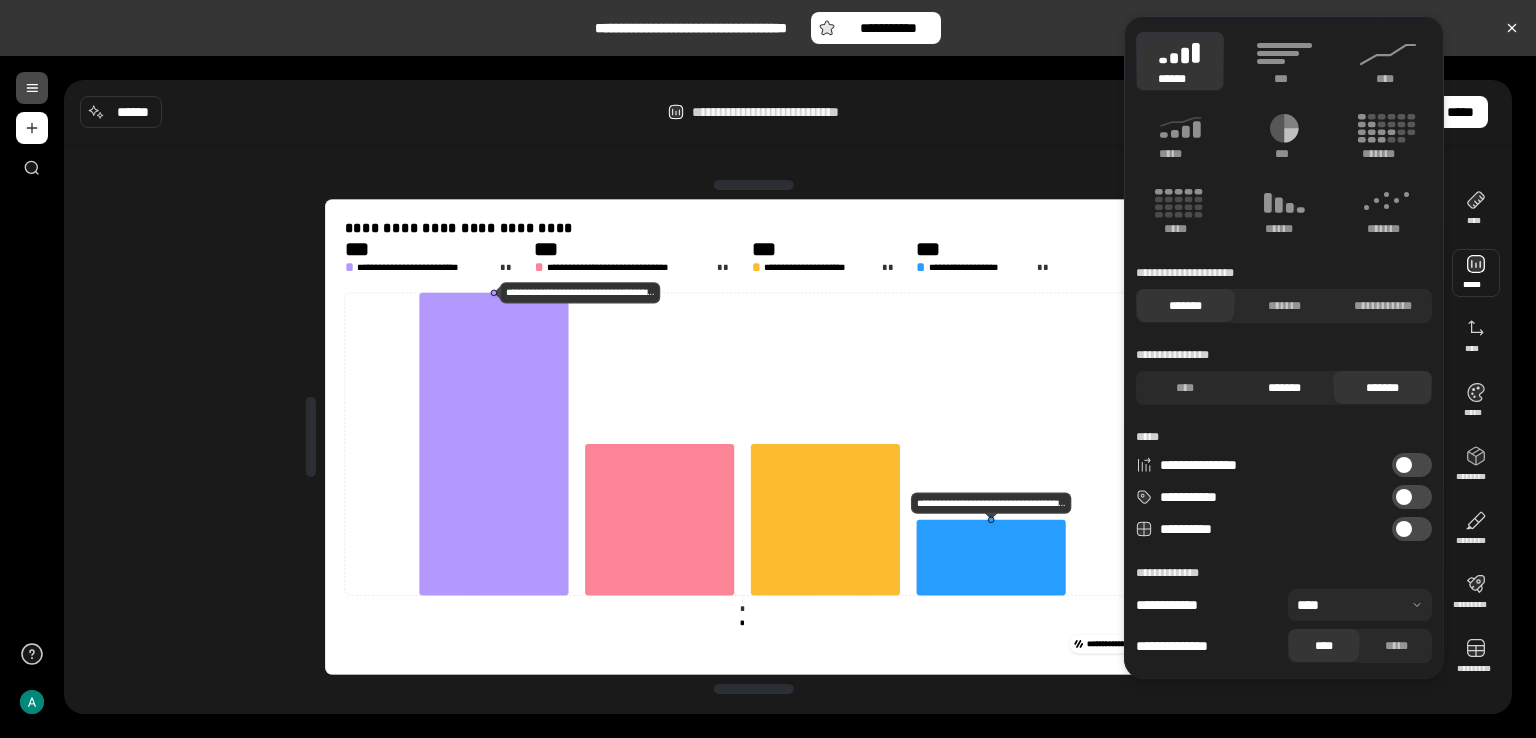 click on "*******" at bounding box center [1284, 388] 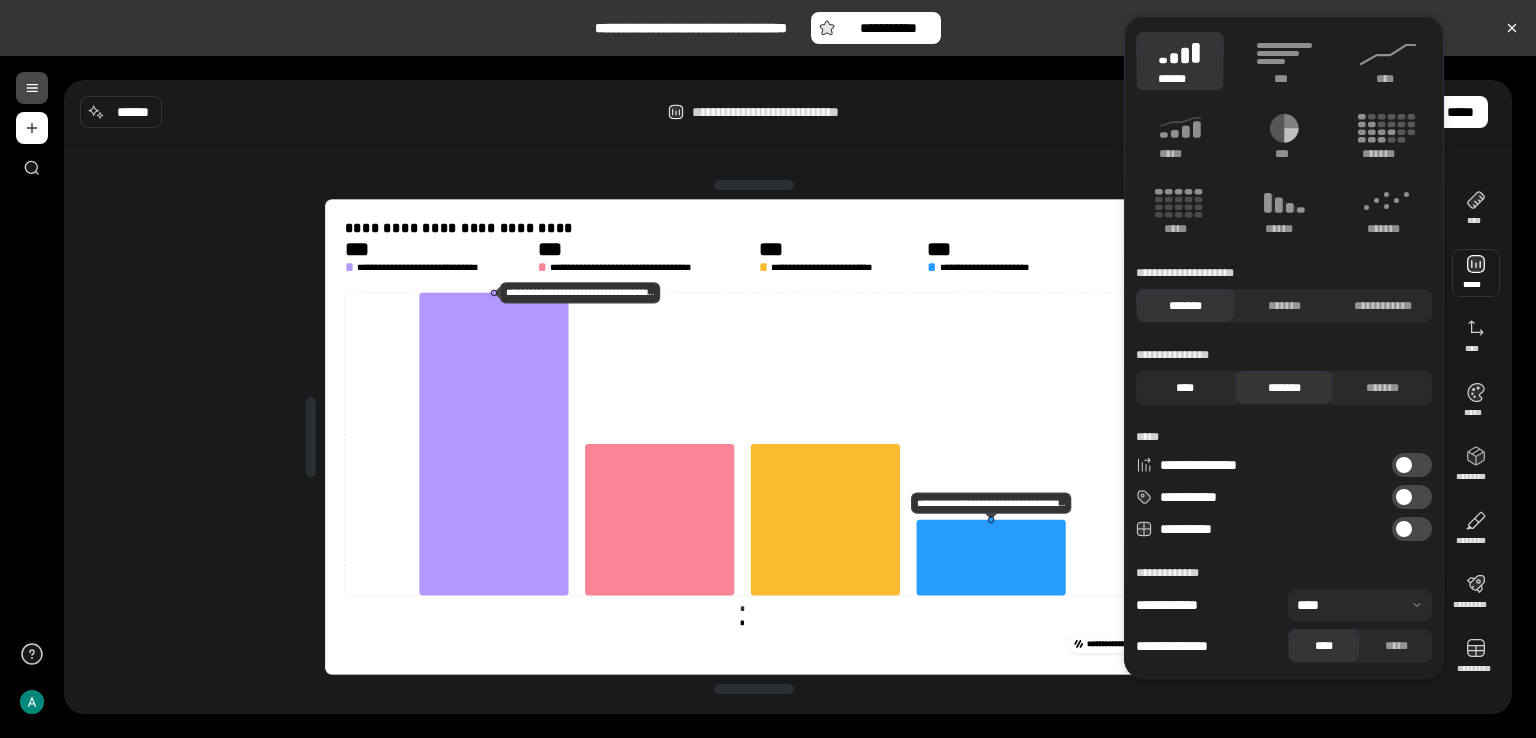 click on "****" at bounding box center [1185, 388] 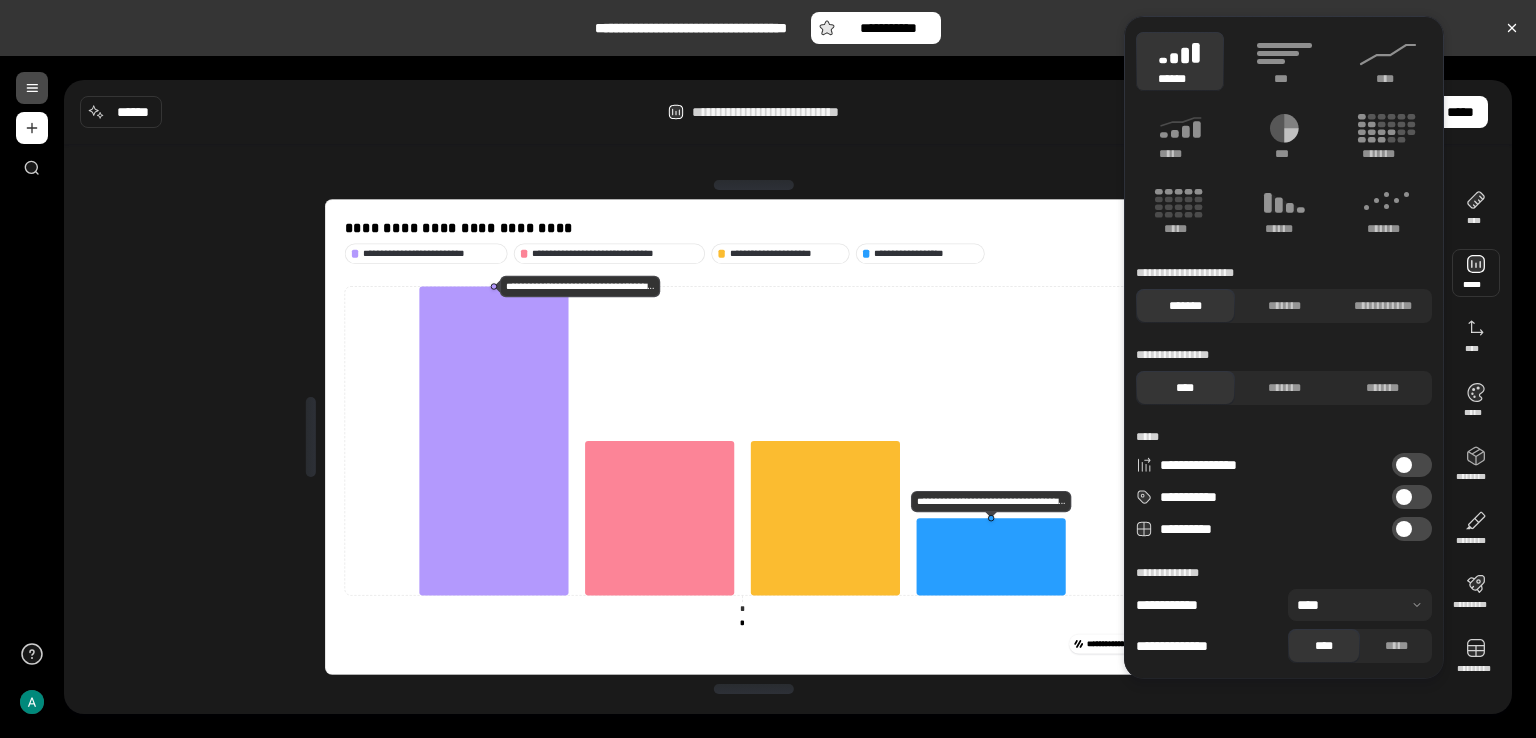 click on "**********" at bounding box center [754, 437] 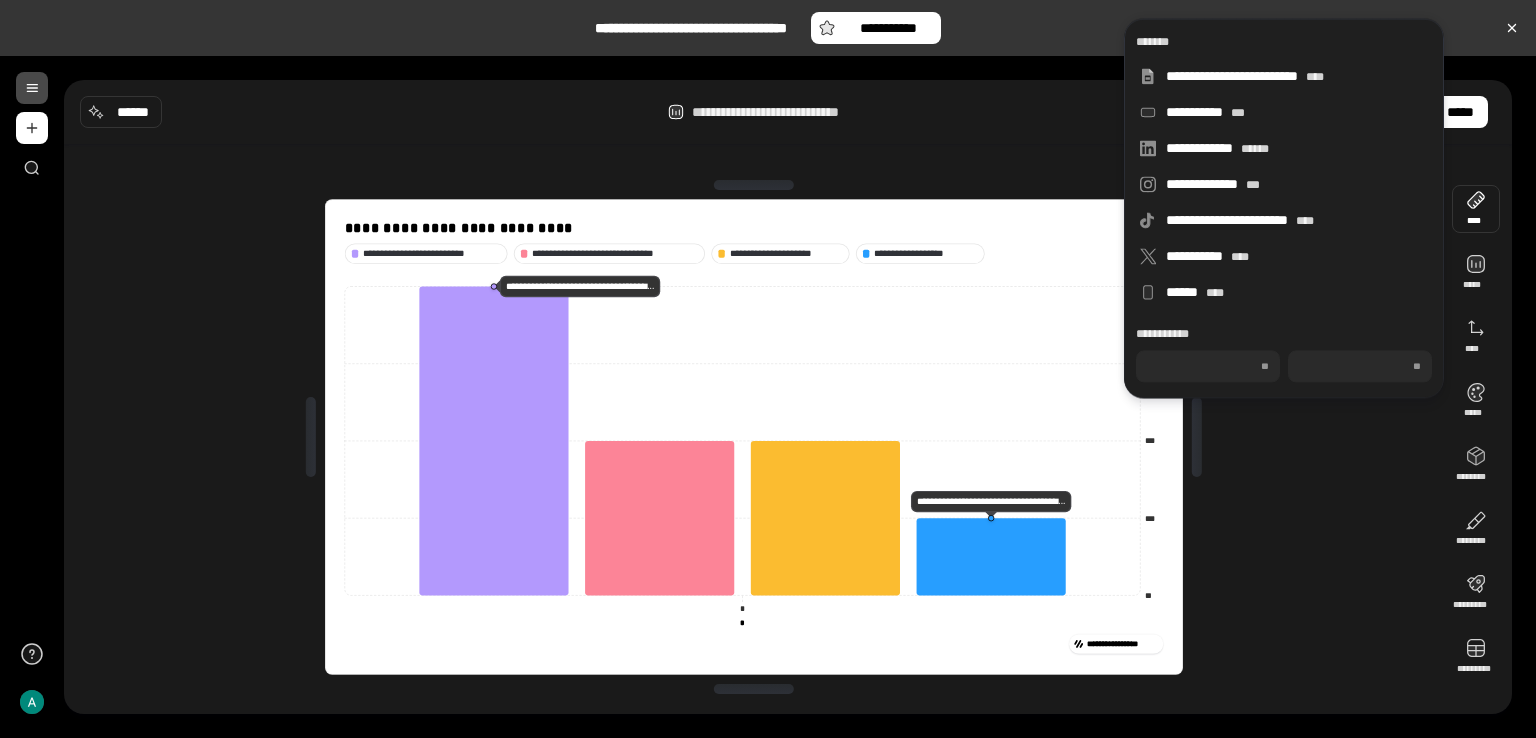 click on "**********" at bounding box center [788, 112] 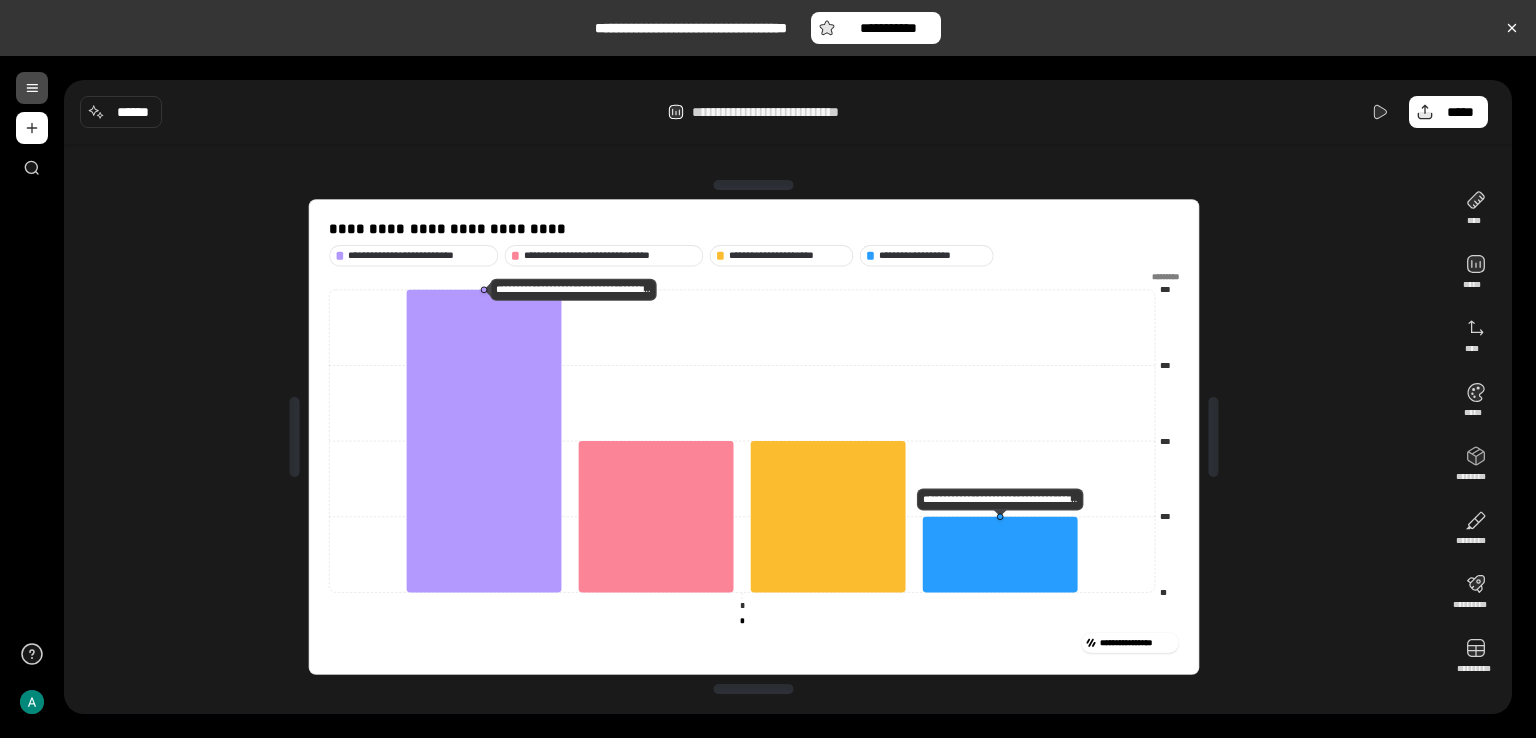 click at bounding box center (754, 689) 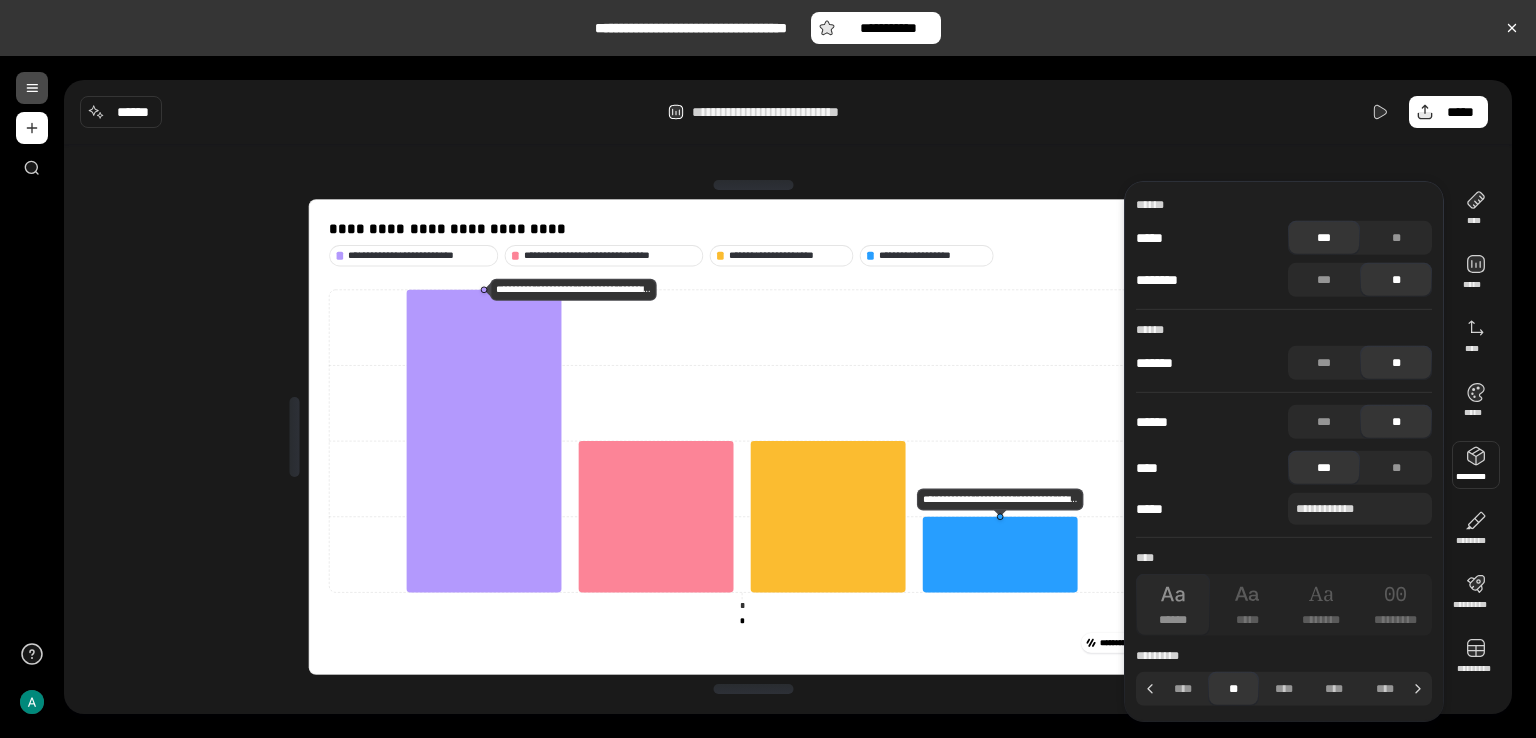 click on "**********" at bounding box center (788, 112) 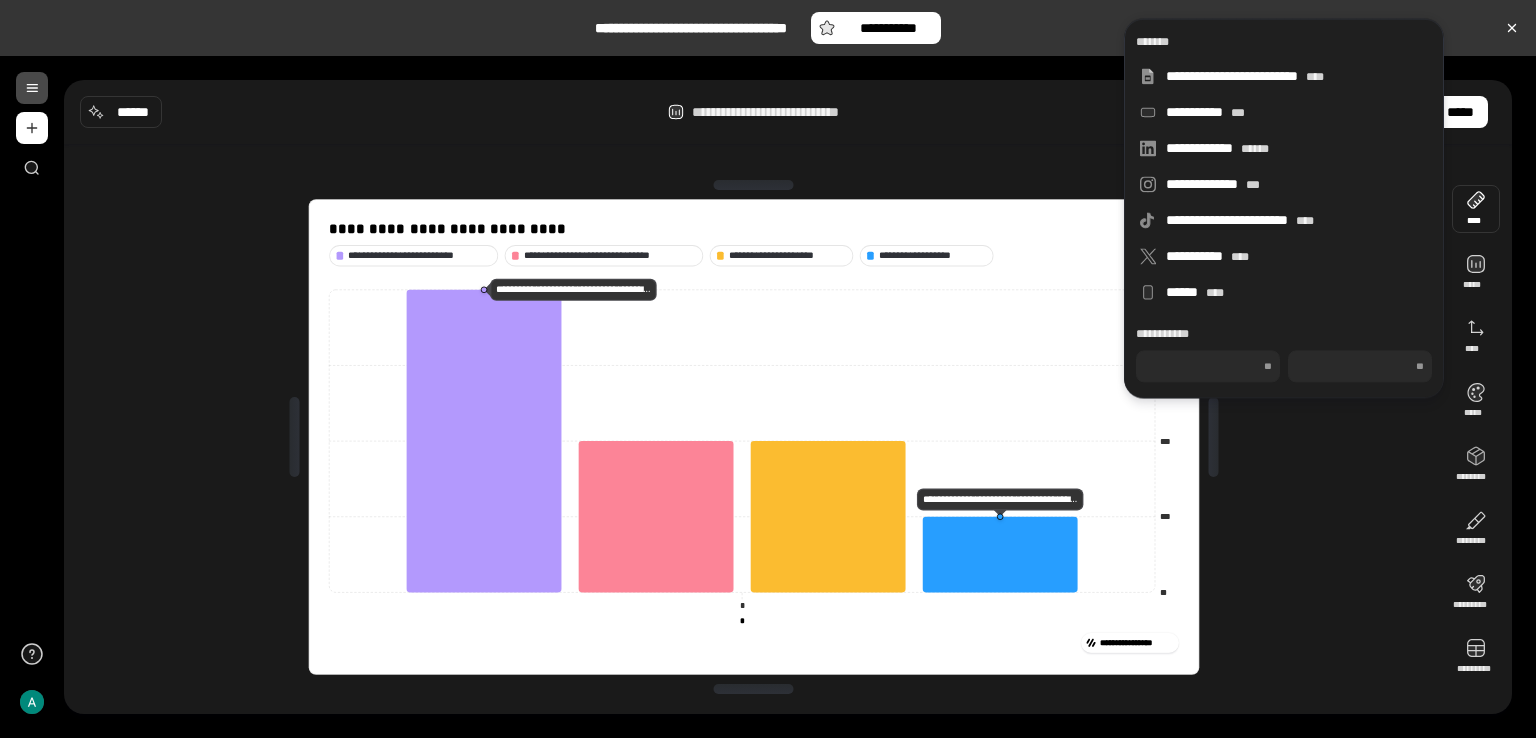 click at bounding box center [1476, 209] 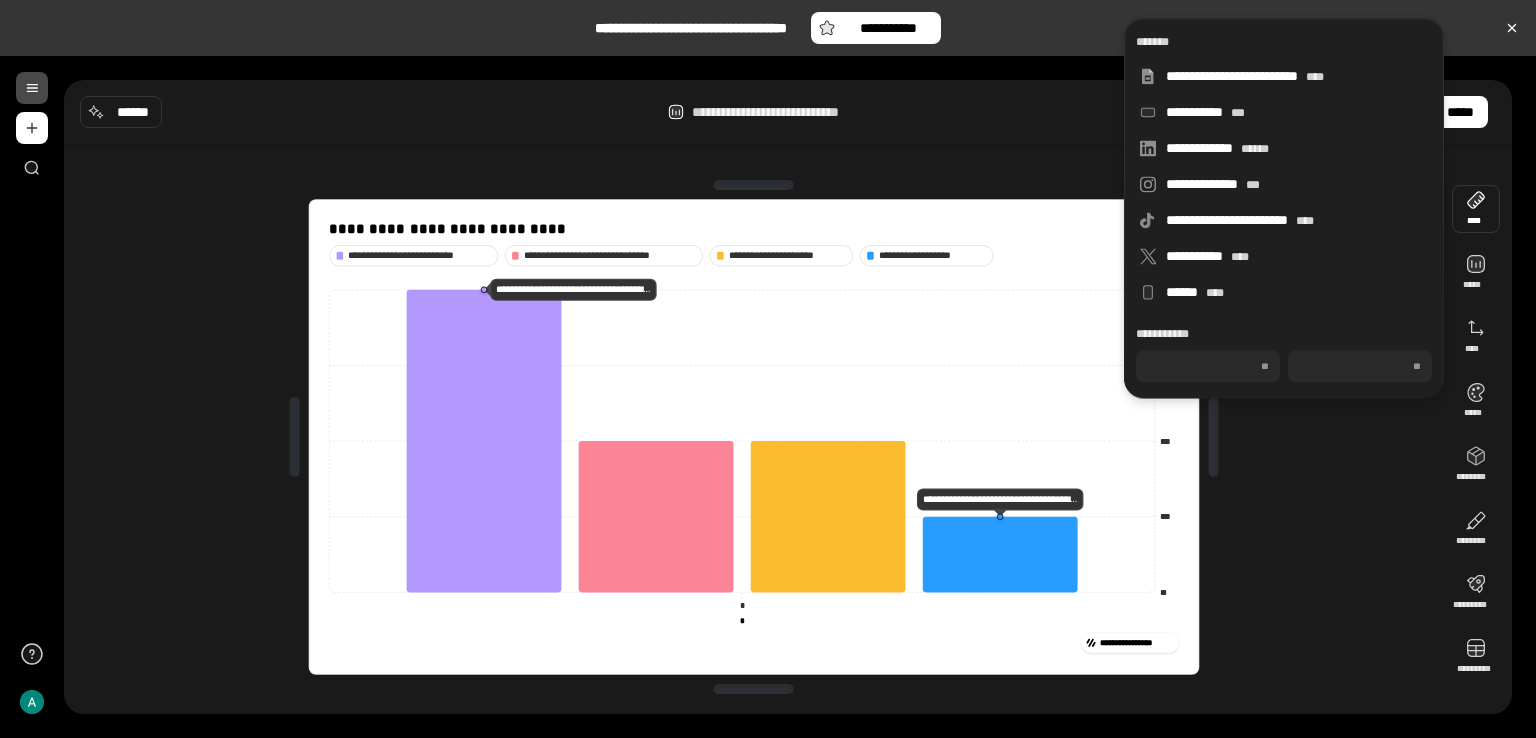 click on "****" at bounding box center [1208, 366] 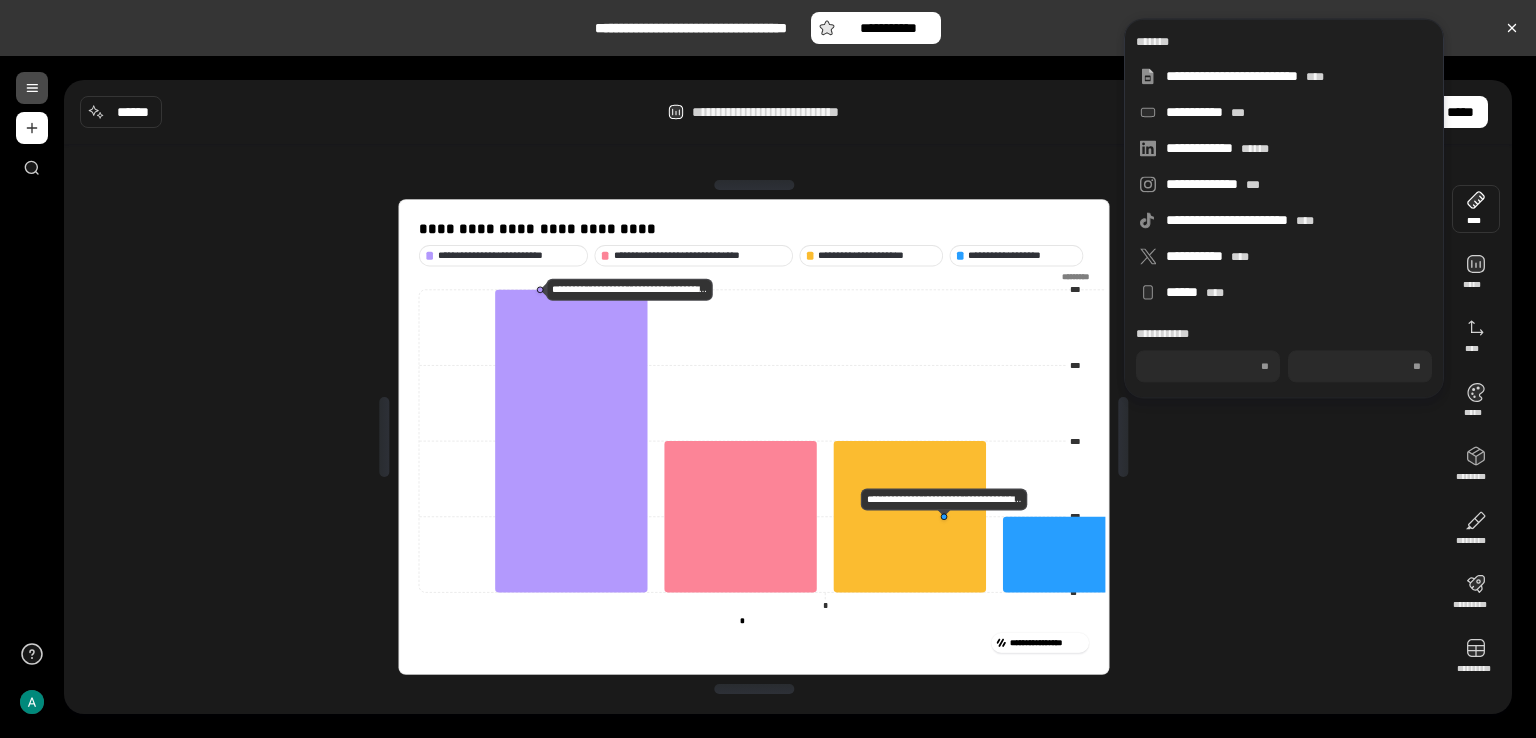 click on "***" at bounding box center [1360, 366] 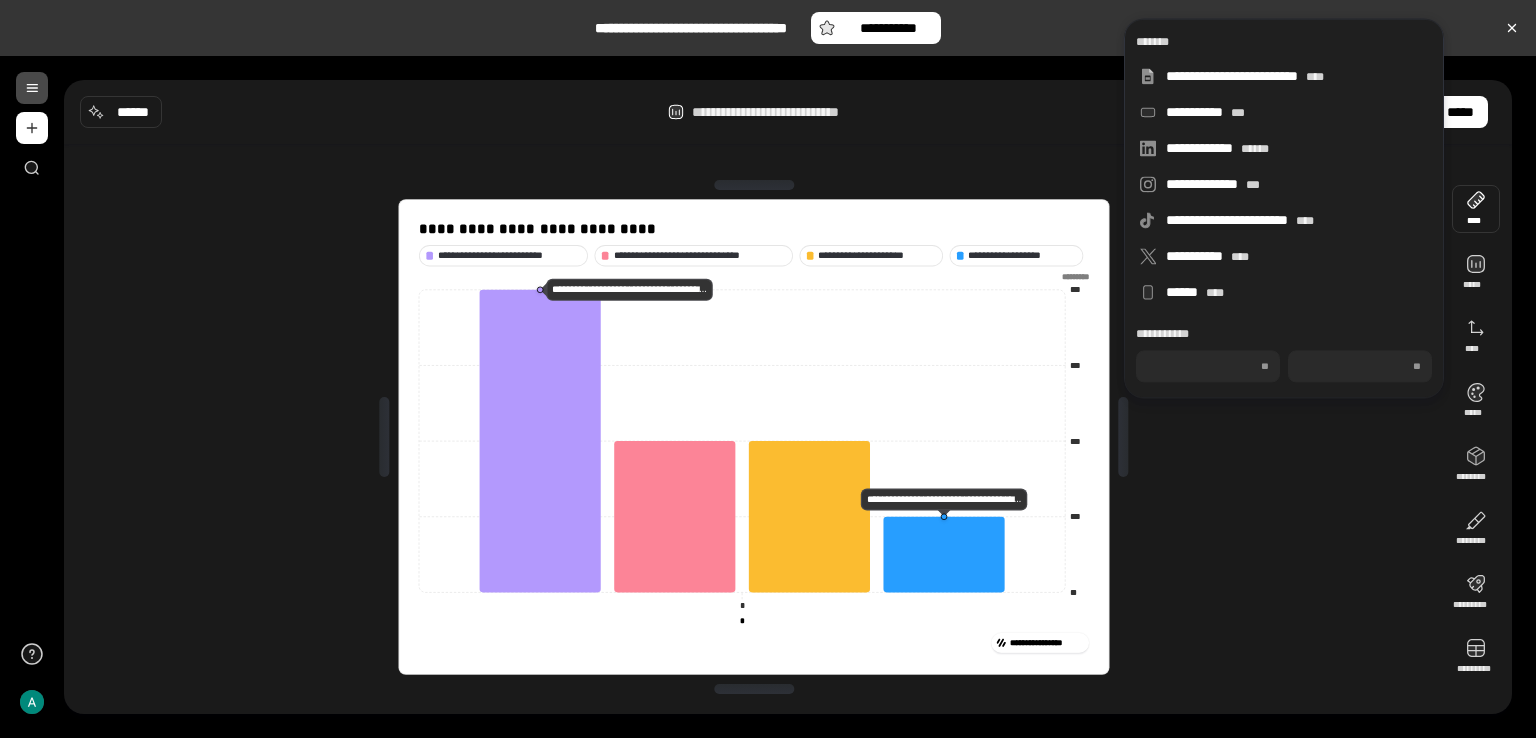 type on "***" 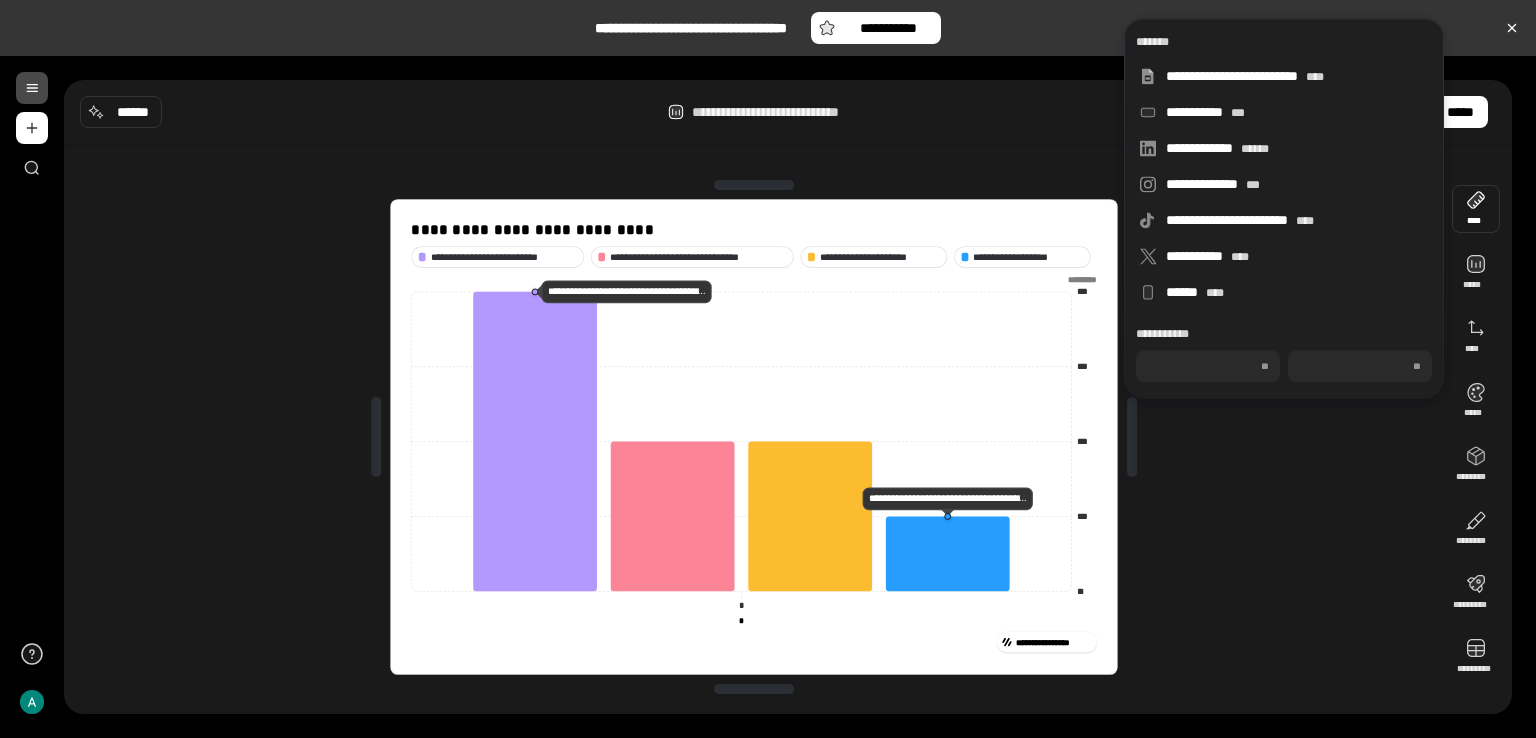 click on "***" at bounding box center [1208, 366] 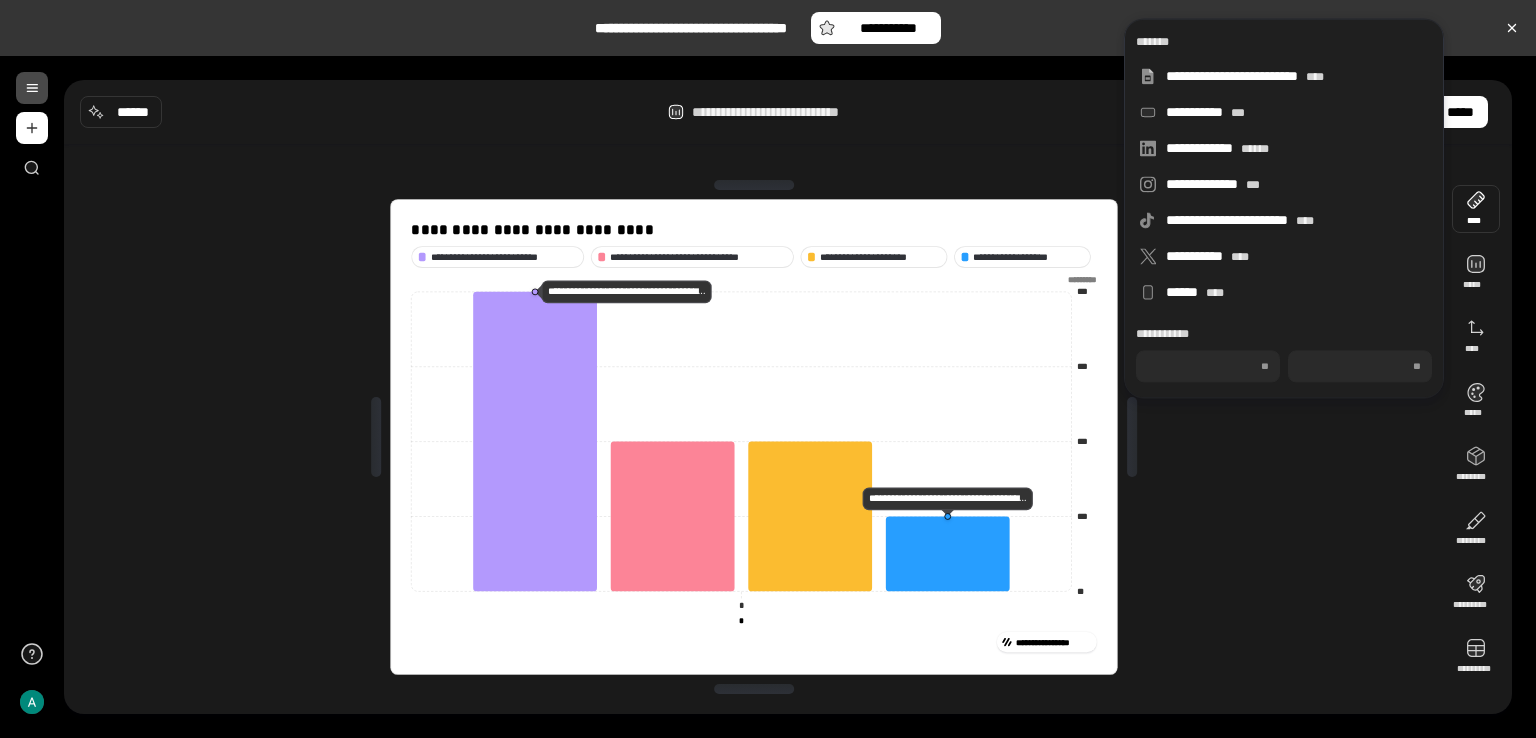 type on "***" 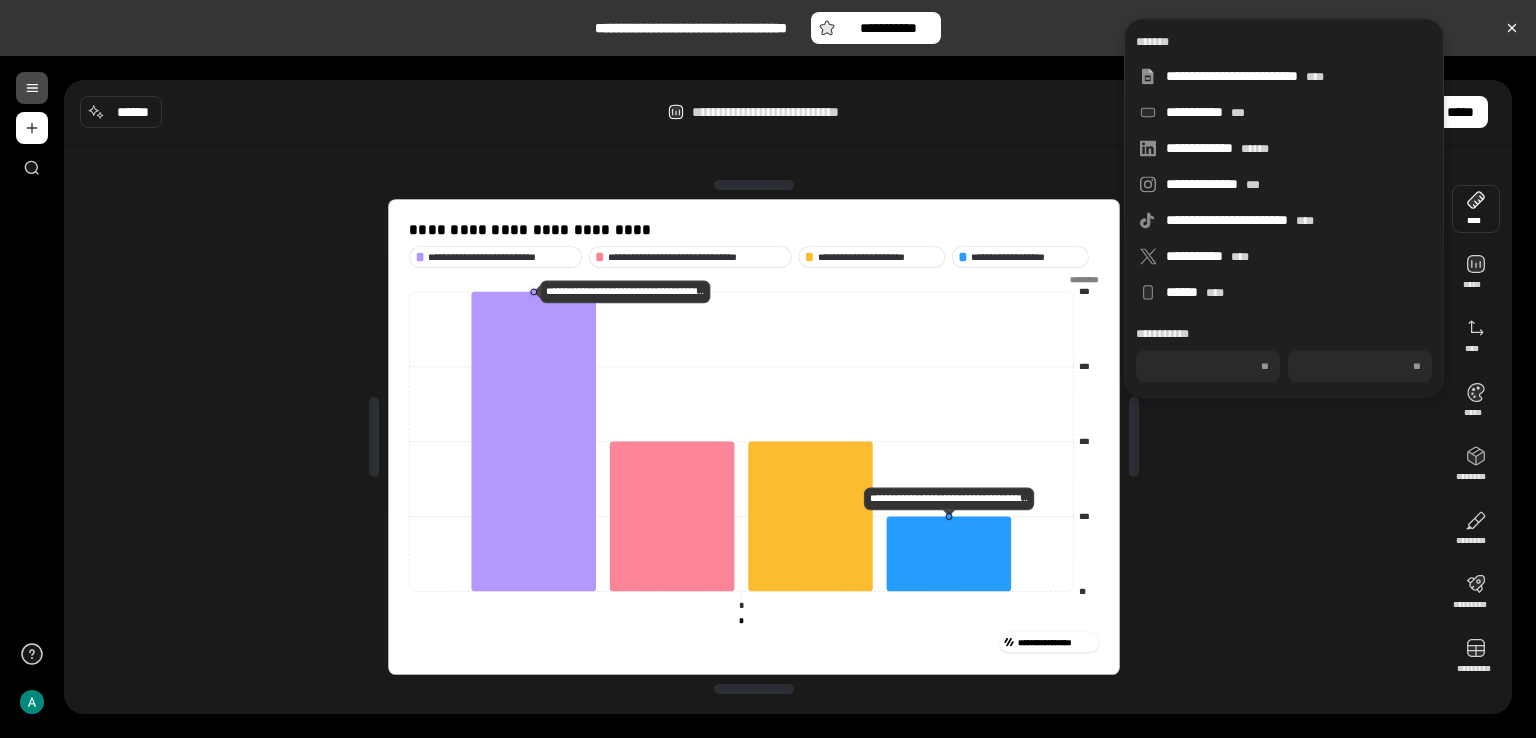 click on "***" at bounding box center (1360, 366) 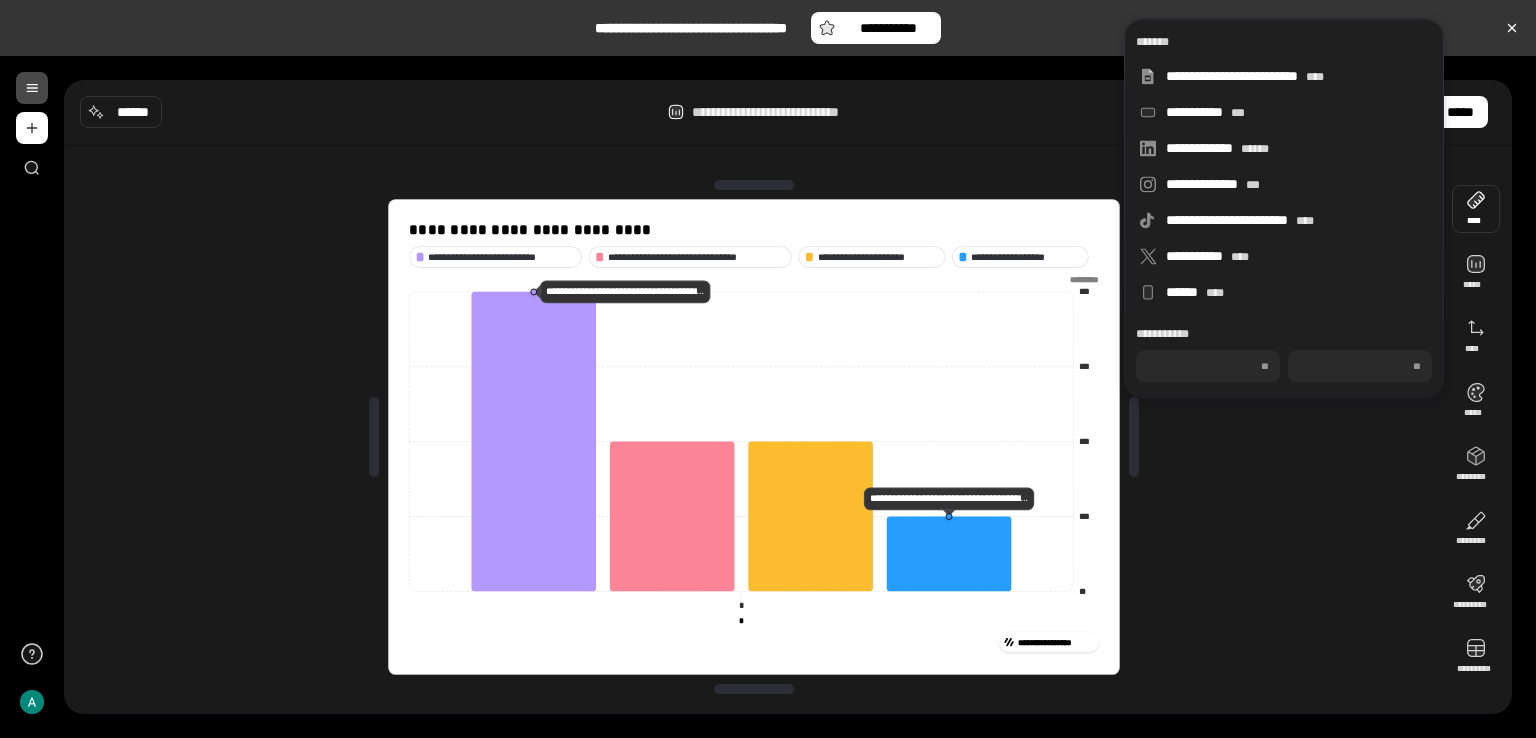 type on "***" 